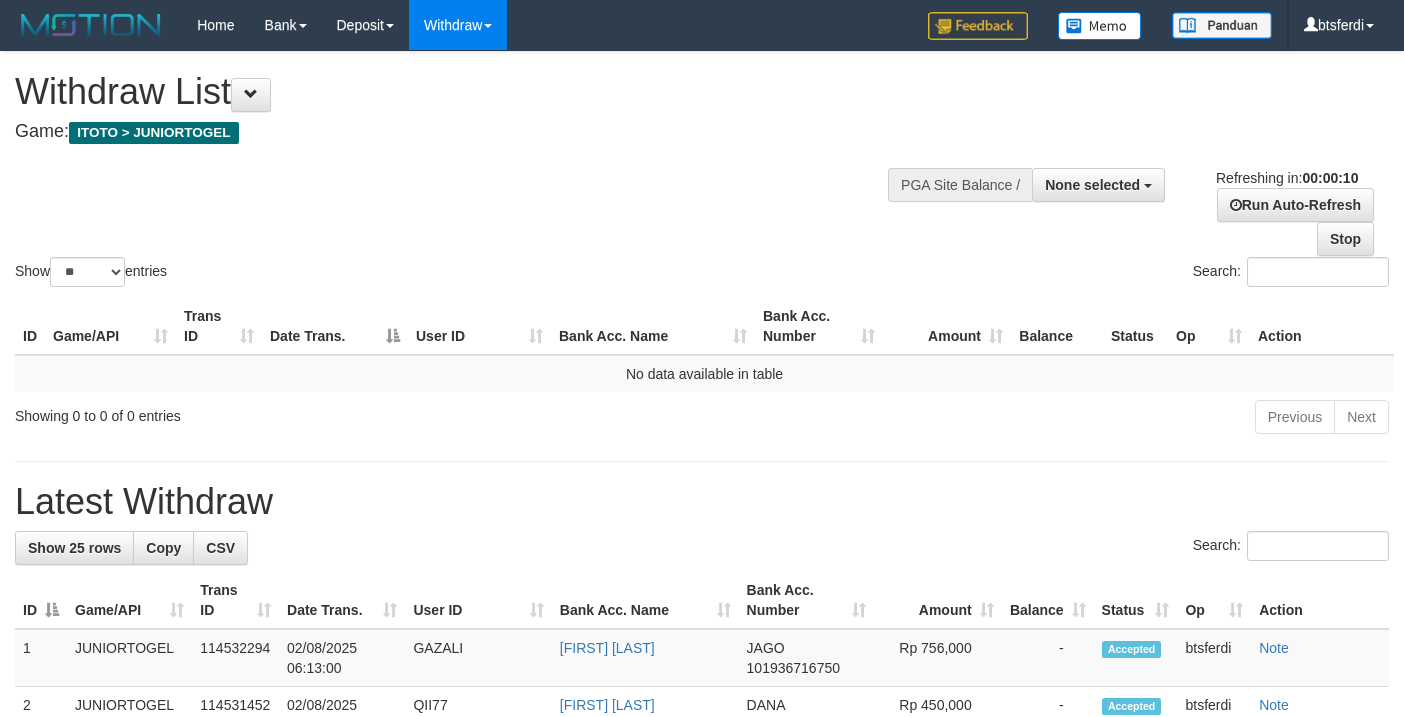 select 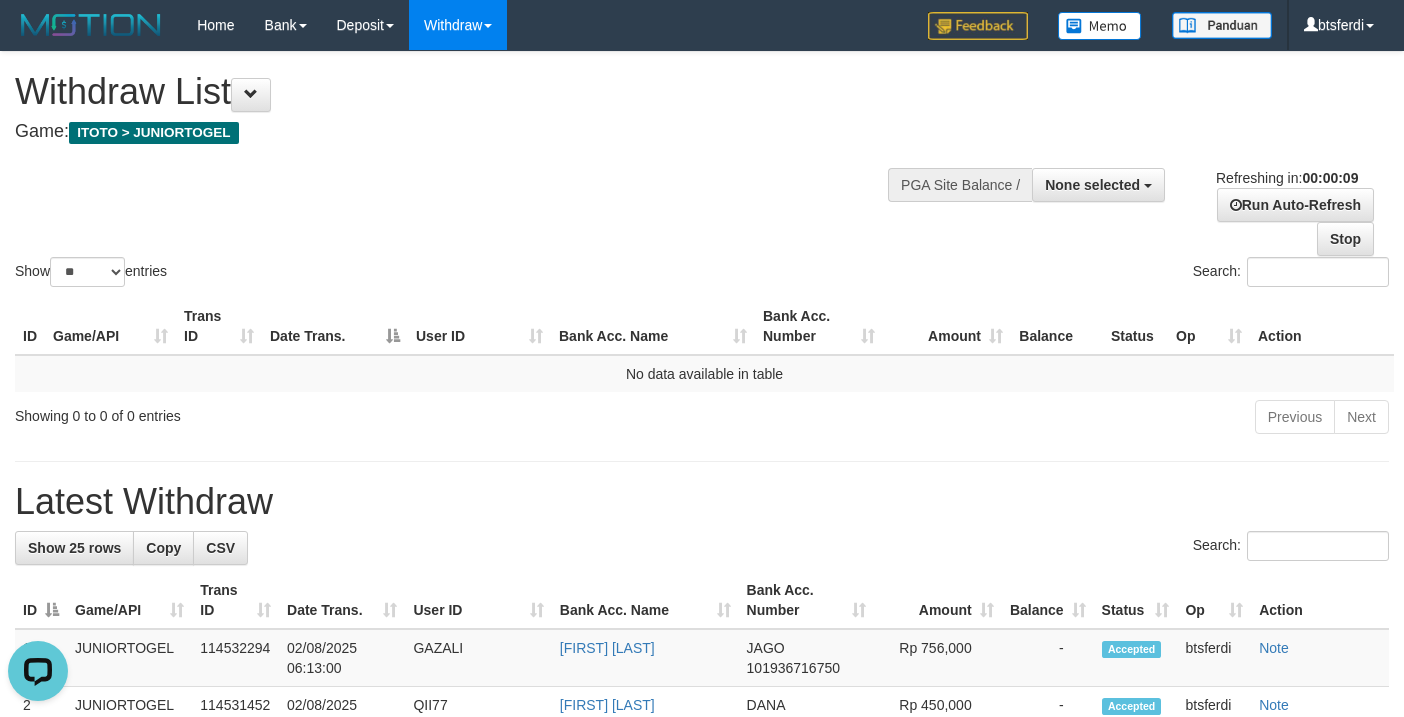 scroll, scrollTop: 0, scrollLeft: 0, axis: both 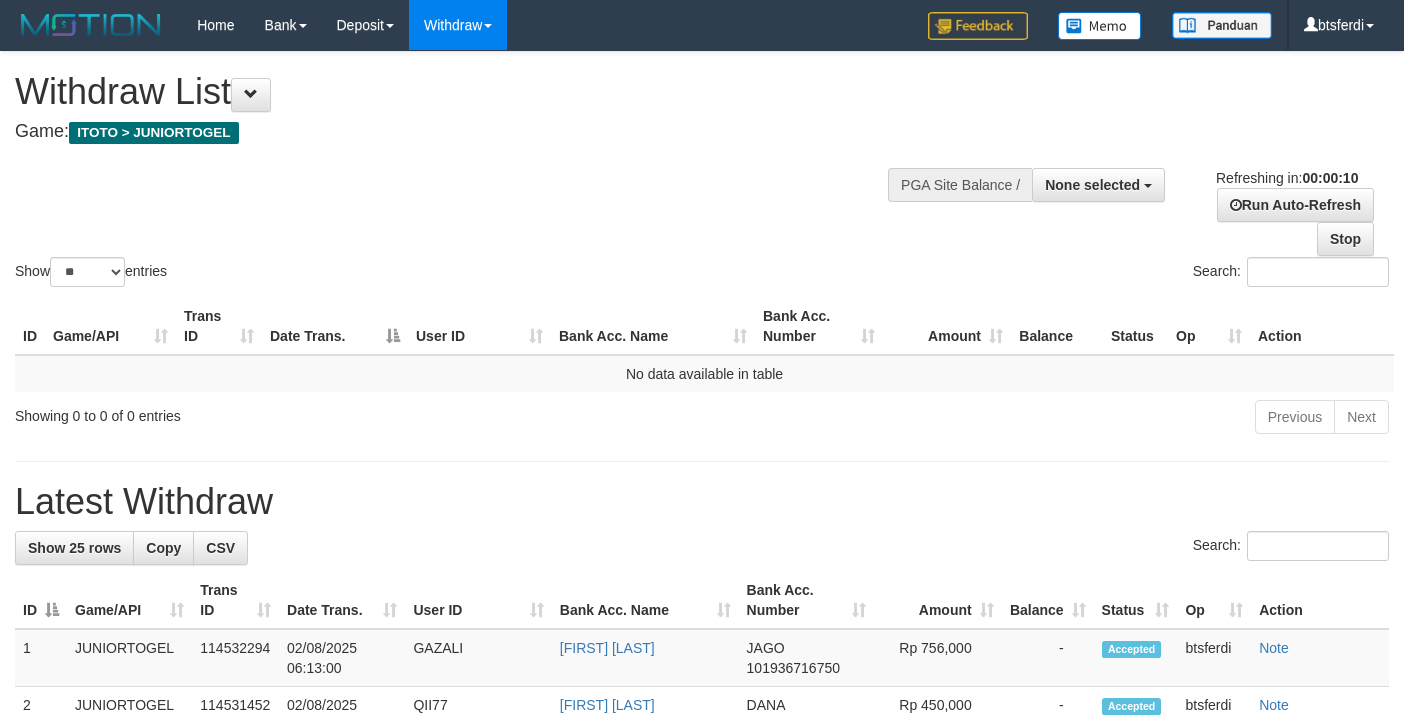 select 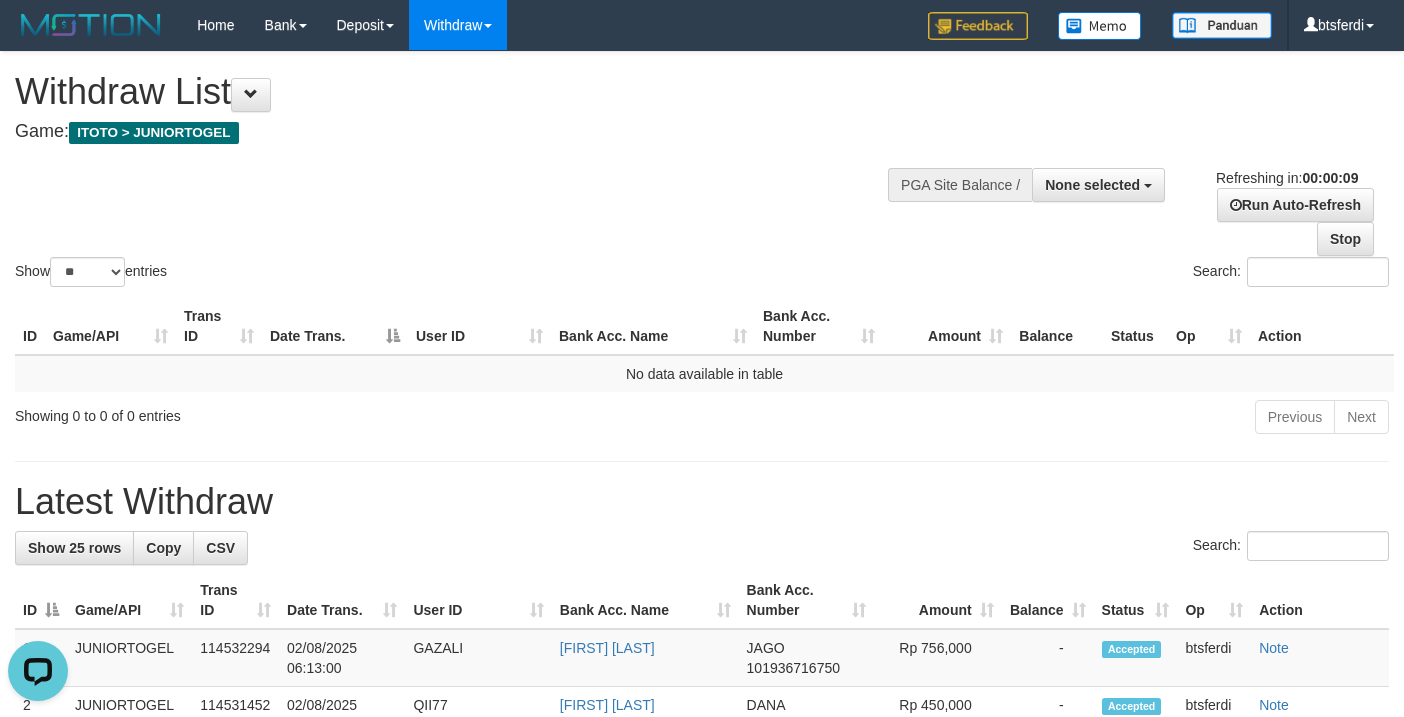 scroll, scrollTop: 0, scrollLeft: 0, axis: both 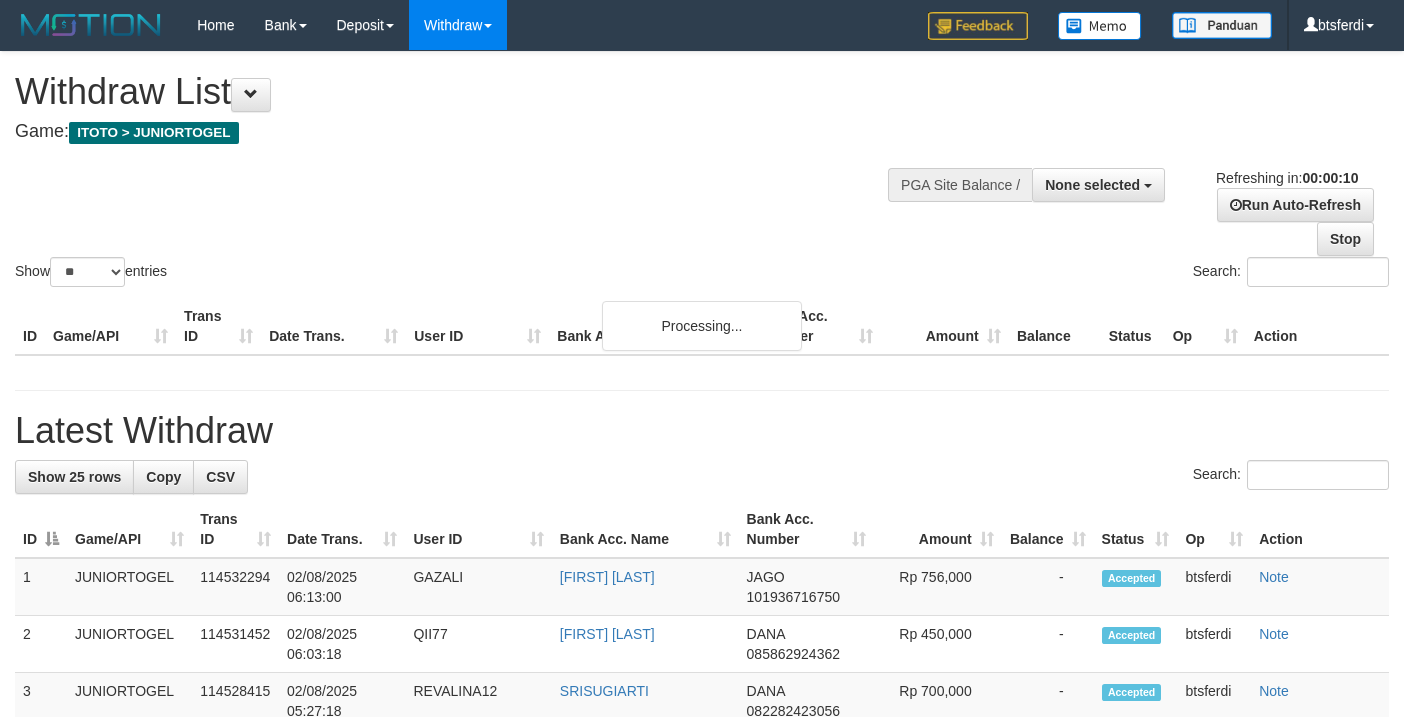 select 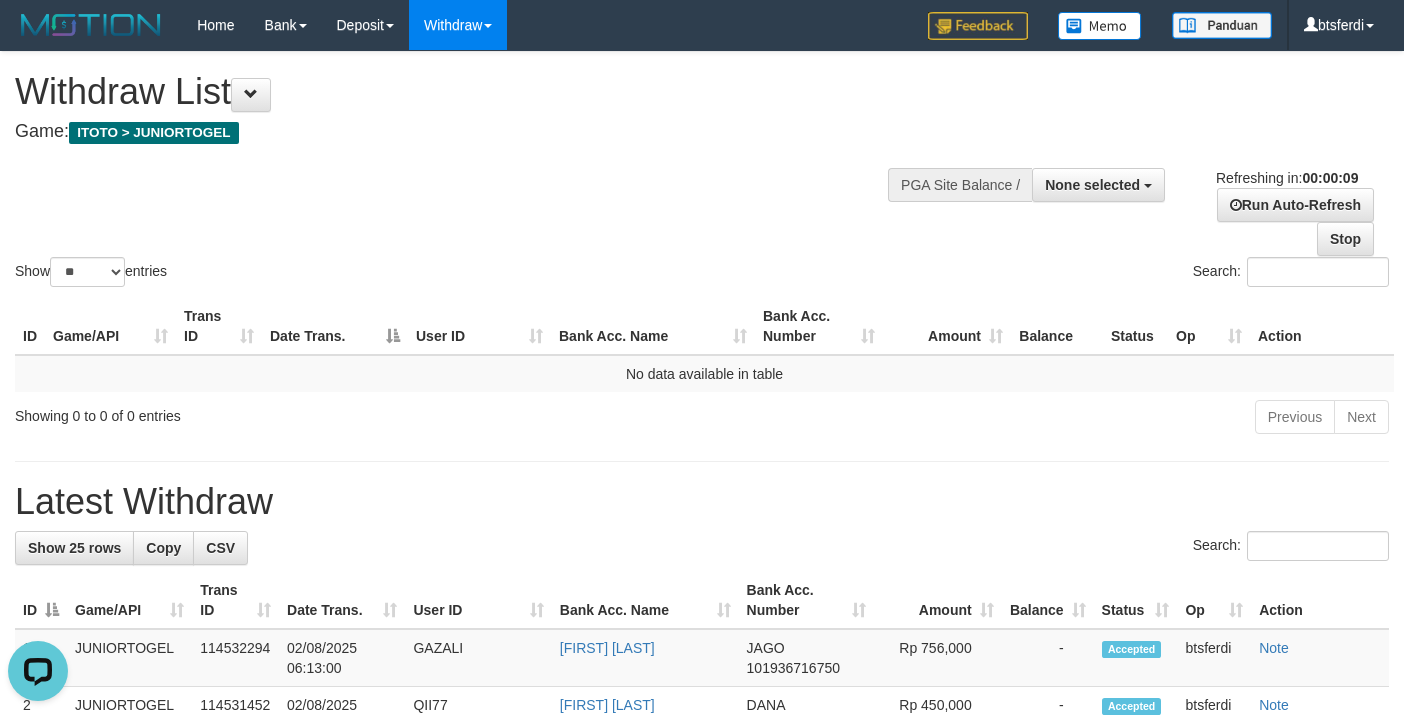 scroll, scrollTop: 0, scrollLeft: 0, axis: both 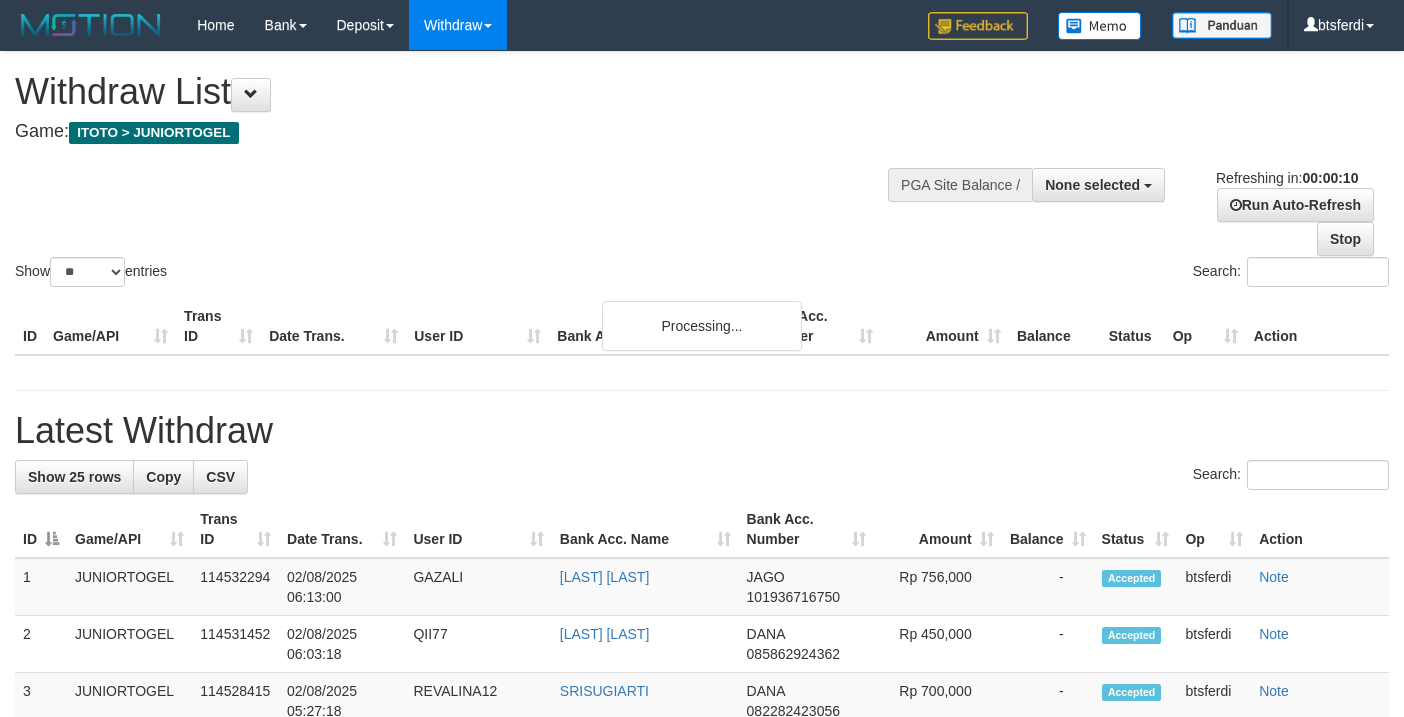 select 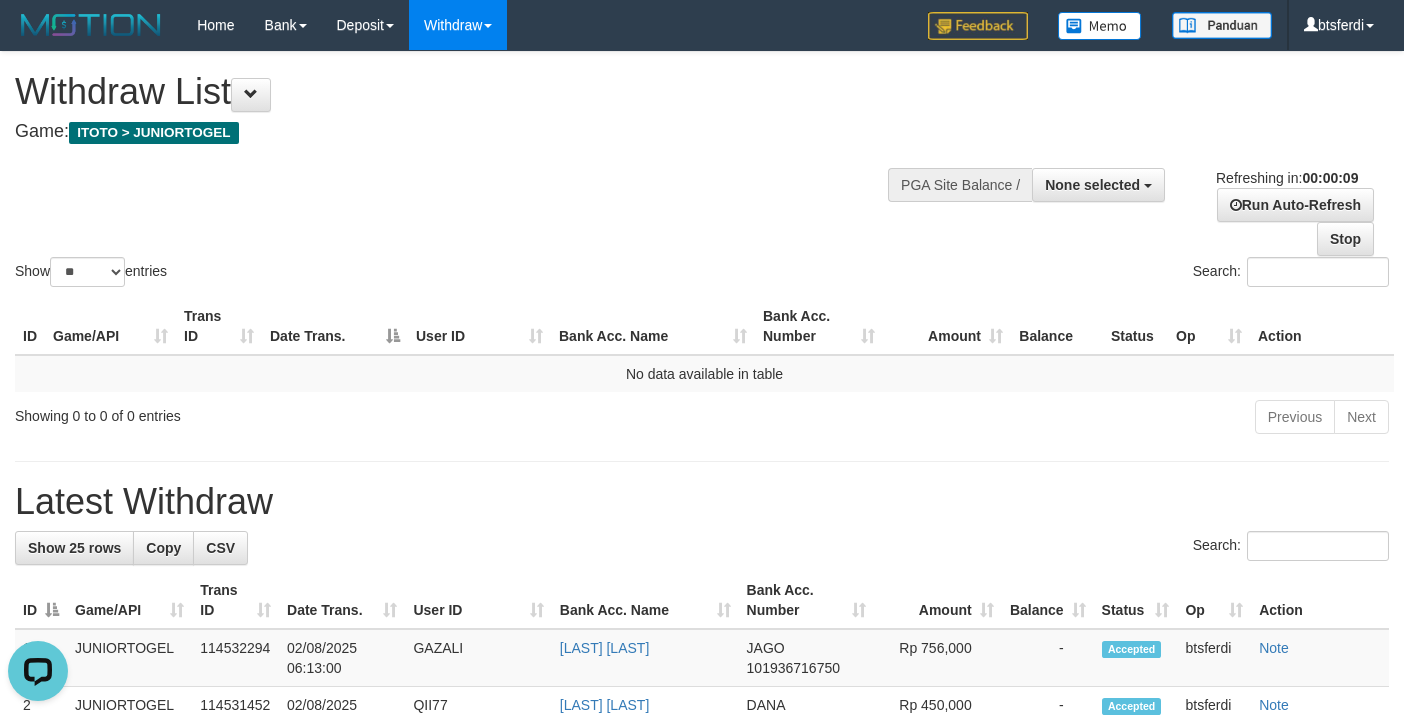 scroll, scrollTop: 0, scrollLeft: 0, axis: both 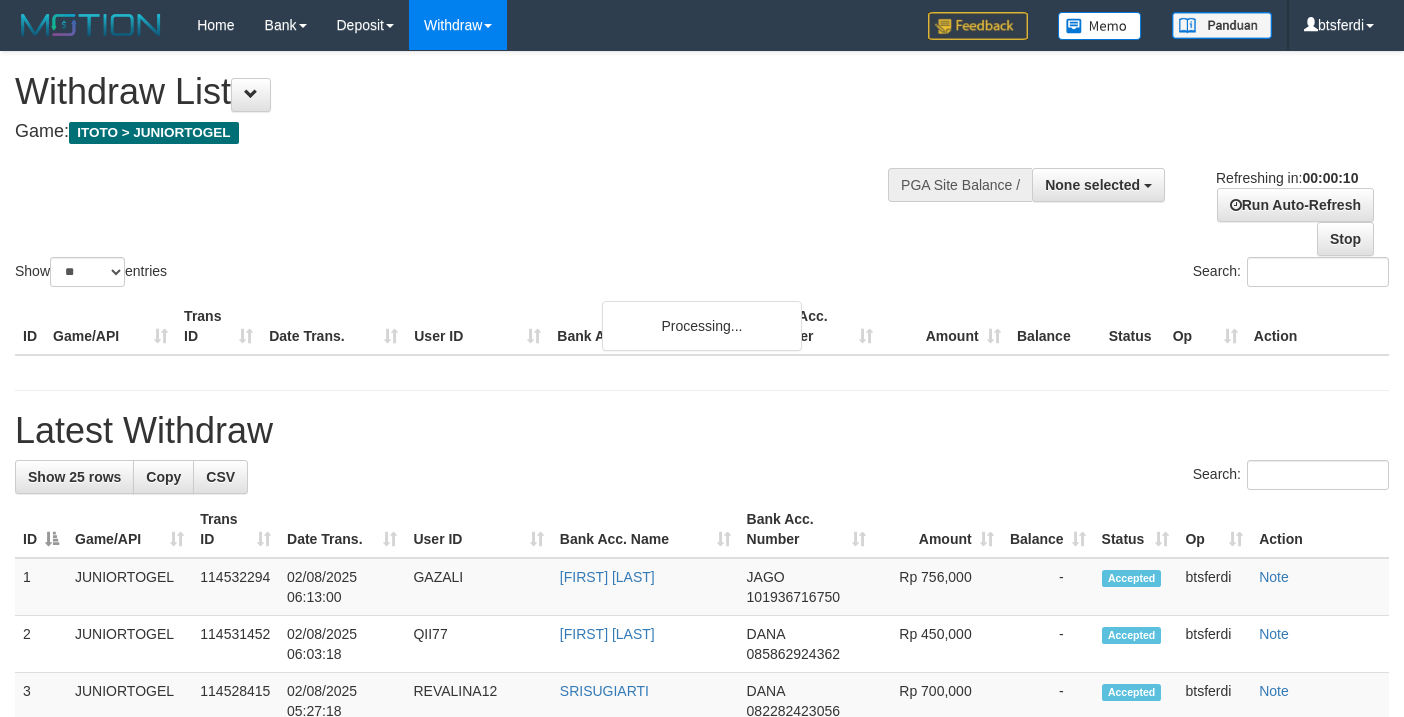 select 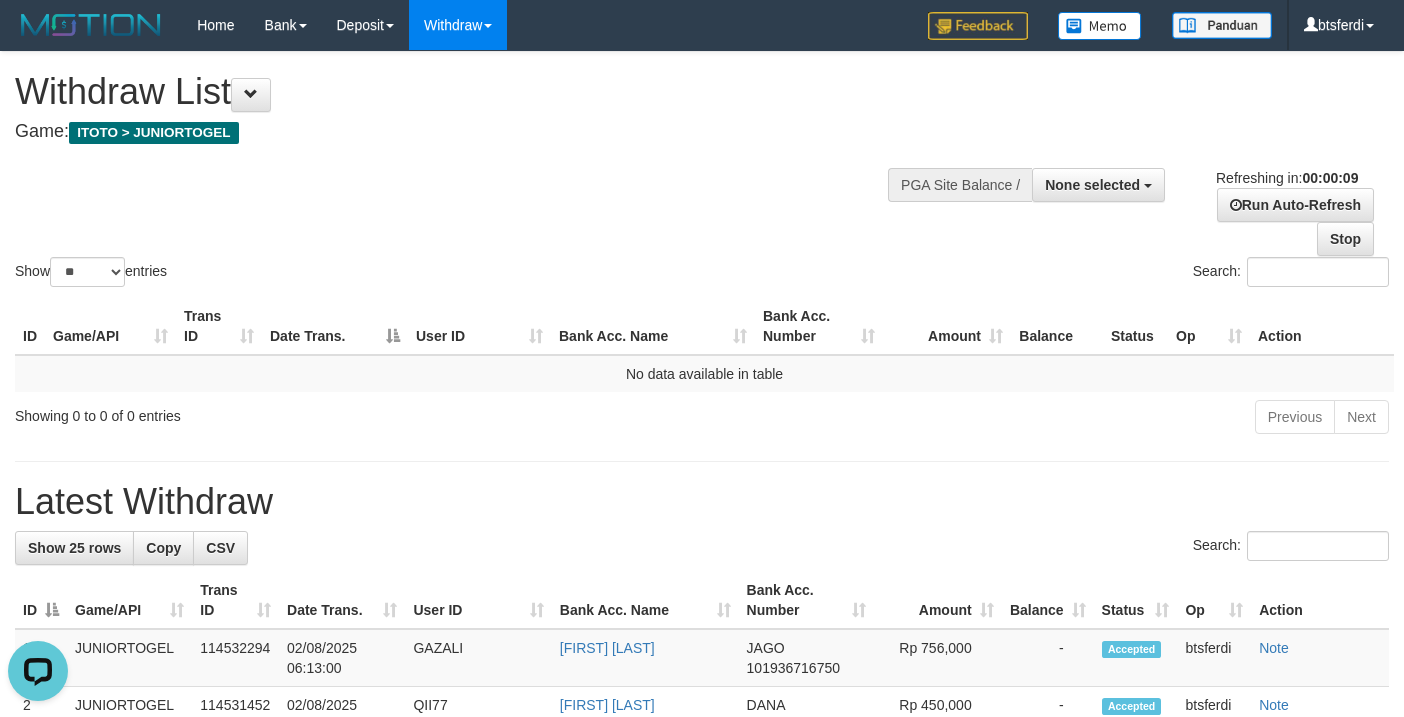 scroll, scrollTop: 0, scrollLeft: 0, axis: both 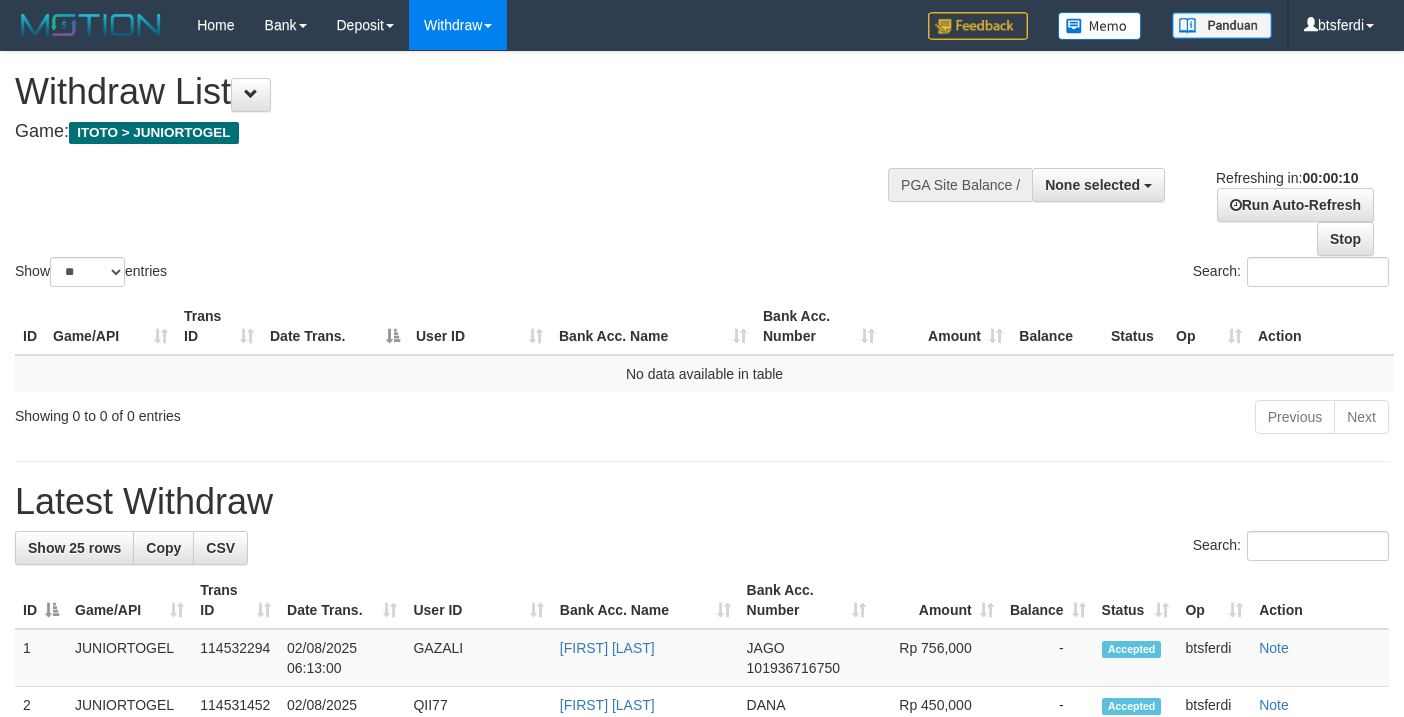 select 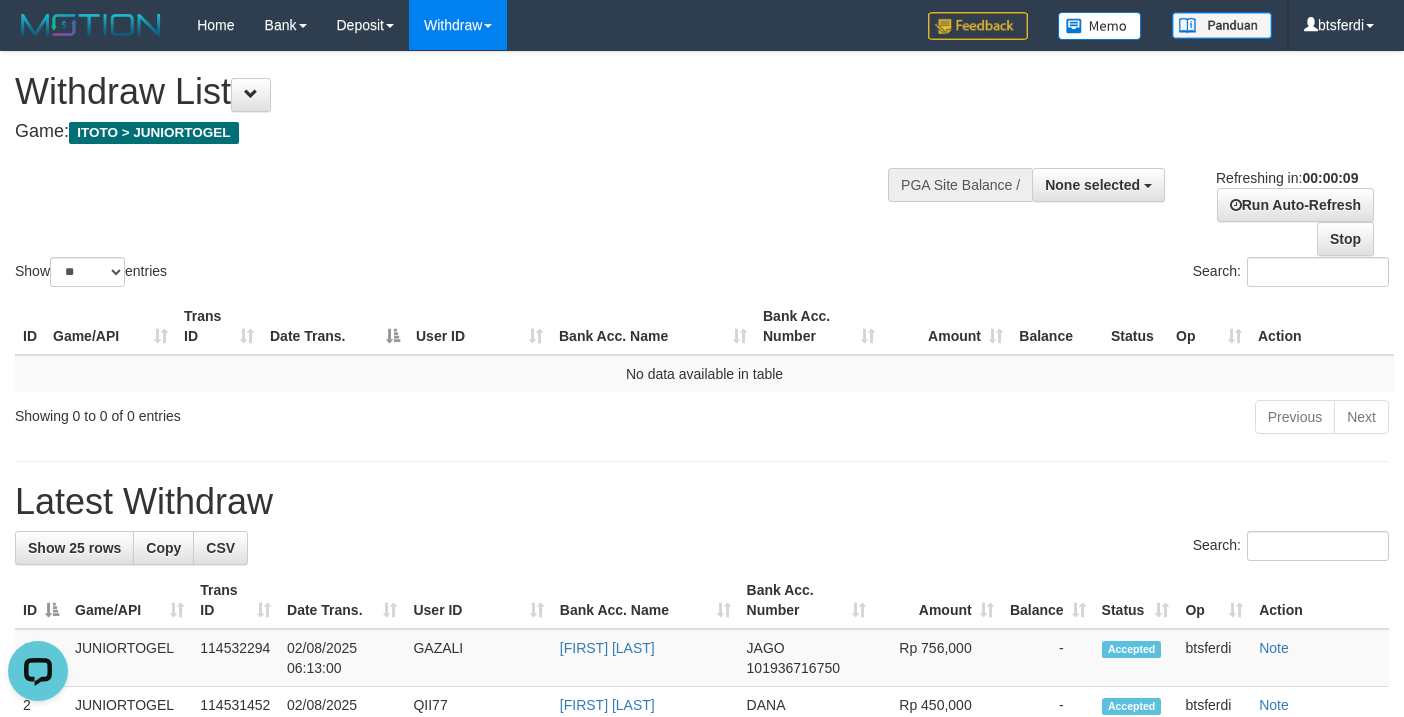 scroll, scrollTop: 0, scrollLeft: 0, axis: both 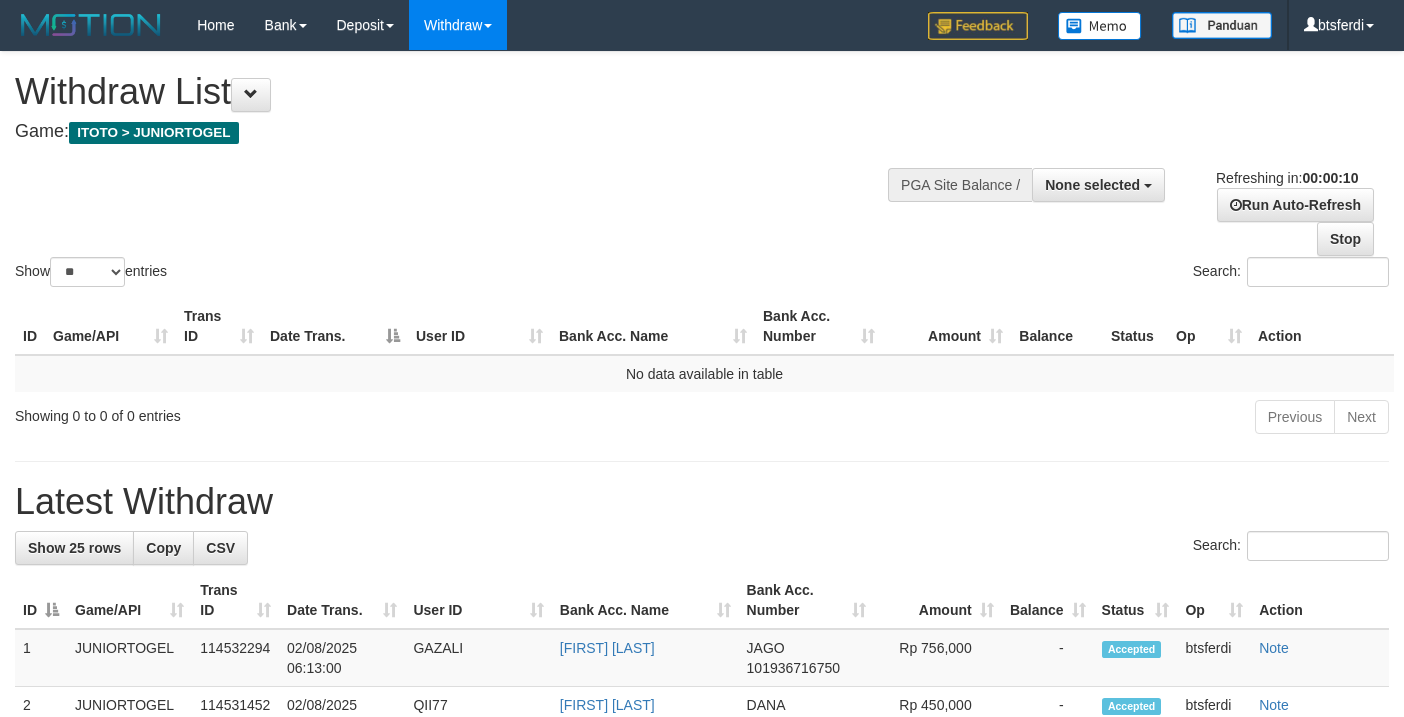 select 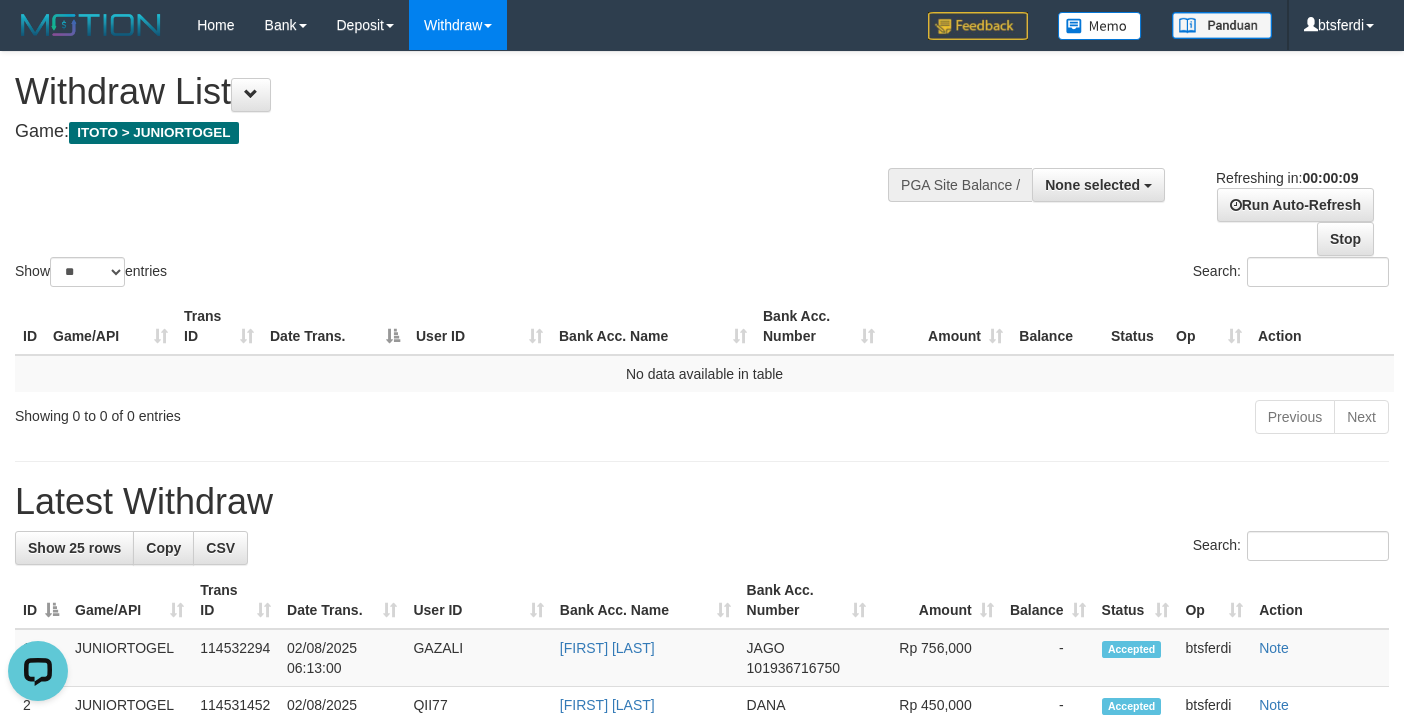 scroll, scrollTop: 0, scrollLeft: 0, axis: both 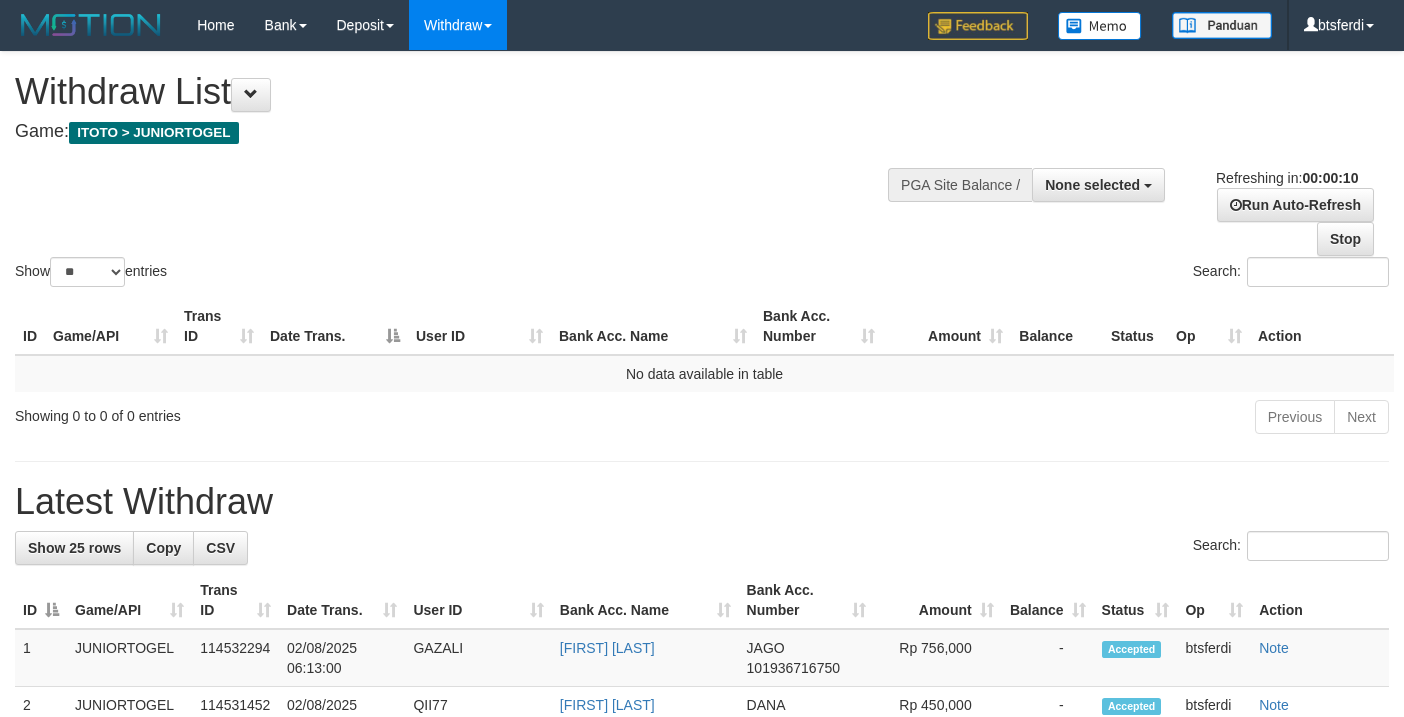 select 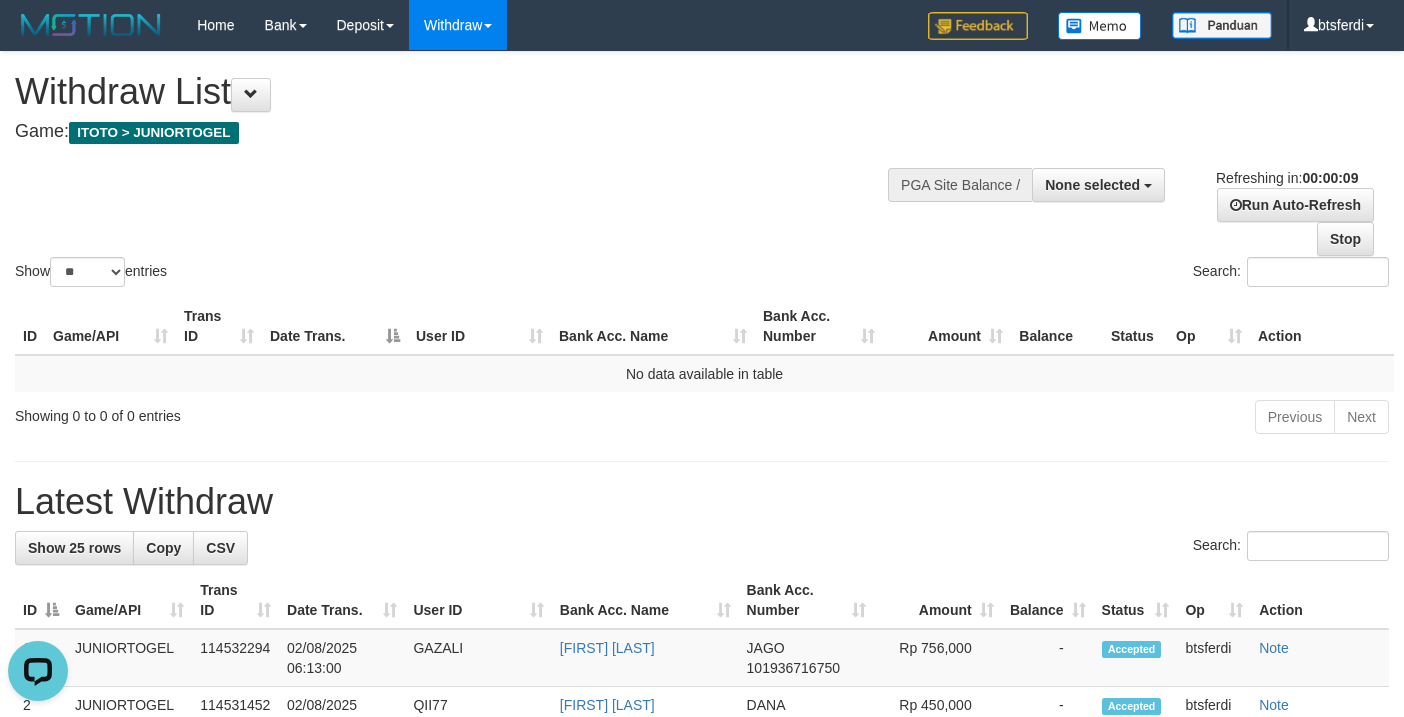 scroll, scrollTop: 0, scrollLeft: 0, axis: both 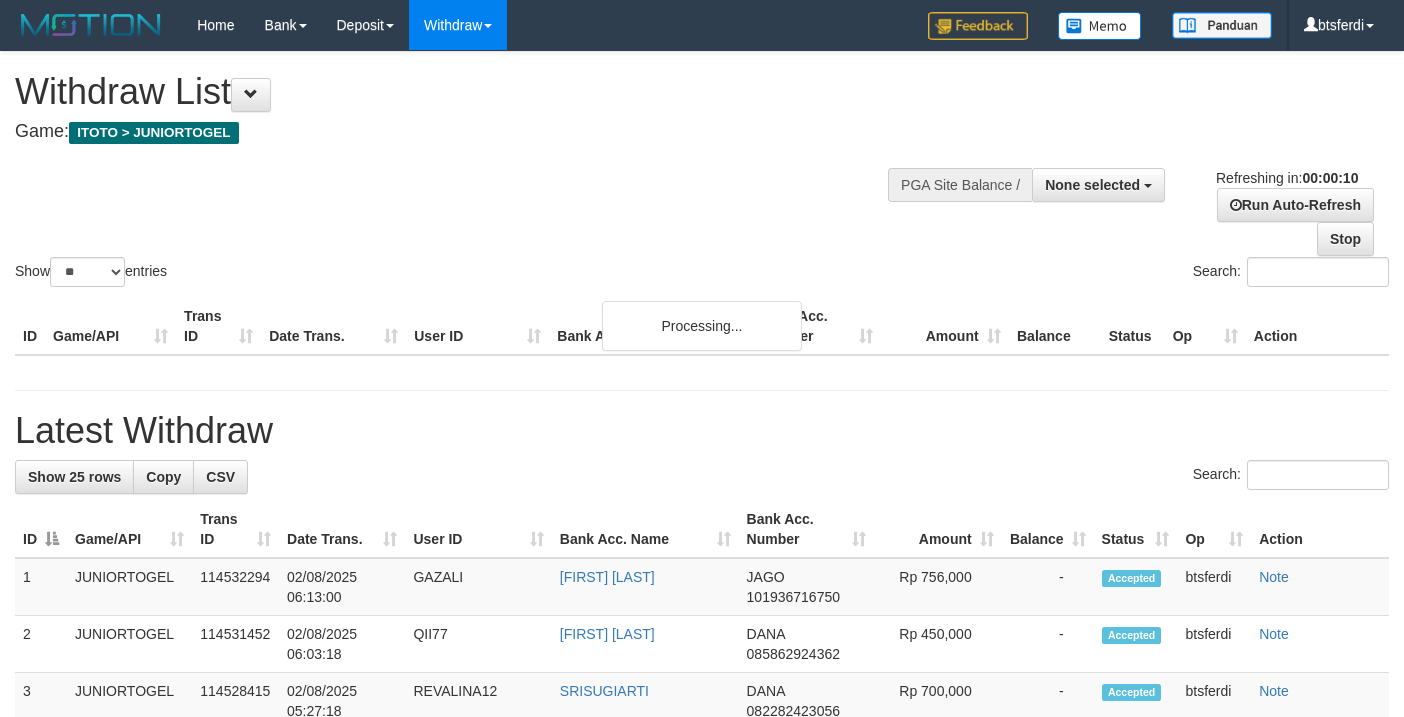 select 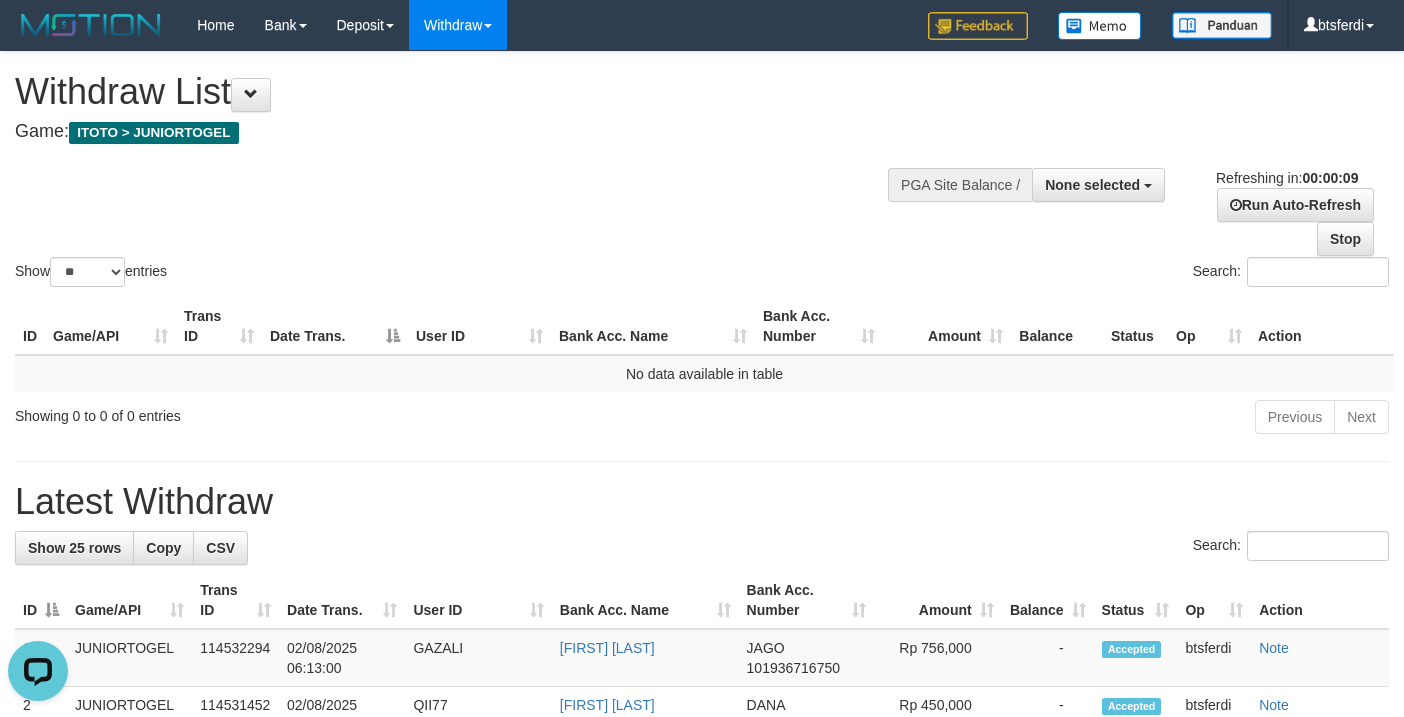 scroll, scrollTop: 0, scrollLeft: 0, axis: both 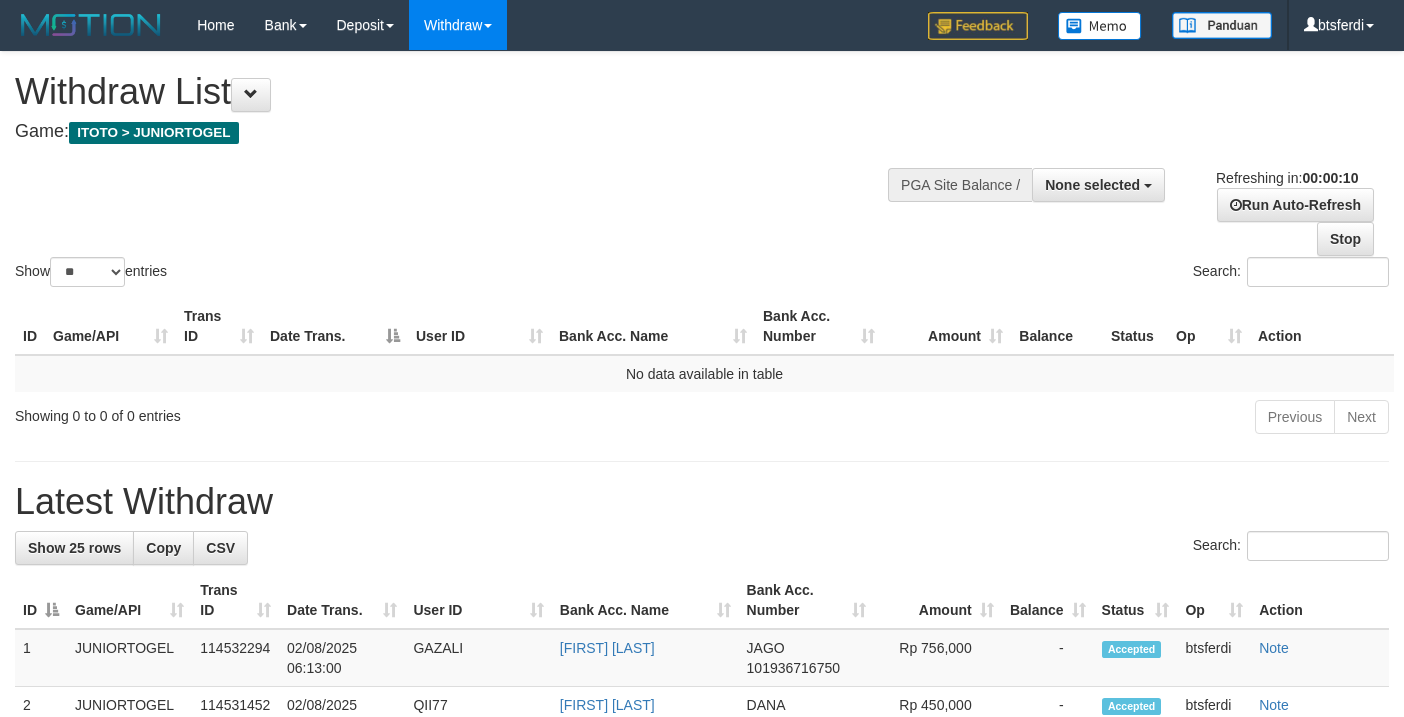 select 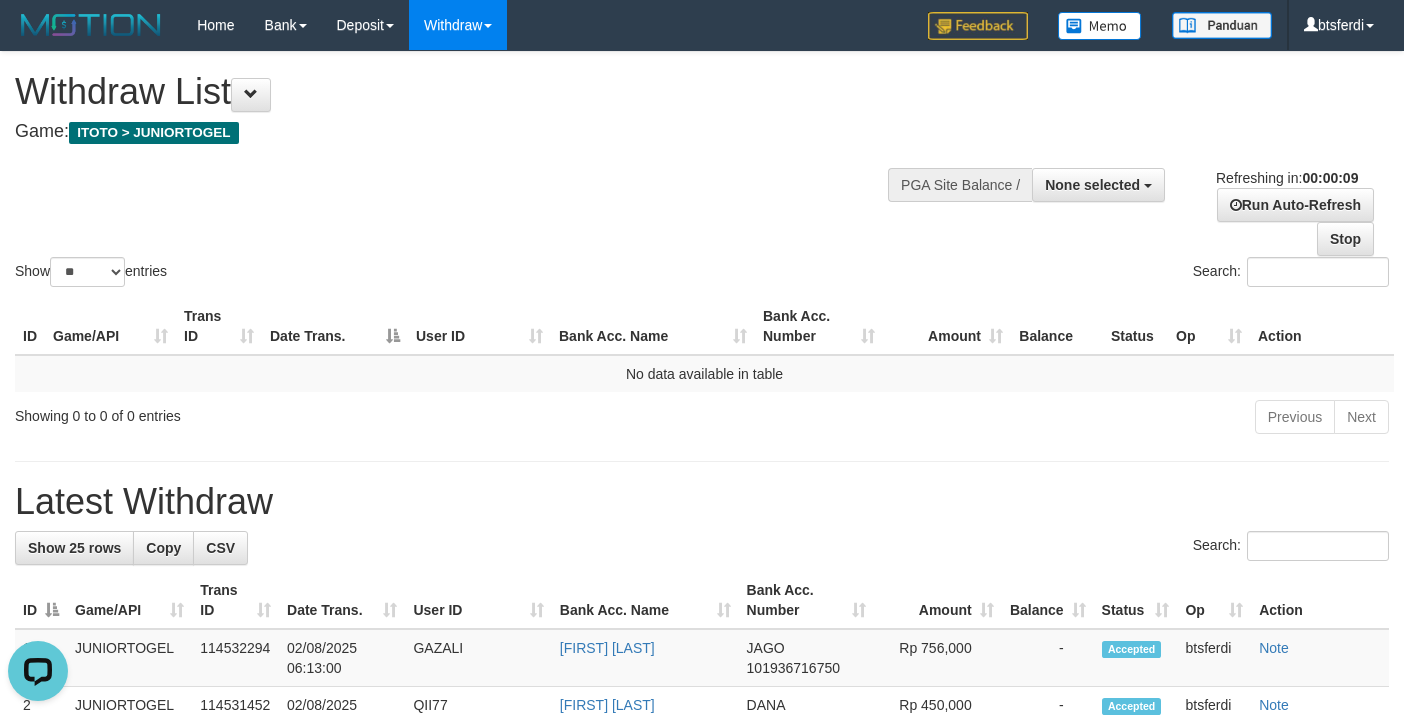 scroll, scrollTop: 0, scrollLeft: 0, axis: both 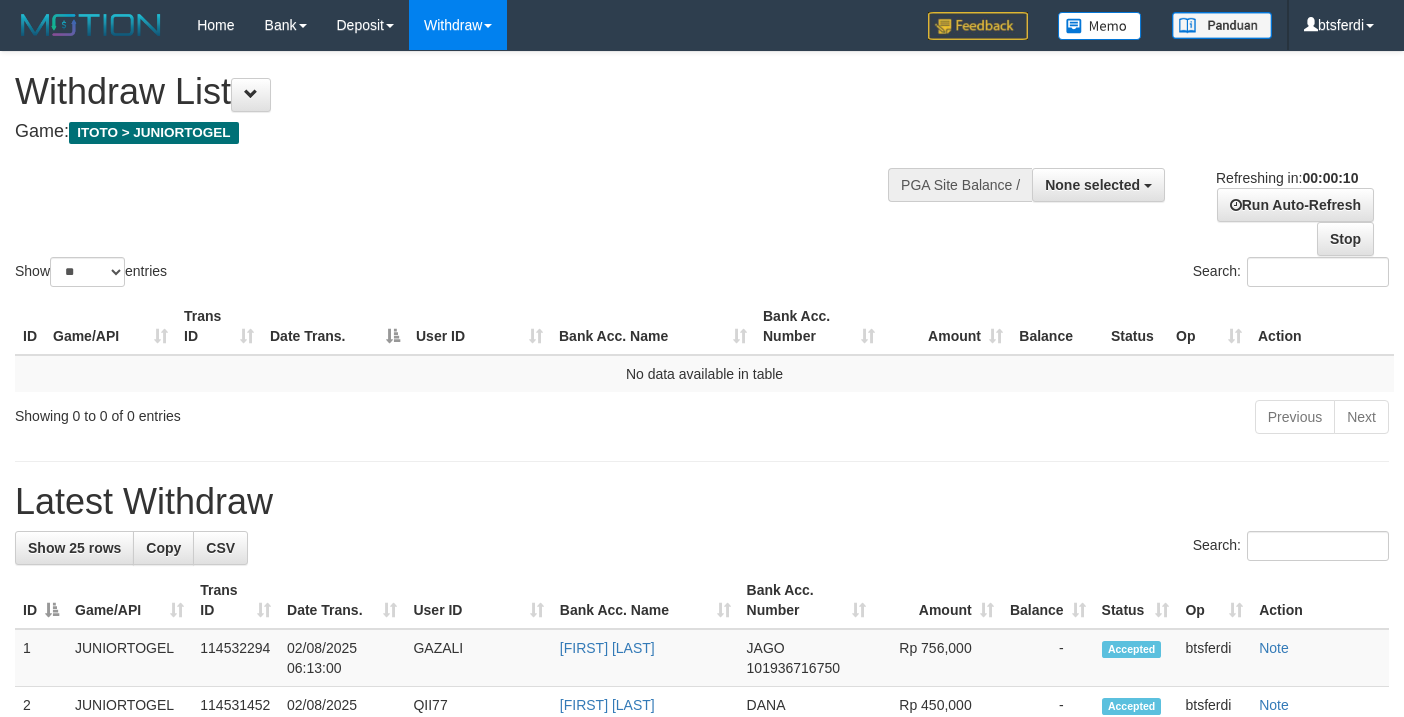 select 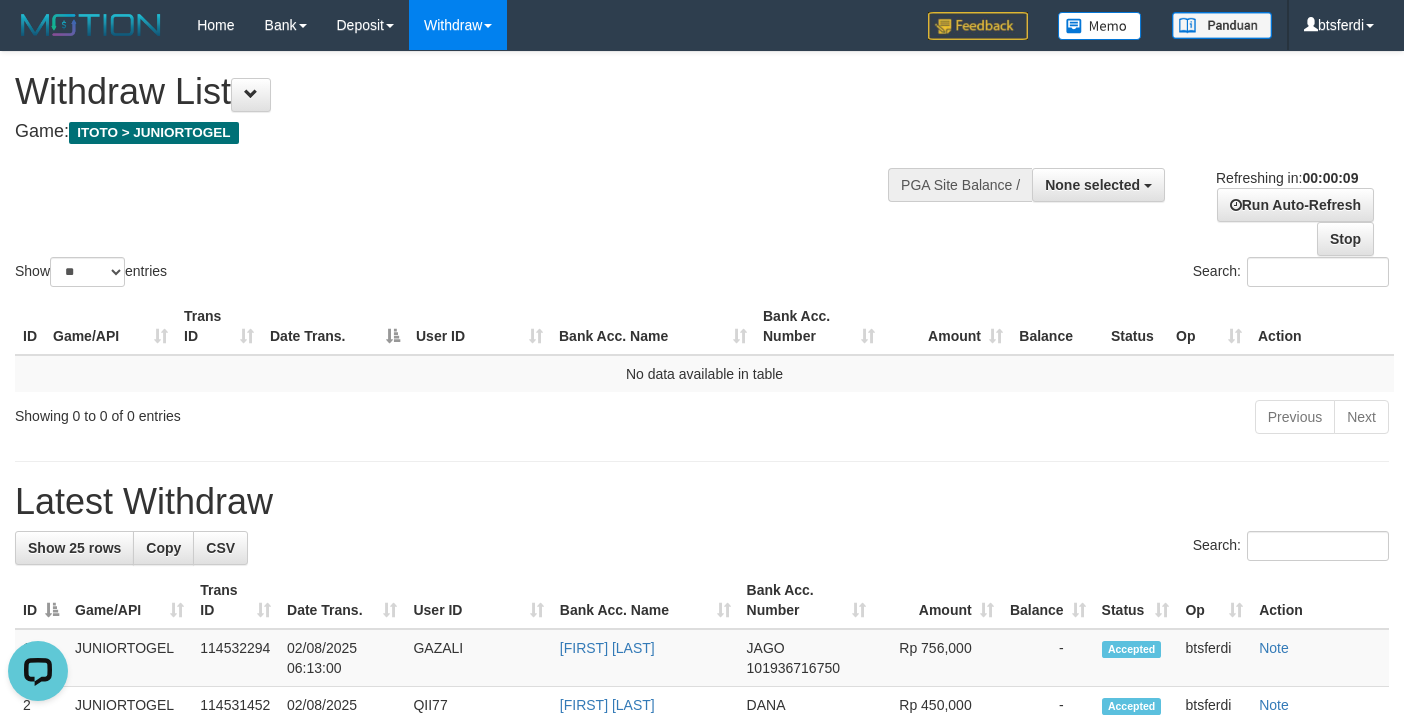 scroll, scrollTop: 0, scrollLeft: 0, axis: both 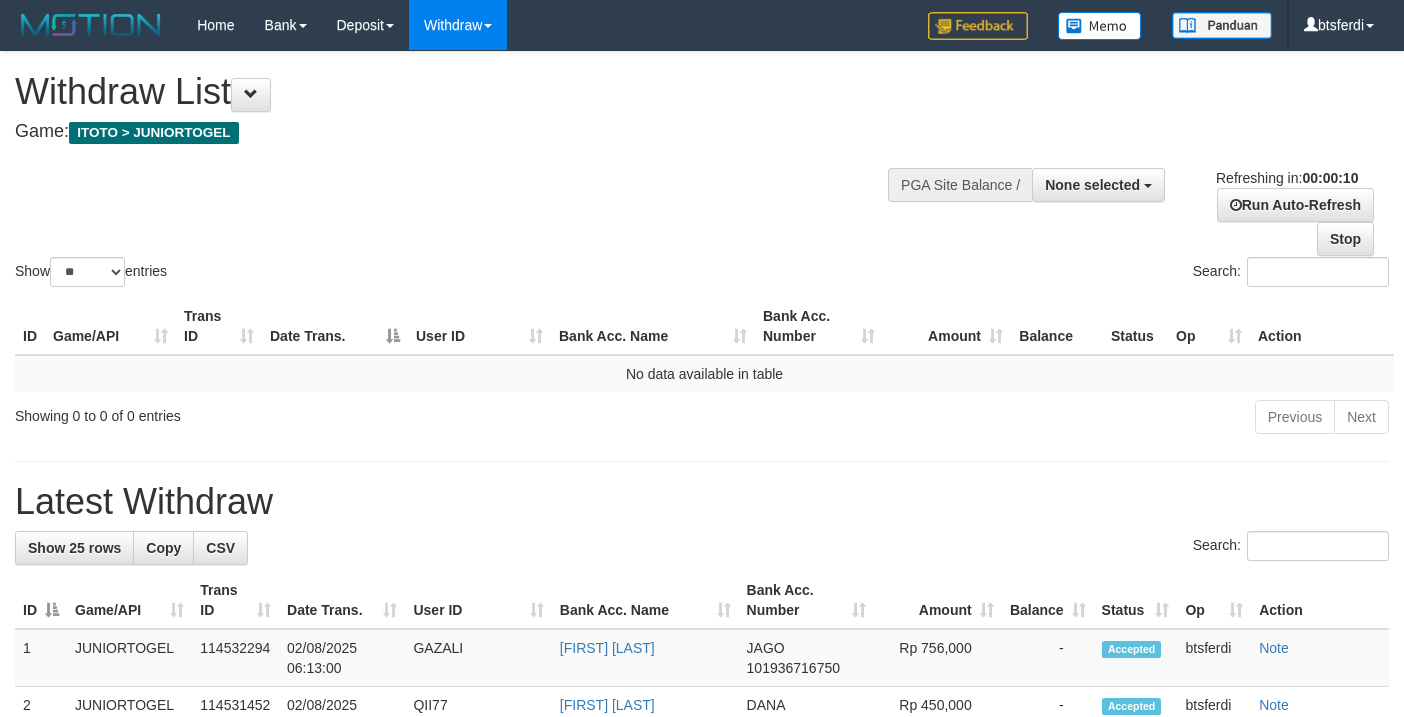 select 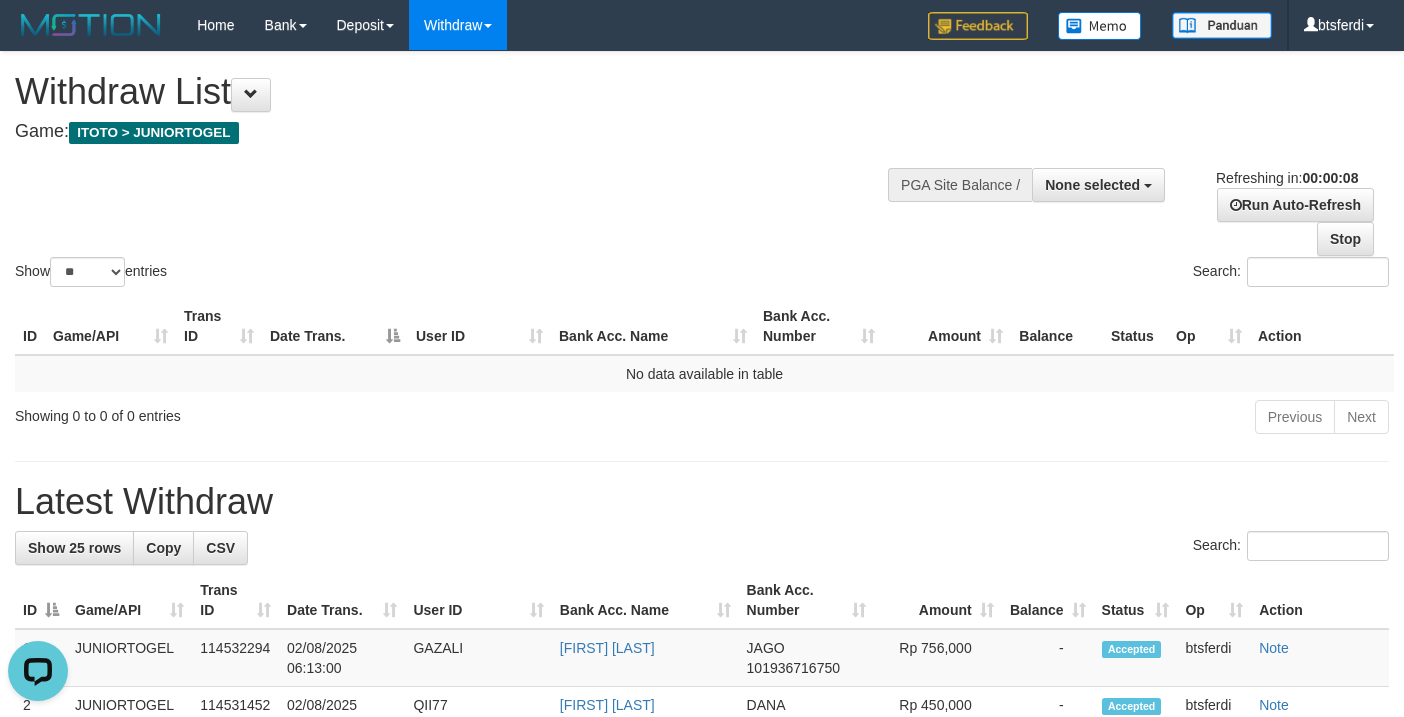 scroll, scrollTop: 0, scrollLeft: 0, axis: both 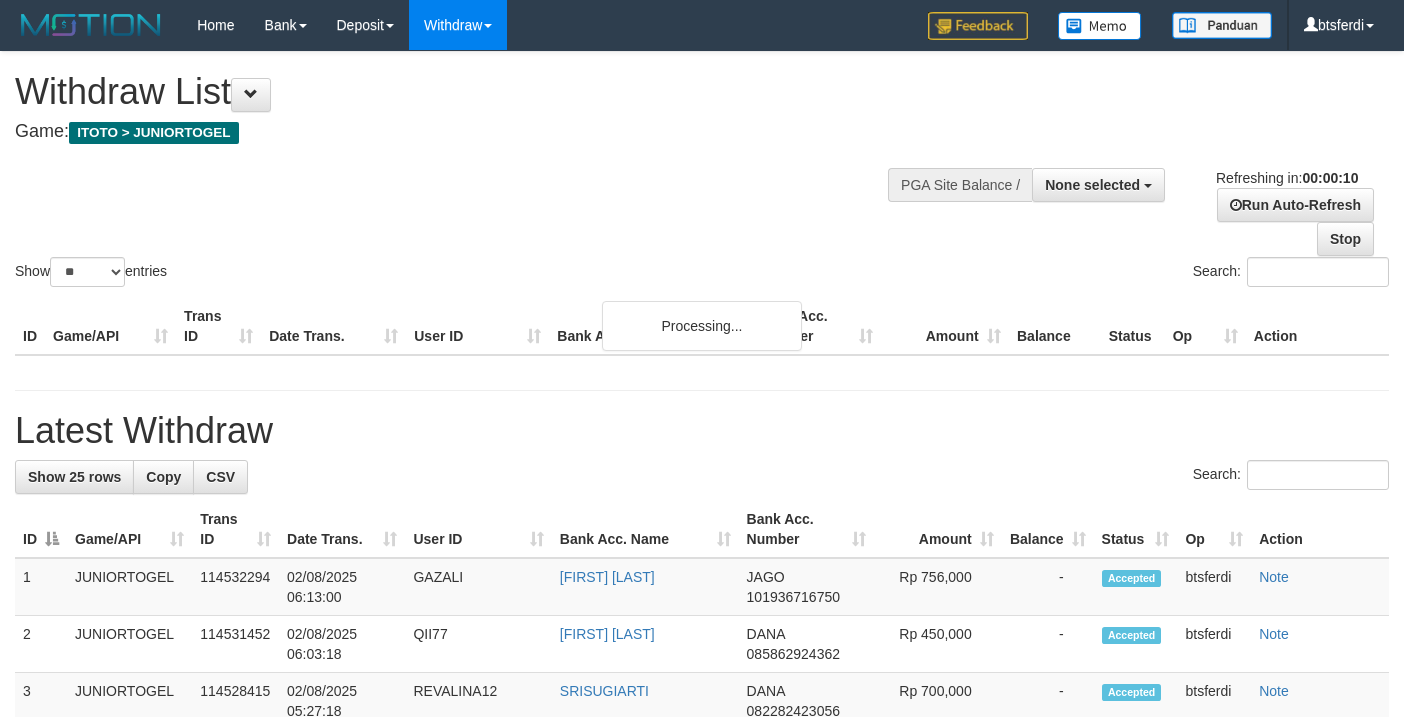 select 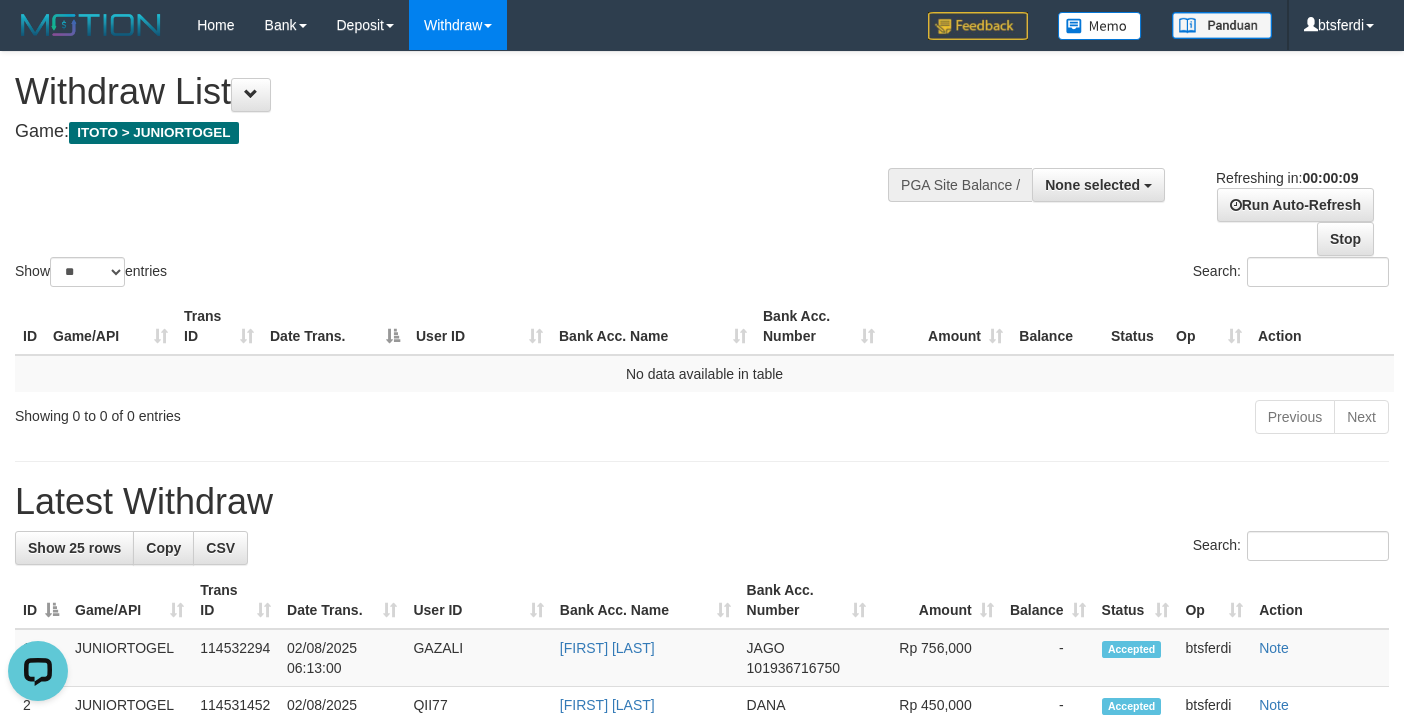 scroll, scrollTop: 0, scrollLeft: 0, axis: both 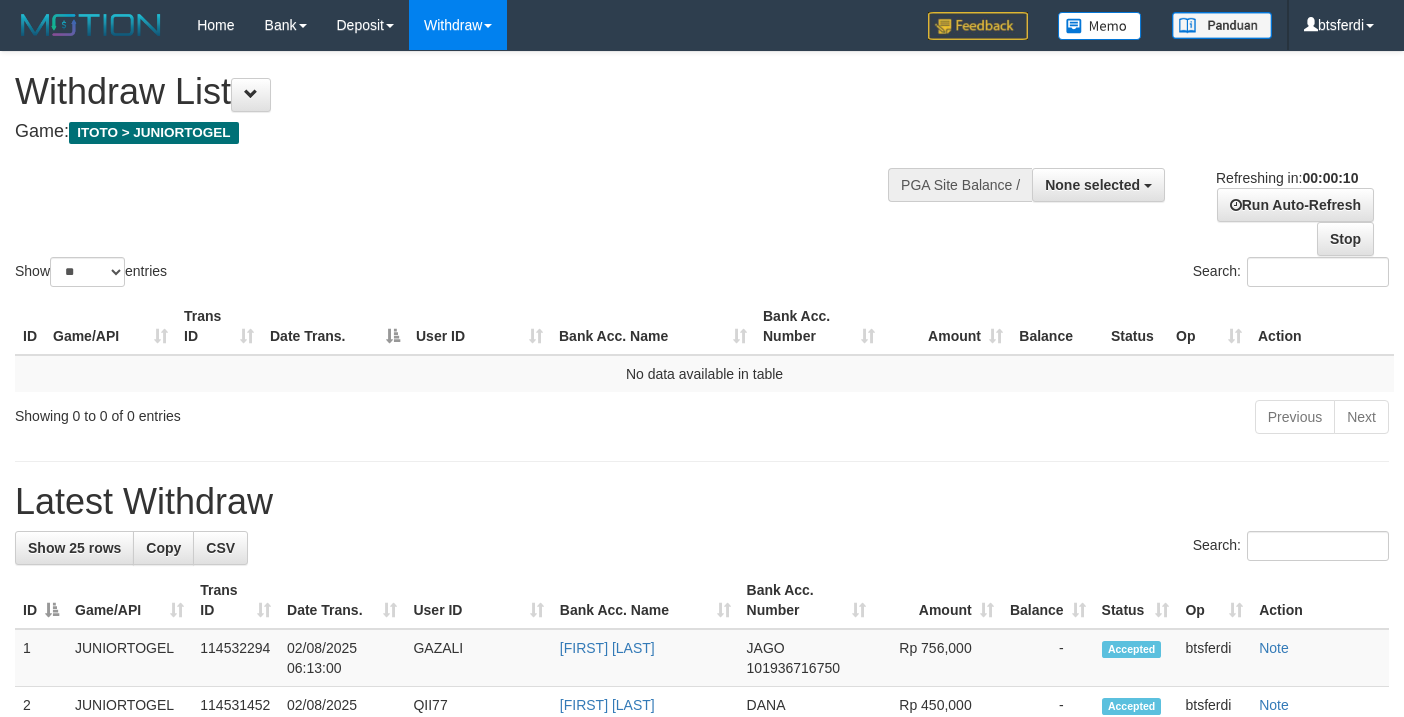 select 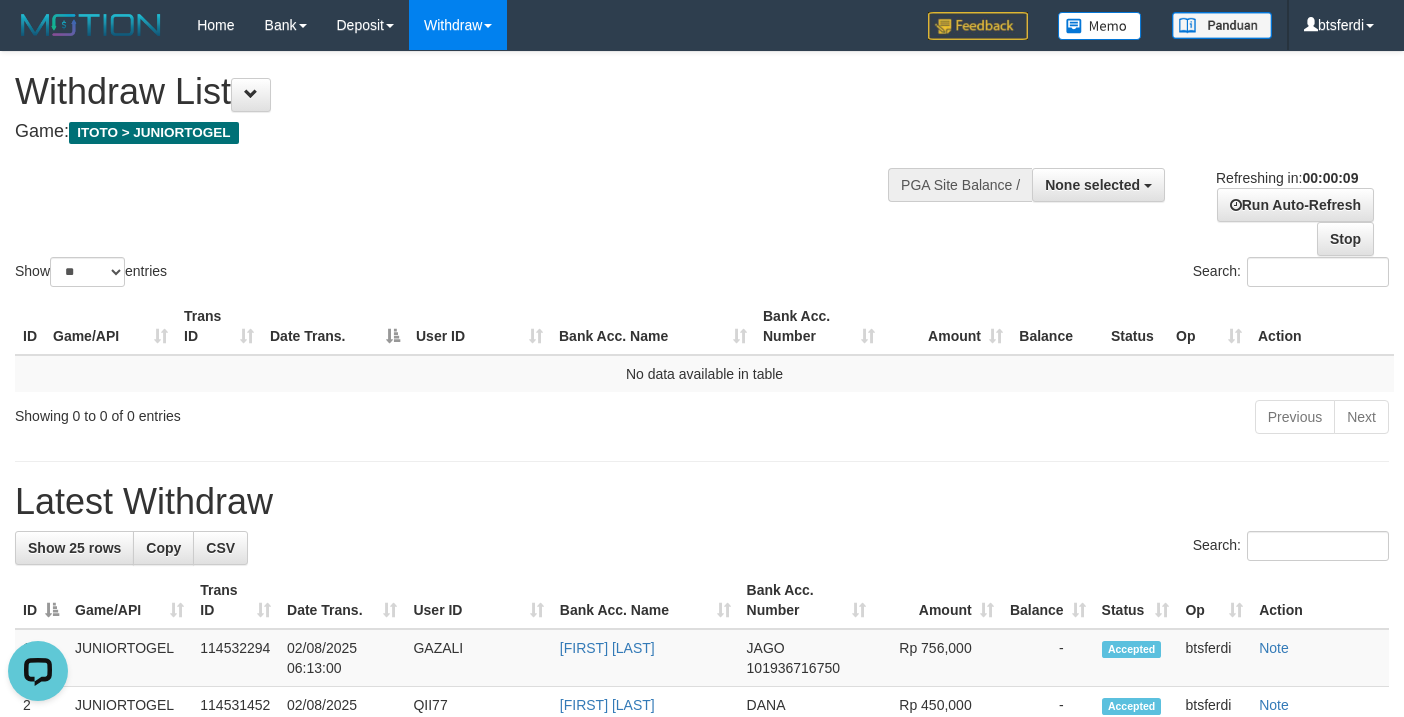 scroll, scrollTop: 0, scrollLeft: 0, axis: both 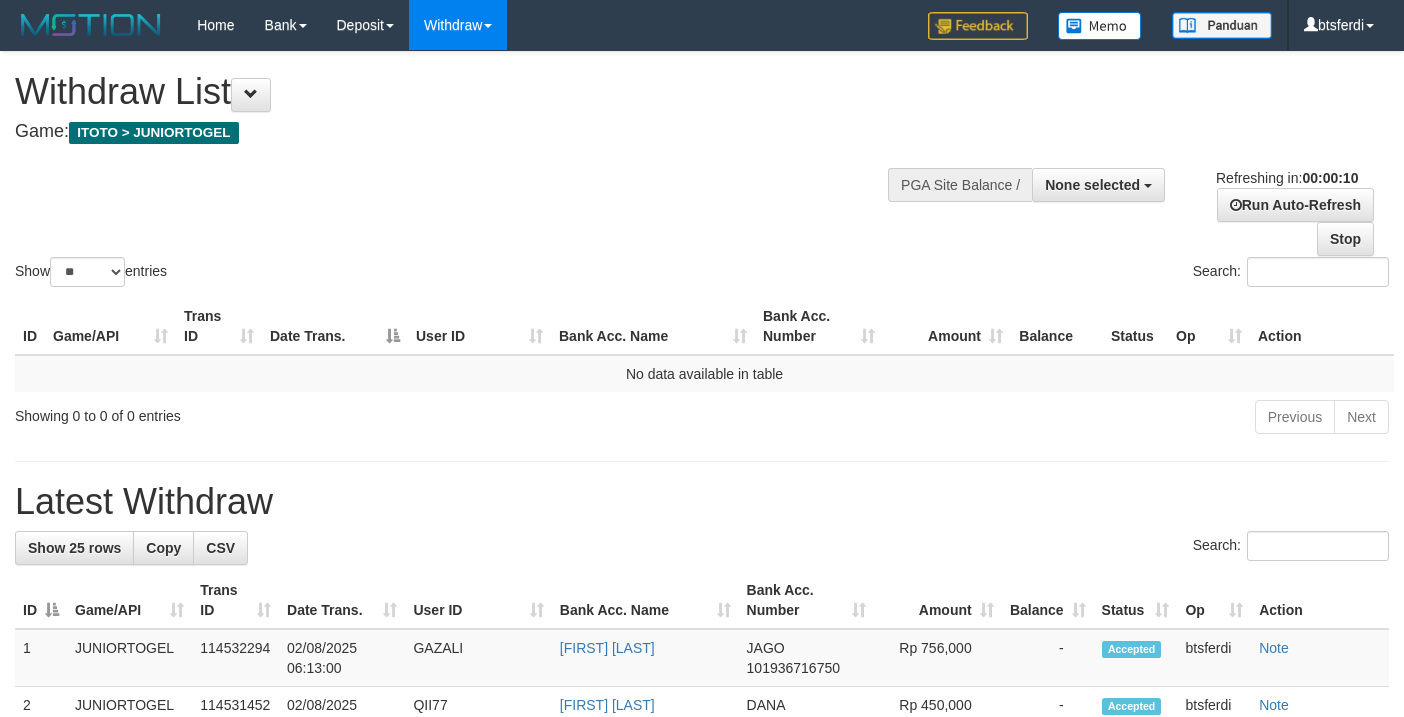 select 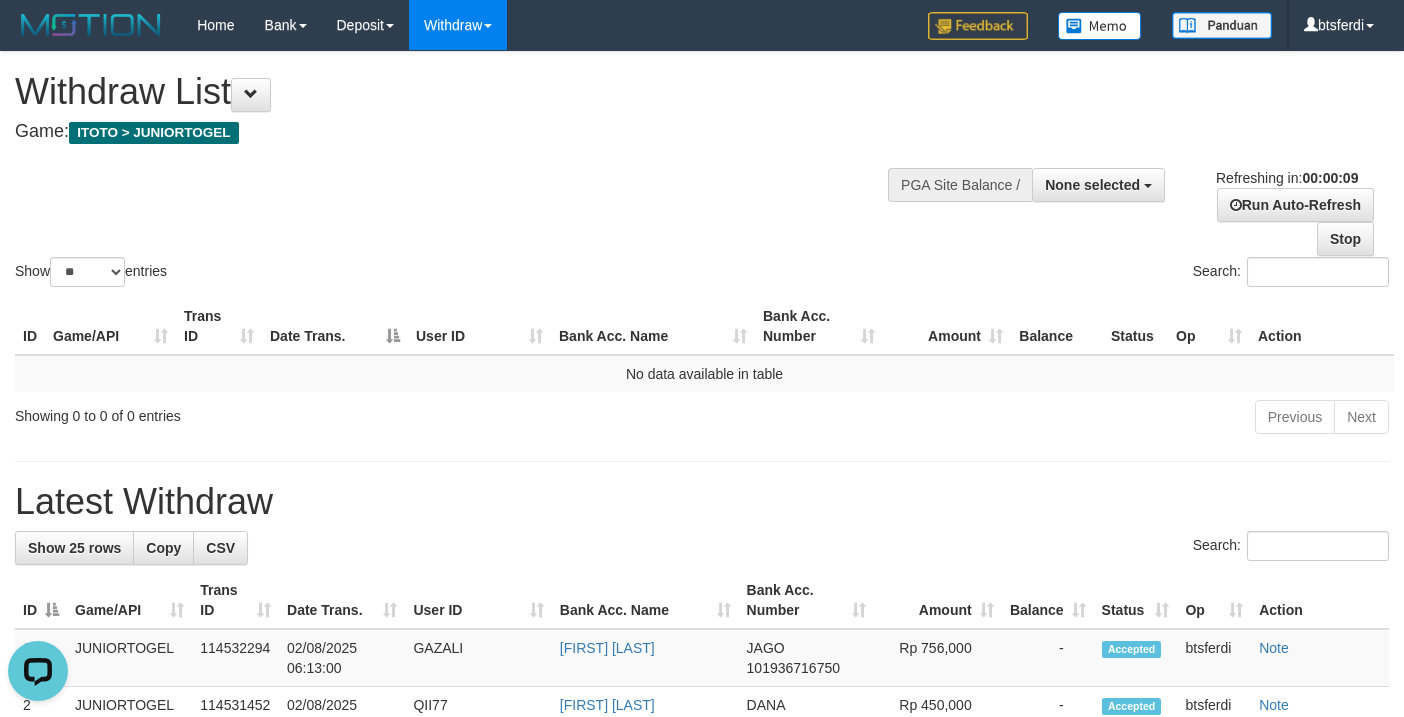 scroll, scrollTop: 0, scrollLeft: 0, axis: both 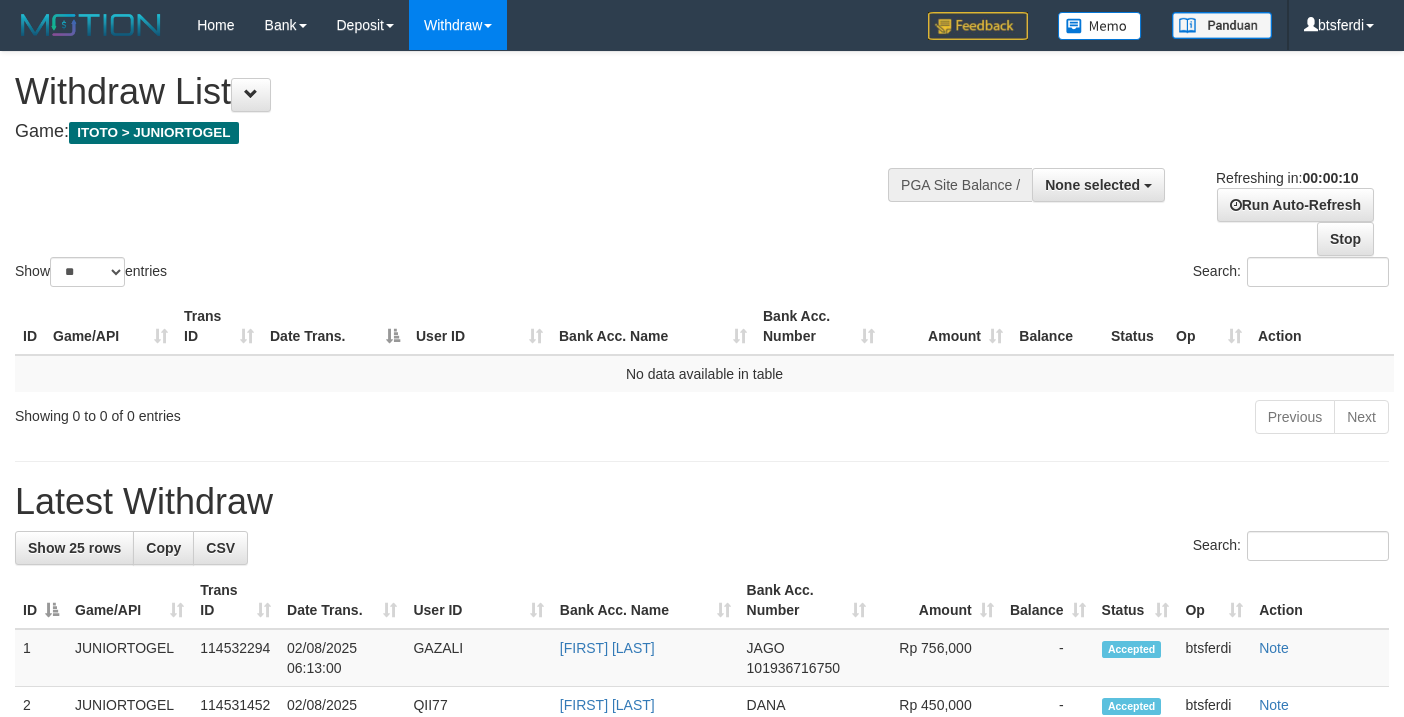 select 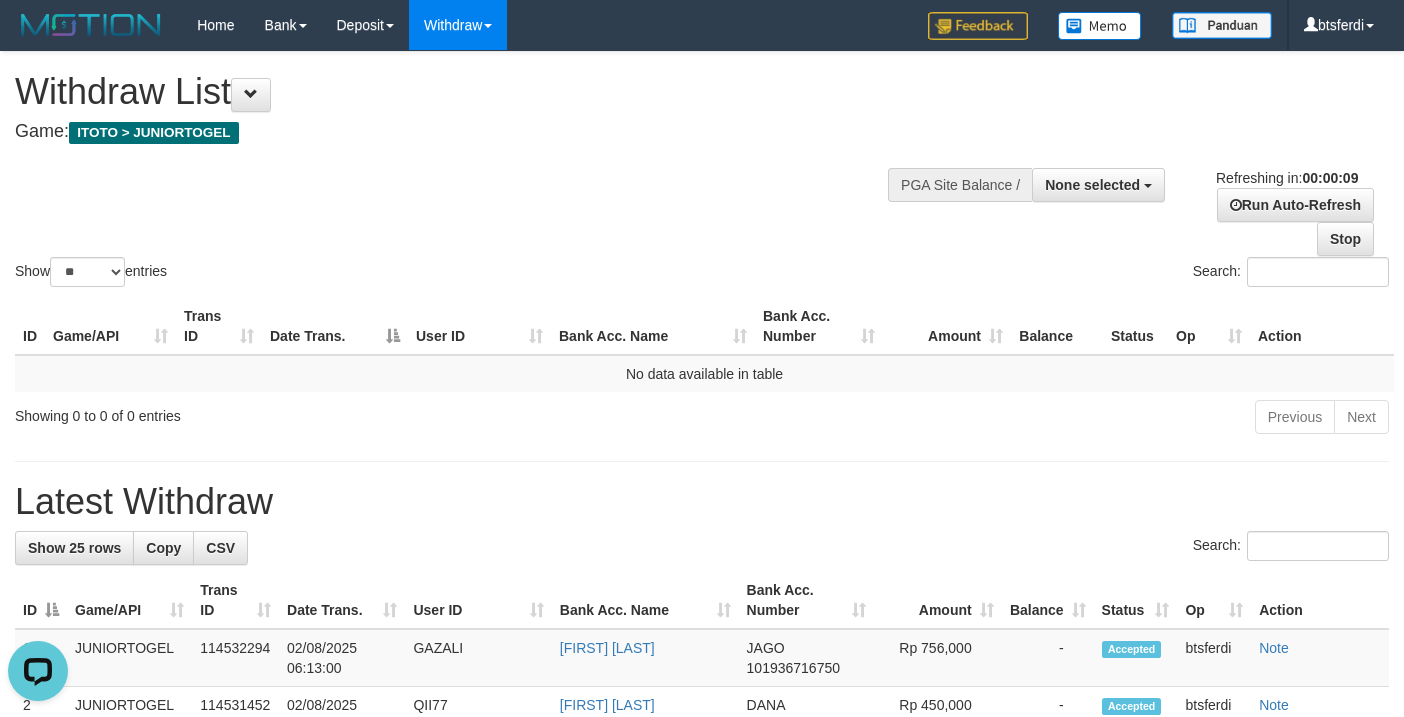 scroll, scrollTop: 0, scrollLeft: 0, axis: both 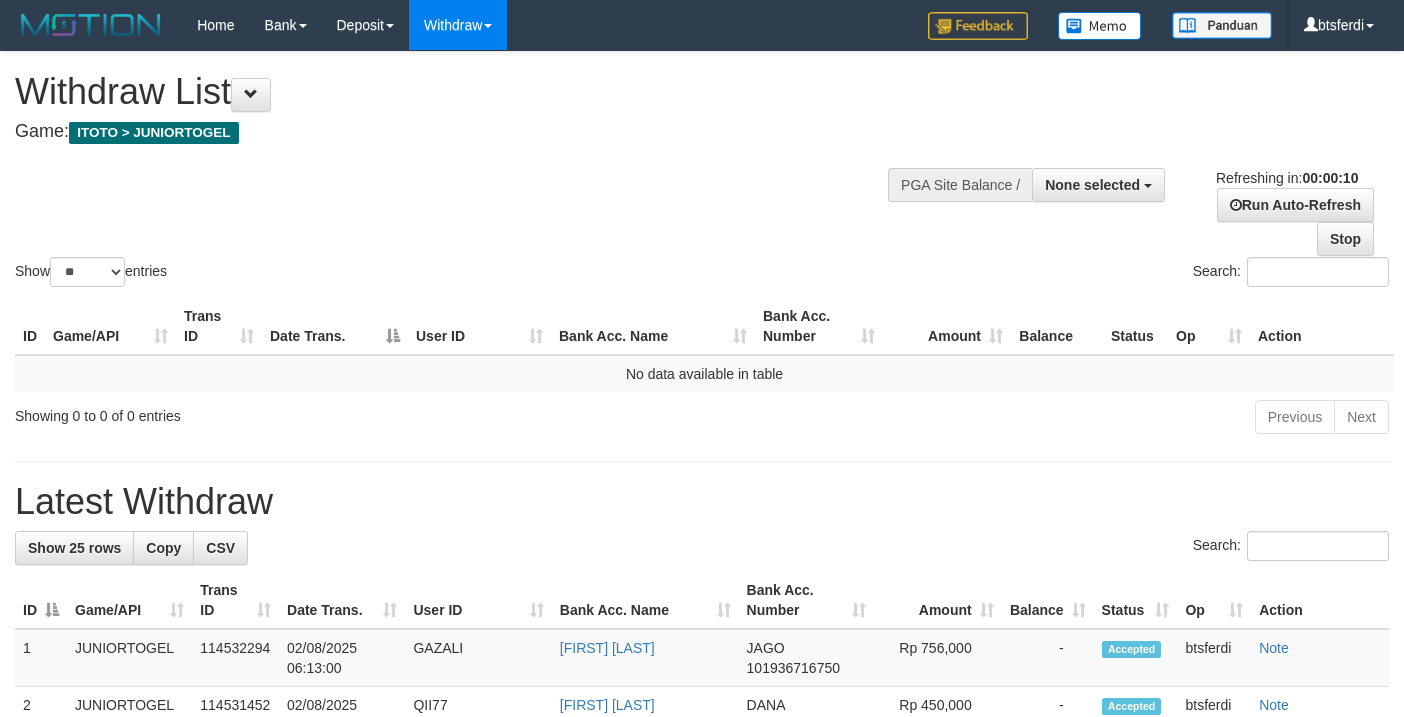 select 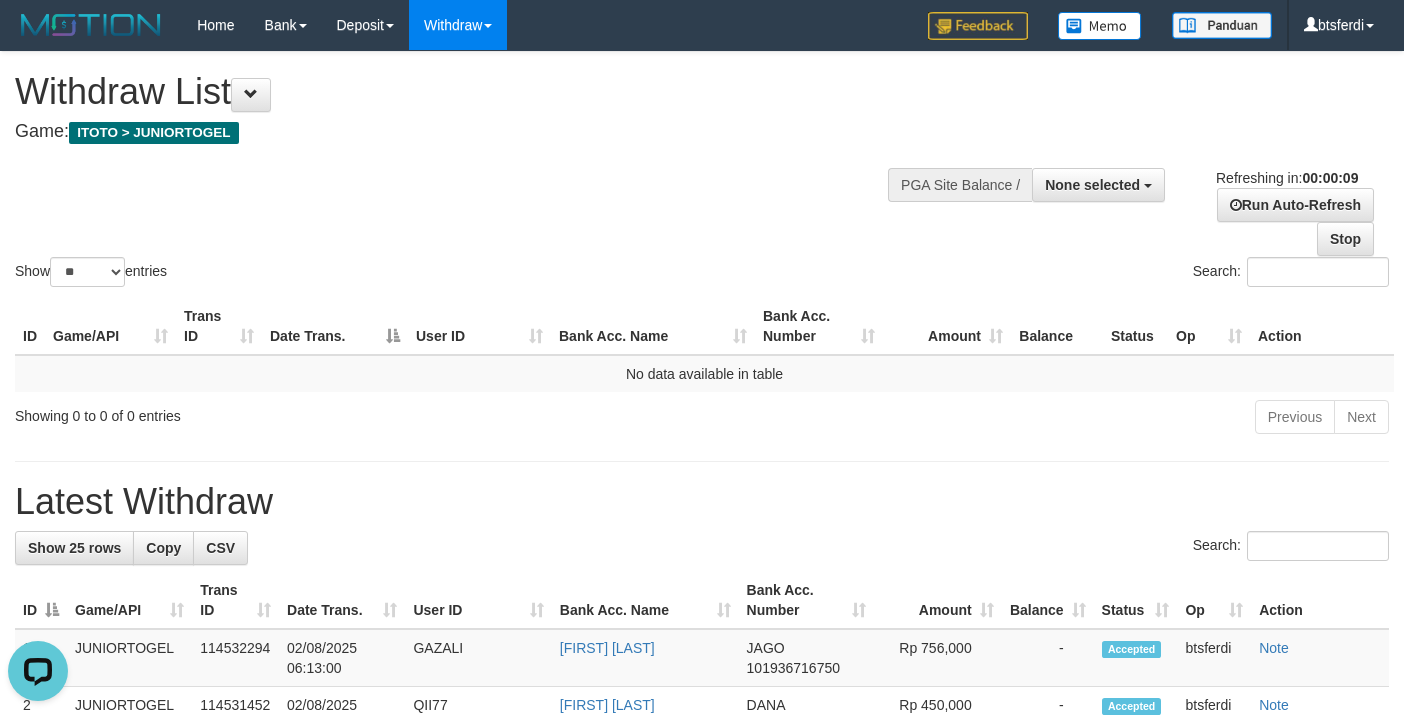 scroll, scrollTop: 0, scrollLeft: 0, axis: both 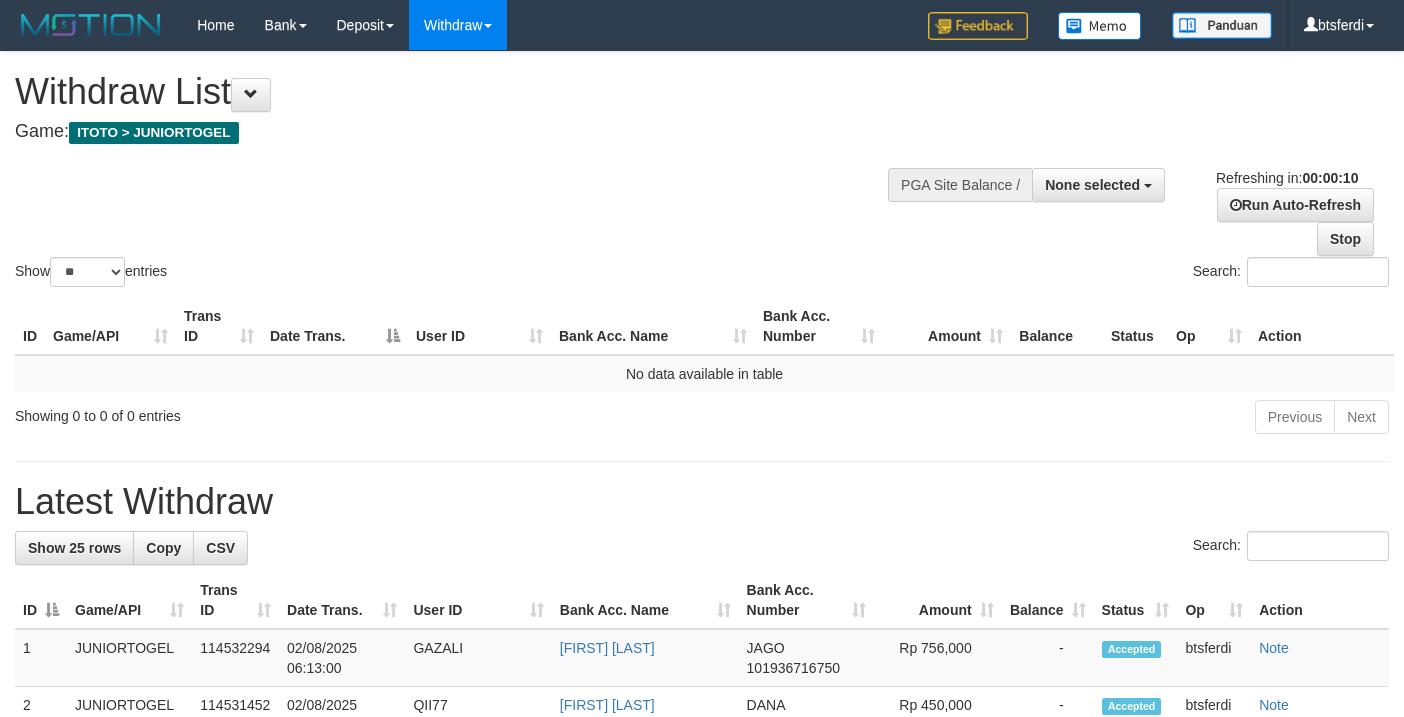 select 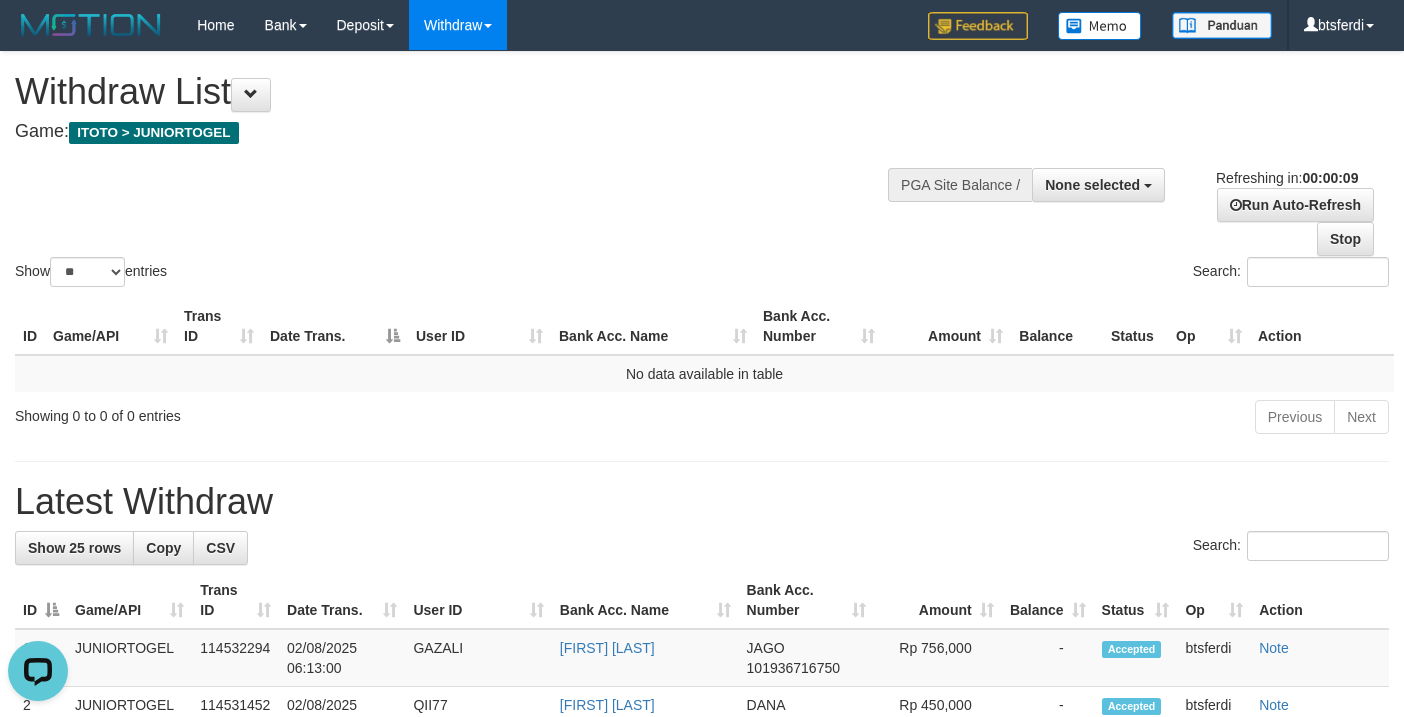 scroll, scrollTop: 0, scrollLeft: 0, axis: both 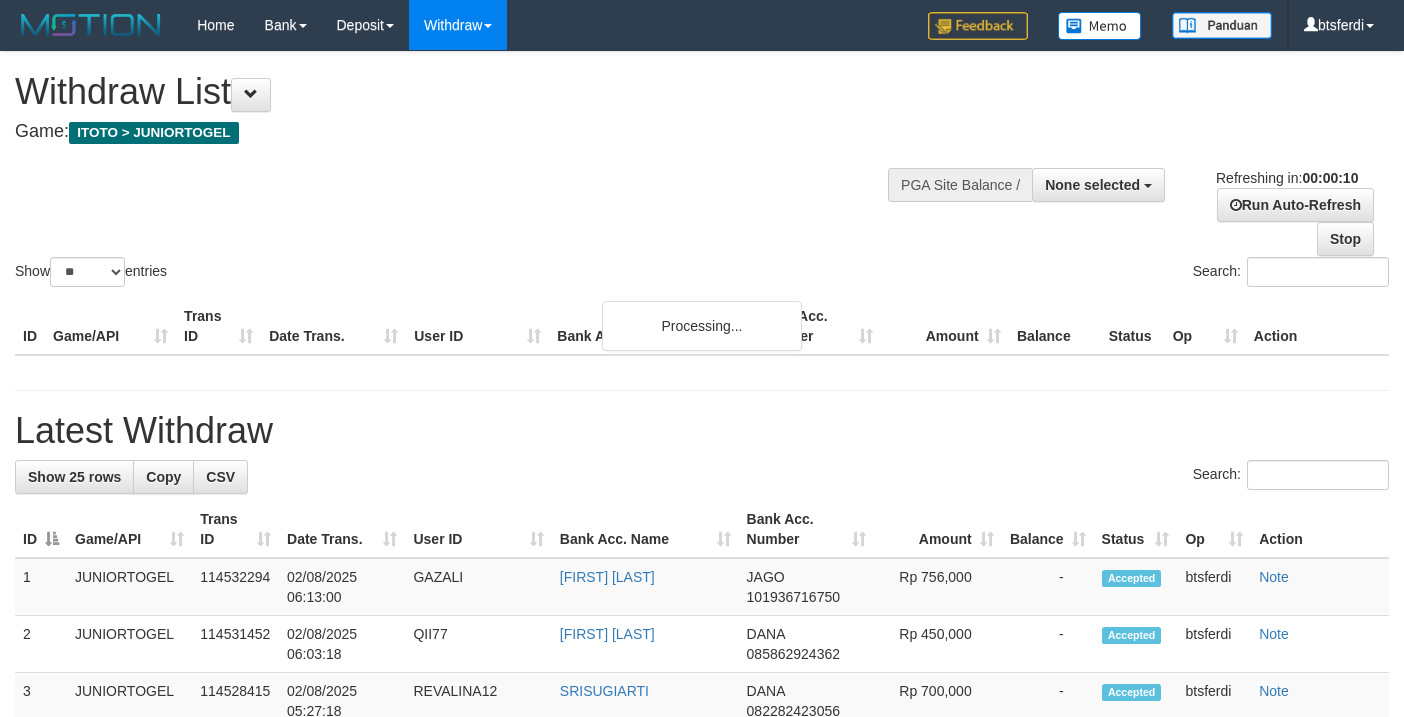 select 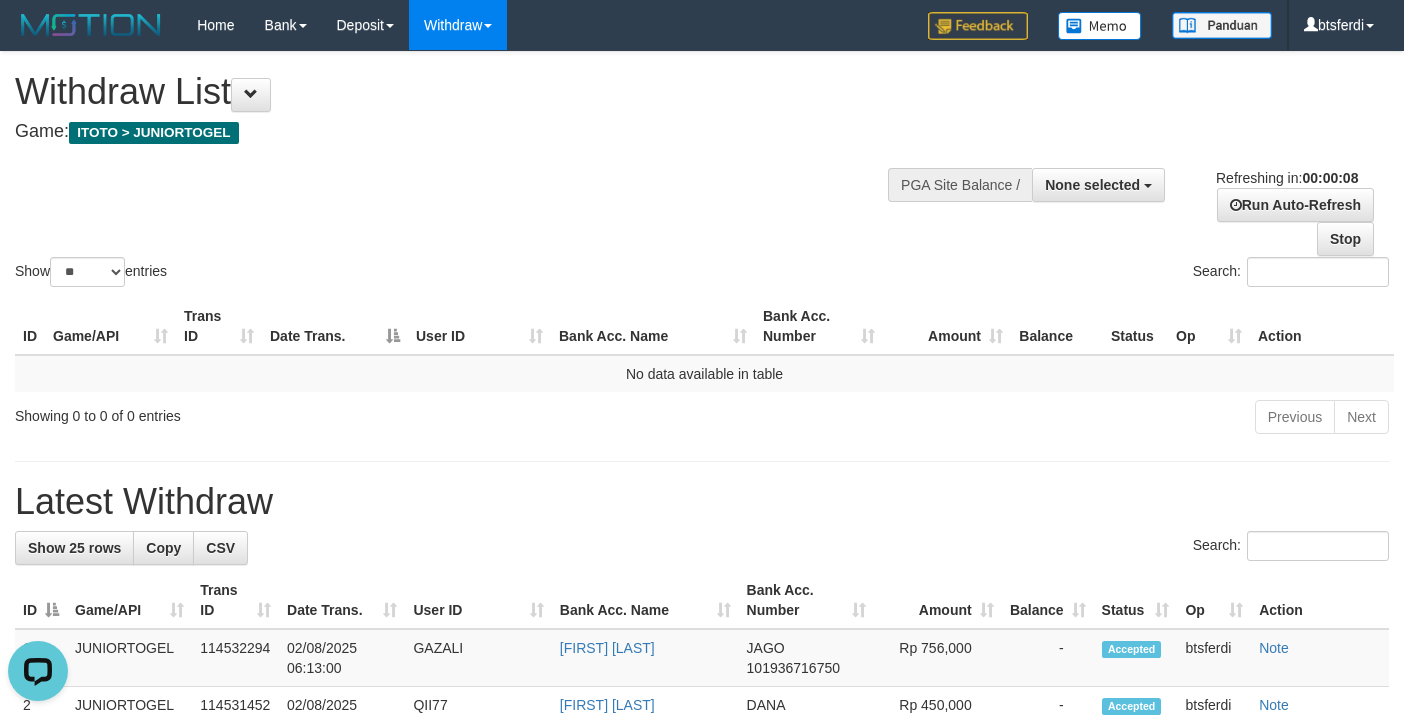 scroll, scrollTop: 0, scrollLeft: 0, axis: both 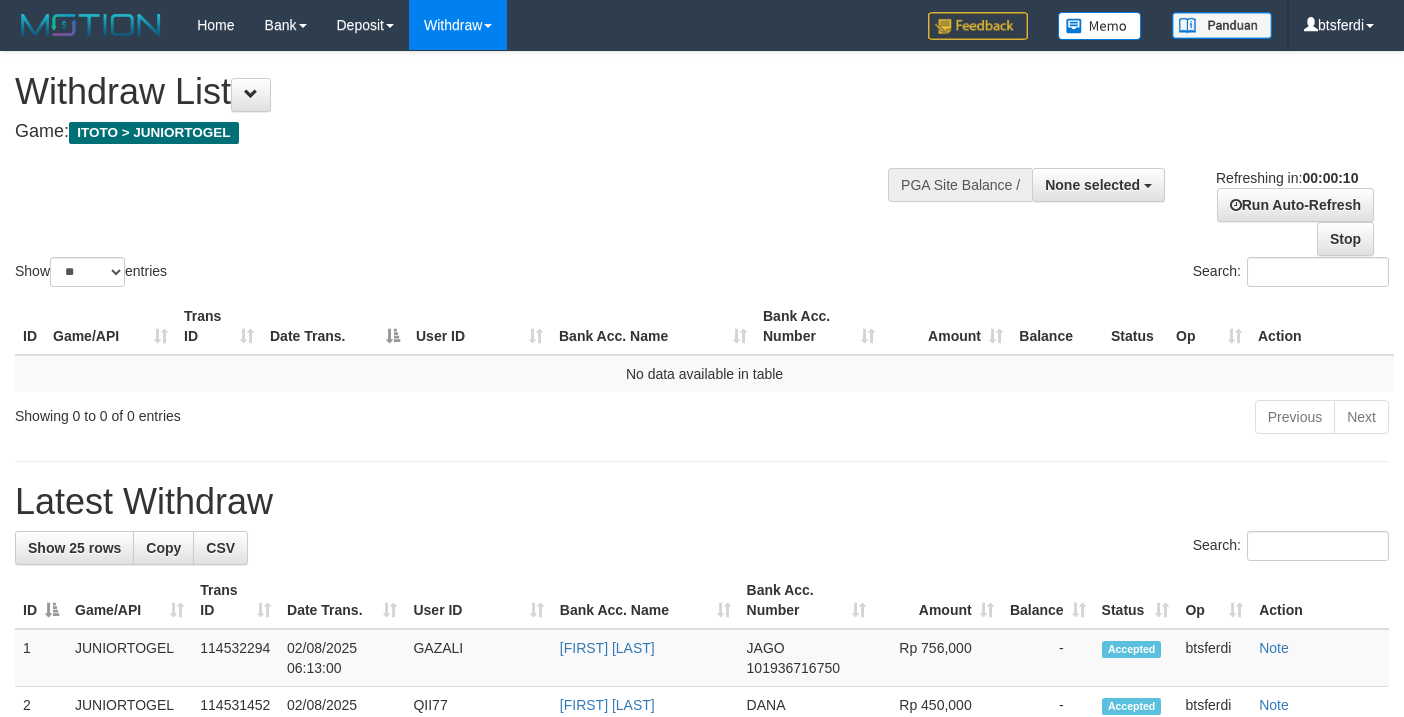select 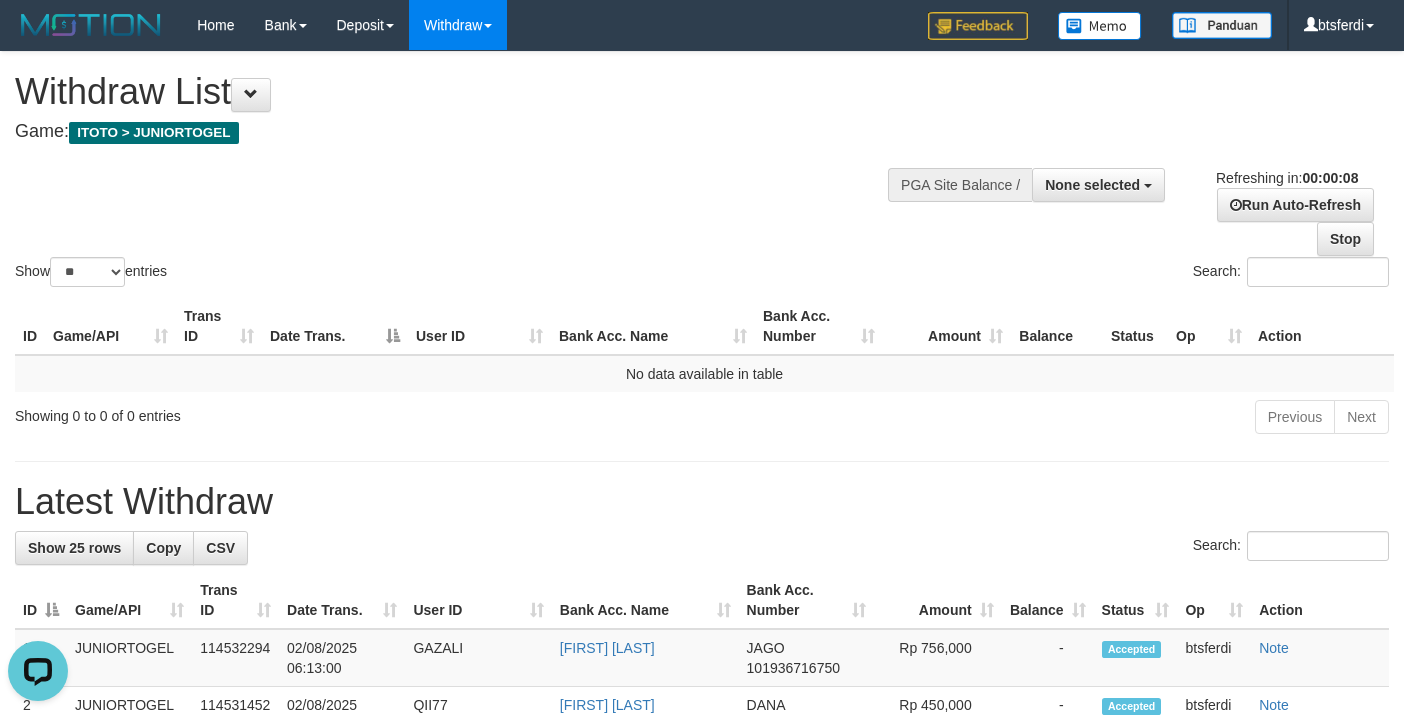 scroll, scrollTop: 0, scrollLeft: 0, axis: both 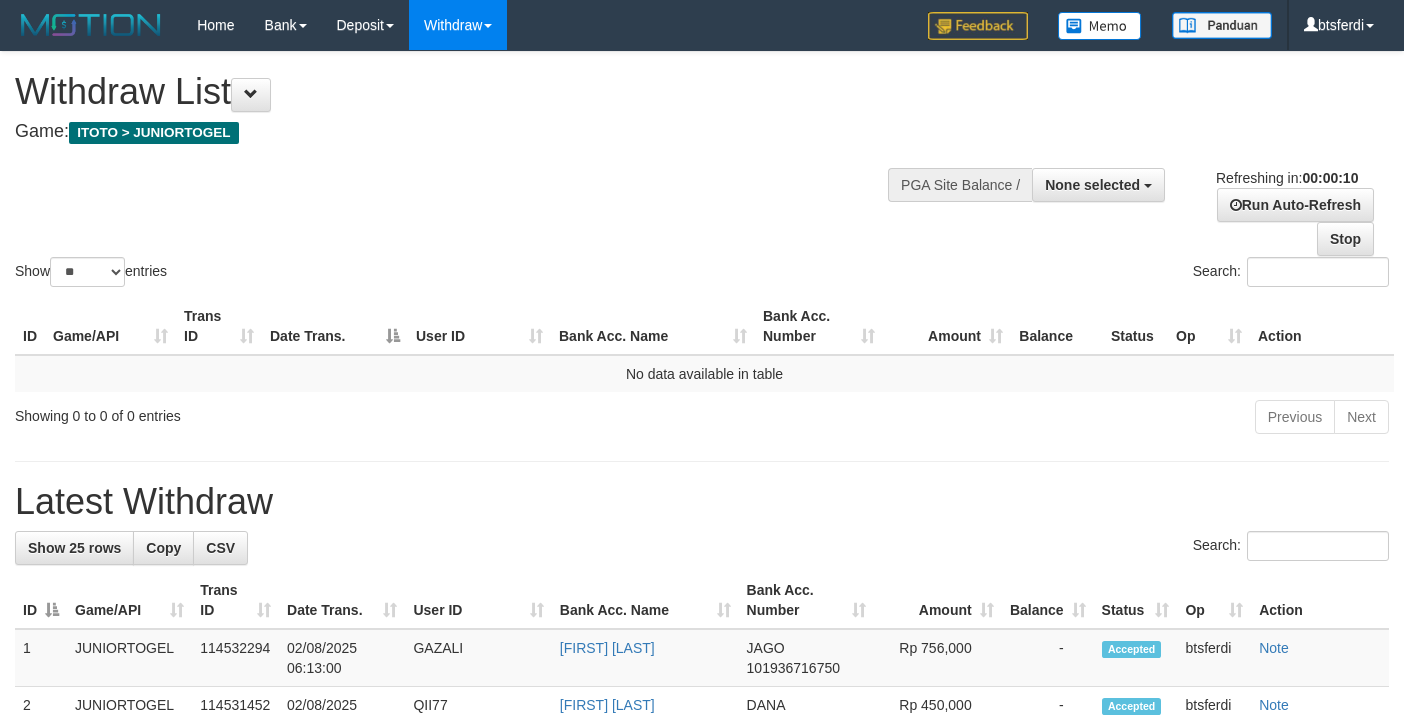 select 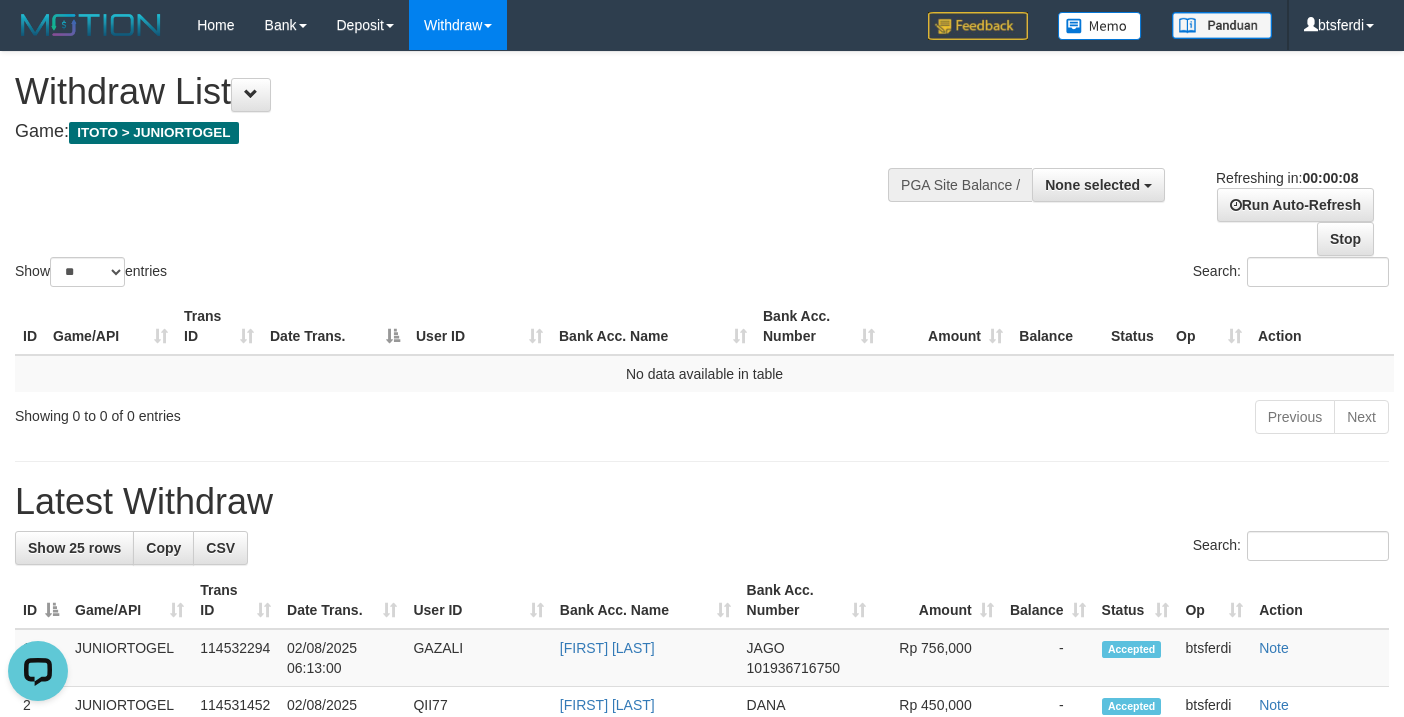 scroll, scrollTop: 0, scrollLeft: 0, axis: both 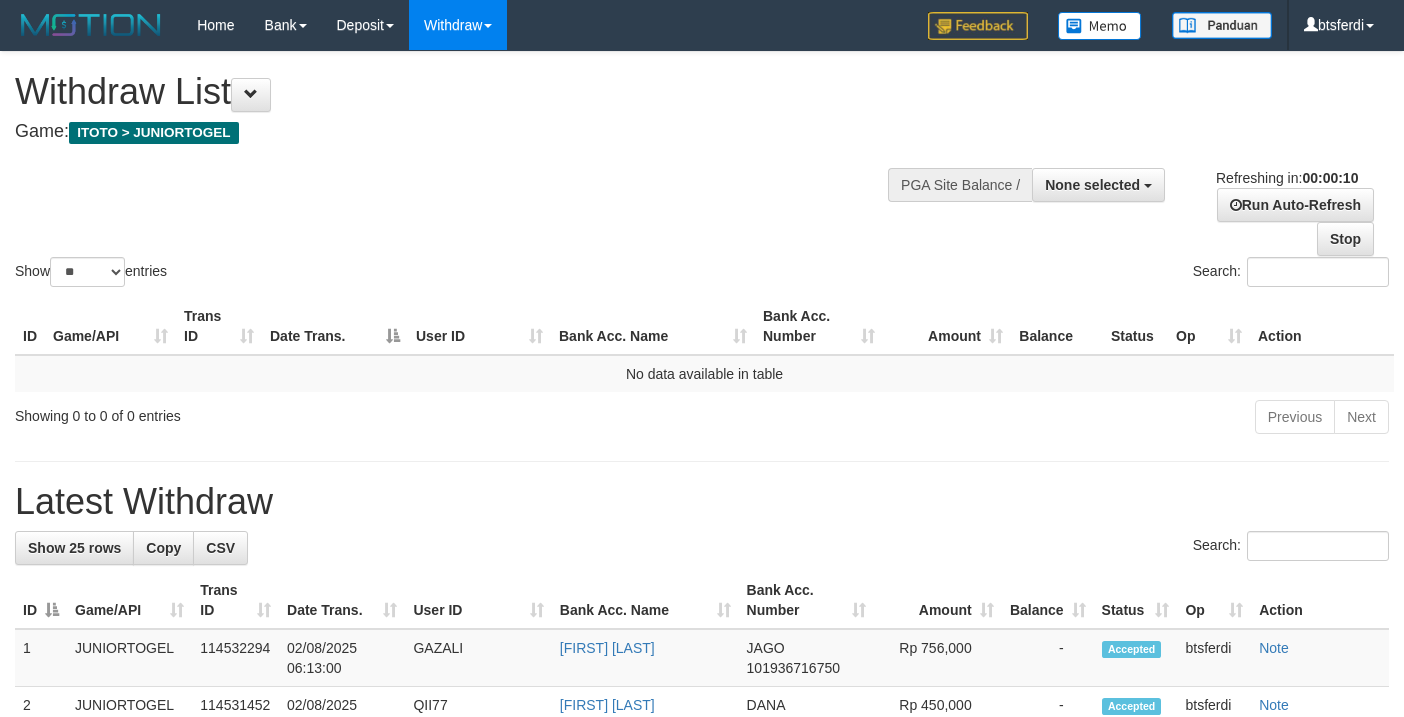 select 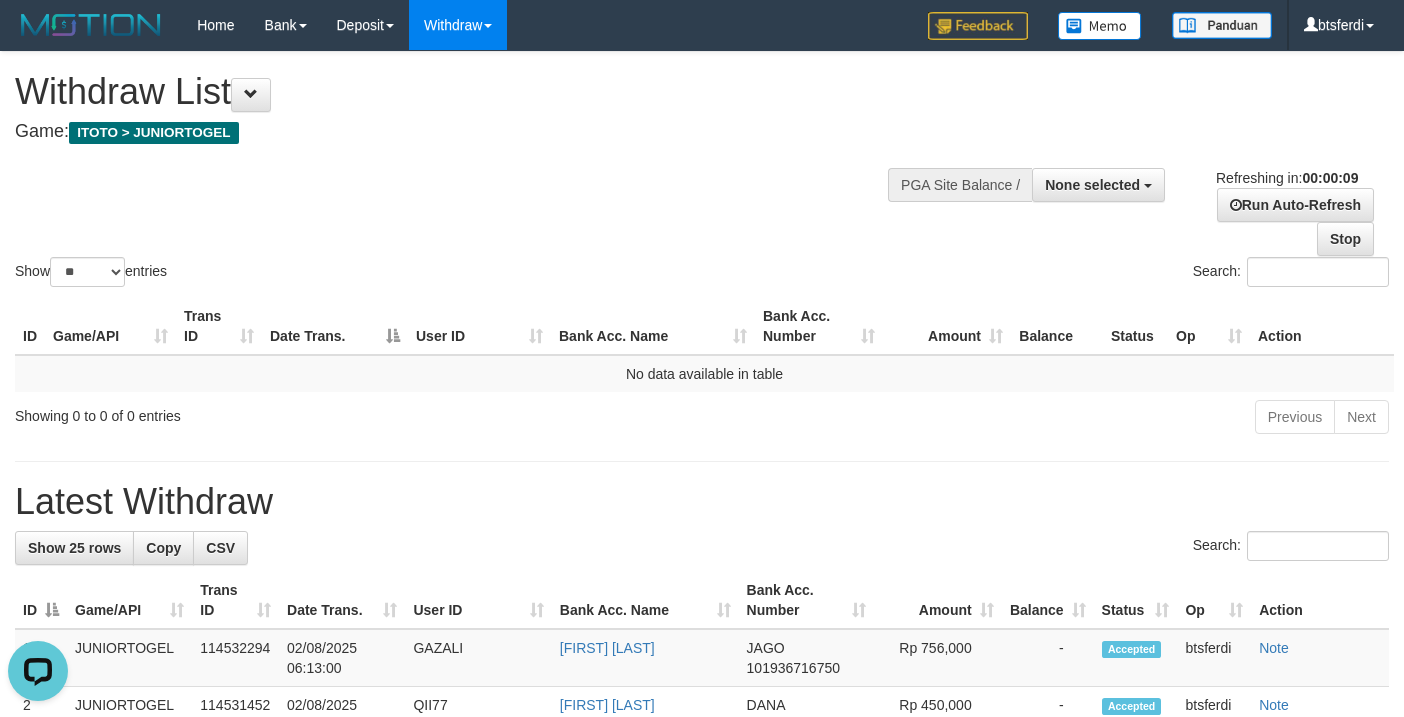 scroll, scrollTop: 0, scrollLeft: 0, axis: both 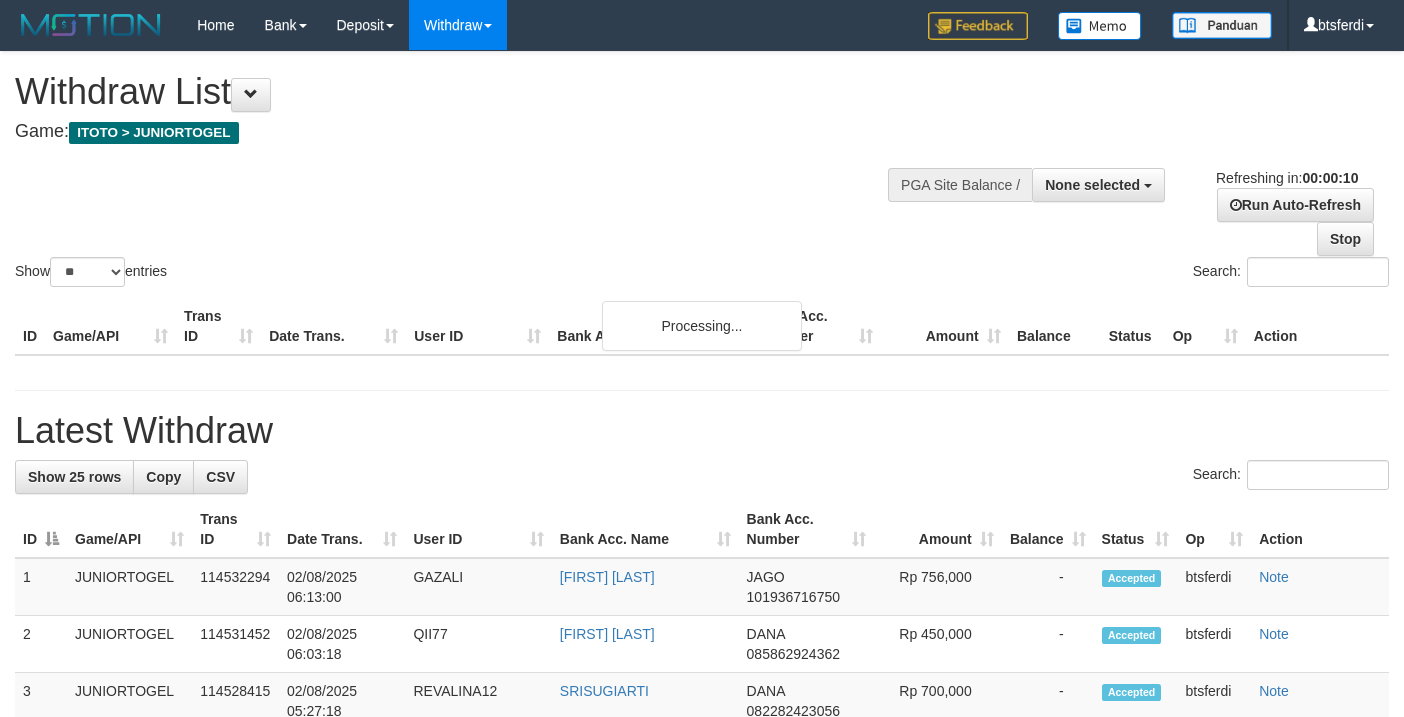 select 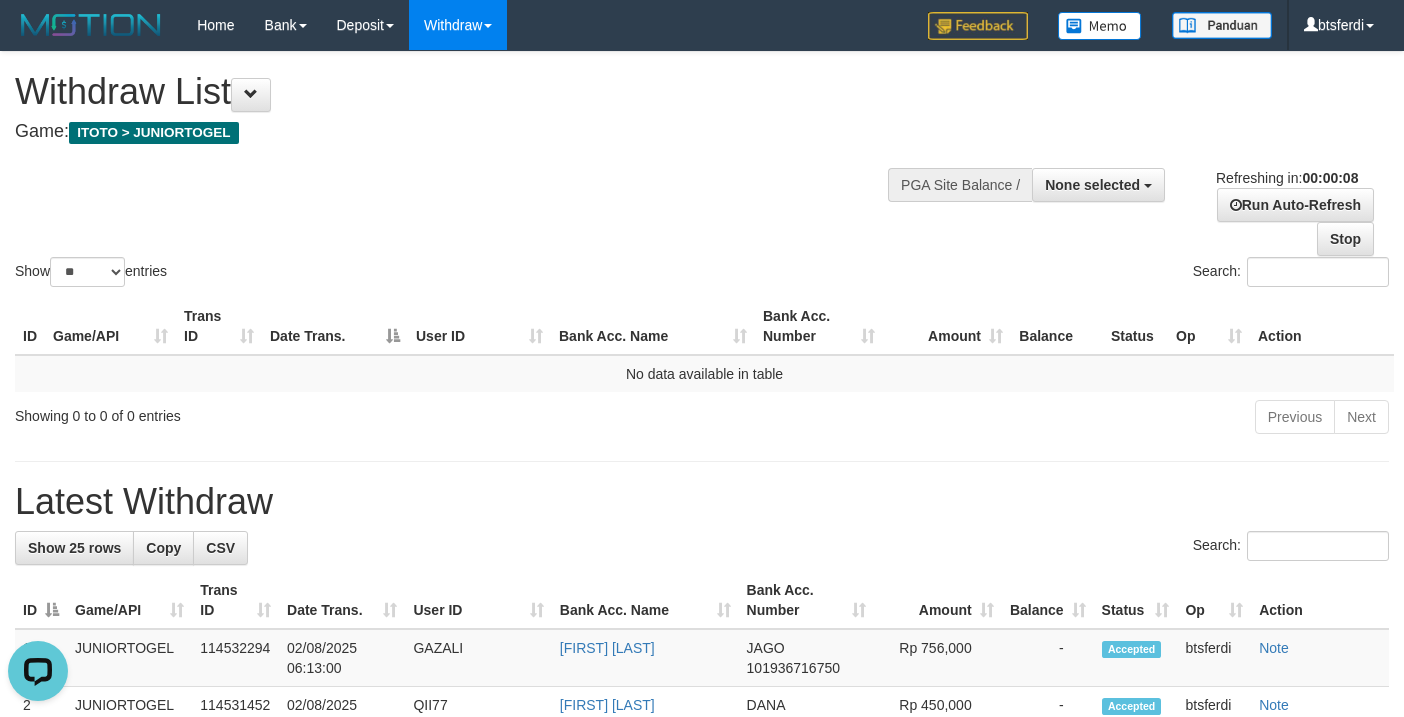 scroll, scrollTop: 0, scrollLeft: 0, axis: both 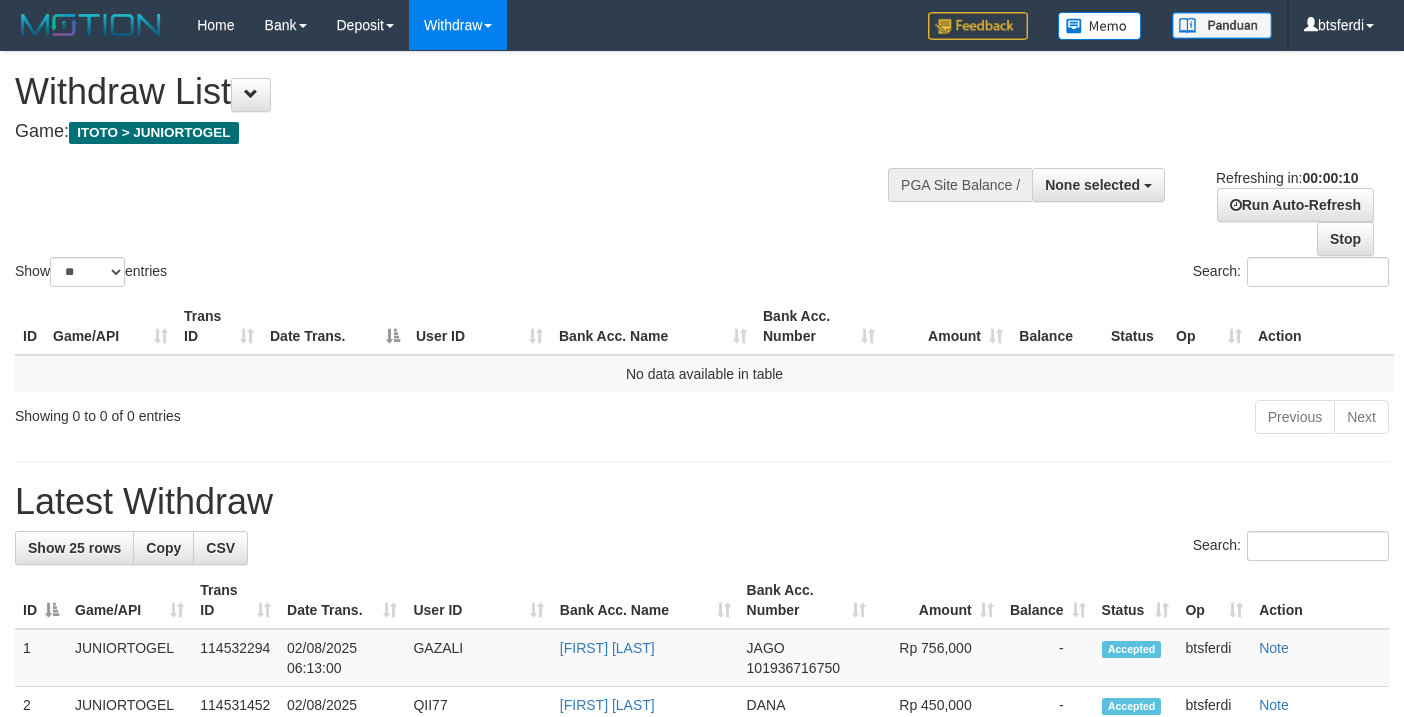 select 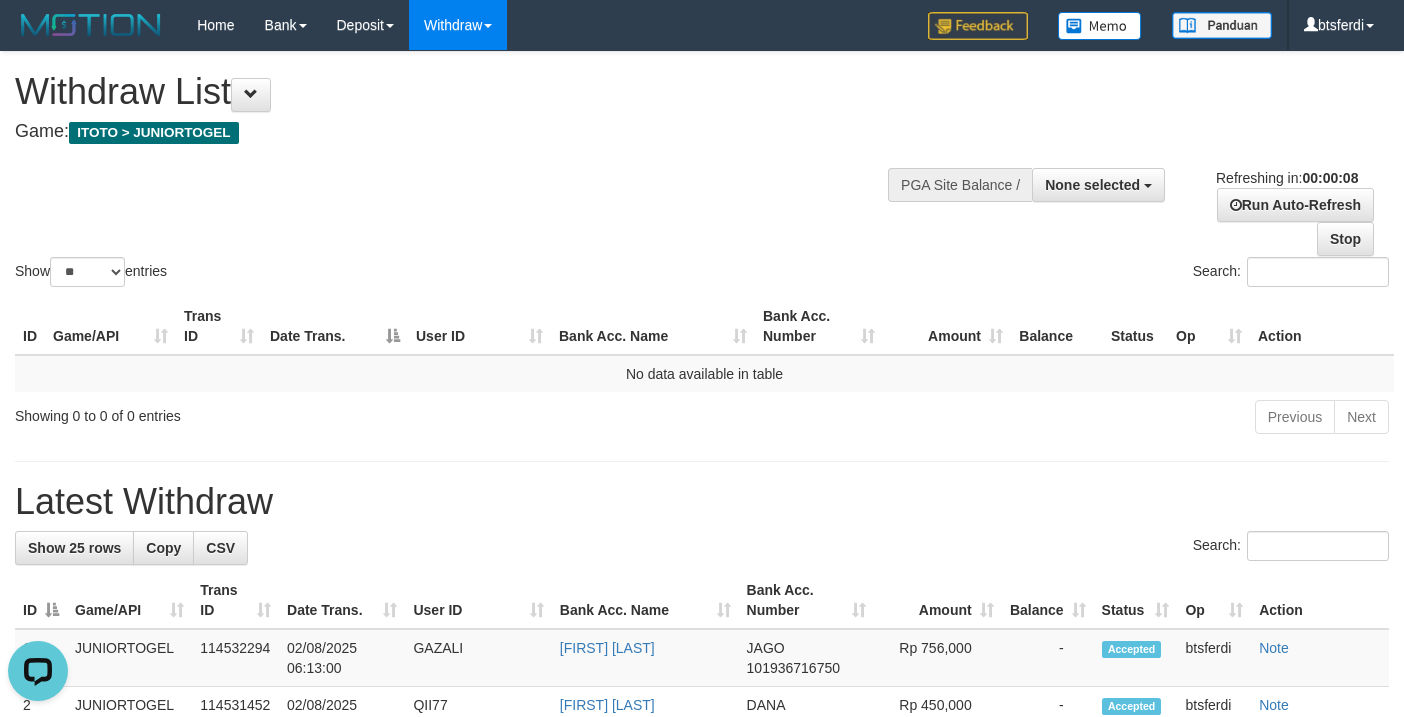 scroll, scrollTop: 0, scrollLeft: 0, axis: both 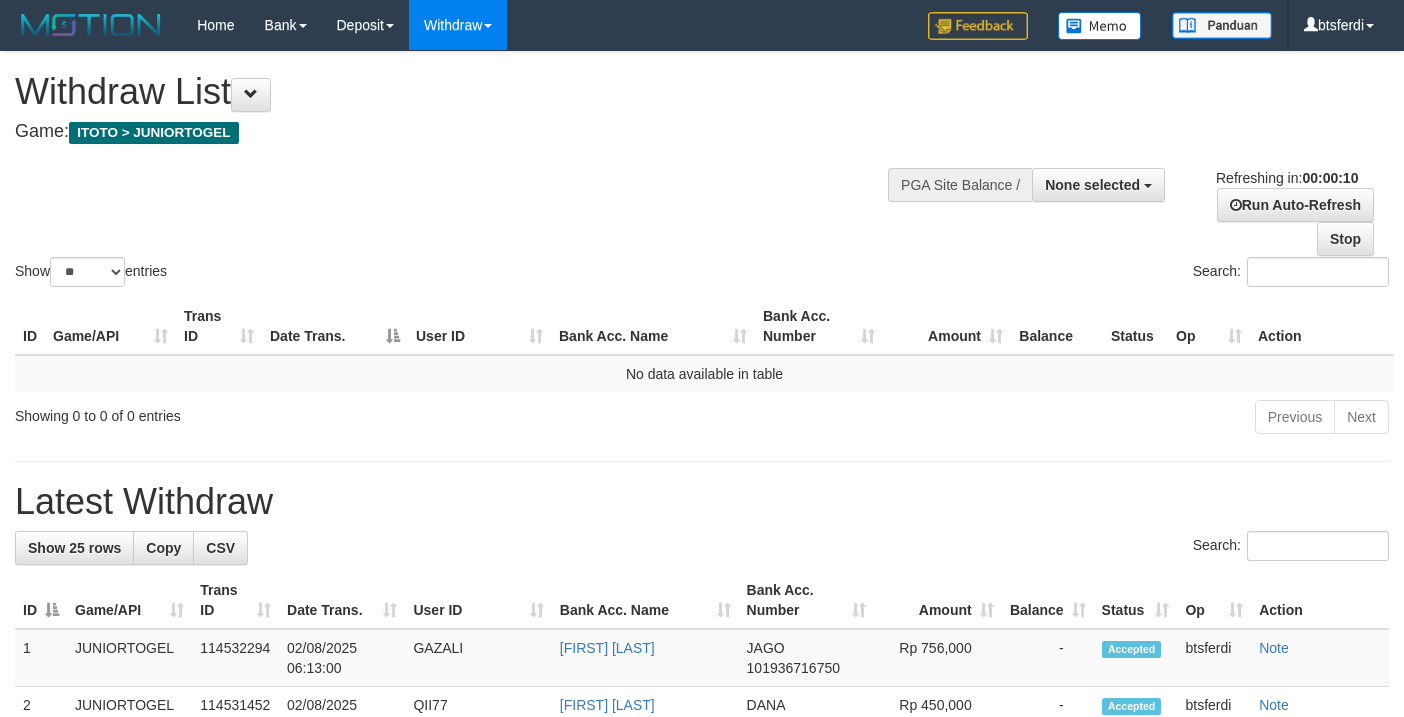 select 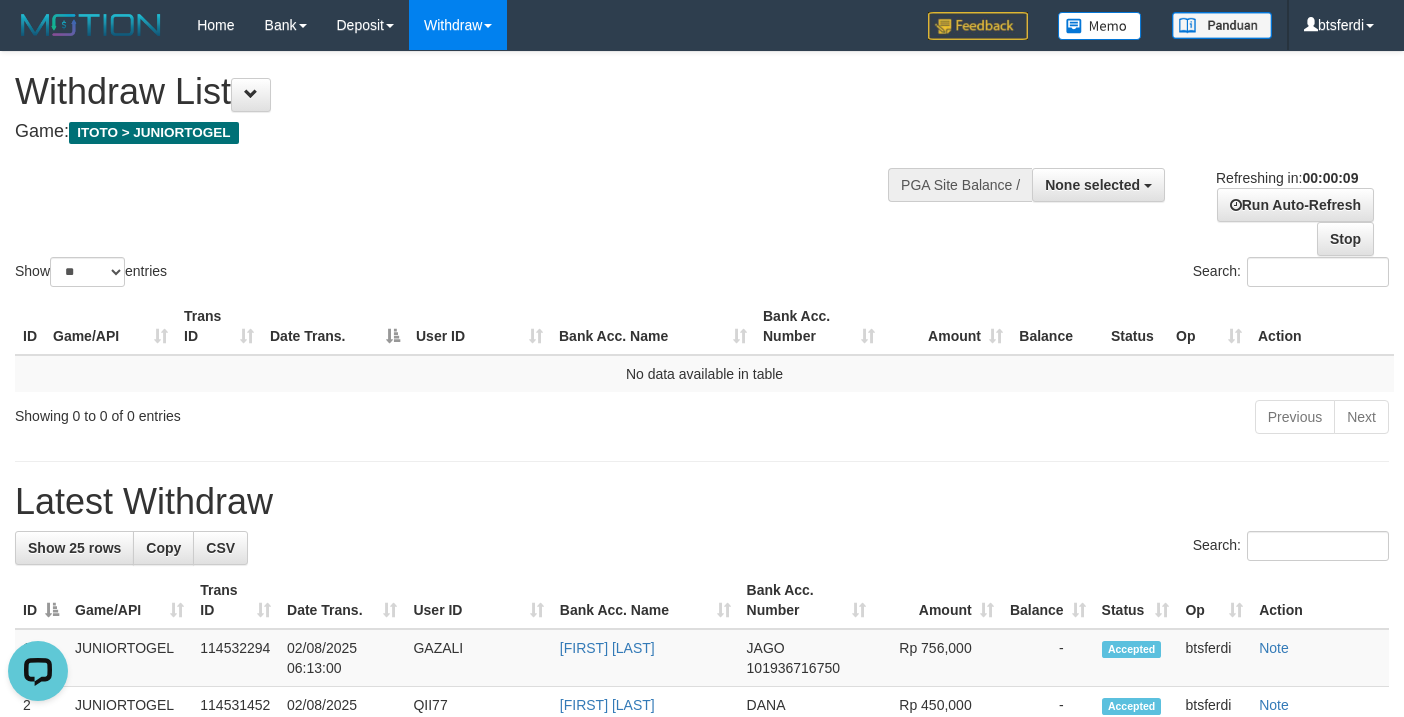scroll, scrollTop: 0, scrollLeft: 0, axis: both 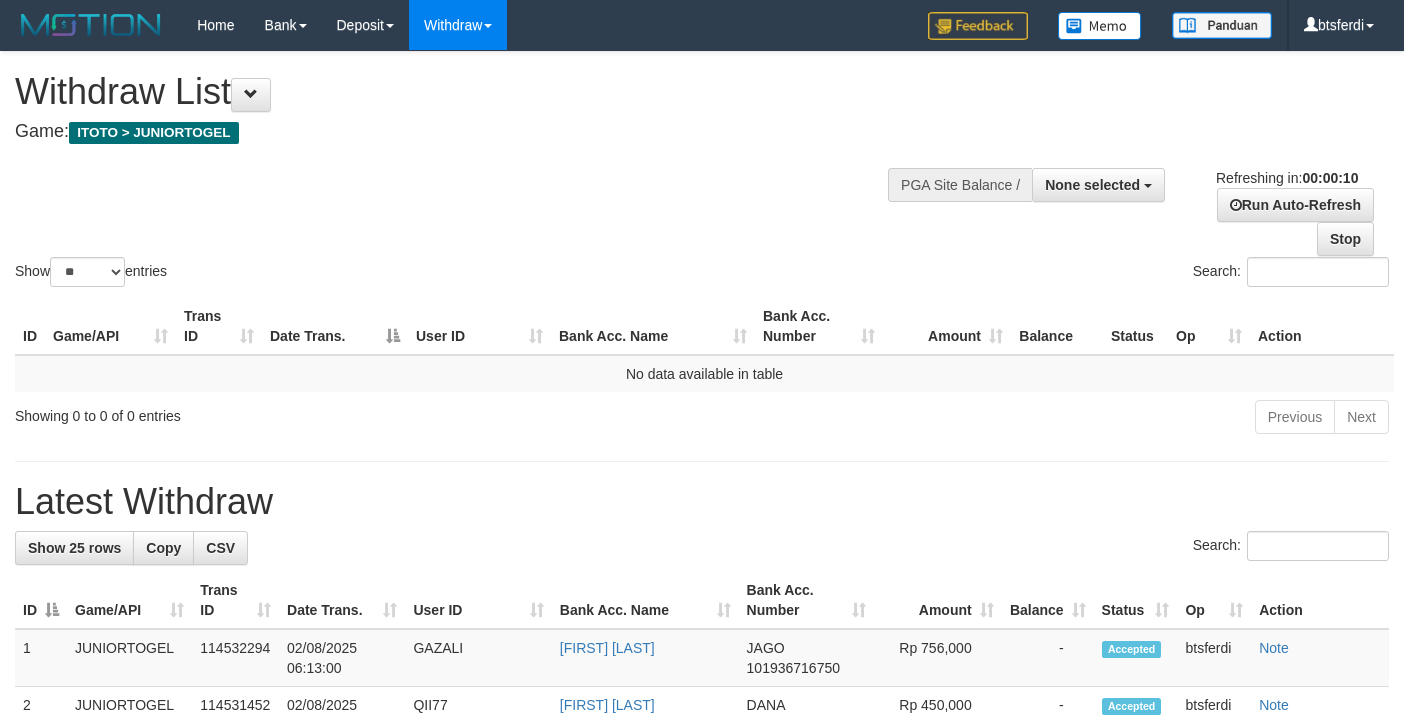 select 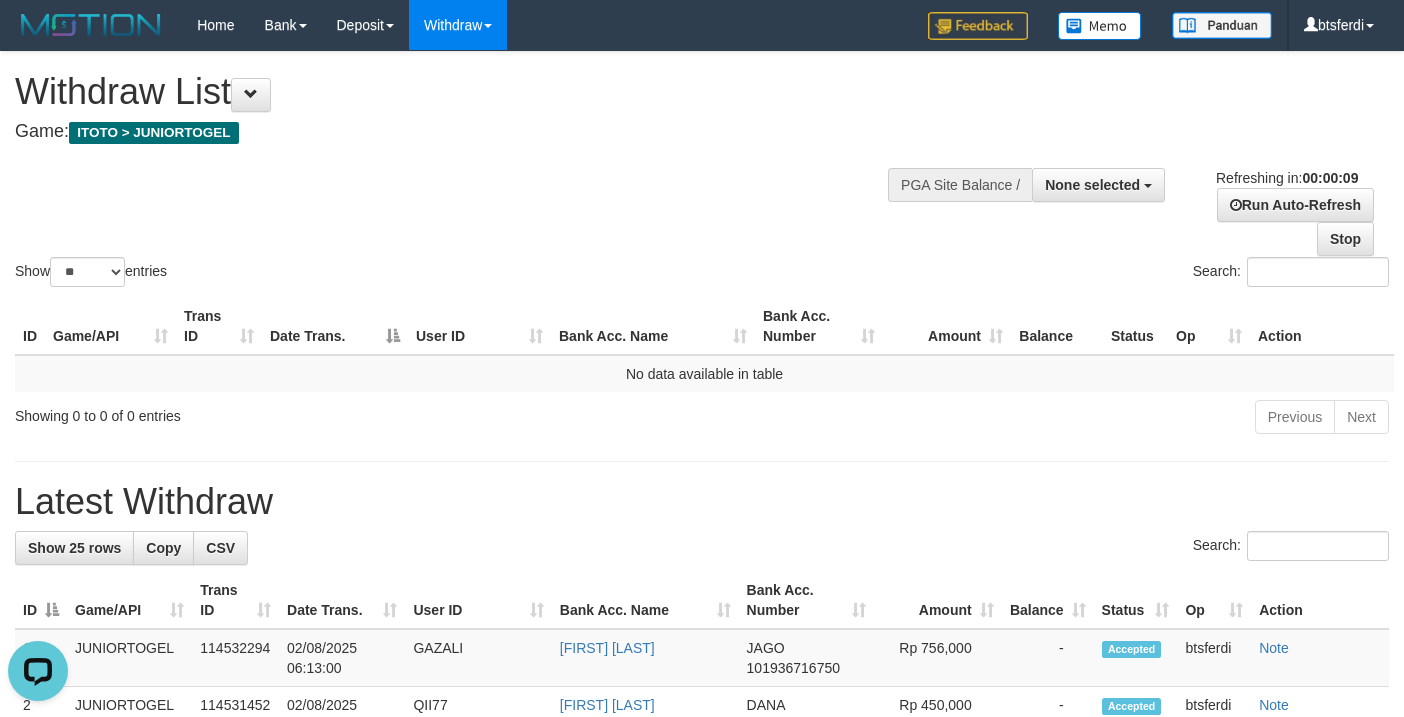 scroll, scrollTop: 0, scrollLeft: 0, axis: both 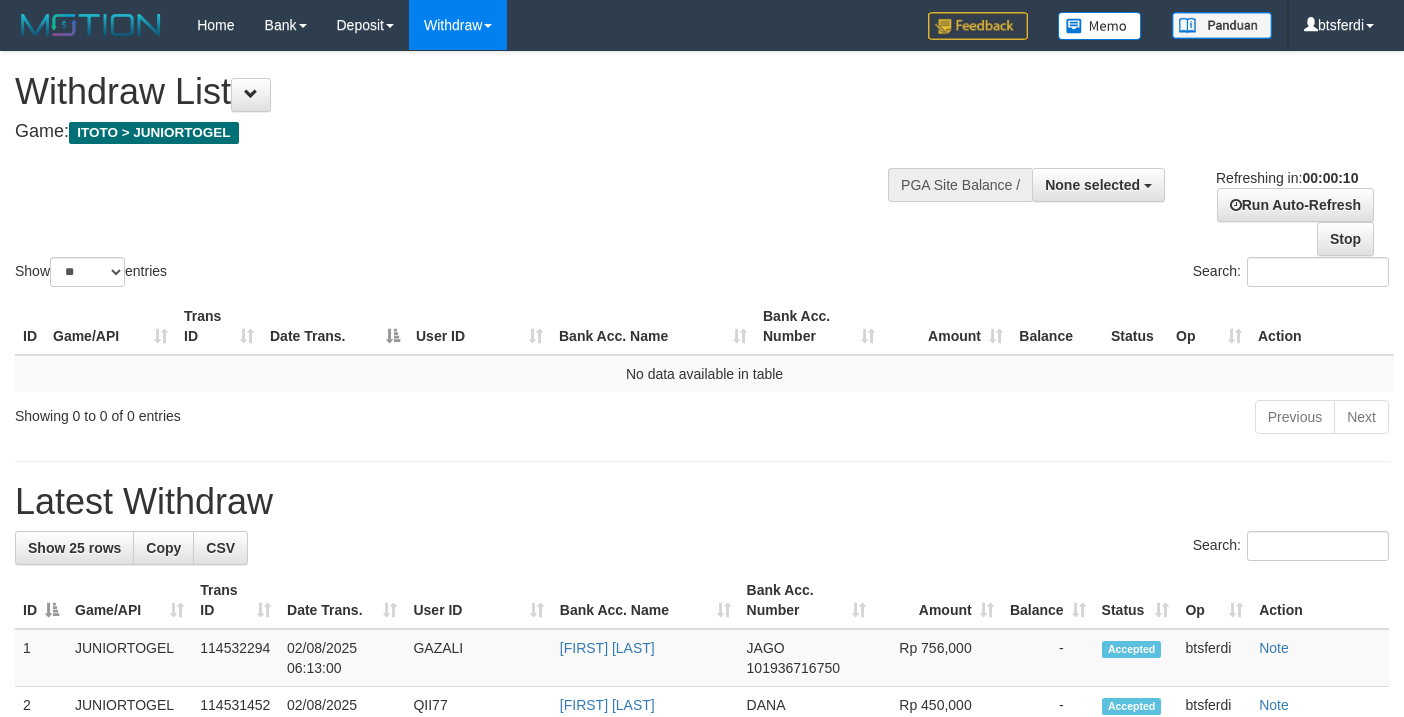 select 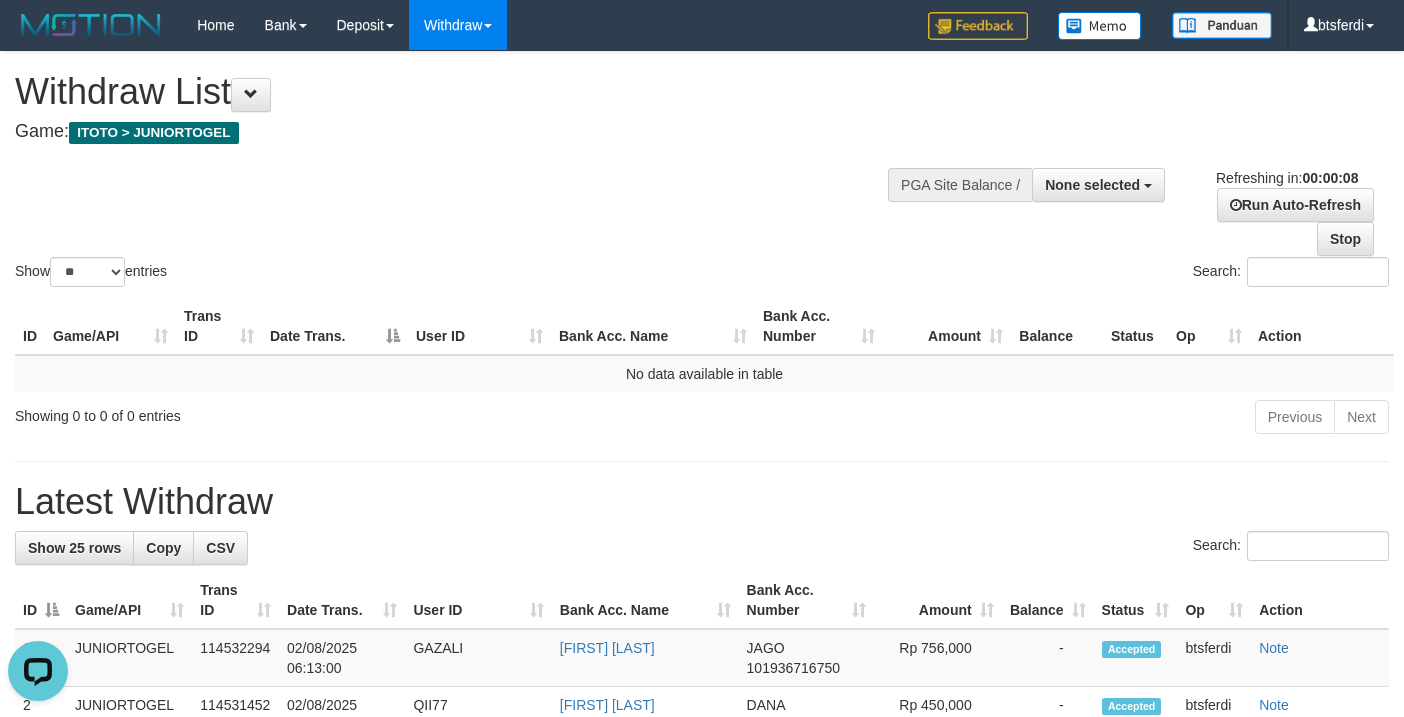 scroll, scrollTop: 0, scrollLeft: 0, axis: both 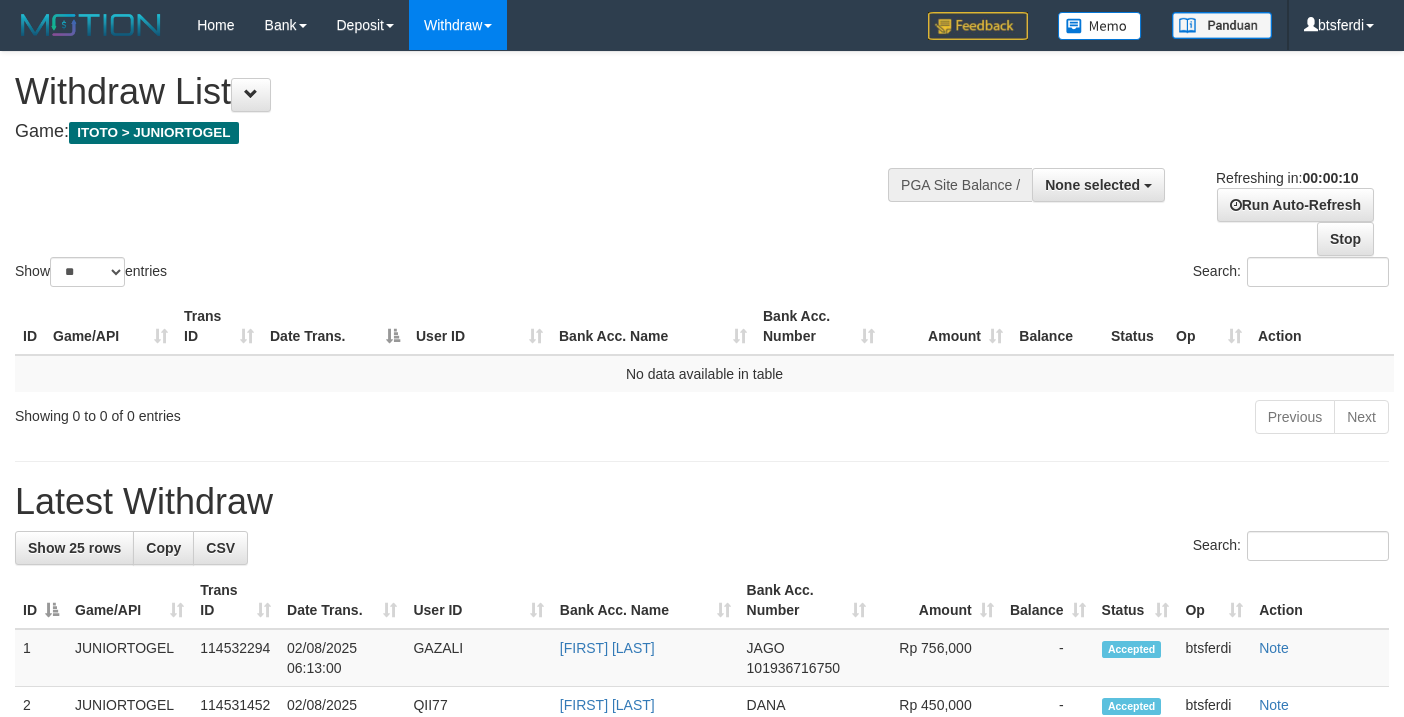 select 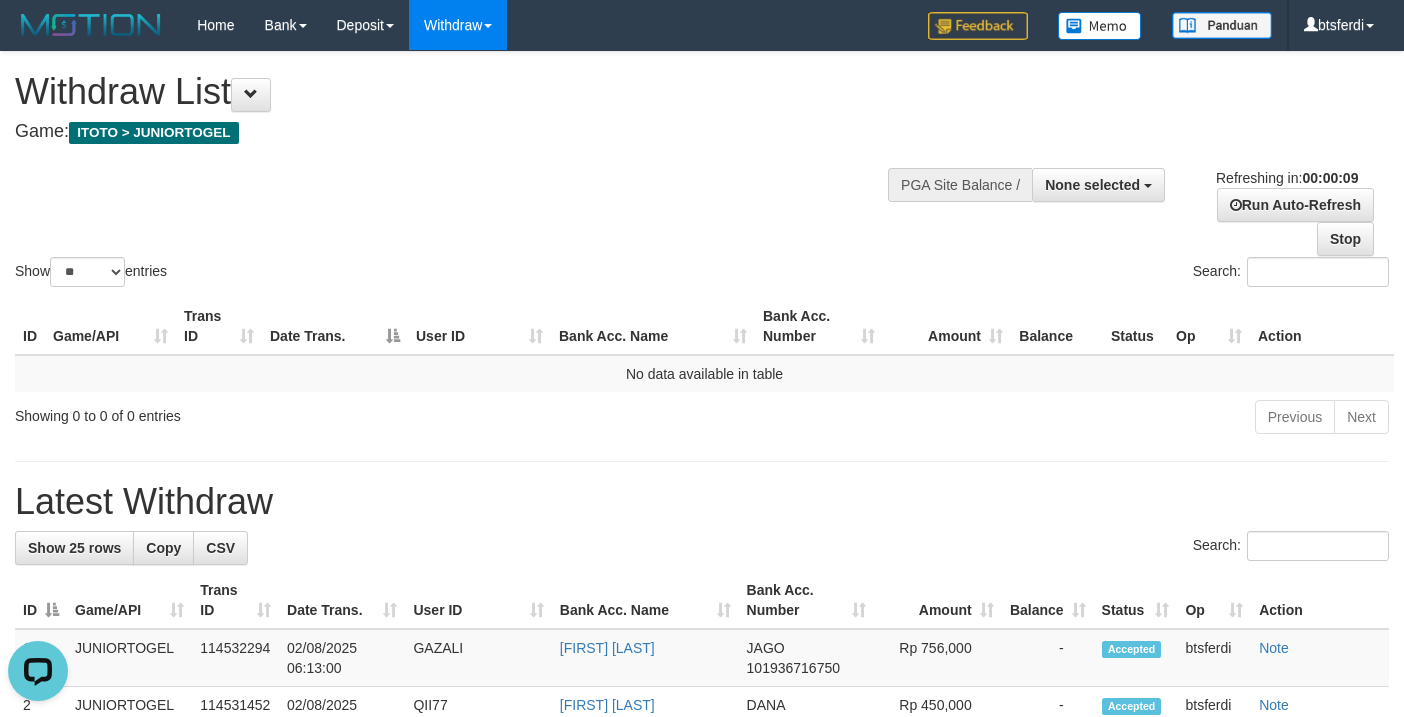 scroll, scrollTop: 0, scrollLeft: 0, axis: both 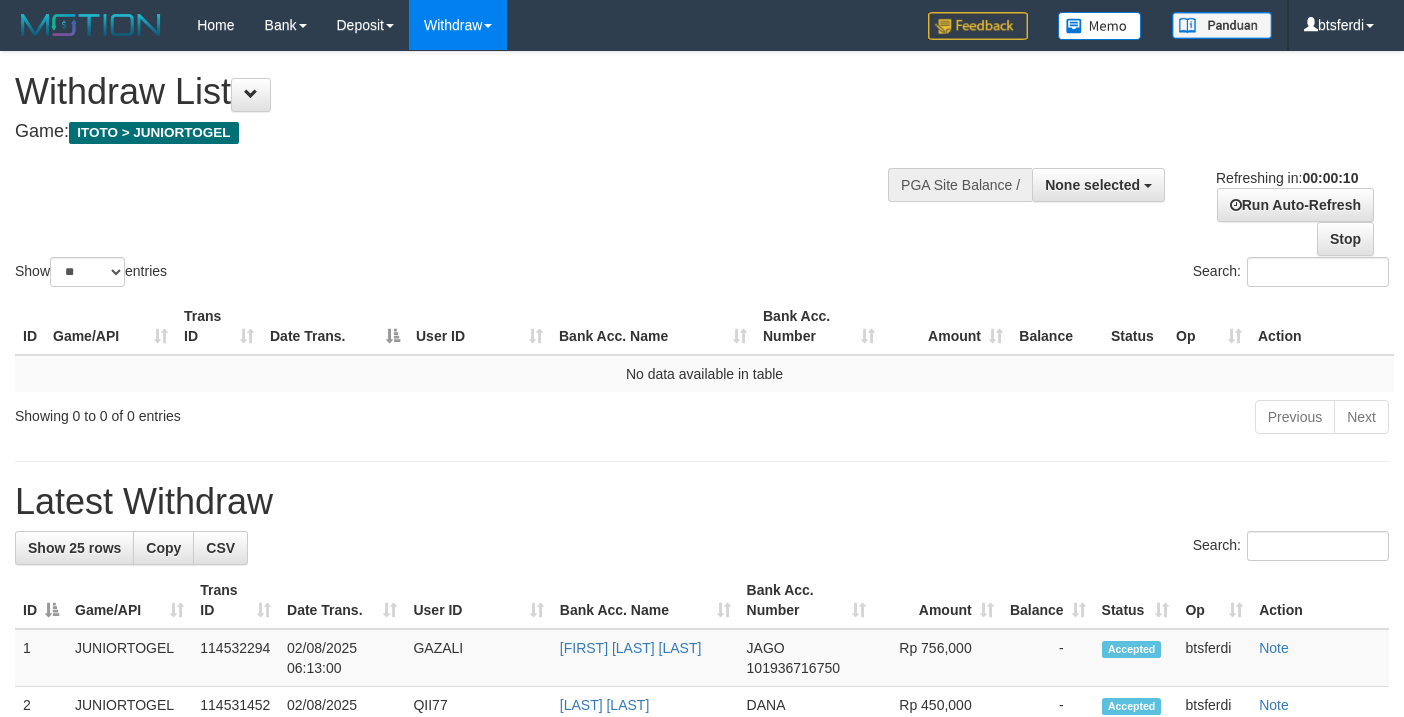 select 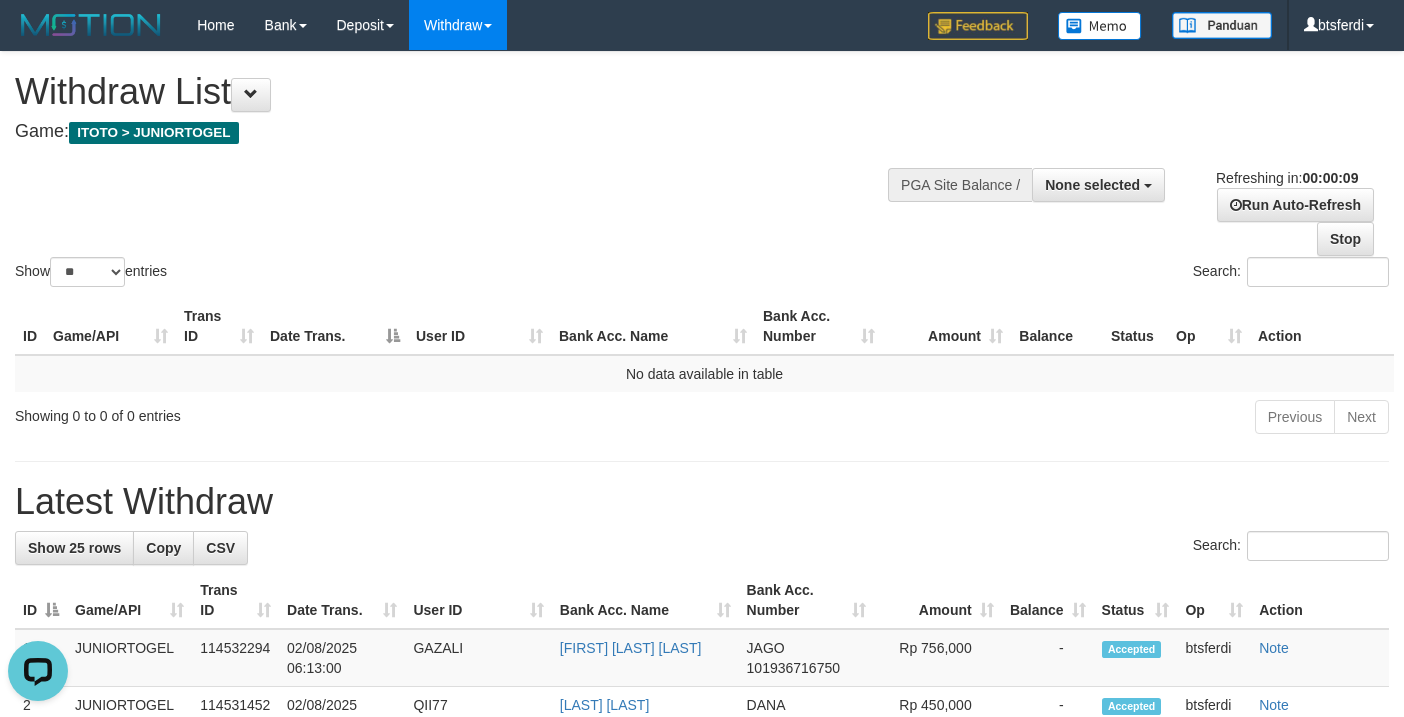 scroll, scrollTop: 0, scrollLeft: 0, axis: both 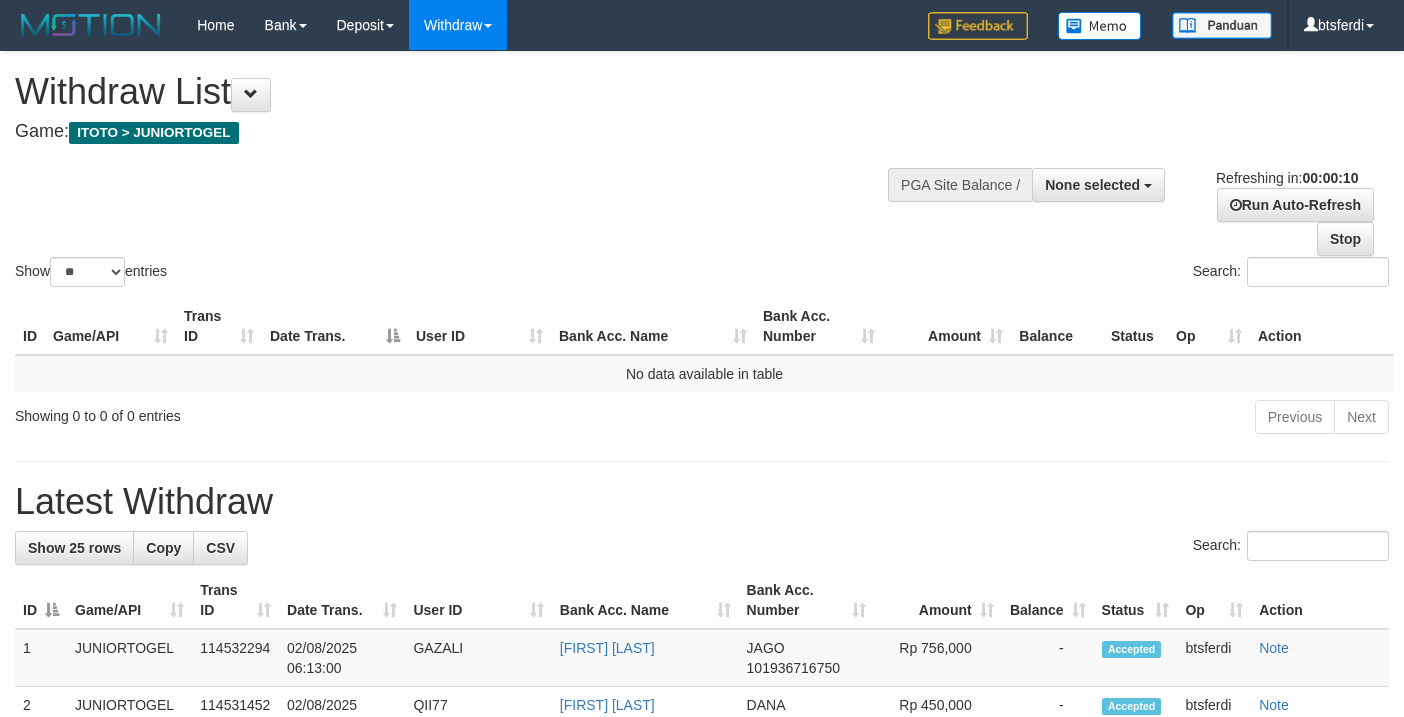 select 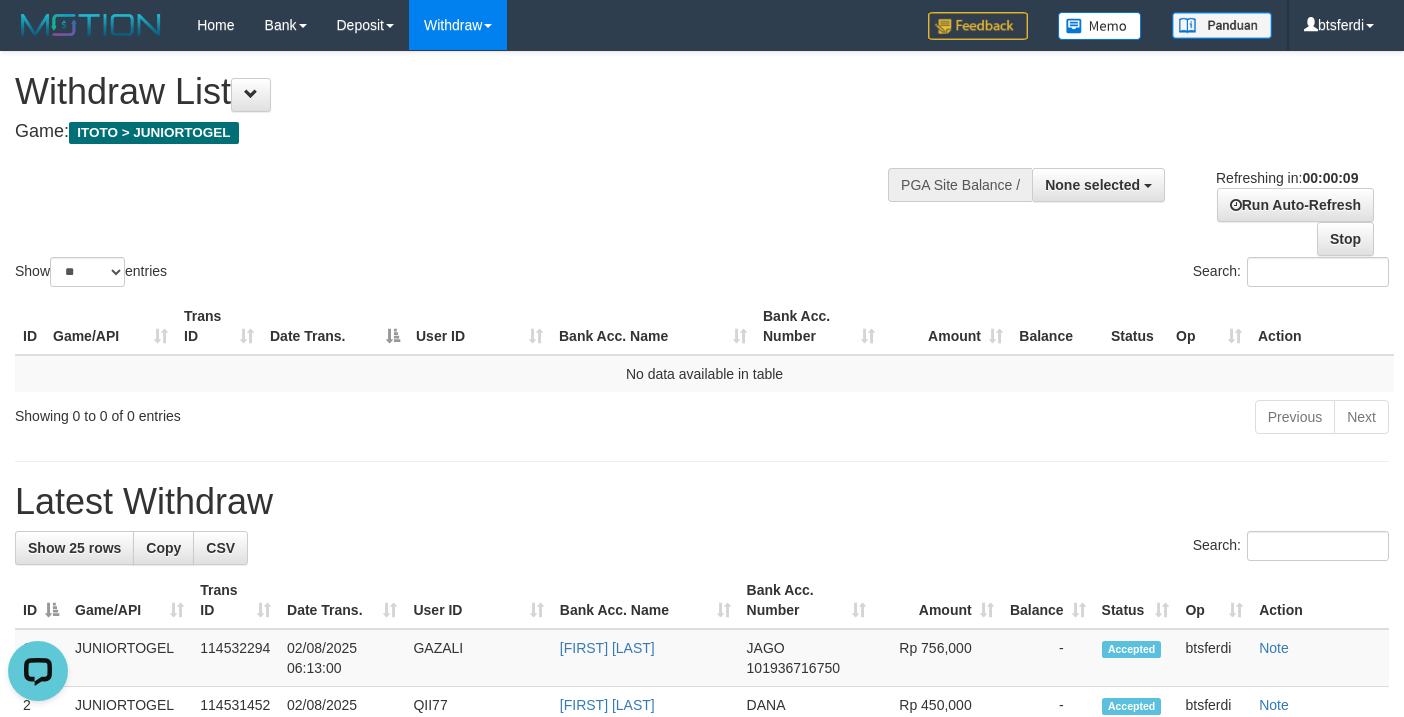 scroll, scrollTop: 0, scrollLeft: 0, axis: both 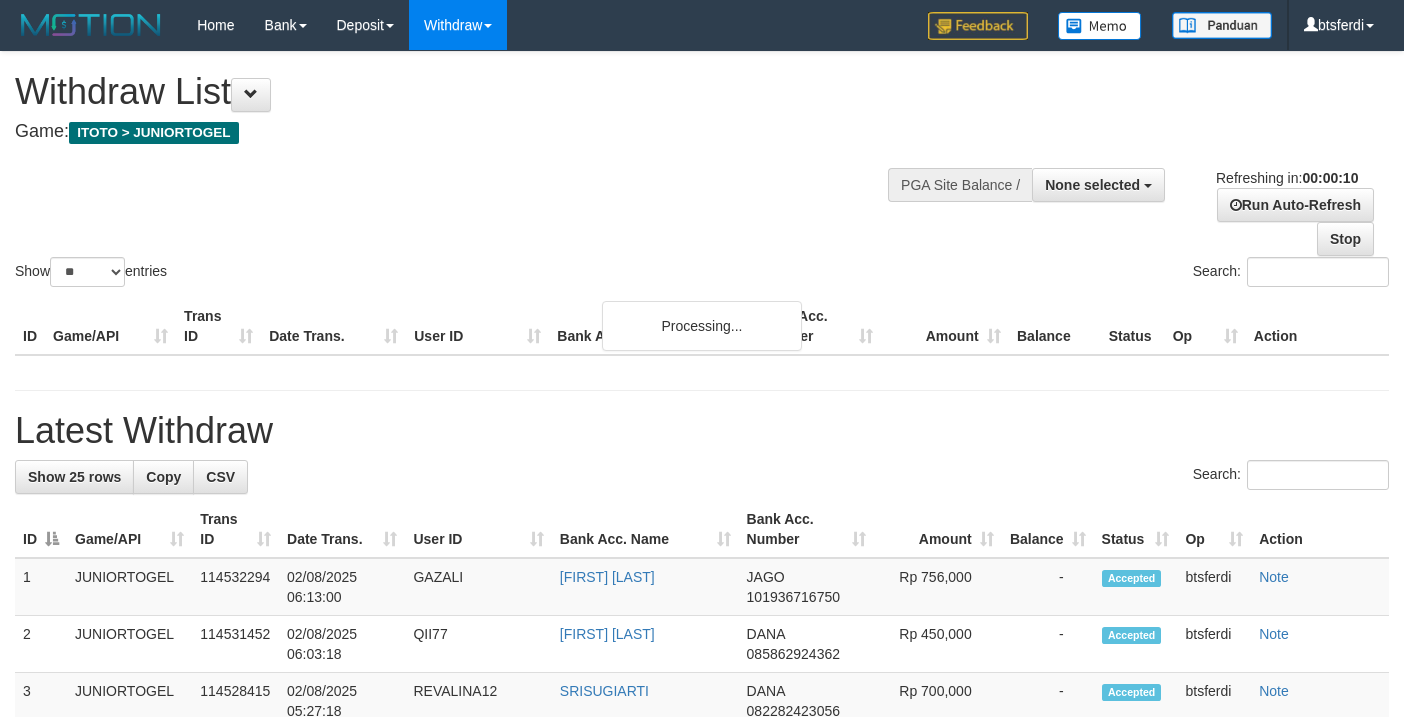 select 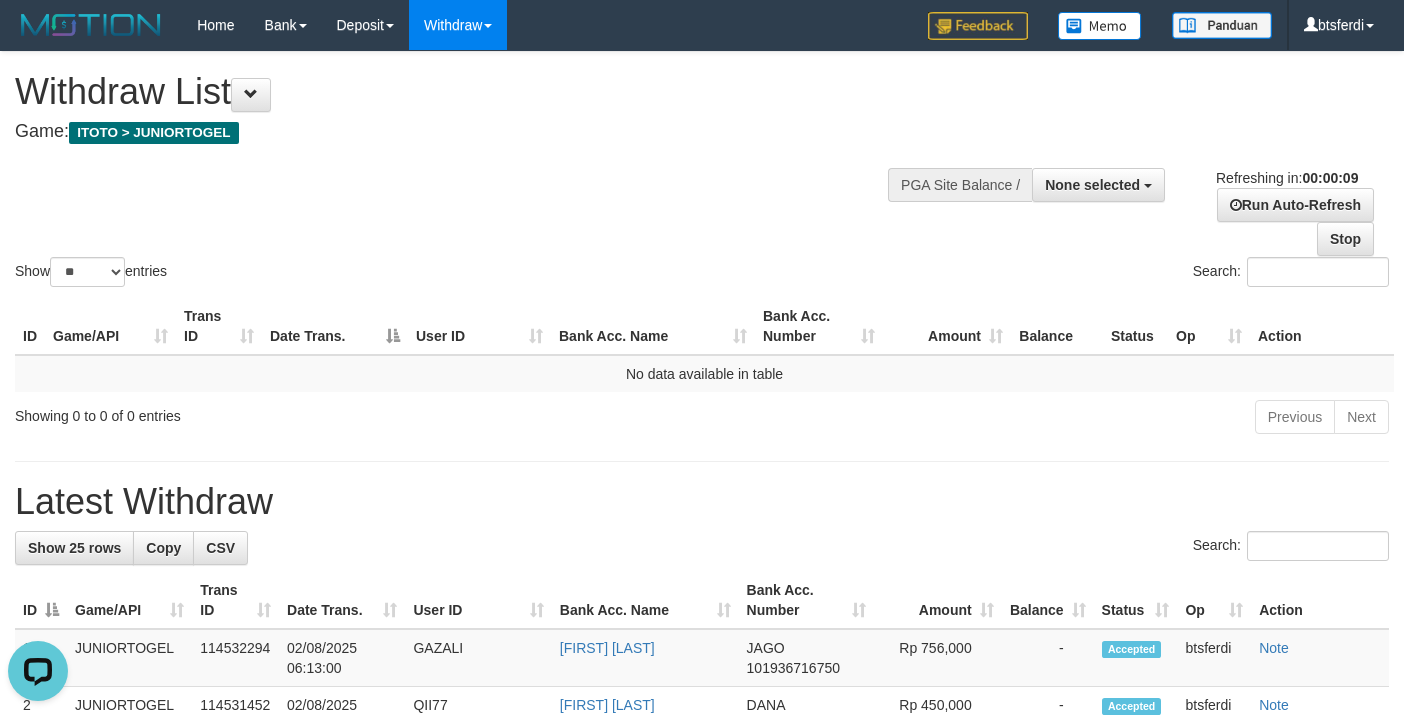 scroll, scrollTop: 0, scrollLeft: 0, axis: both 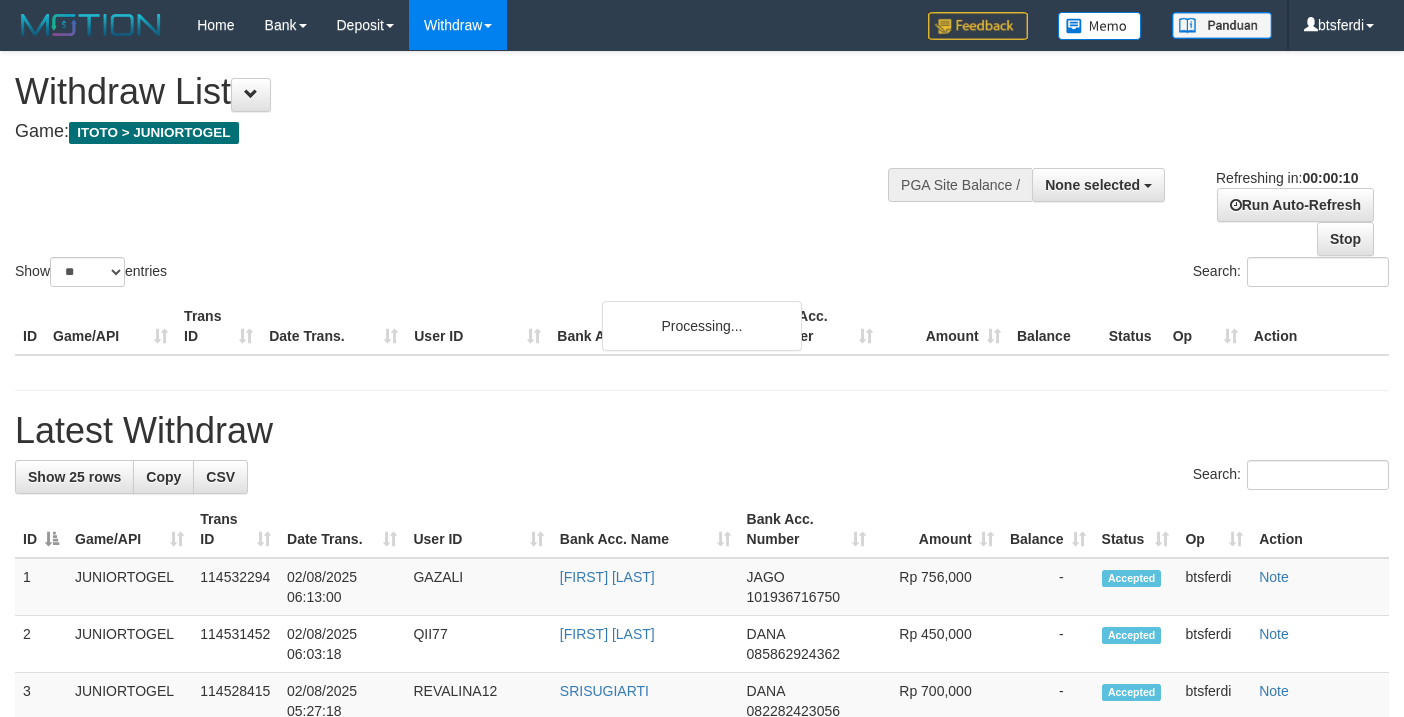 select 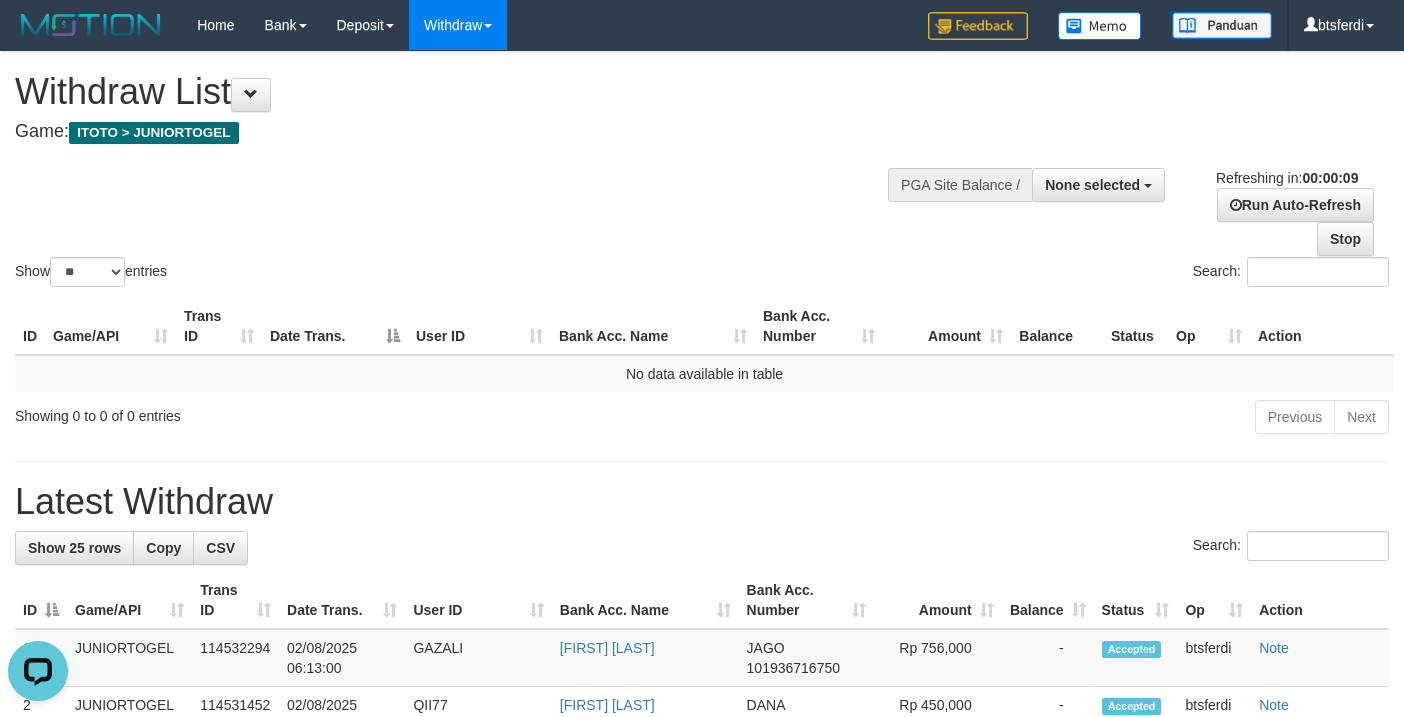 scroll, scrollTop: 0, scrollLeft: 0, axis: both 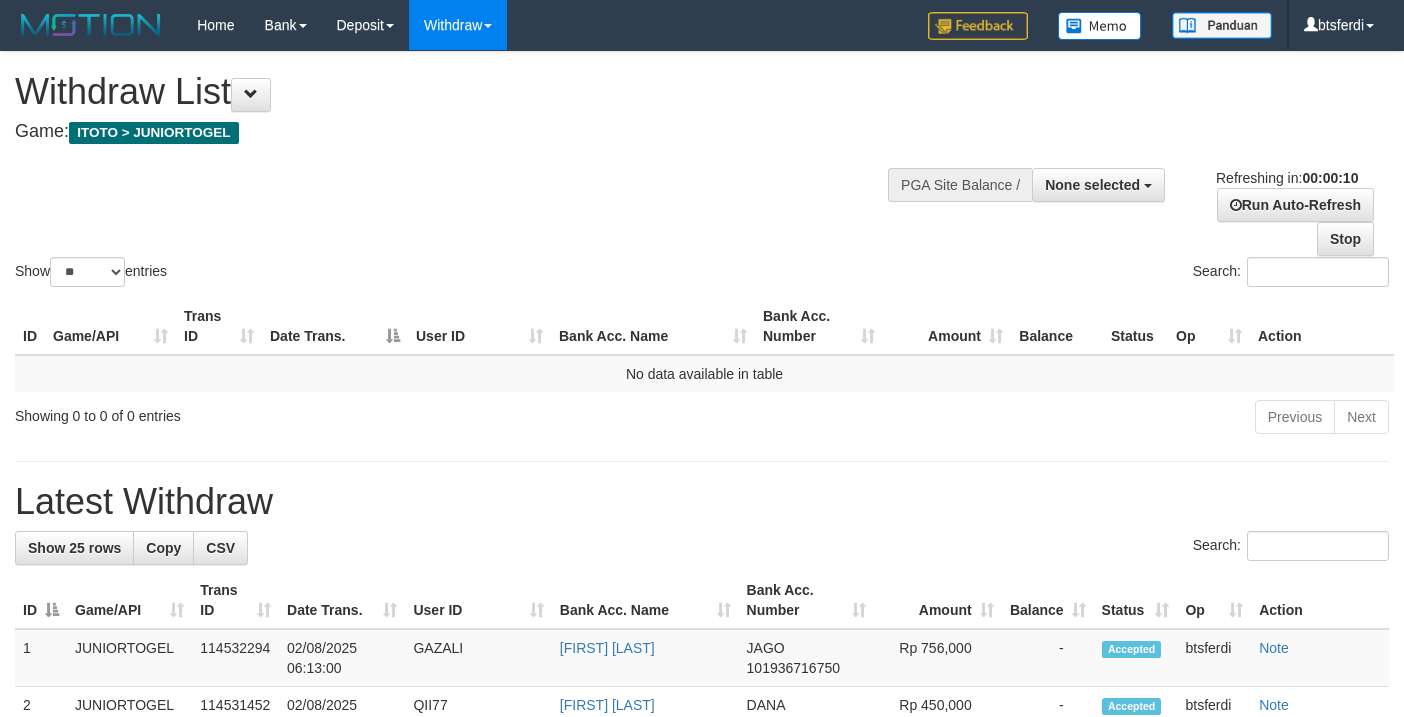 select 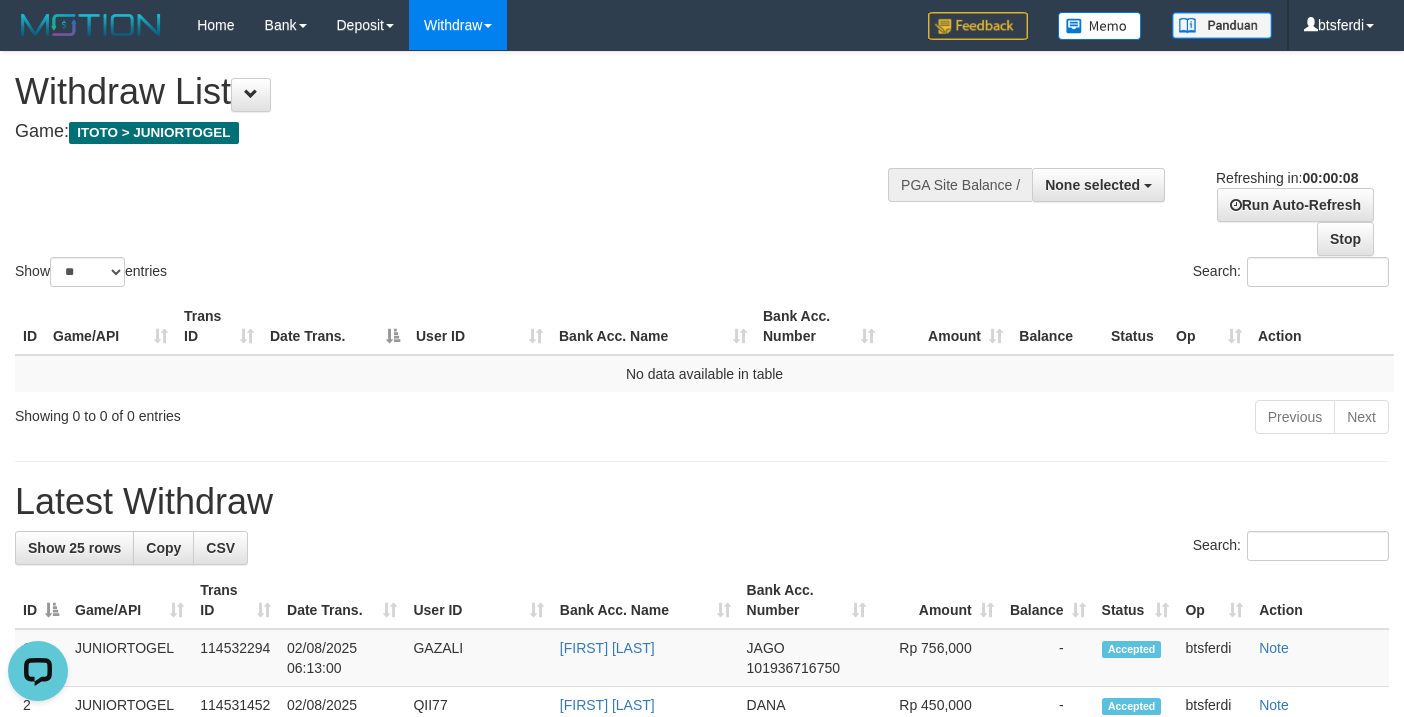 scroll, scrollTop: 0, scrollLeft: 0, axis: both 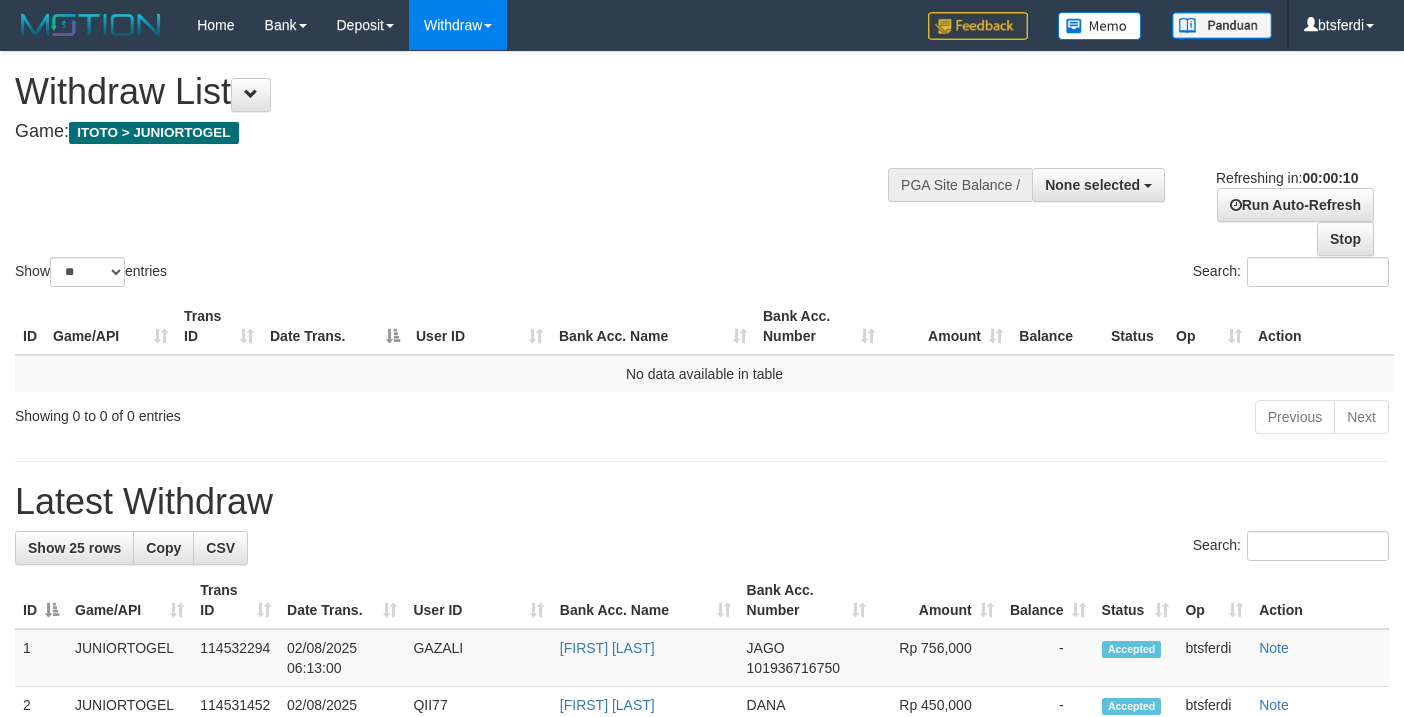 select 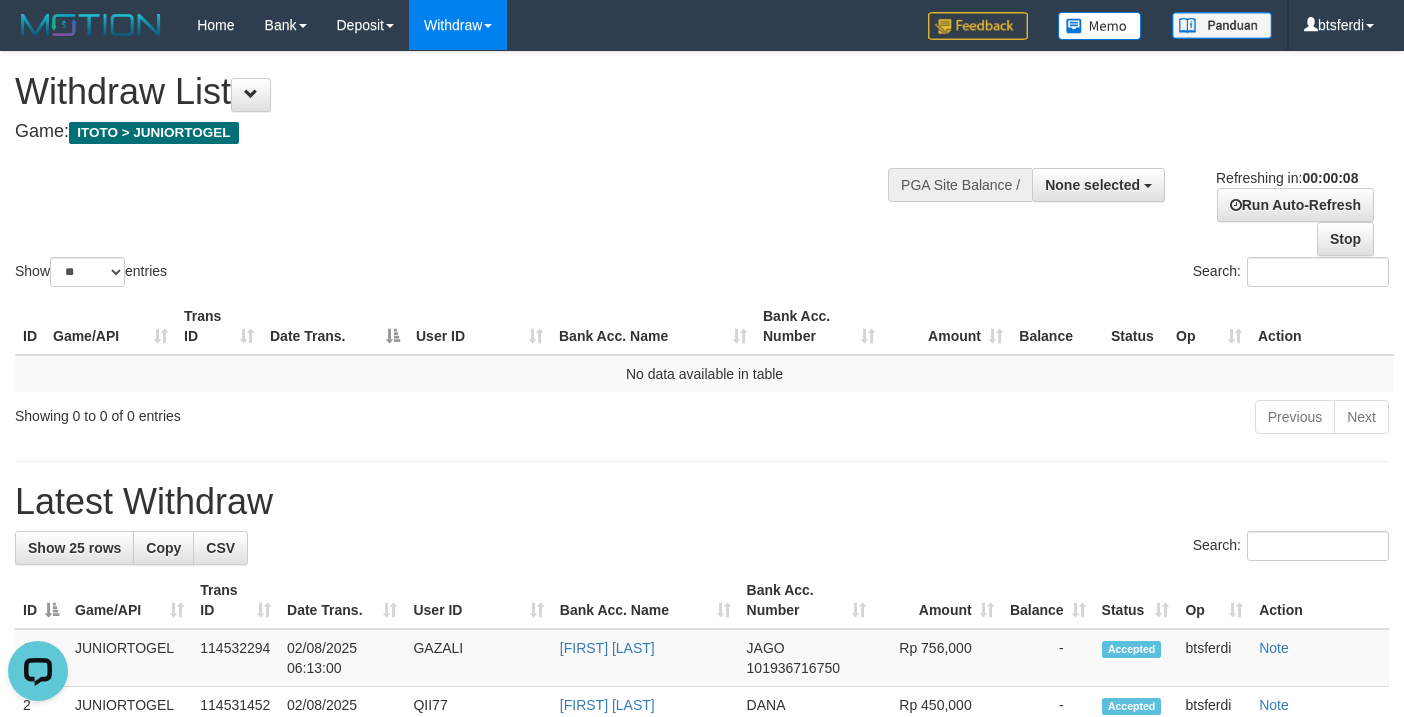 scroll, scrollTop: 0, scrollLeft: 0, axis: both 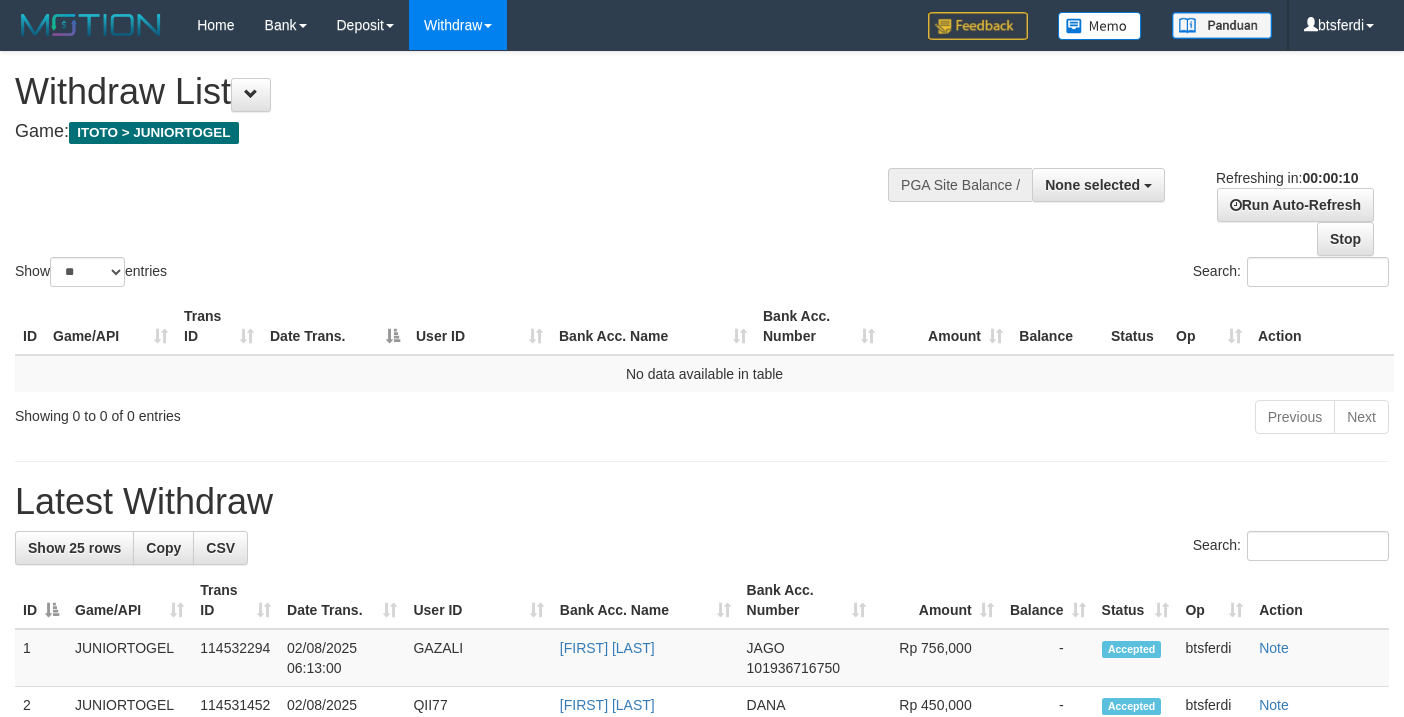 select 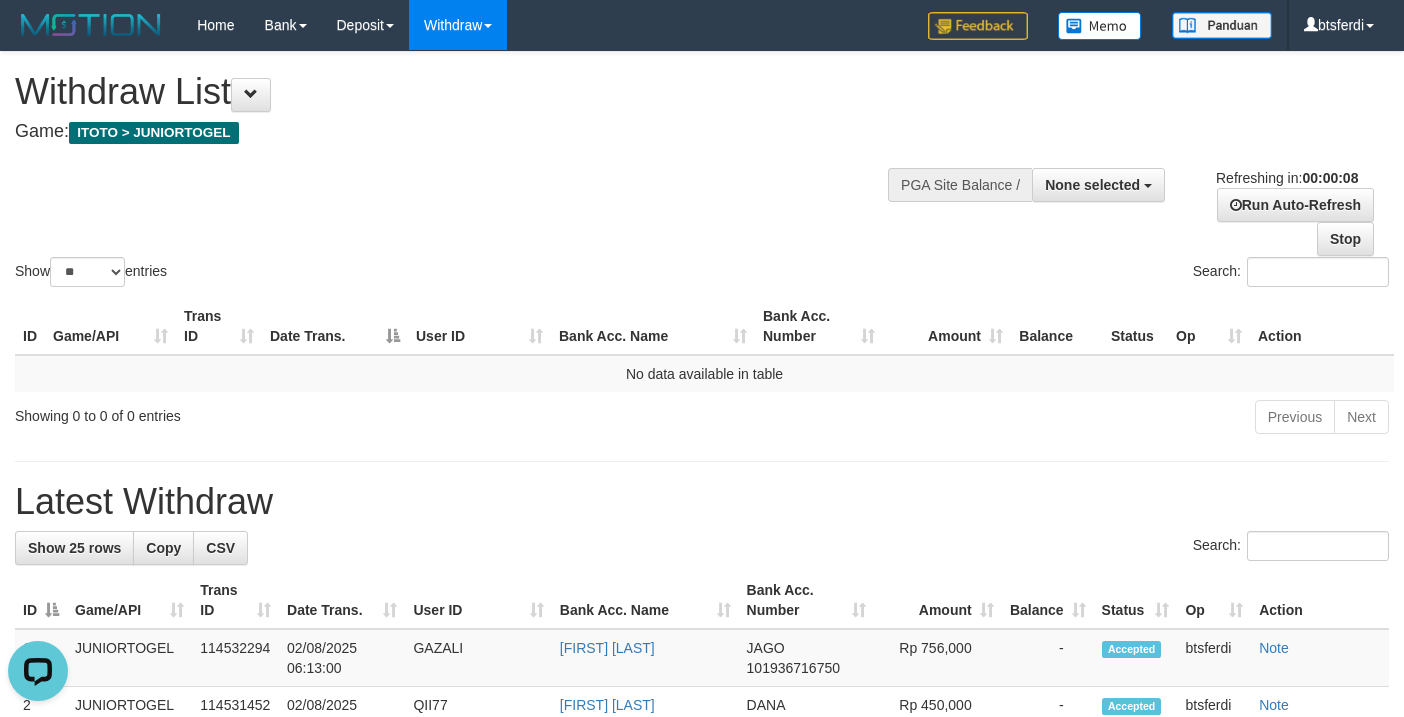 scroll, scrollTop: 0, scrollLeft: 0, axis: both 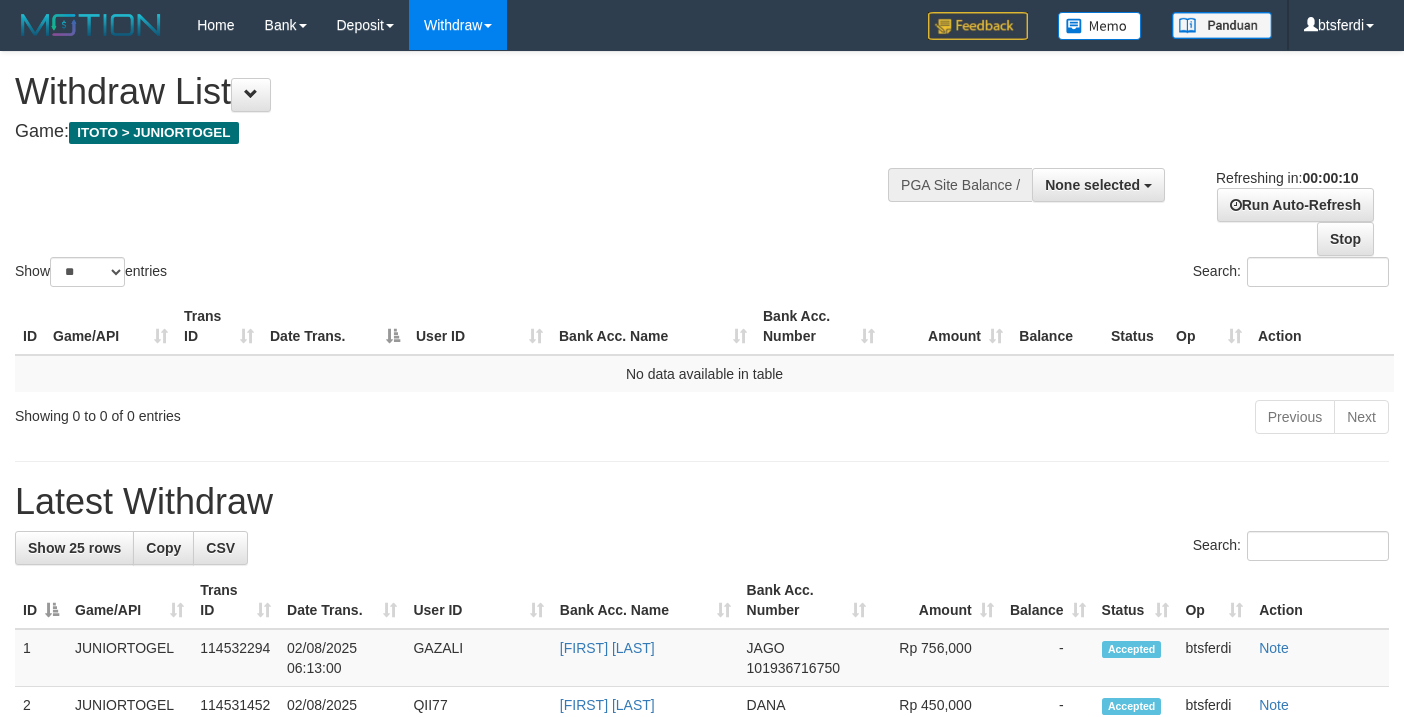 select 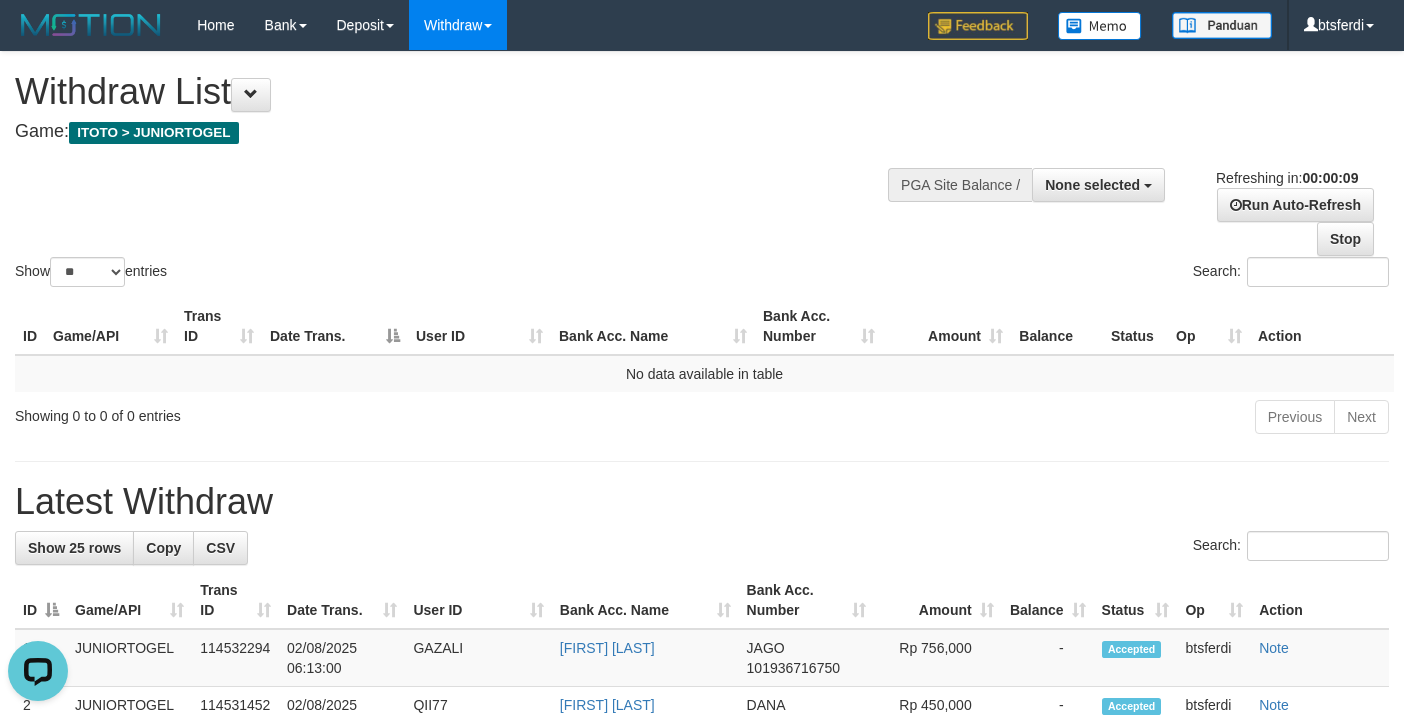 scroll, scrollTop: 0, scrollLeft: 0, axis: both 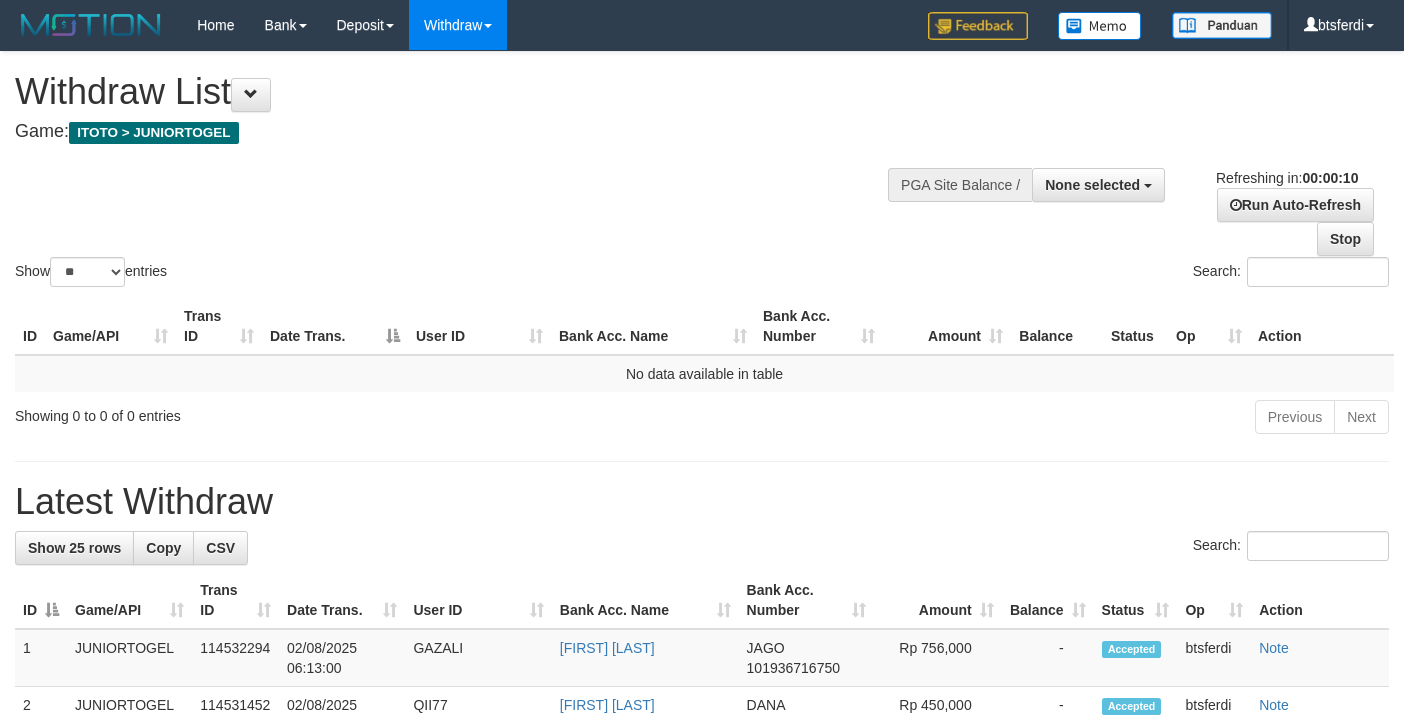 select 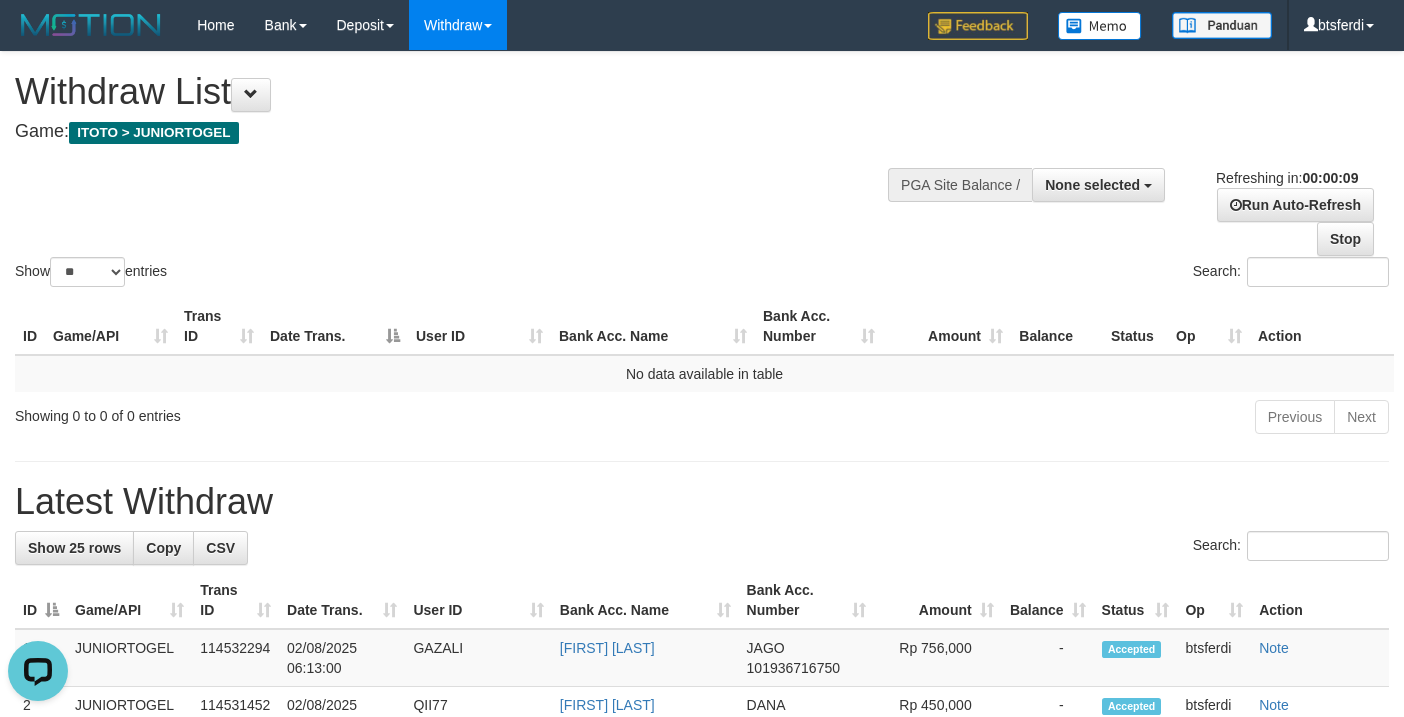 scroll, scrollTop: 0, scrollLeft: 0, axis: both 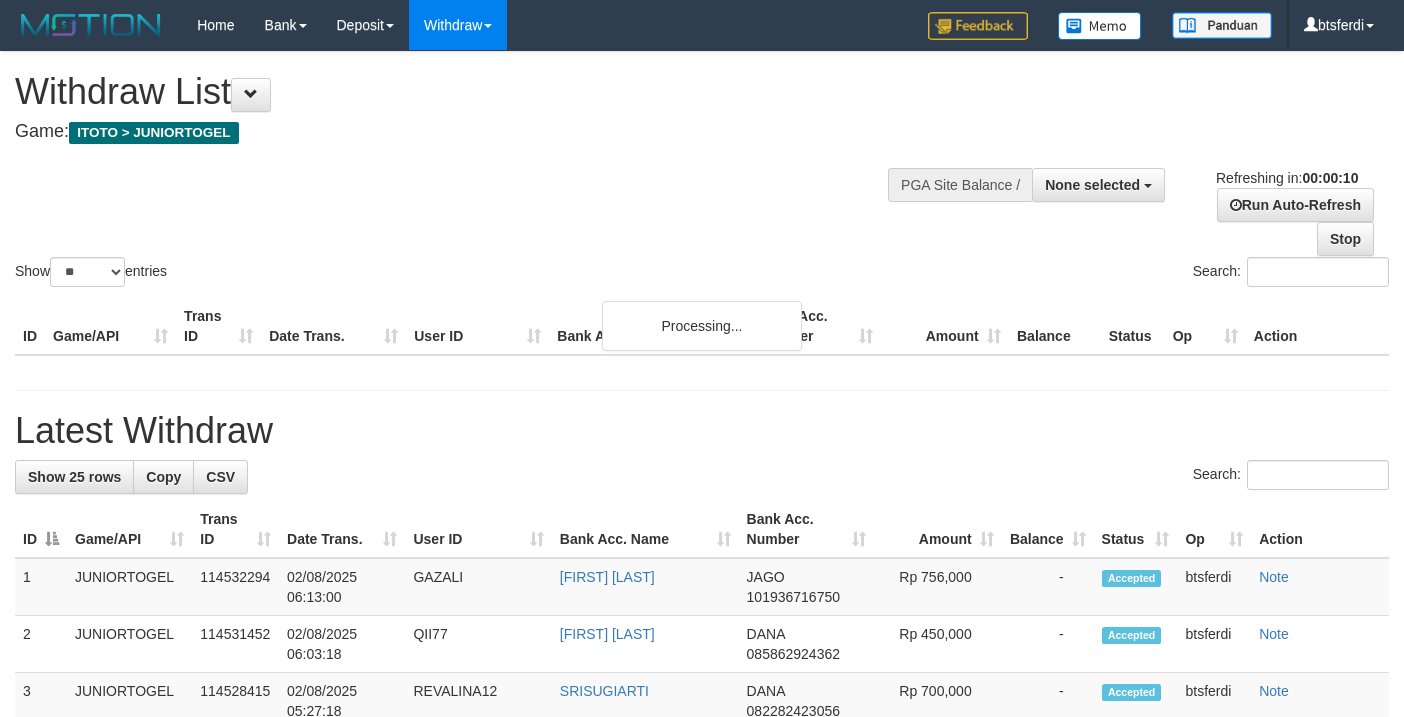 select 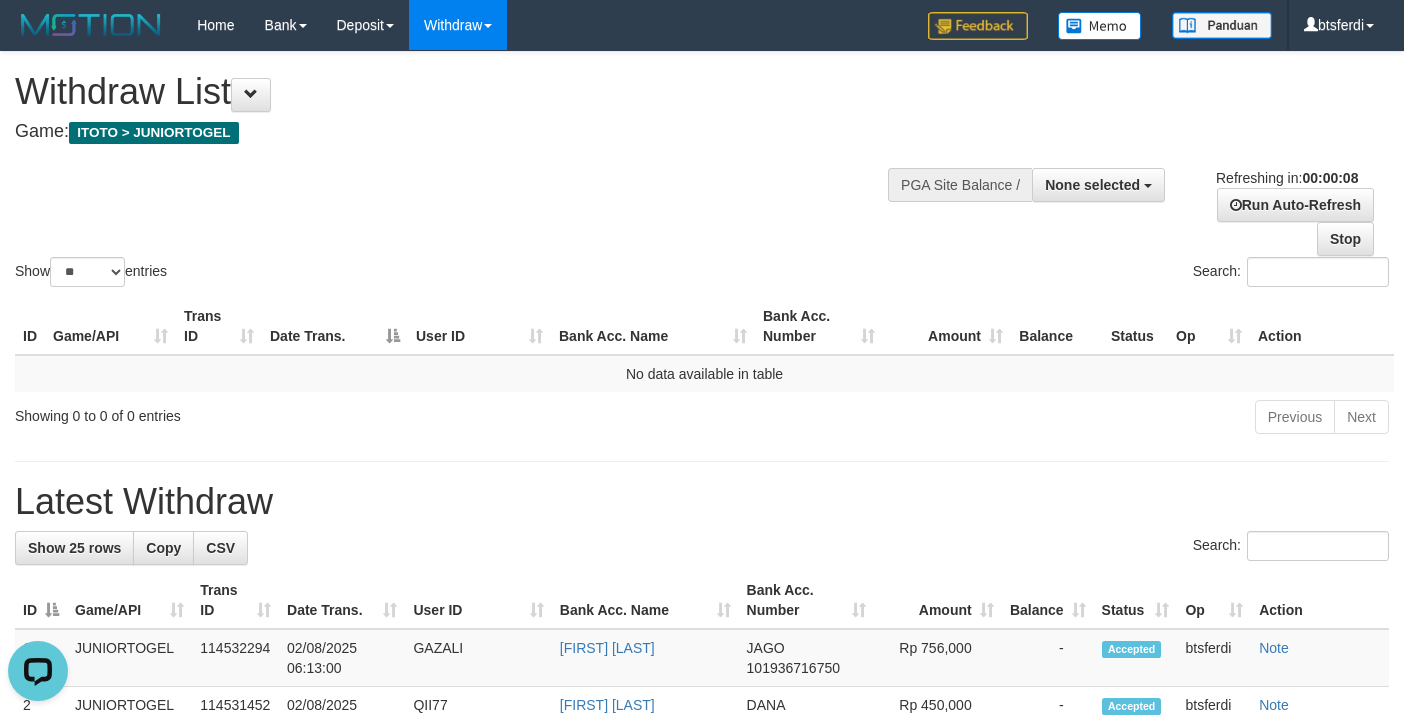 scroll, scrollTop: 0, scrollLeft: 0, axis: both 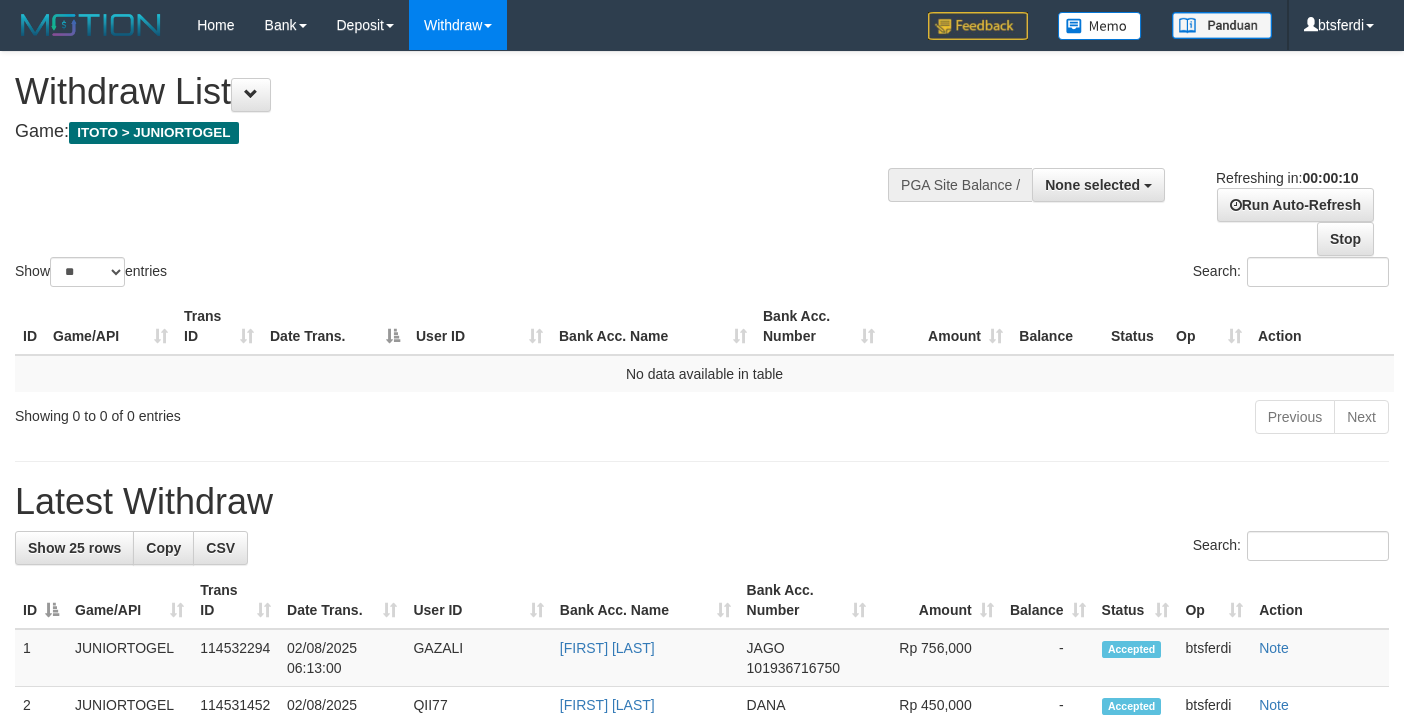 select 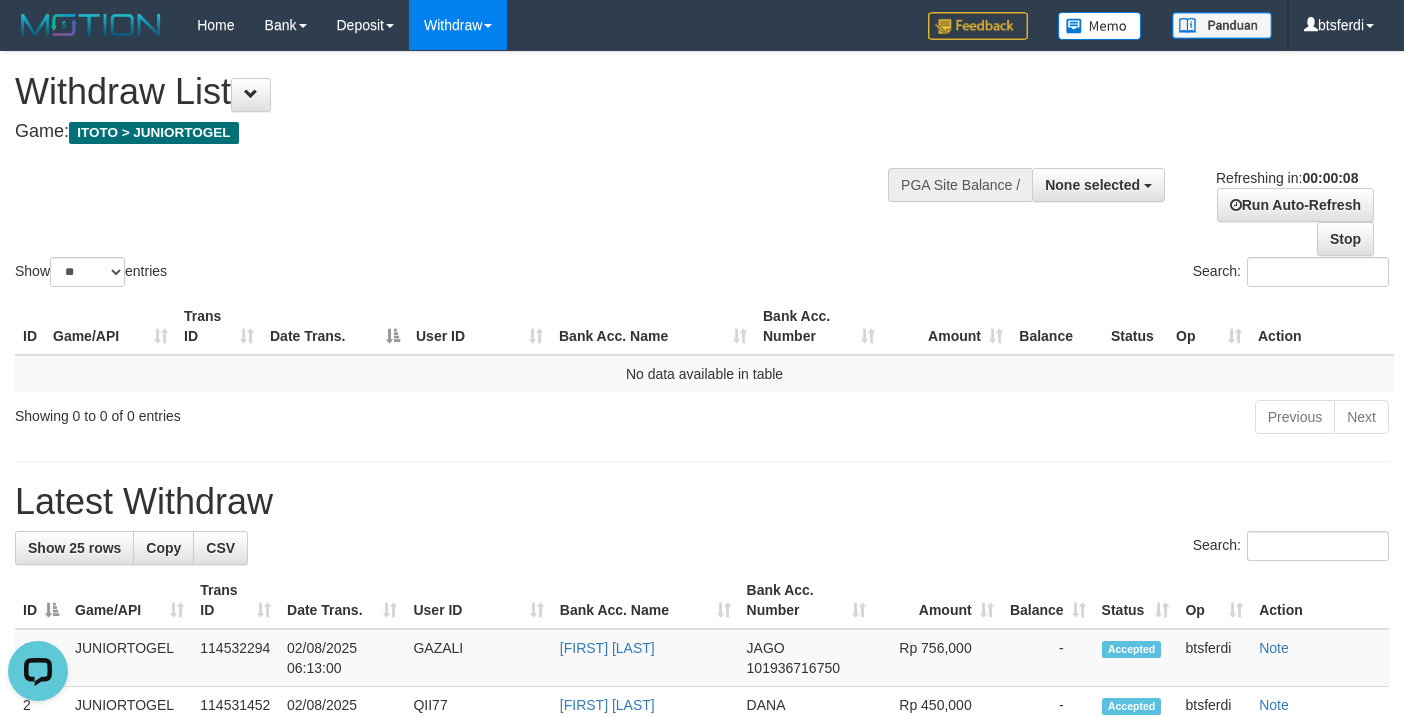 scroll, scrollTop: 0, scrollLeft: 0, axis: both 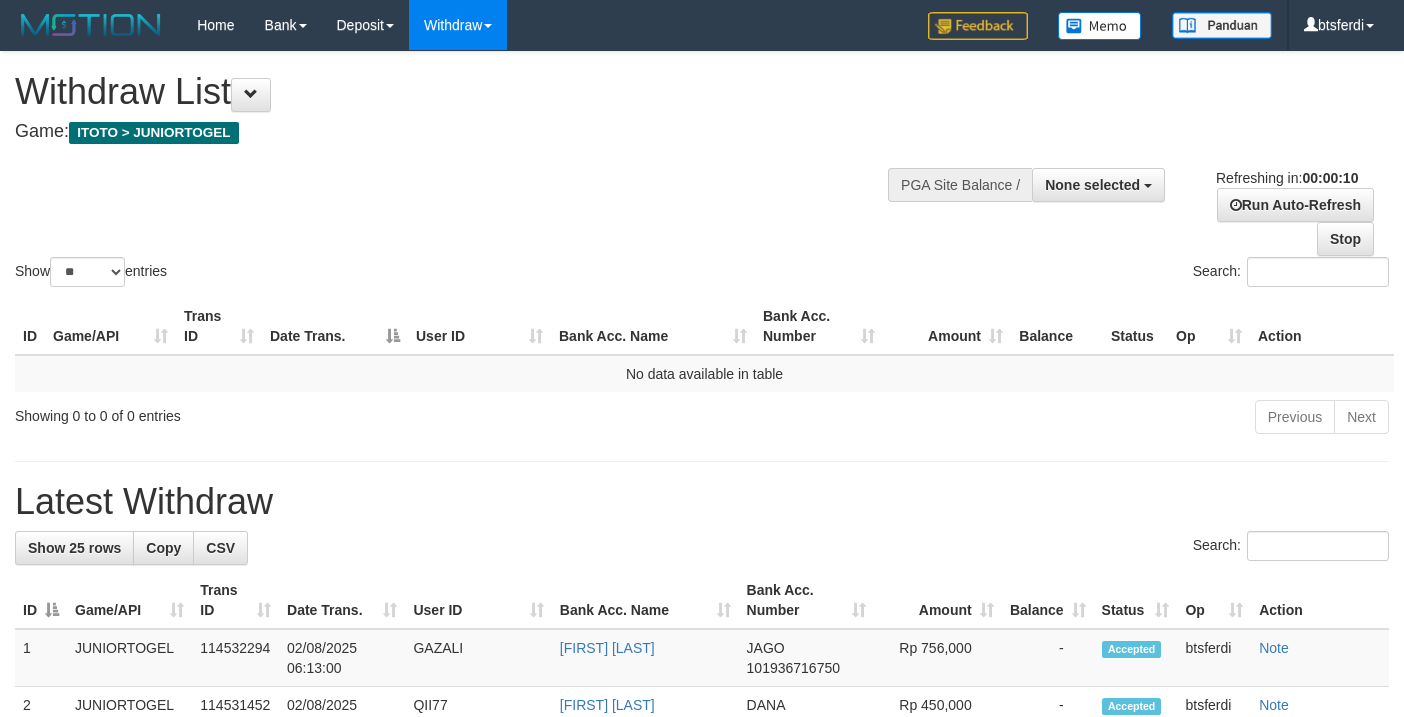 select 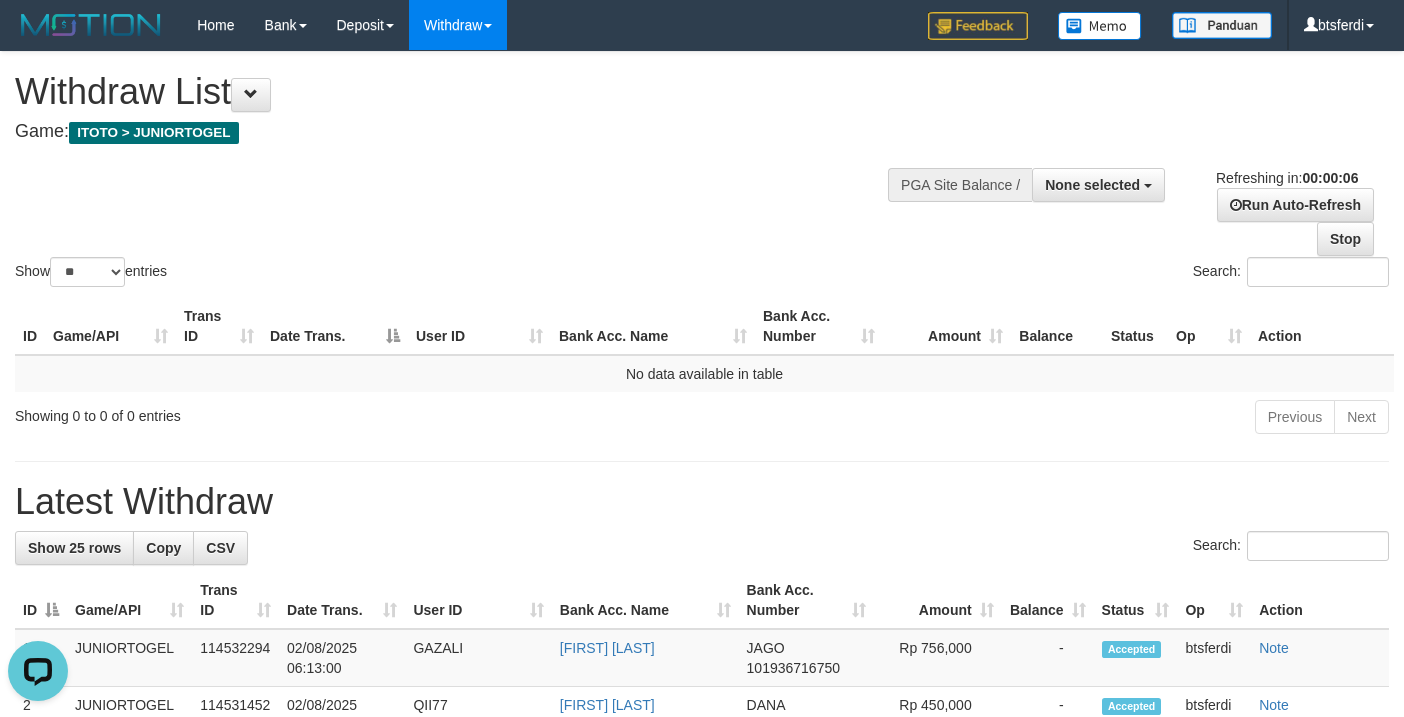 scroll, scrollTop: 0, scrollLeft: 0, axis: both 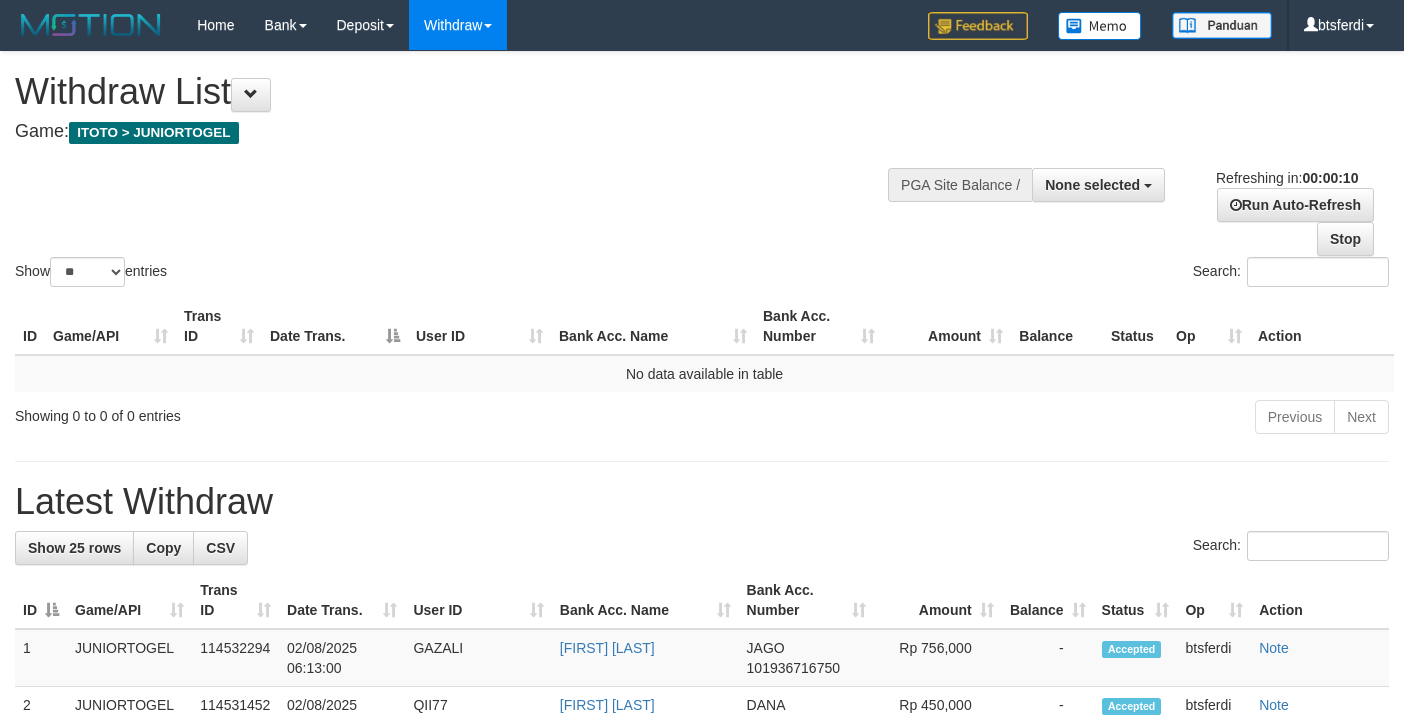 select 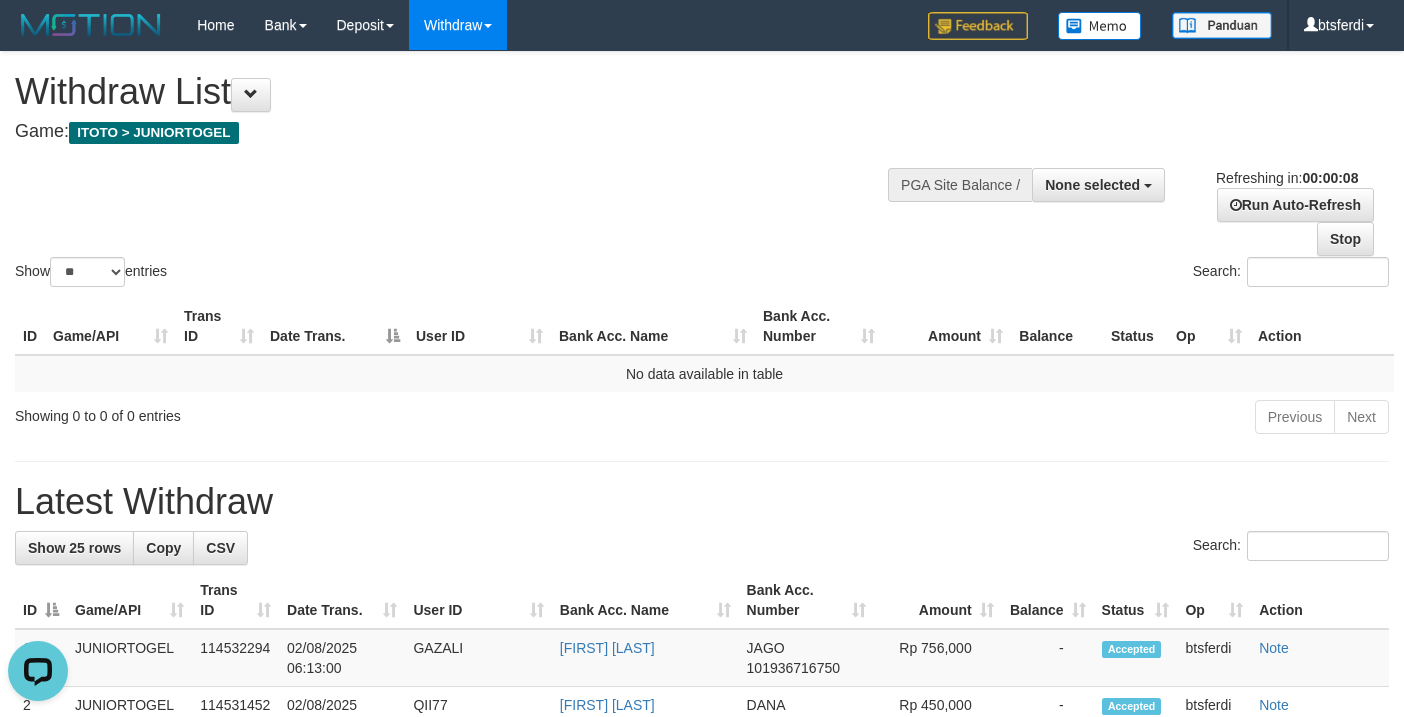 scroll, scrollTop: 0, scrollLeft: 0, axis: both 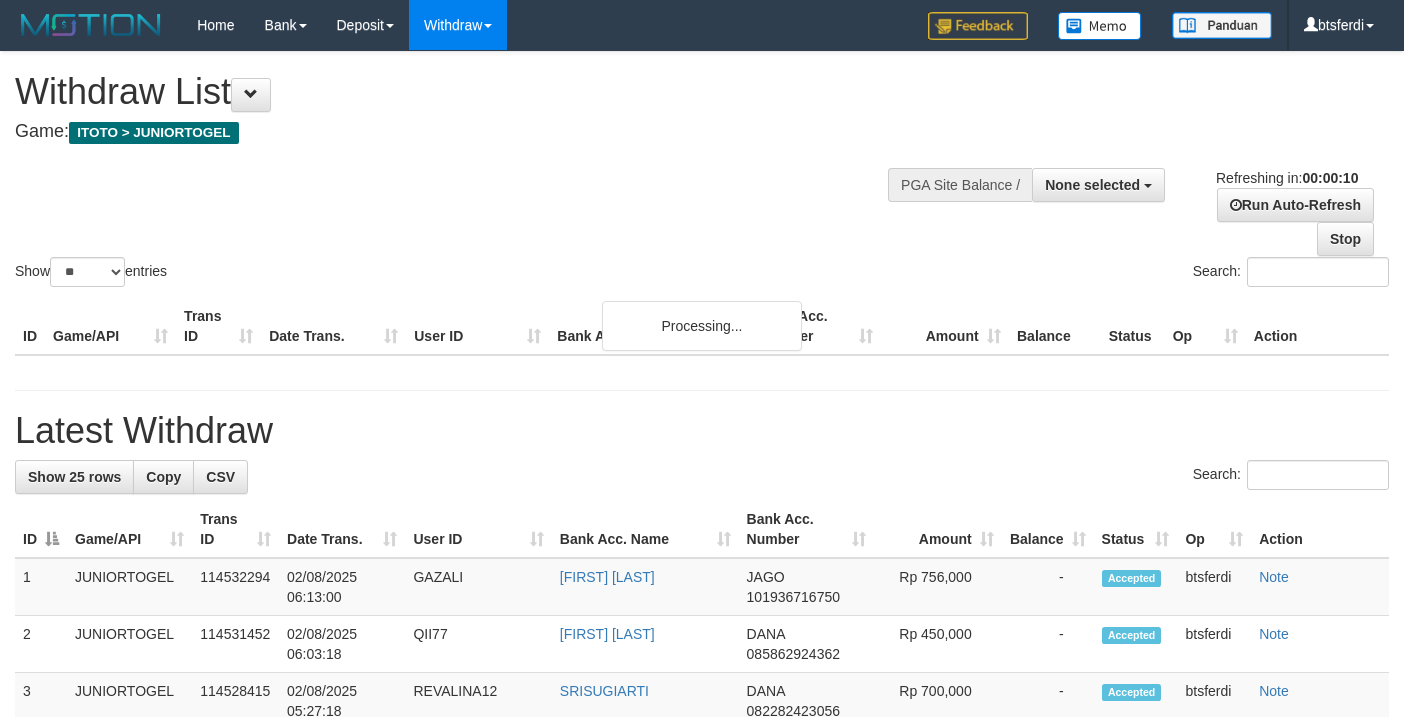select 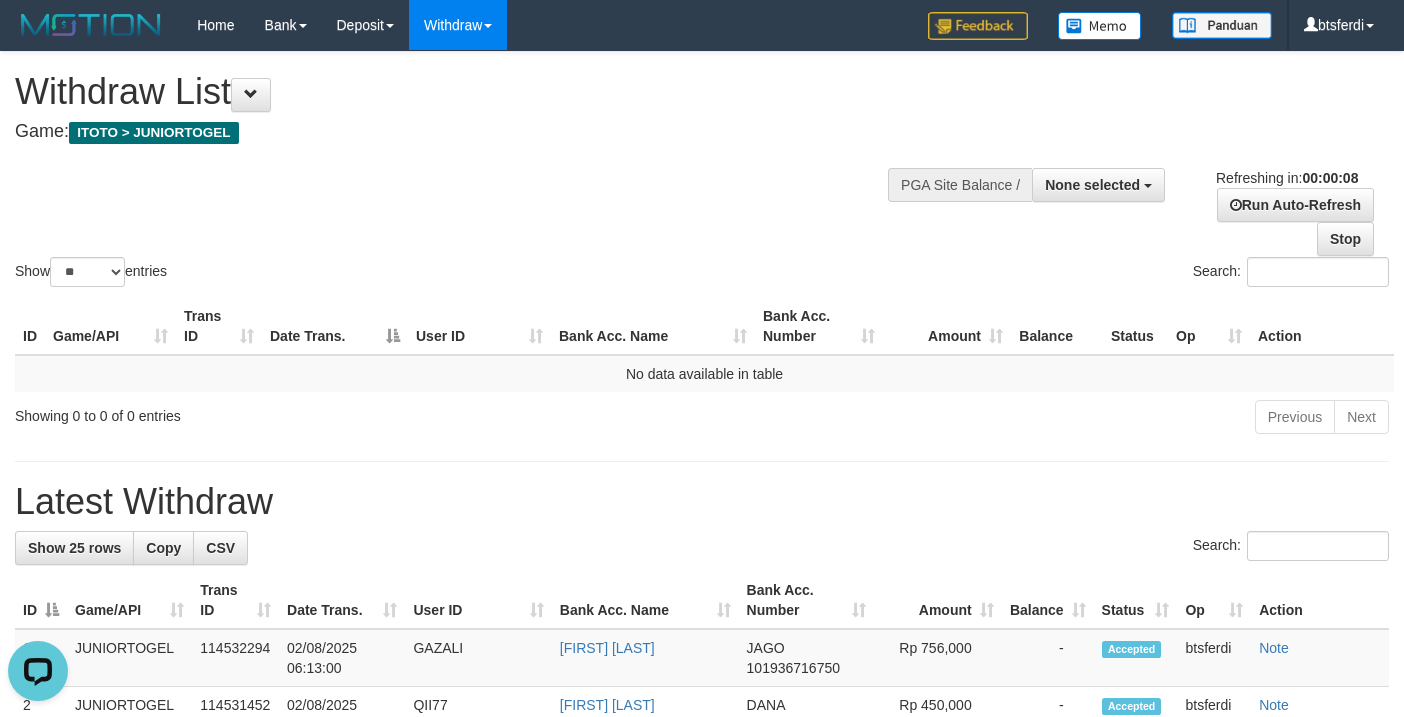 scroll, scrollTop: 0, scrollLeft: 0, axis: both 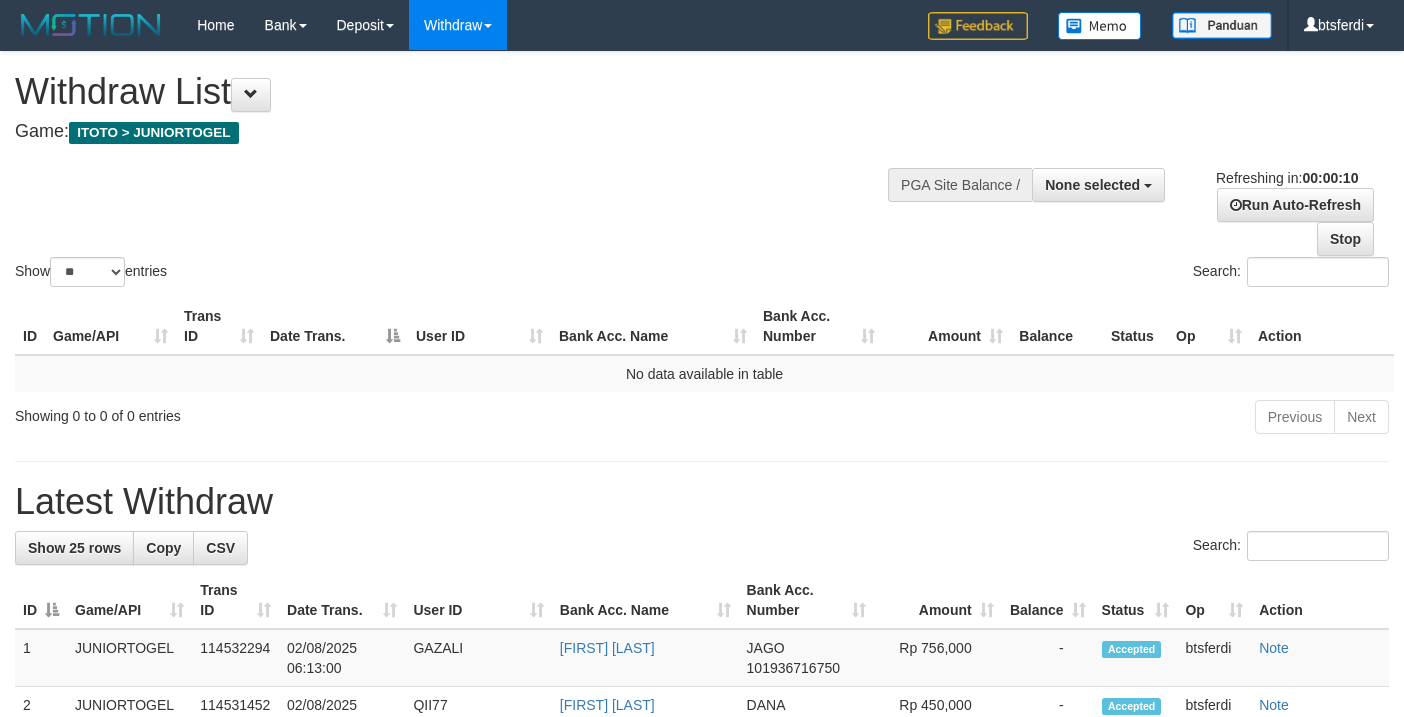 select 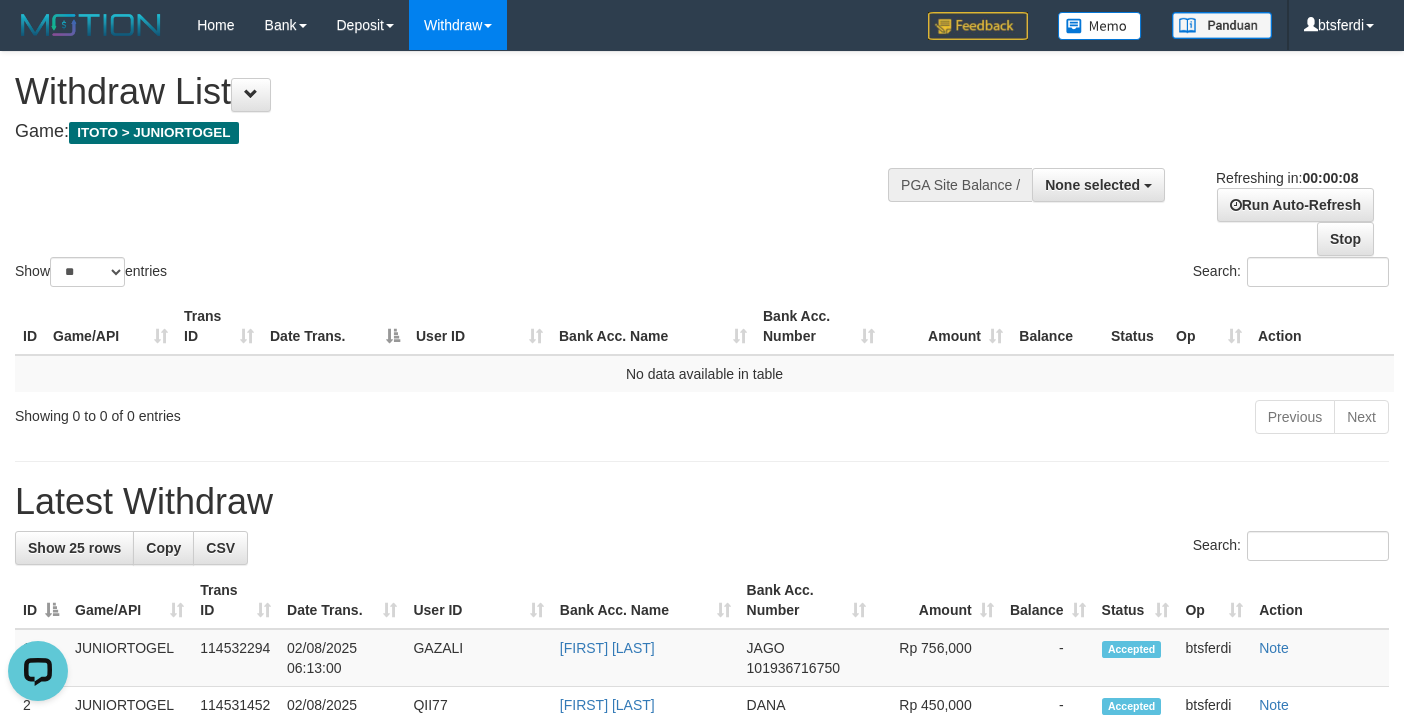 scroll, scrollTop: 0, scrollLeft: 0, axis: both 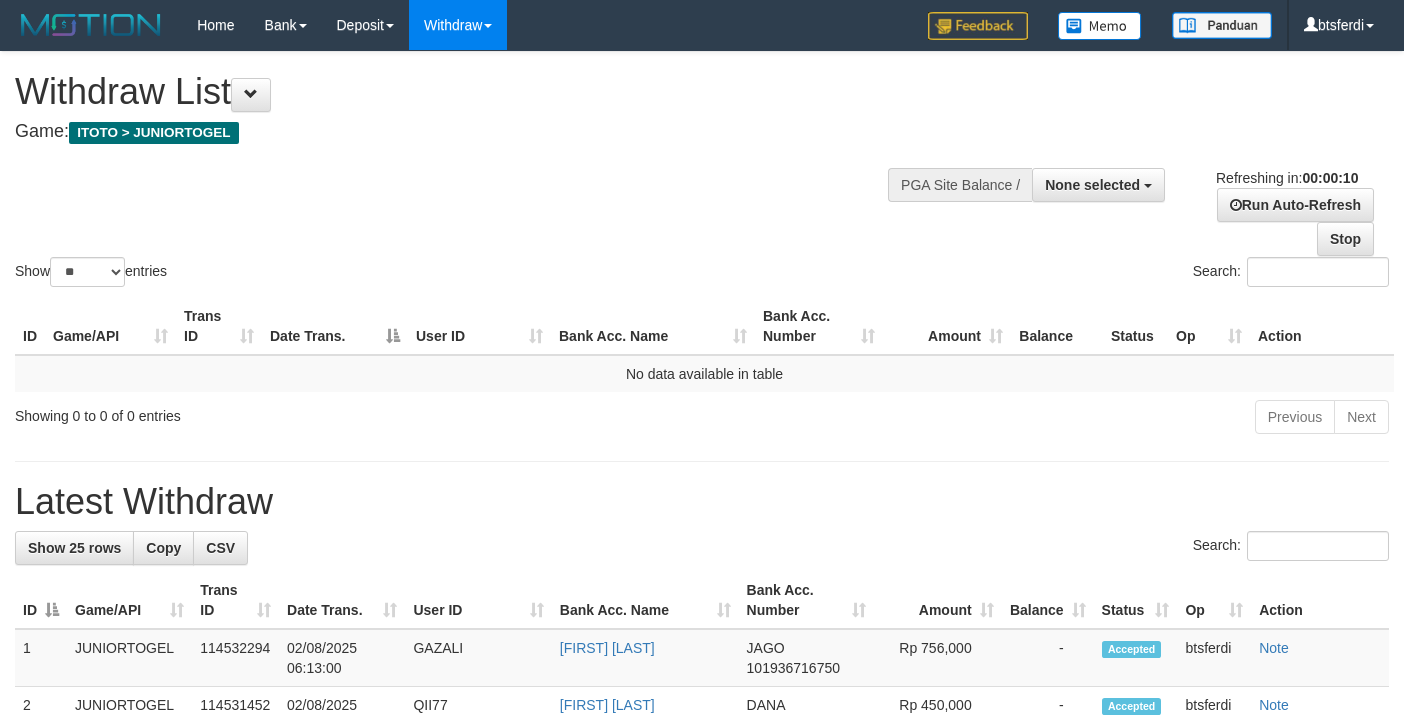 select 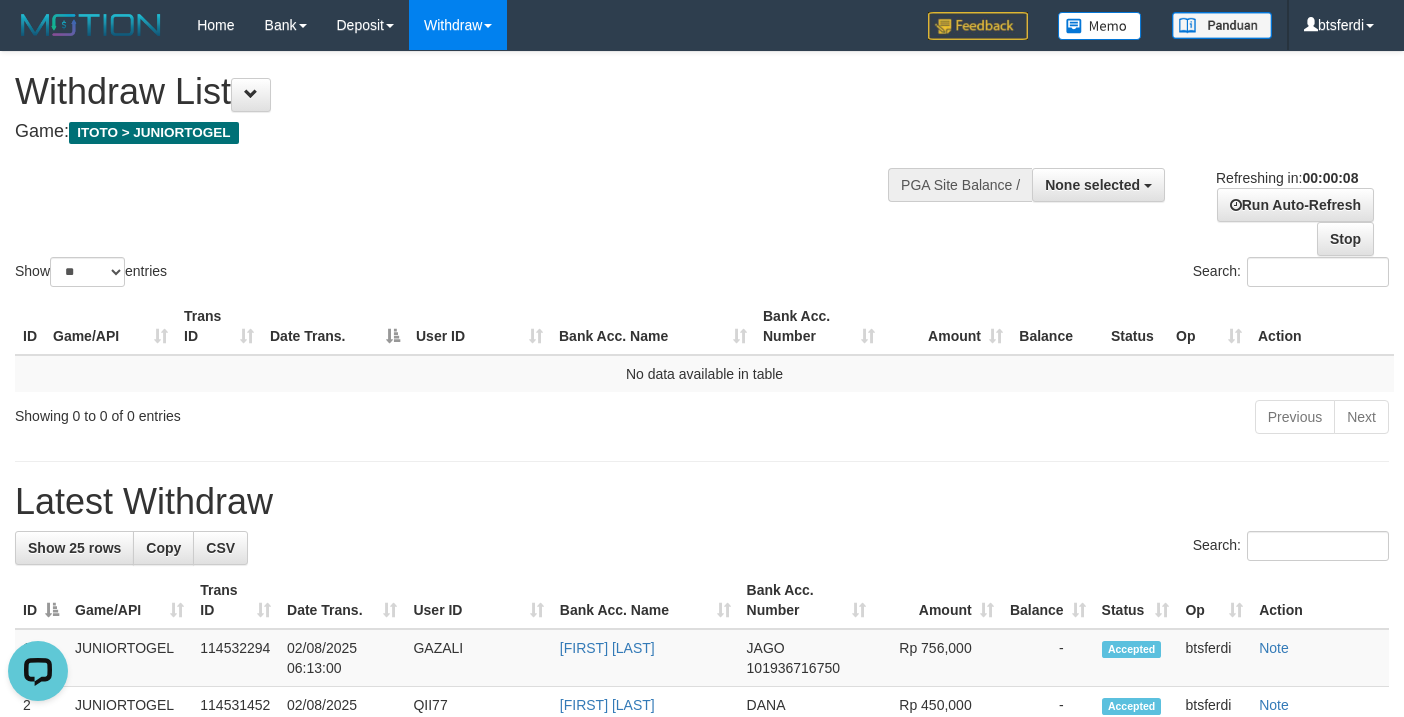 scroll, scrollTop: 0, scrollLeft: 0, axis: both 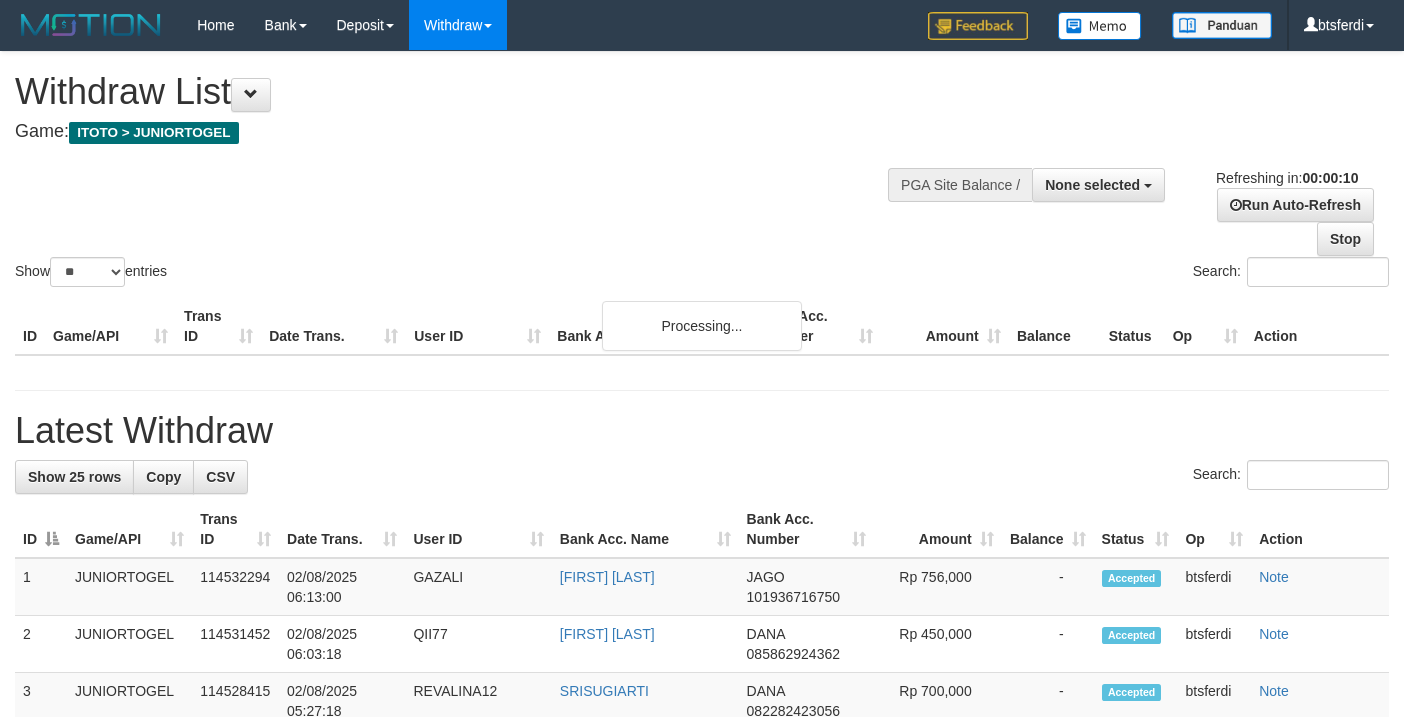 select 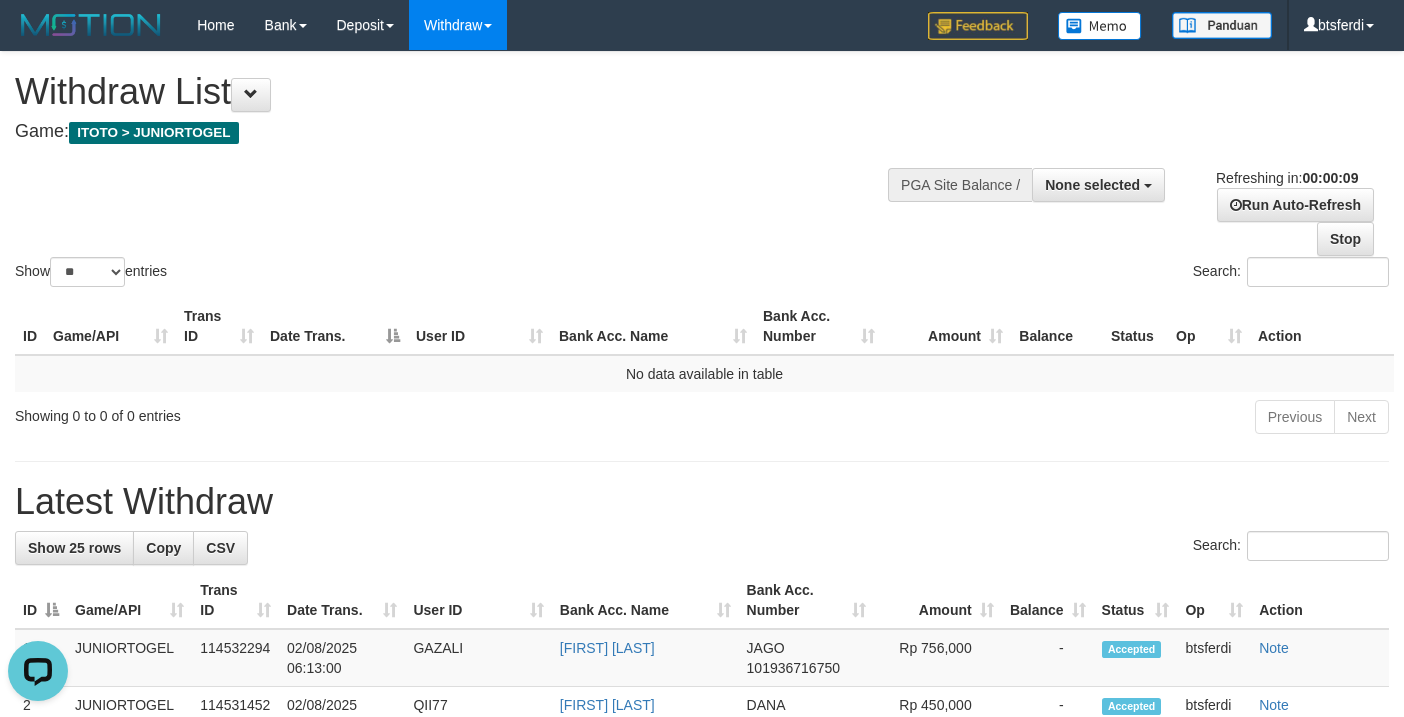 scroll, scrollTop: 0, scrollLeft: 0, axis: both 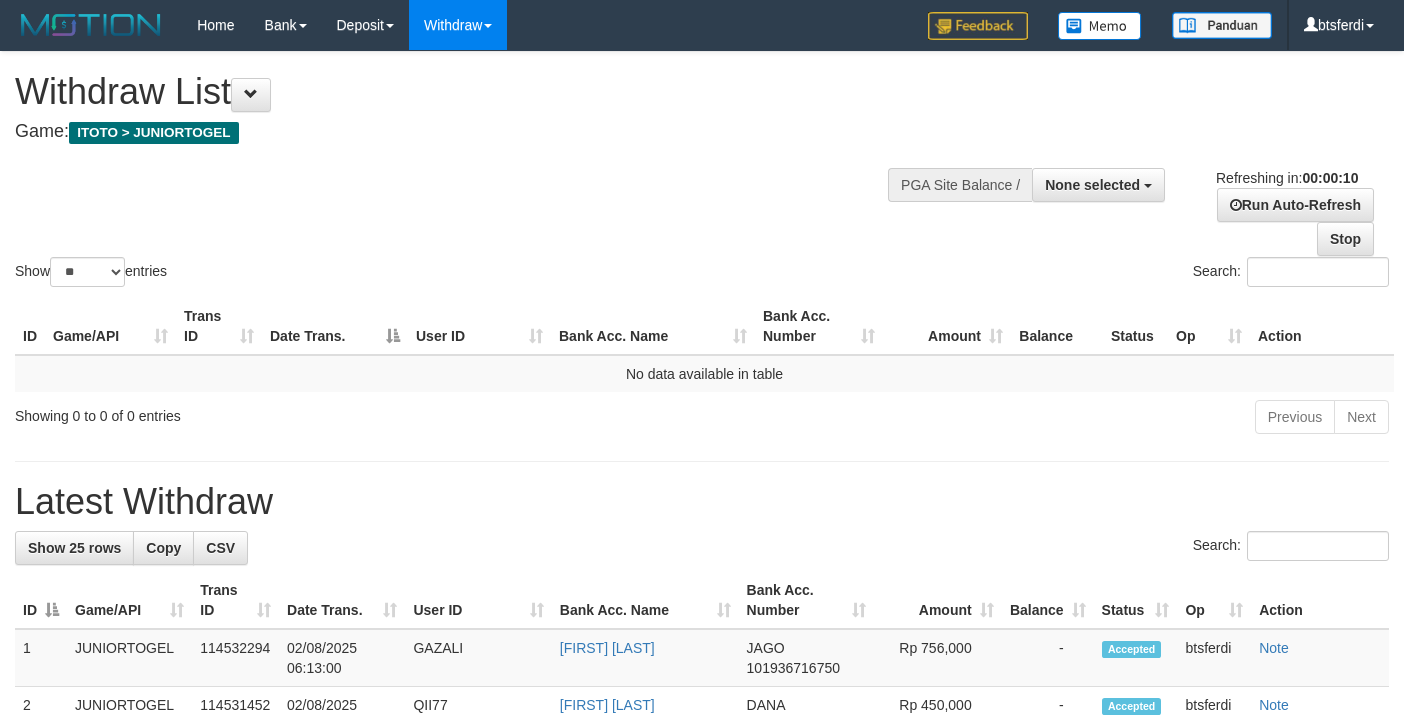 select 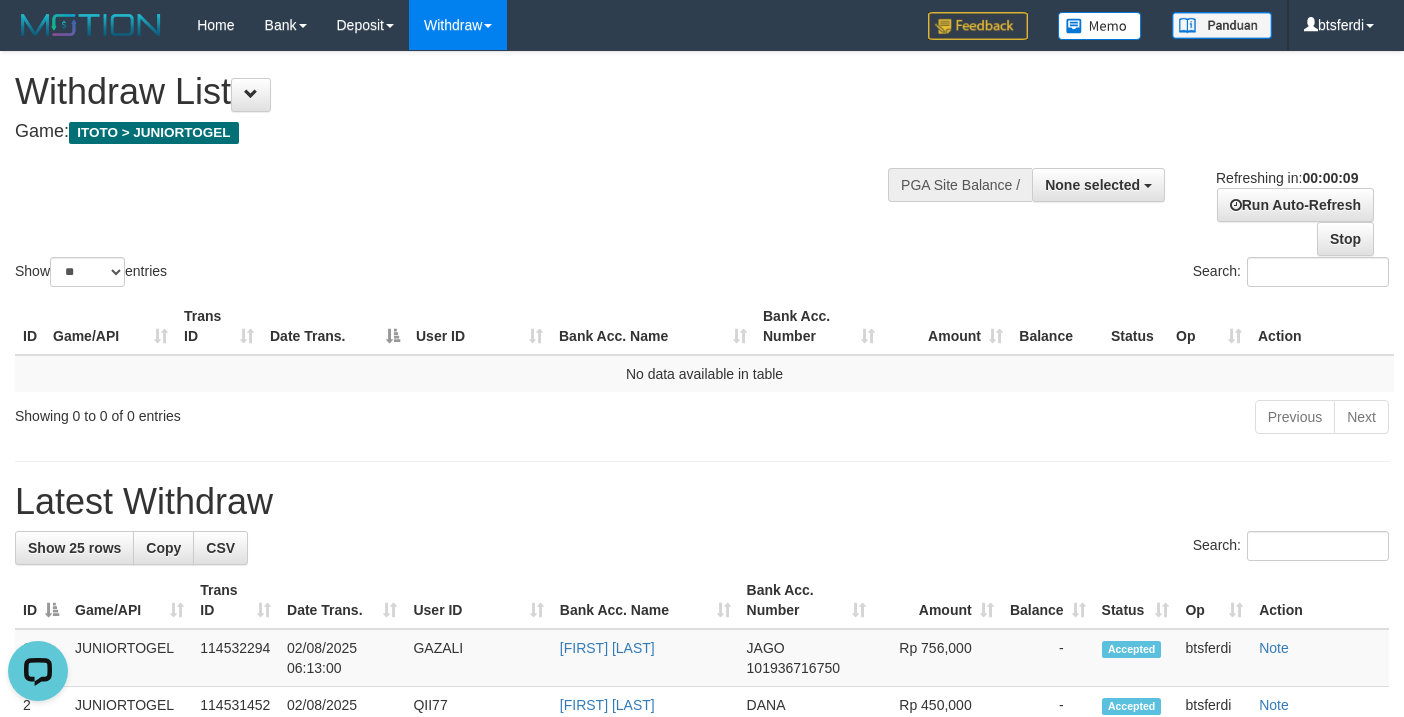 scroll, scrollTop: 0, scrollLeft: 0, axis: both 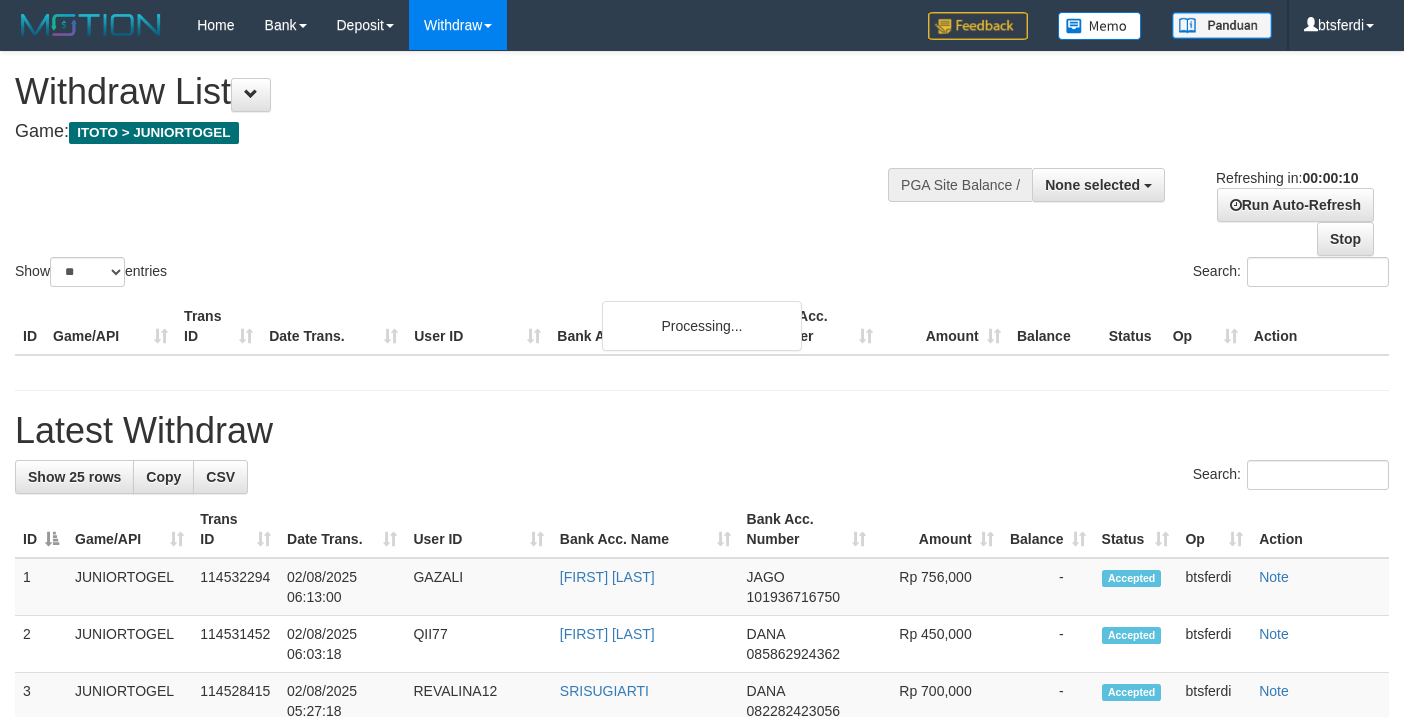 select 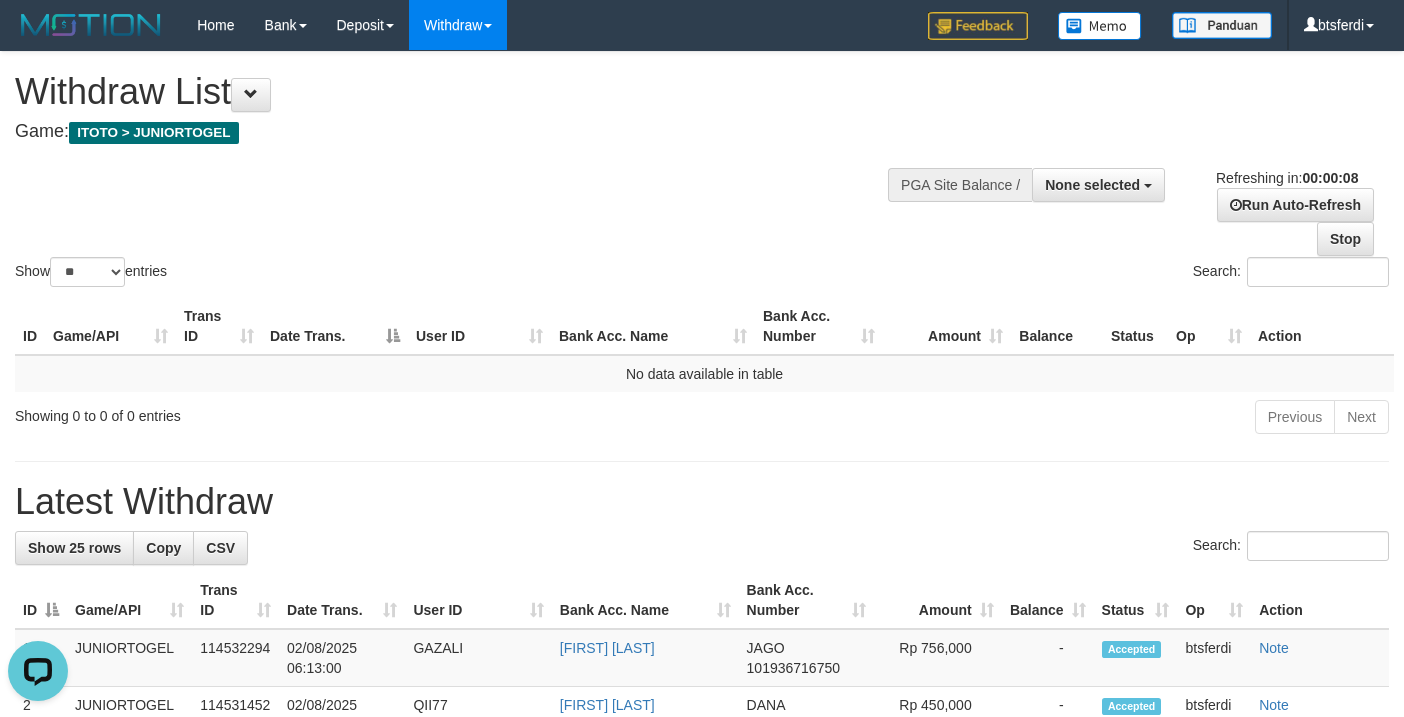 scroll, scrollTop: 0, scrollLeft: 0, axis: both 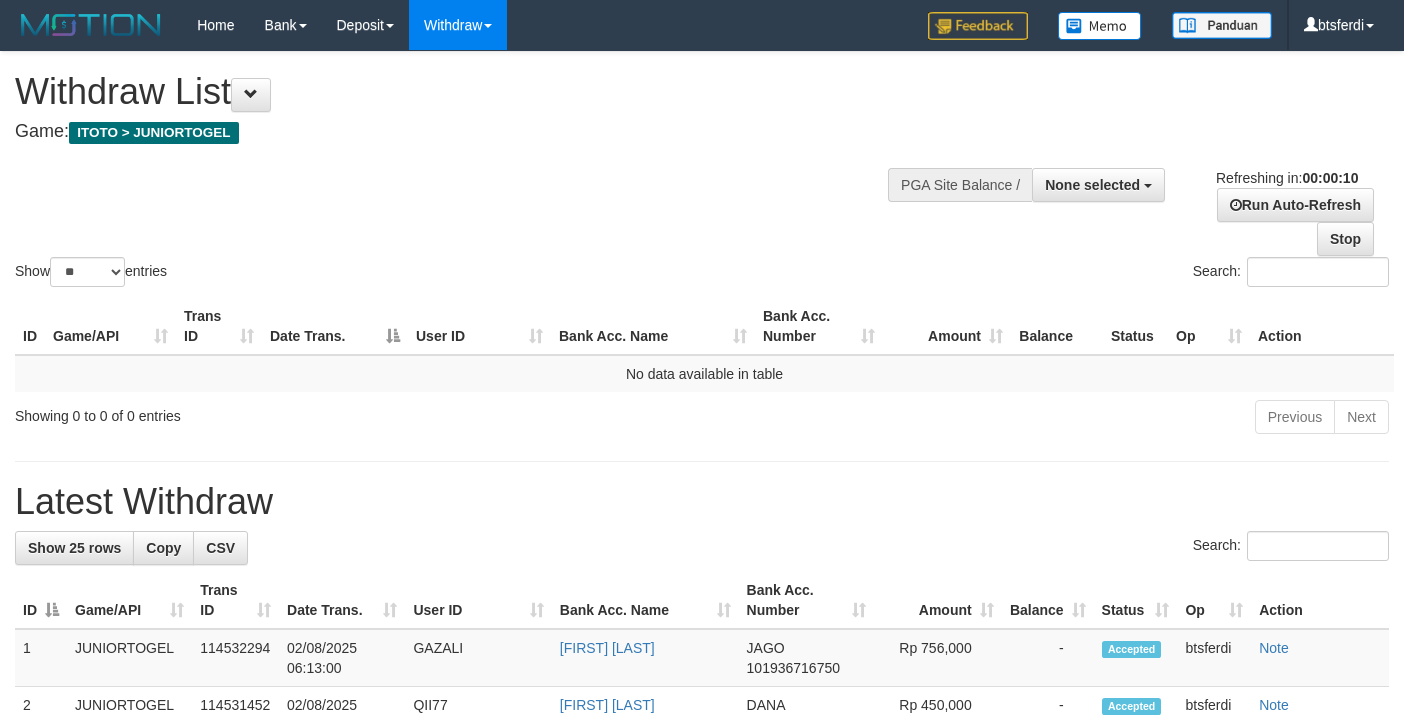 select 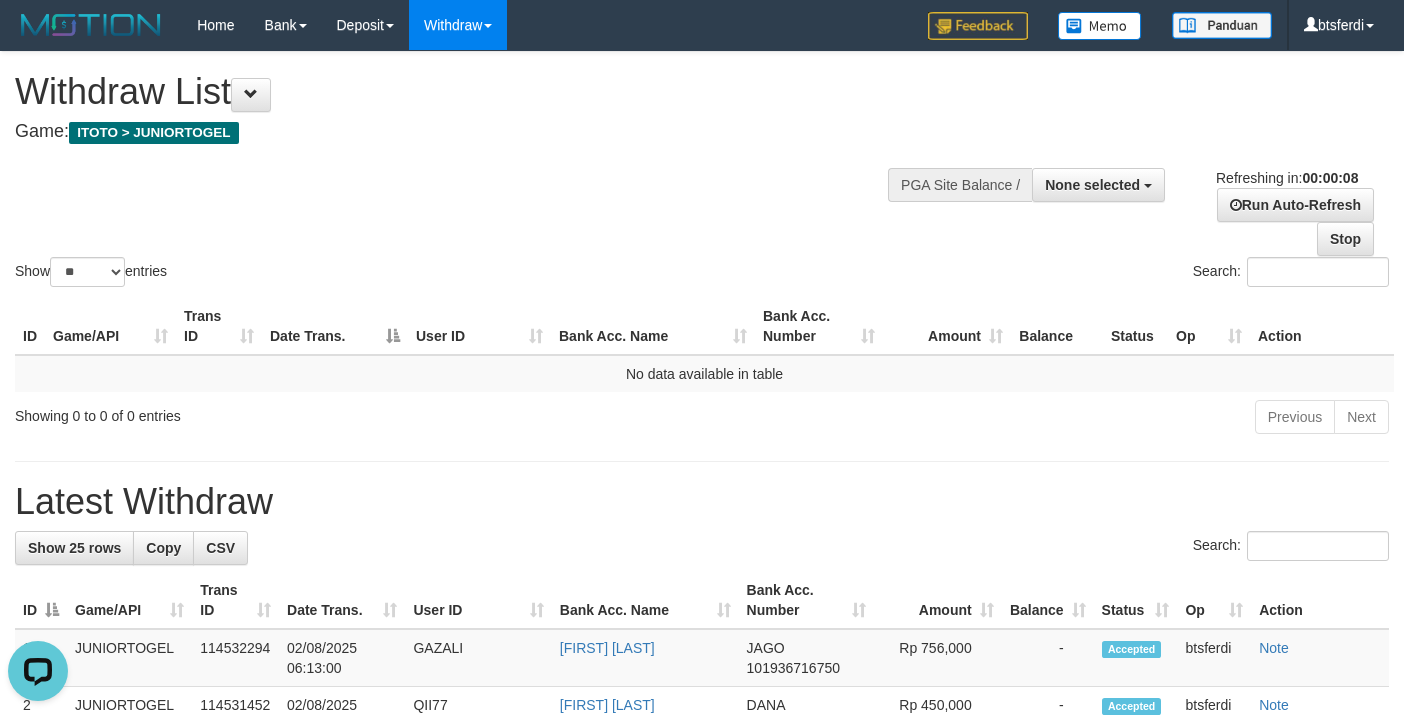 scroll, scrollTop: 0, scrollLeft: 0, axis: both 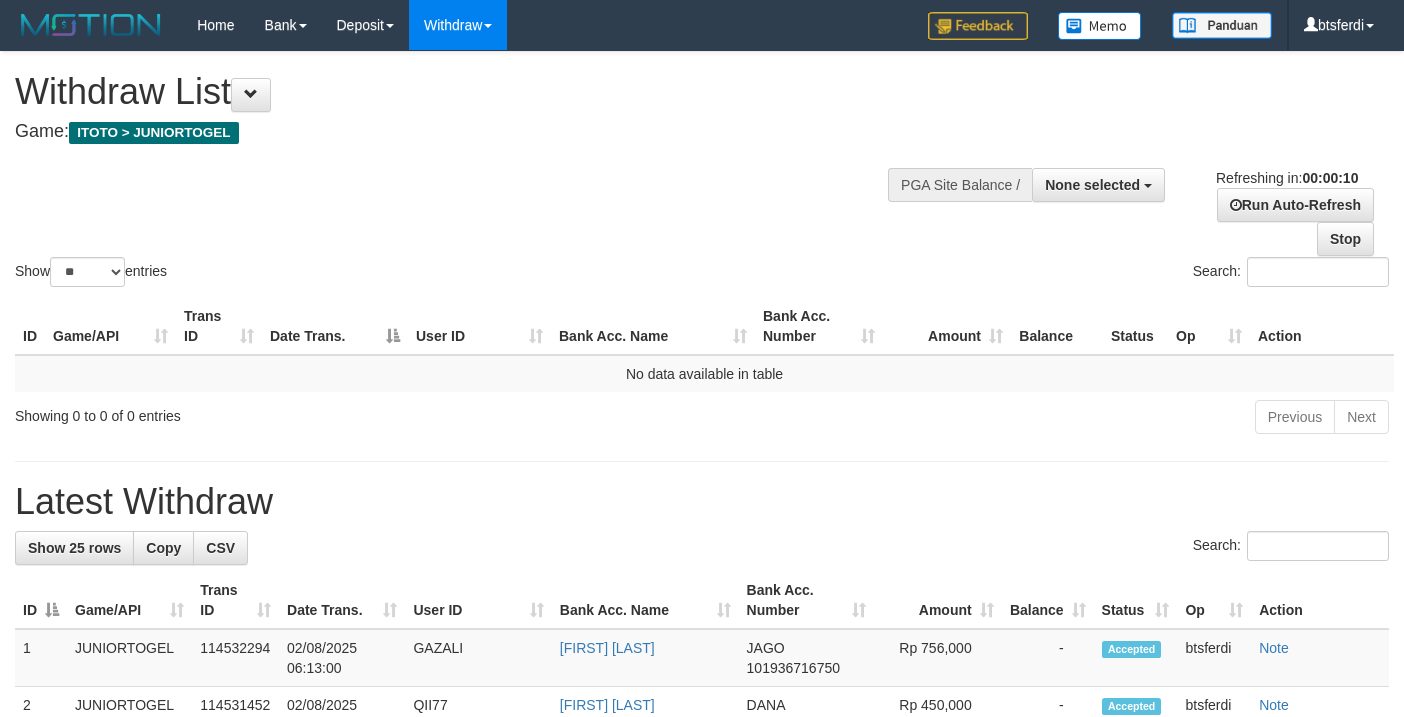 select 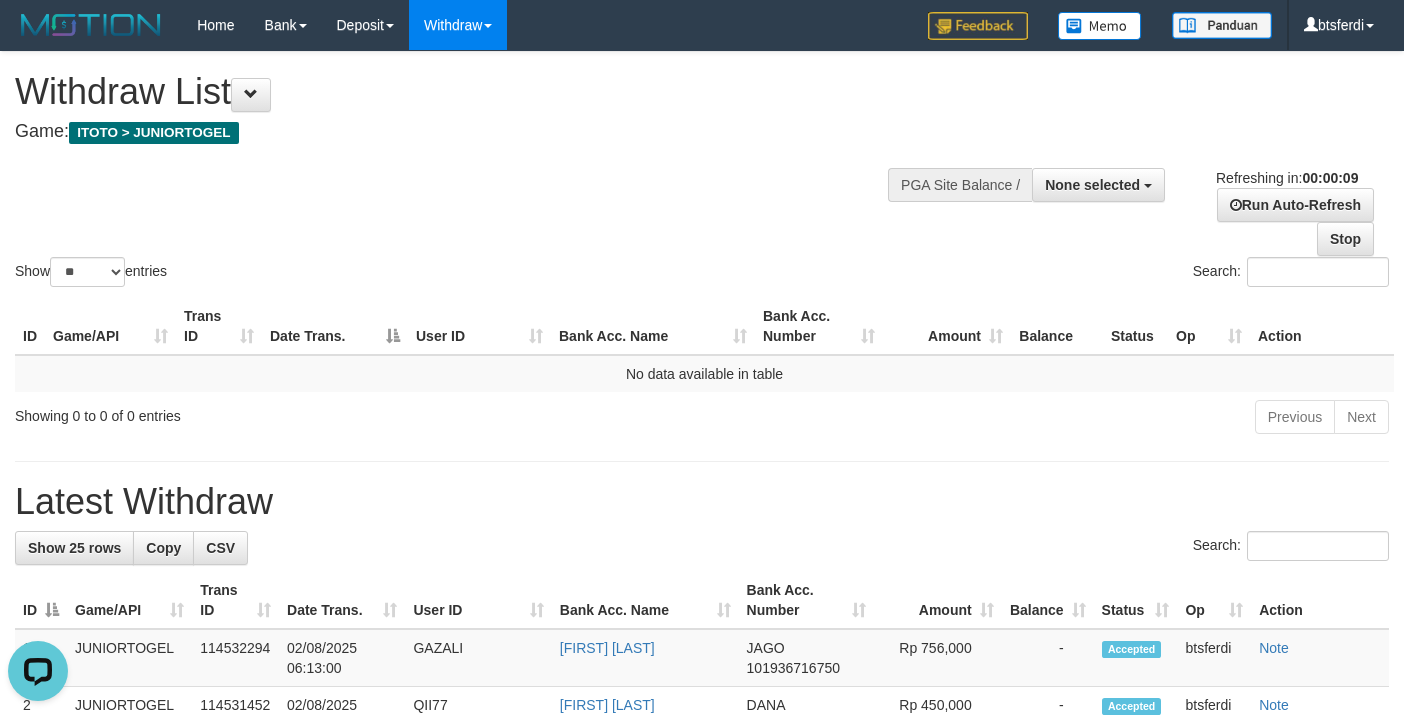 scroll, scrollTop: 0, scrollLeft: 0, axis: both 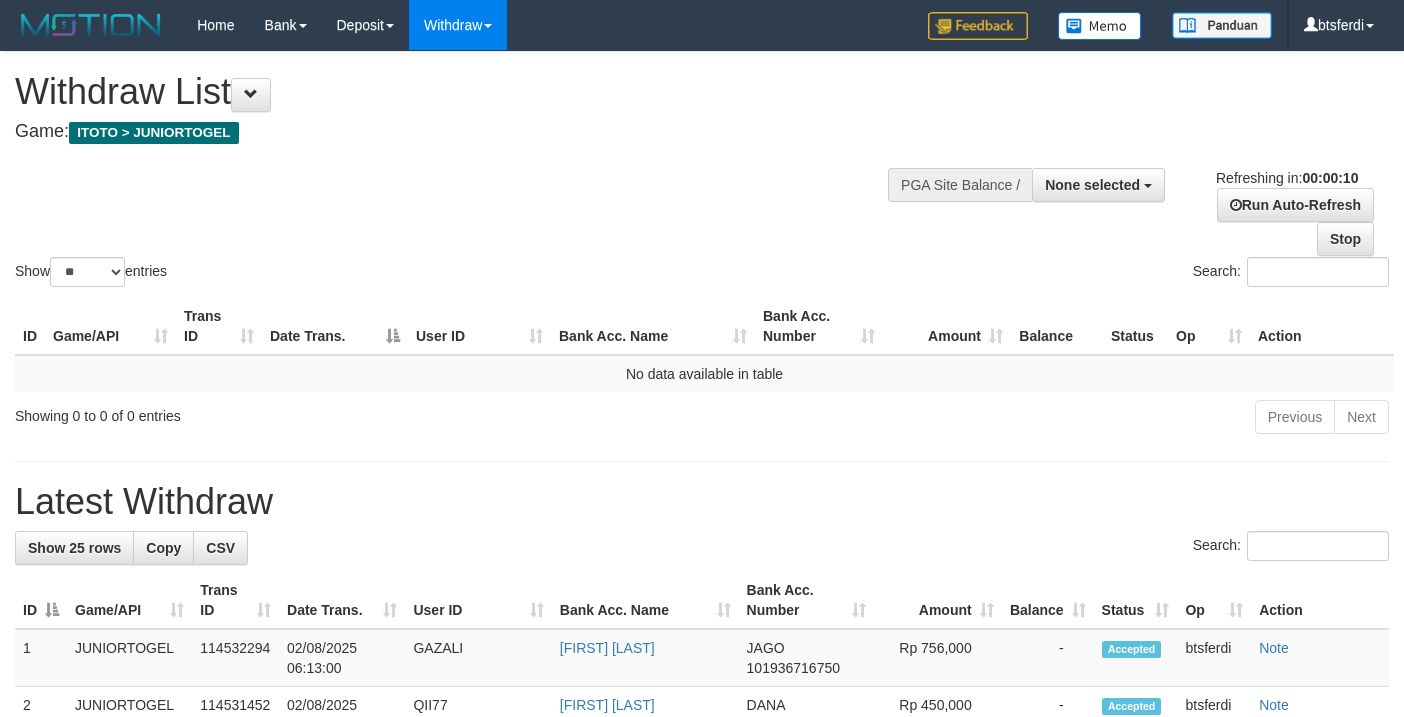select 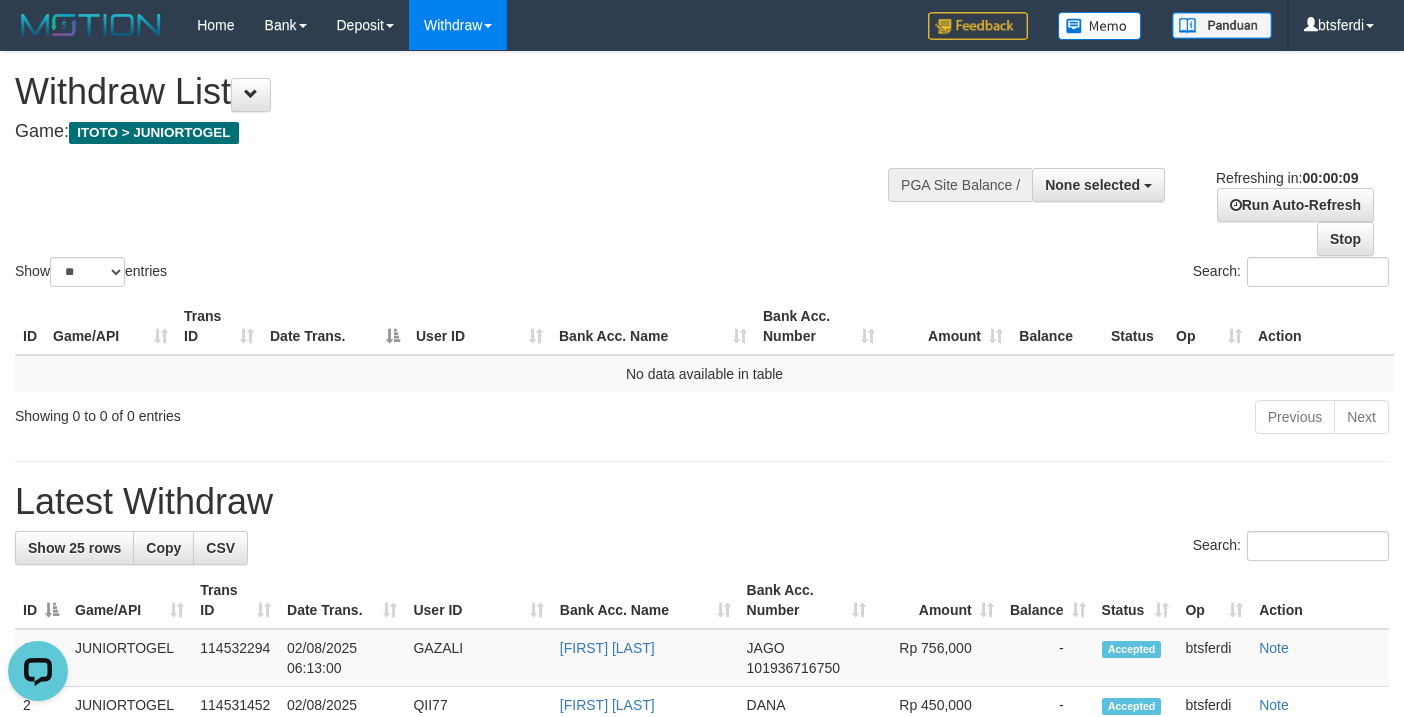 scroll, scrollTop: 0, scrollLeft: 0, axis: both 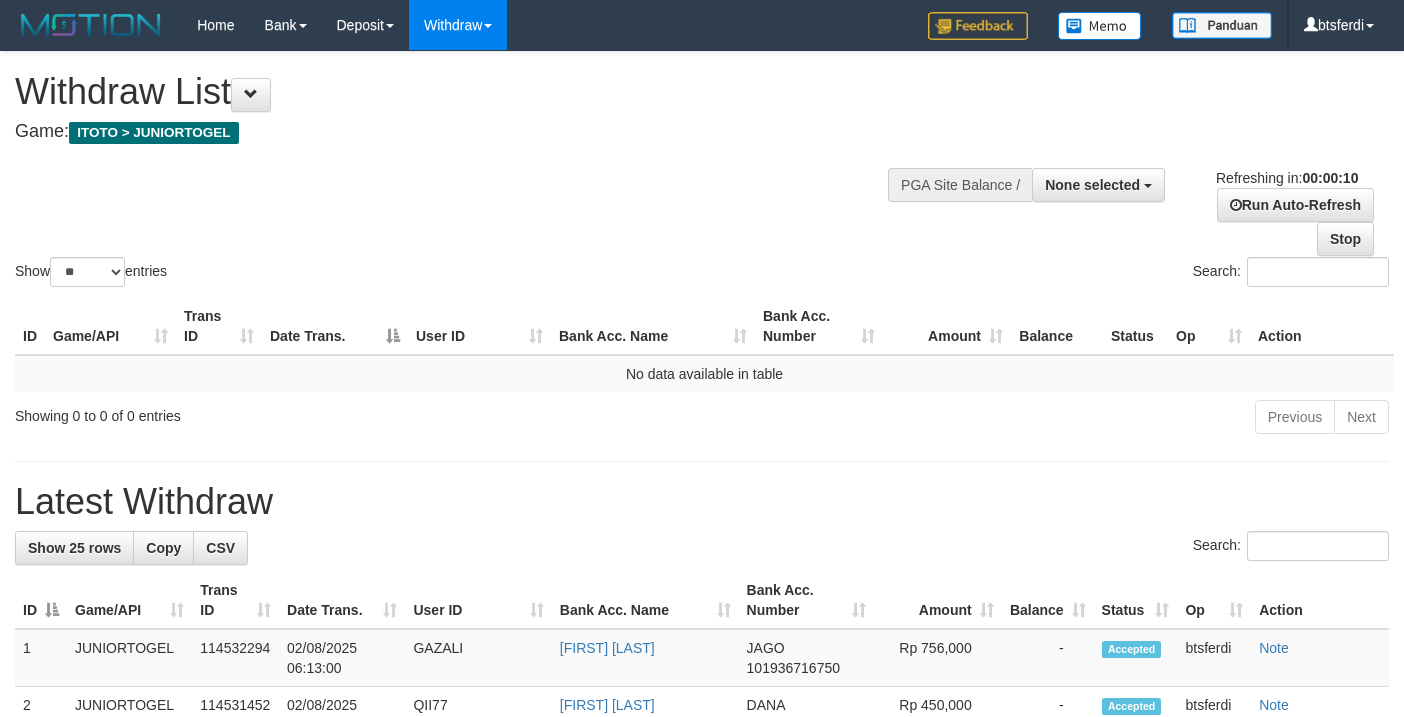 select 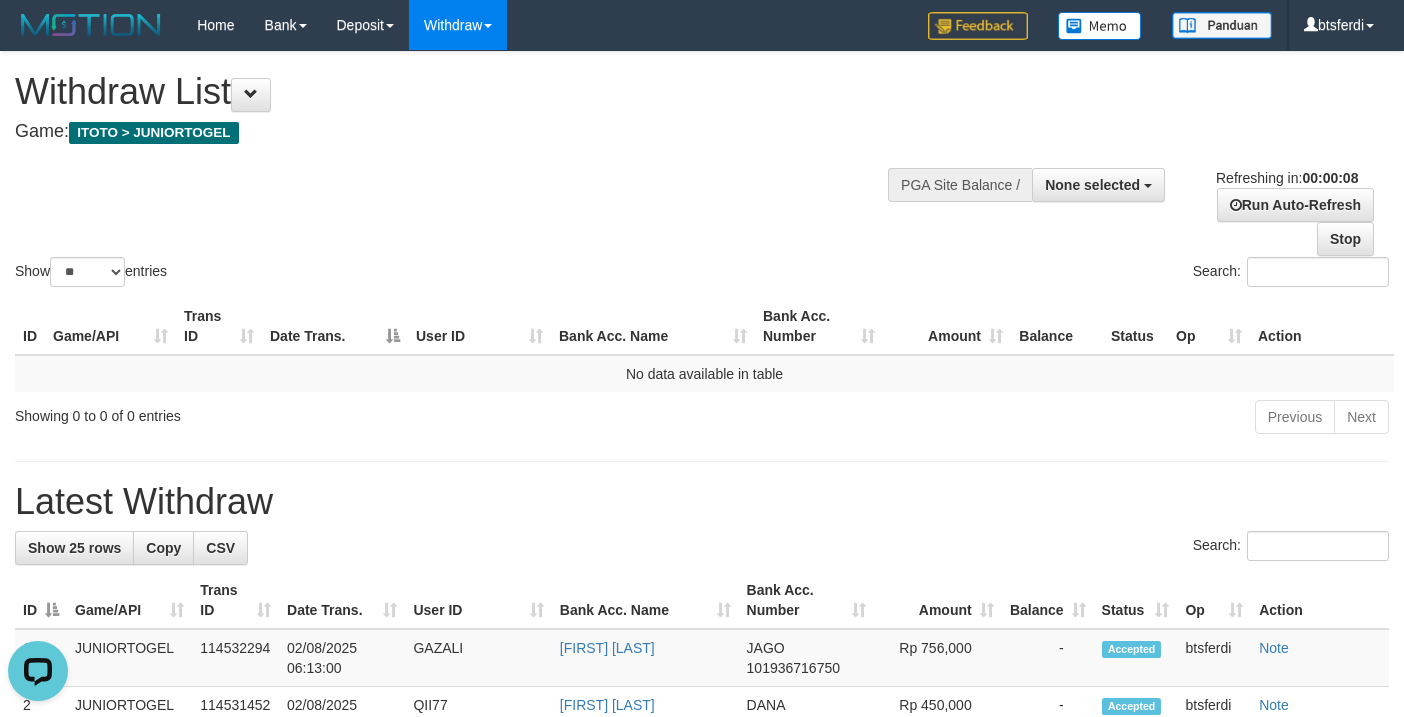 scroll, scrollTop: 0, scrollLeft: 0, axis: both 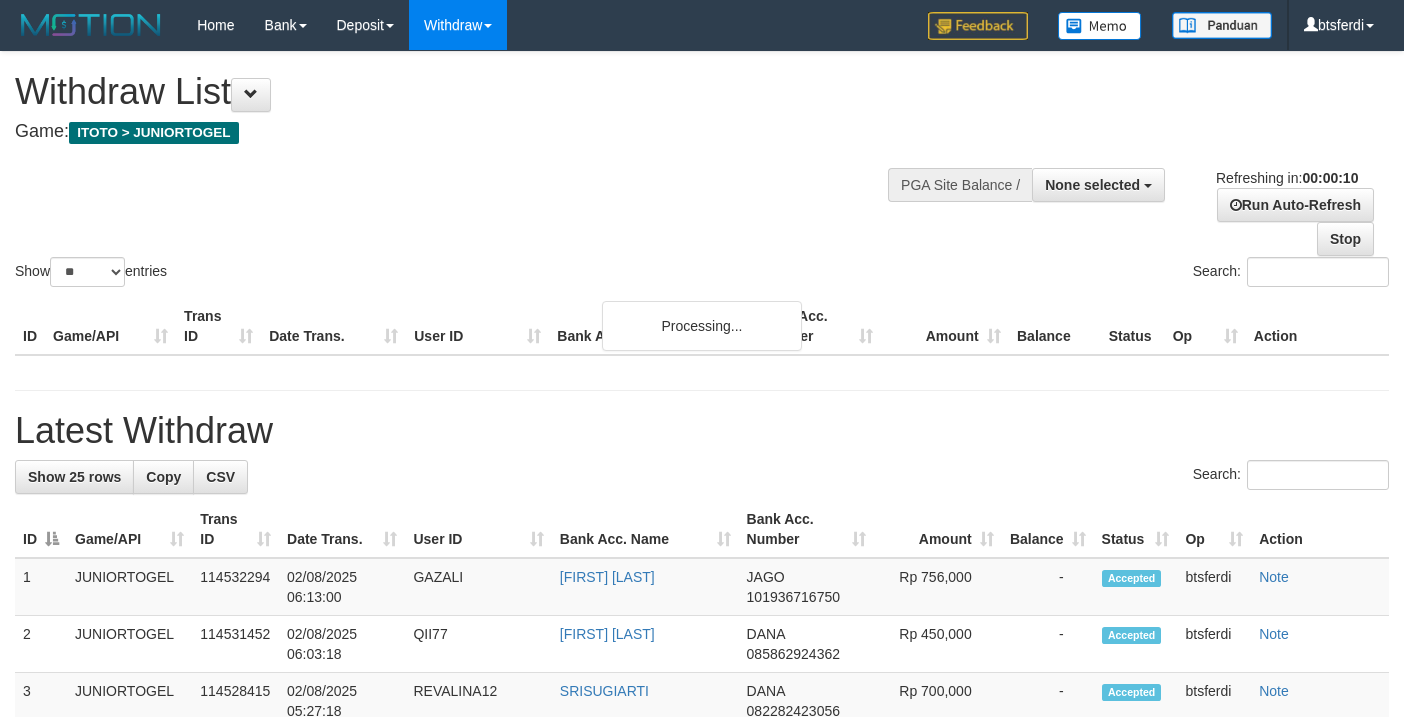 select 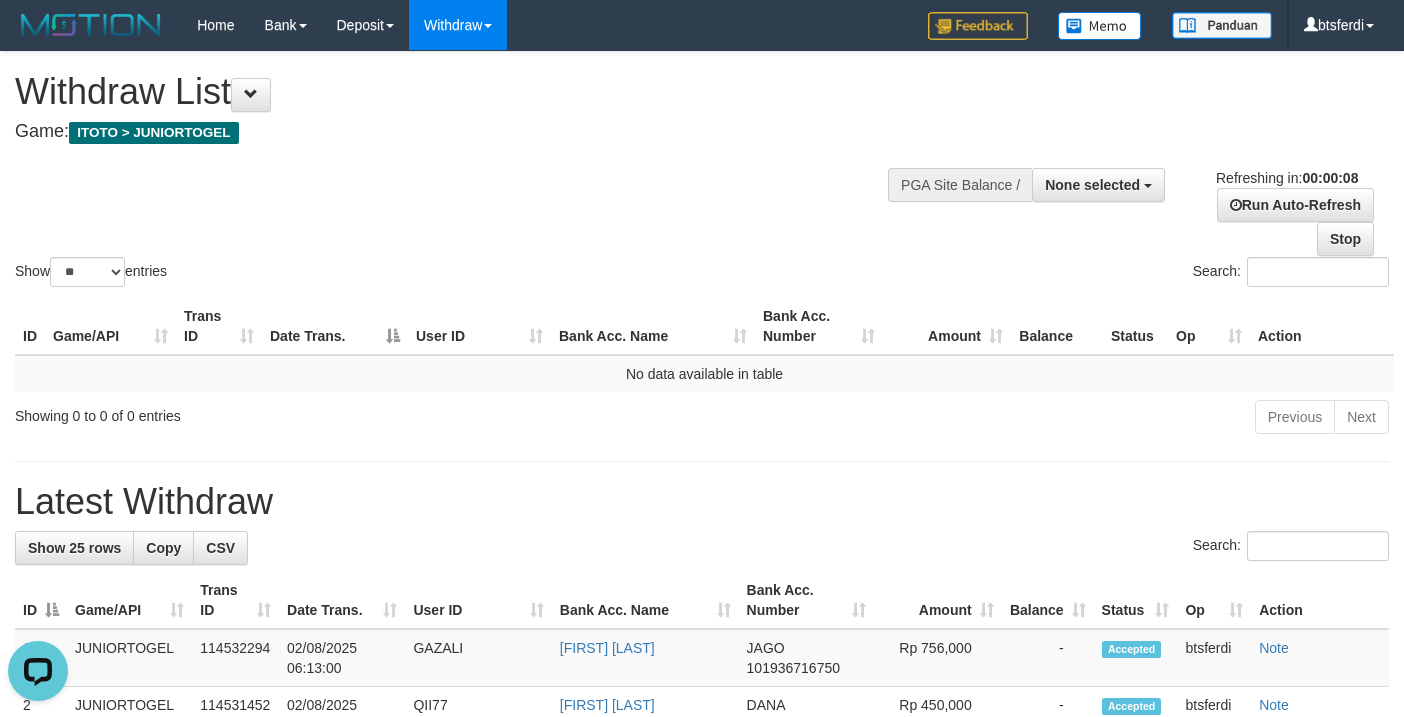 scroll, scrollTop: 0, scrollLeft: 0, axis: both 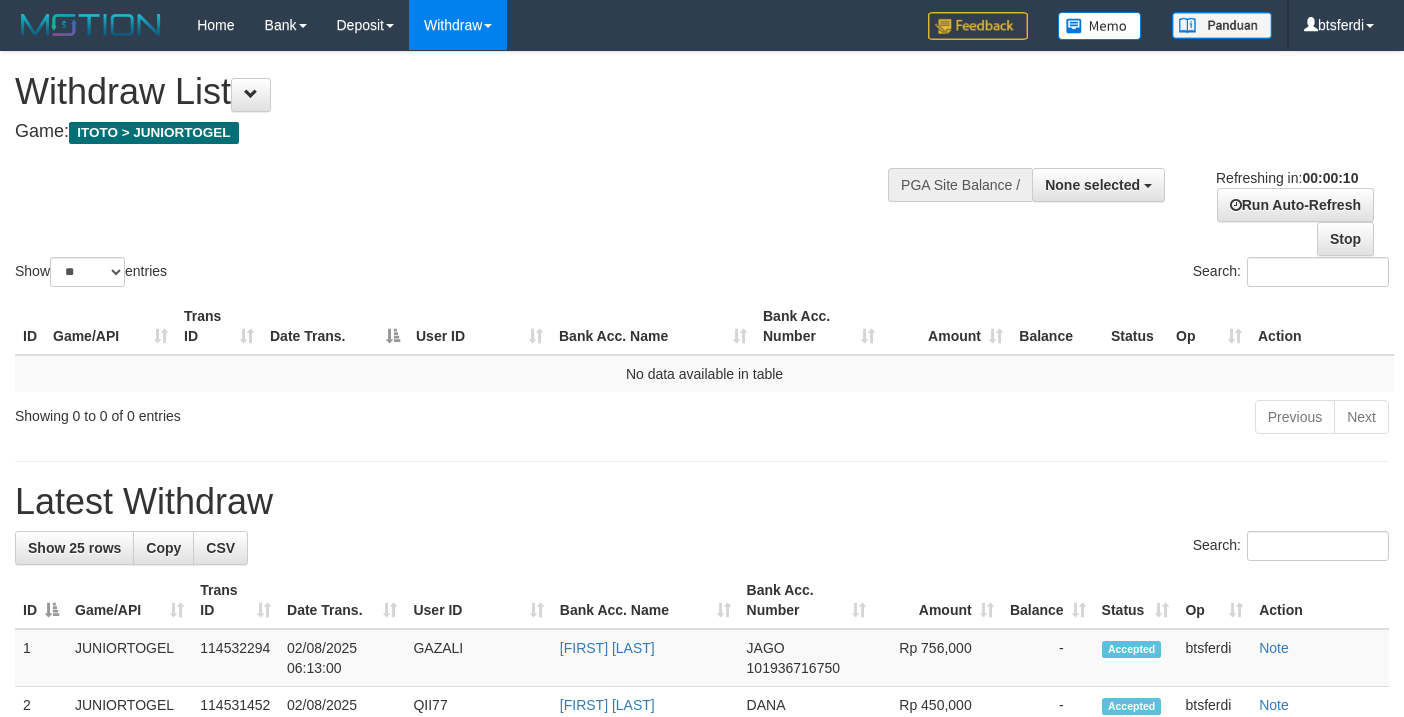select 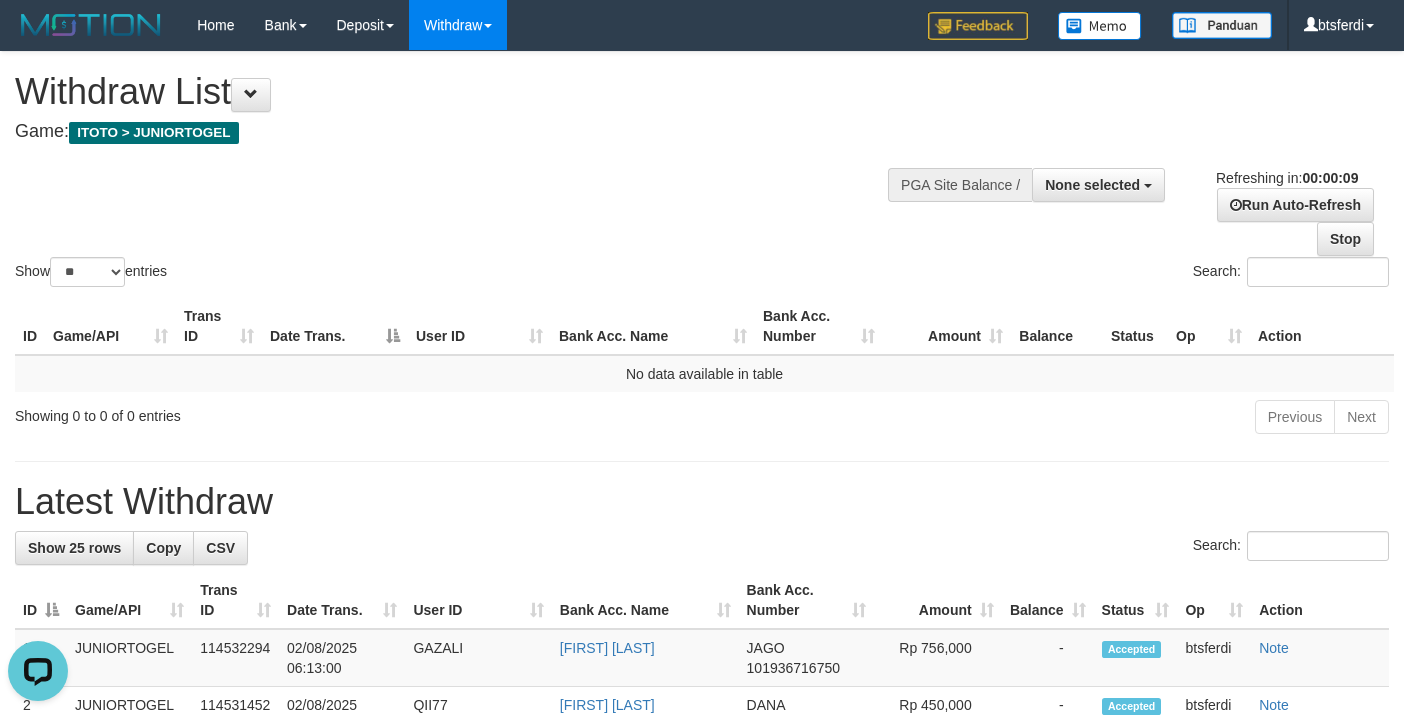 scroll, scrollTop: 0, scrollLeft: 0, axis: both 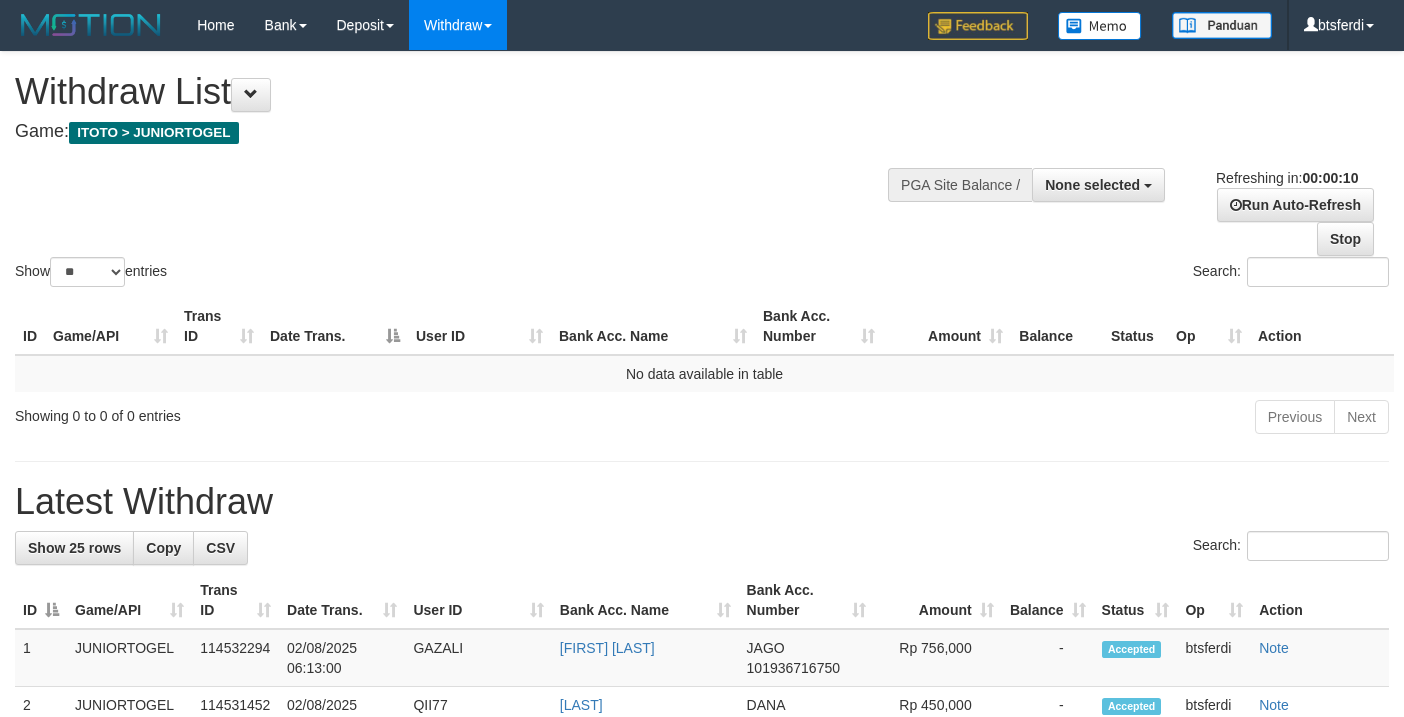 select 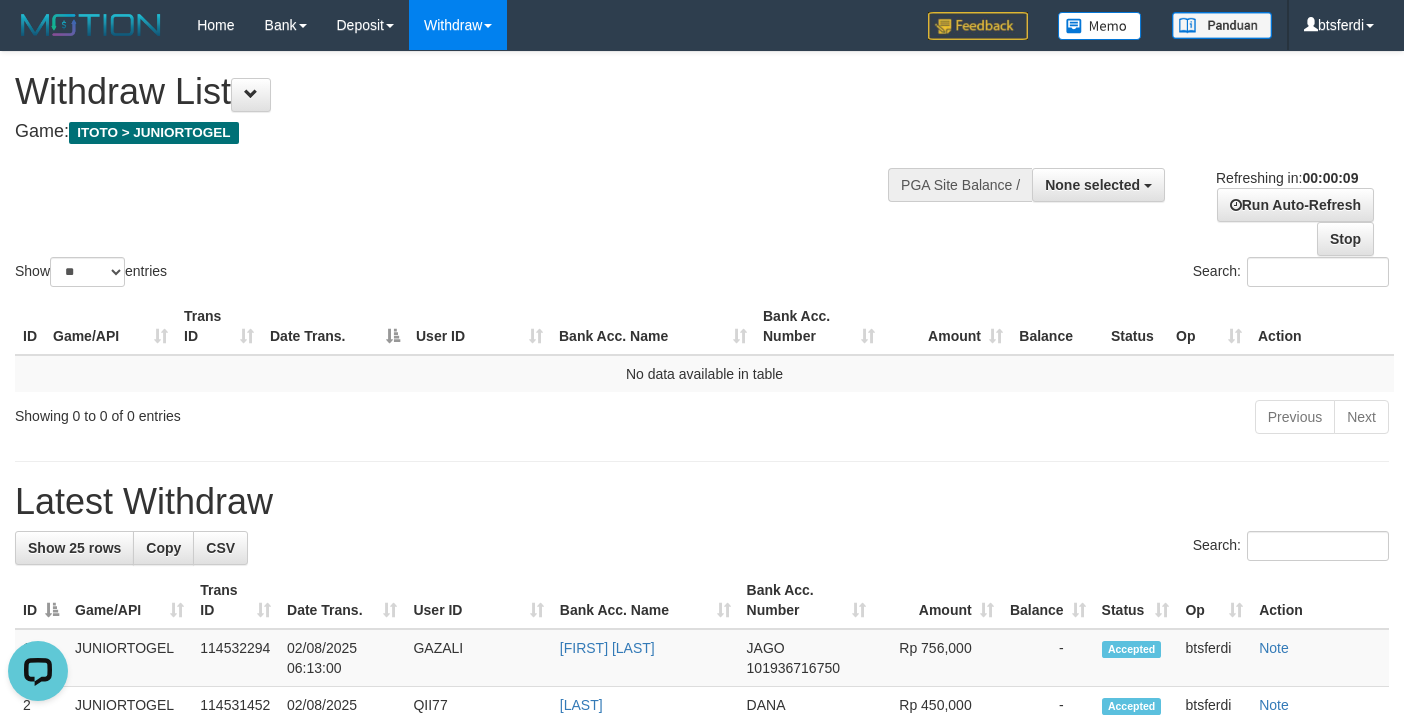 scroll, scrollTop: 0, scrollLeft: 0, axis: both 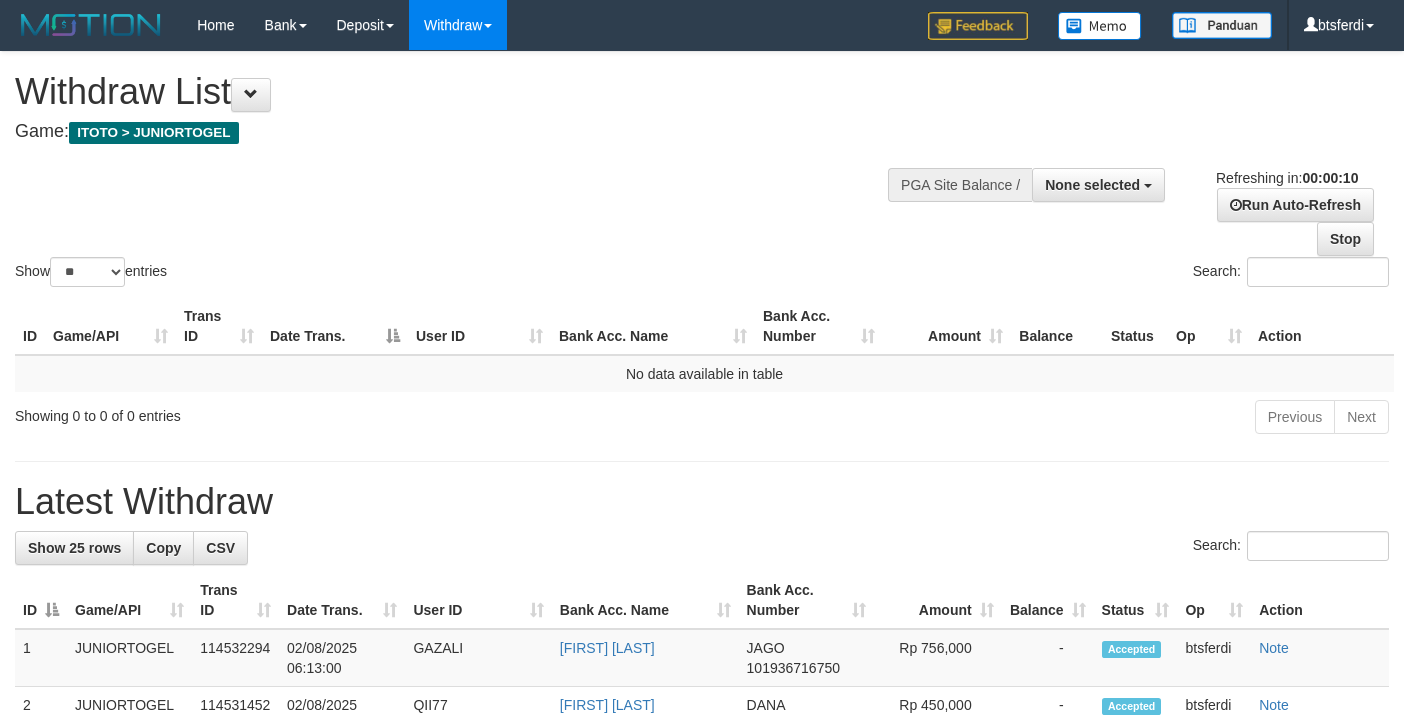 select 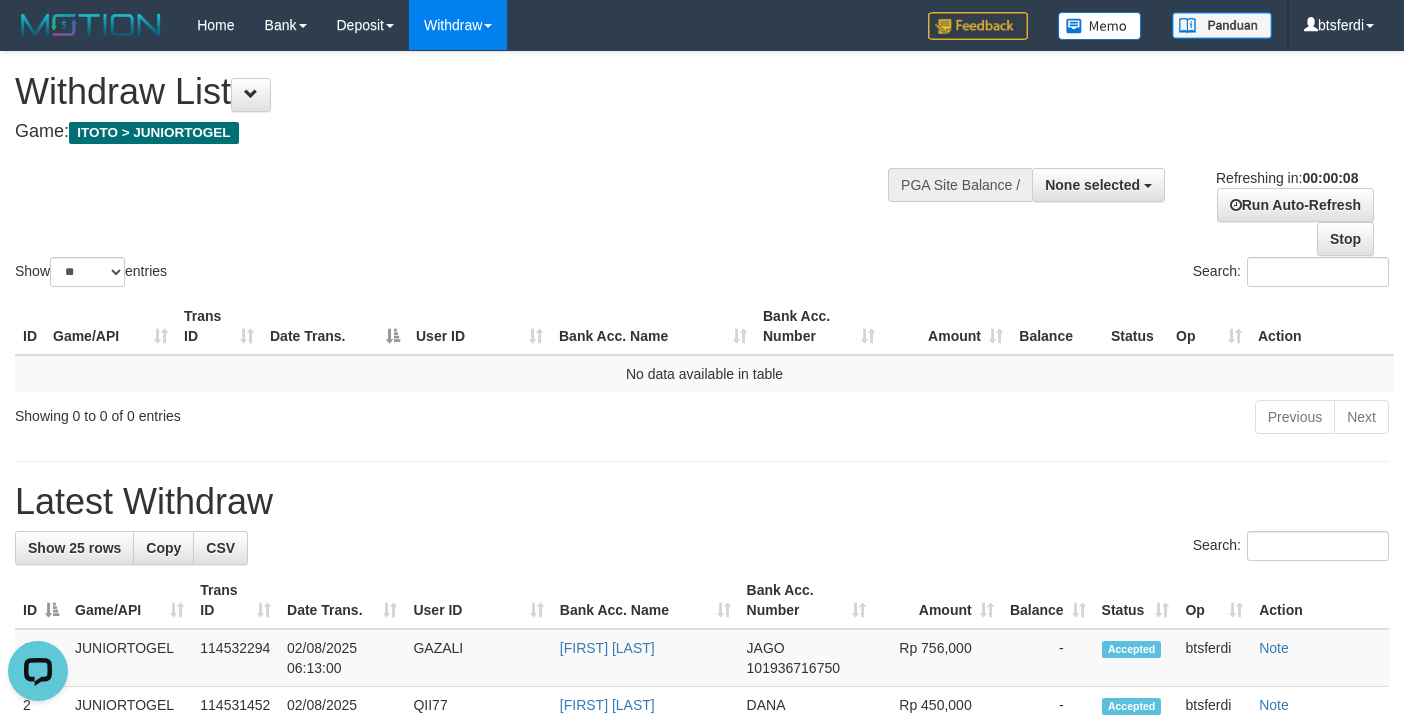 scroll, scrollTop: 0, scrollLeft: 0, axis: both 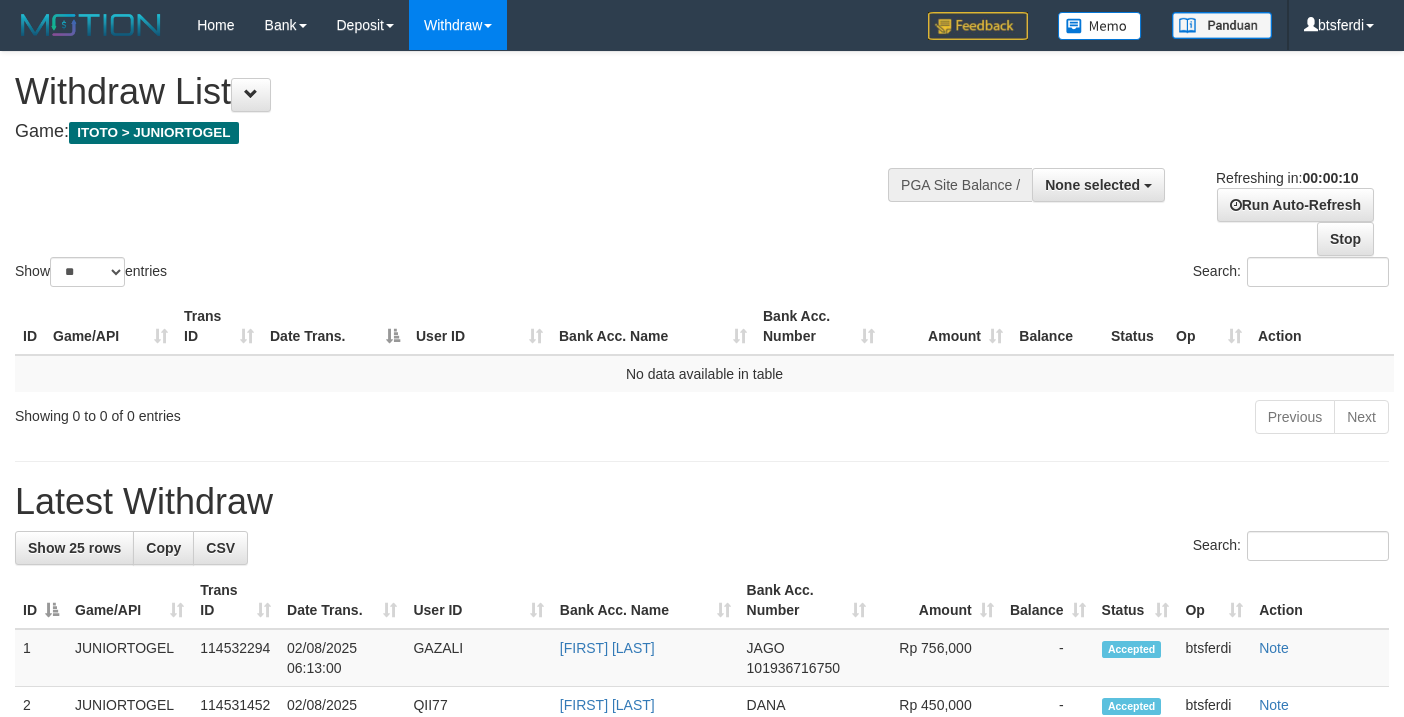 select 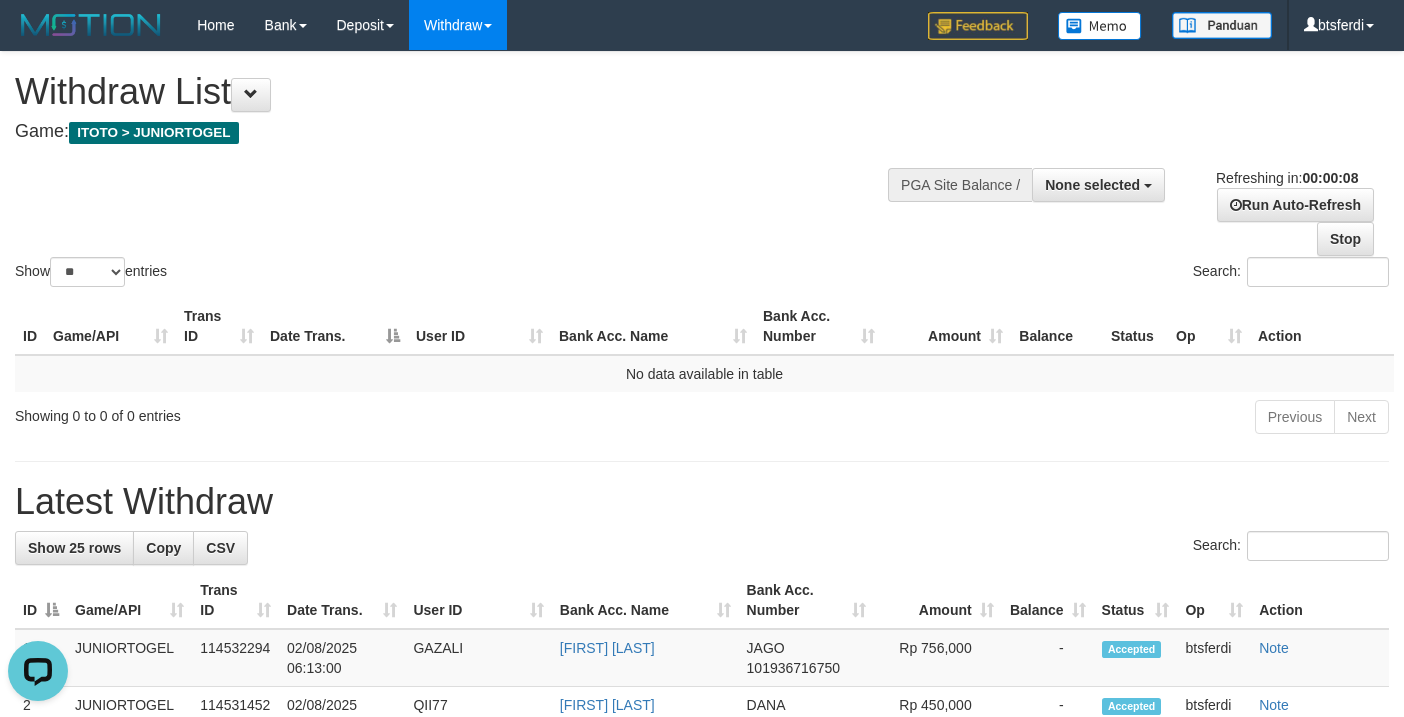 scroll, scrollTop: 0, scrollLeft: 0, axis: both 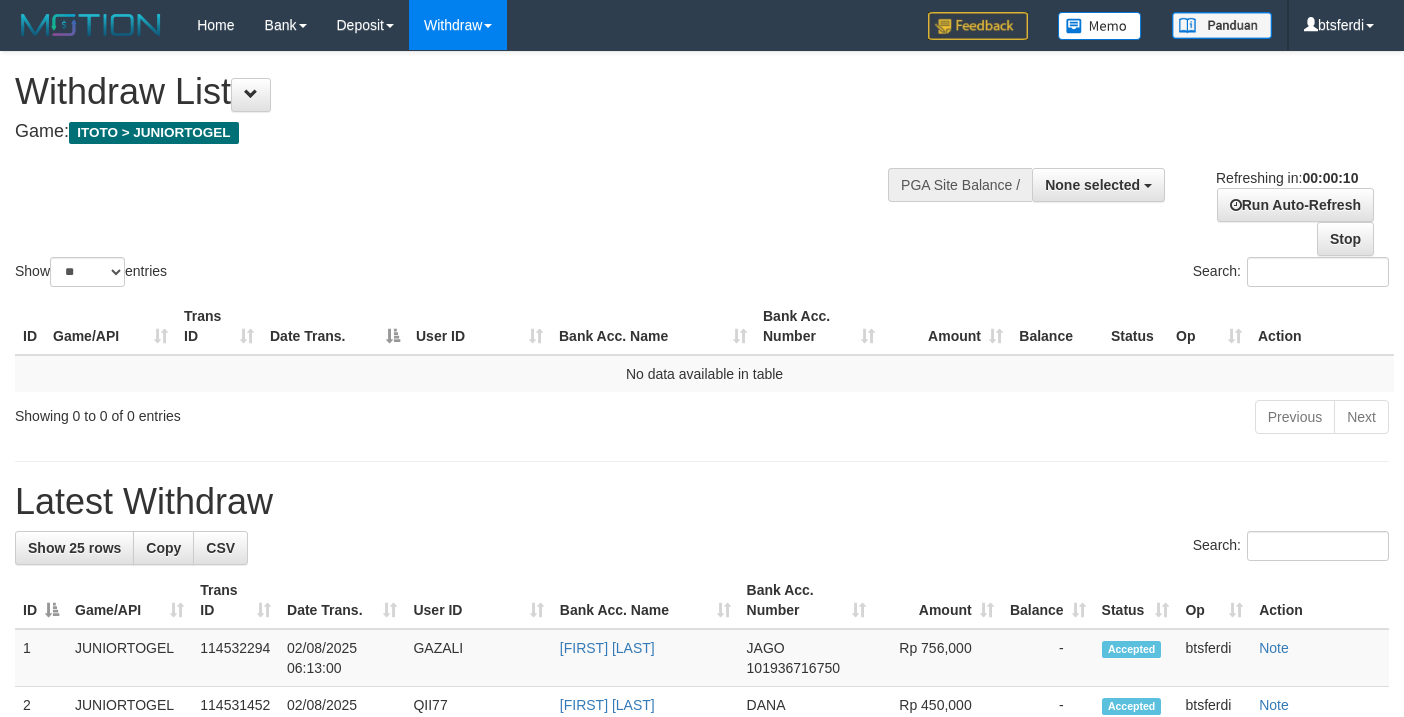 select 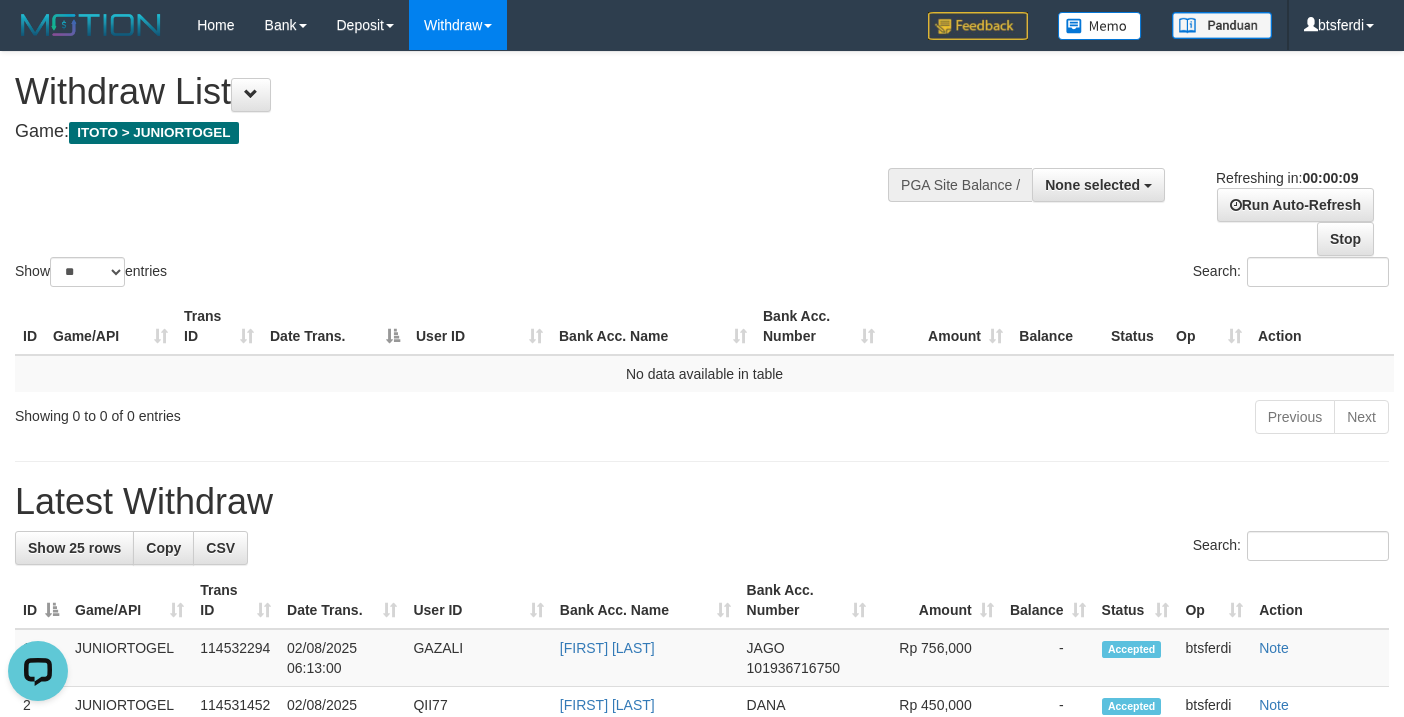 scroll, scrollTop: 0, scrollLeft: 0, axis: both 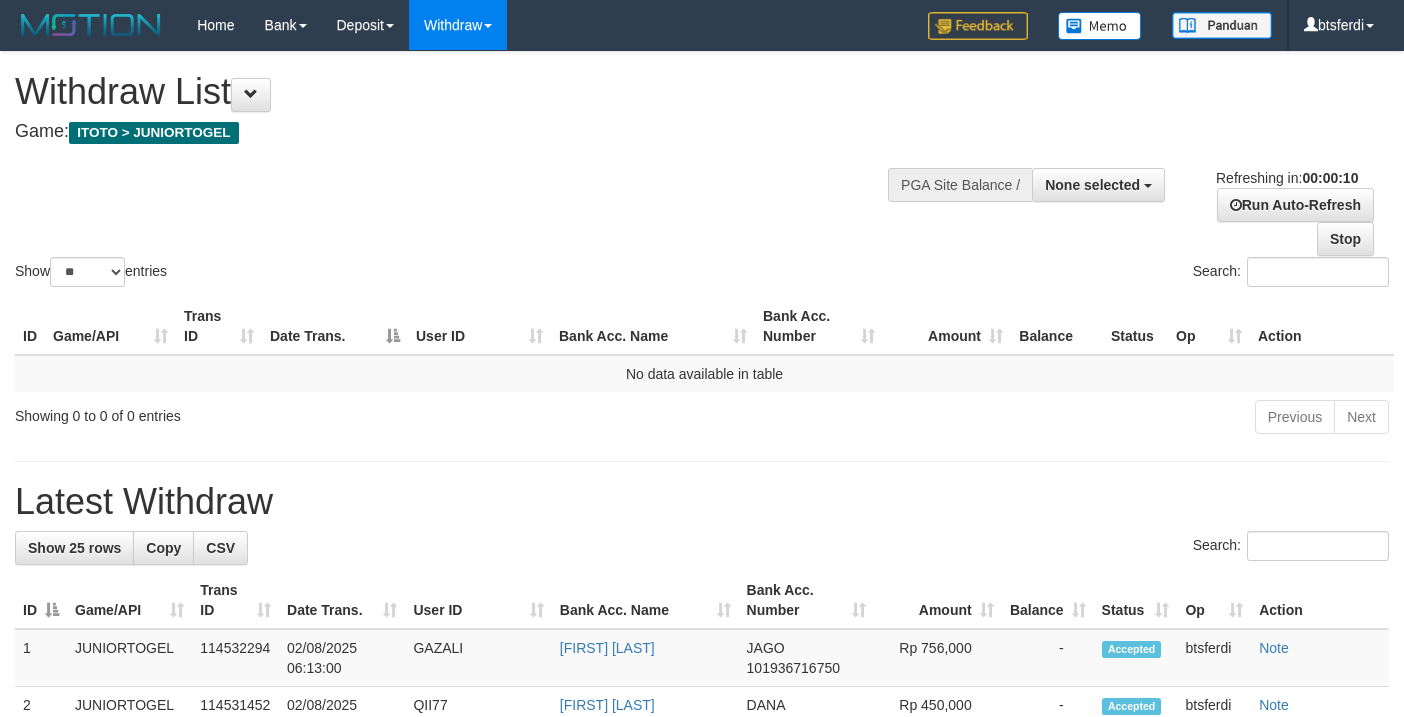 select 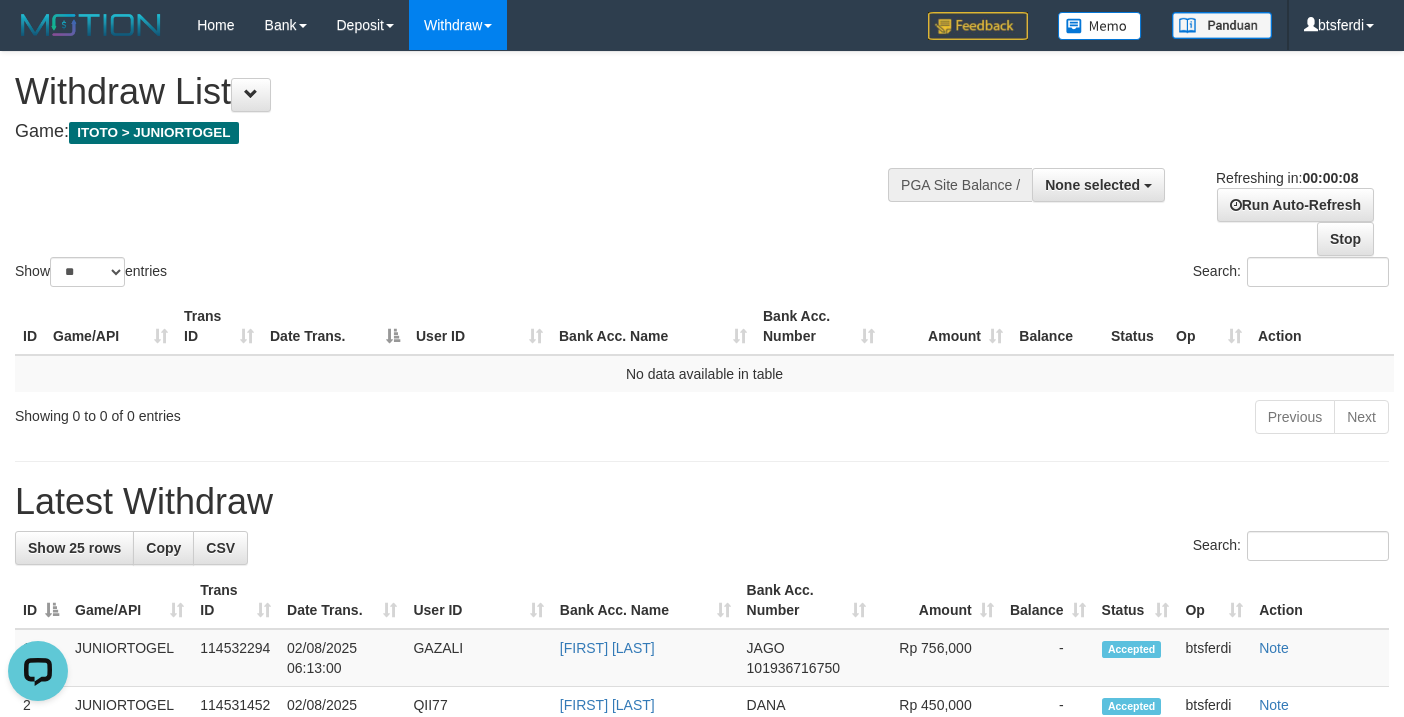 scroll, scrollTop: 0, scrollLeft: 0, axis: both 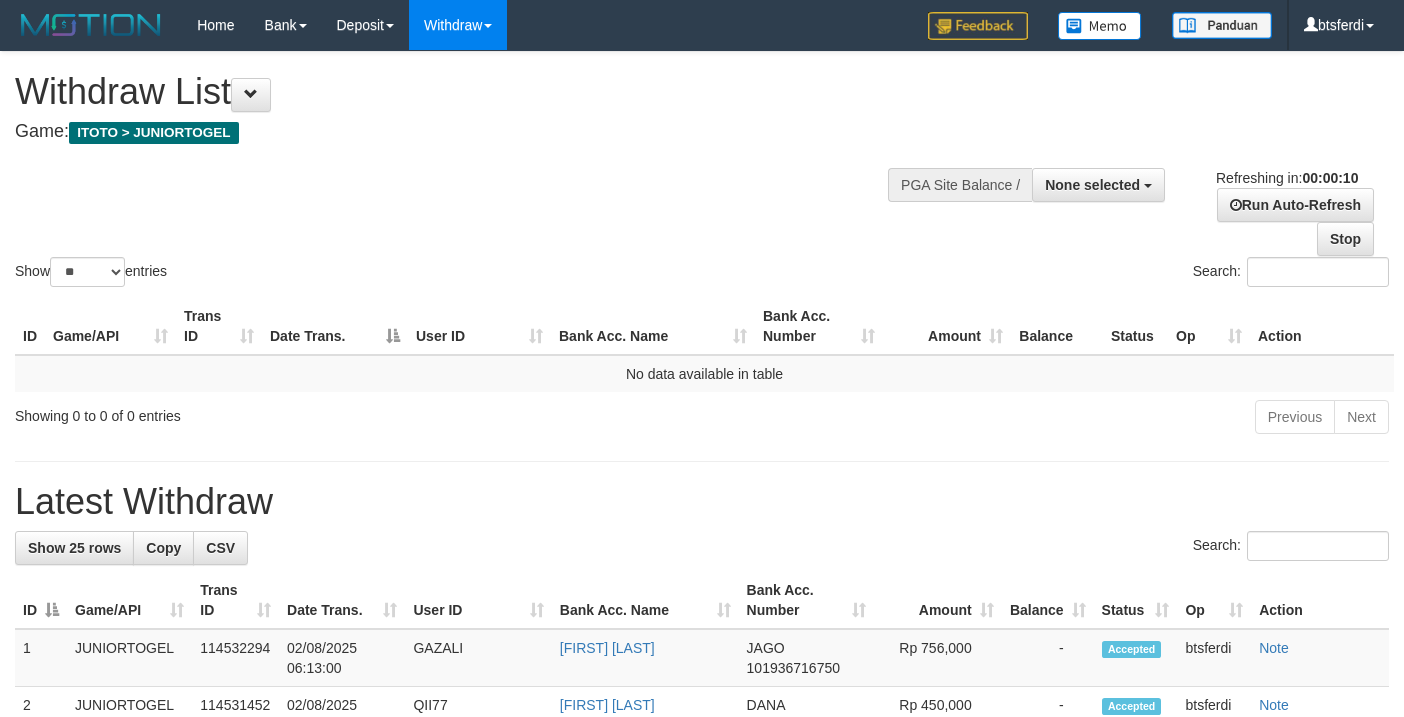 select 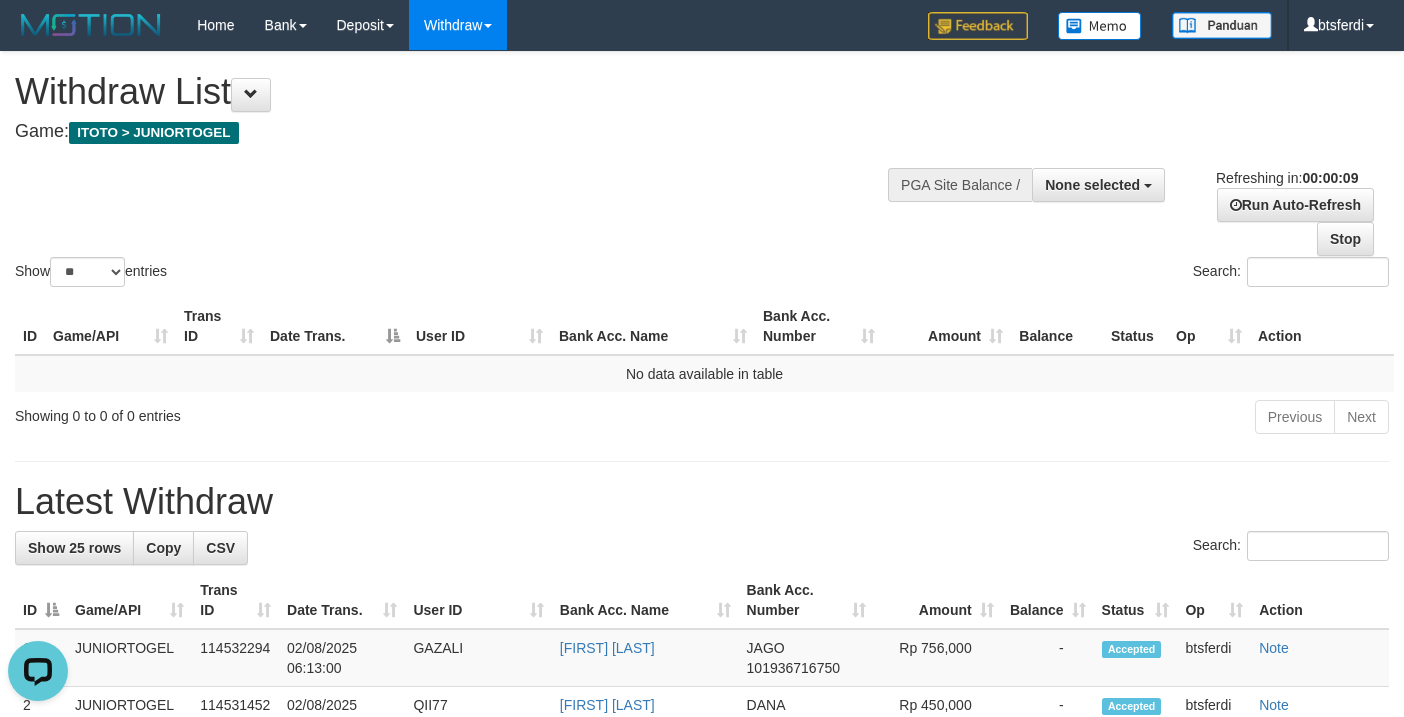 scroll, scrollTop: 0, scrollLeft: 0, axis: both 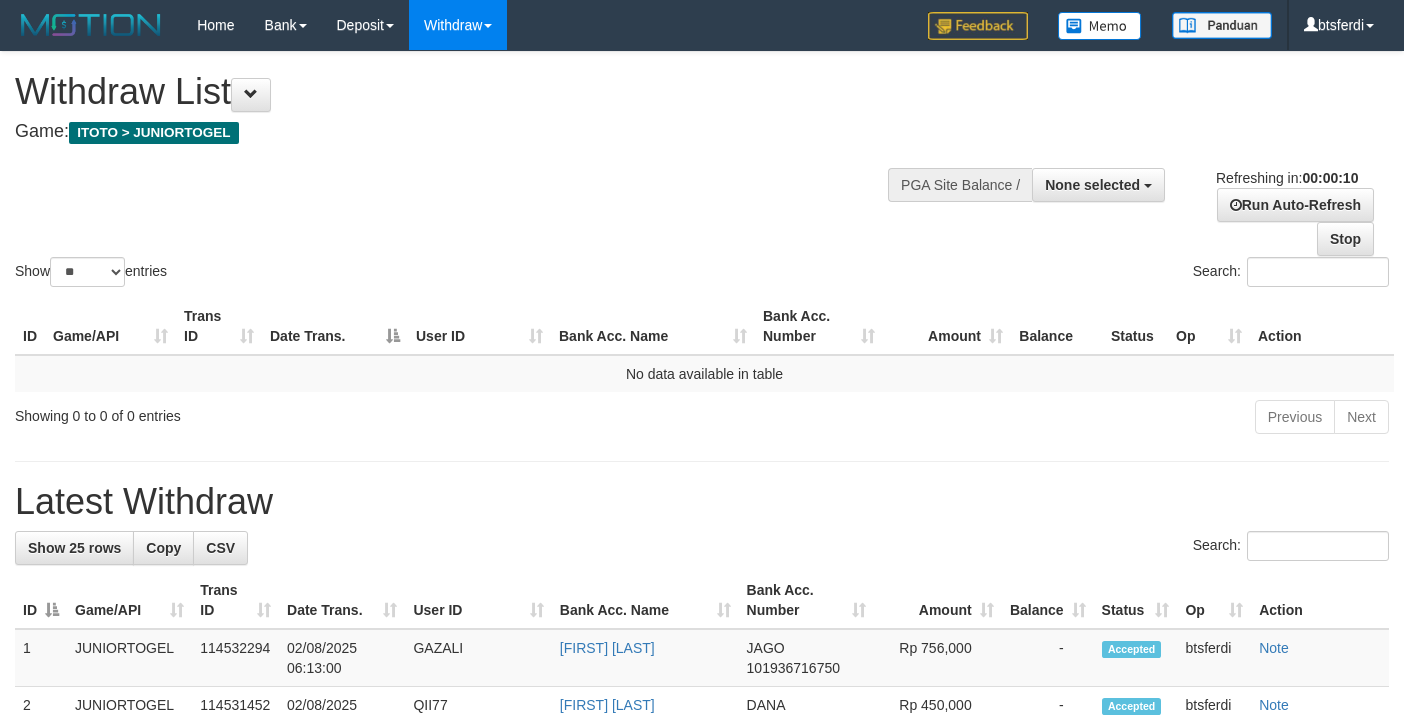select 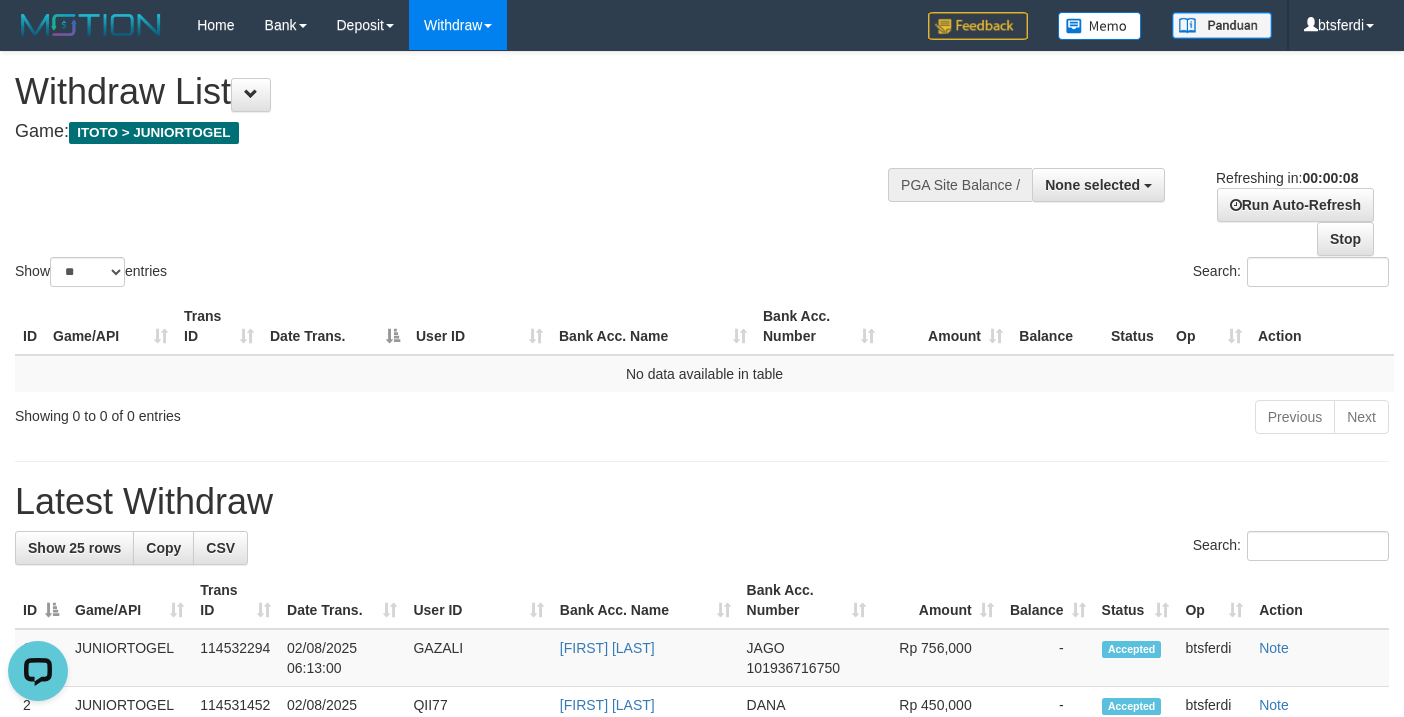 scroll, scrollTop: 0, scrollLeft: 0, axis: both 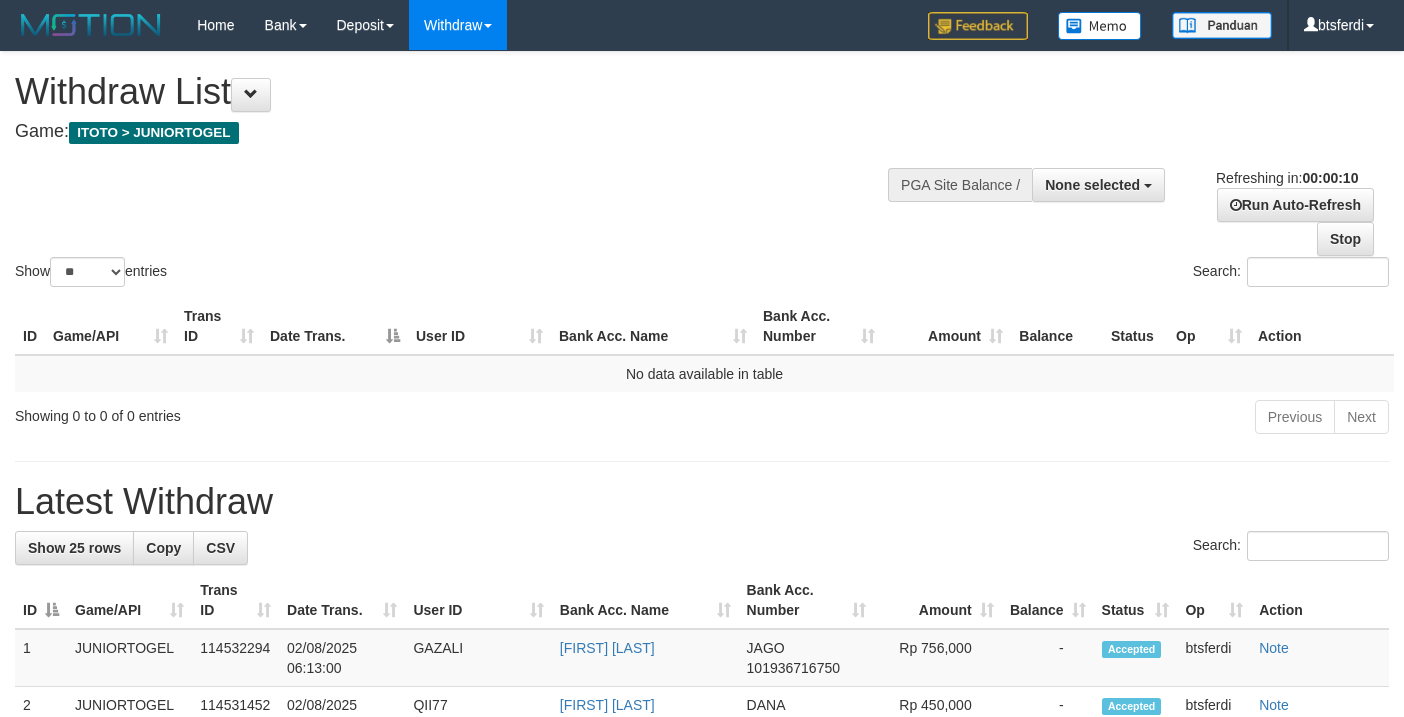 select 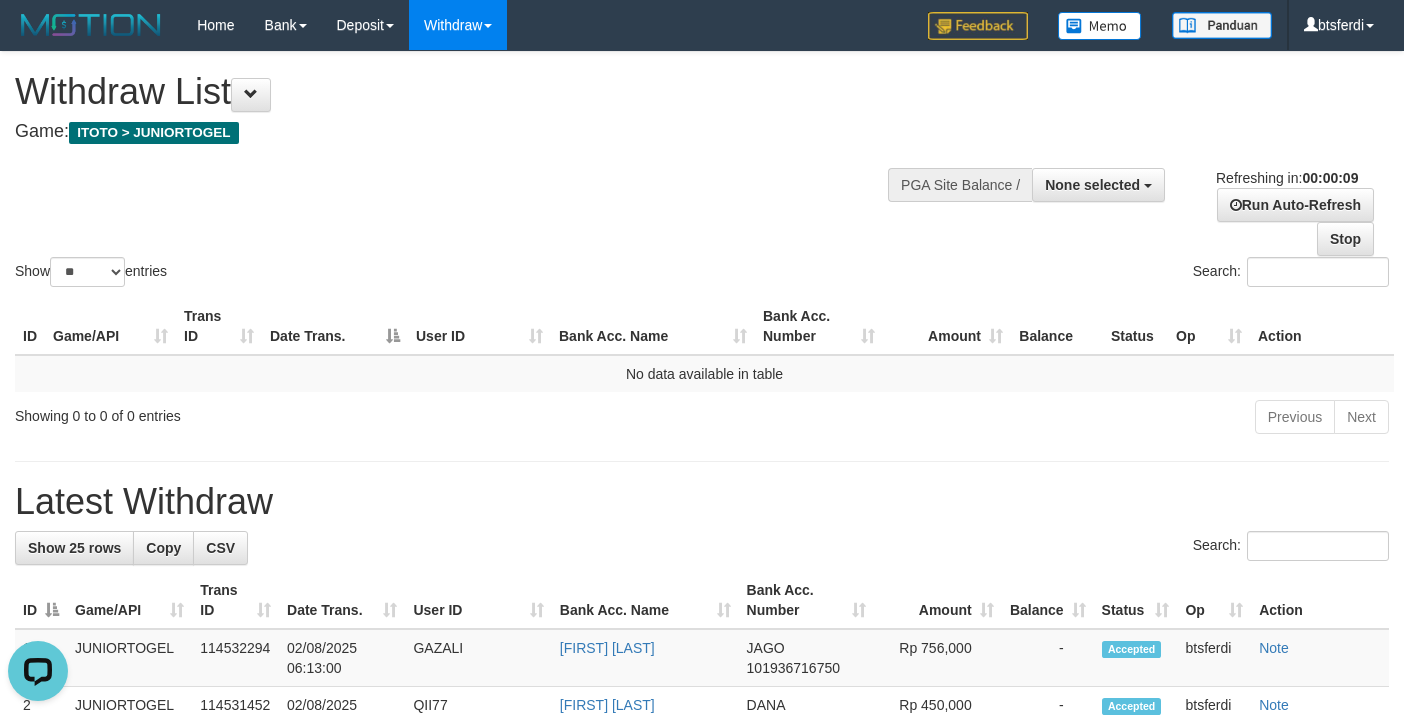 scroll, scrollTop: 0, scrollLeft: 0, axis: both 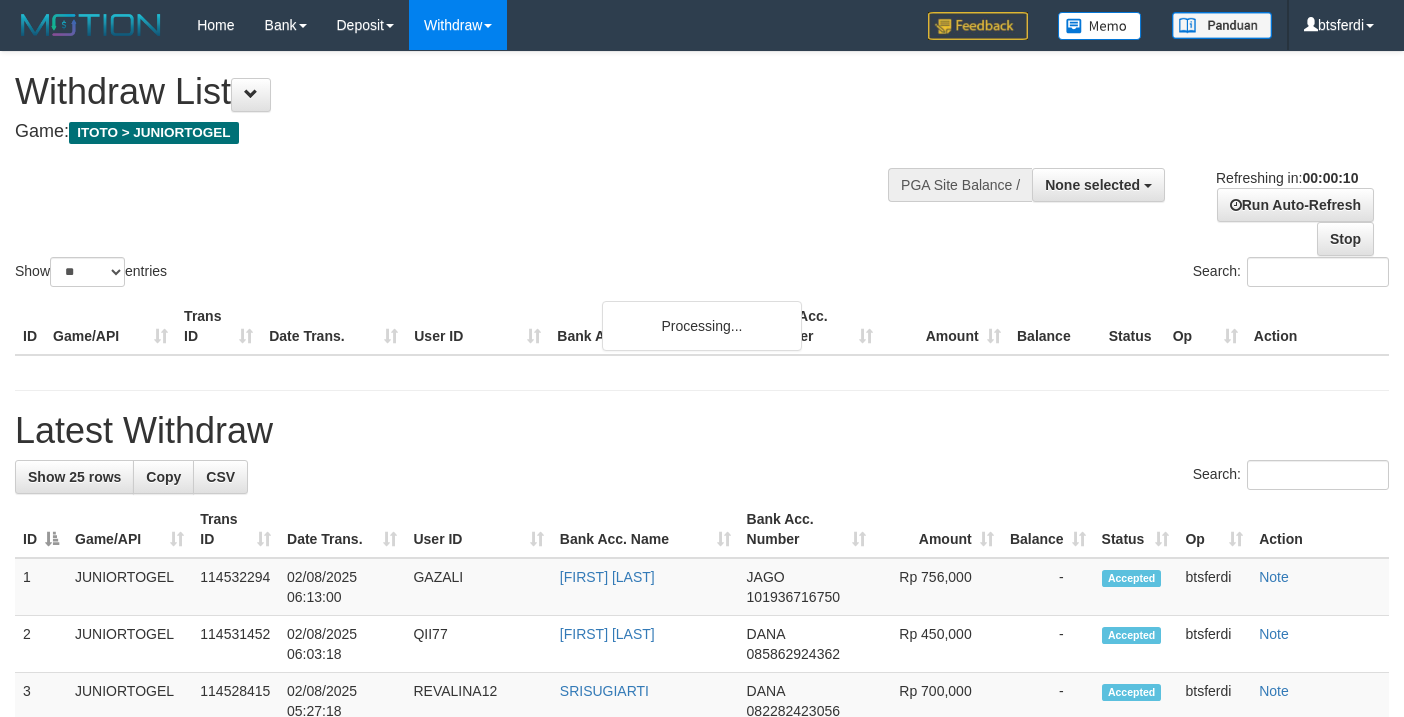 select 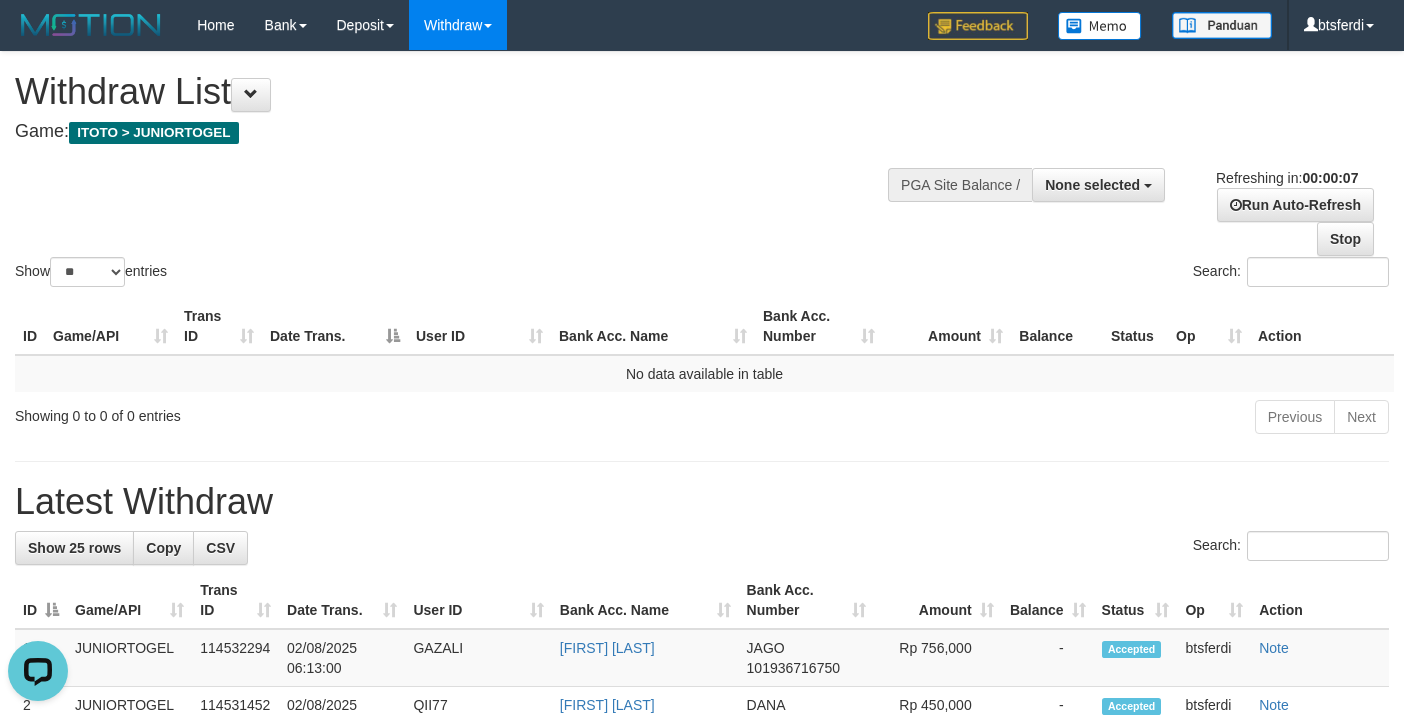 scroll, scrollTop: 0, scrollLeft: 0, axis: both 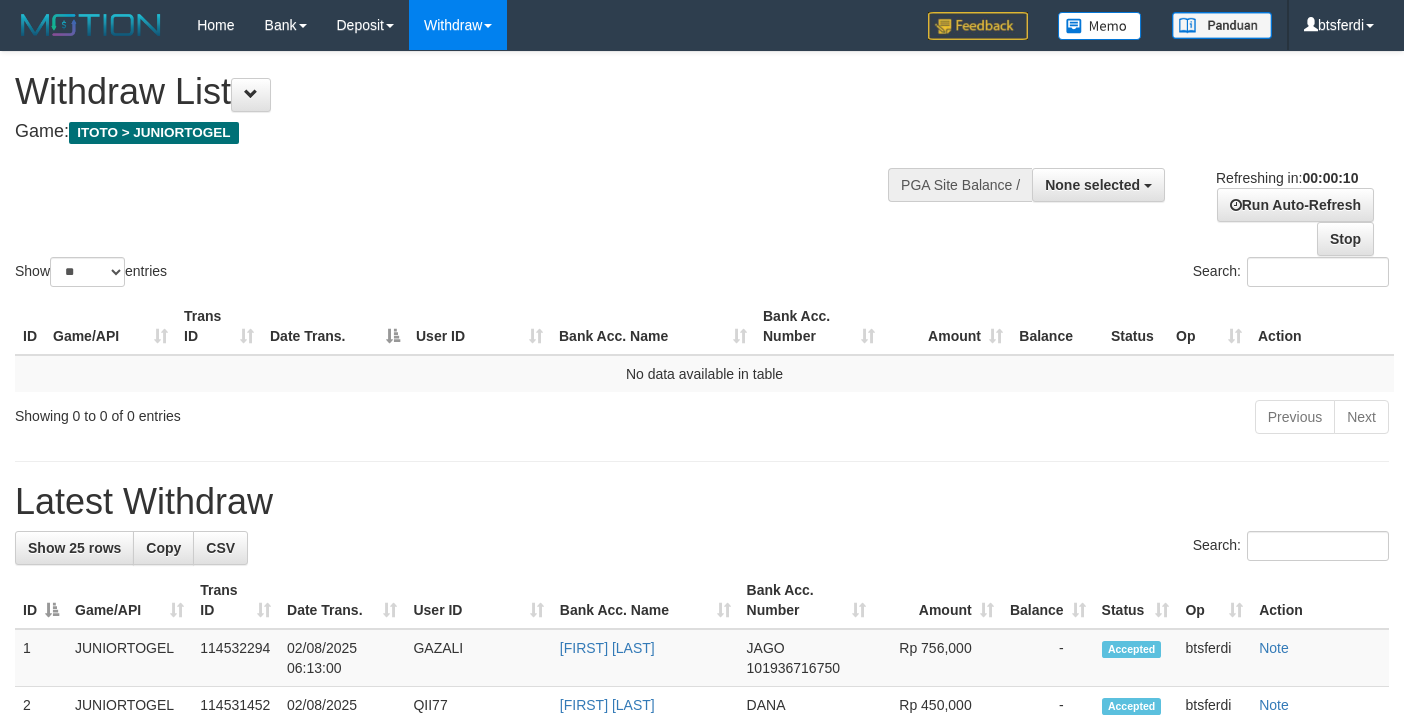 select 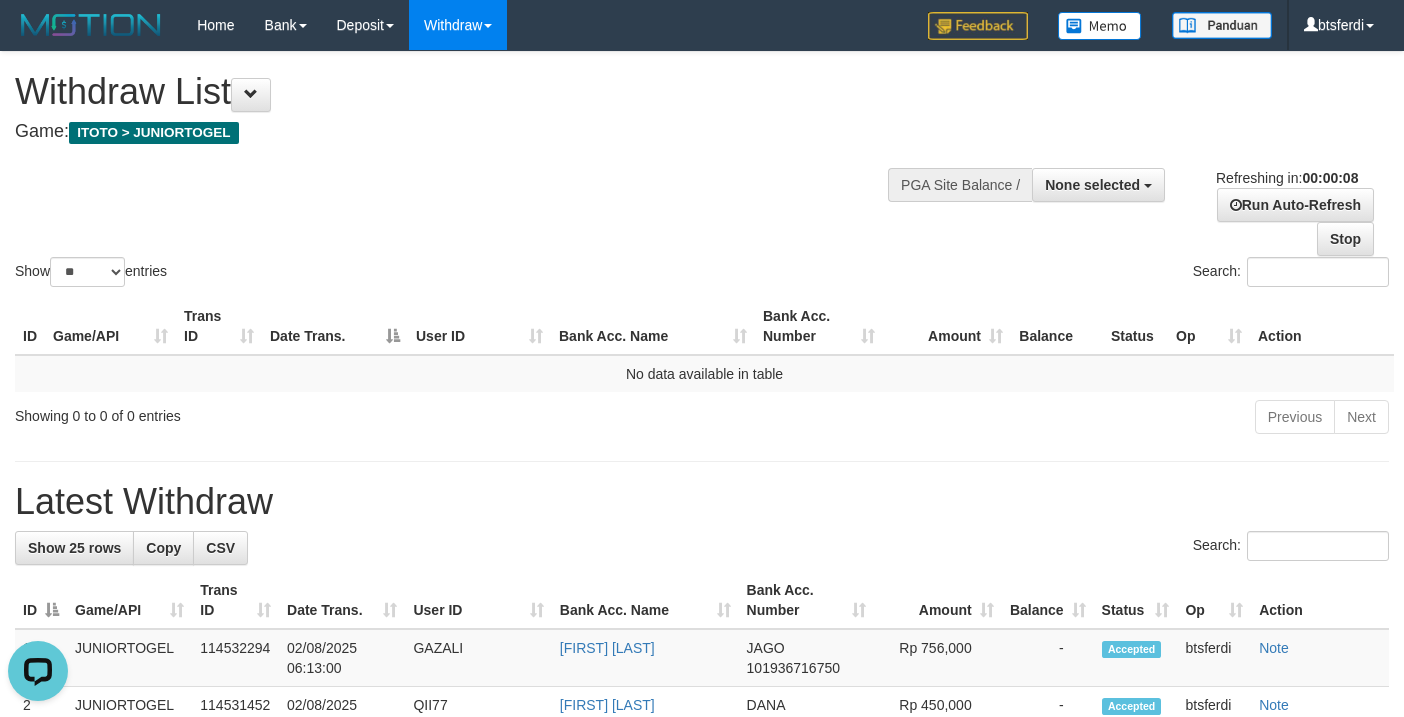 scroll, scrollTop: 0, scrollLeft: 0, axis: both 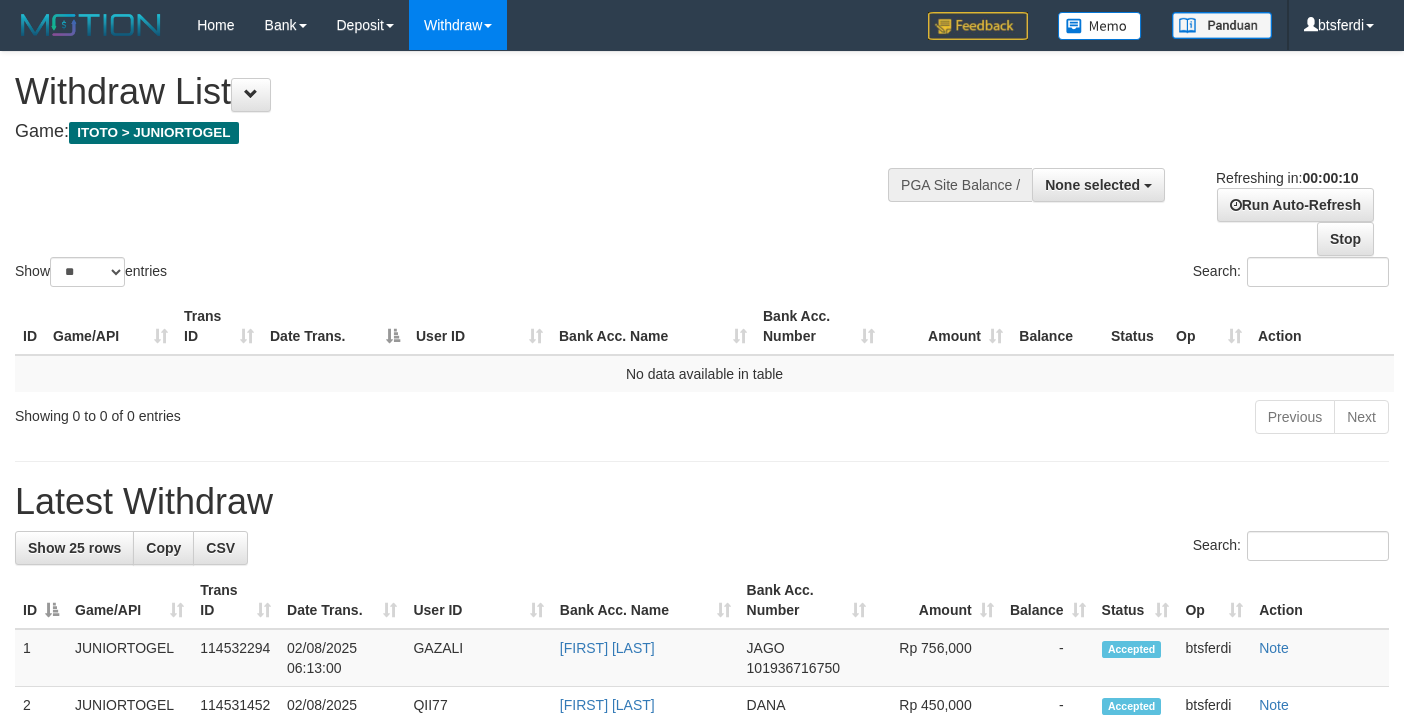 select 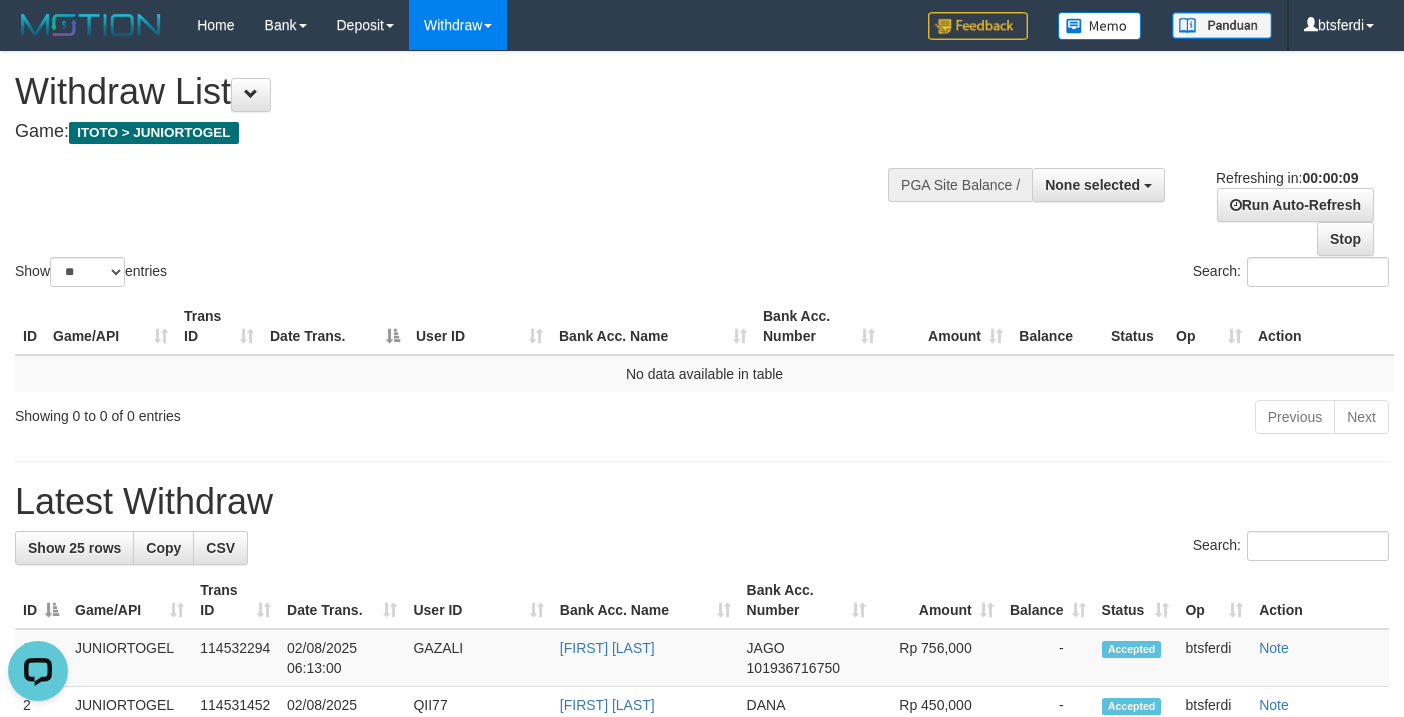 scroll, scrollTop: 0, scrollLeft: 0, axis: both 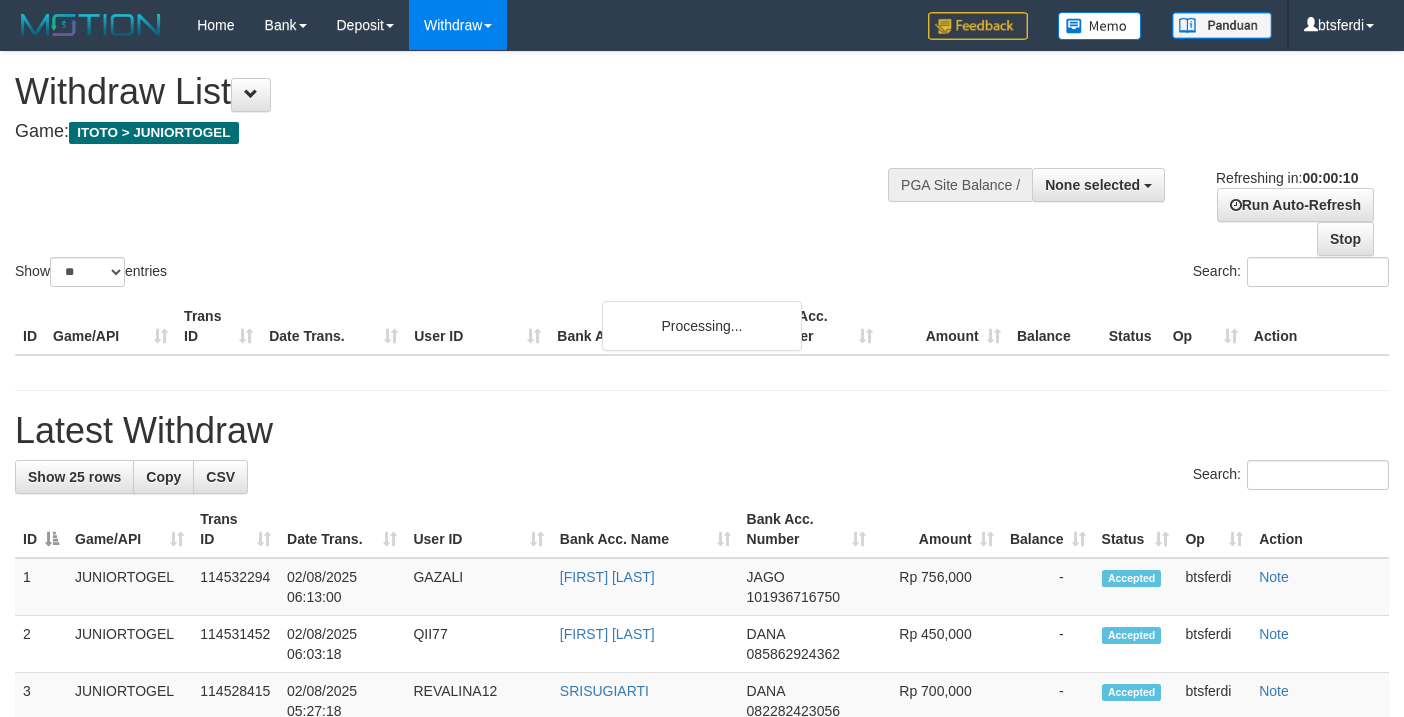 select 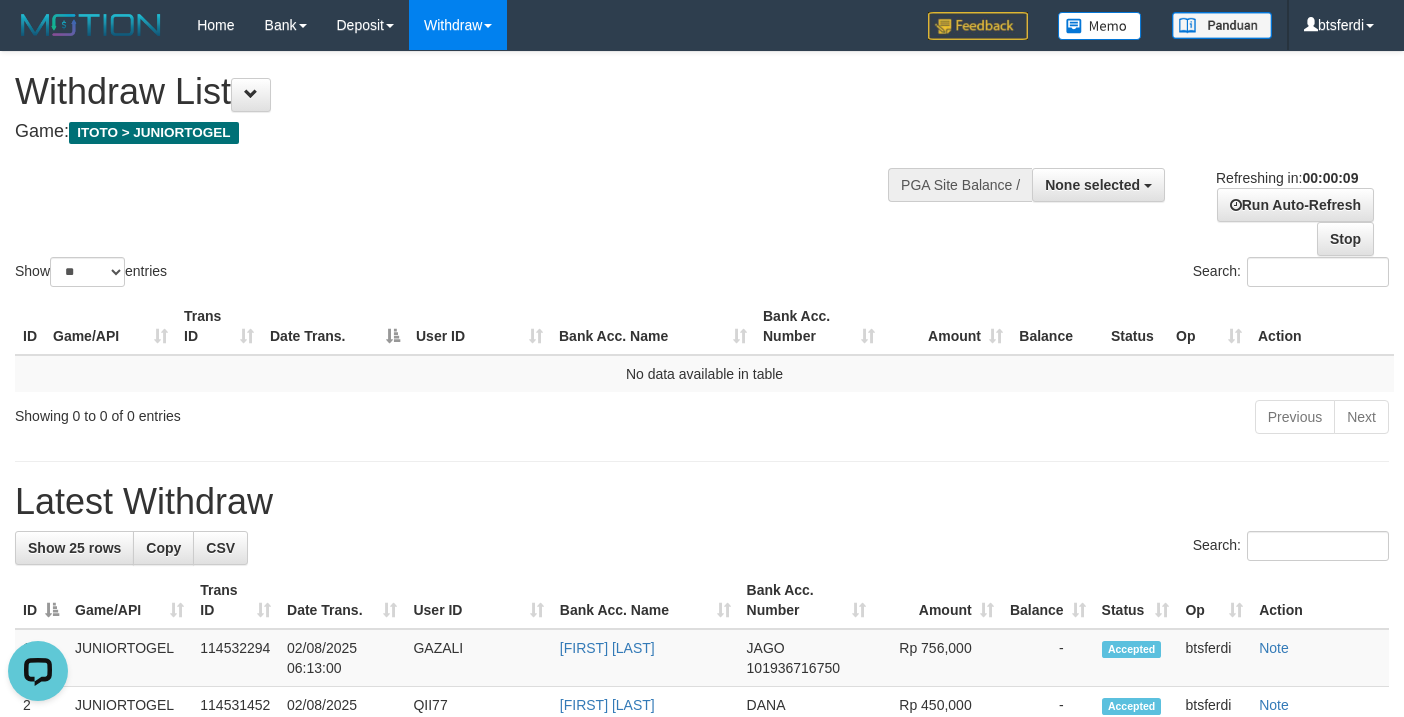 scroll, scrollTop: 0, scrollLeft: 0, axis: both 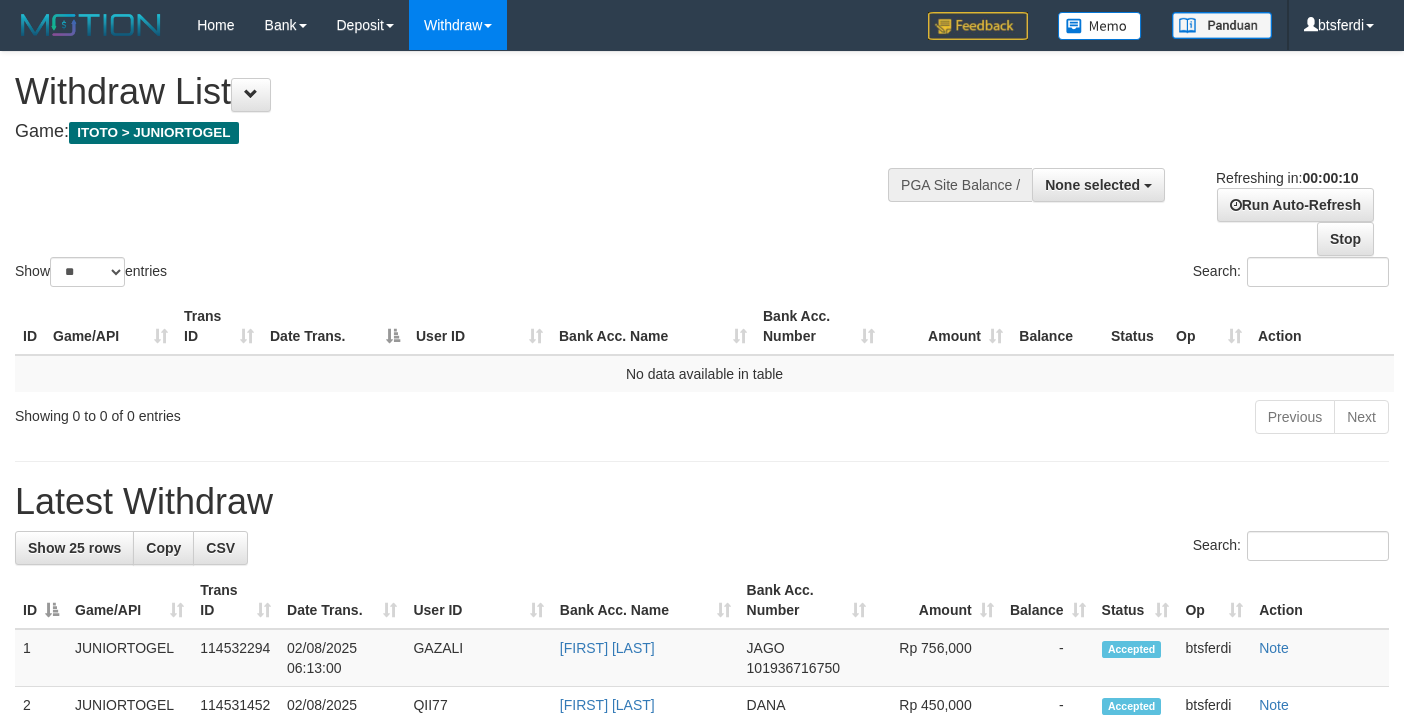 select 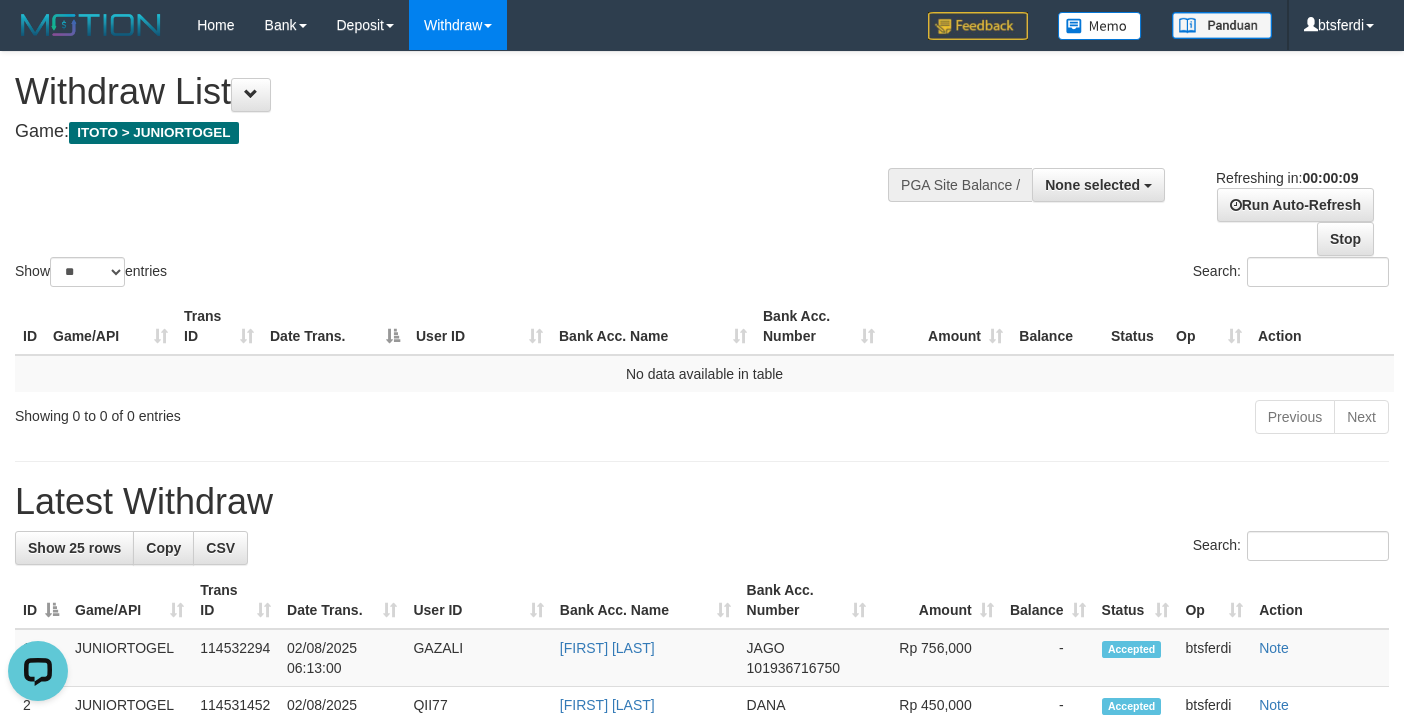 scroll, scrollTop: 0, scrollLeft: 0, axis: both 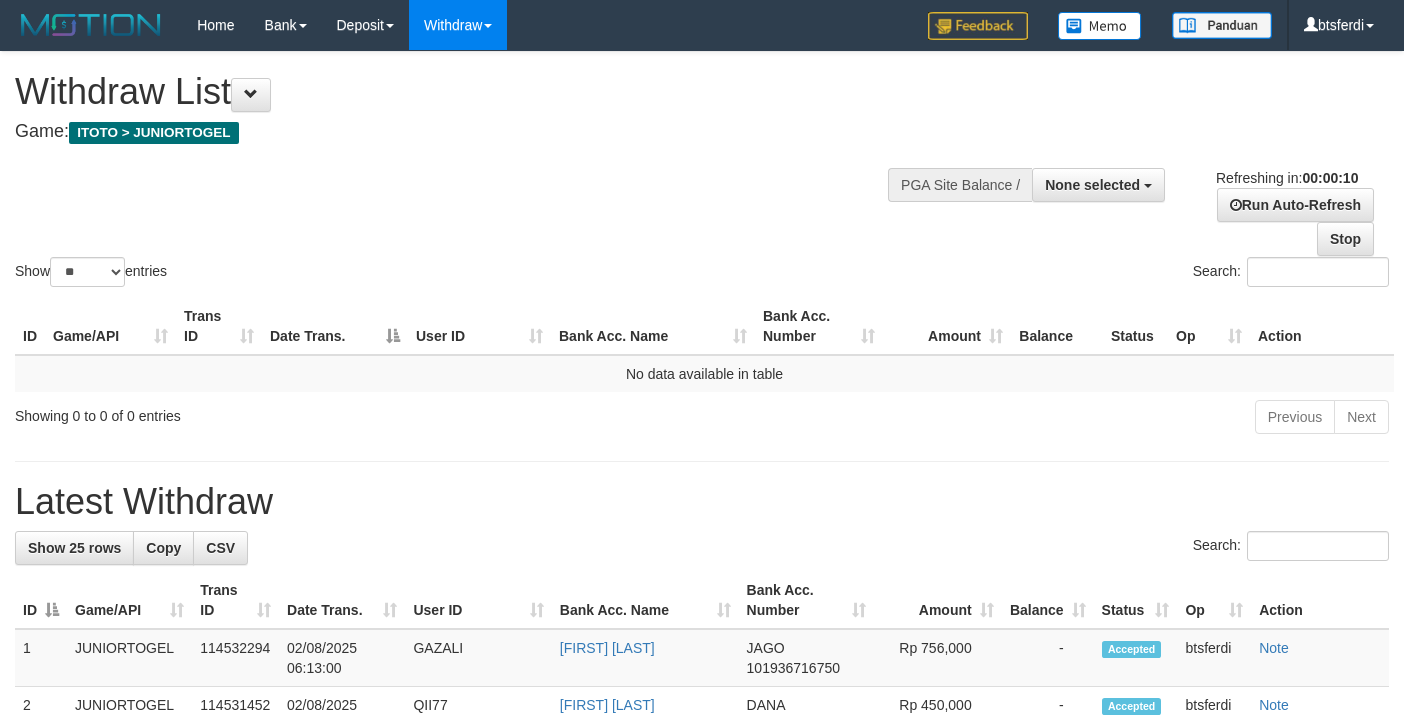 select 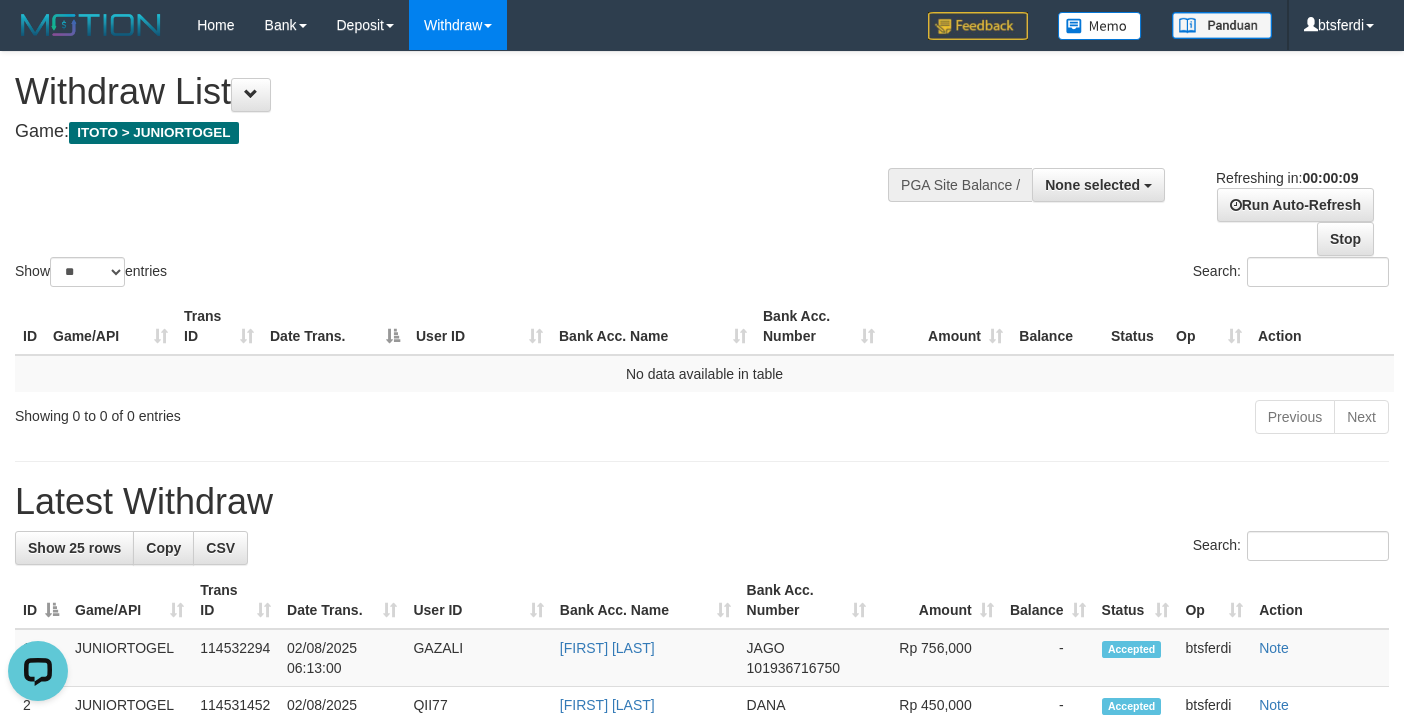 scroll, scrollTop: 0, scrollLeft: 0, axis: both 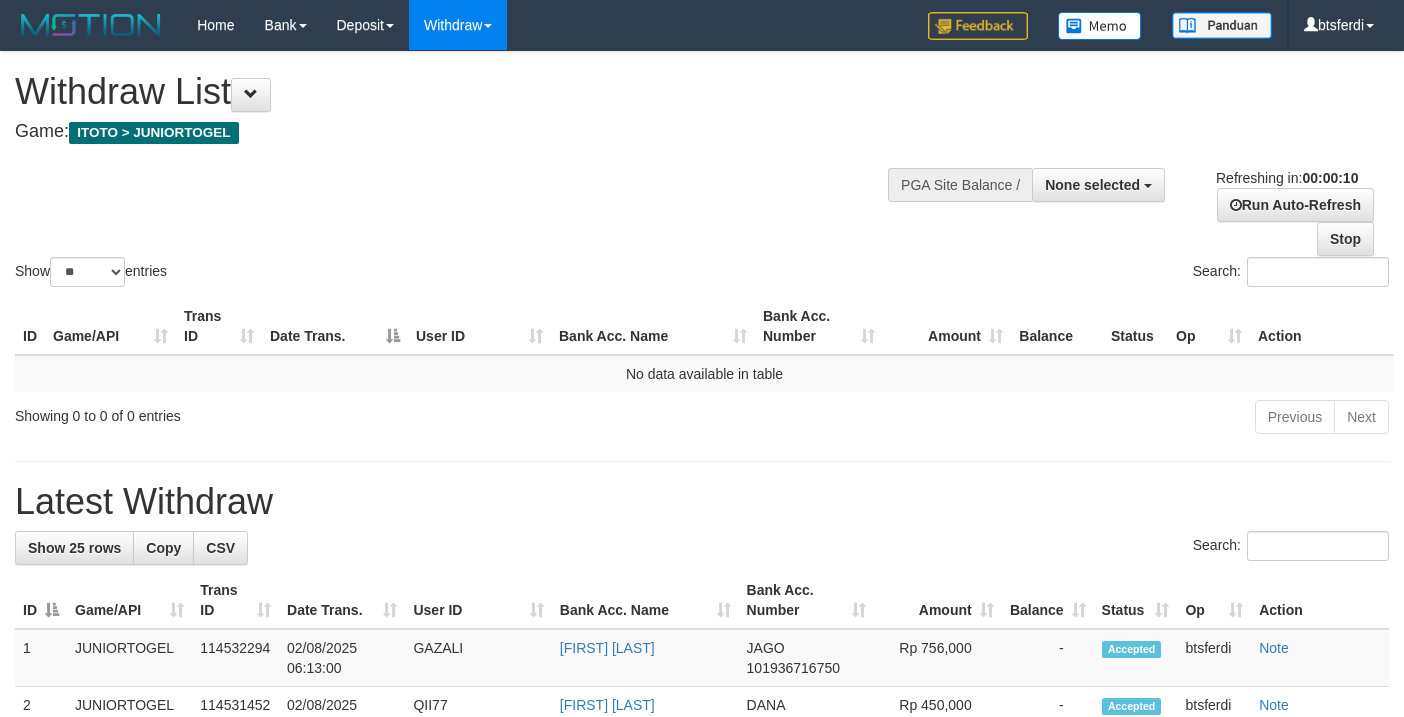 select 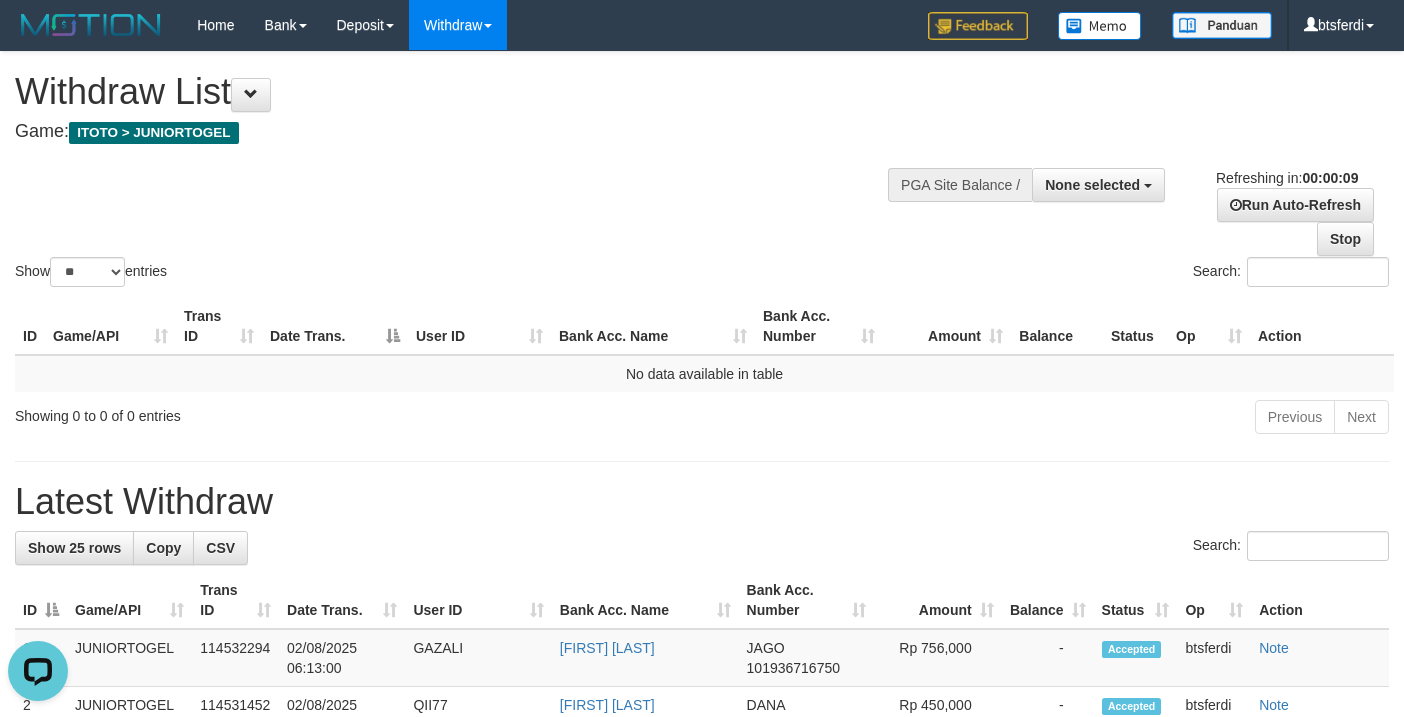 scroll, scrollTop: 0, scrollLeft: 0, axis: both 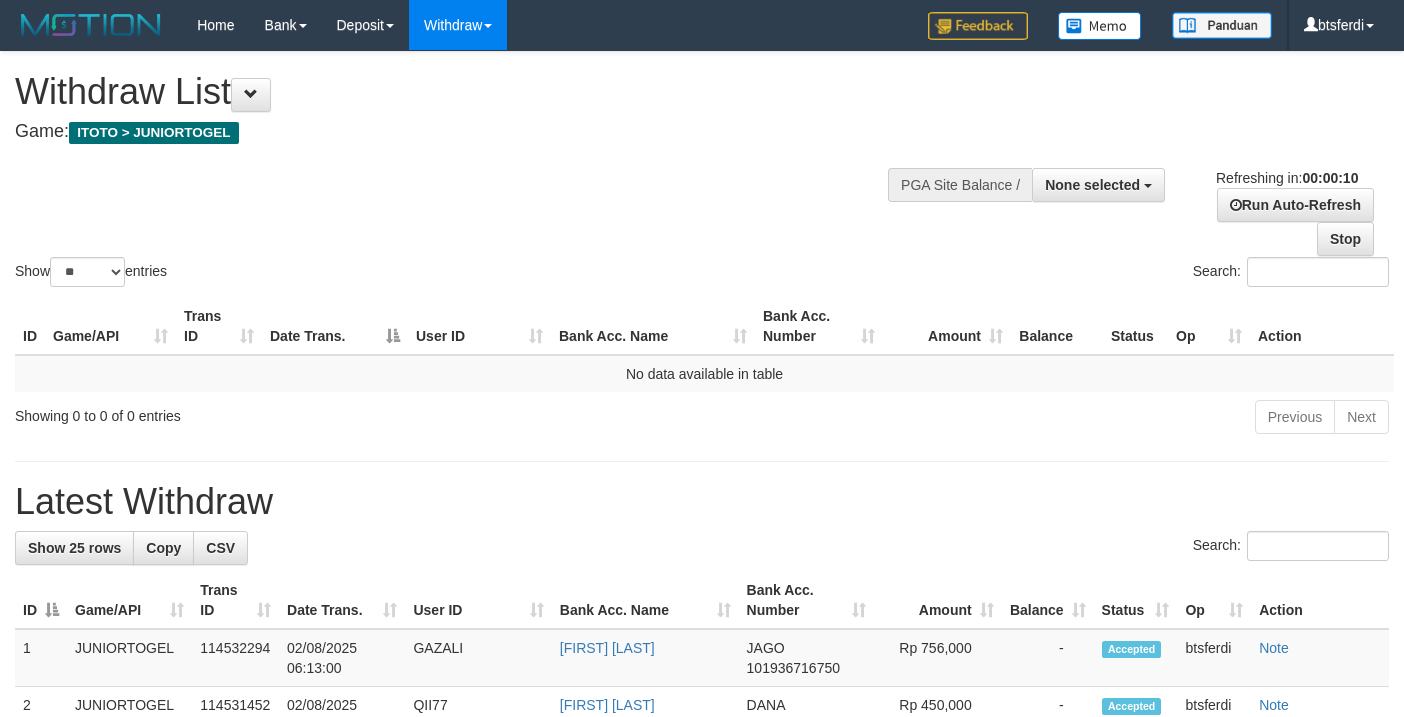 select 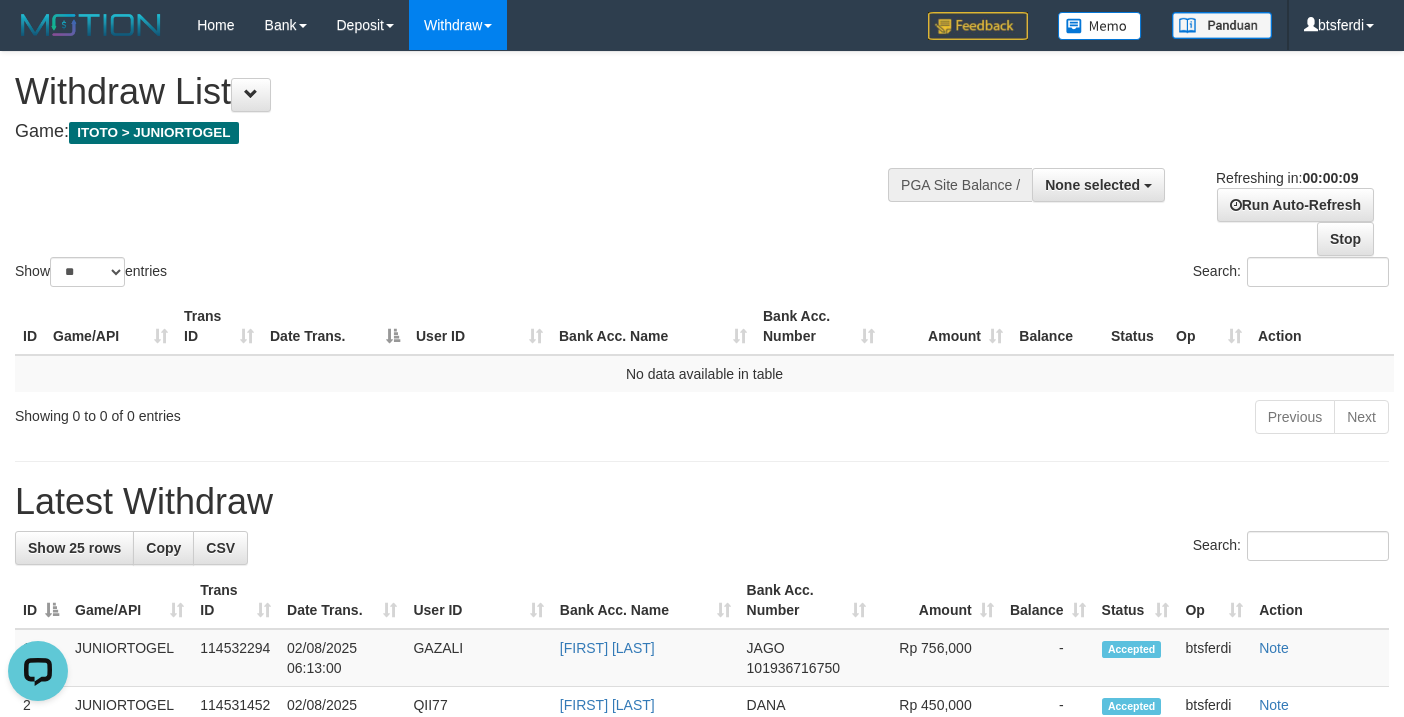 scroll, scrollTop: 0, scrollLeft: 0, axis: both 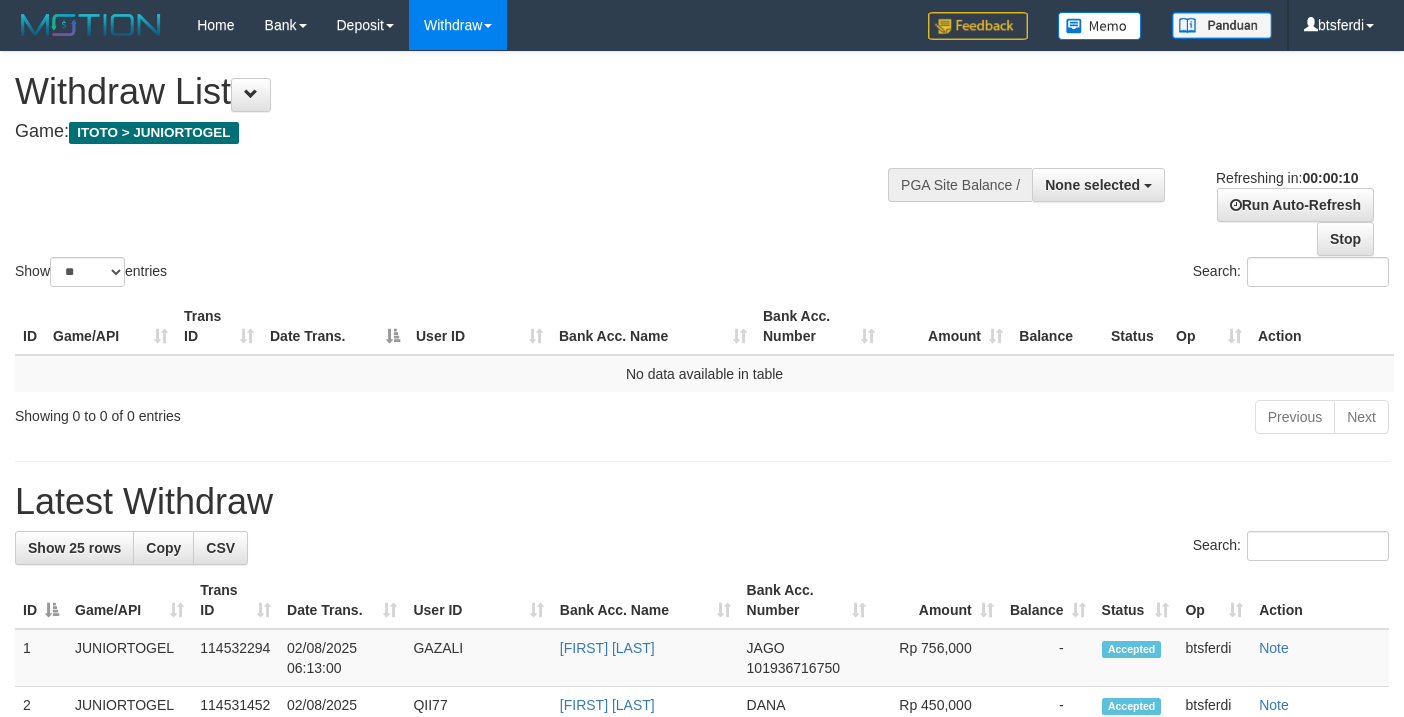 select 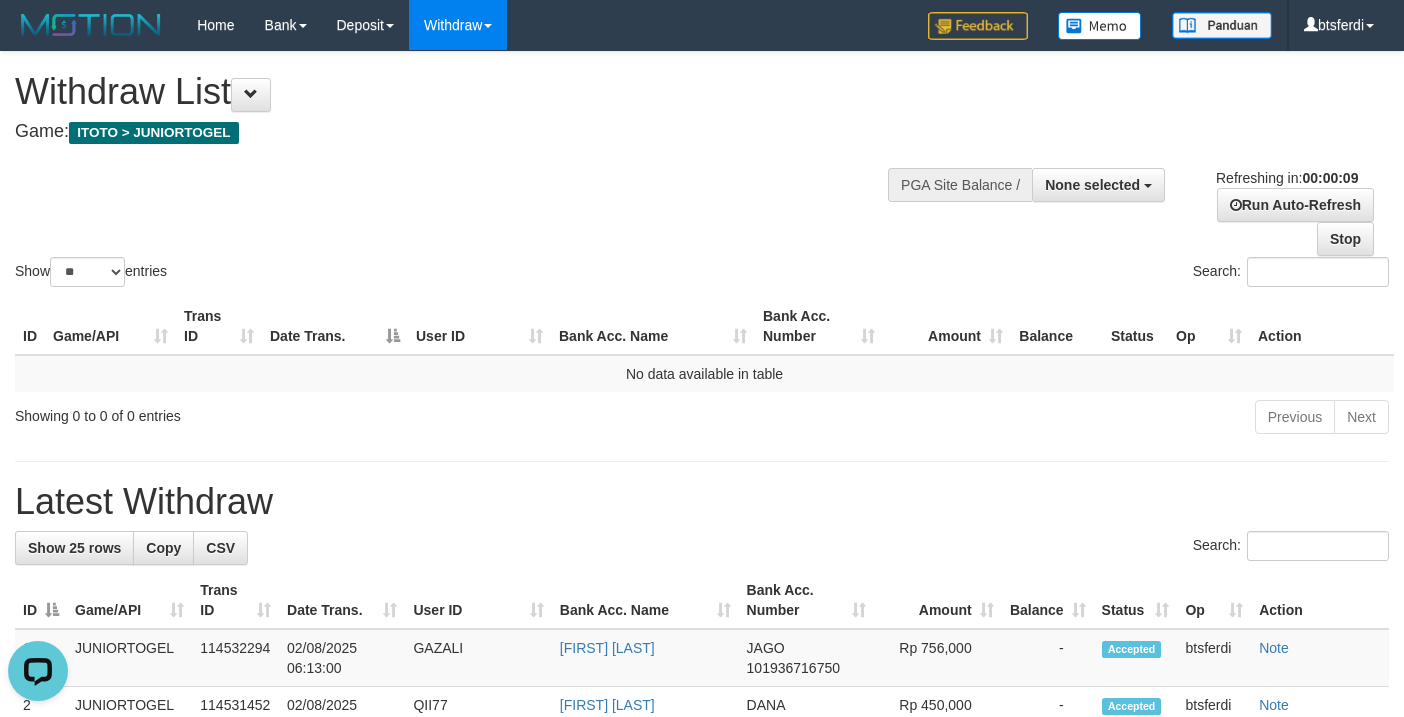 scroll, scrollTop: 0, scrollLeft: 0, axis: both 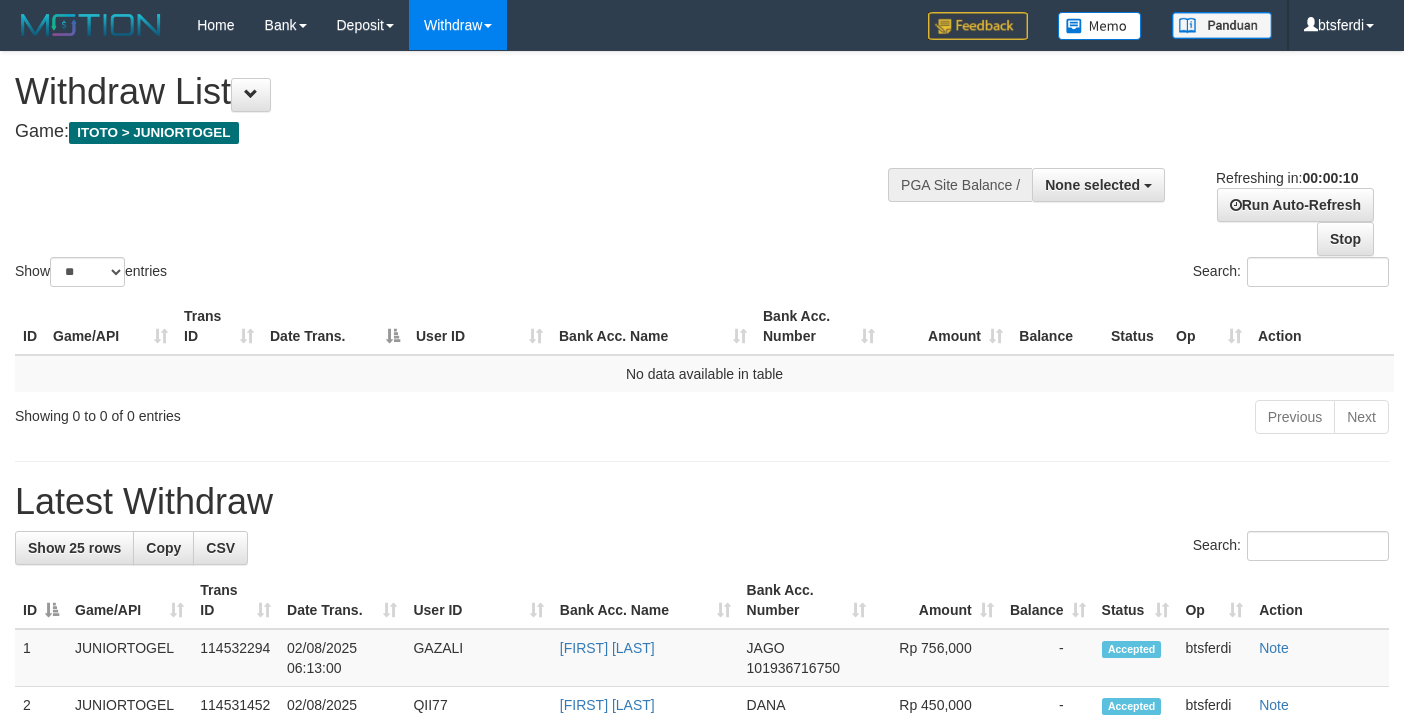 select 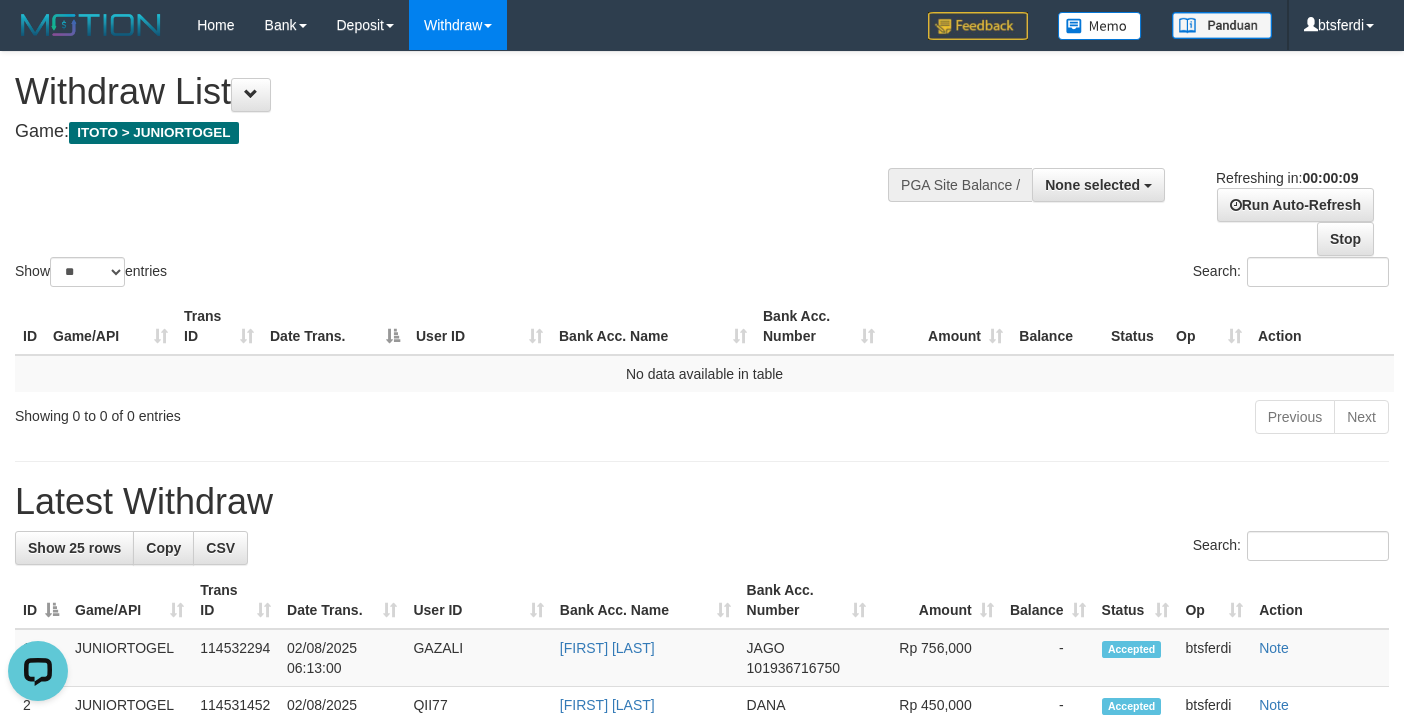 scroll, scrollTop: 0, scrollLeft: 0, axis: both 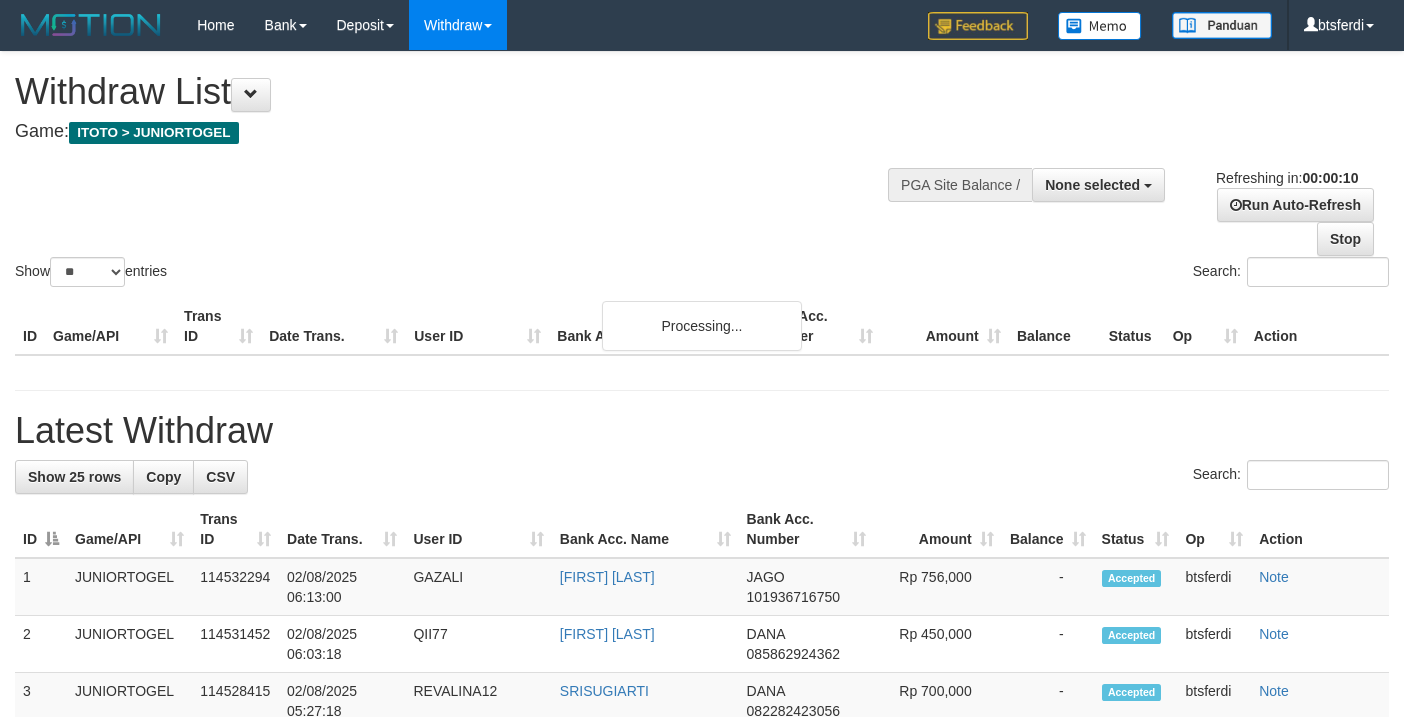 select 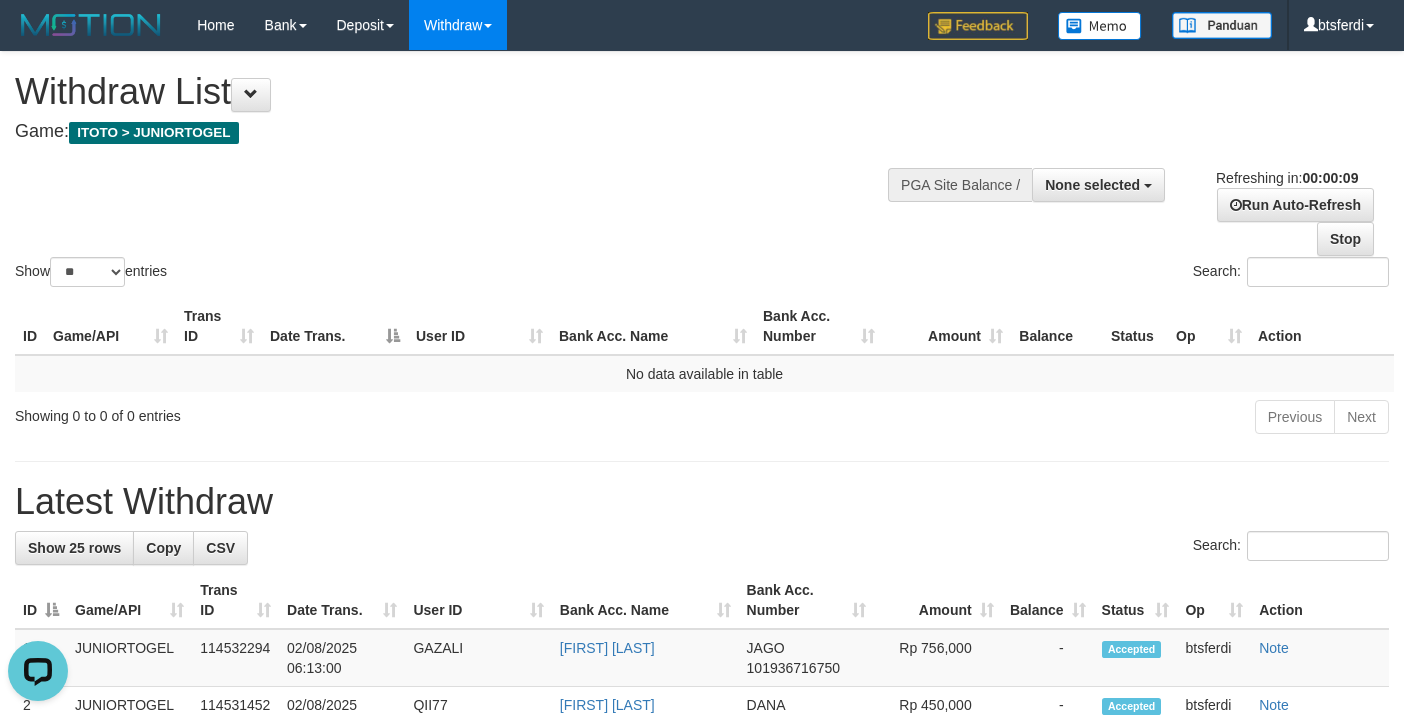 scroll, scrollTop: 0, scrollLeft: 0, axis: both 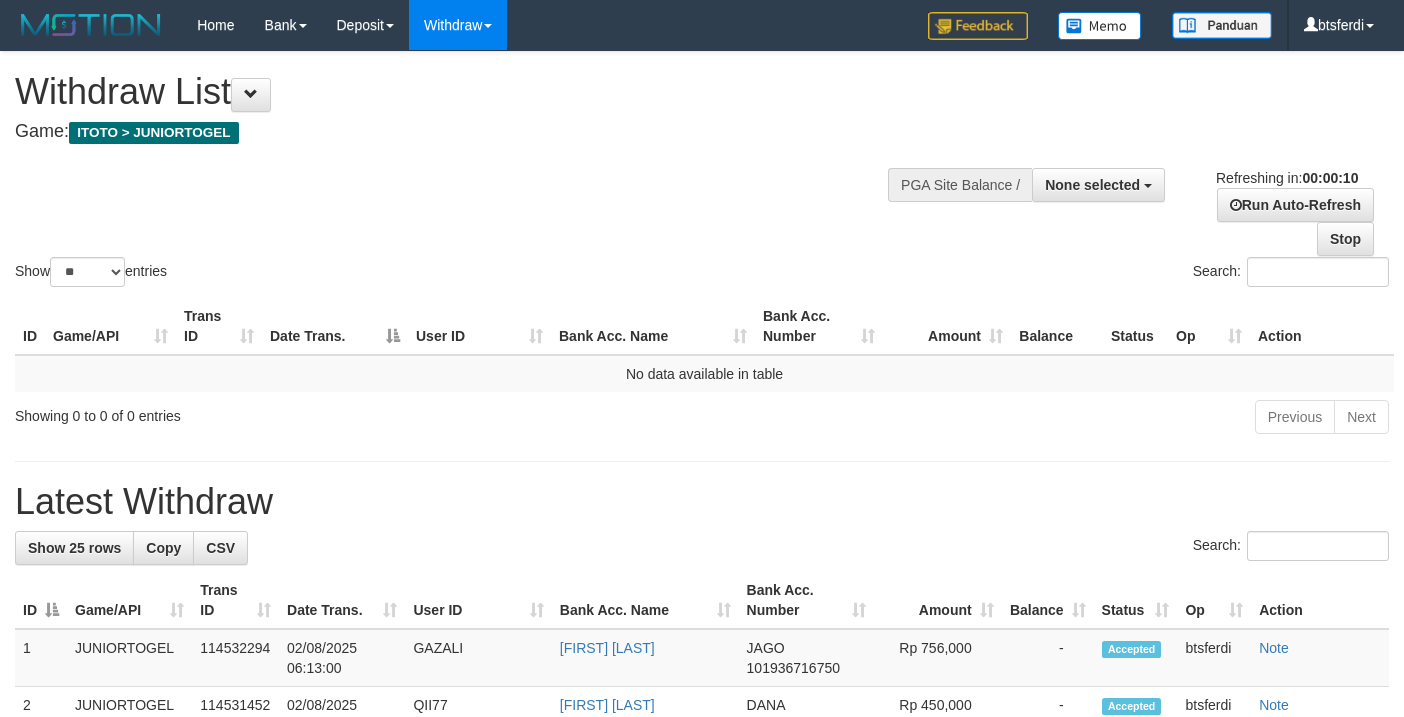 select 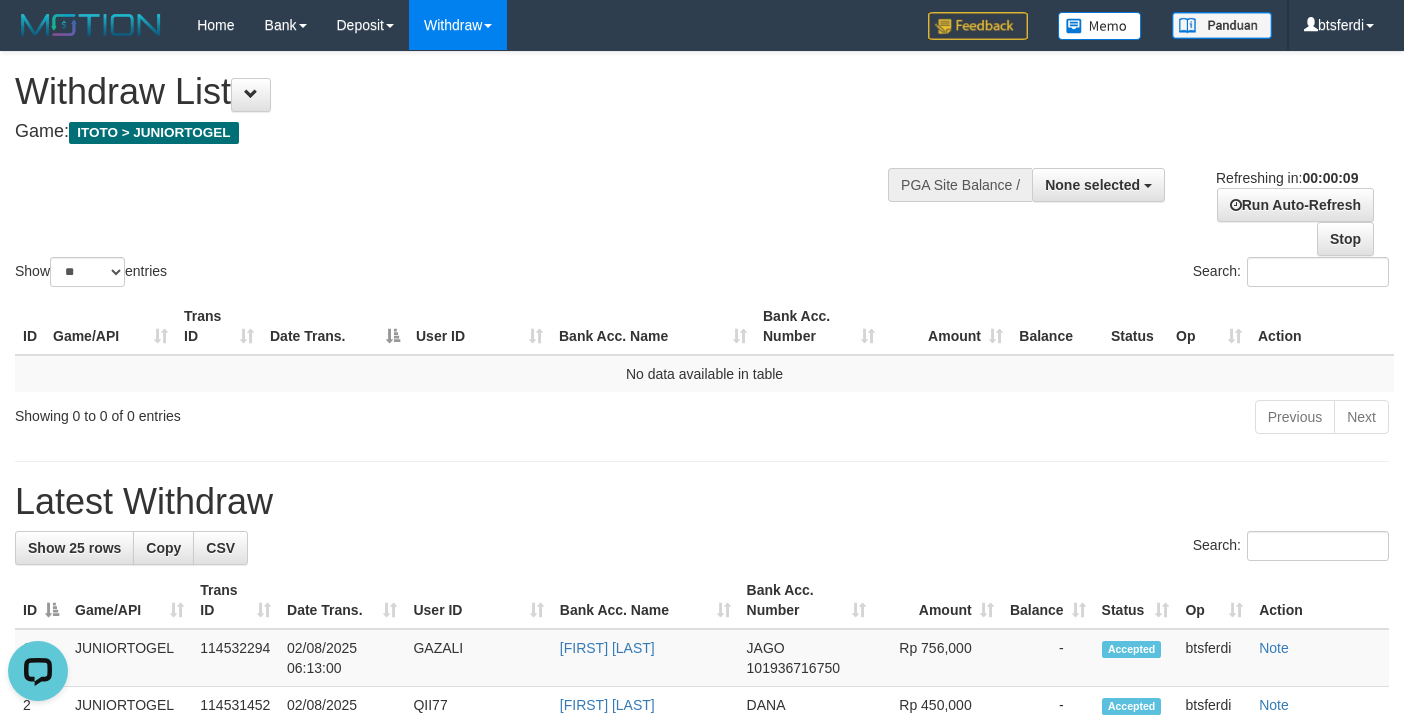 scroll, scrollTop: 0, scrollLeft: 0, axis: both 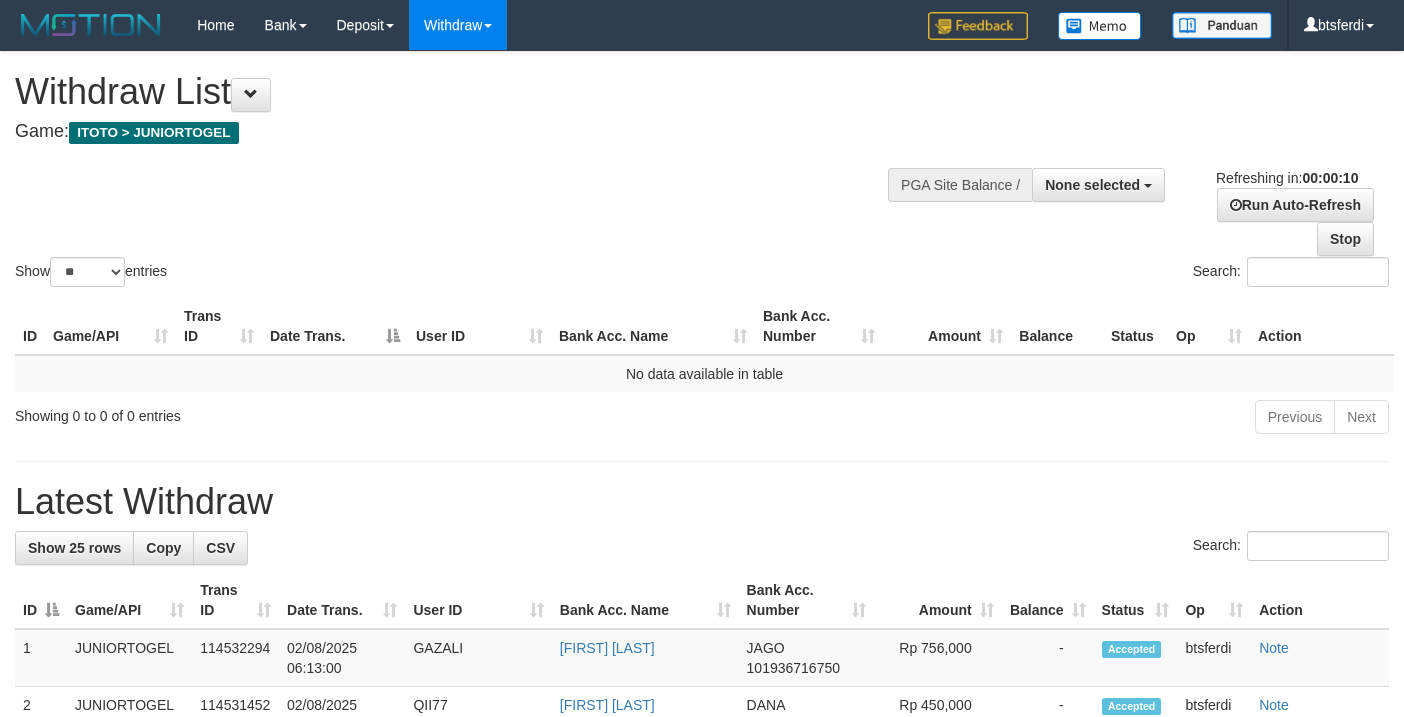 select 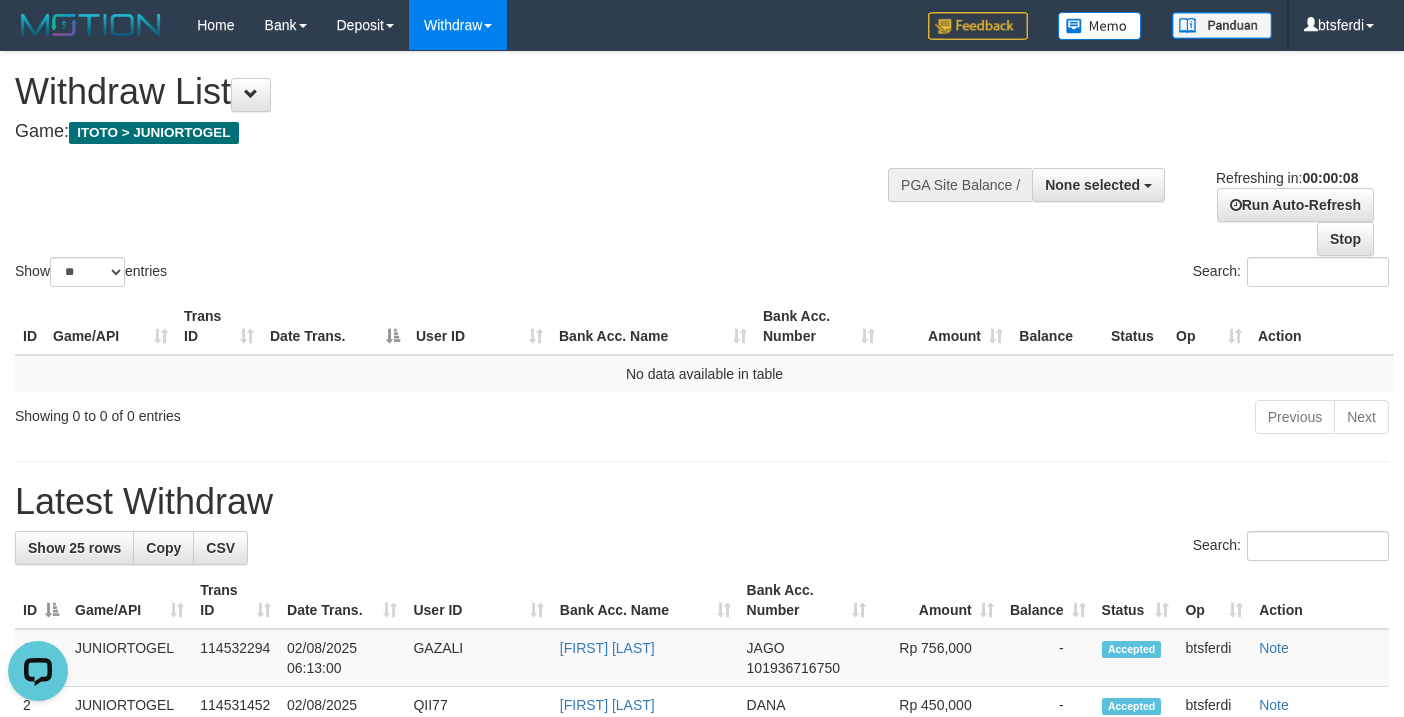 scroll, scrollTop: 0, scrollLeft: 0, axis: both 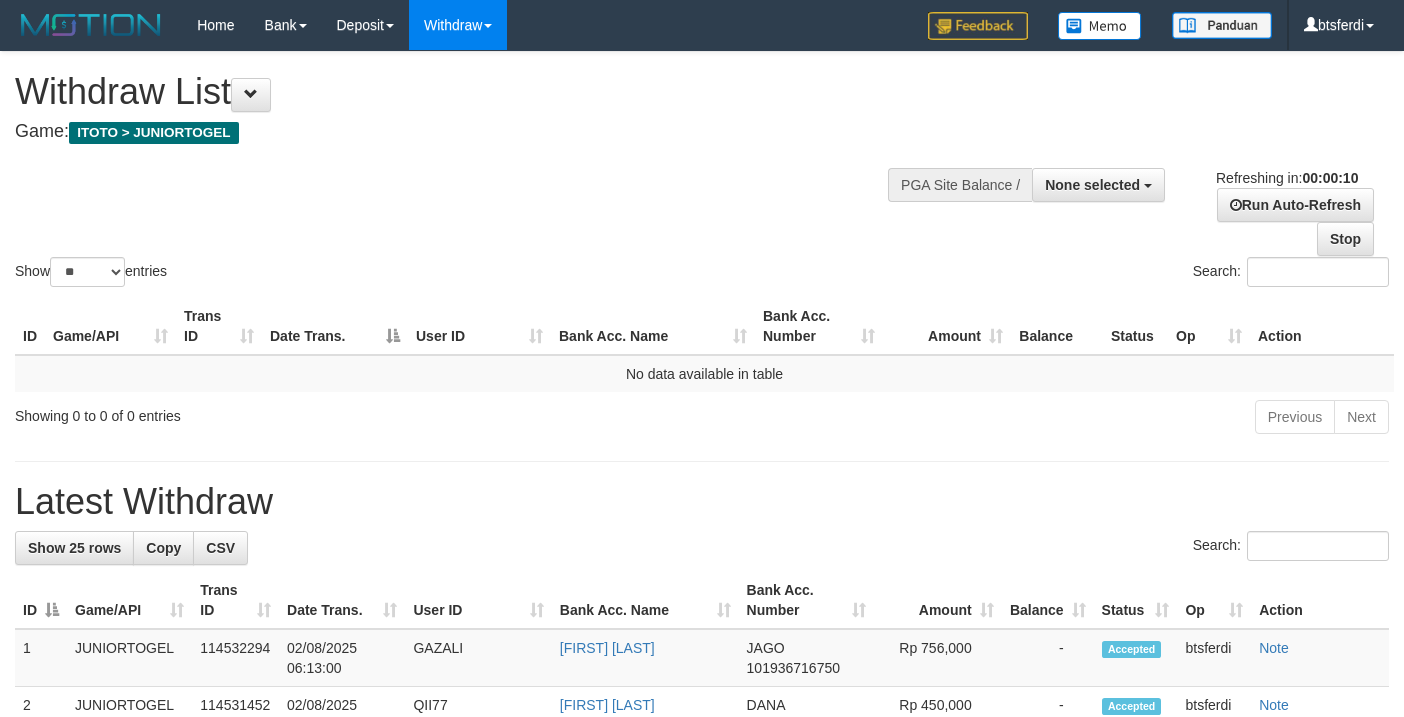 select 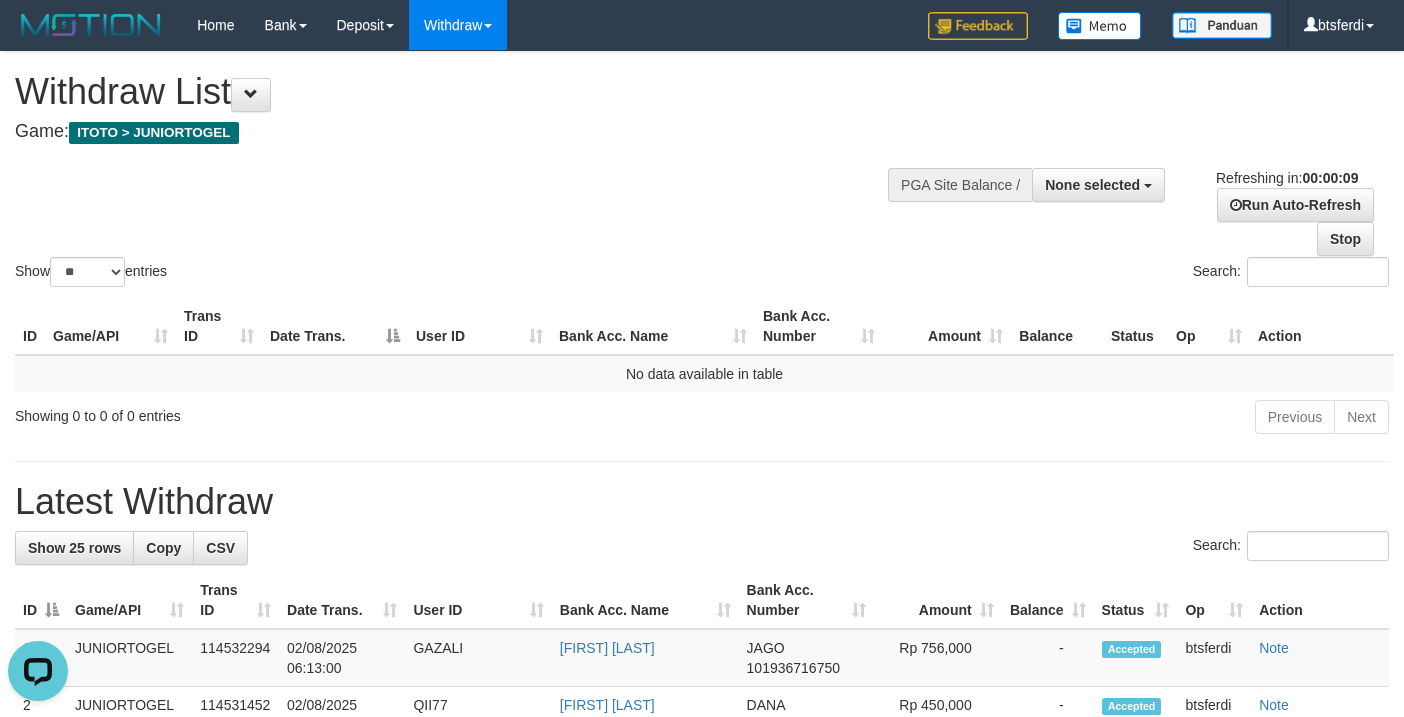 scroll, scrollTop: 0, scrollLeft: 0, axis: both 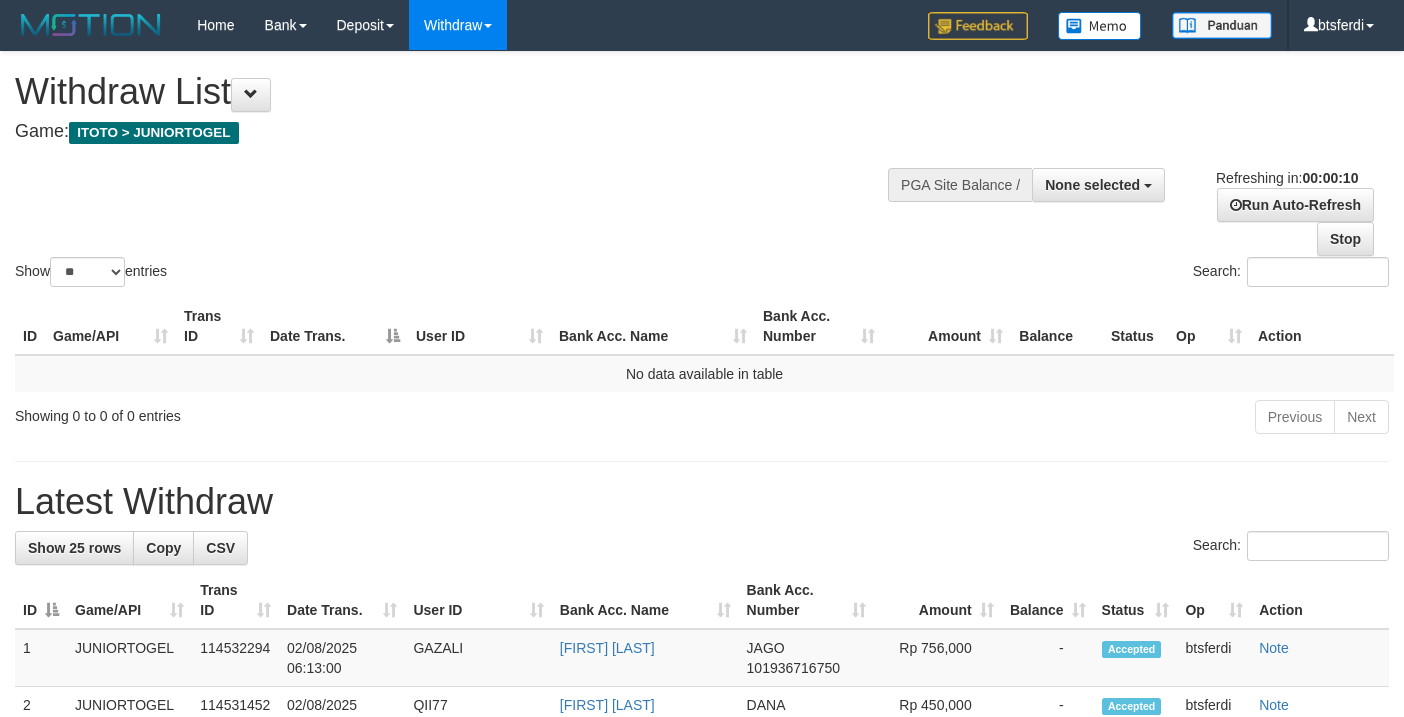 select 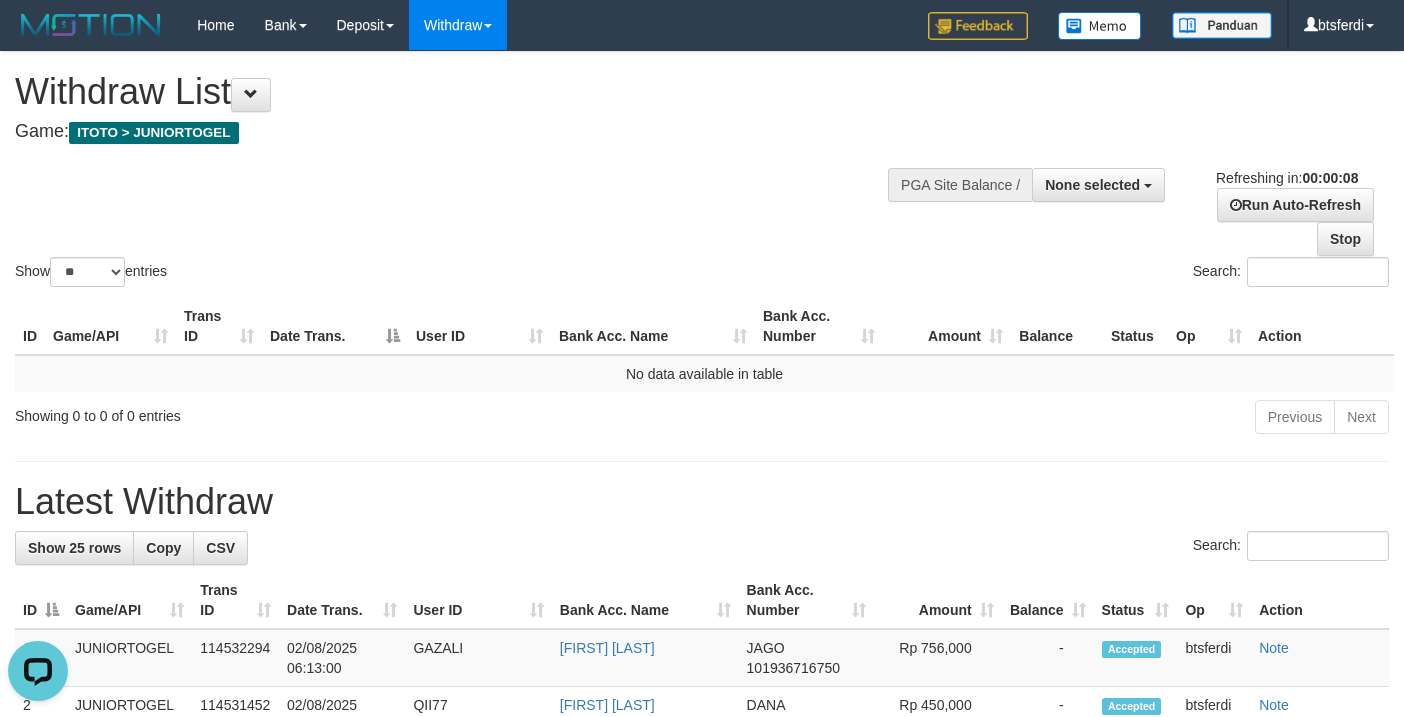 scroll, scrollTop: 0, scrollLeft: 0, axis: both 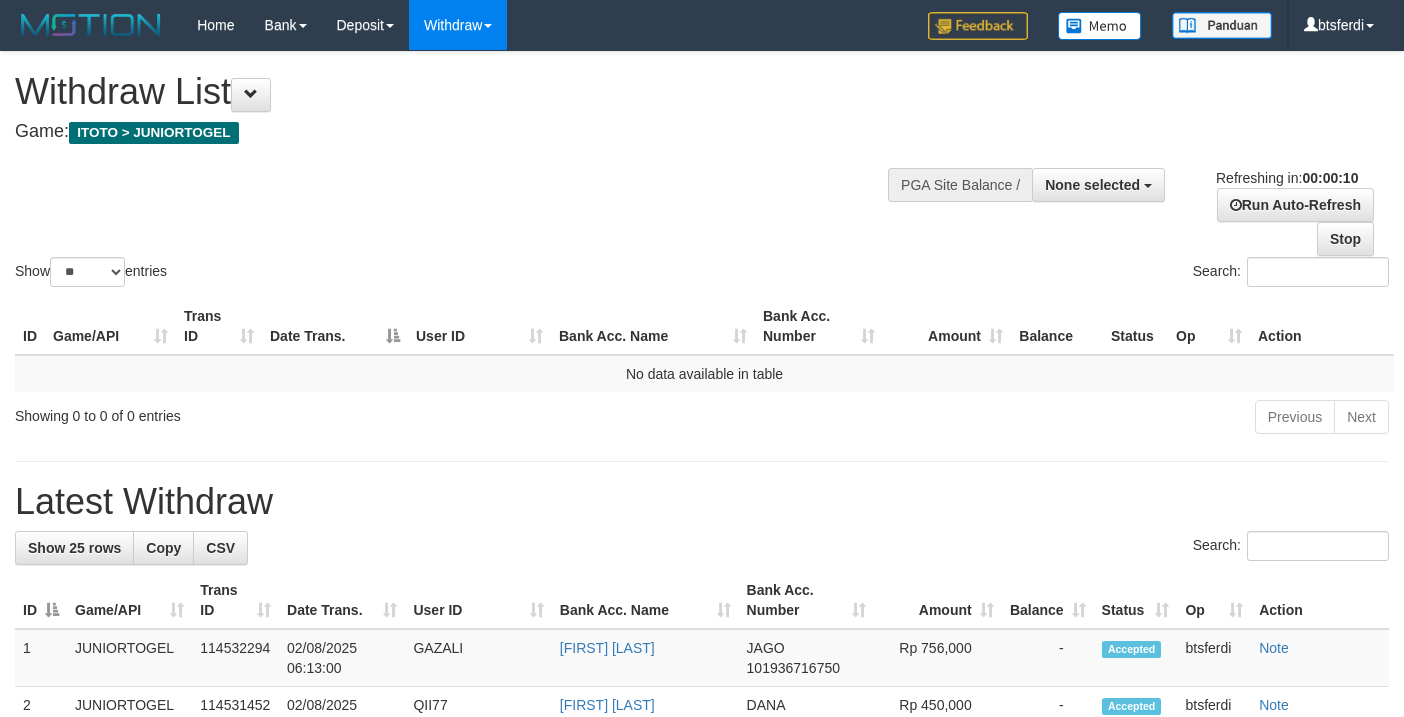 select 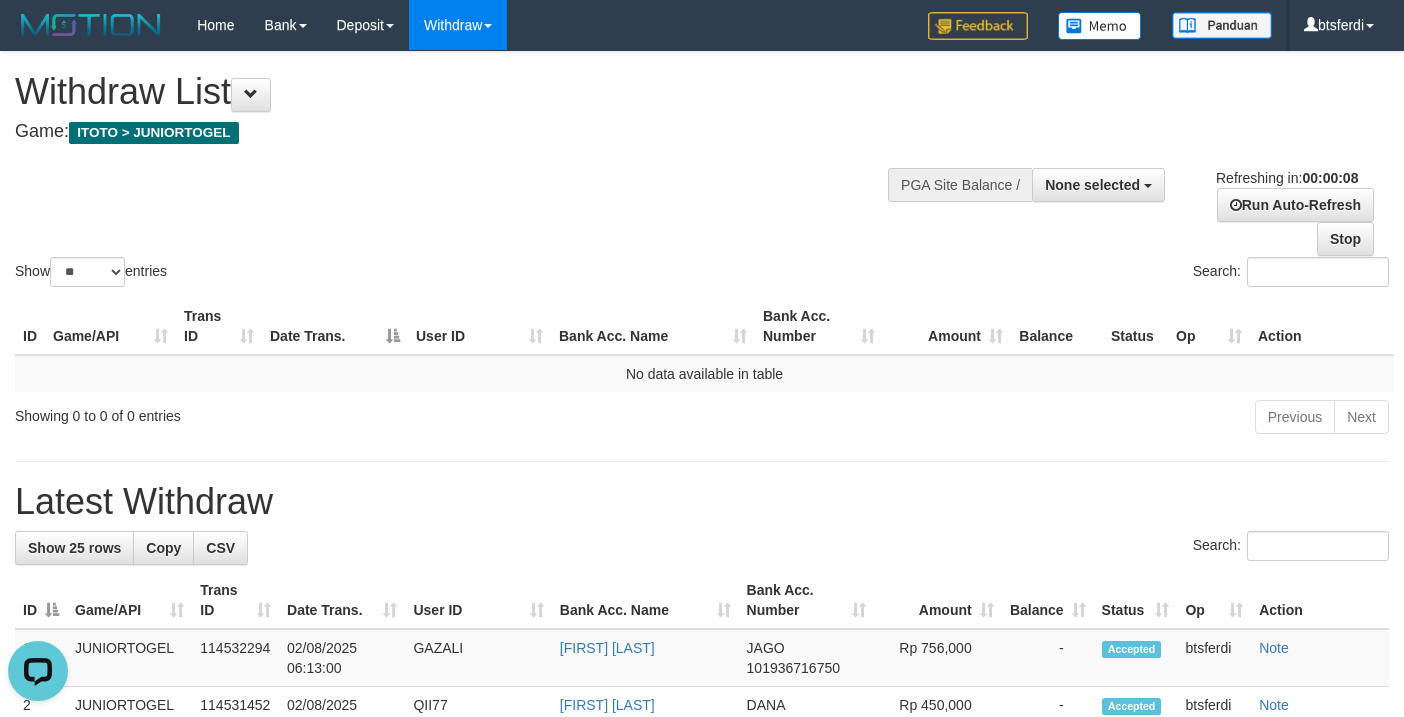scroll, scrollTop: 0, scrollLeft: 0, axis: both 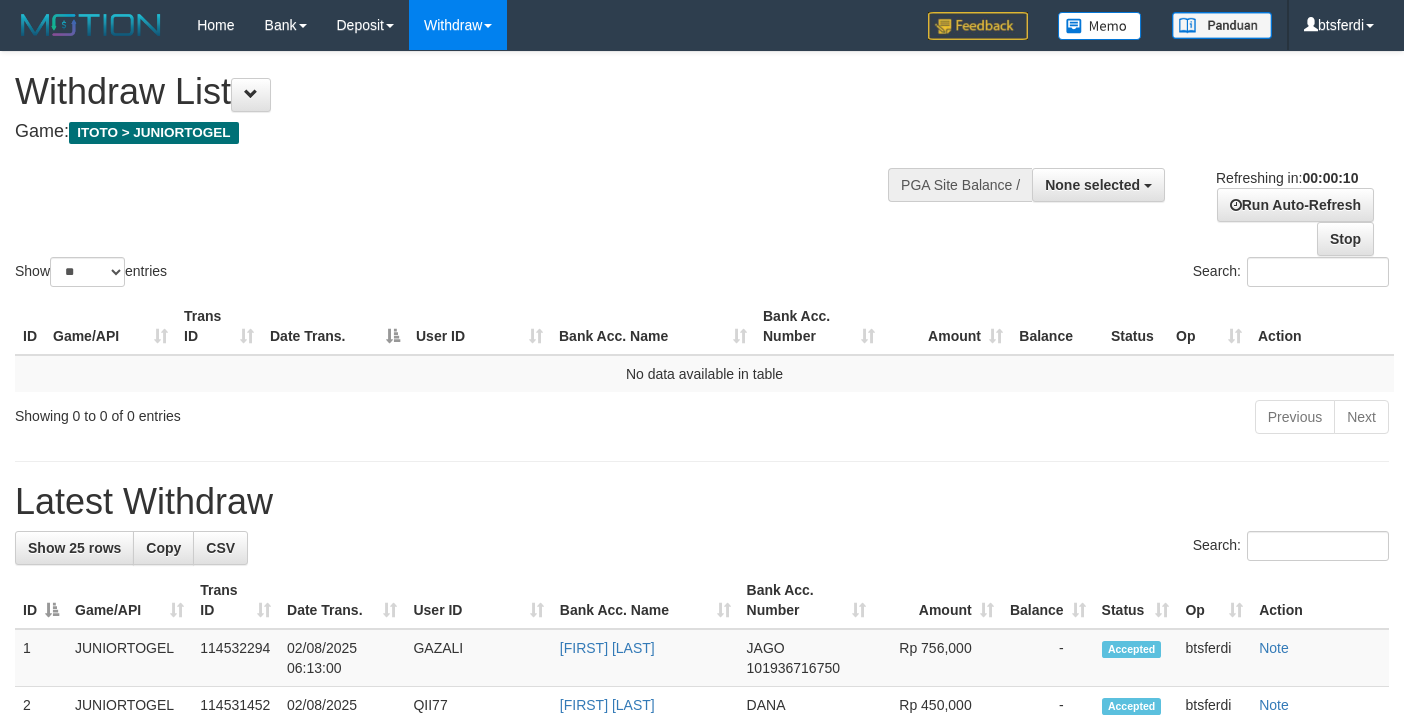 select 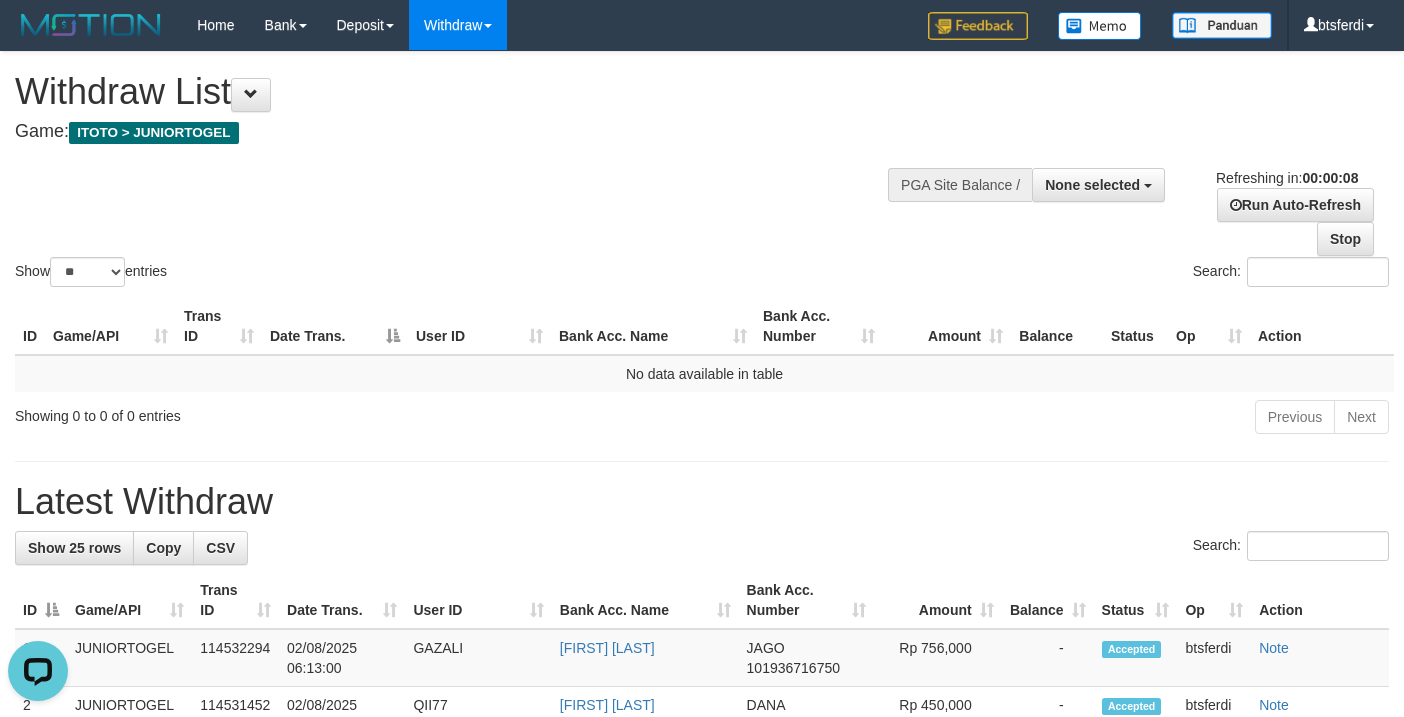scroll, scrollTop: 0, scrollLeft: 0, axis: both 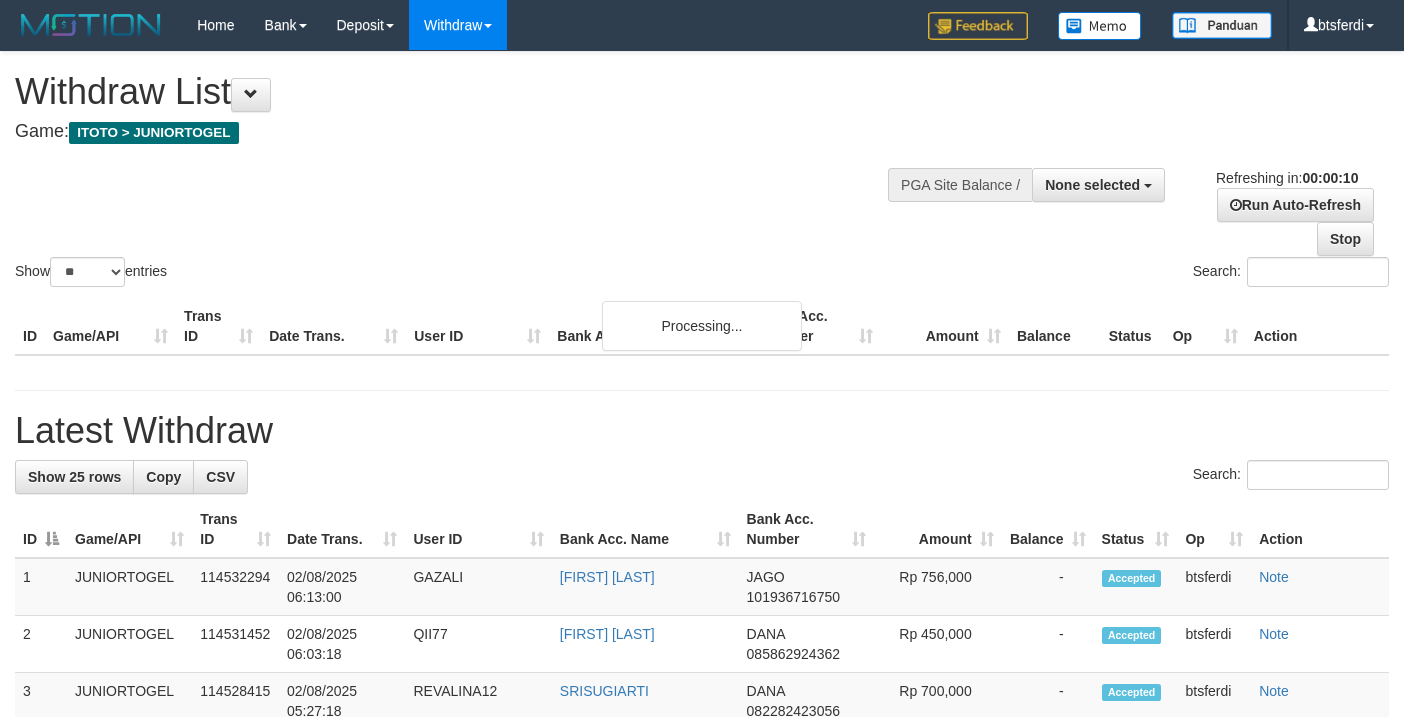 select 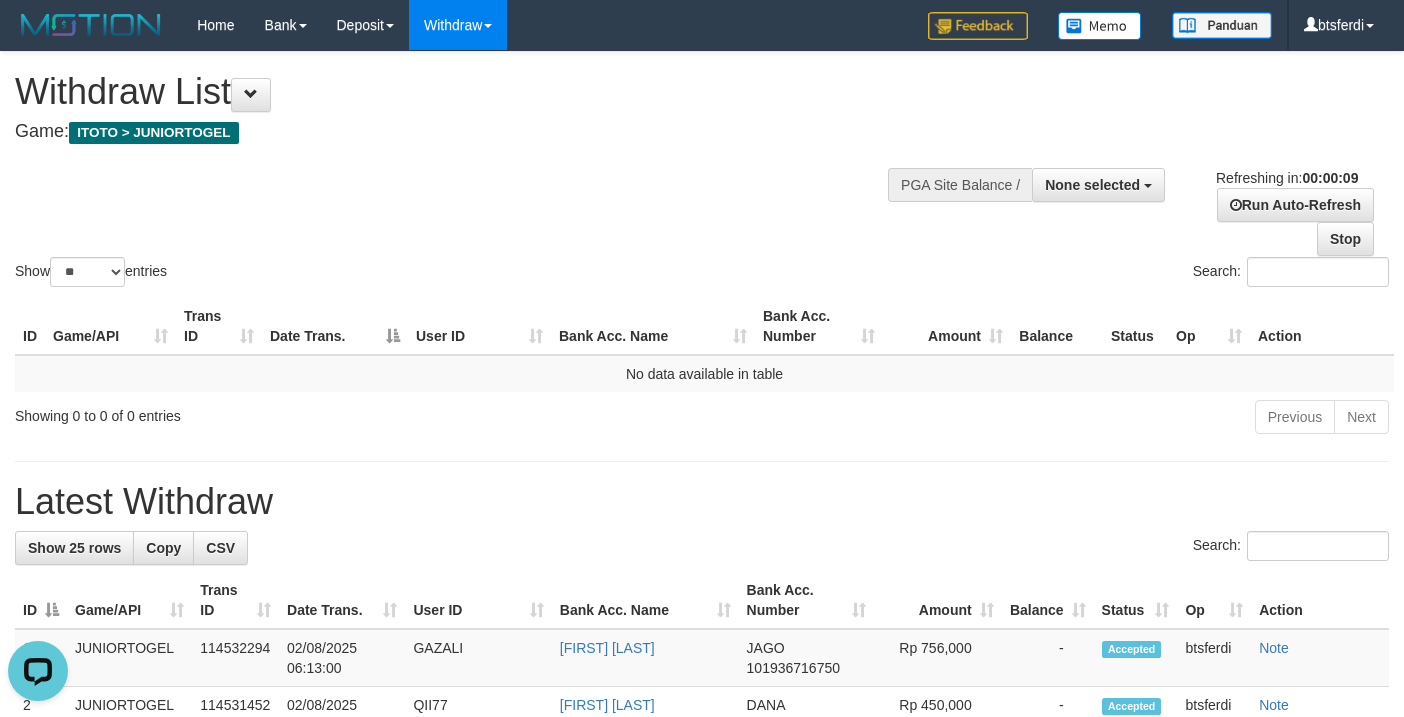 scroll, scrollTop: 0, scrollLeft: 0, axis: both 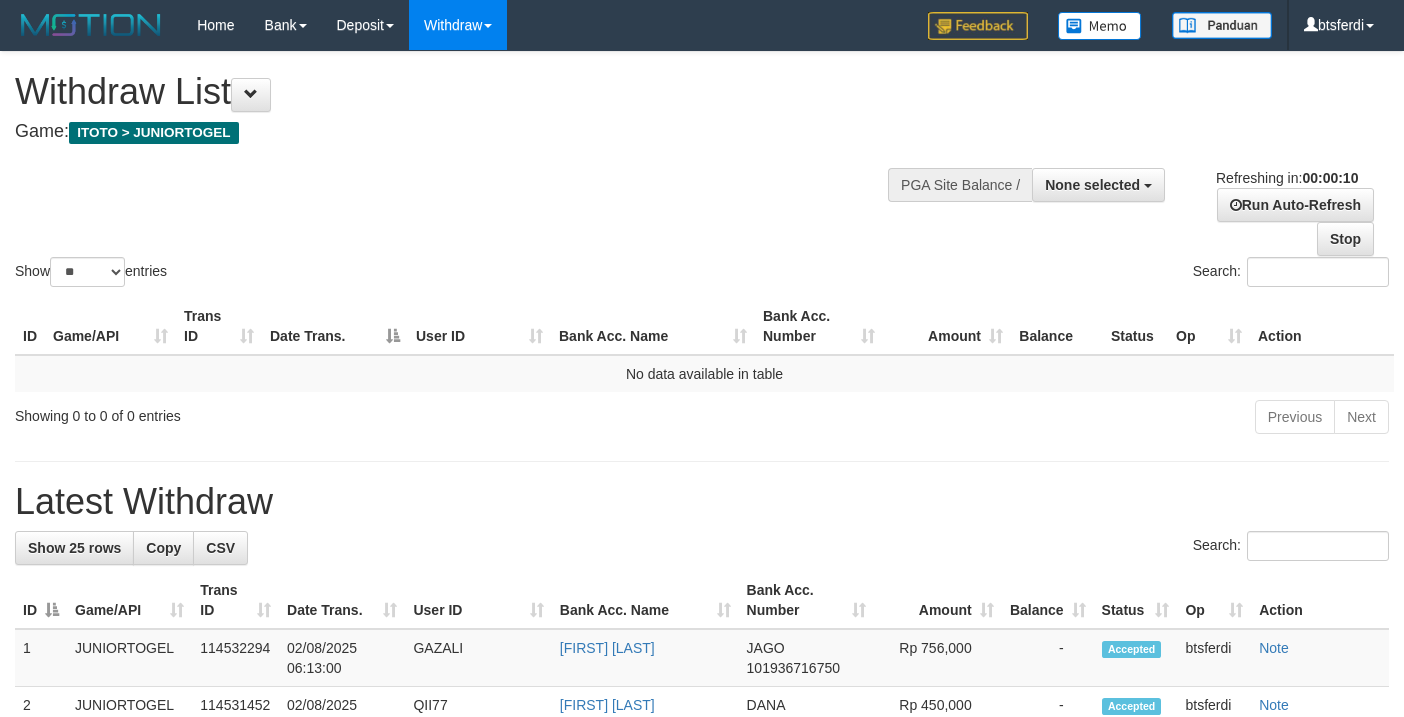 select 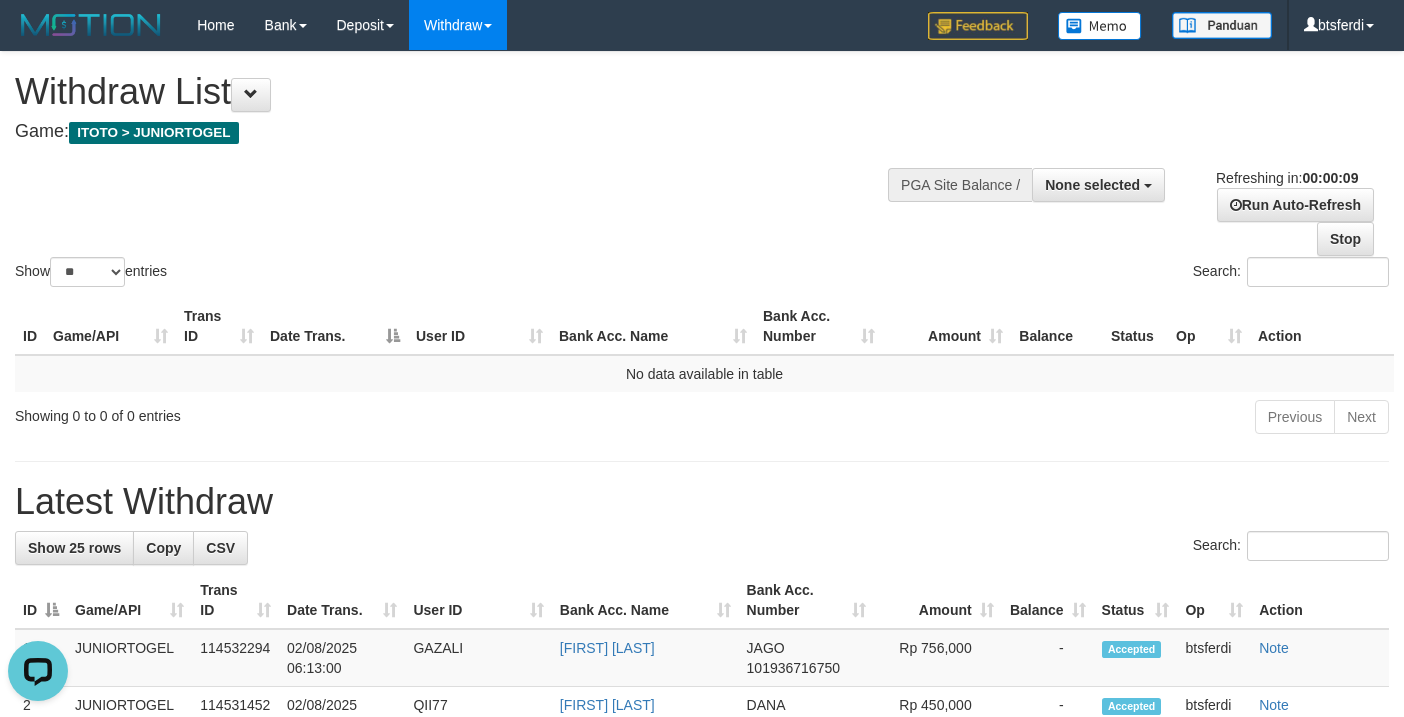 scroll, scrollTop: 0, scrollLeft: 0, axis: both 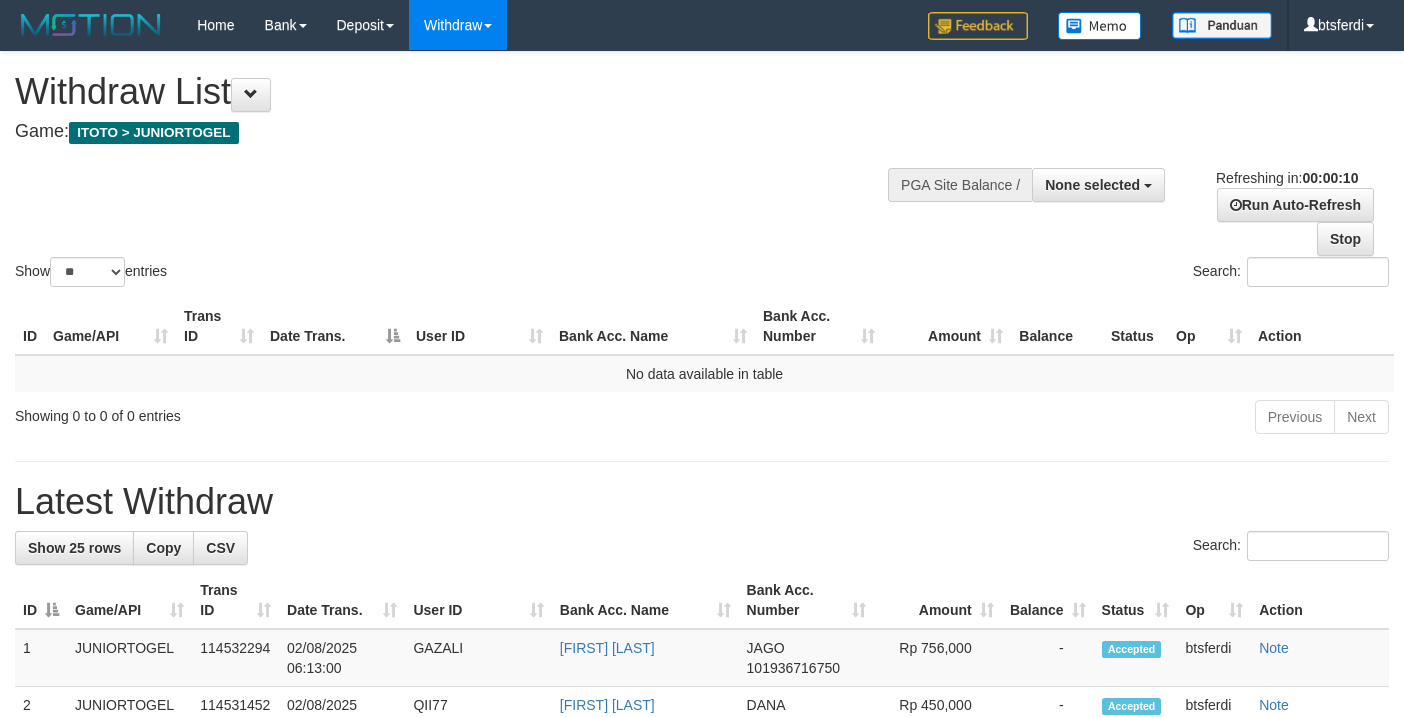 select 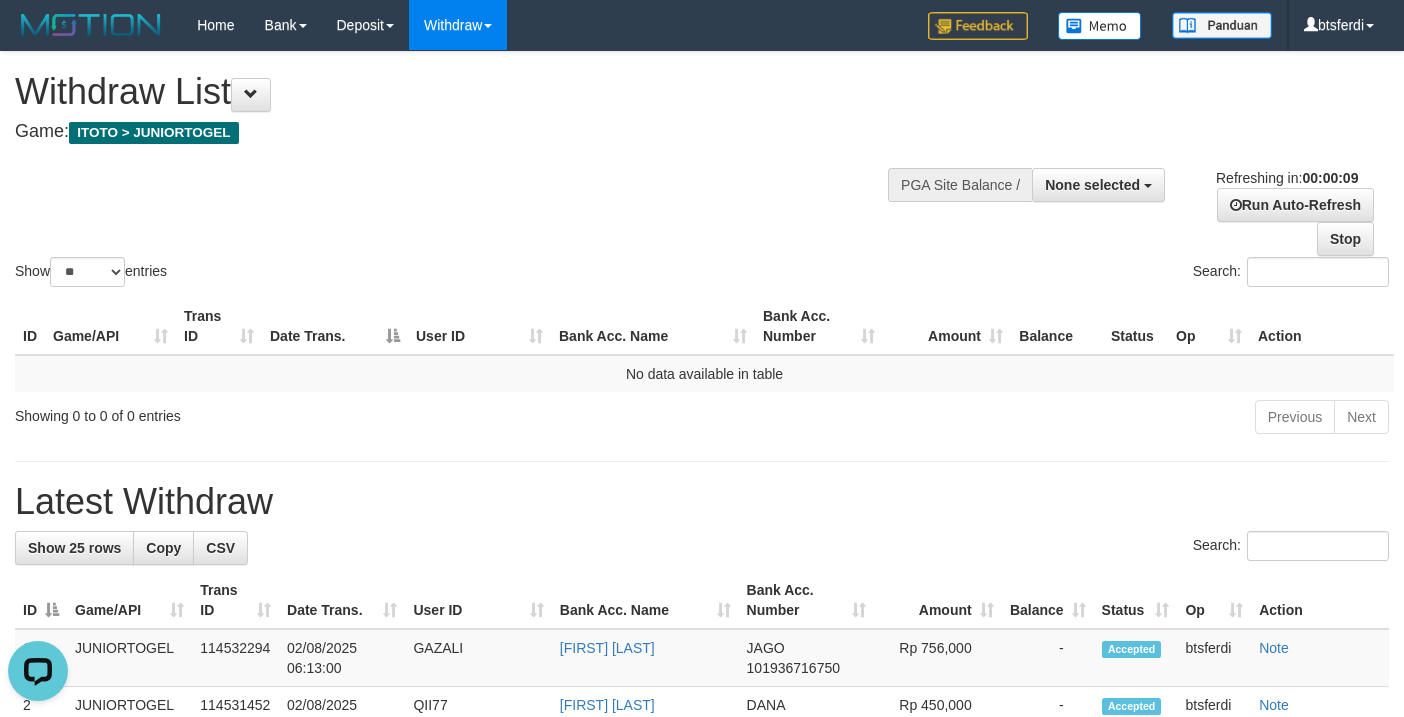 scroll, scrollTop: 0, scrollLeft: 0, axis: both 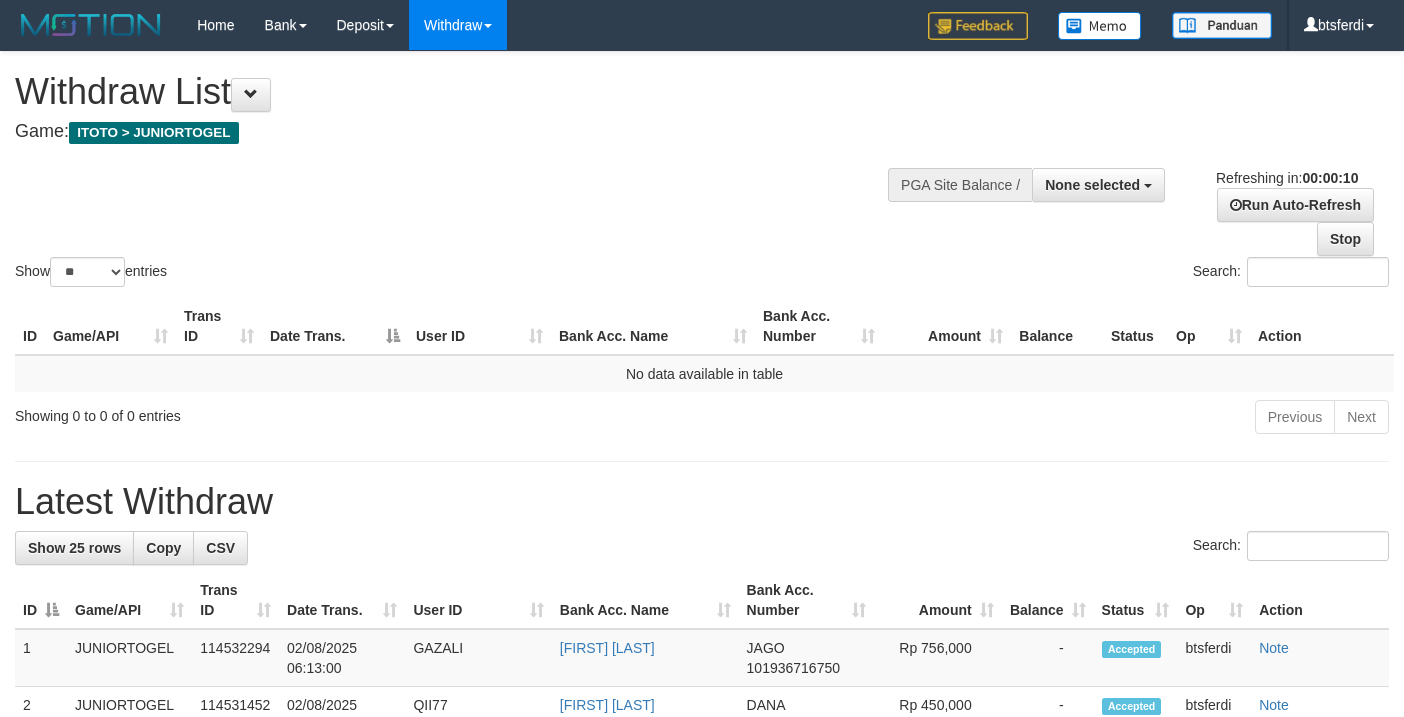 select 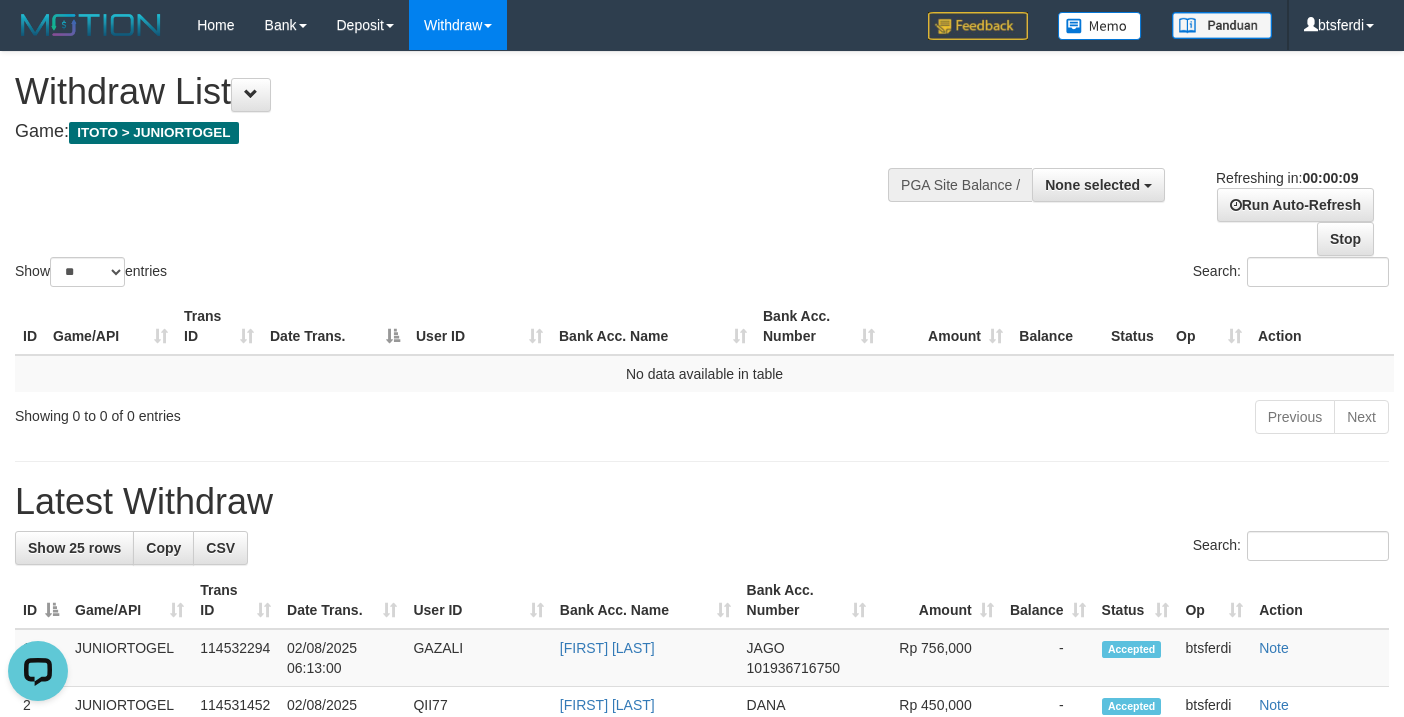 scroll, scrollTop: 0, scrollLeft: 0, axis: both 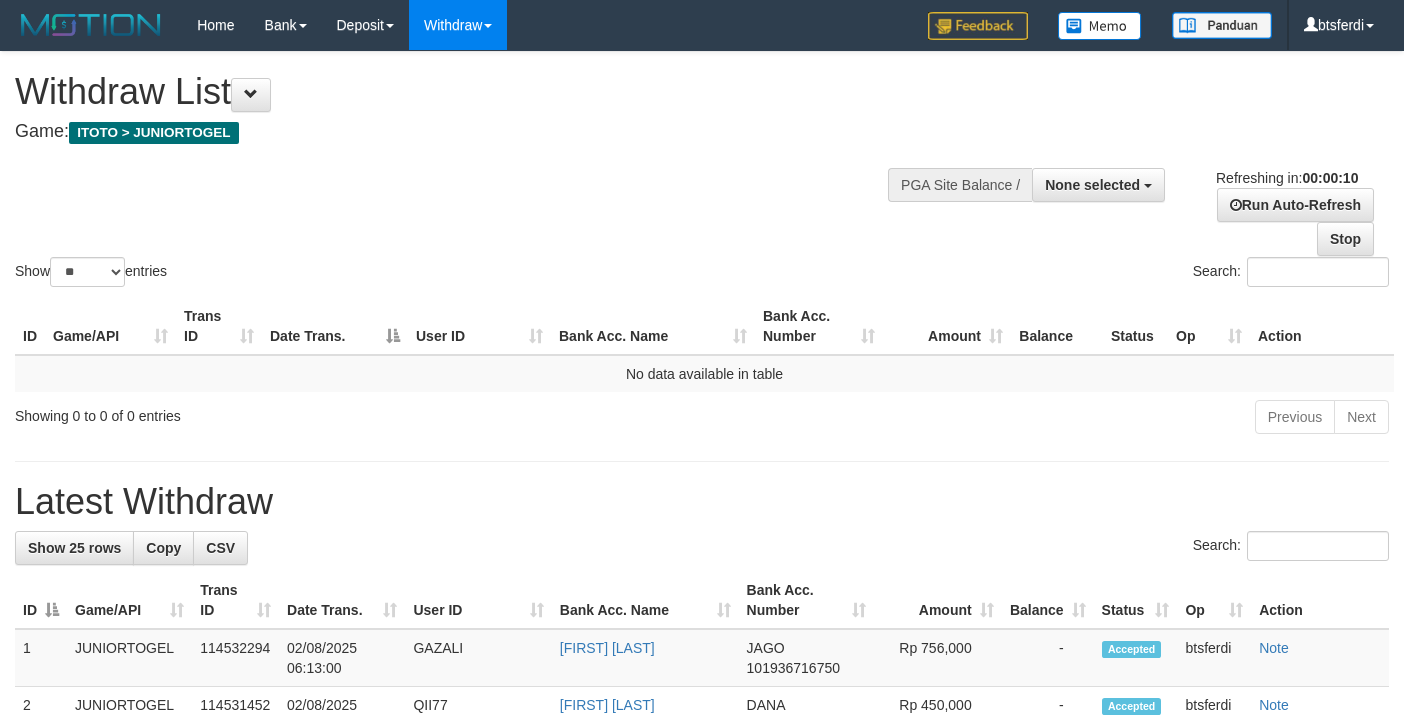 select 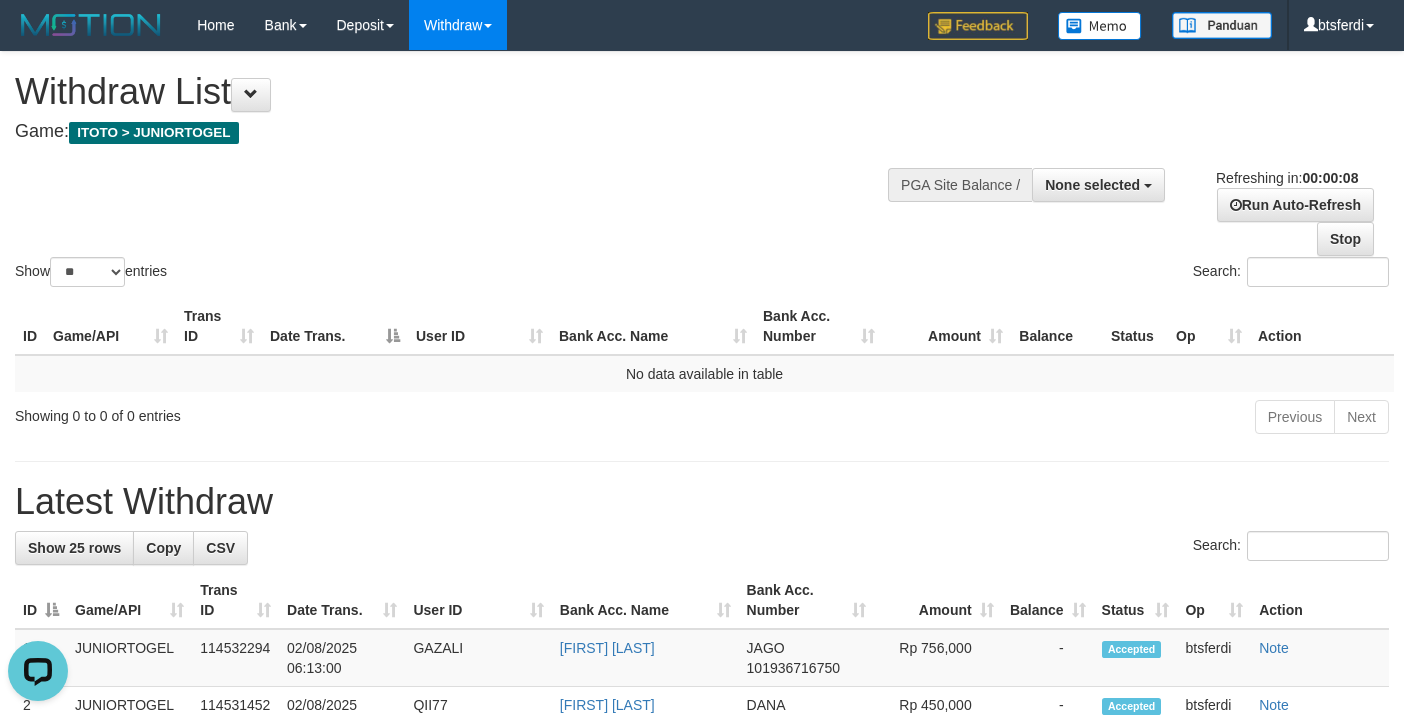scroll, scrollTop: 0, scrollLeft: 0, axis: both 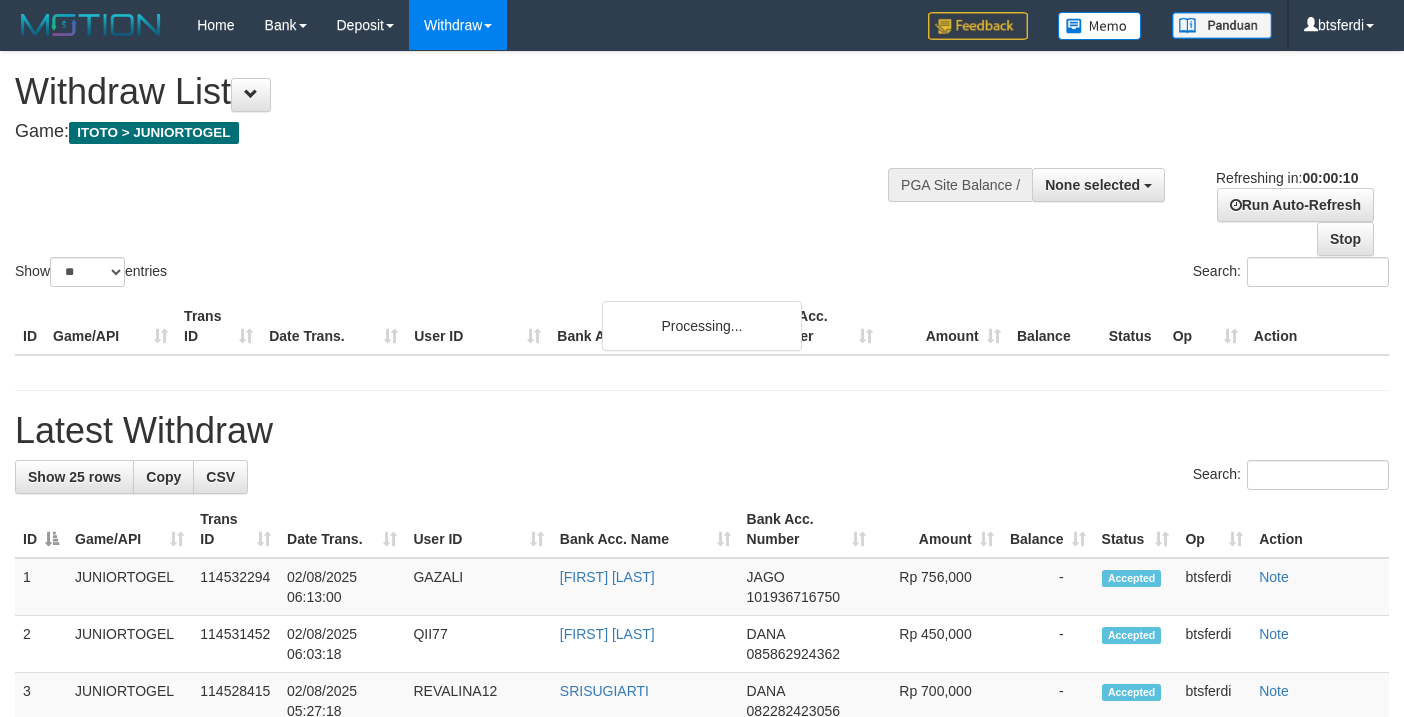 select 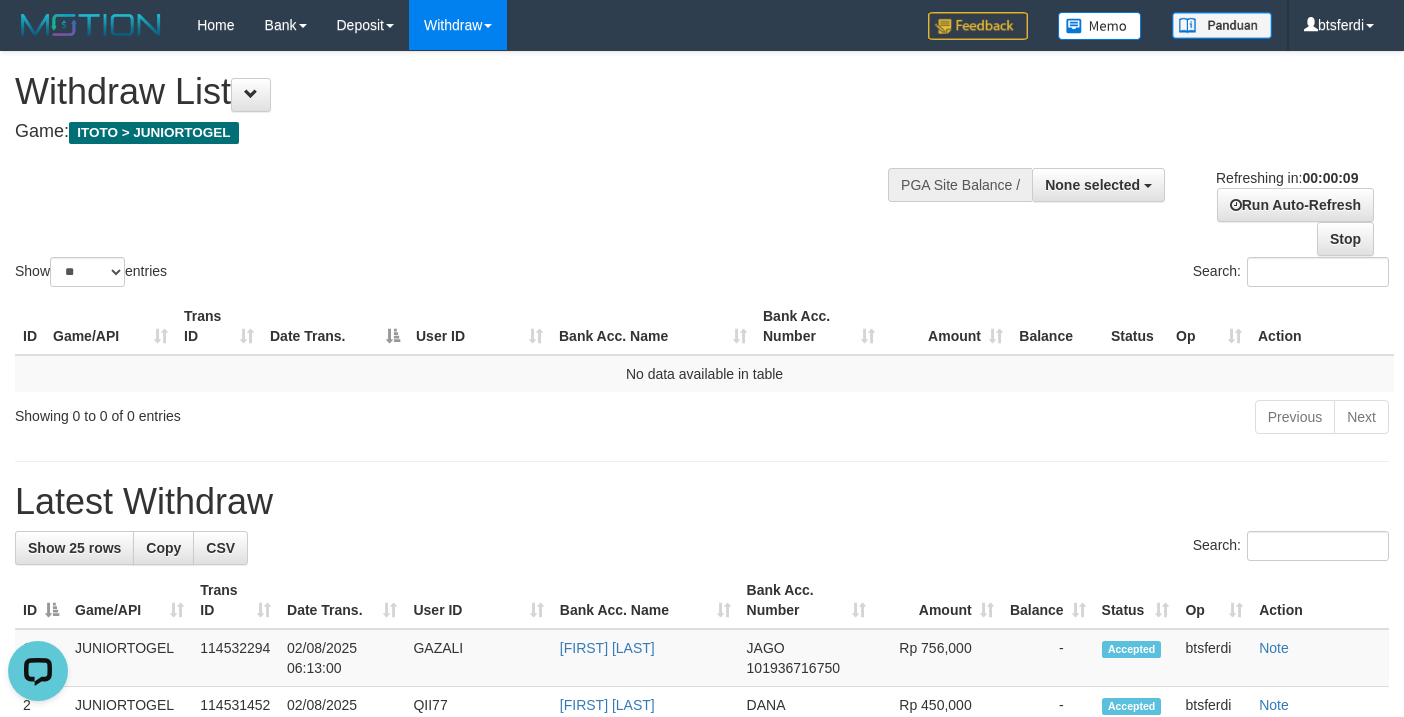 scroll, scrollTop: 0, scrollLeft: 0, axis: both 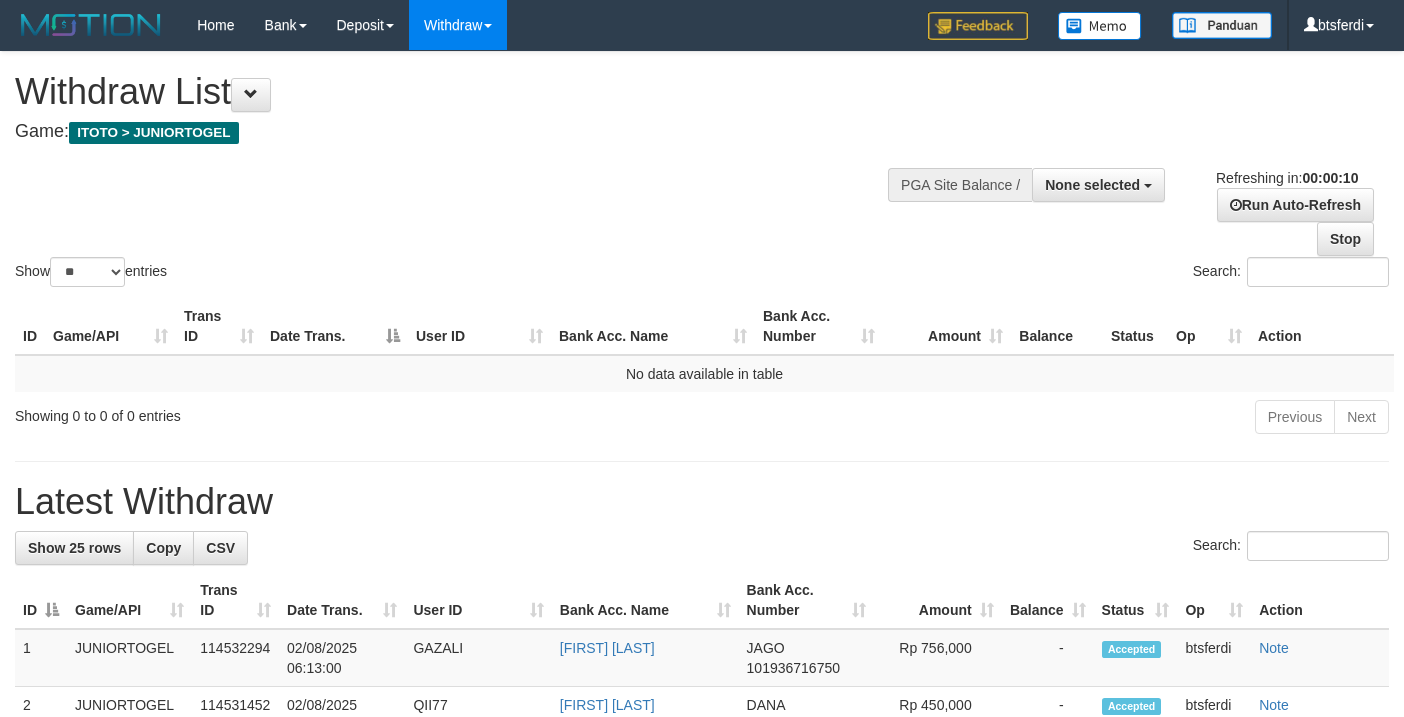 select 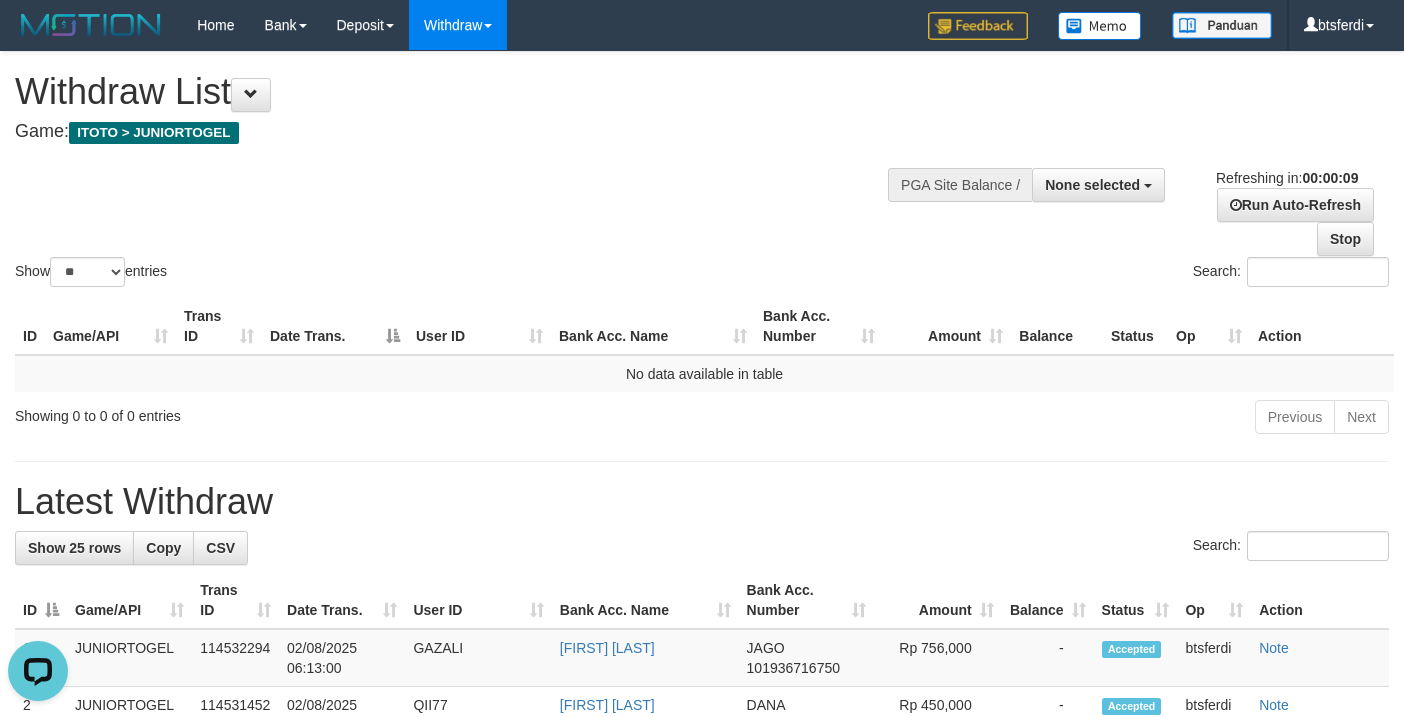scroll, scrollTop: 0, scrollLeft: 0, axis: both 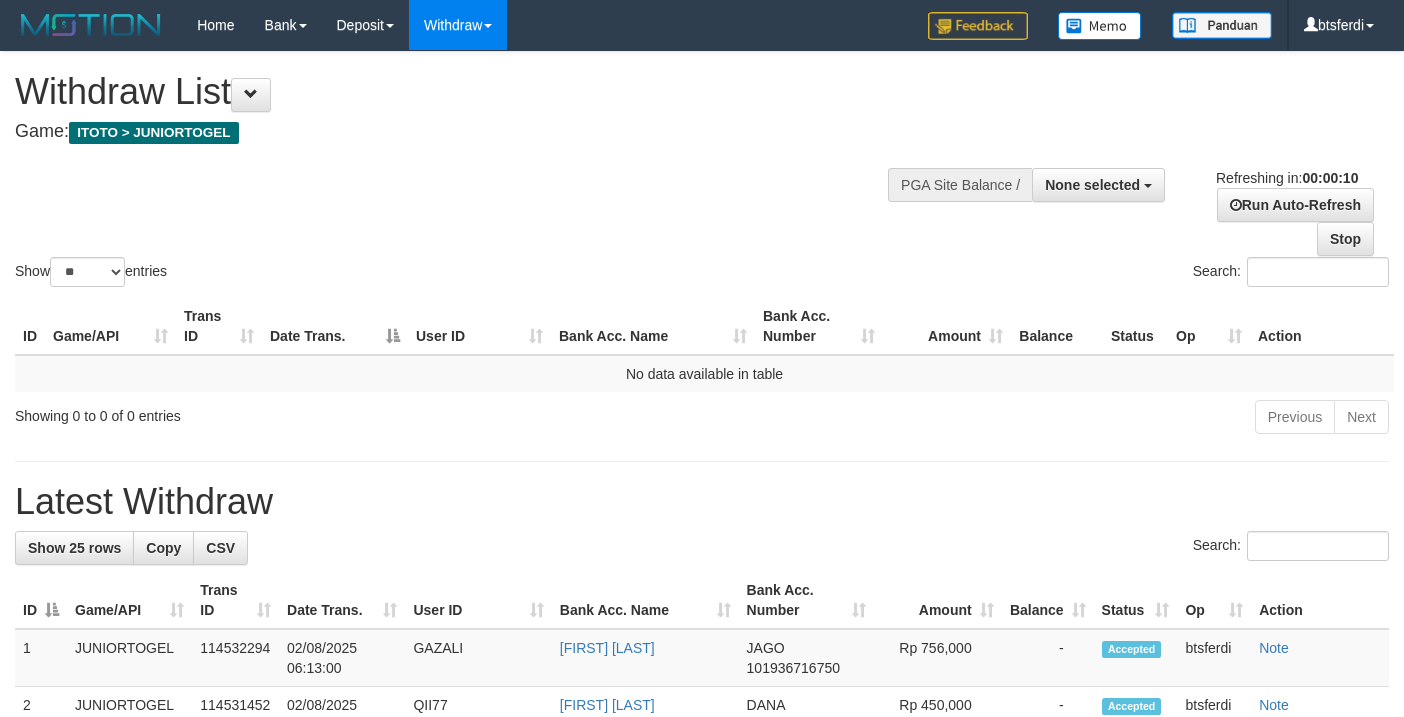 select 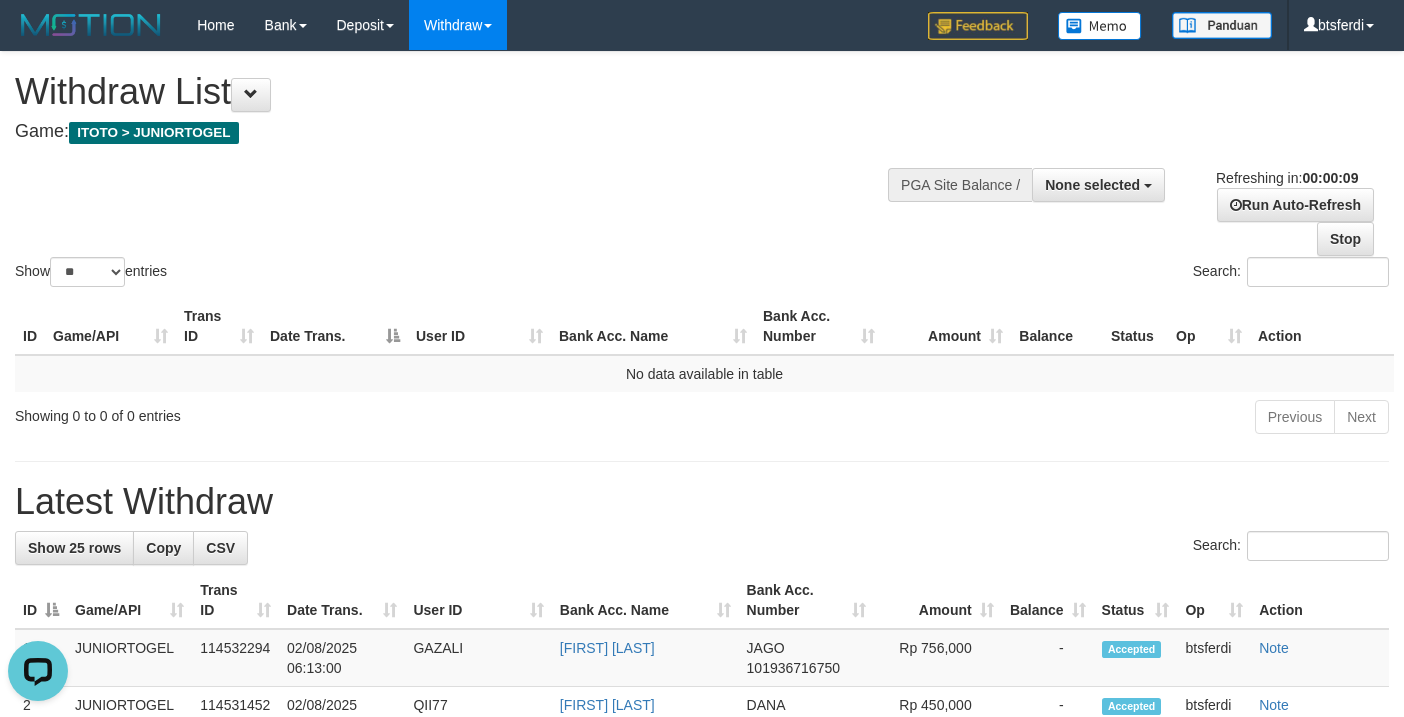 scroll, scrollTop: 0, scrollLeft: 0, axis: both 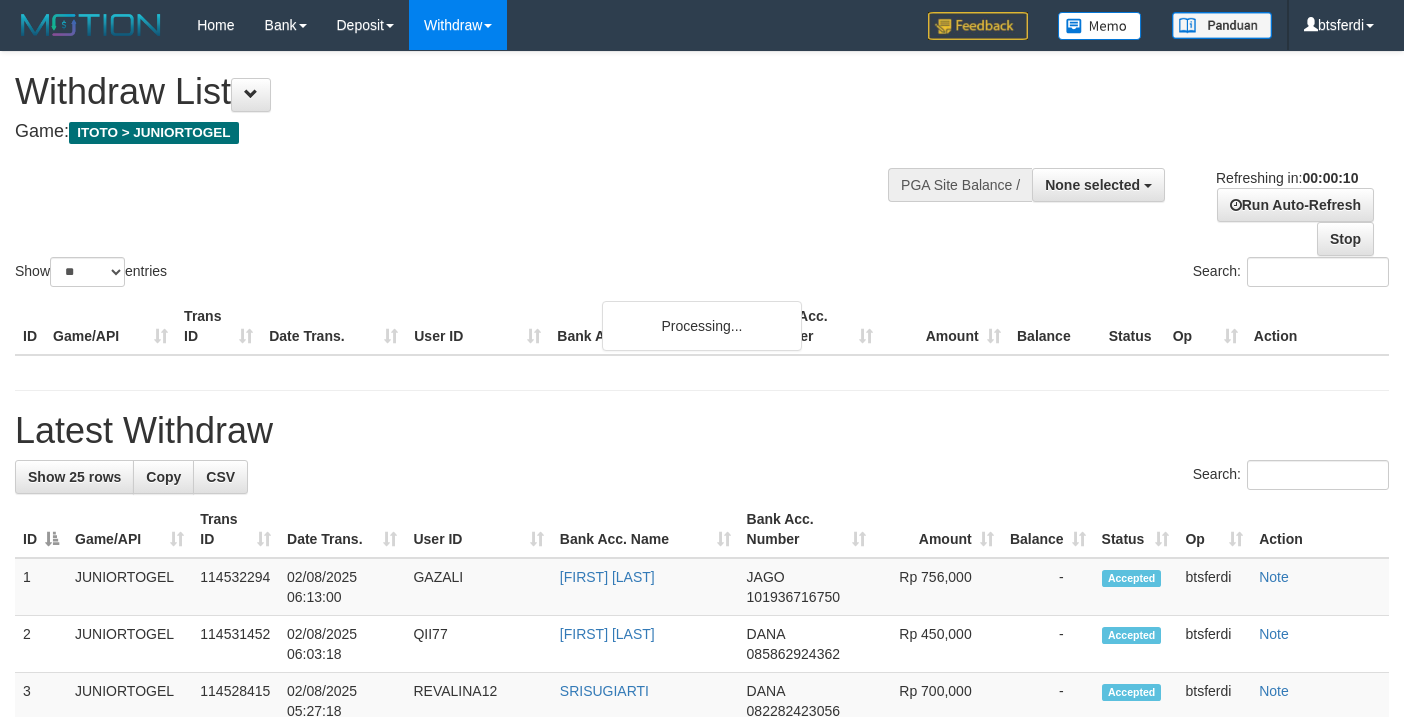 select 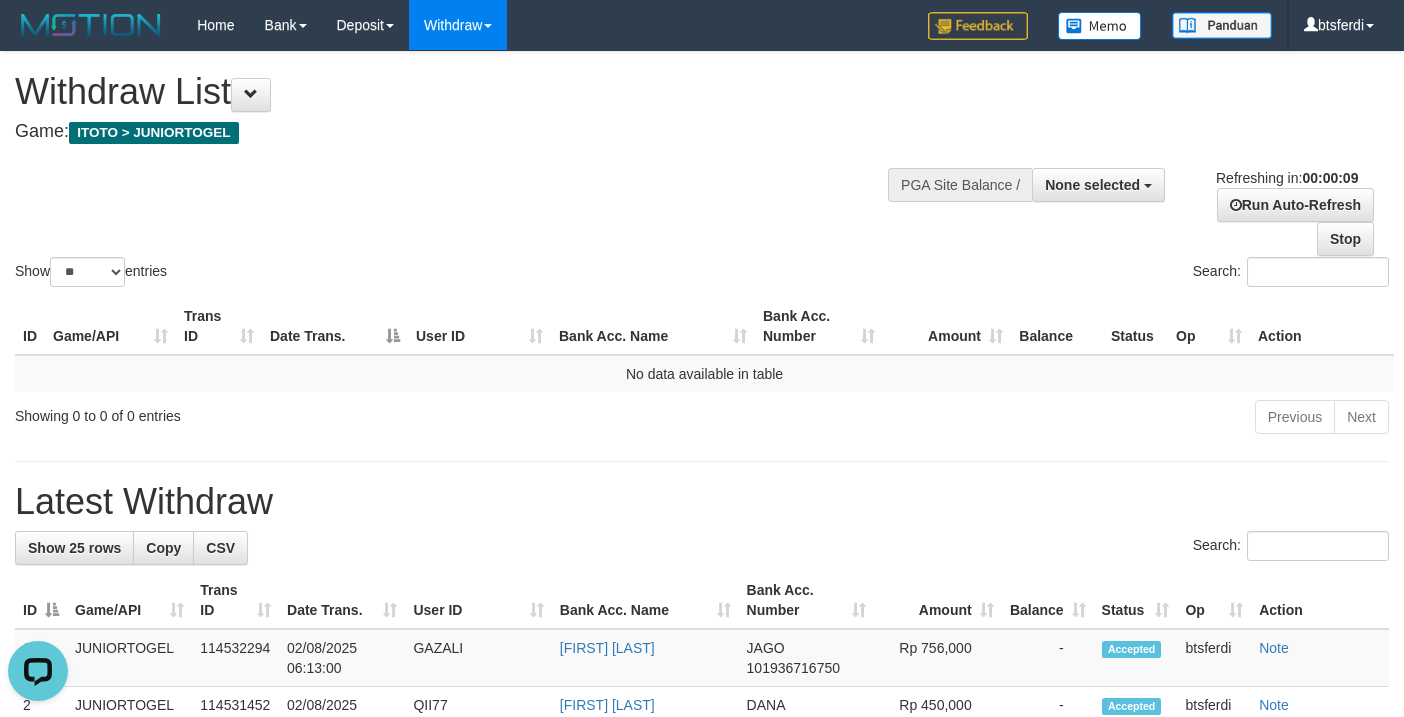 scroll, scrollTop: 0, scrollLeft: 0, axis: both 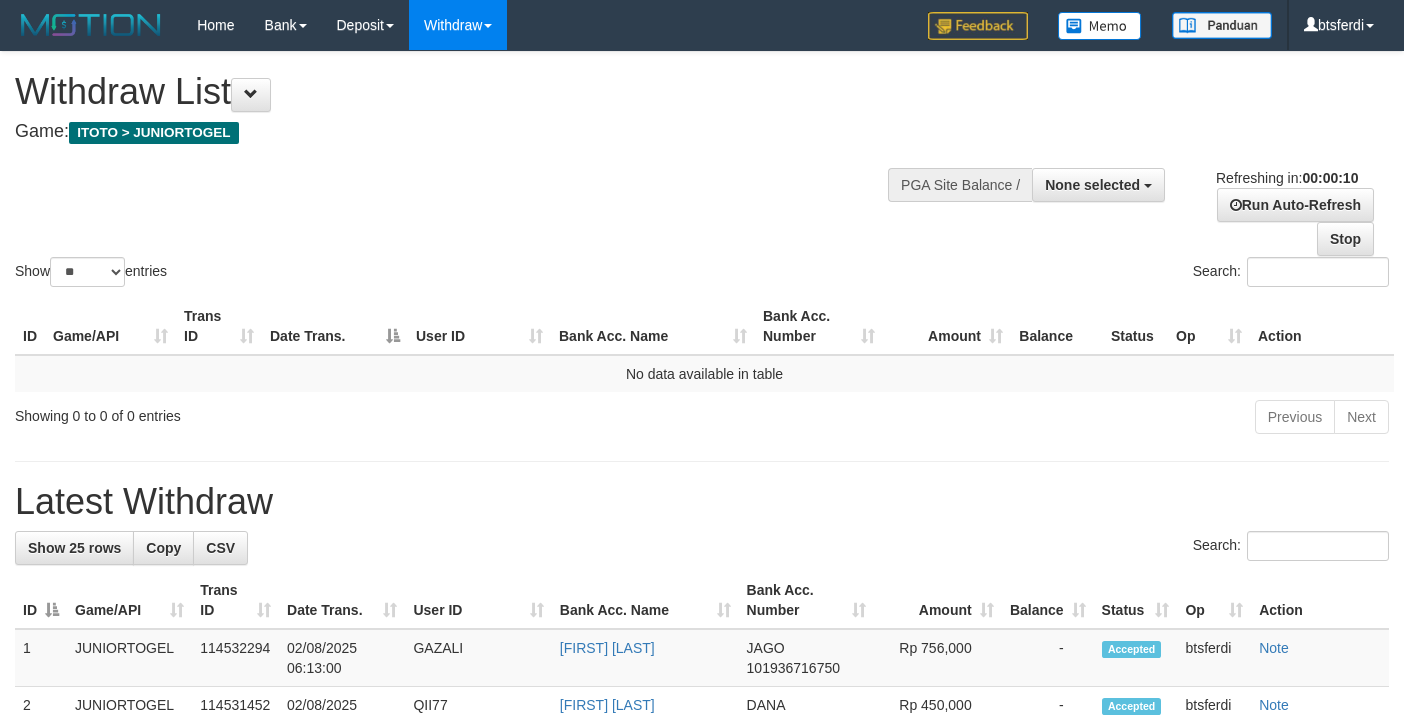 select 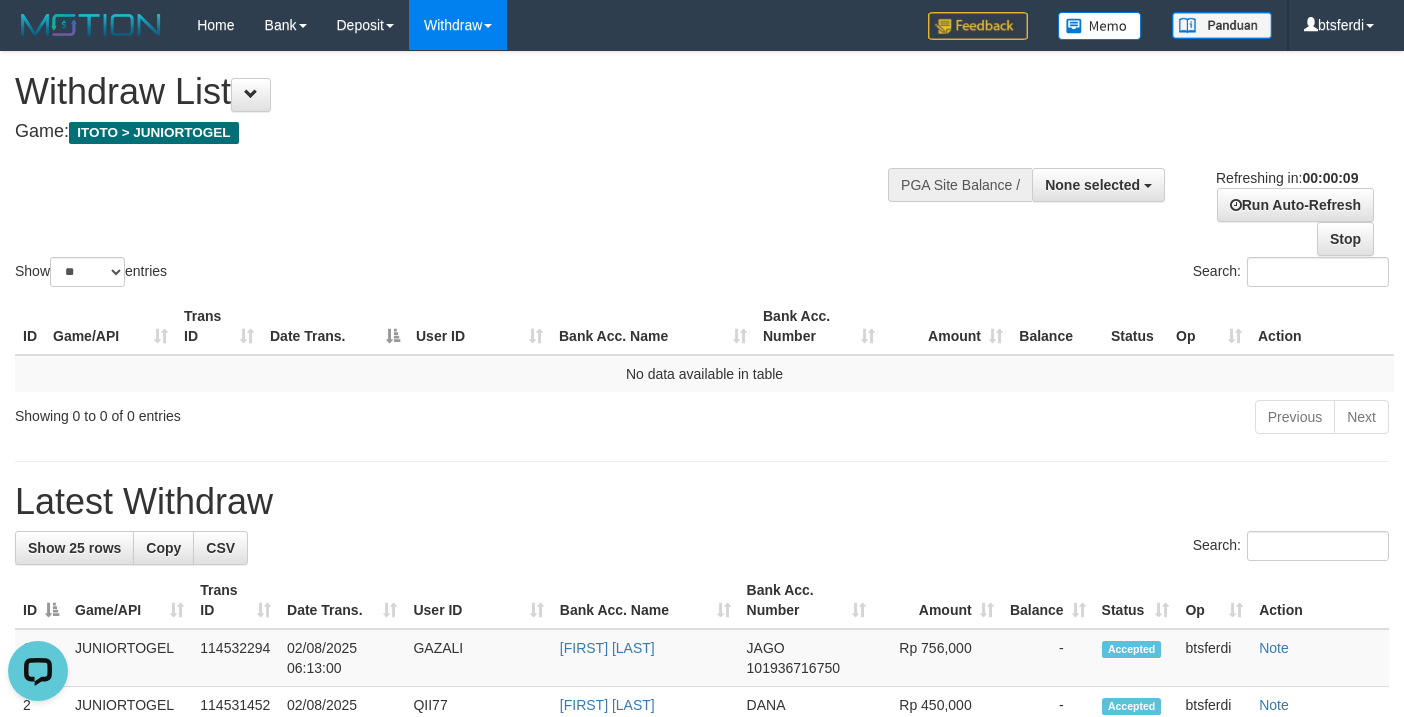 scroll, scrollTop: 0, scrollLeft: 0, axis: both 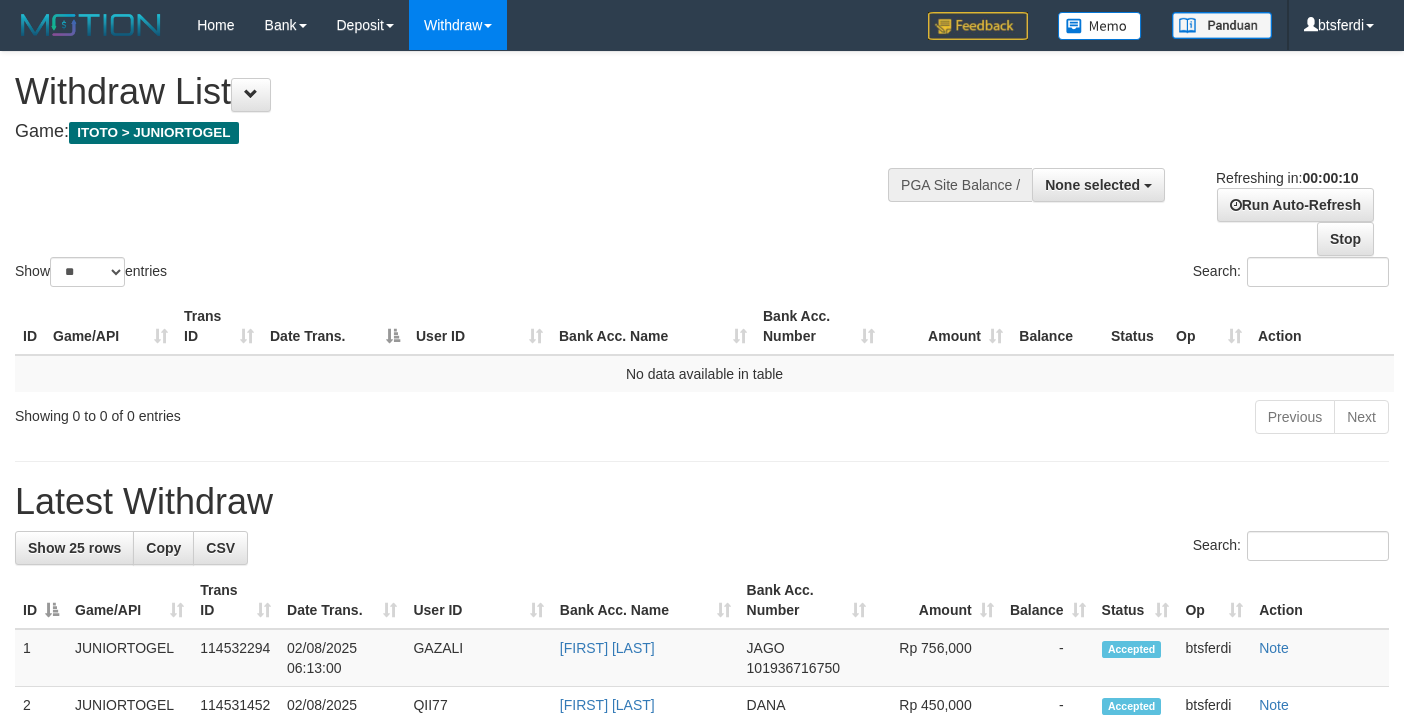 select 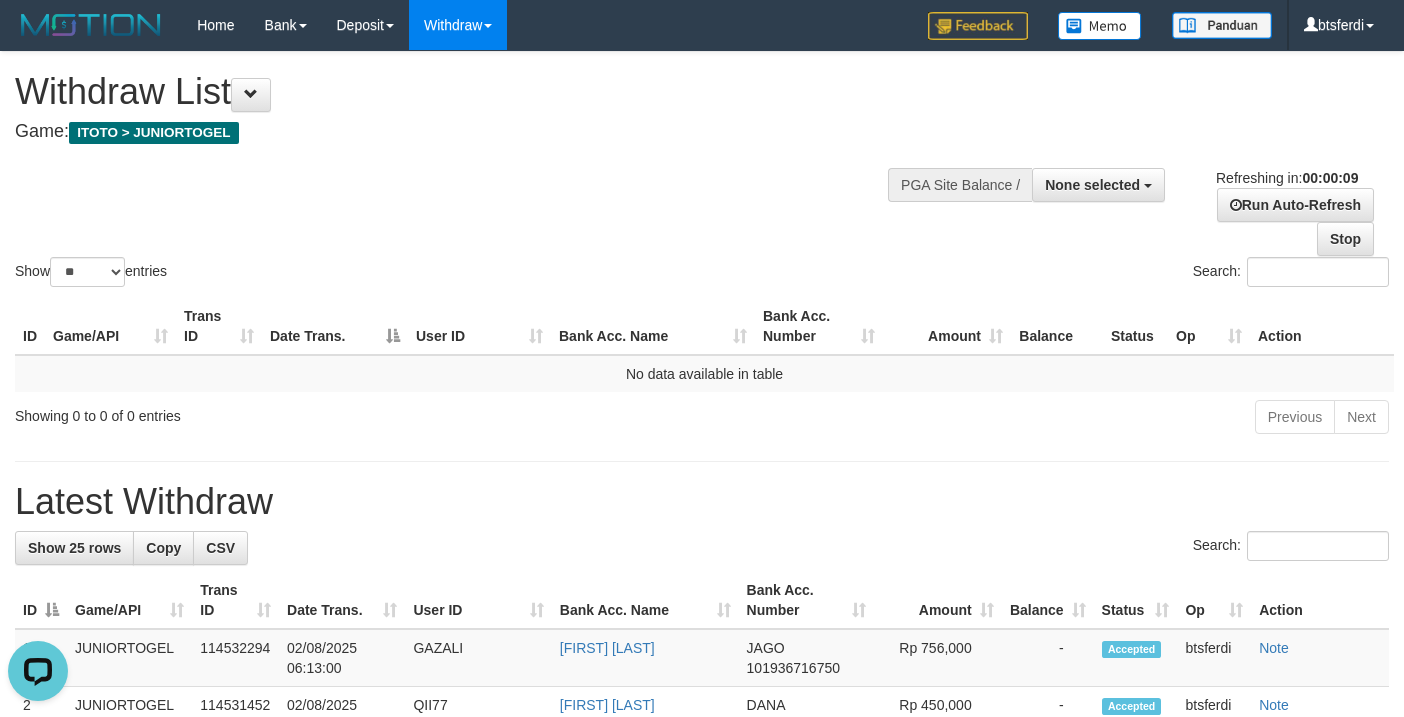 scroll, scrollTop: 0, scrollLeft: 0, axis: both 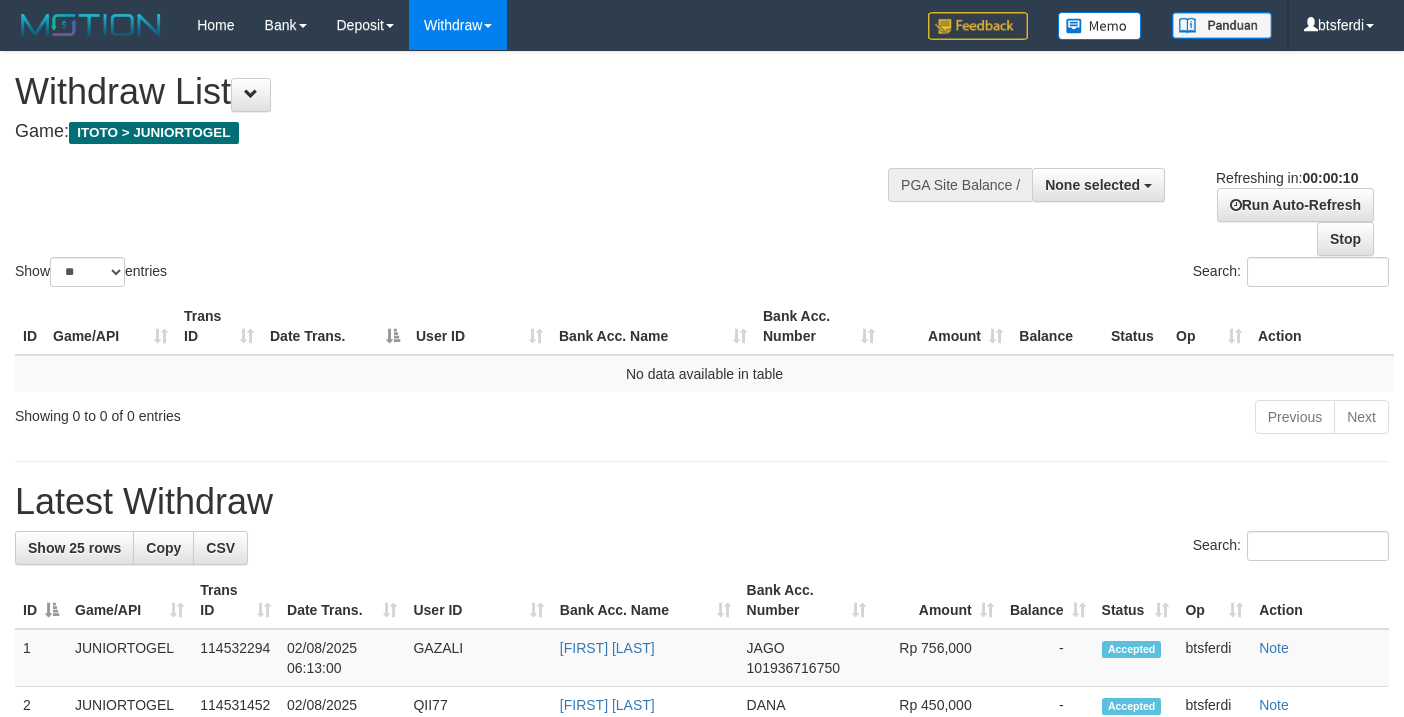 select 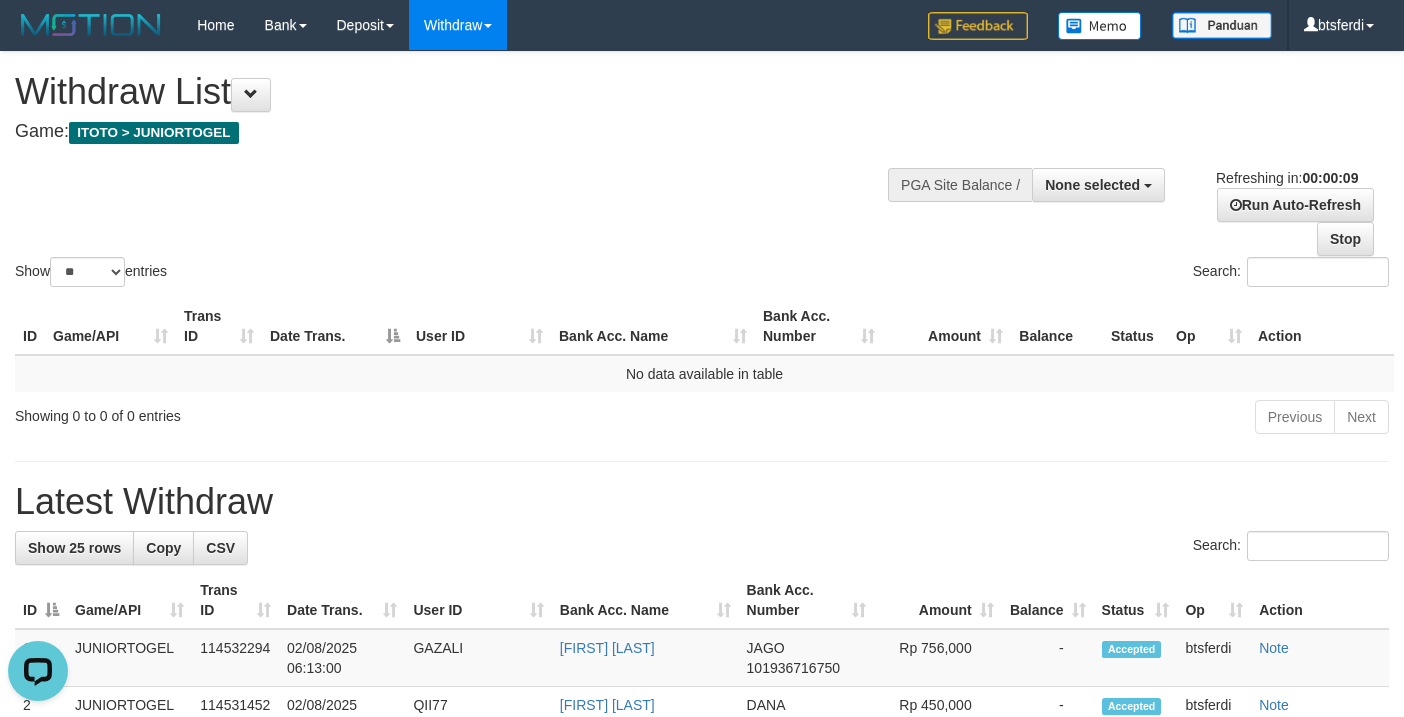 scroll, scrollTop: 0, scrollLeft: 0, axis: both 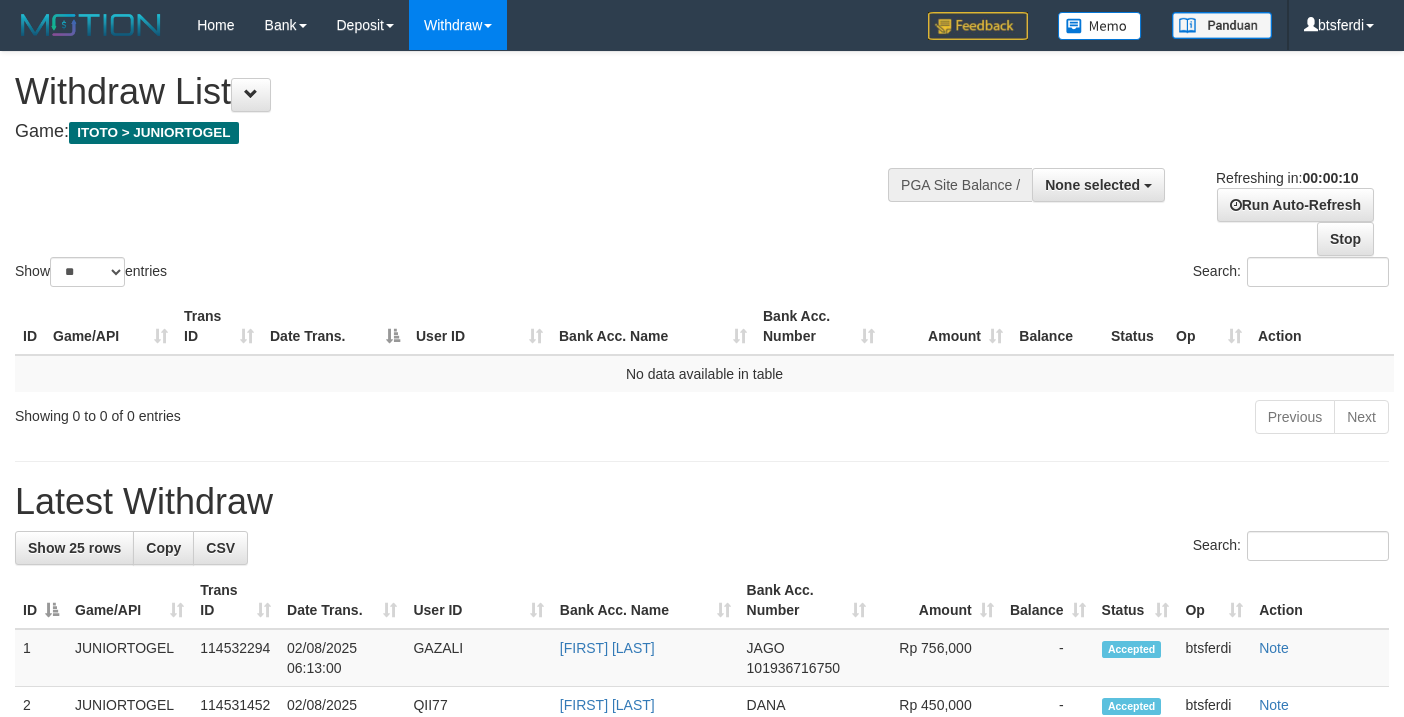 select 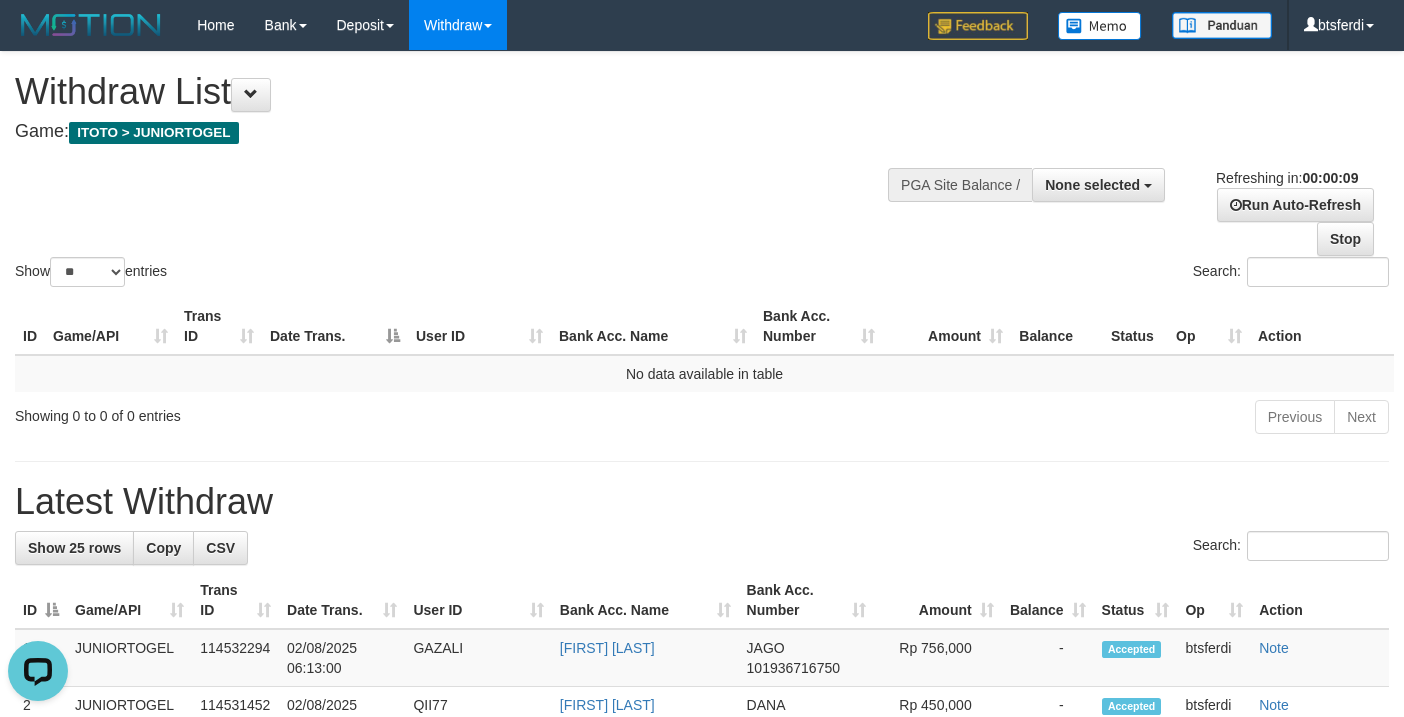 scroll, scrollTop: 0, scrollLeft: 0, axis: both 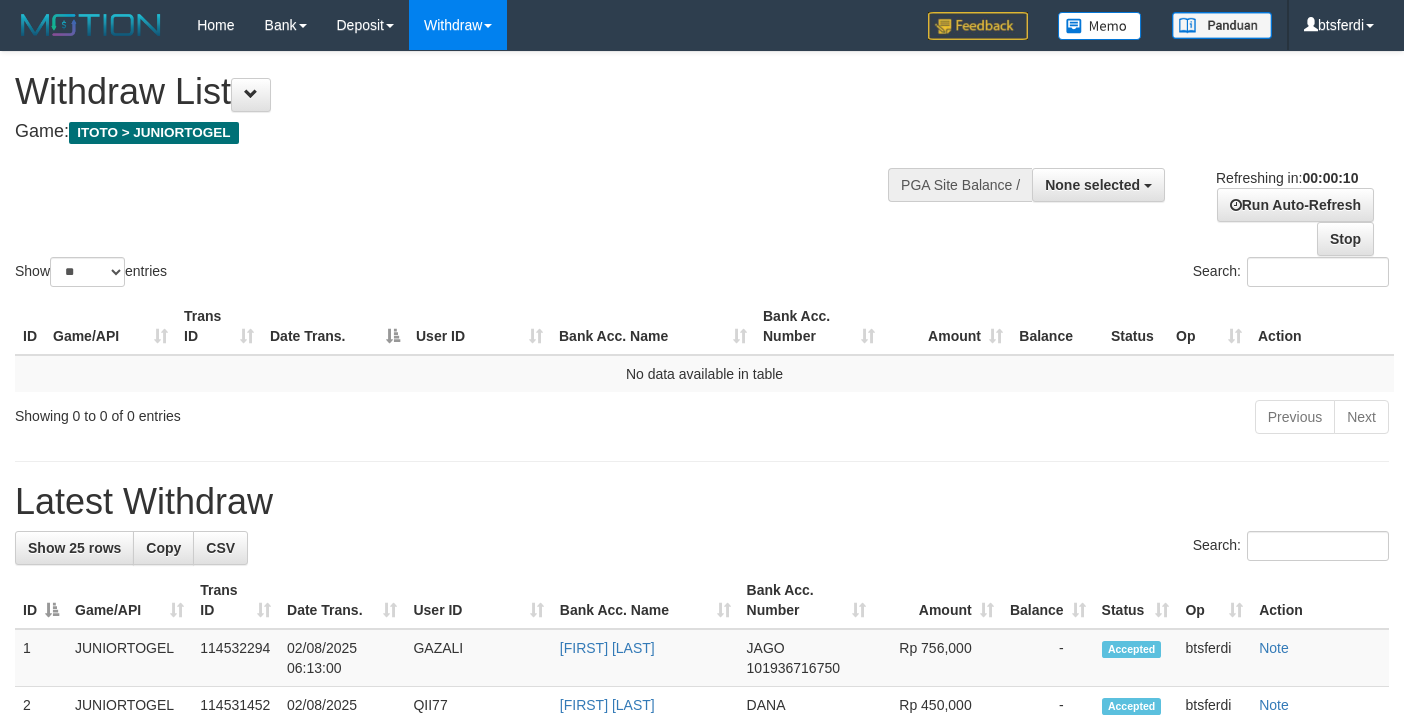 select 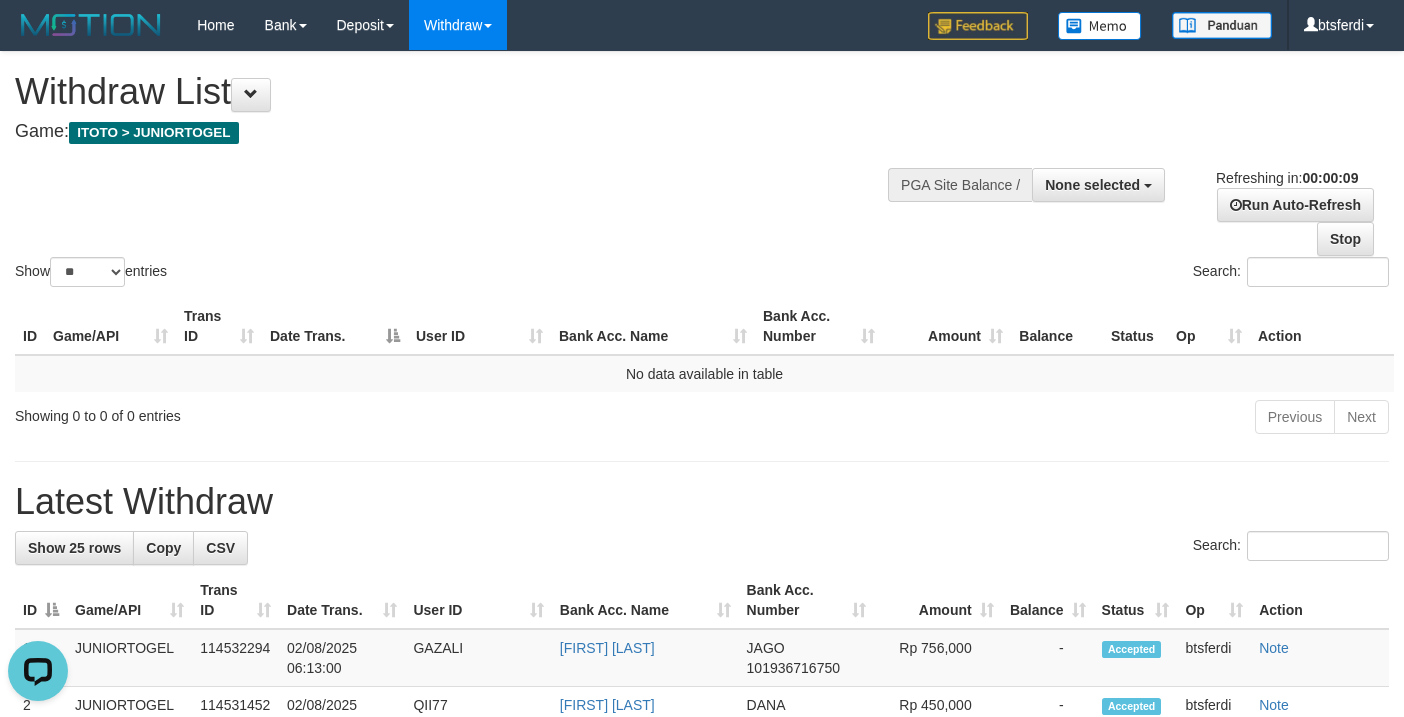 scroll, scrollTop: 0, scrollLeft: 0, axis: both 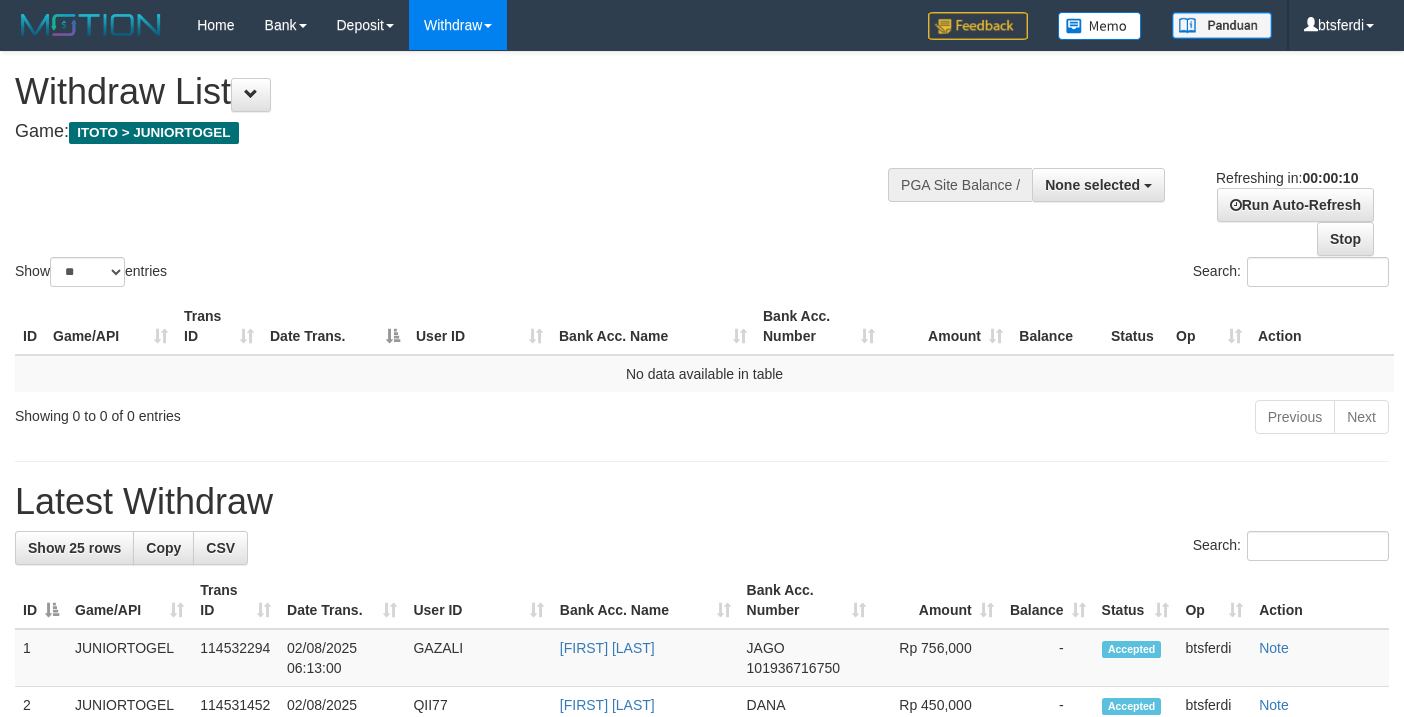 select 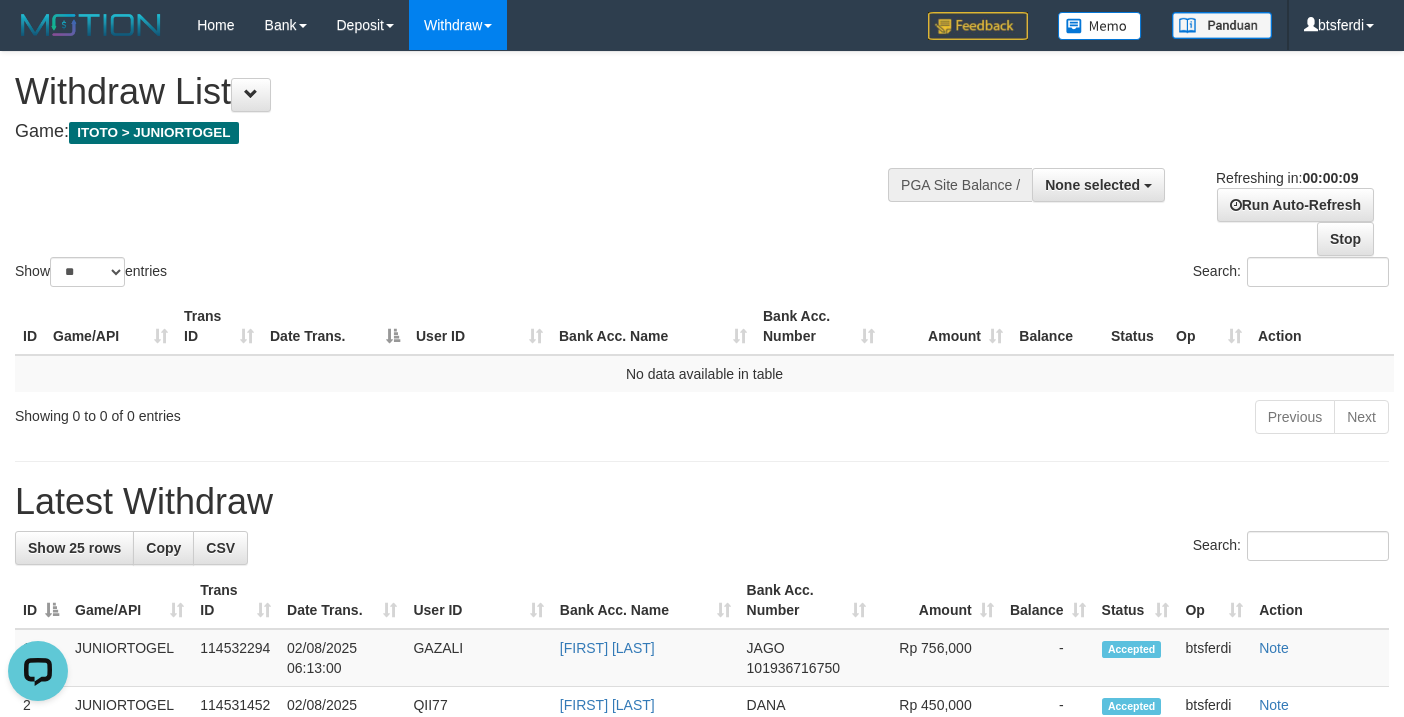 scroll, scrollTop: 0, scrollLeft: 0, axis: both 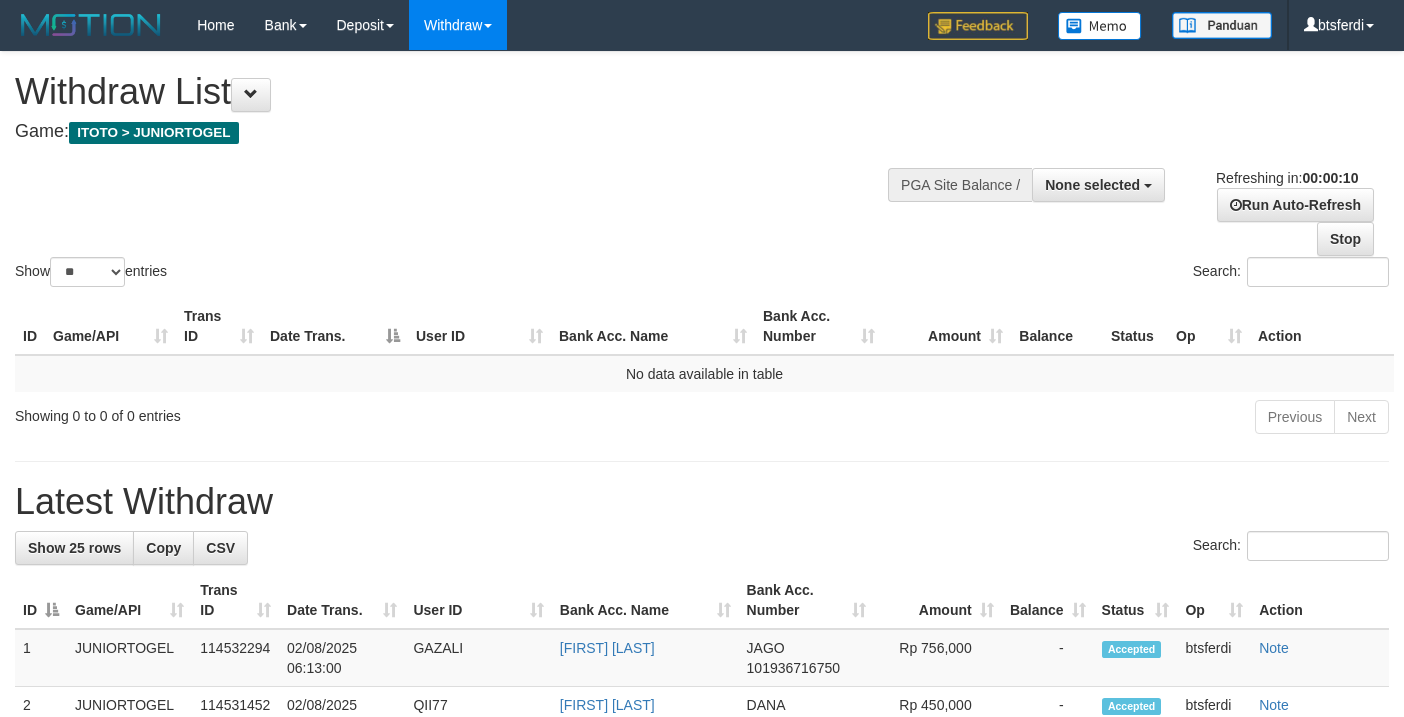 select 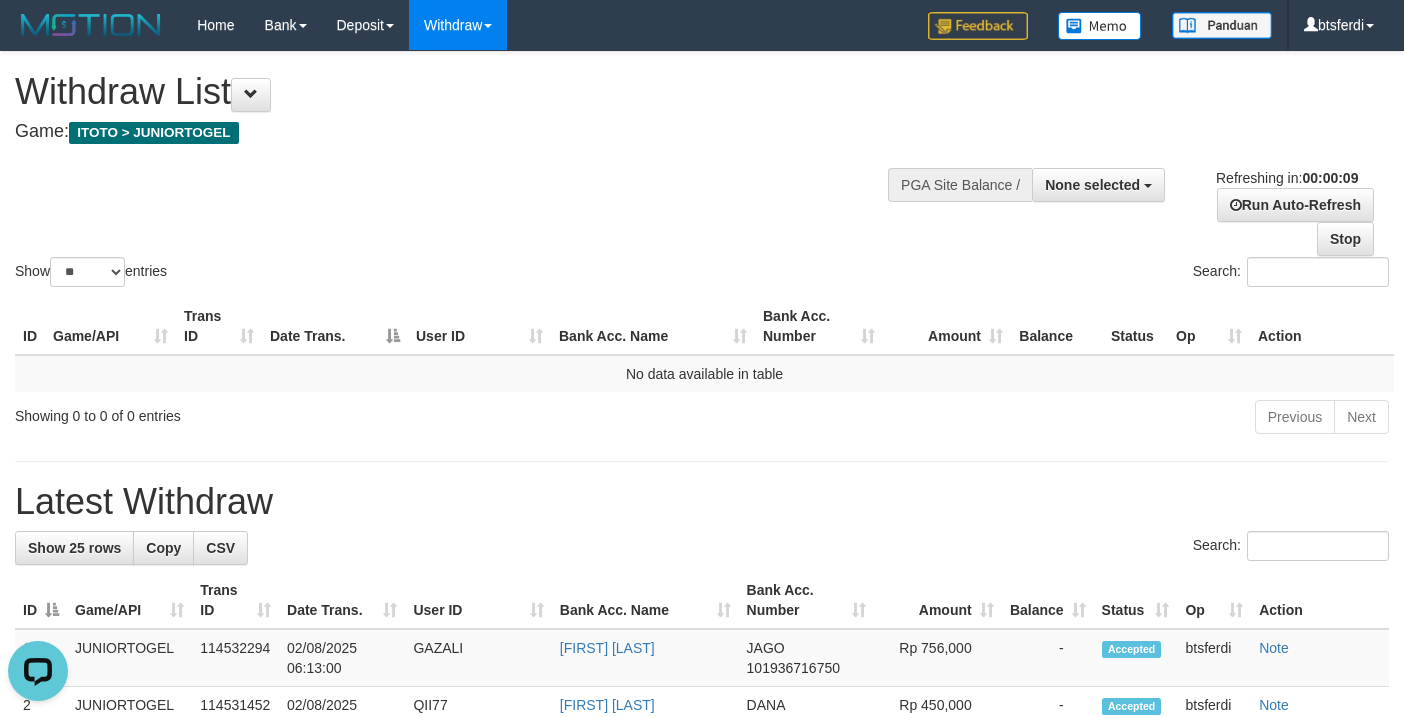 scroll, scrollTop: 0, scrollLeft: 0, axis: both 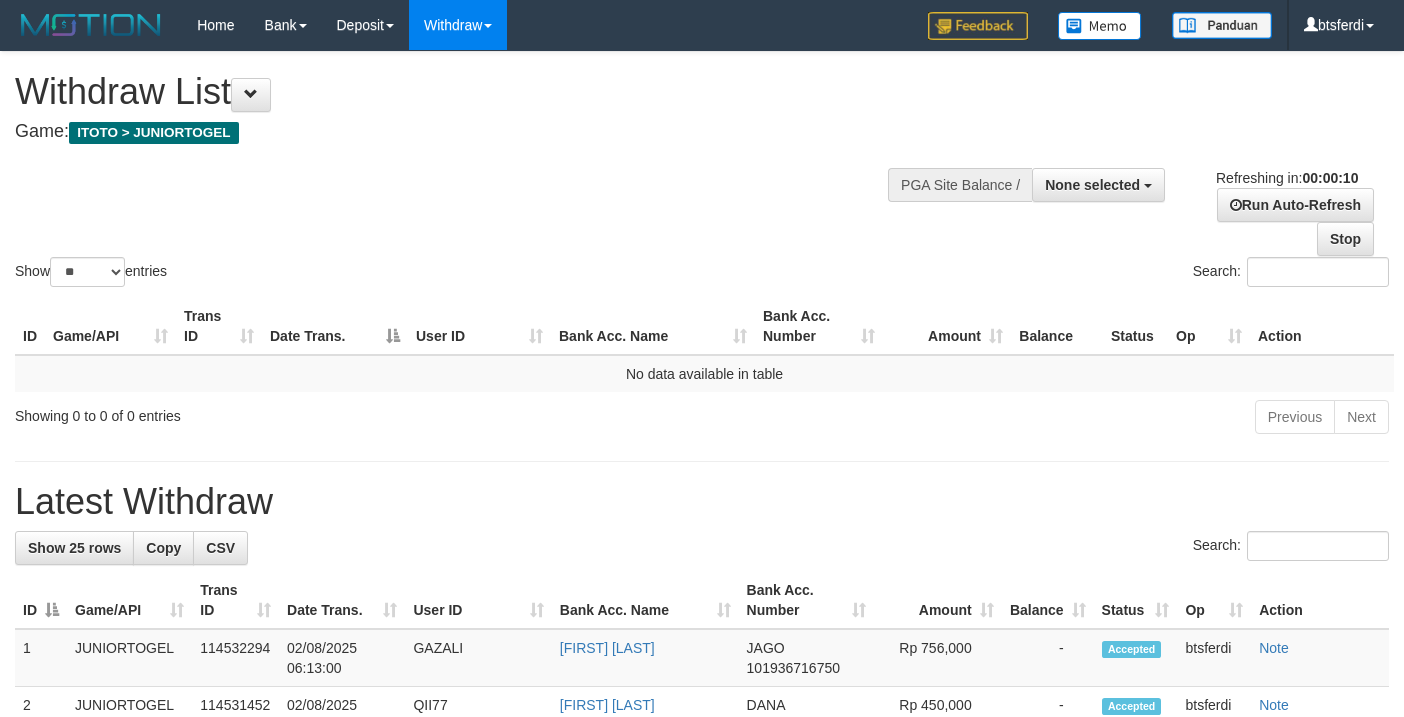 select 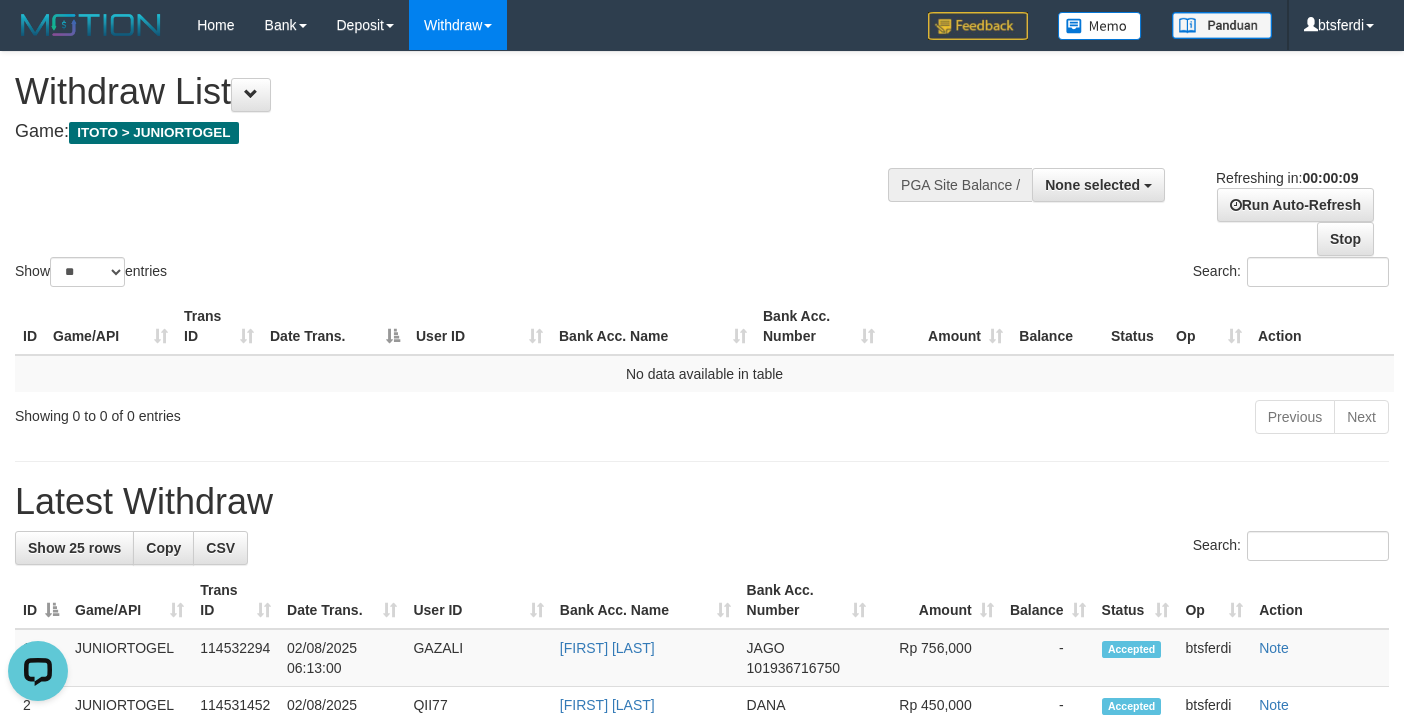 scroll, scrollTop: 0, scrollLeft: 0, axis: both 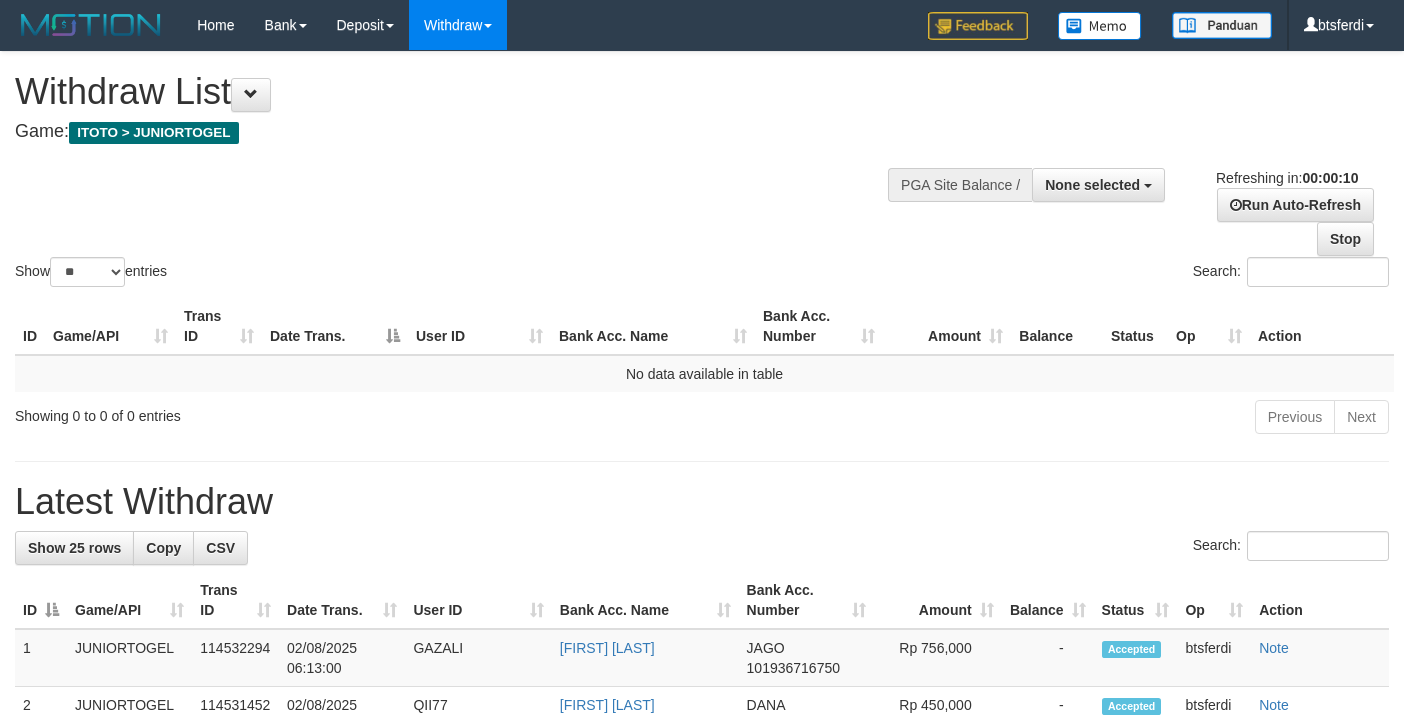 select 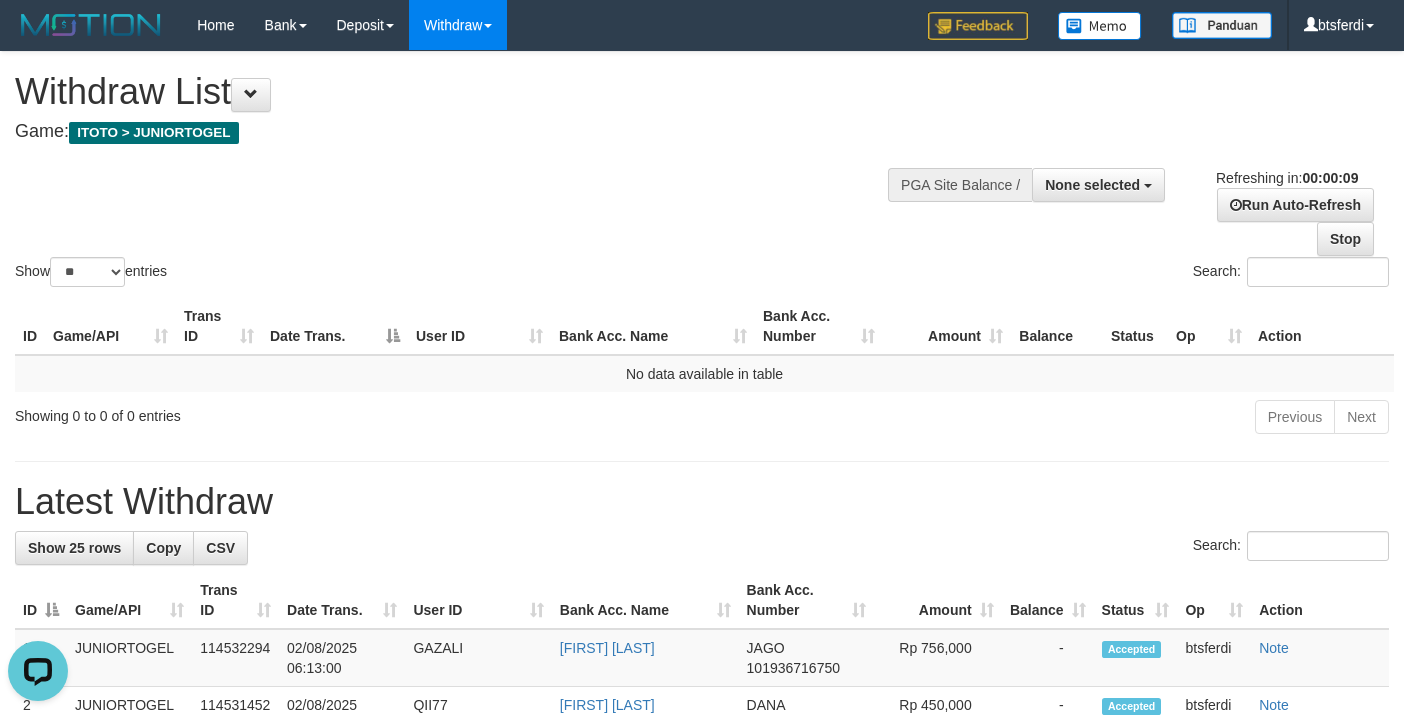 scroll, scrollTop: 0, scrollLeft: 0, axis: both 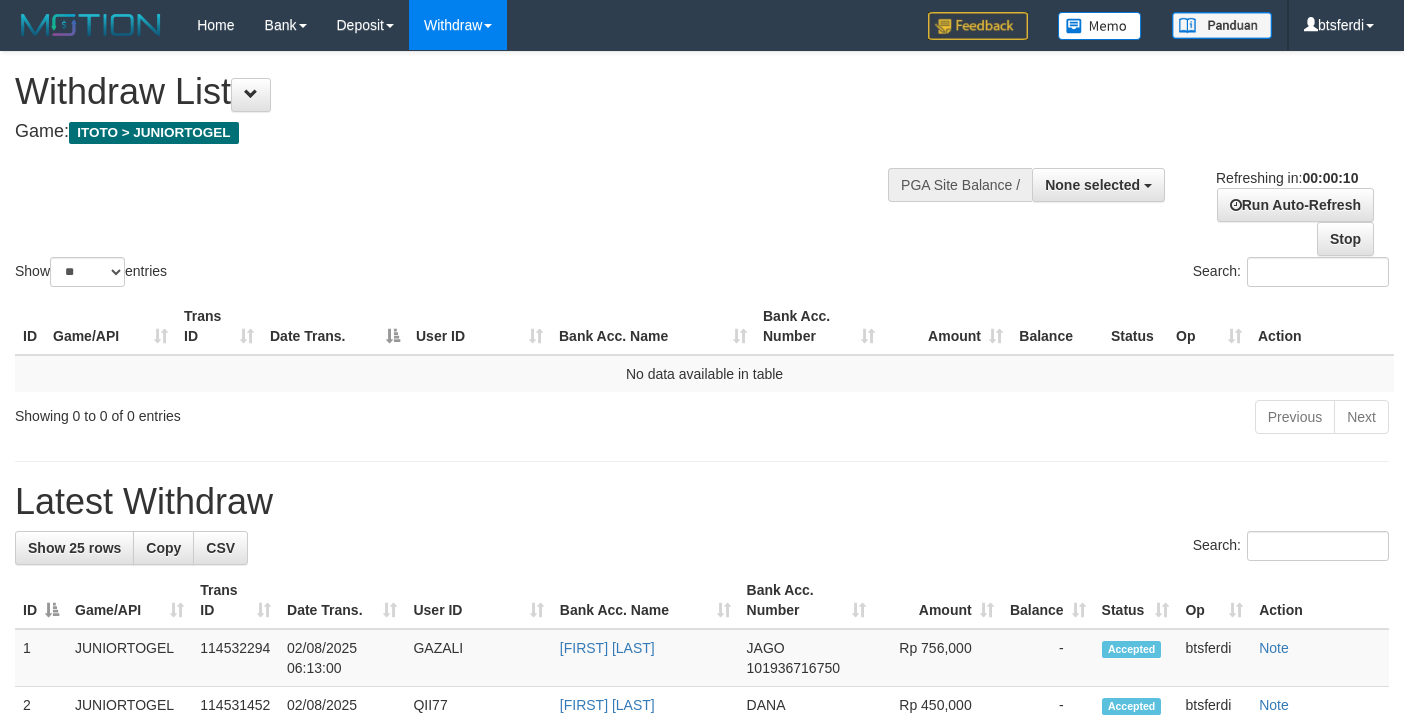 select 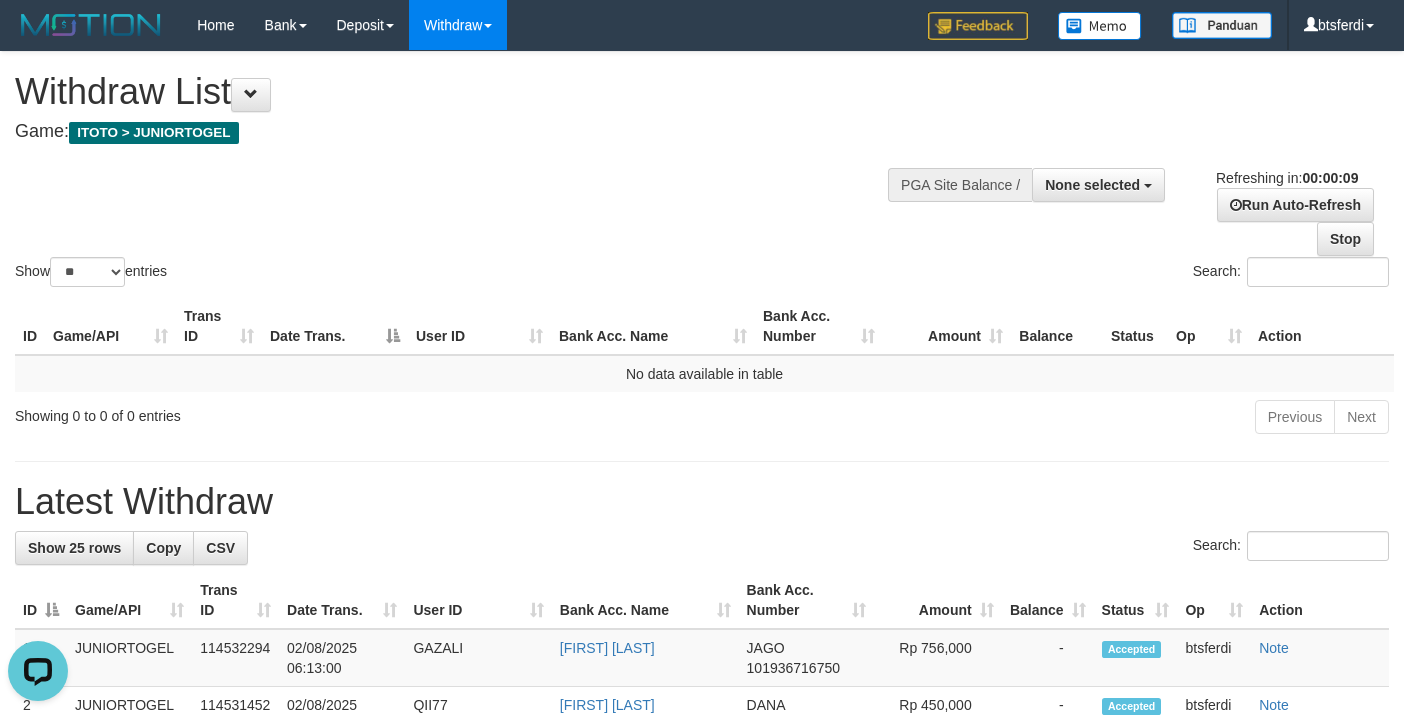 scroll, scrollTop: 0, scrollLeft: 0, axis: both 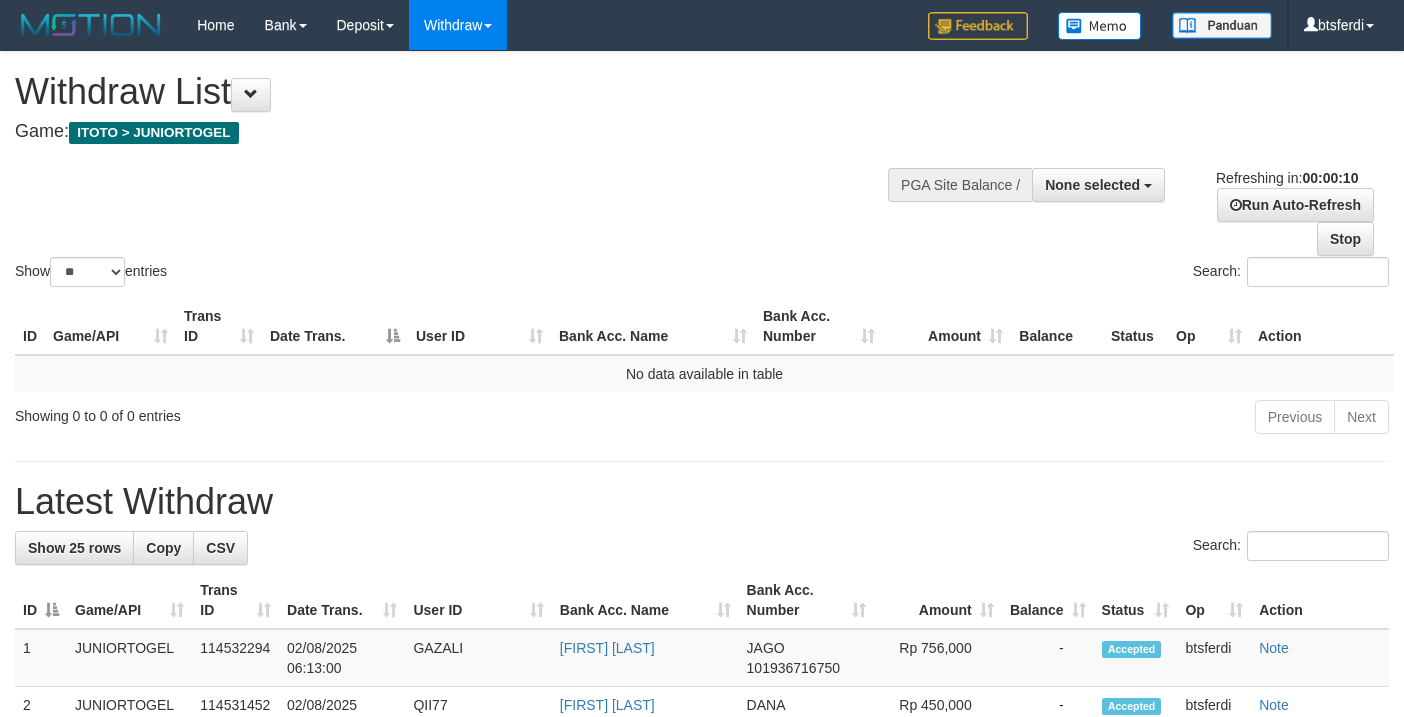 select 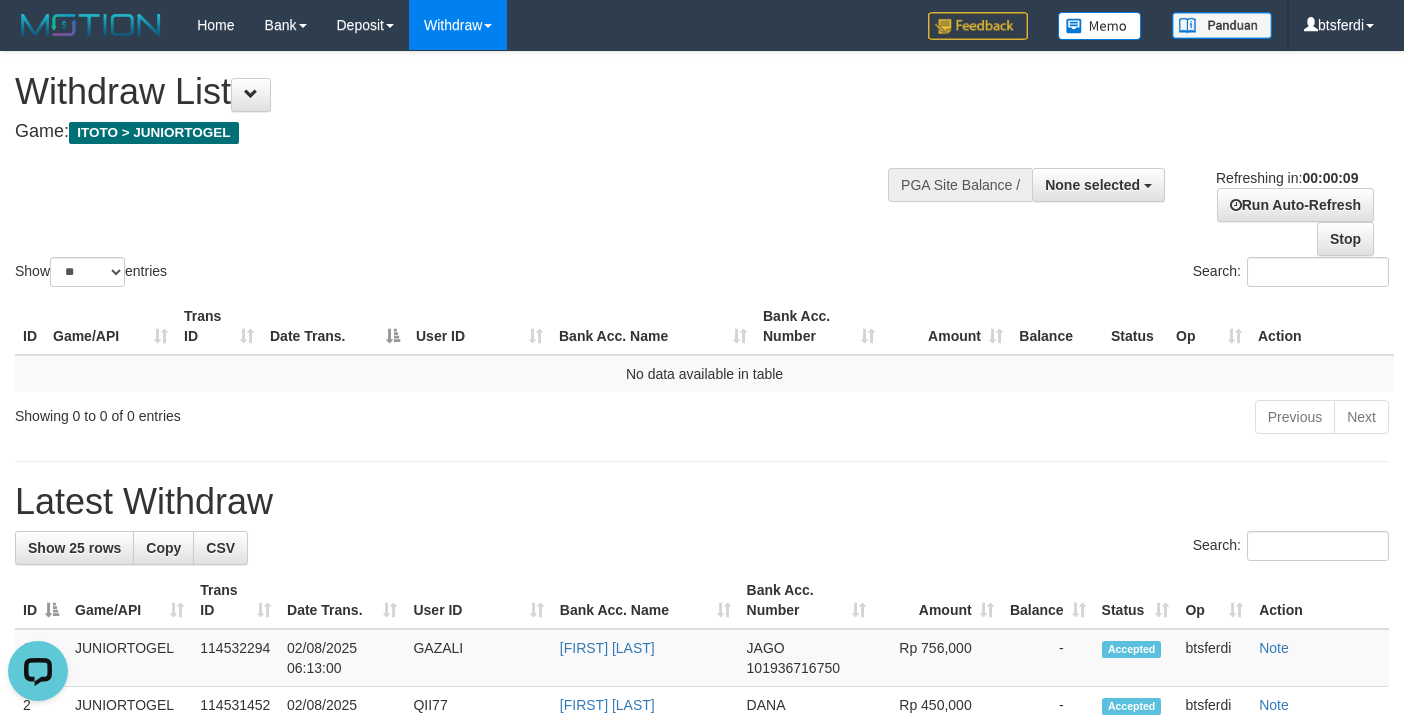 scroll, scrollTop: 0, scrollLeft: 0, axis: both 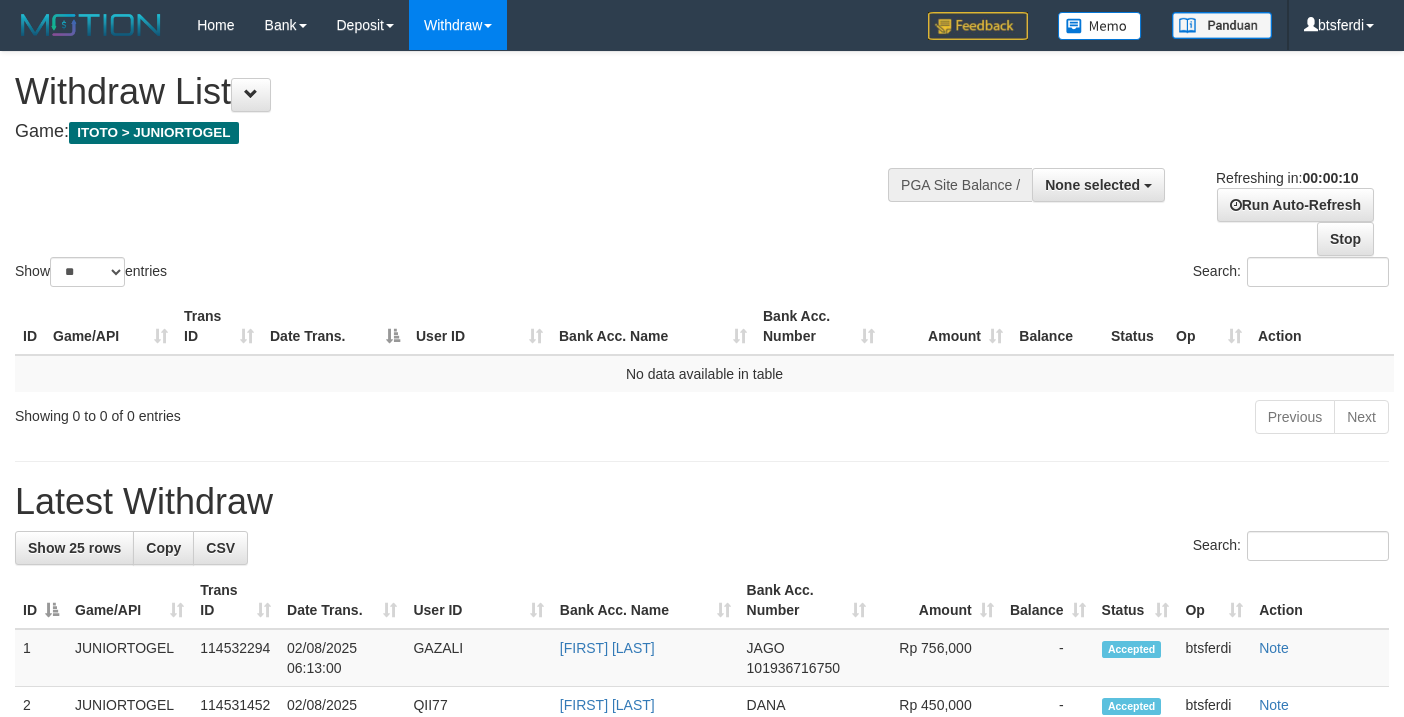 select 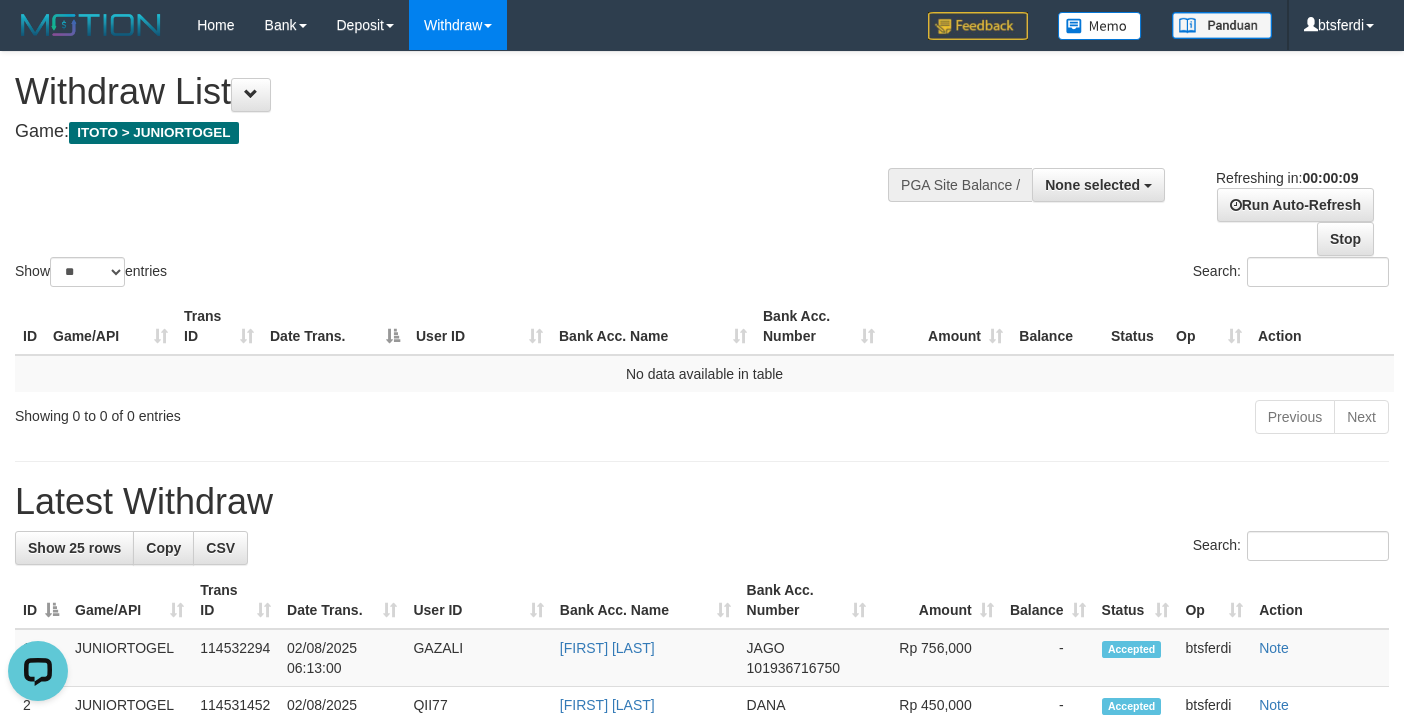 scroll, scrollTop: 0, scrollLeft: 0, axis: both 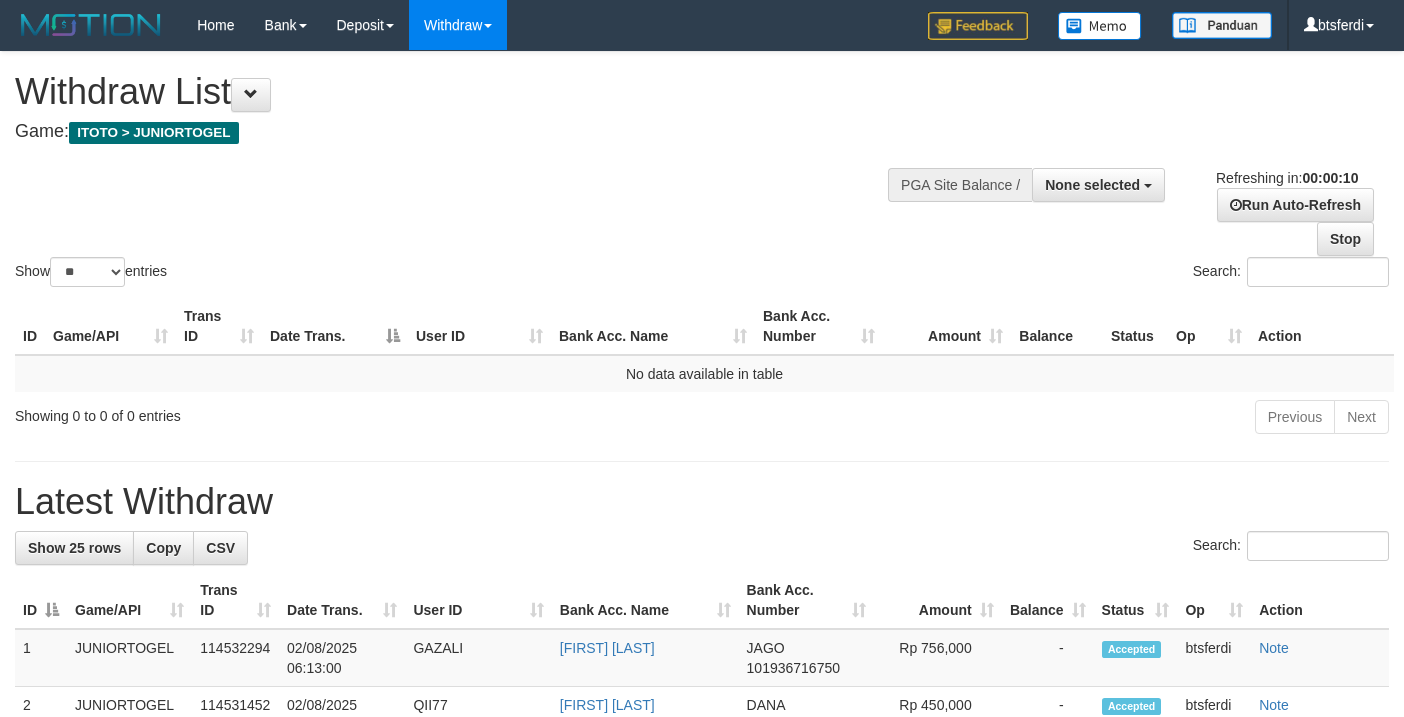 select 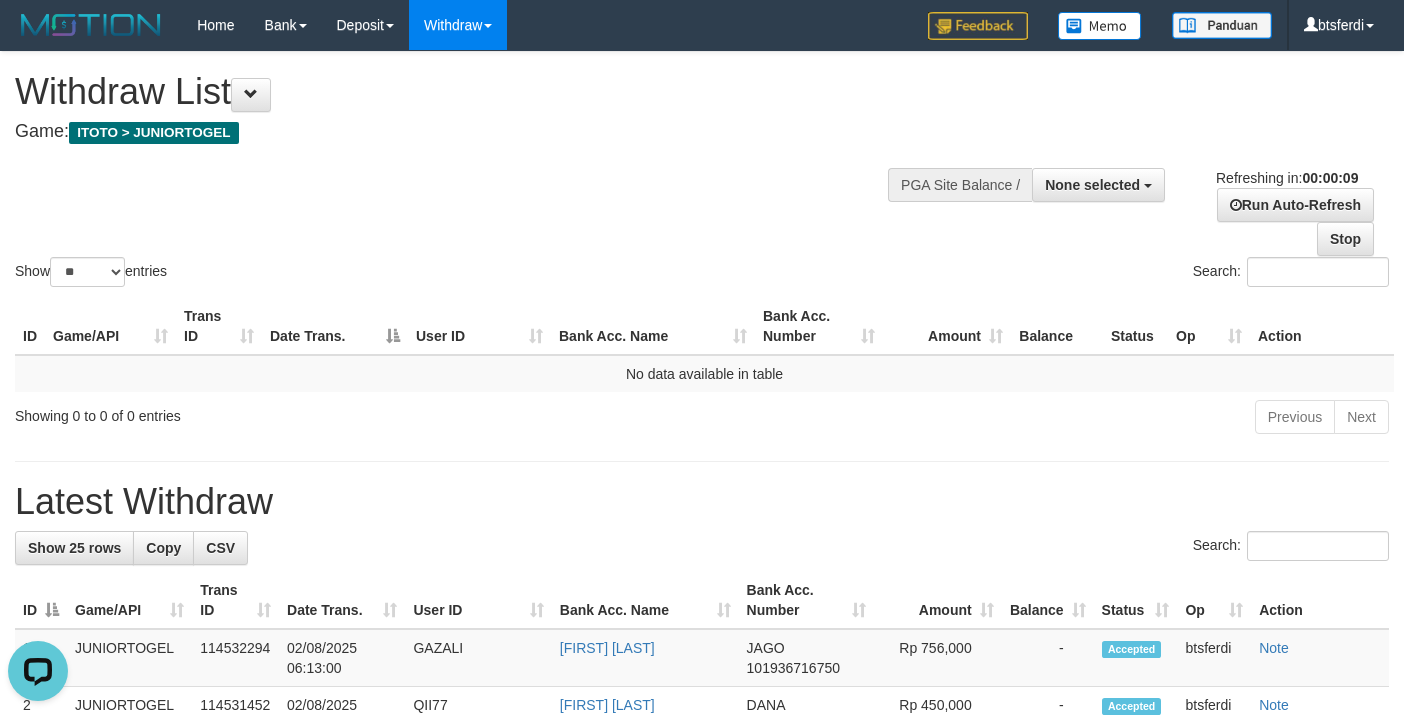 scroll, scrollTop: 0, scrollLeft: 0, axis: both 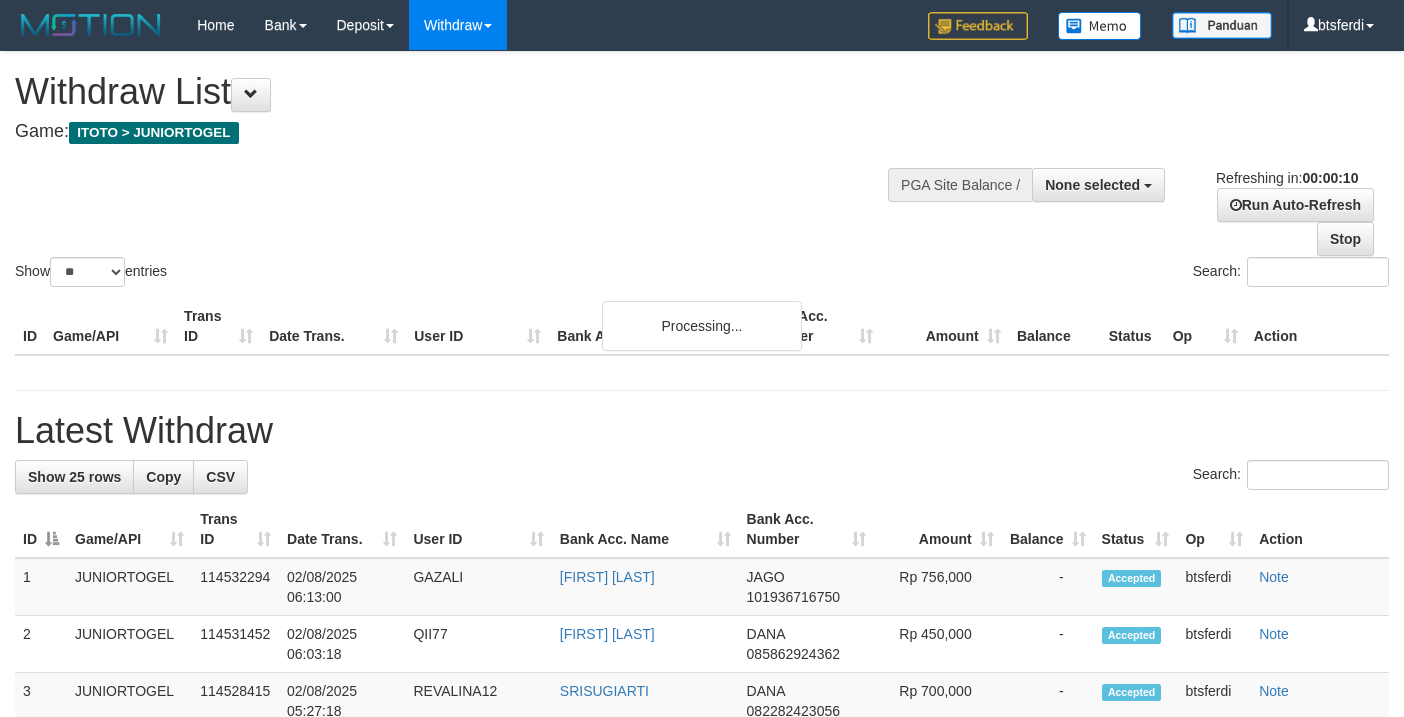 select 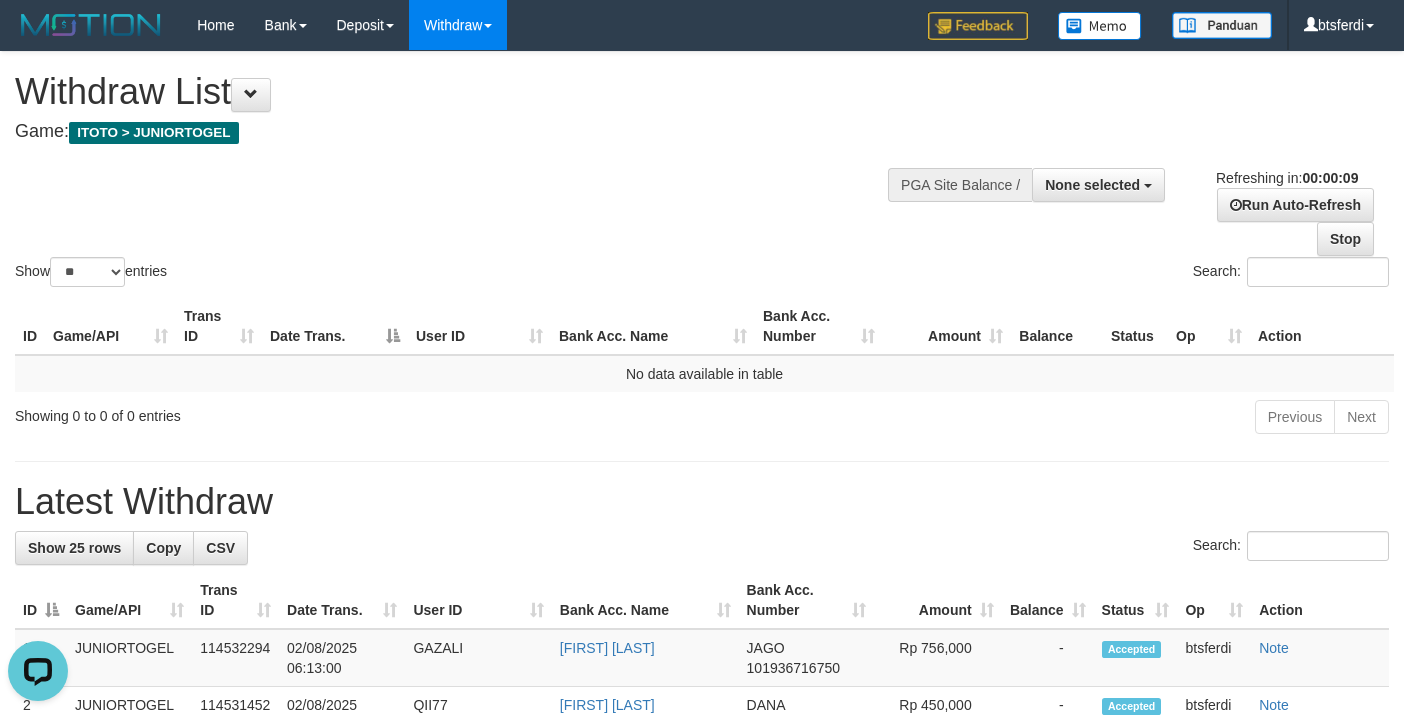 scroll, scrollTop: 0, scrollLeft: 0, axis: both 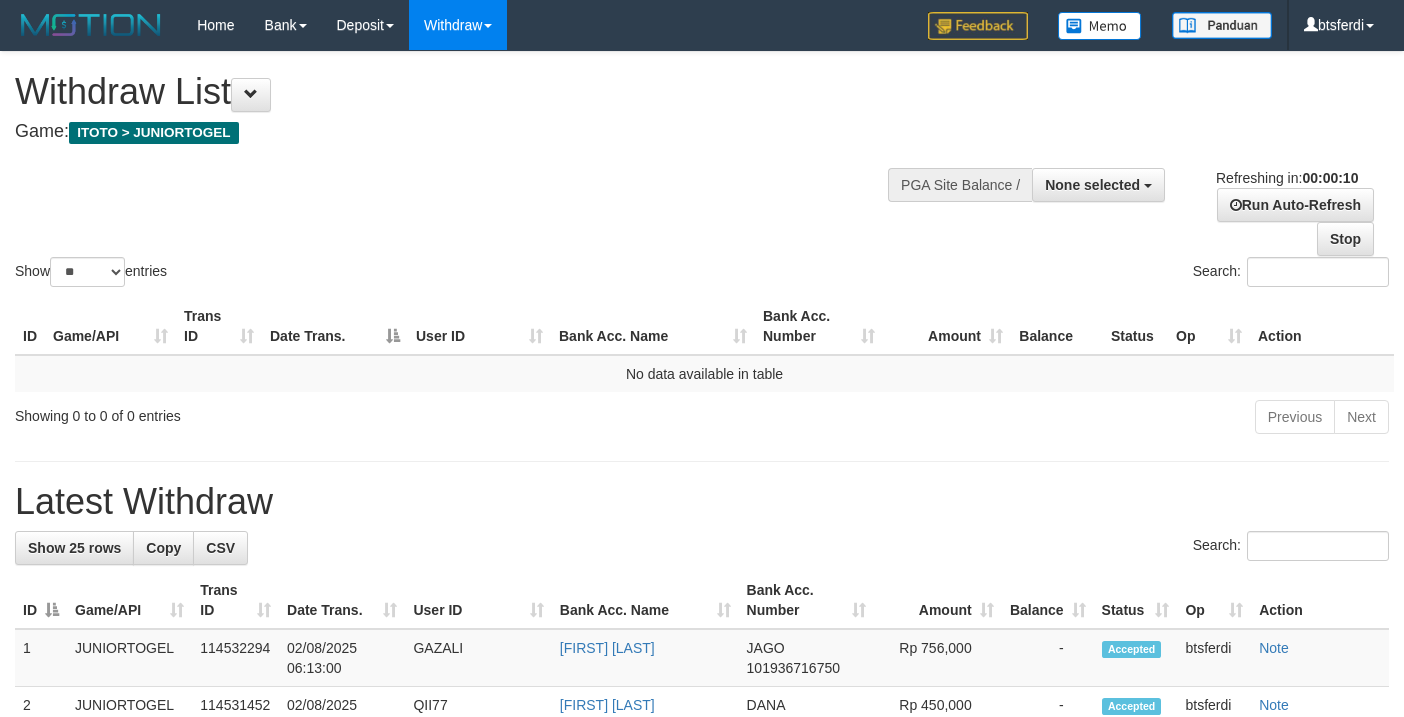 select 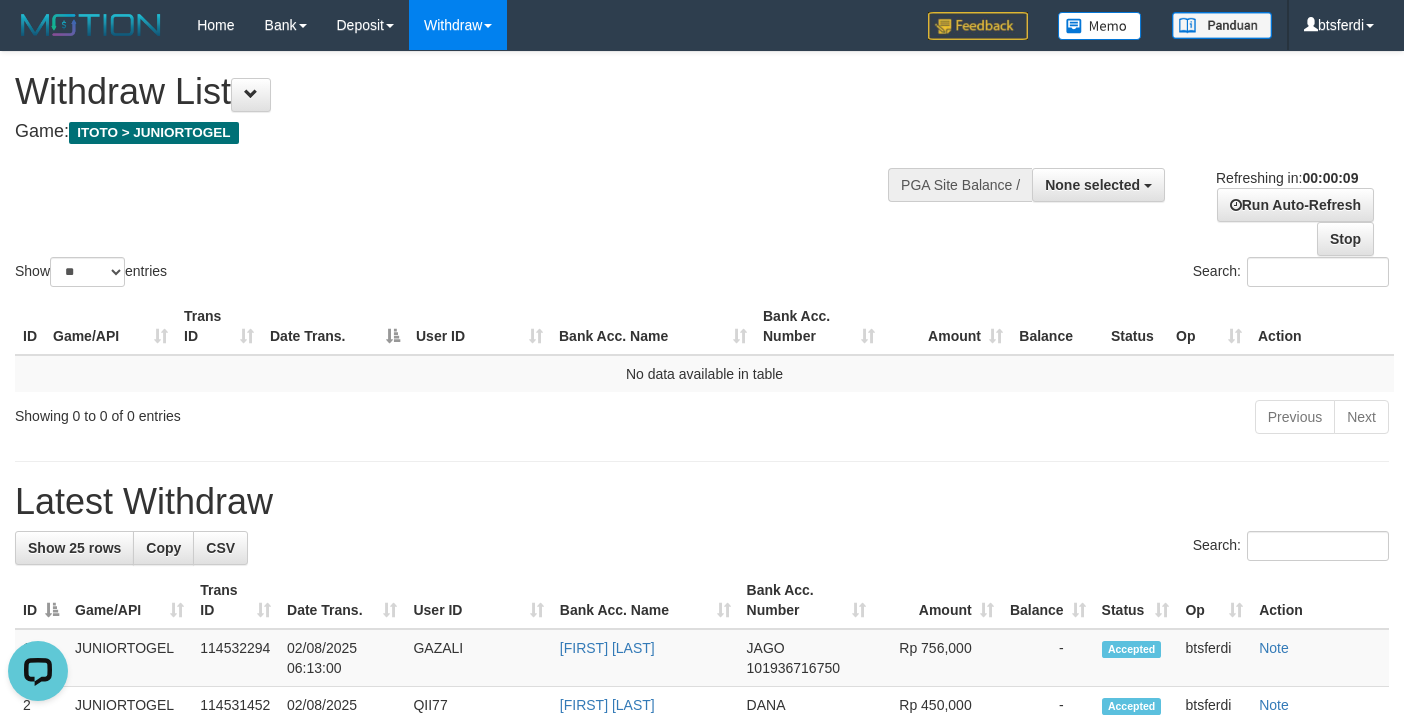 scroll, scrollTop: 0, scrollLeft: 0, axis: both 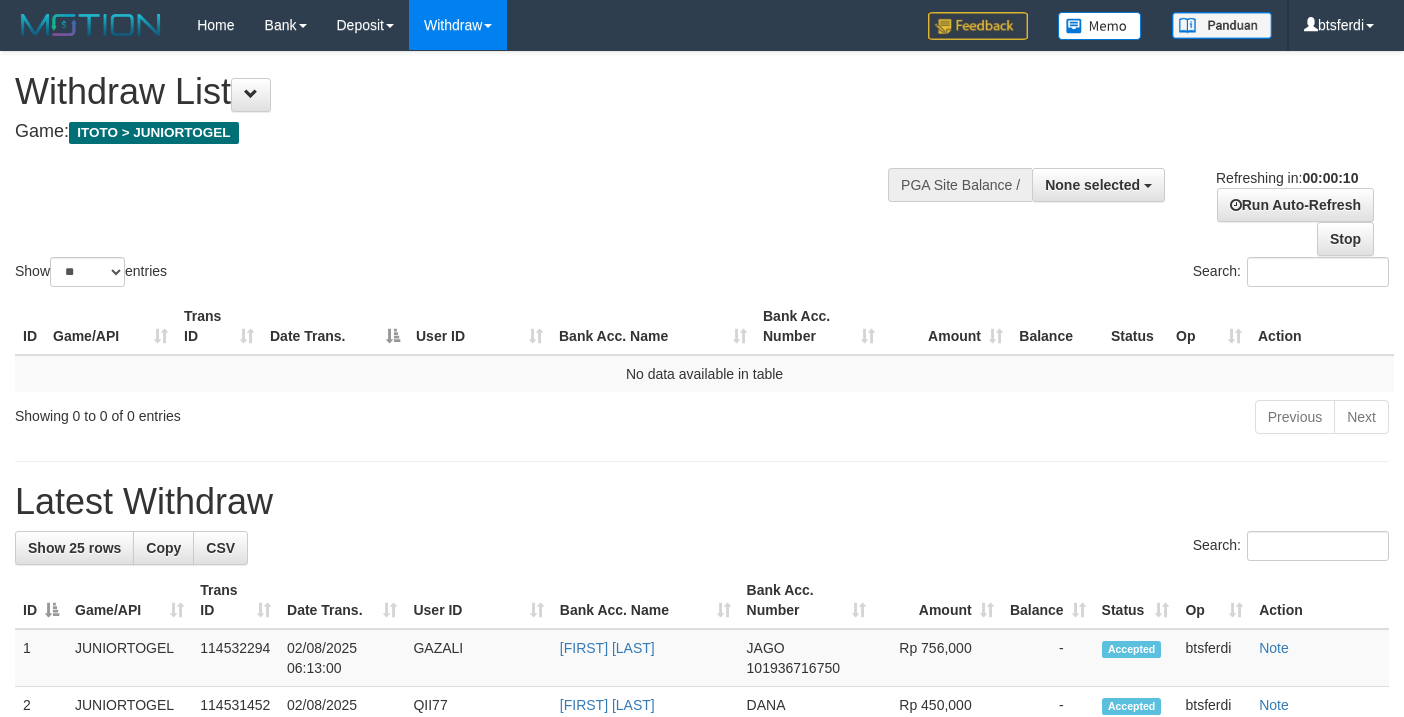 select 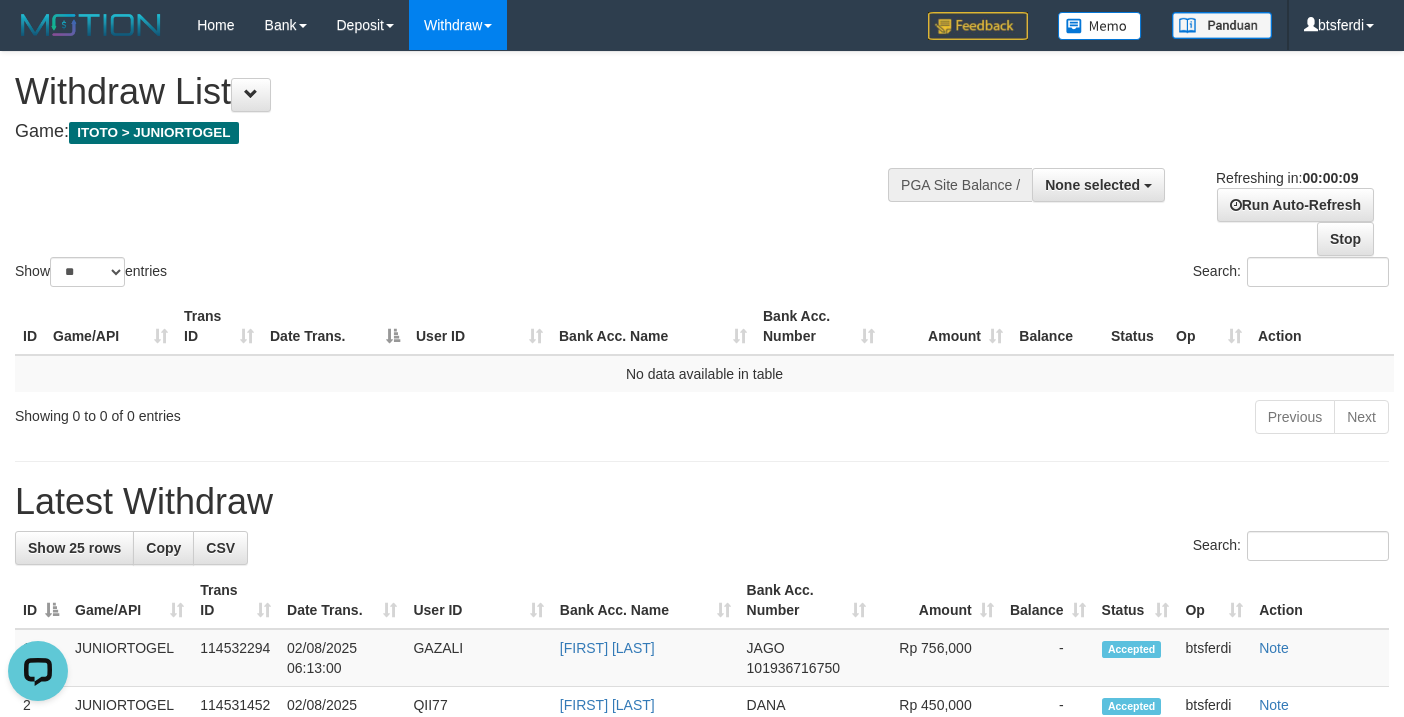 scroll, scrollTop: 0, scrollLeft: 0, axis: both 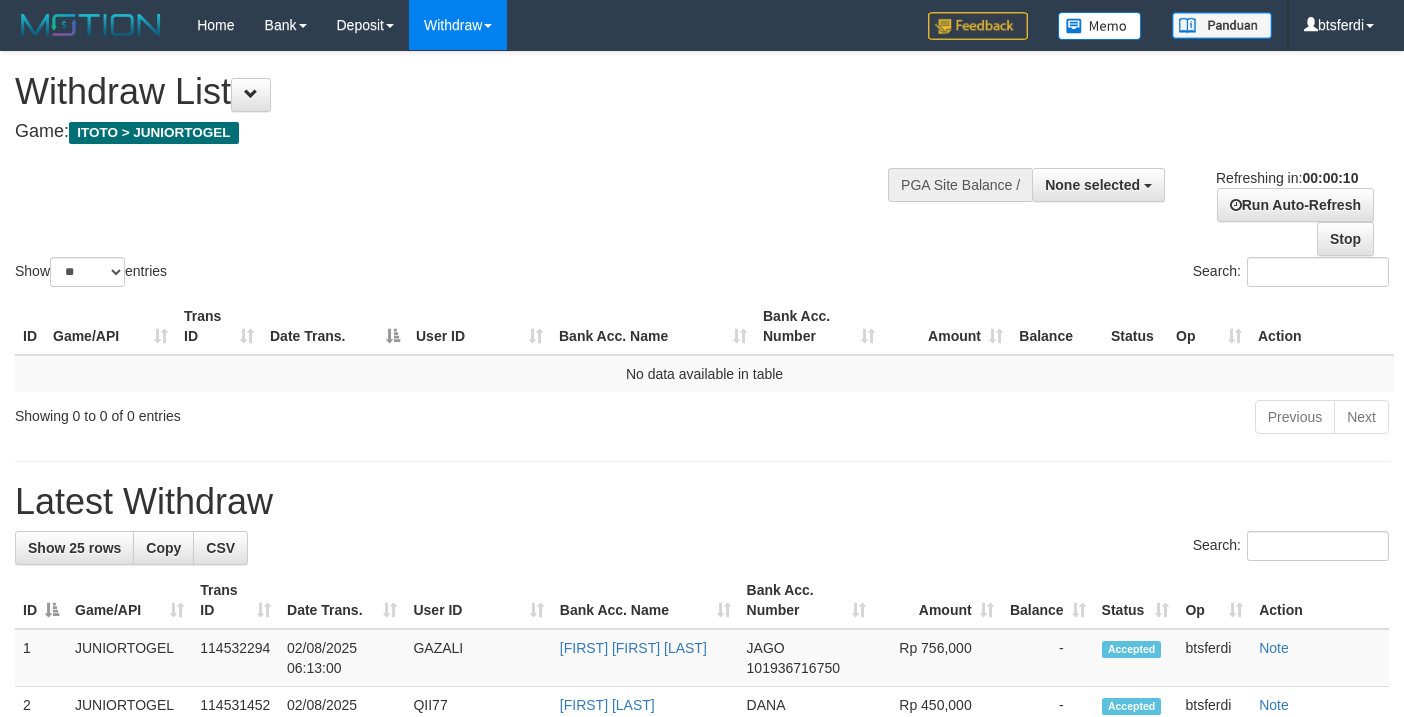 select 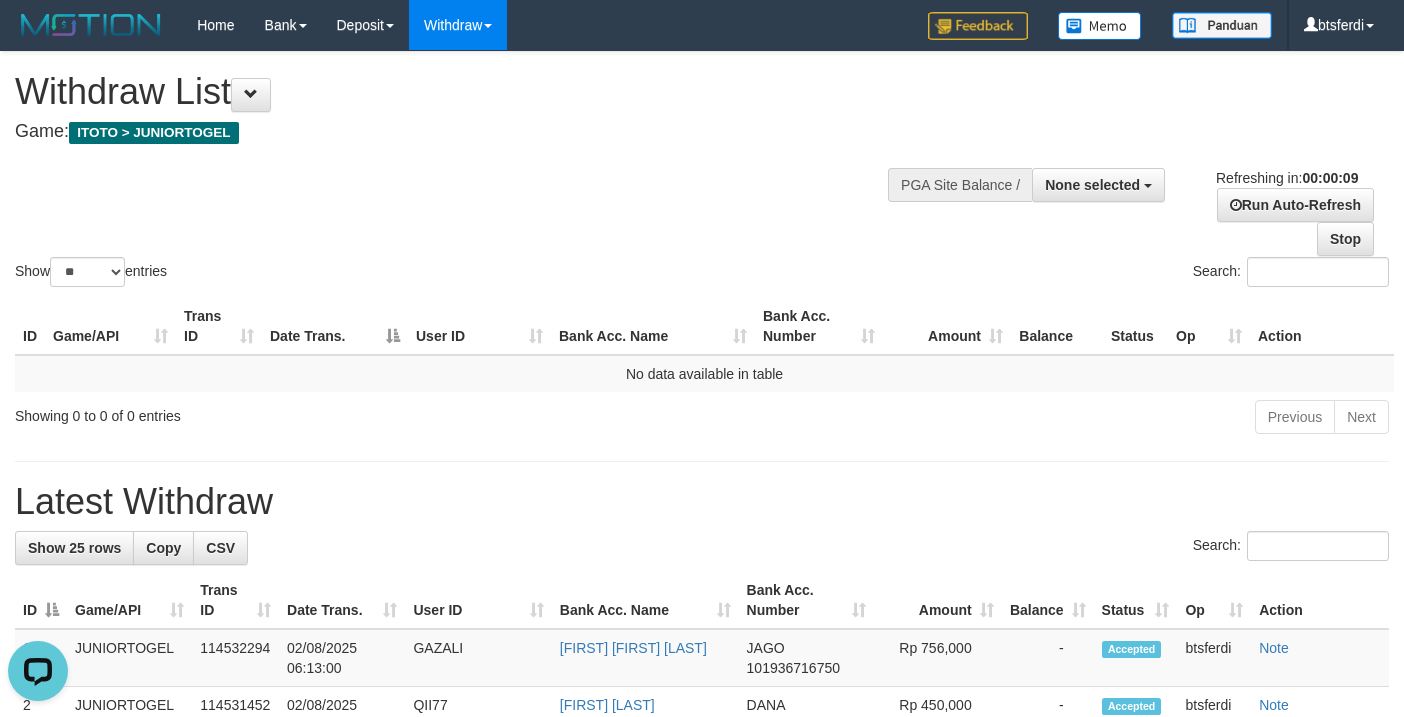 scroll, scrollTop: 0, scrollLeft: 0, axis: both 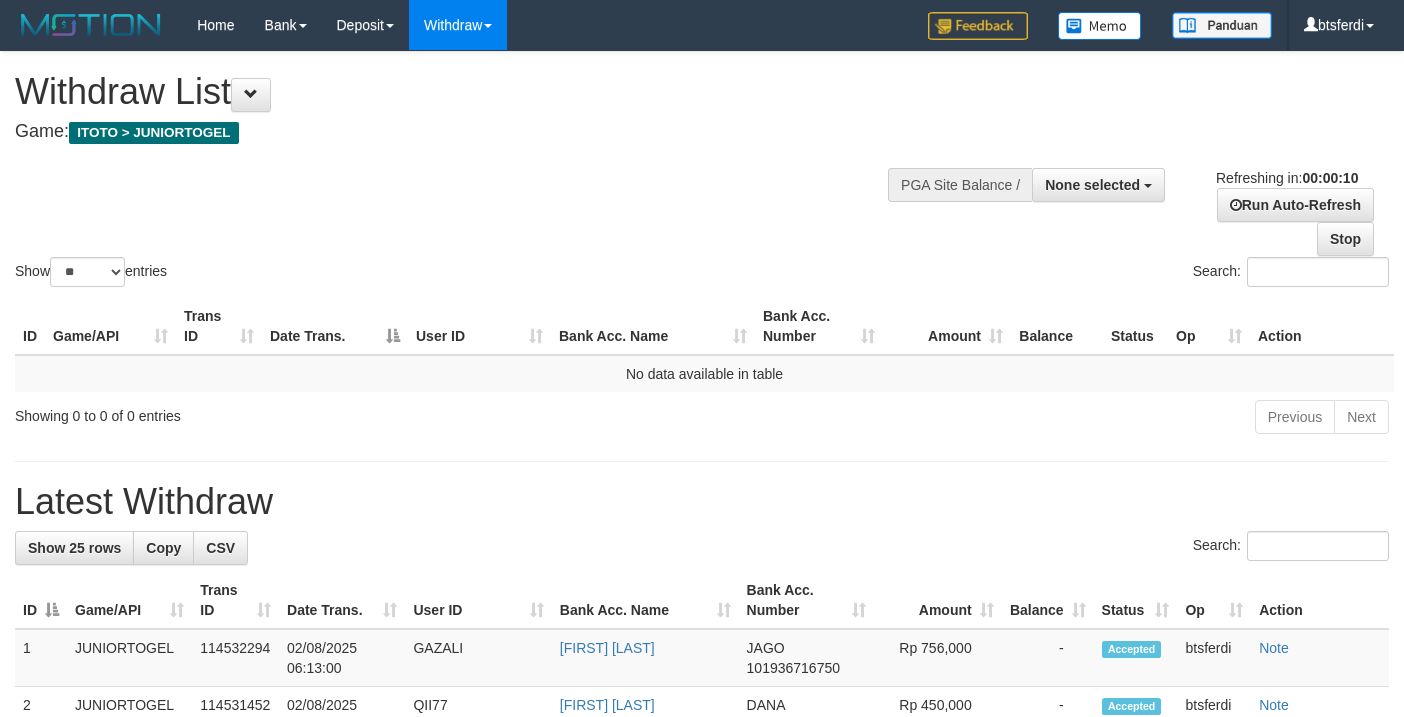 select 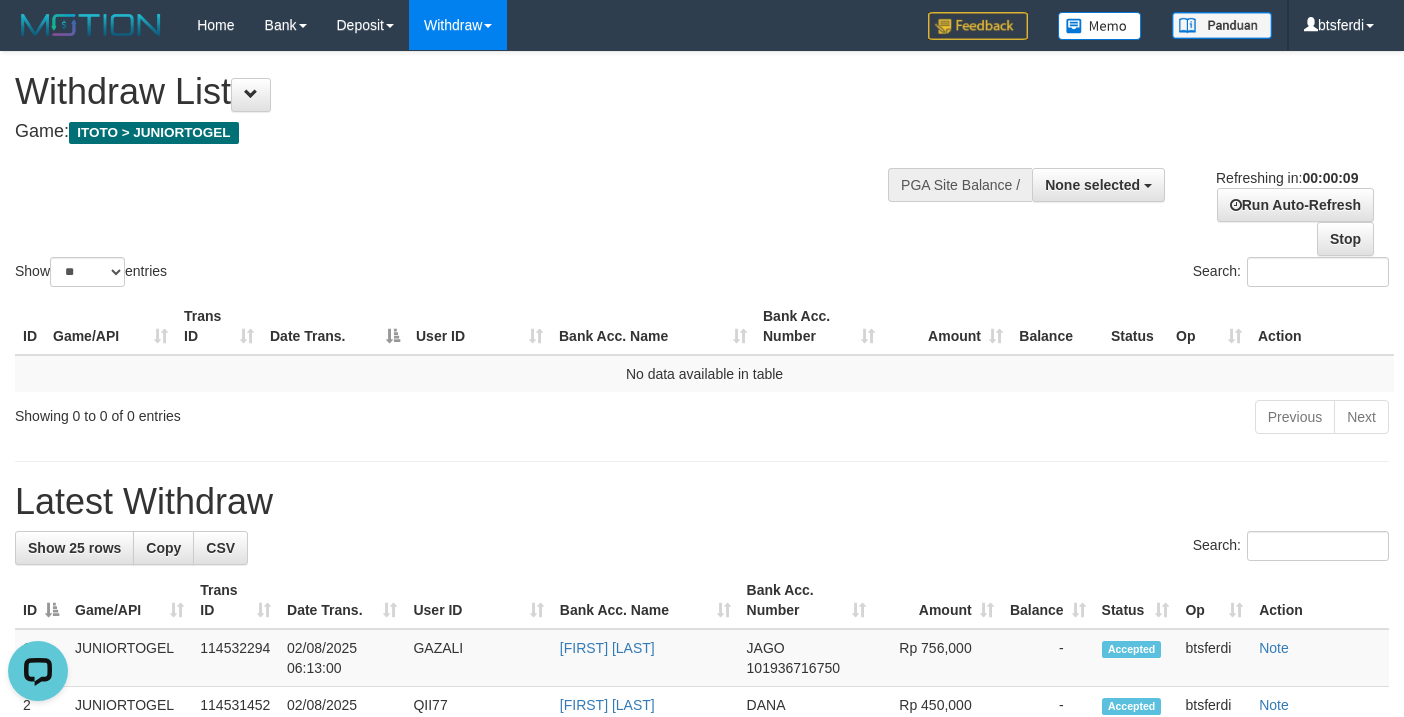 scroll, scrollTop: 0, scrollLeft: 0, axis: both 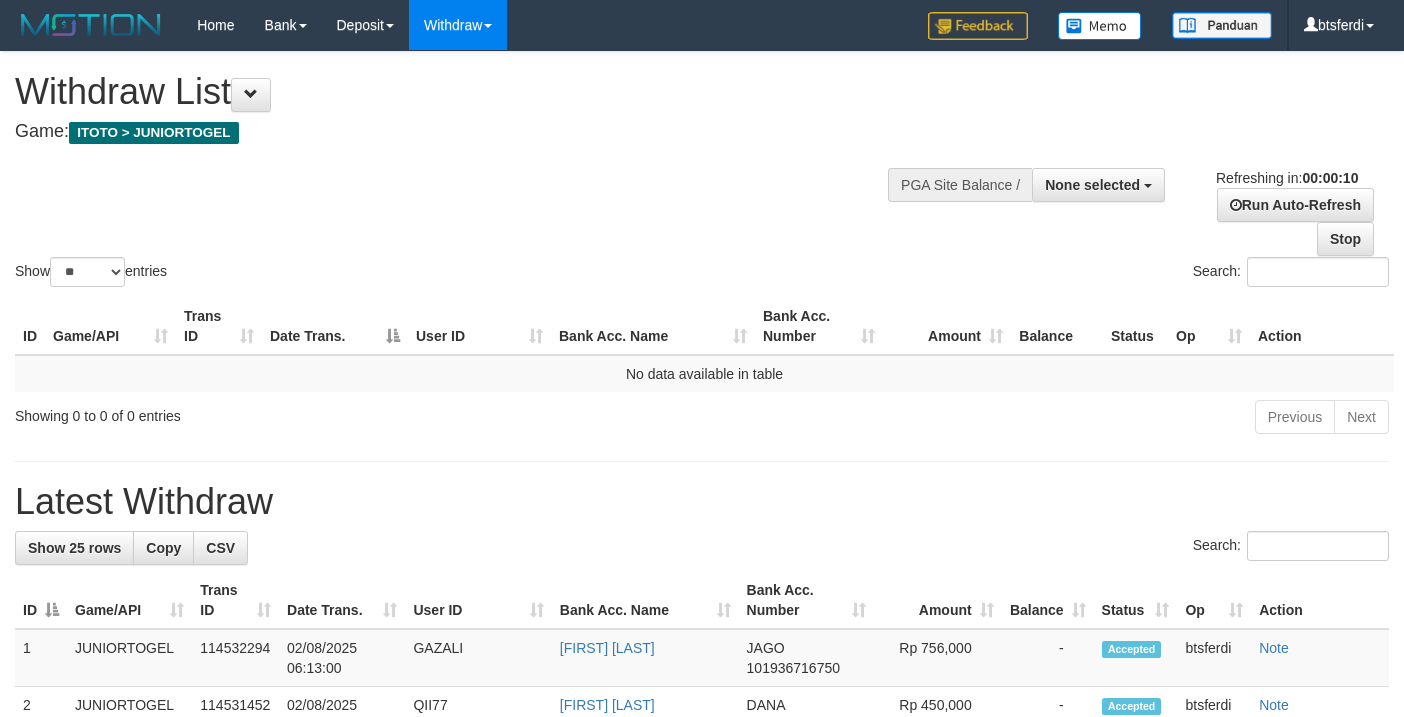 select 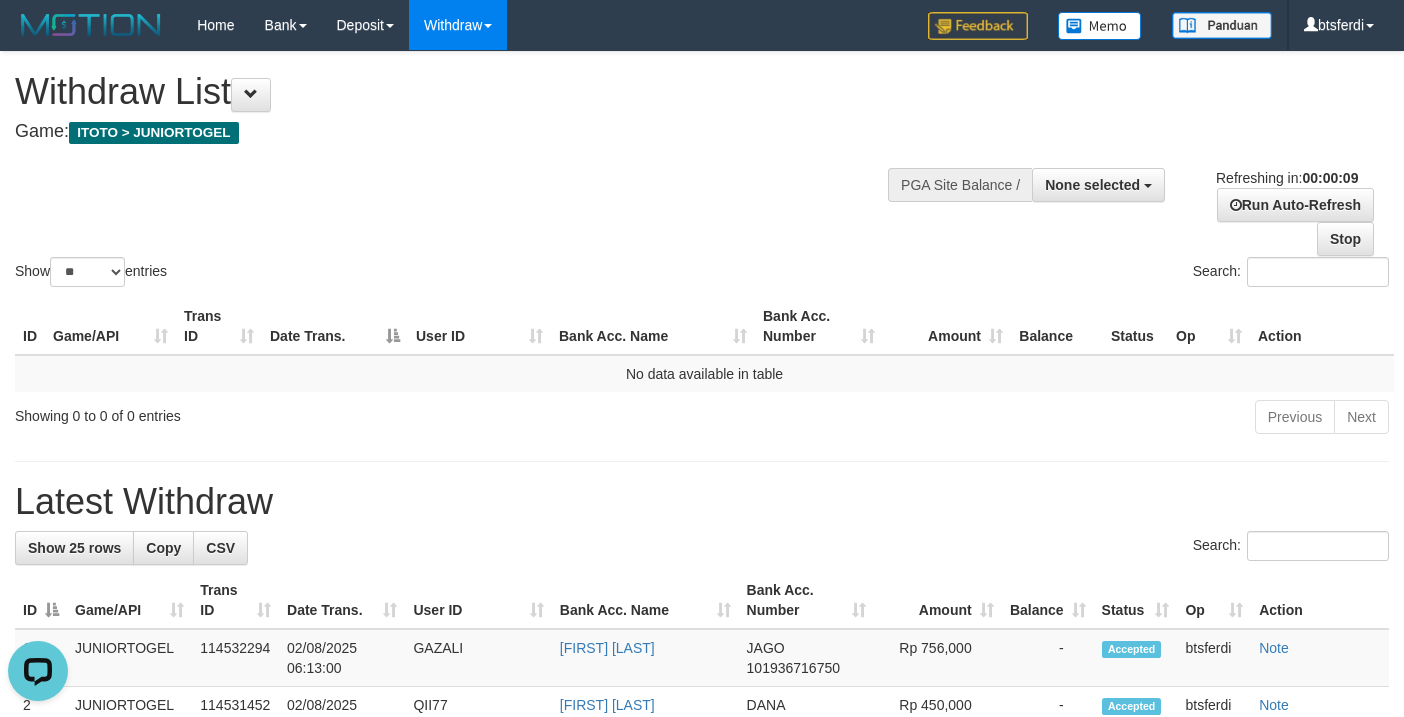 scroll, scrollTop: 0, scrollLeft: 0, axis: both 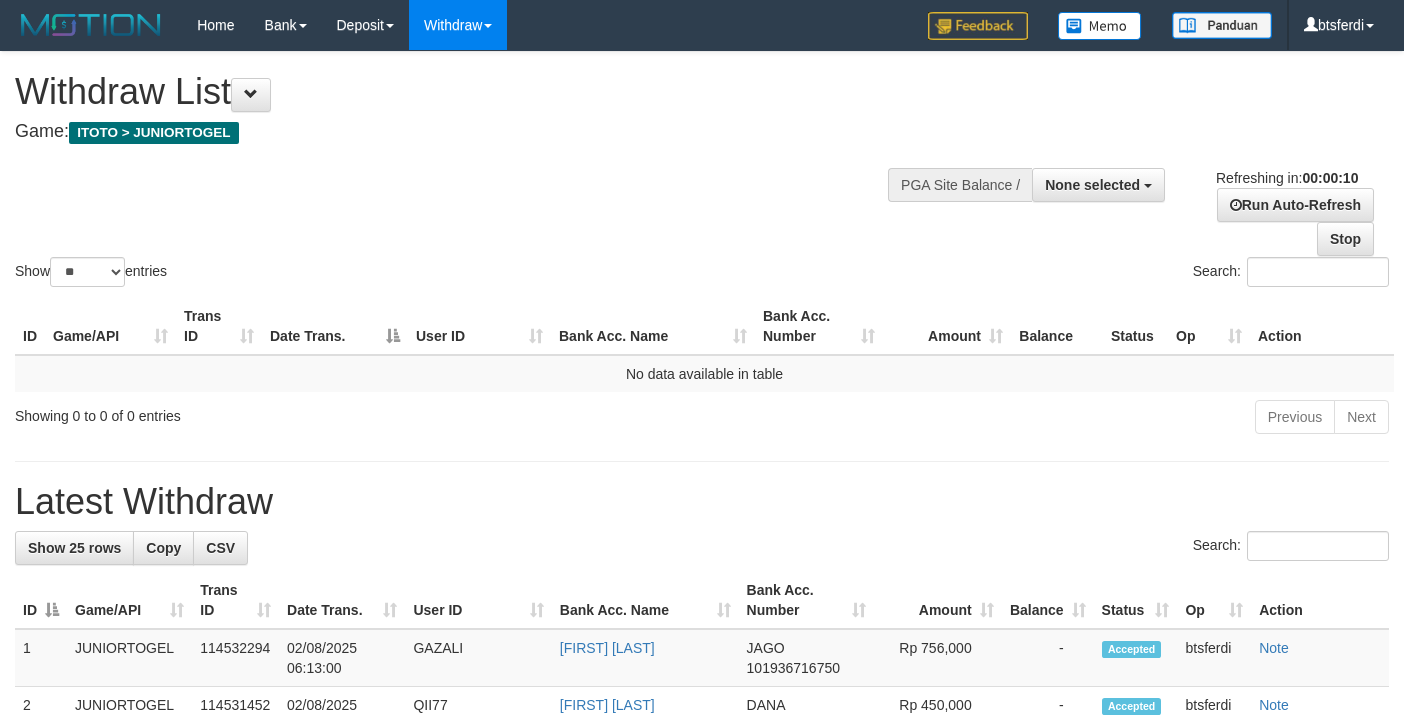 select 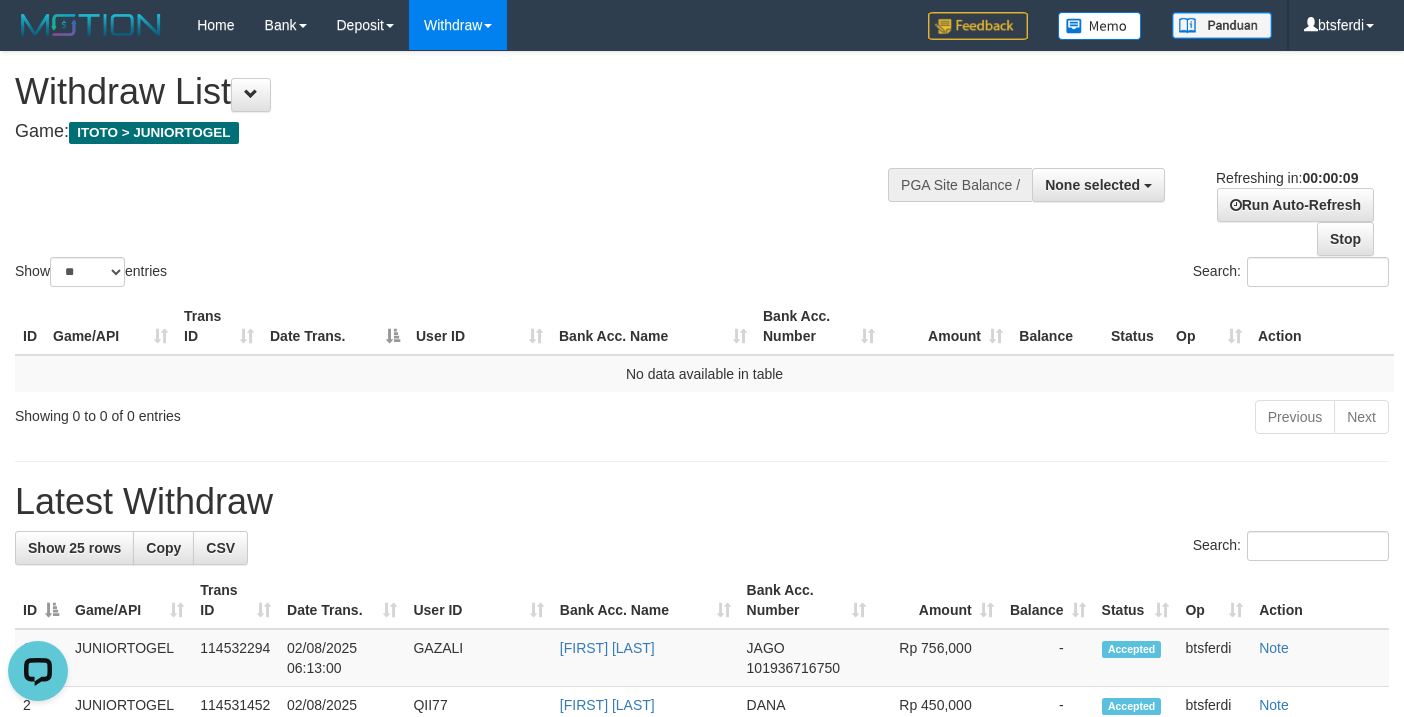 scroll, scrollTop: 0, scrollLeft: 0, axis: both 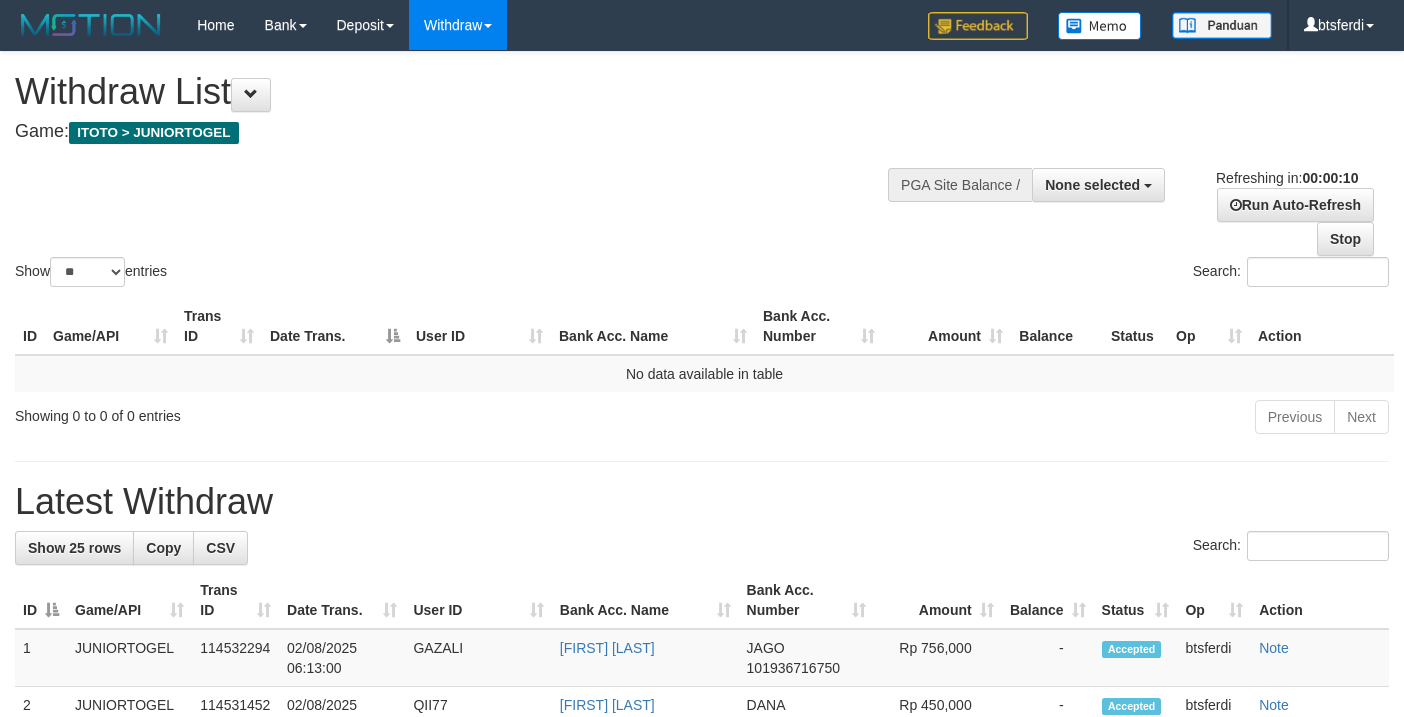 select 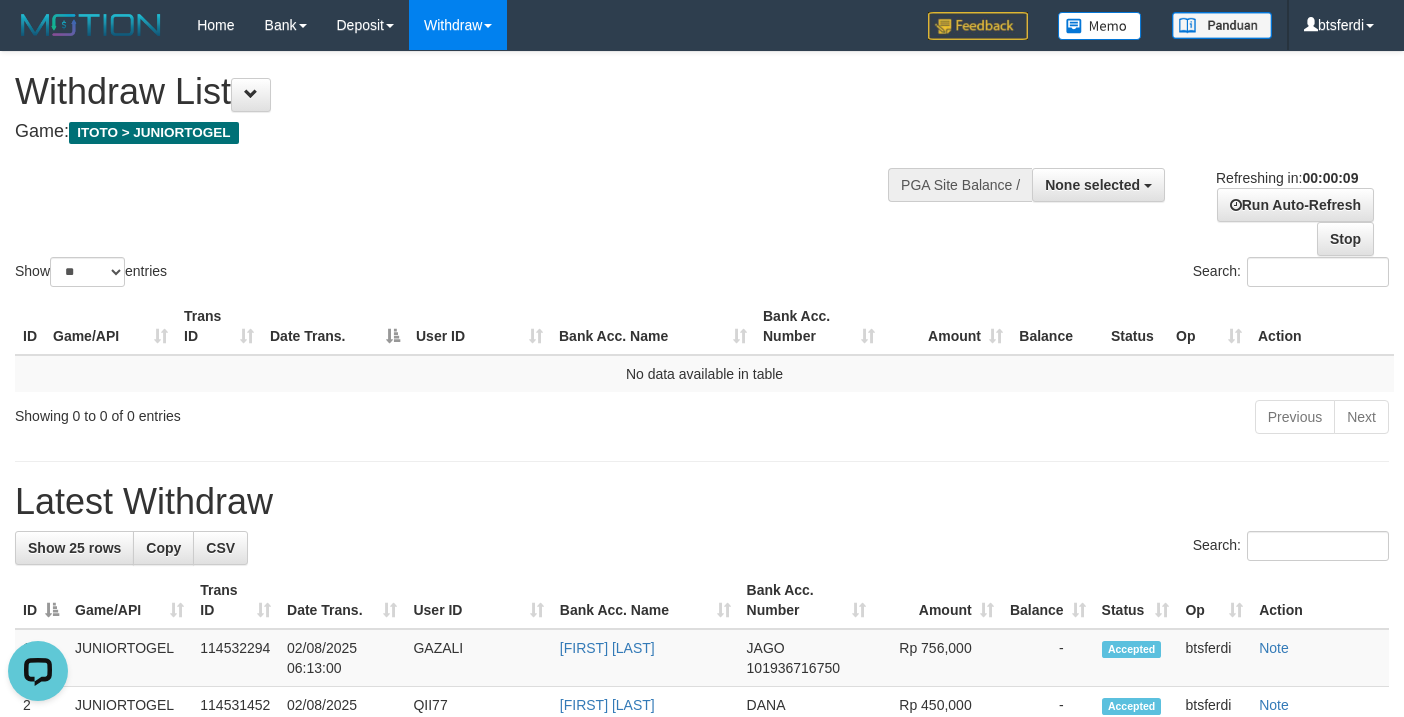 scroll, scrollTop: 0, scrollLeft: 0, axis: both 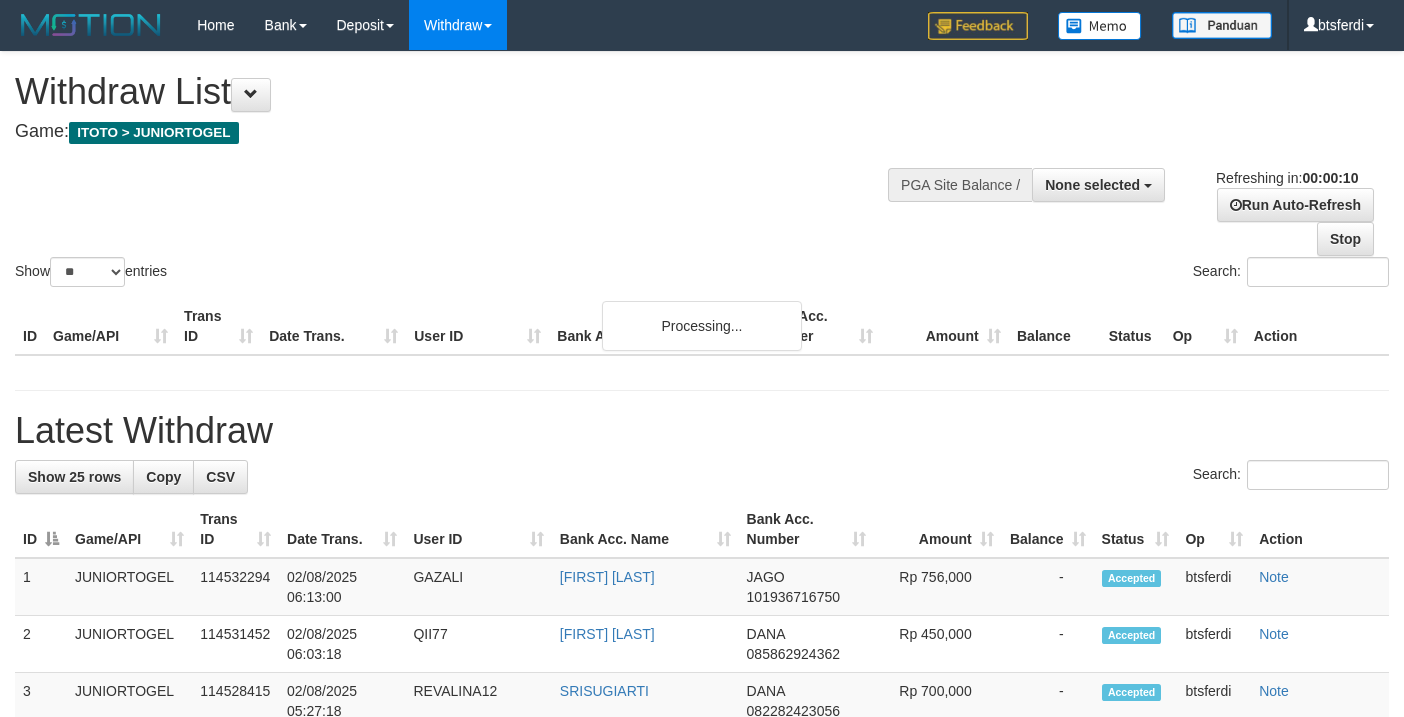 select 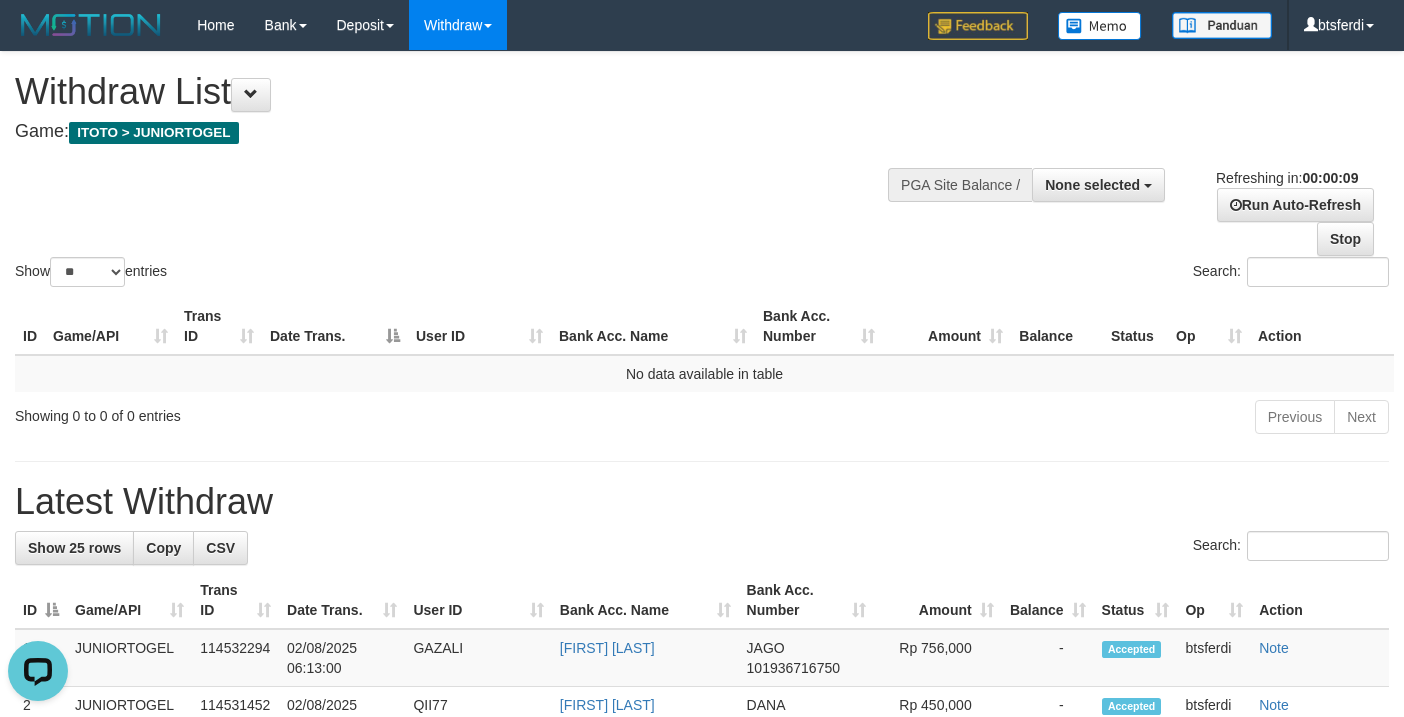 scroll, scrollTop: 0, scrollLeft: 0, axis: both 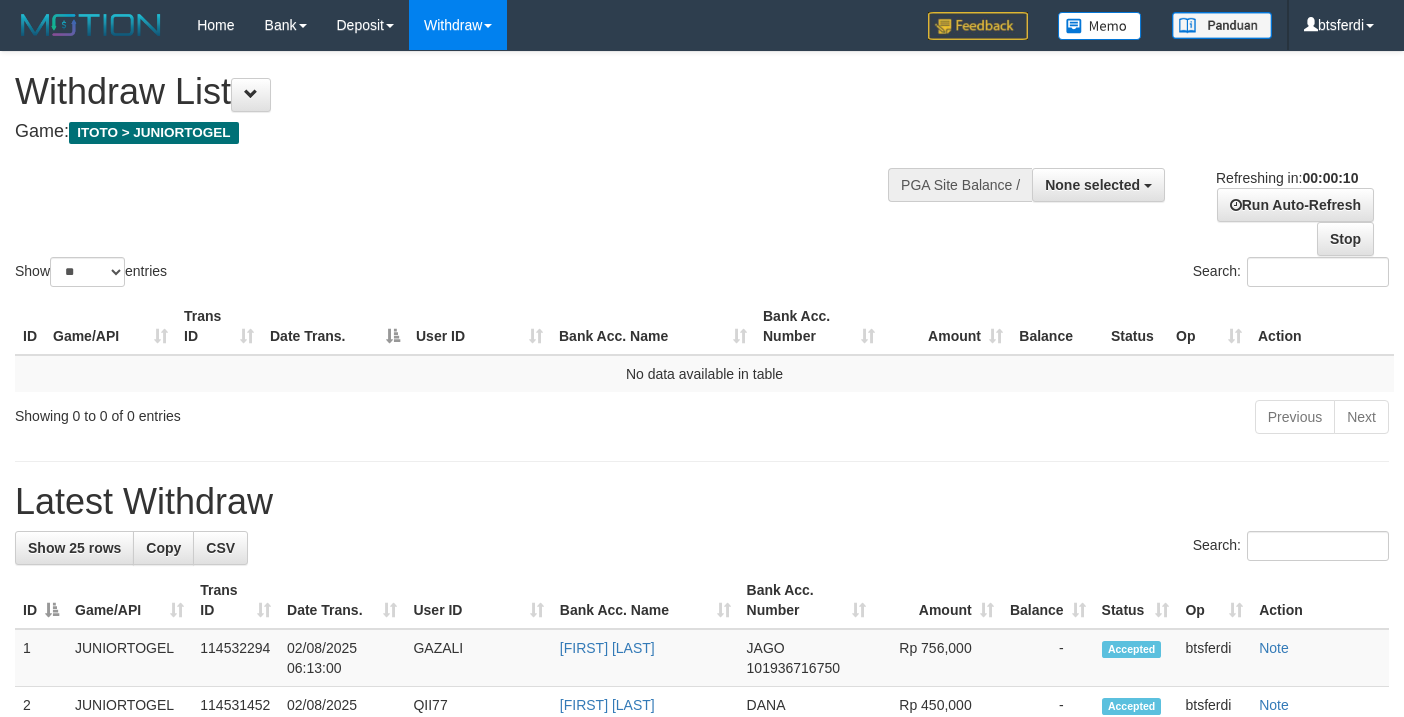 select 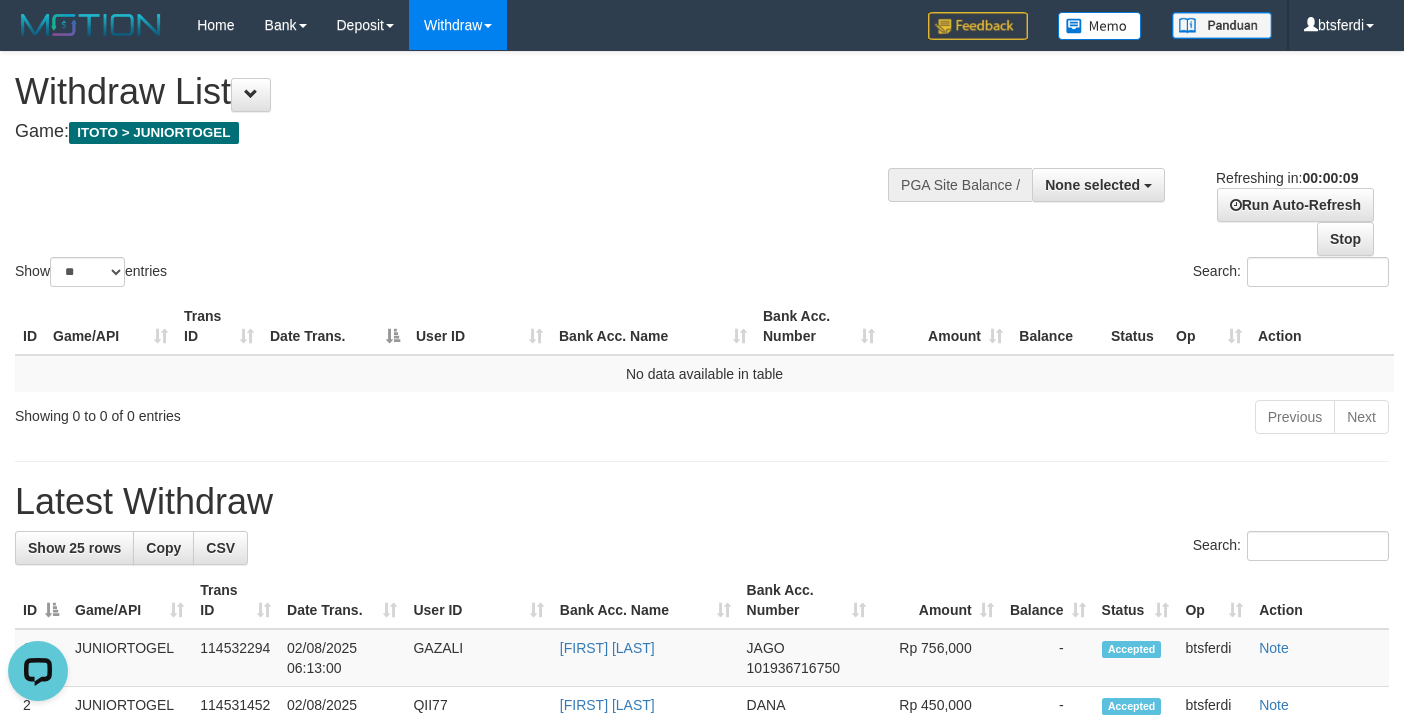 scroll, scrollTop: 0, scrollLeft: 0, axis: both 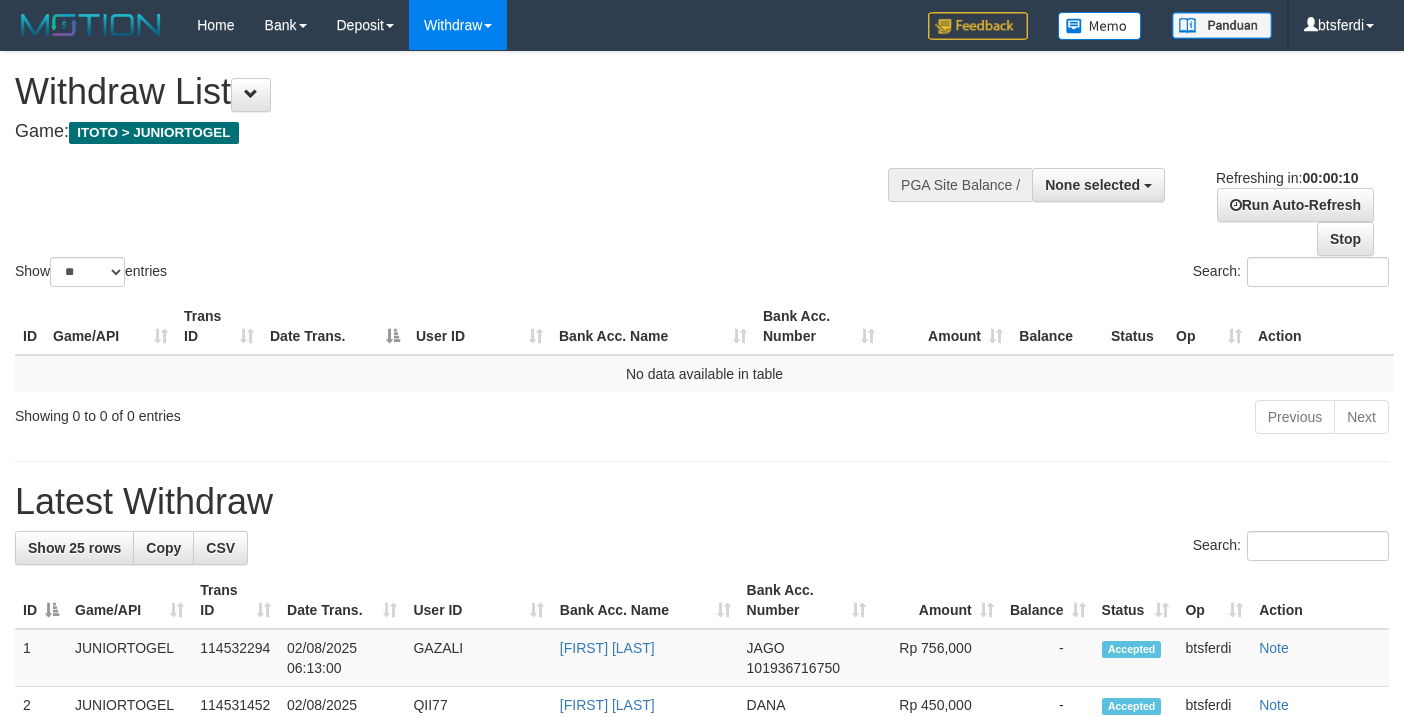 select 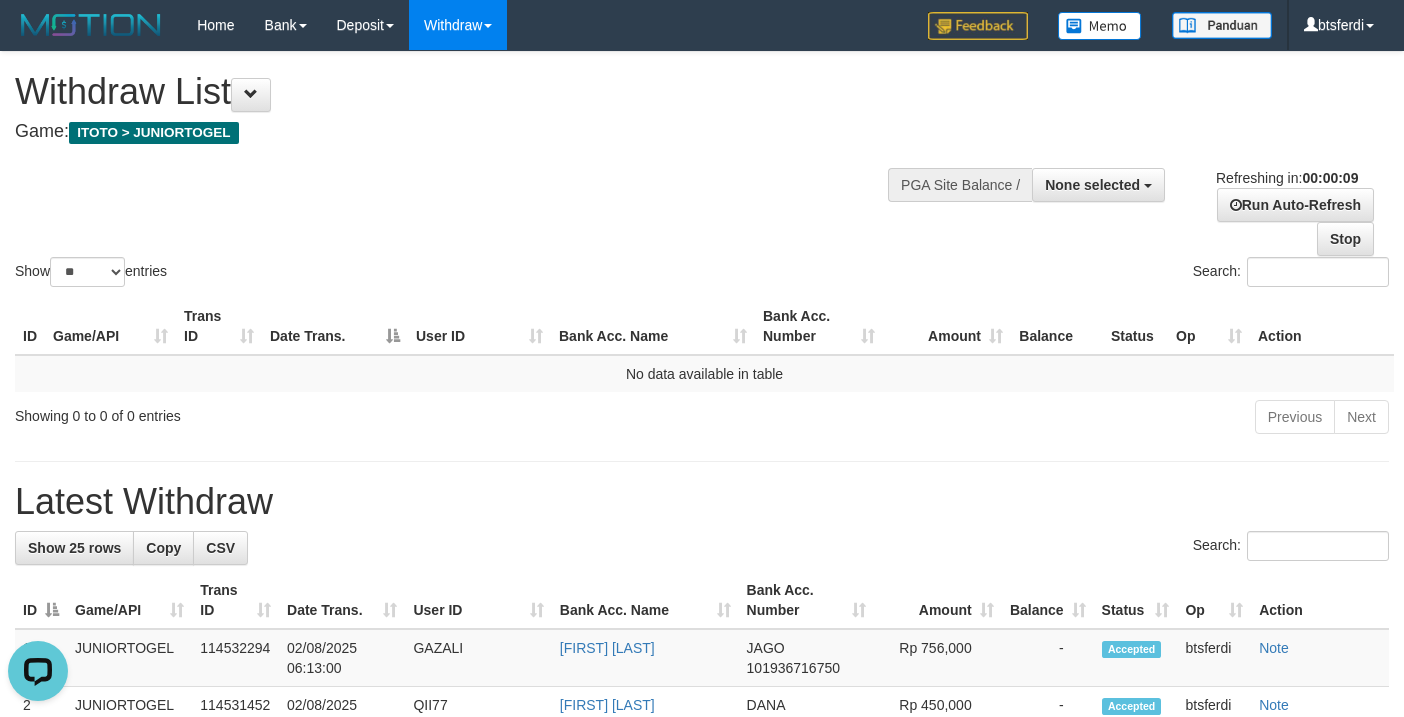 scroll, scrollTop: 0, scrollLeft: 0, axis: both 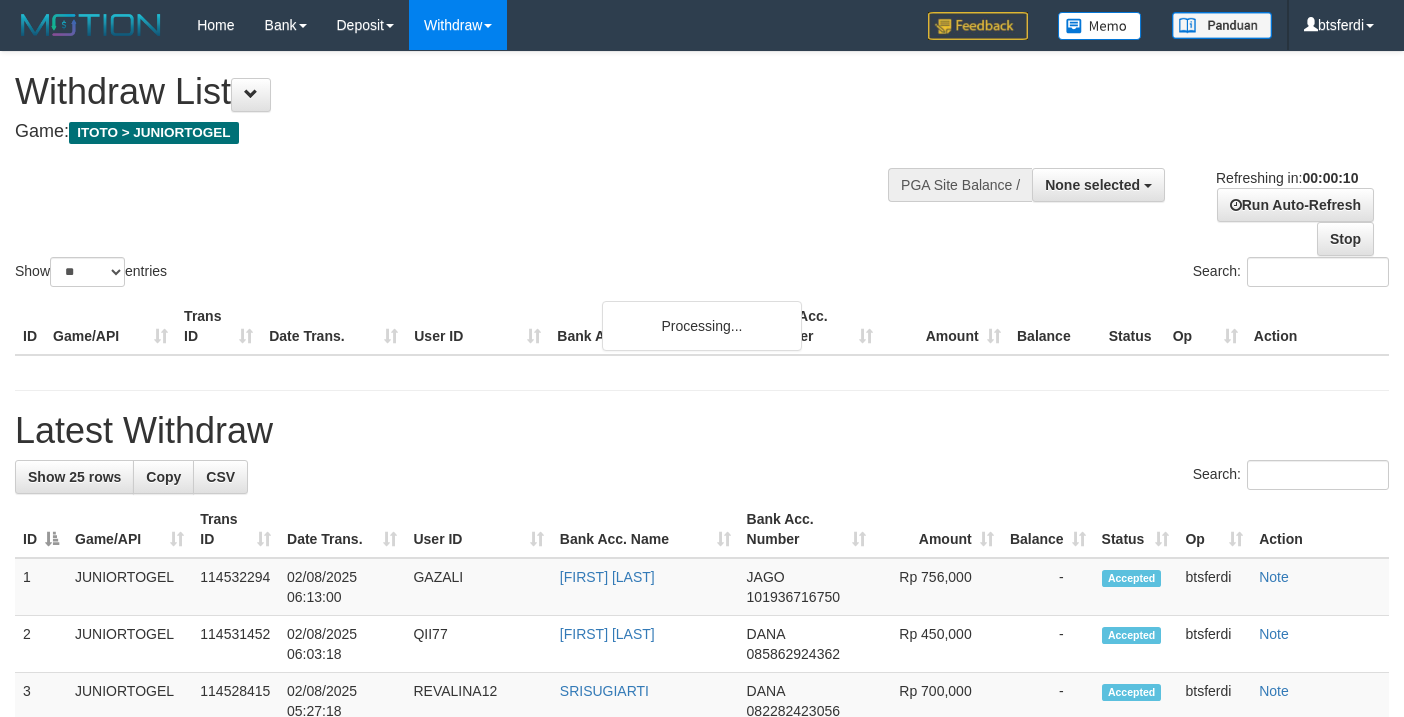 select 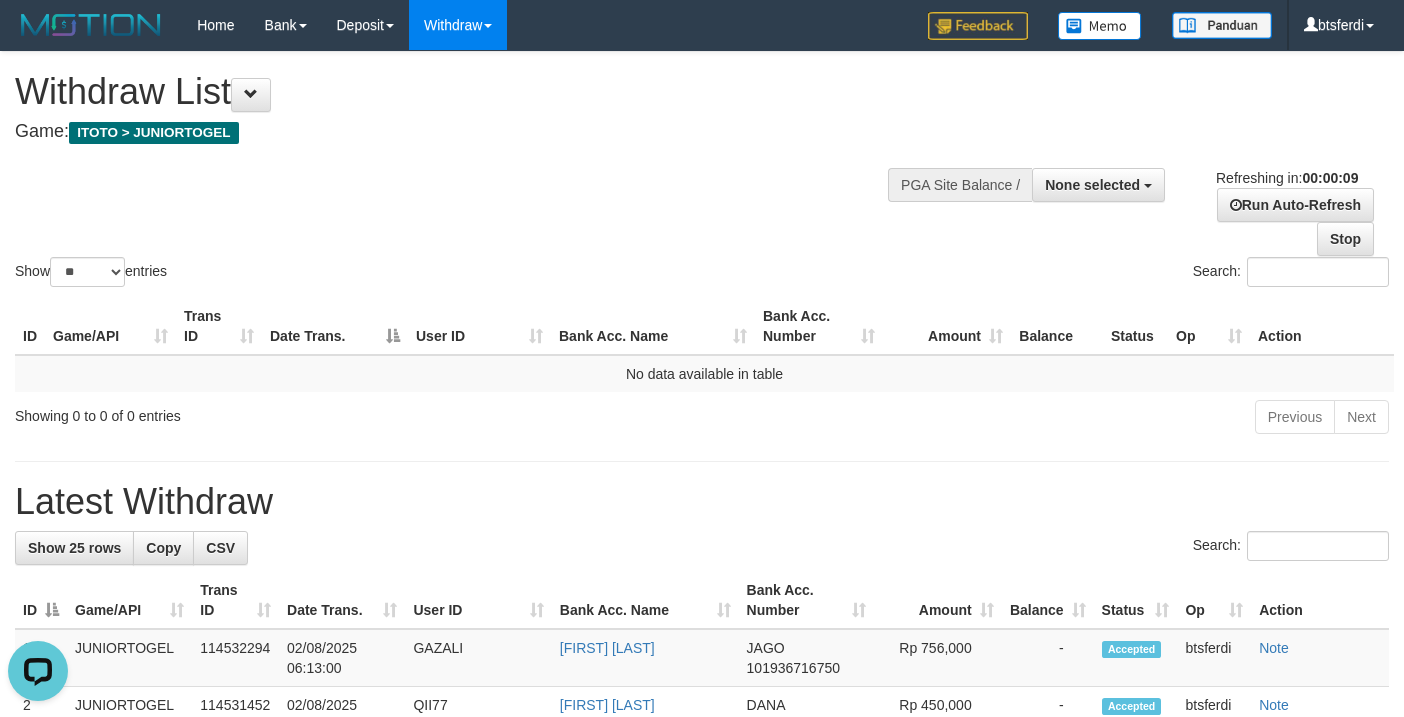 scroll, scrollTop: 0, scrollLeft: 0, axis: both 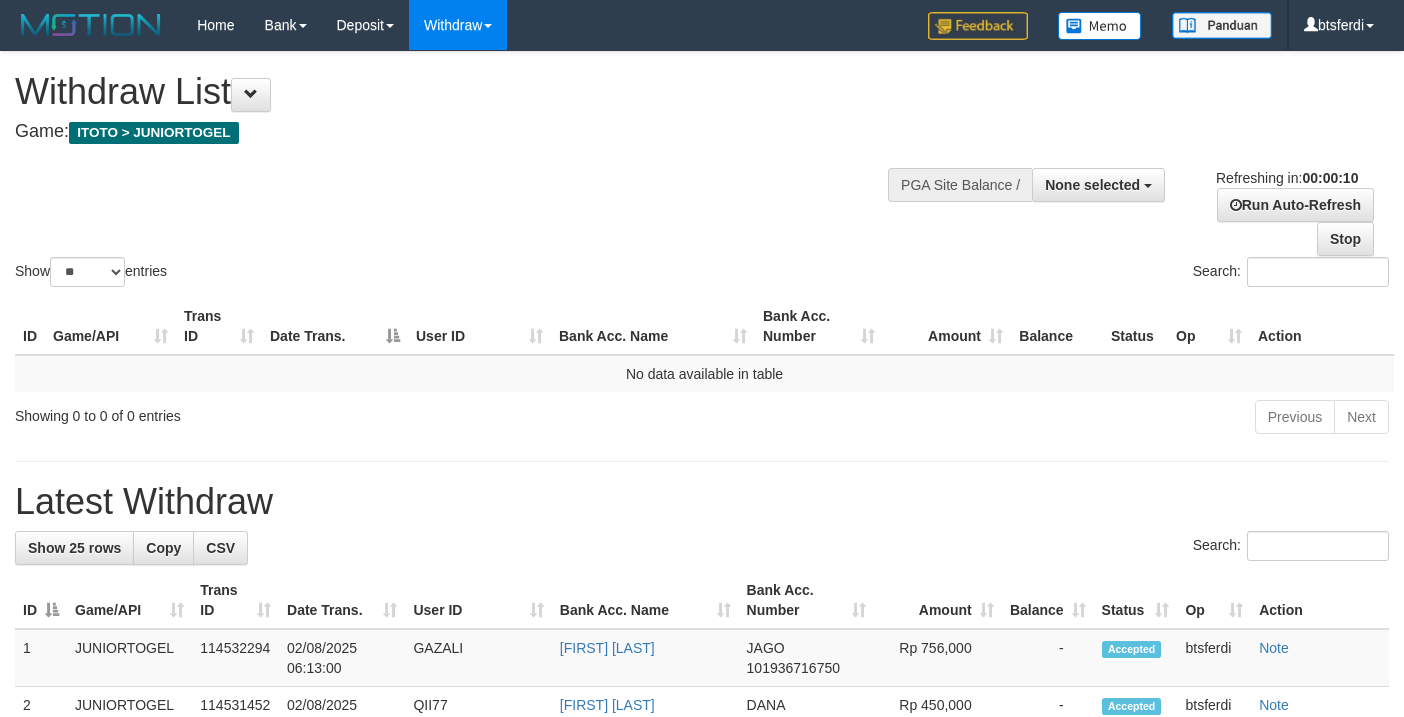 select 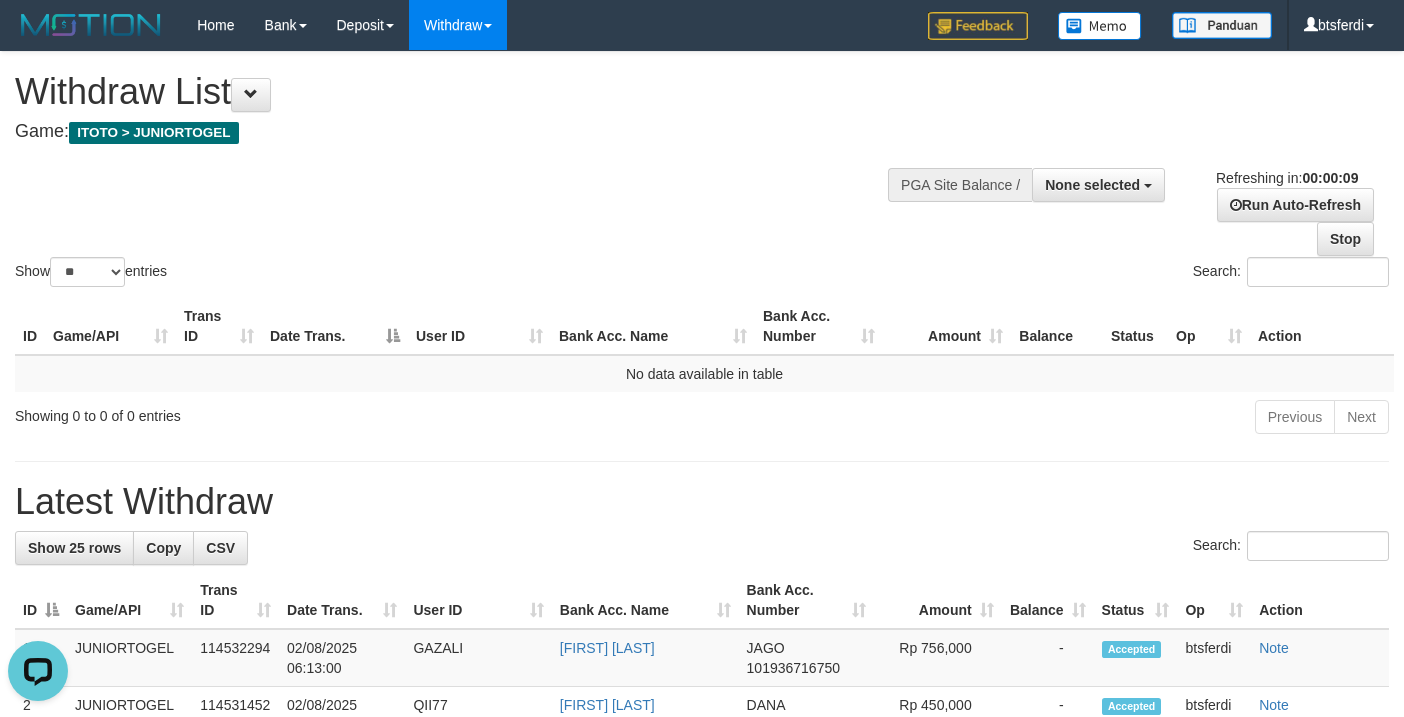 scroll, scrollTop: 0, scrollLeft: 0, axis: both 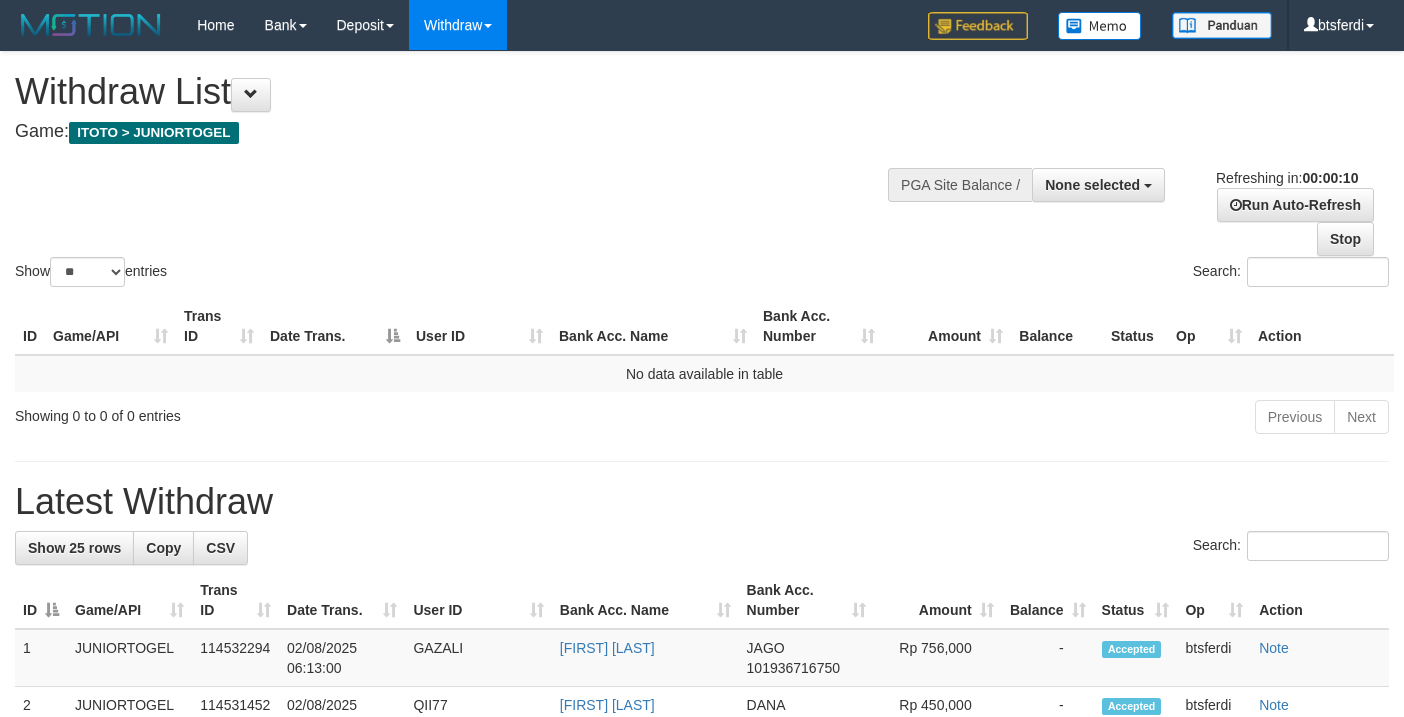 select 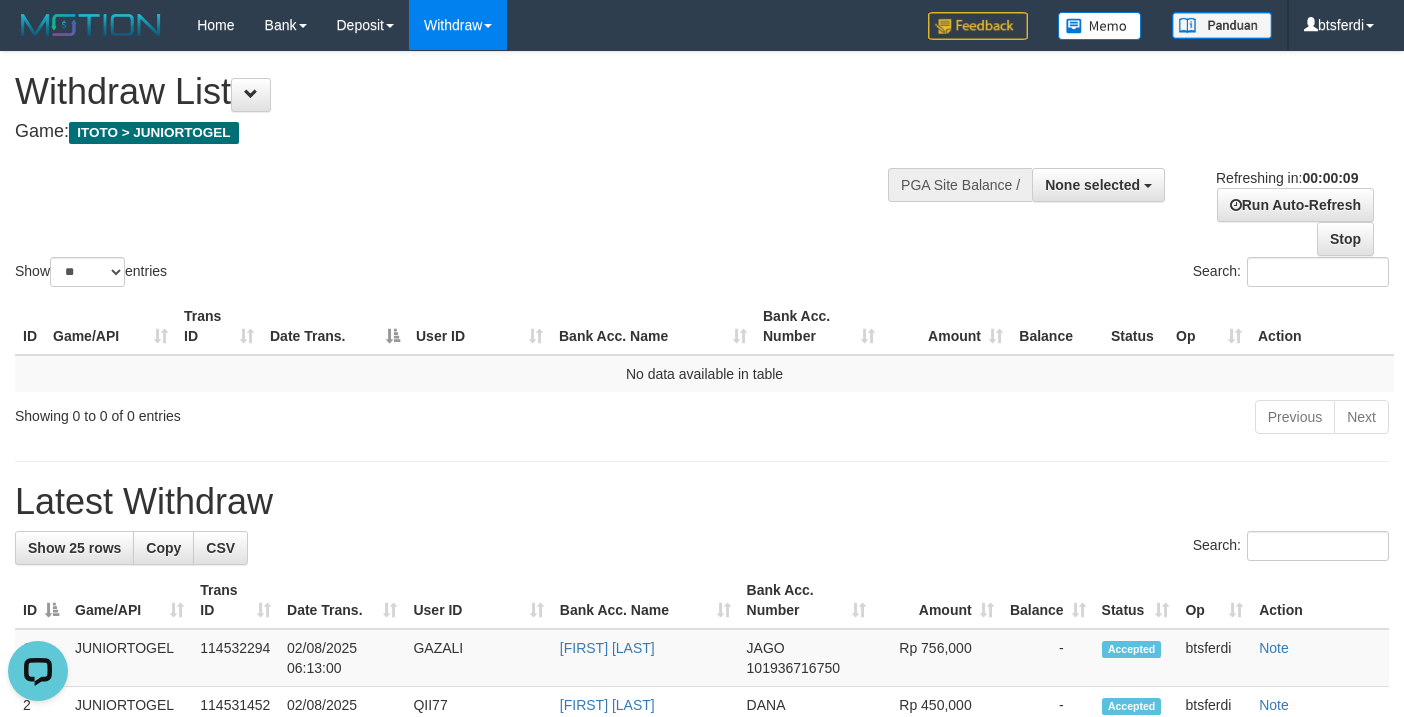scroll, scrollTop: 0, scrollLeft: 0, axis: both 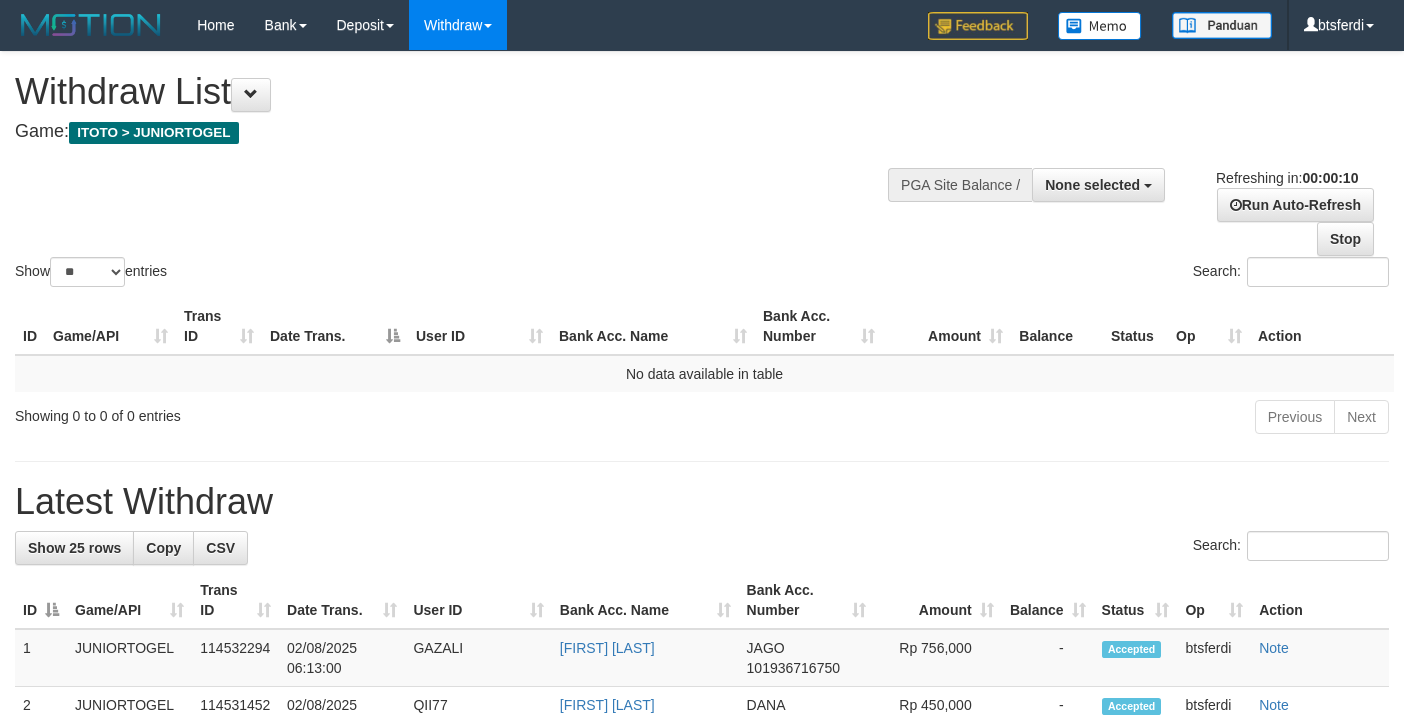 select 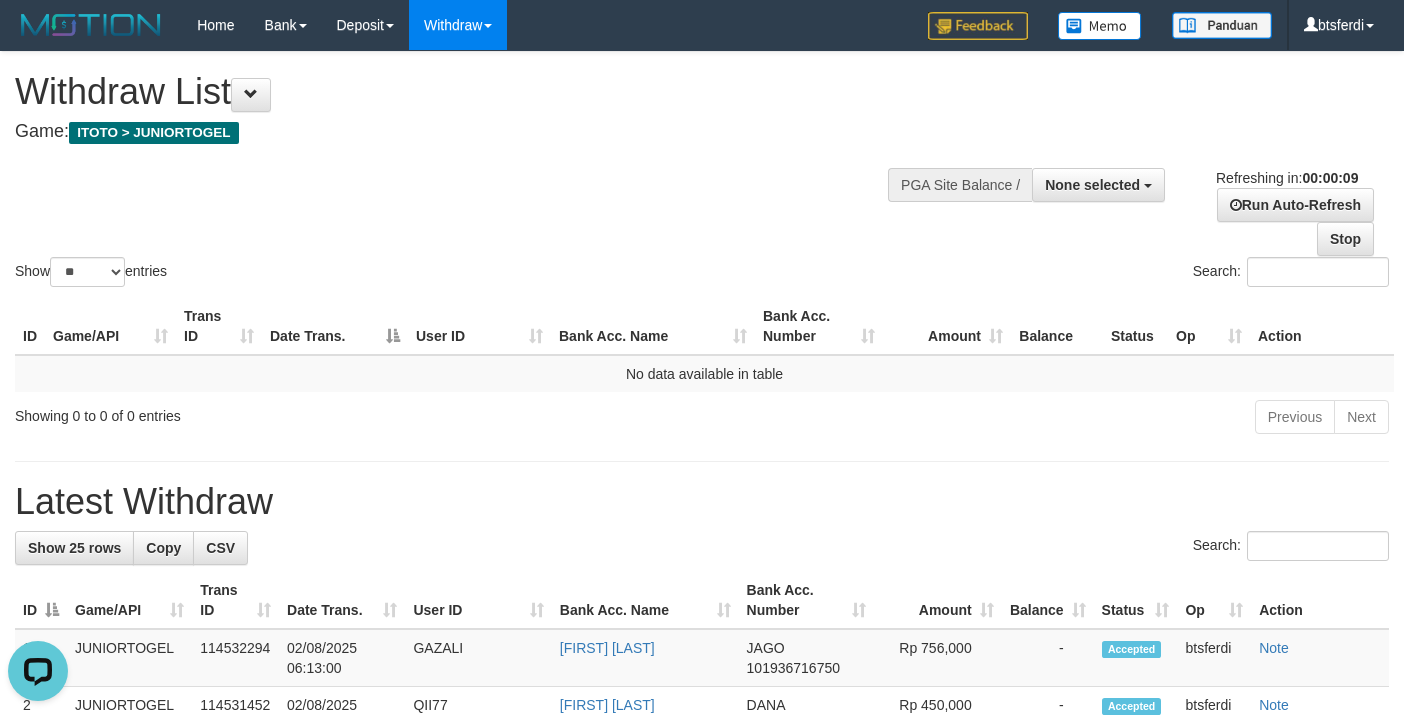 scroll, scrollTop: 0, scrollLeft: 0, axis: both 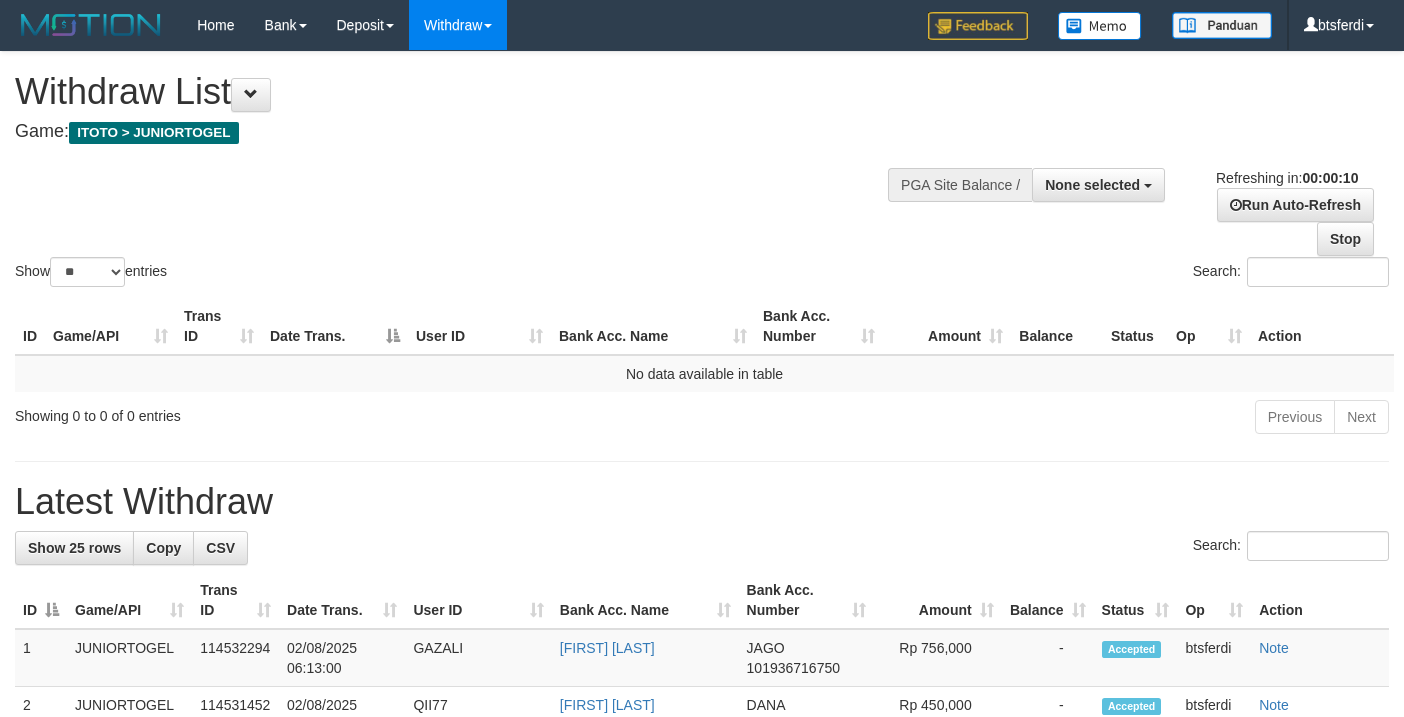 select 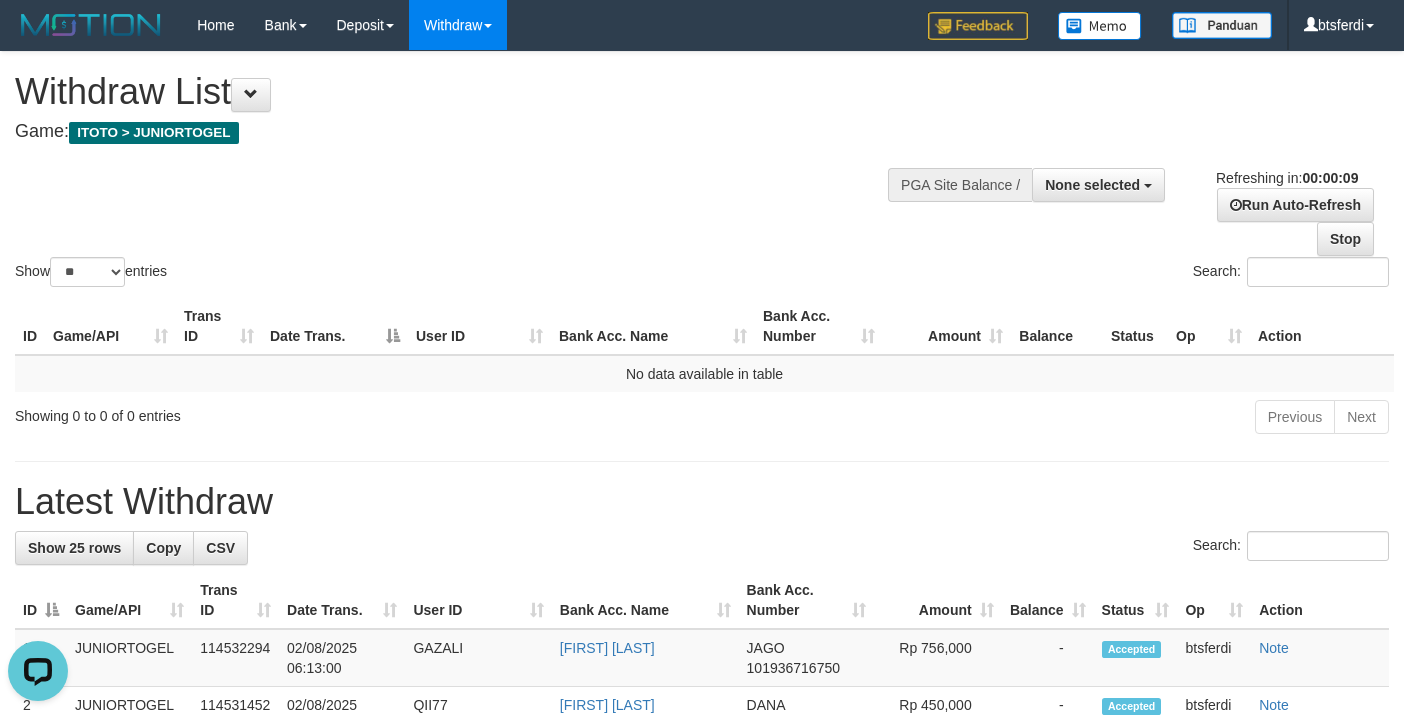 scroll, scrollTop: 0, scrollLeft: 0, axis: both 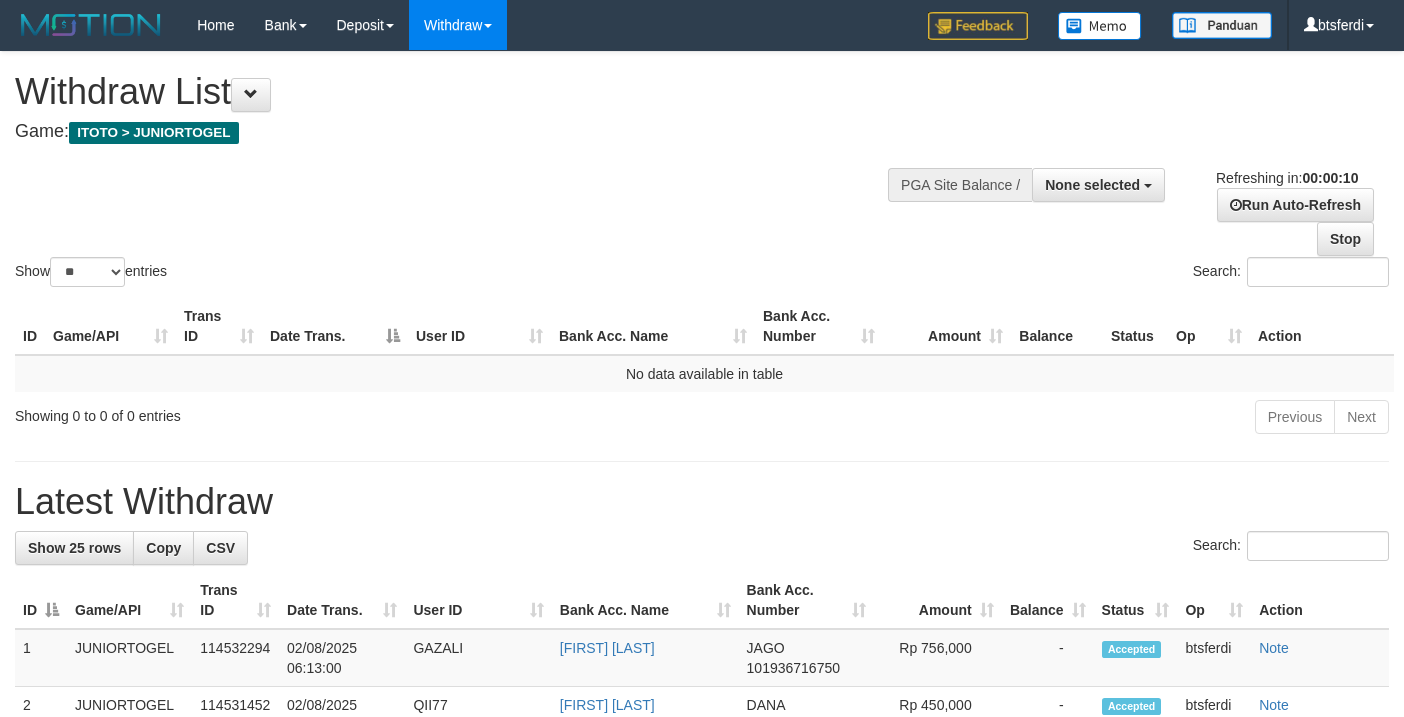 select 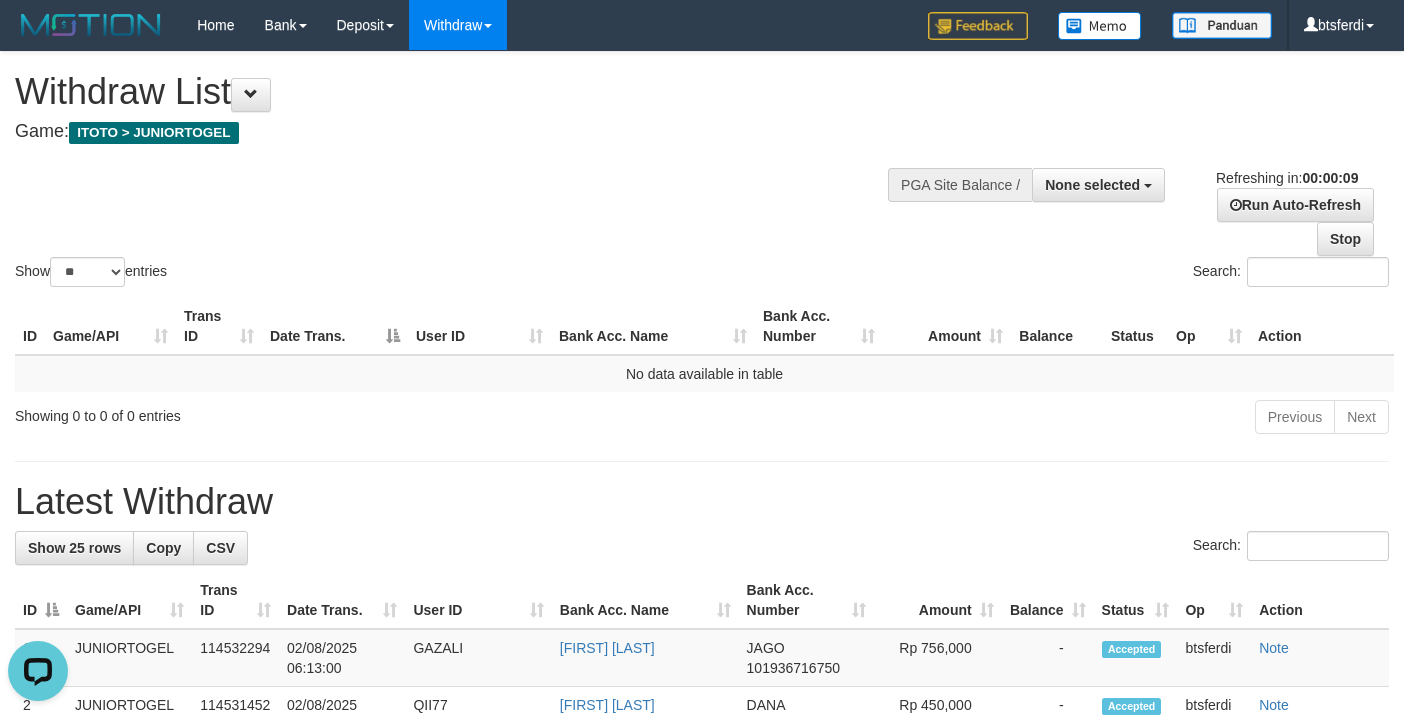 scroll, scrollTop: 0, scrollLeft: 0, axis: both 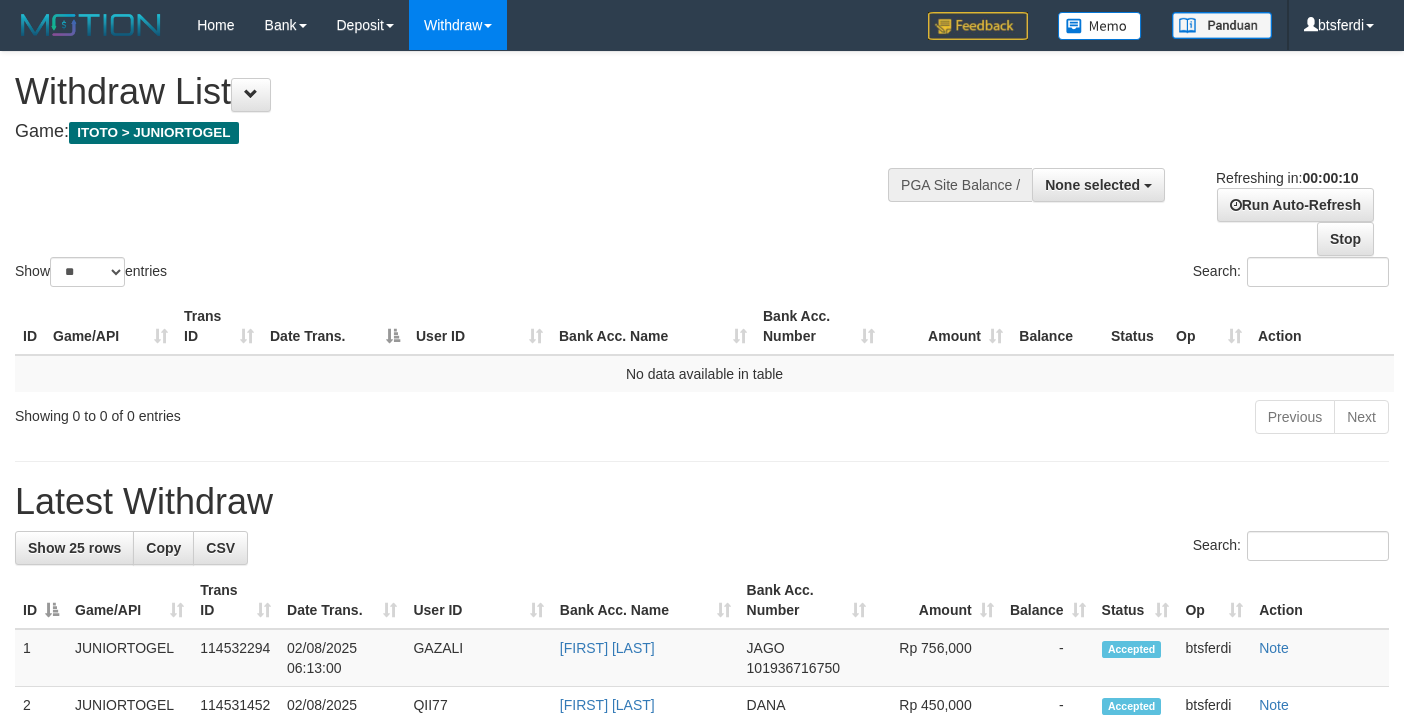 select 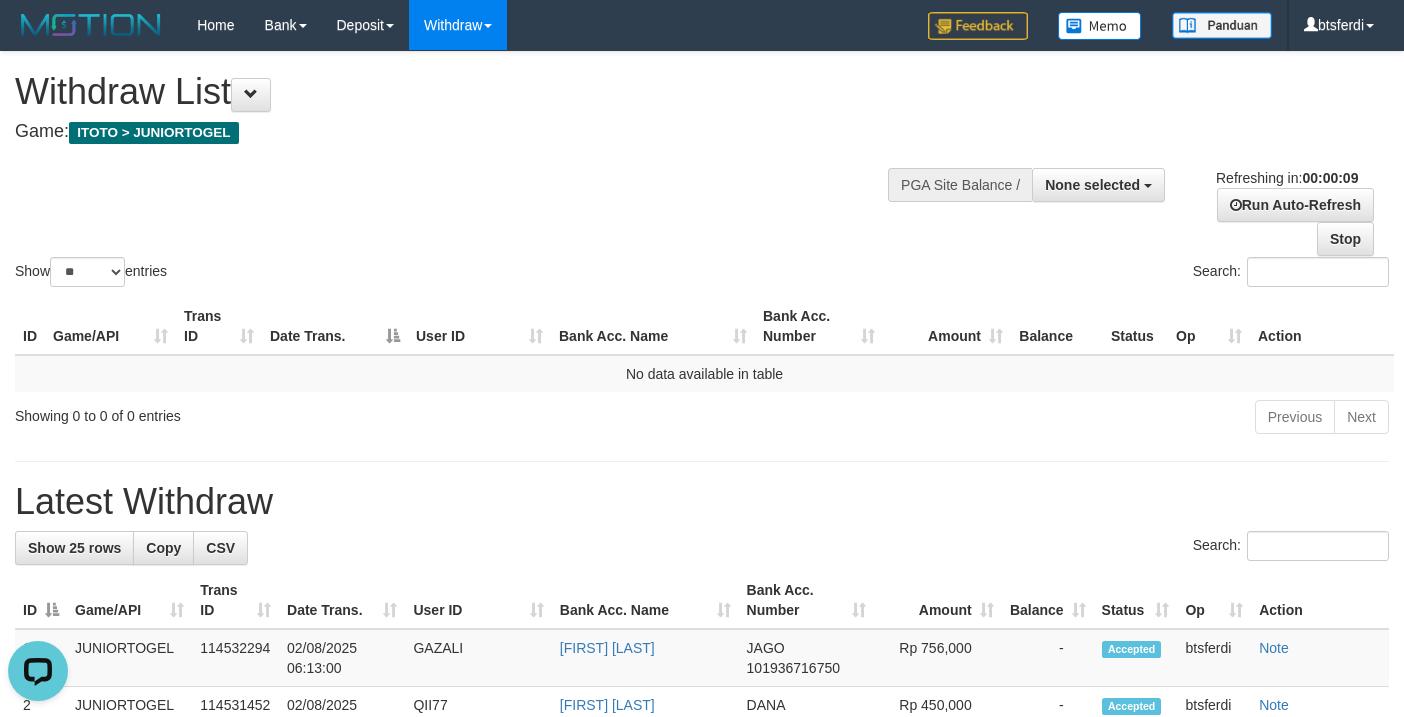 scroll, scrollTop: 0, scrollLeft: 0, axis: both 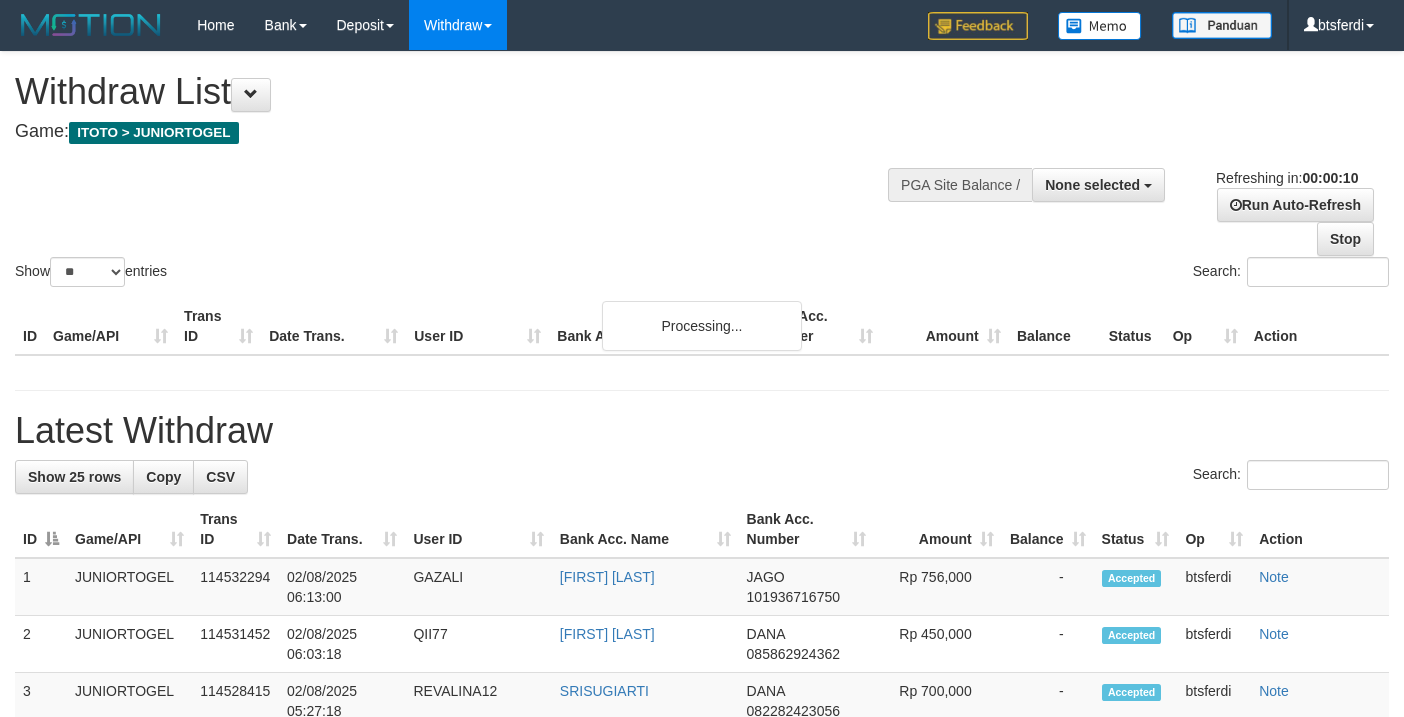 select 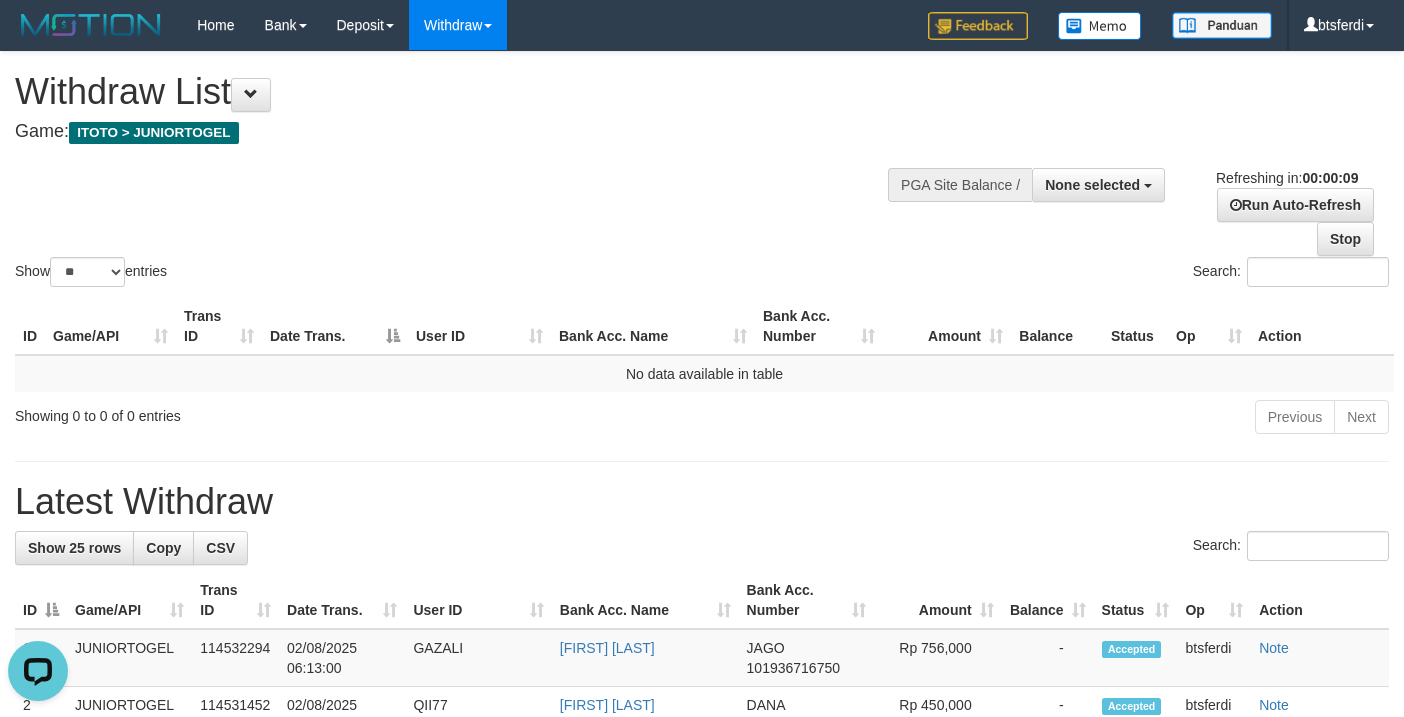 scroll, scrollTop: 0, scrollLeft: 0, axis: both 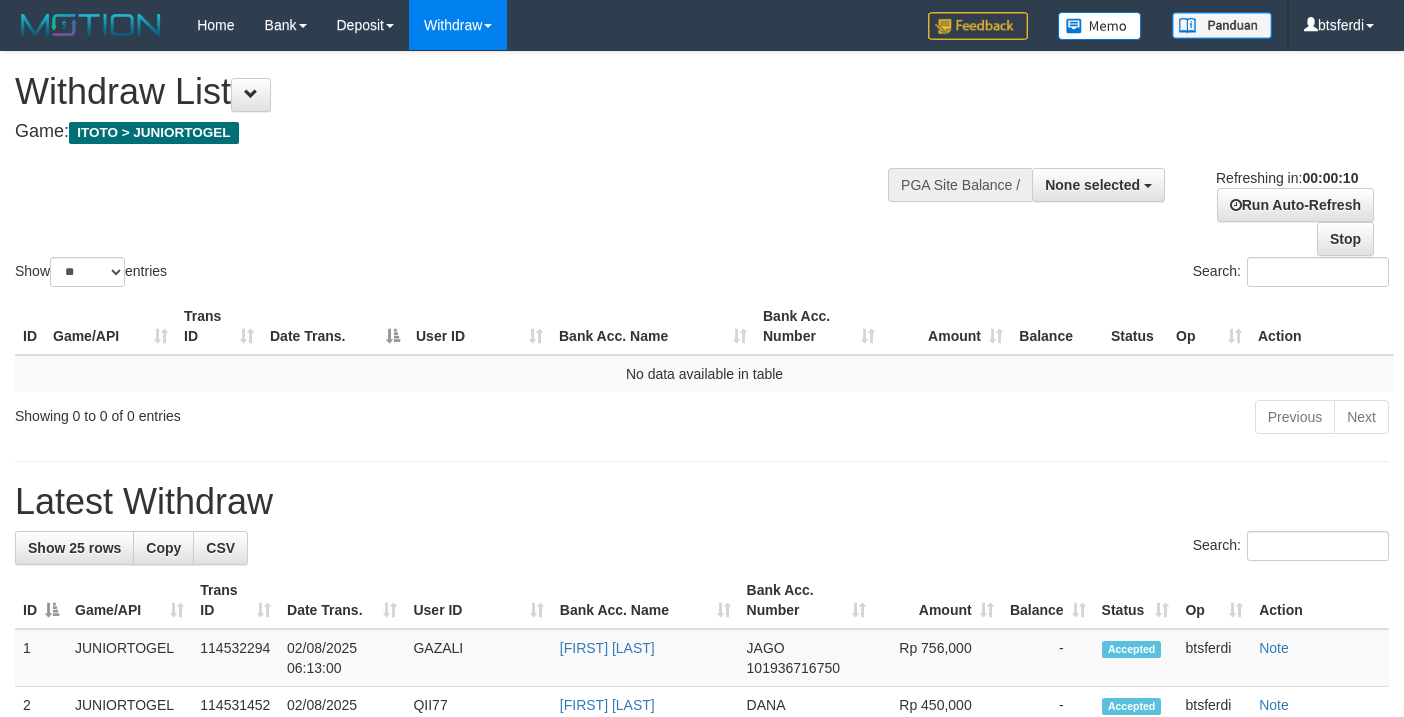 select 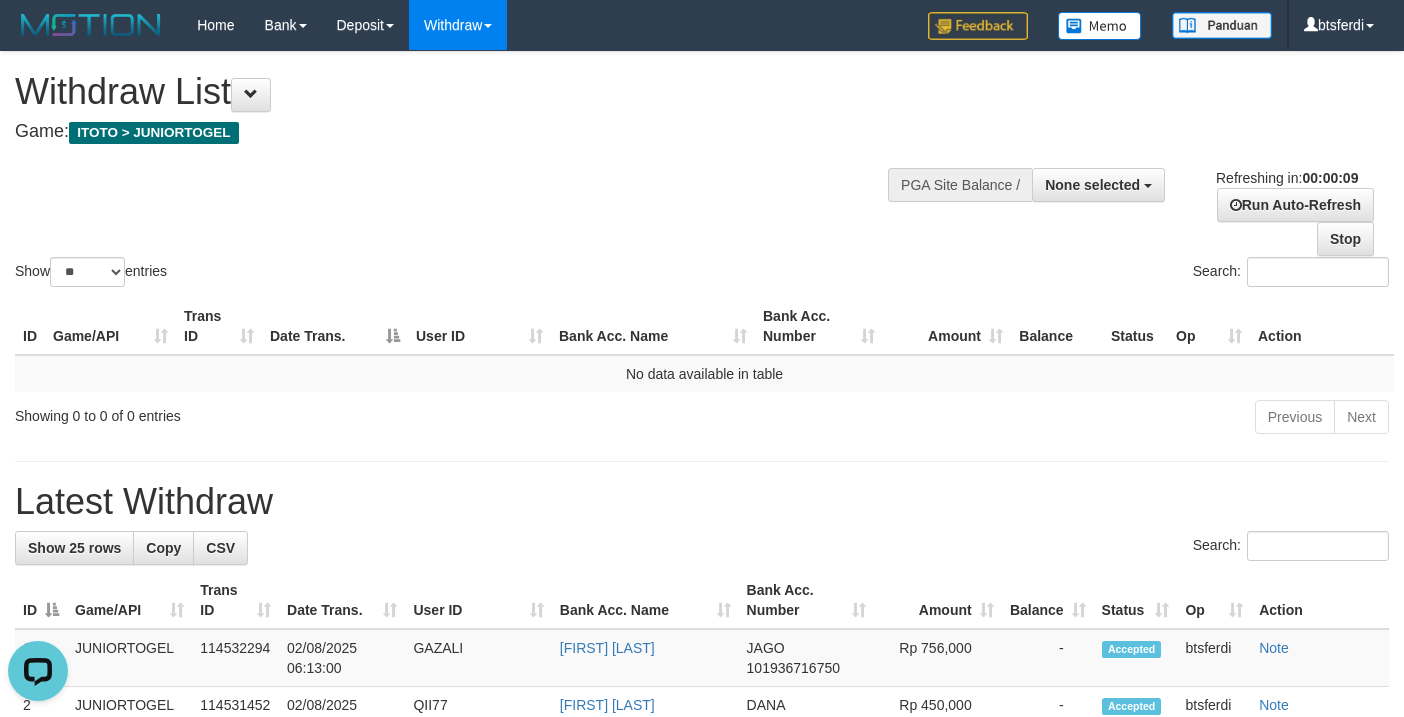 scroll, scrollTop: 0, scrollLeft: 0, axis: both 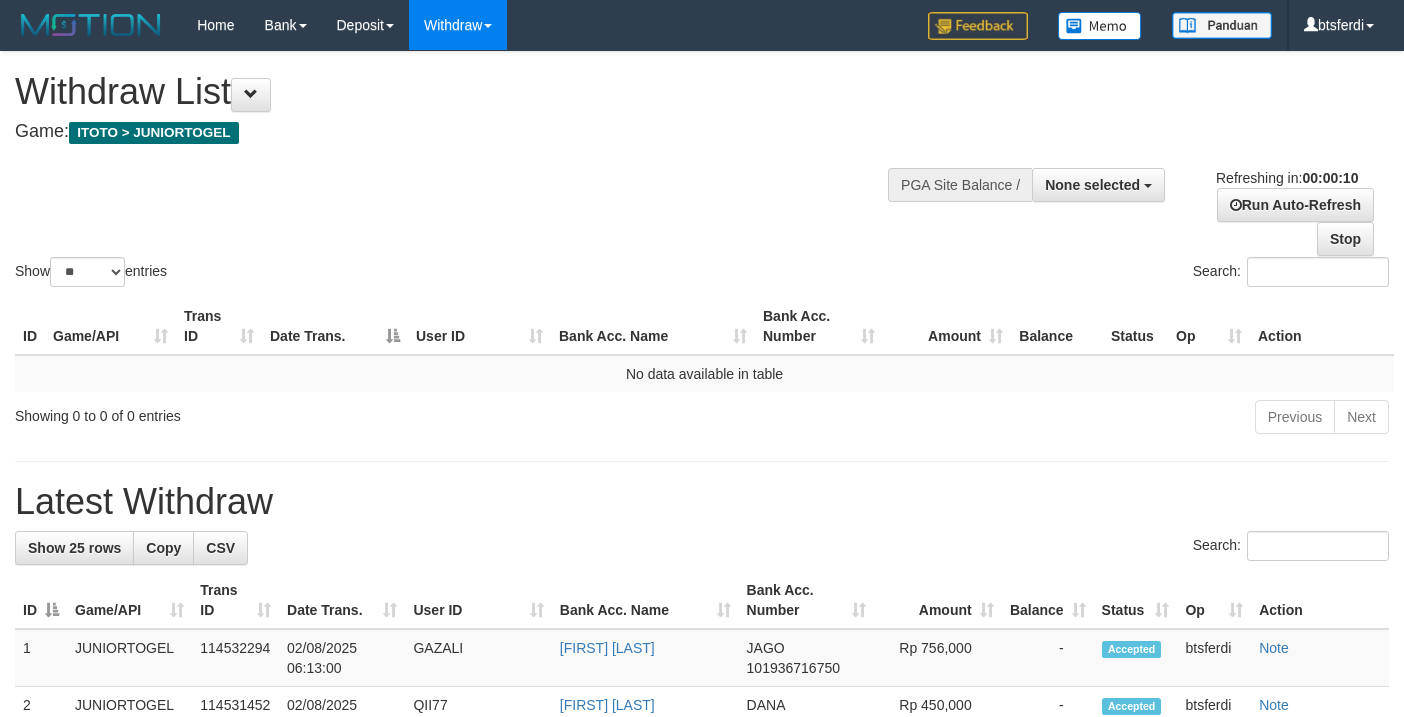 select 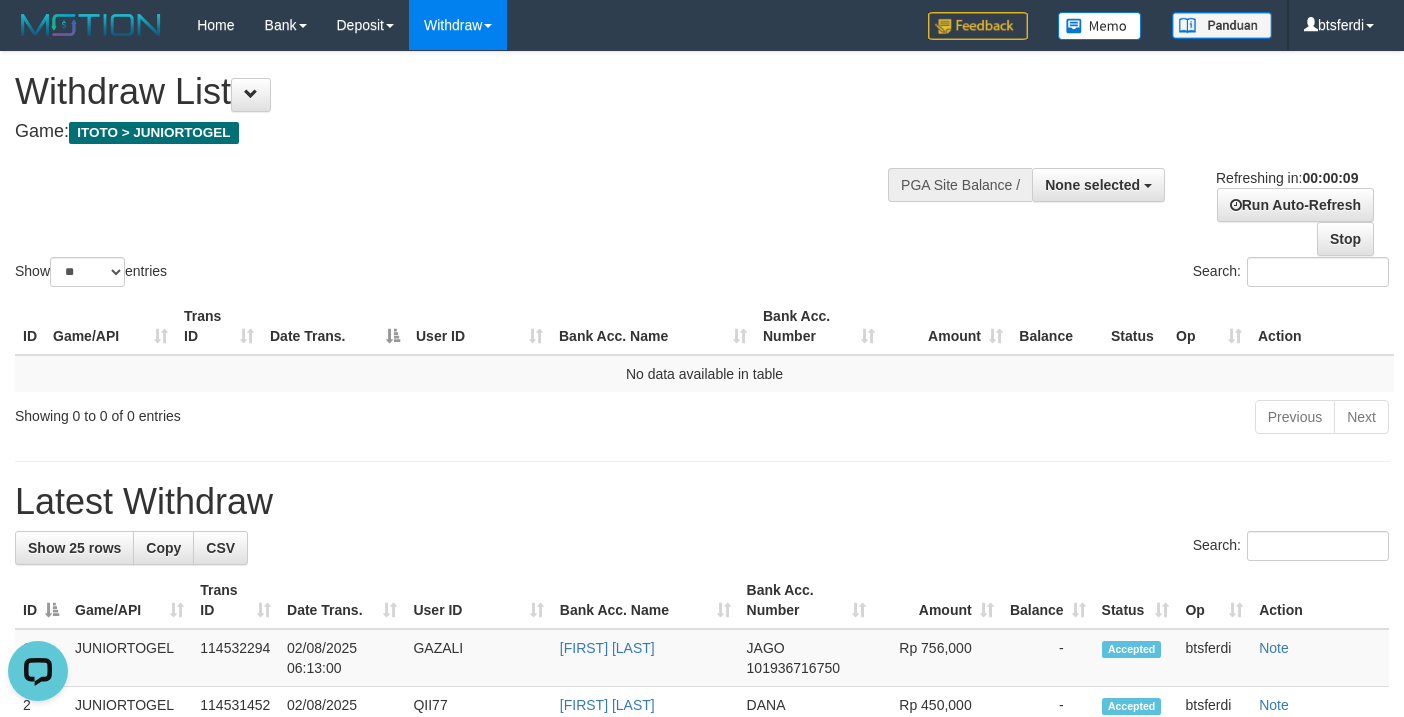 scroll, scrollTop: 0, scrollLeft: 0, axis: both 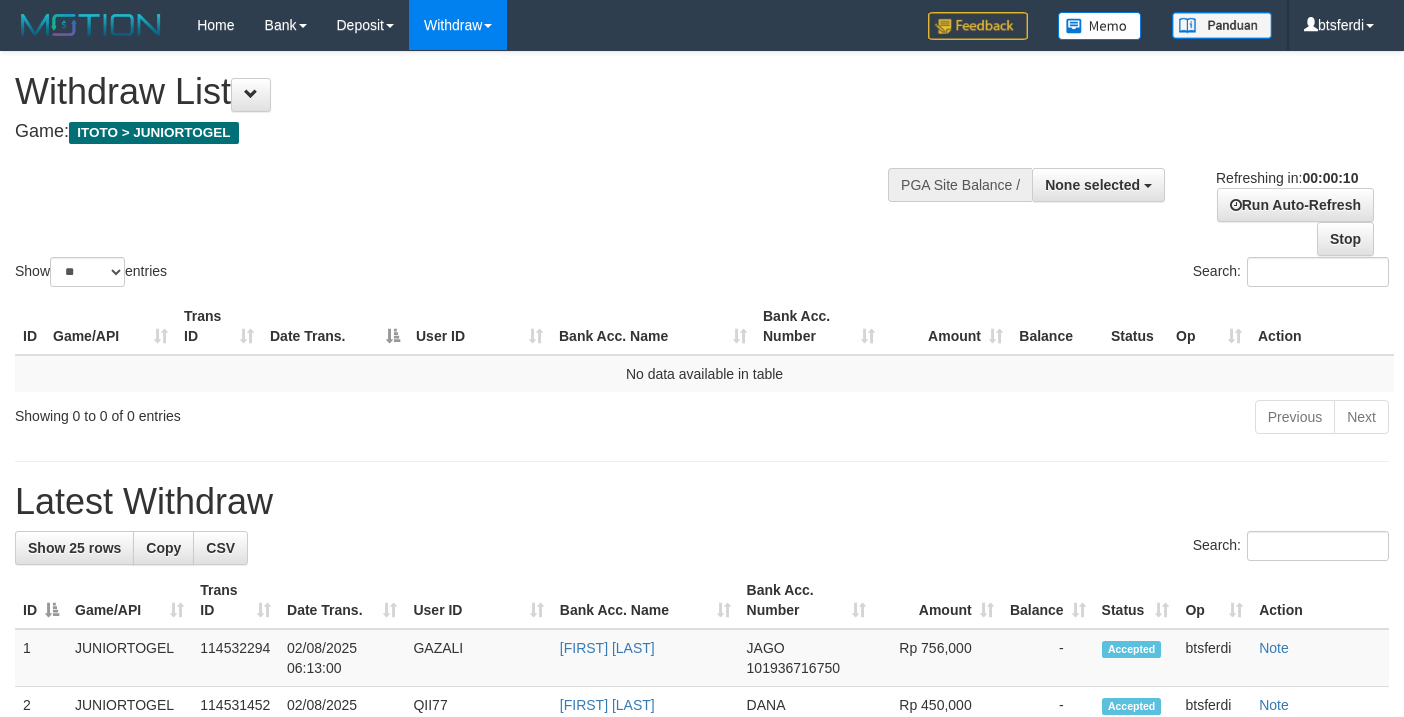 select 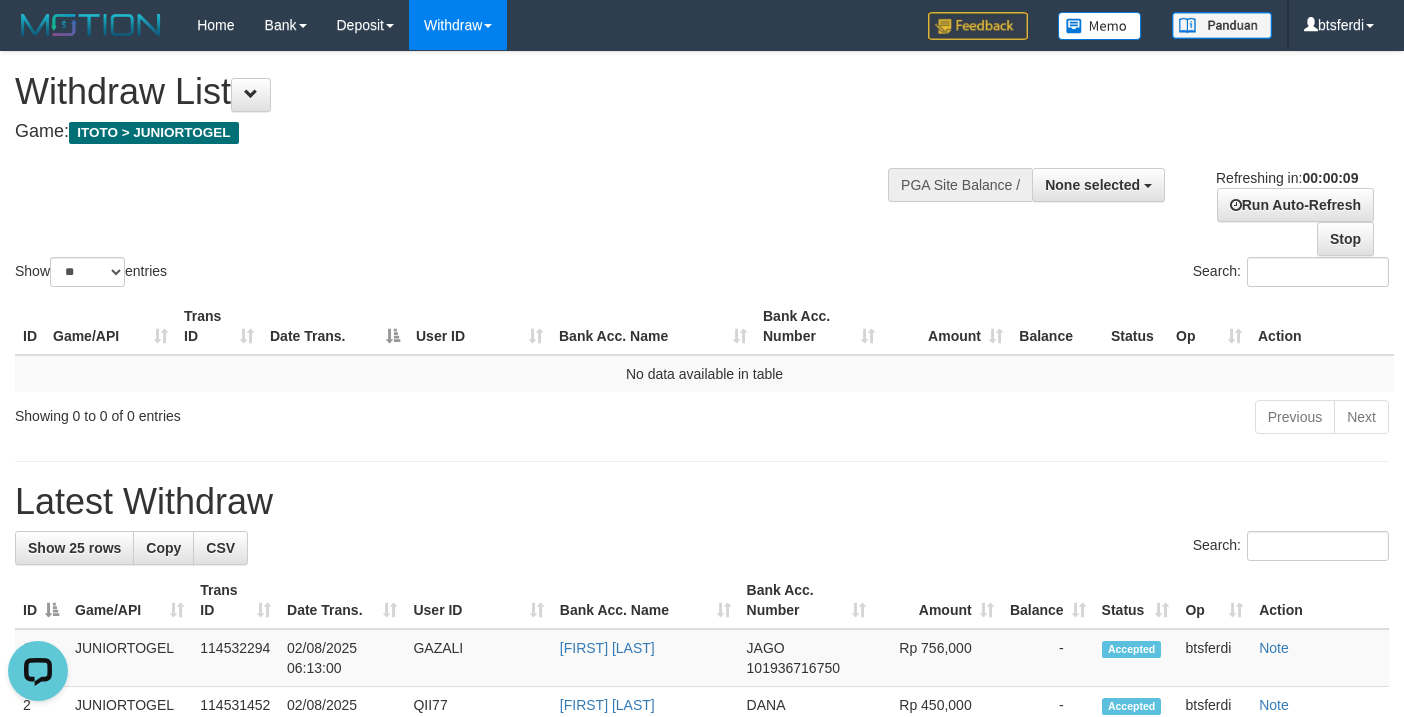 scroll, scrollTop: 0, scrollLeft: 0, axis: both 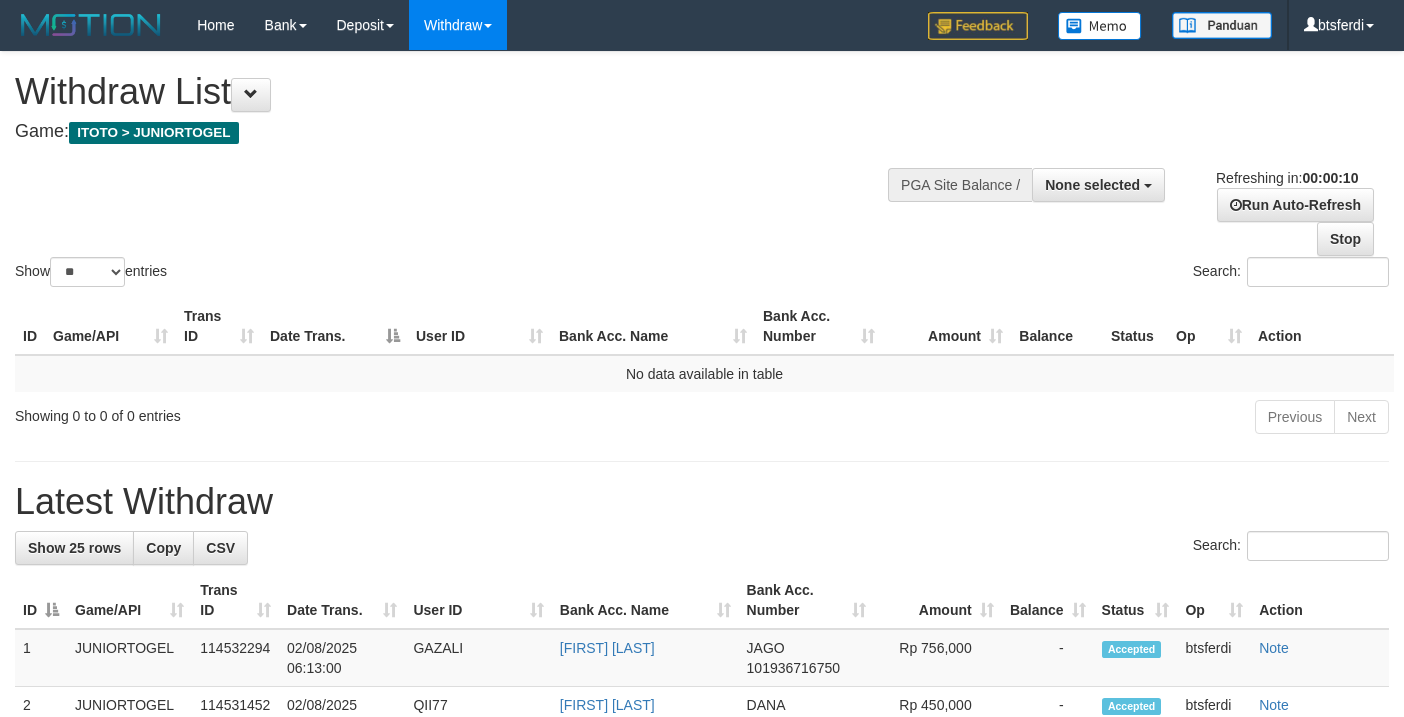 select 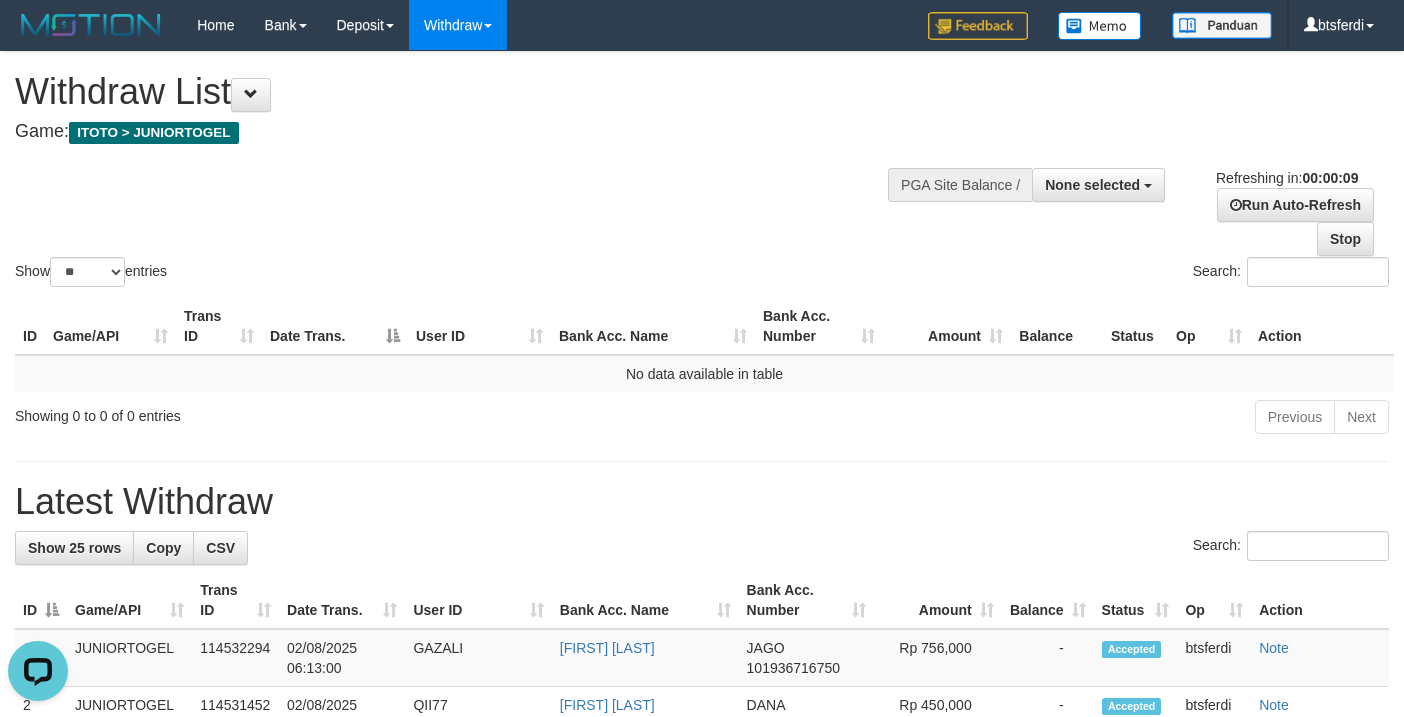 scroll, scrollTop: 0, scrollLeft: 0, axis: both 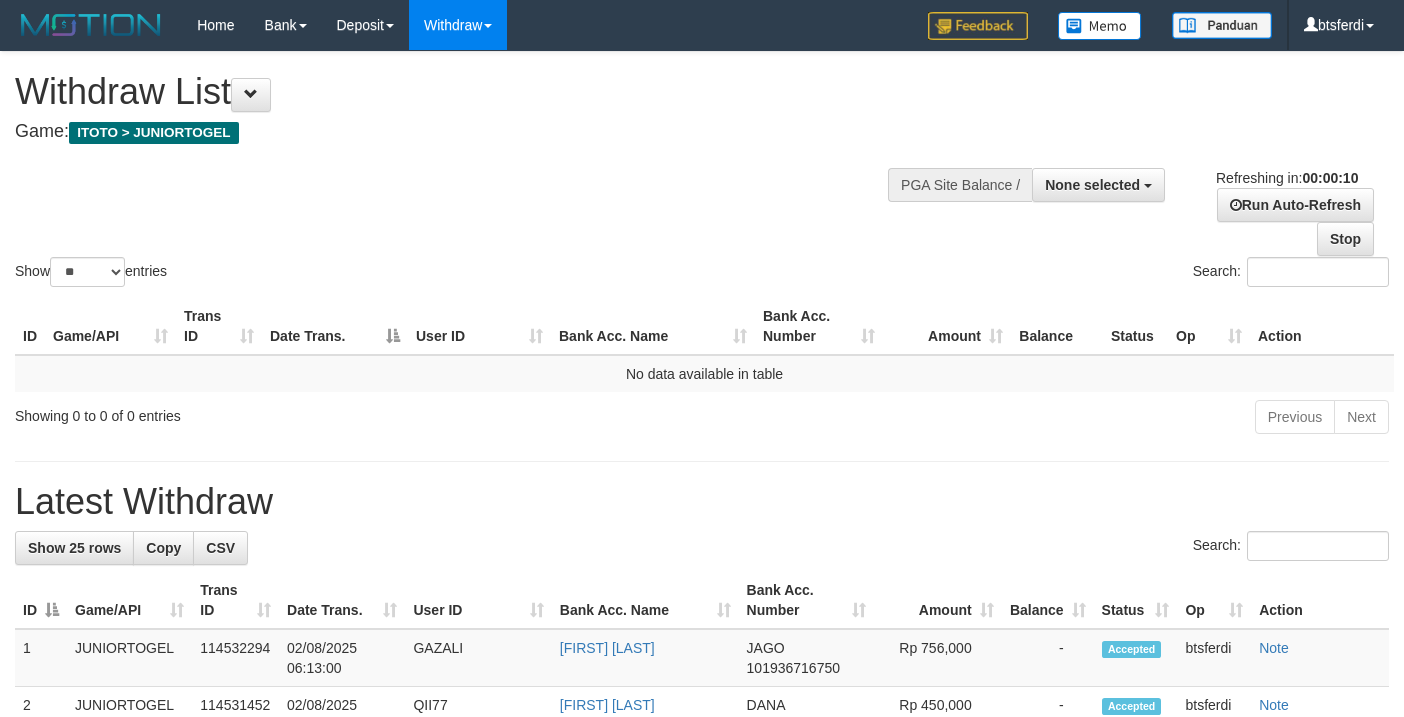 select 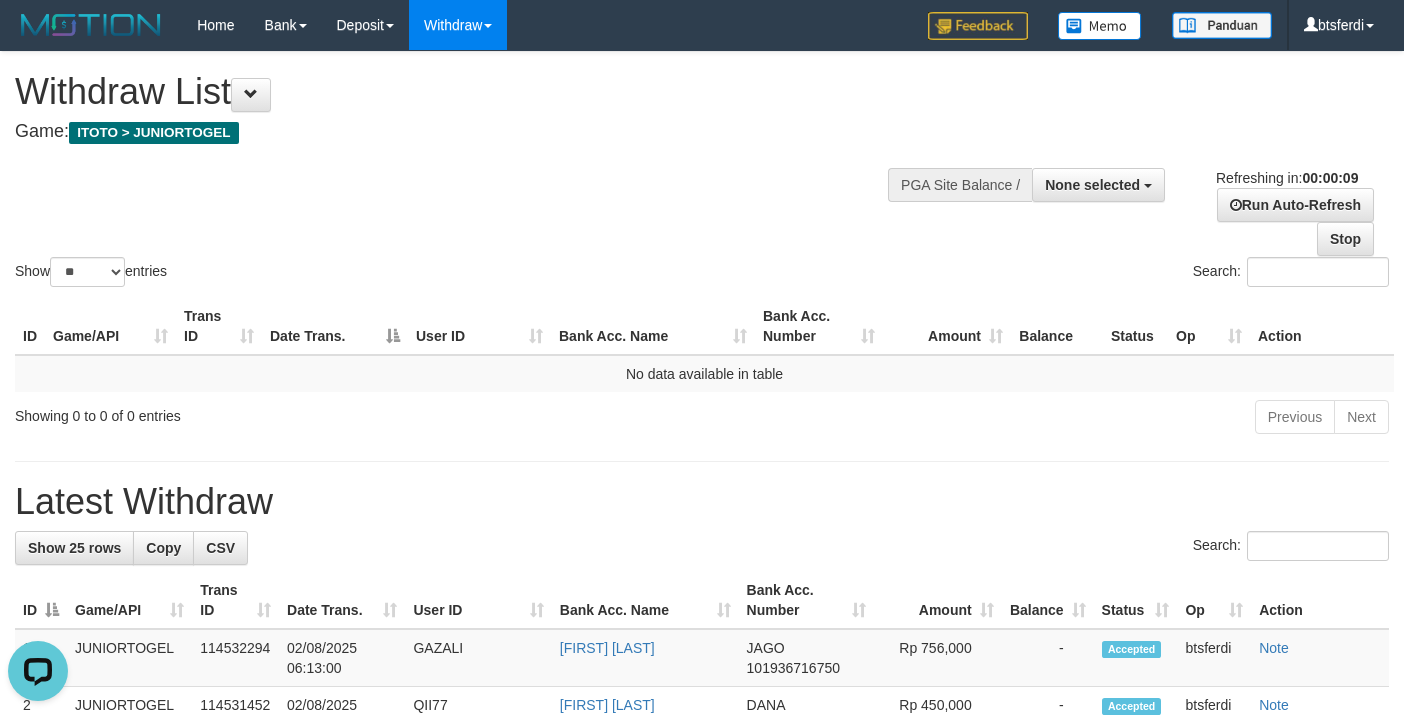 scroll, scrollTop: 0, scrollLeft: 0, axis: both 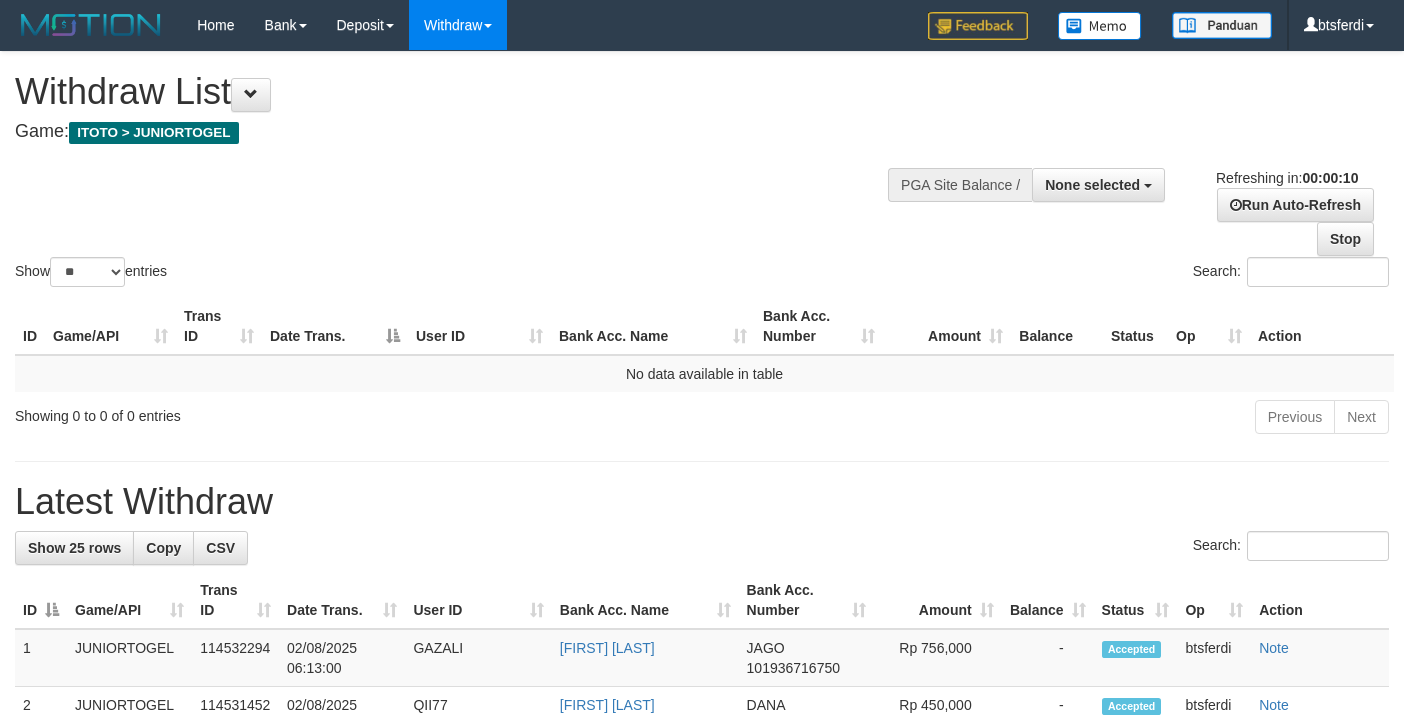 select 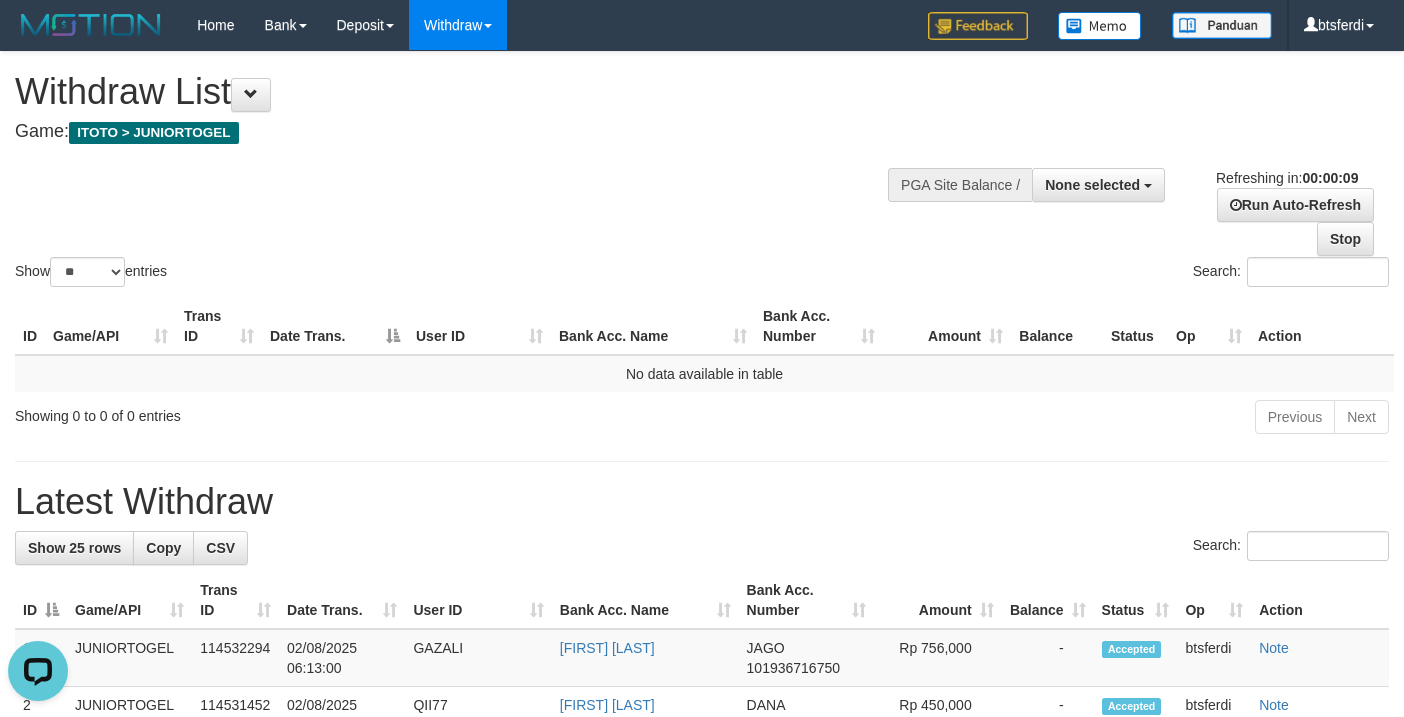 scroll, scrollTop: 0, scrollLeft: 0, axis: both 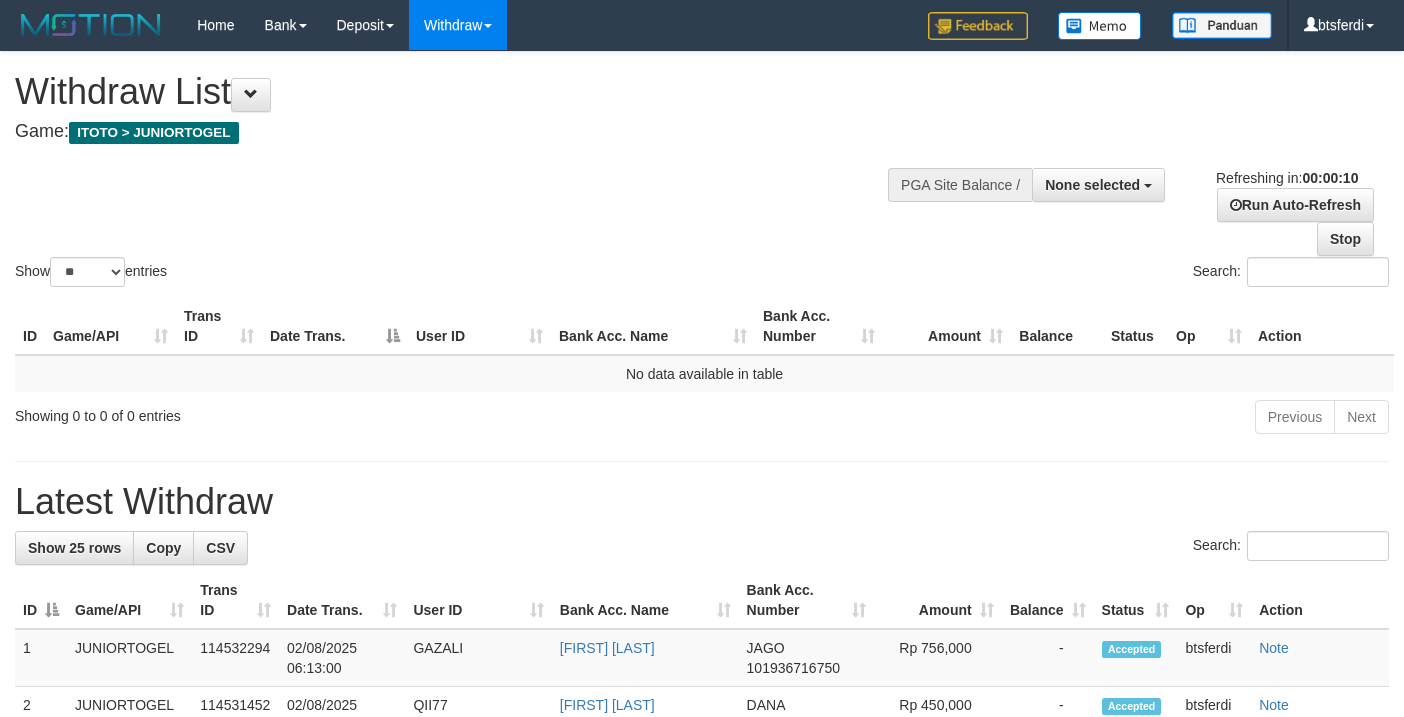 select 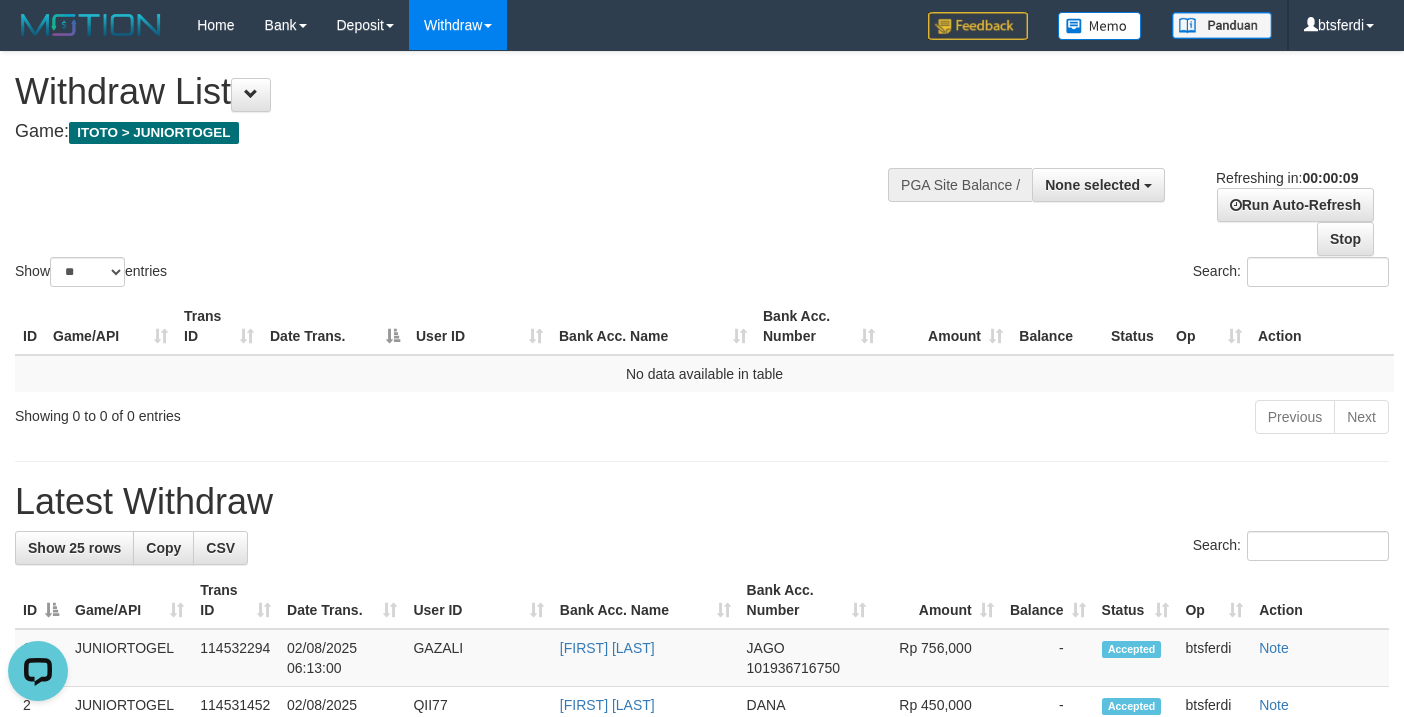 scroll, scrollTop: 0, scrollLeft: 0, axis: both 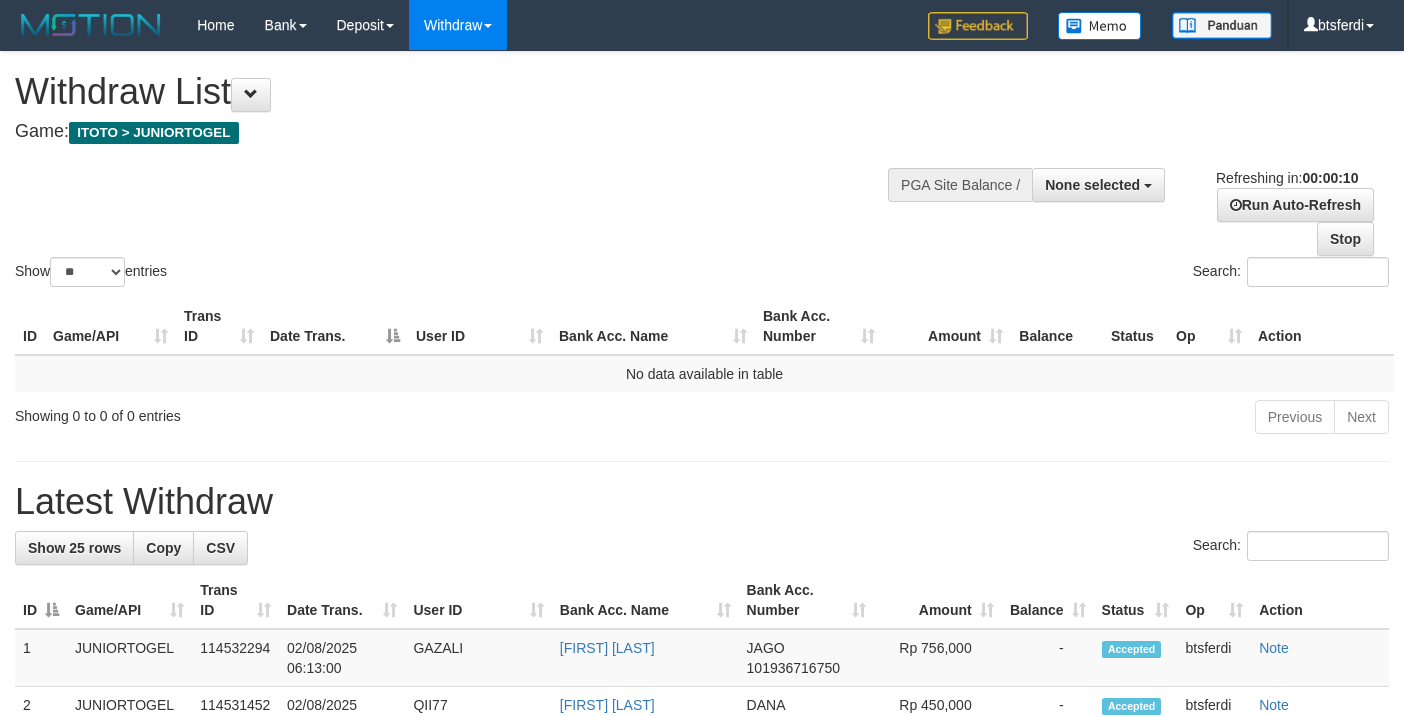 select 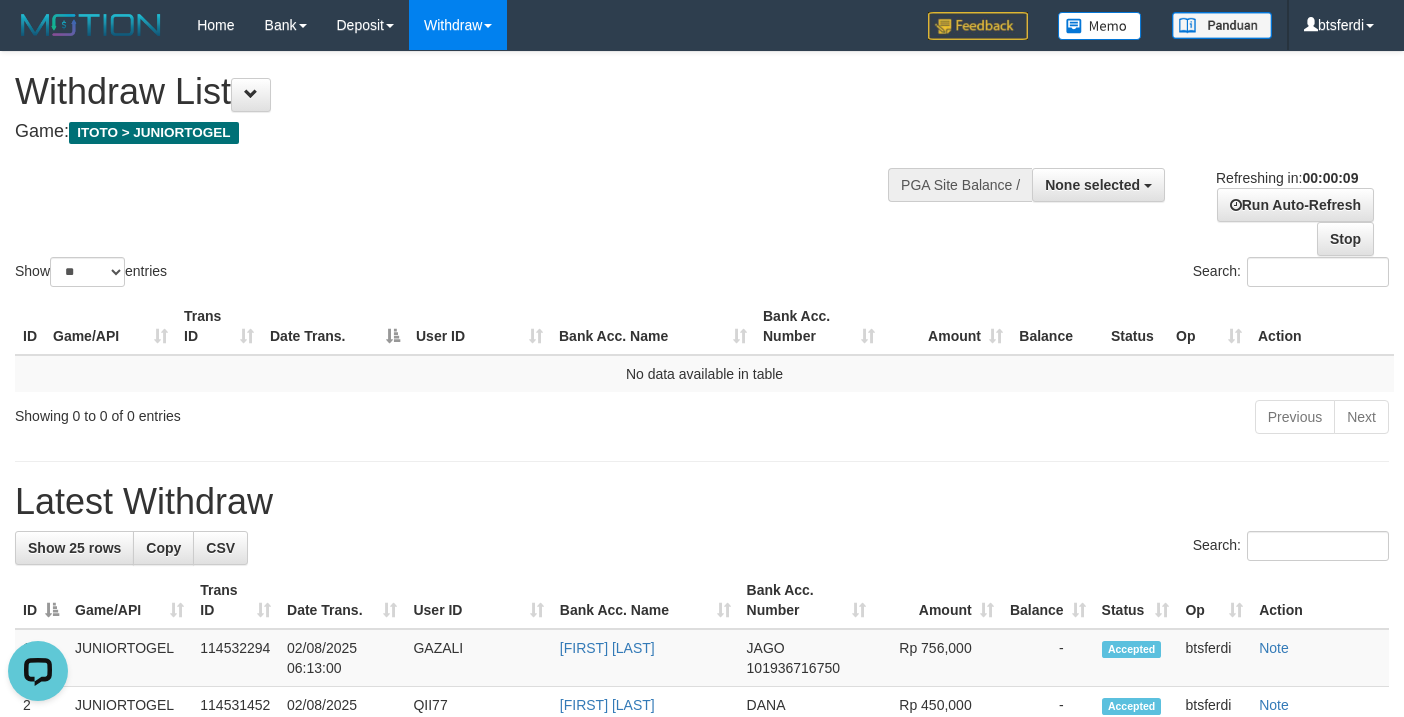 scroll, scrollTop: 0, scrollLeft: 0, axis: both 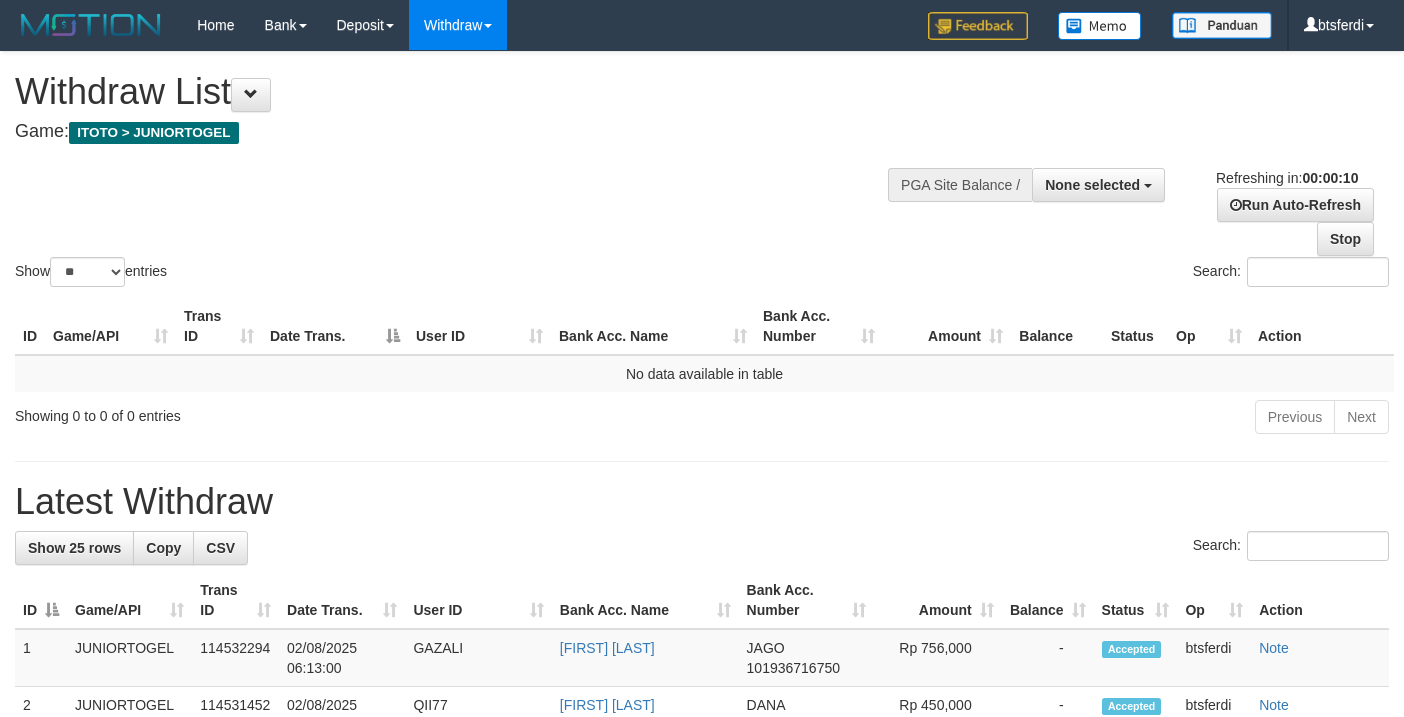 select 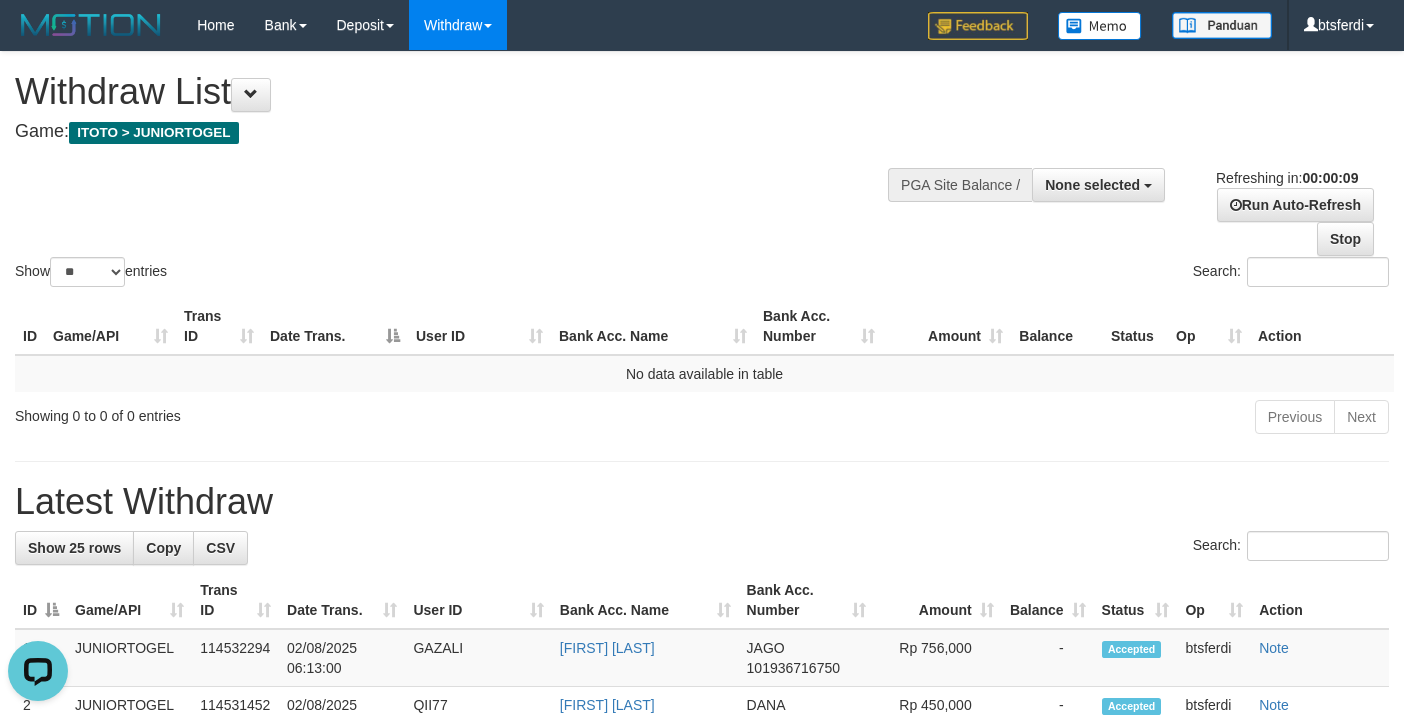 scroll, scrollTop: 0, scrollLeft: 0, axis: both 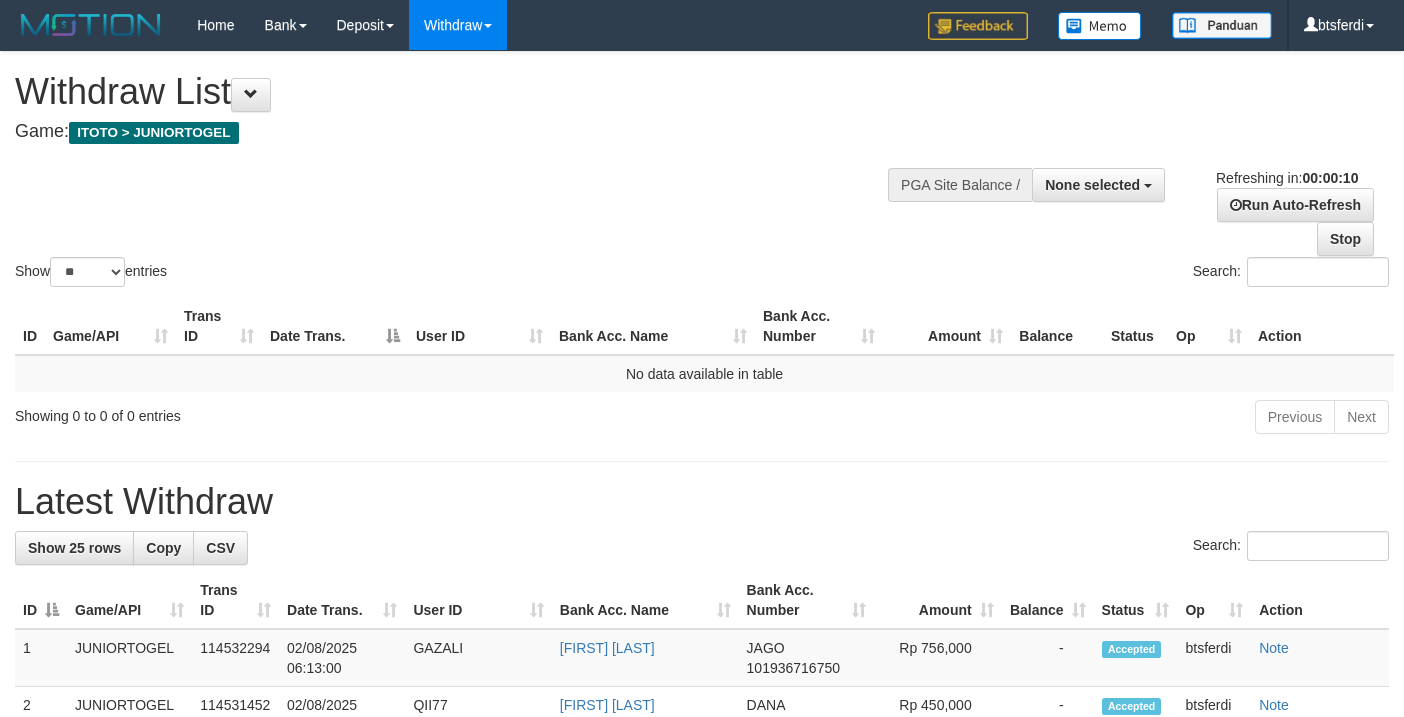 select 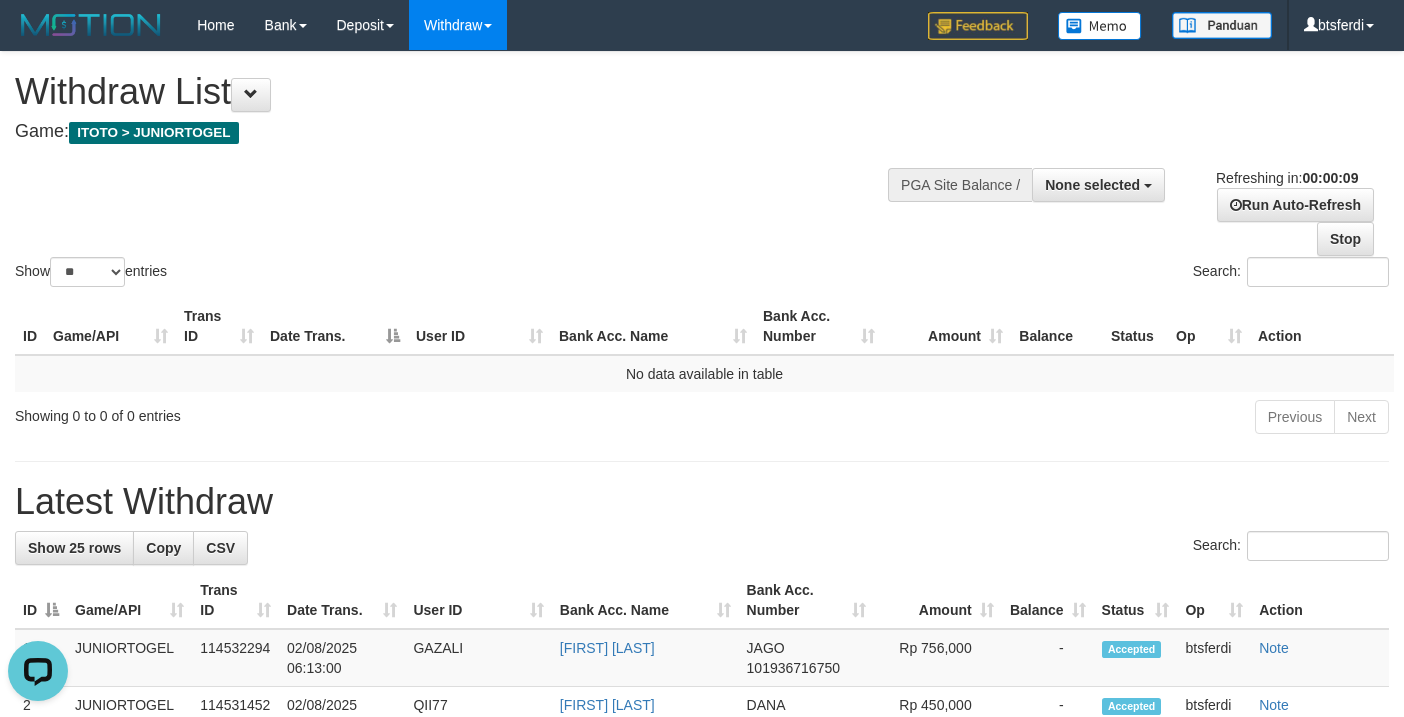 scroll, scrollTop: 0, scrollLeft: 0, axis: both 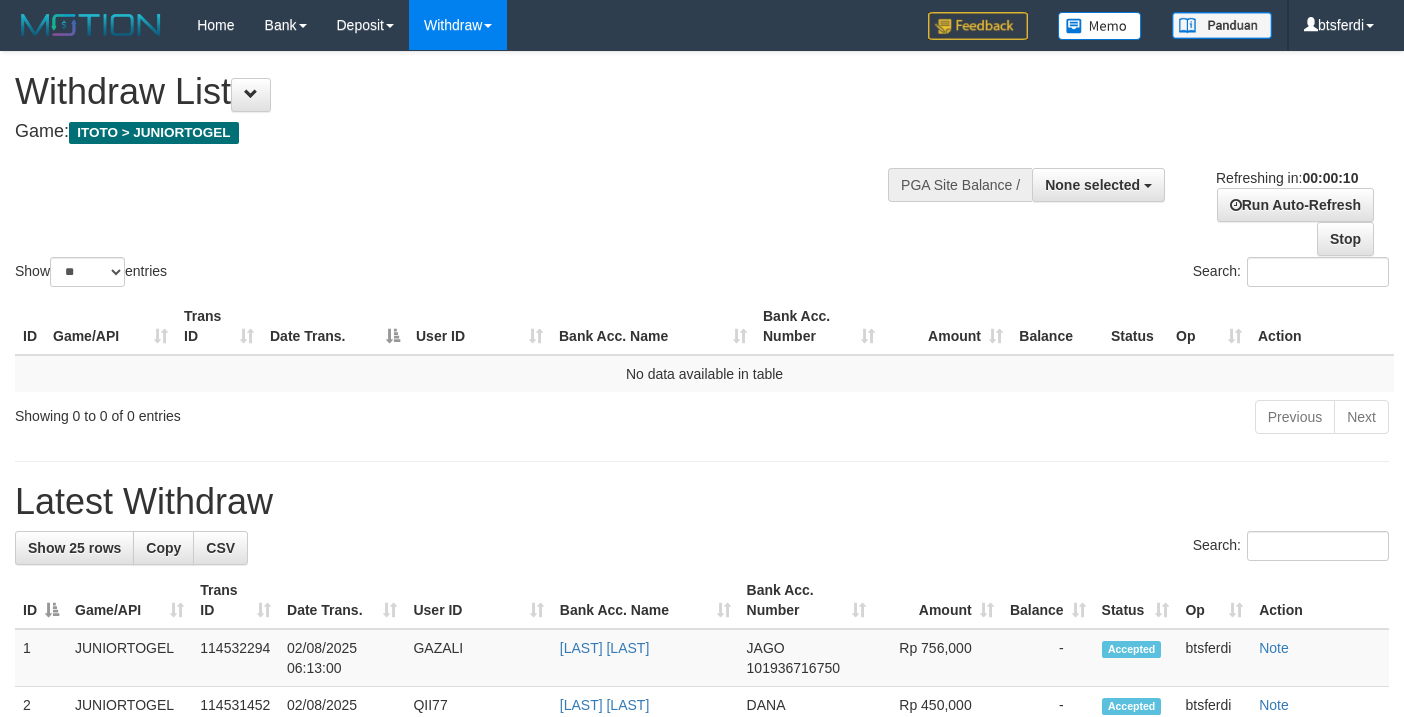 select 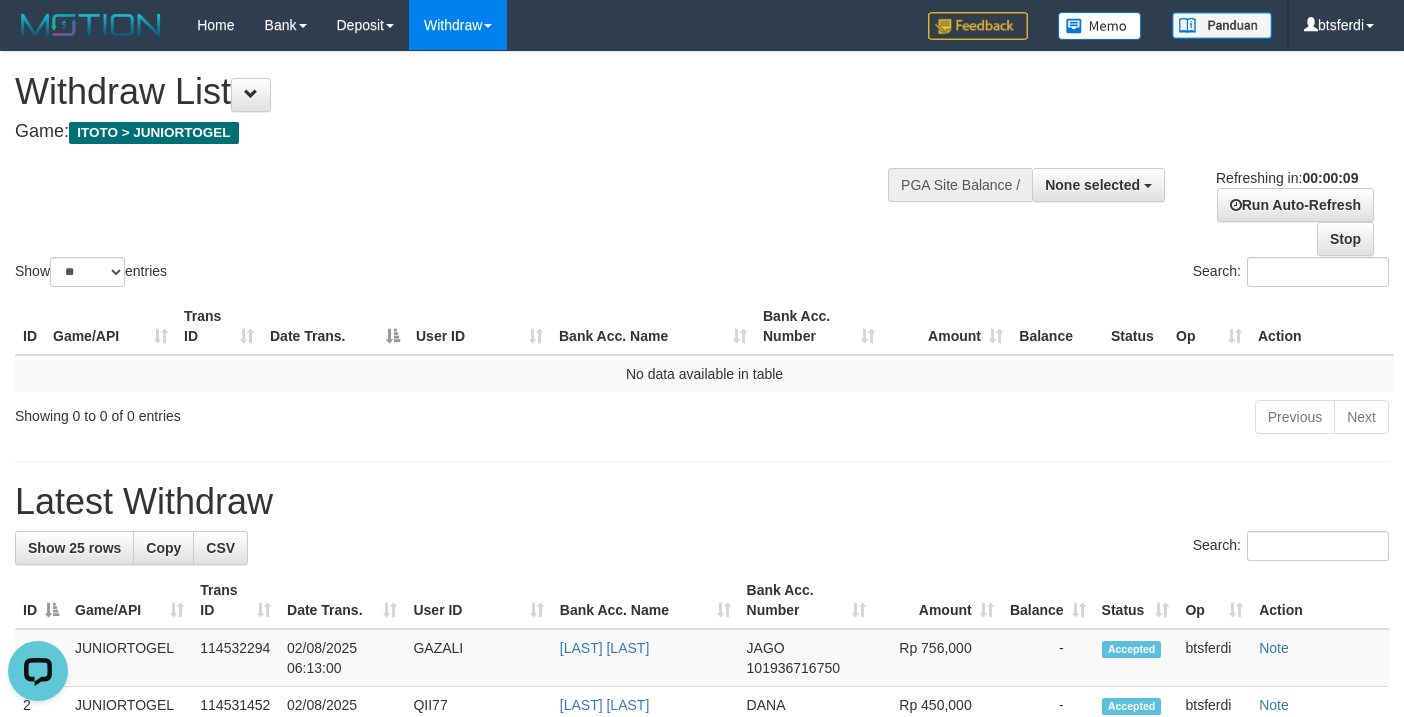scroll, scrollTop: 0, scrollLeft: 0, axis: both 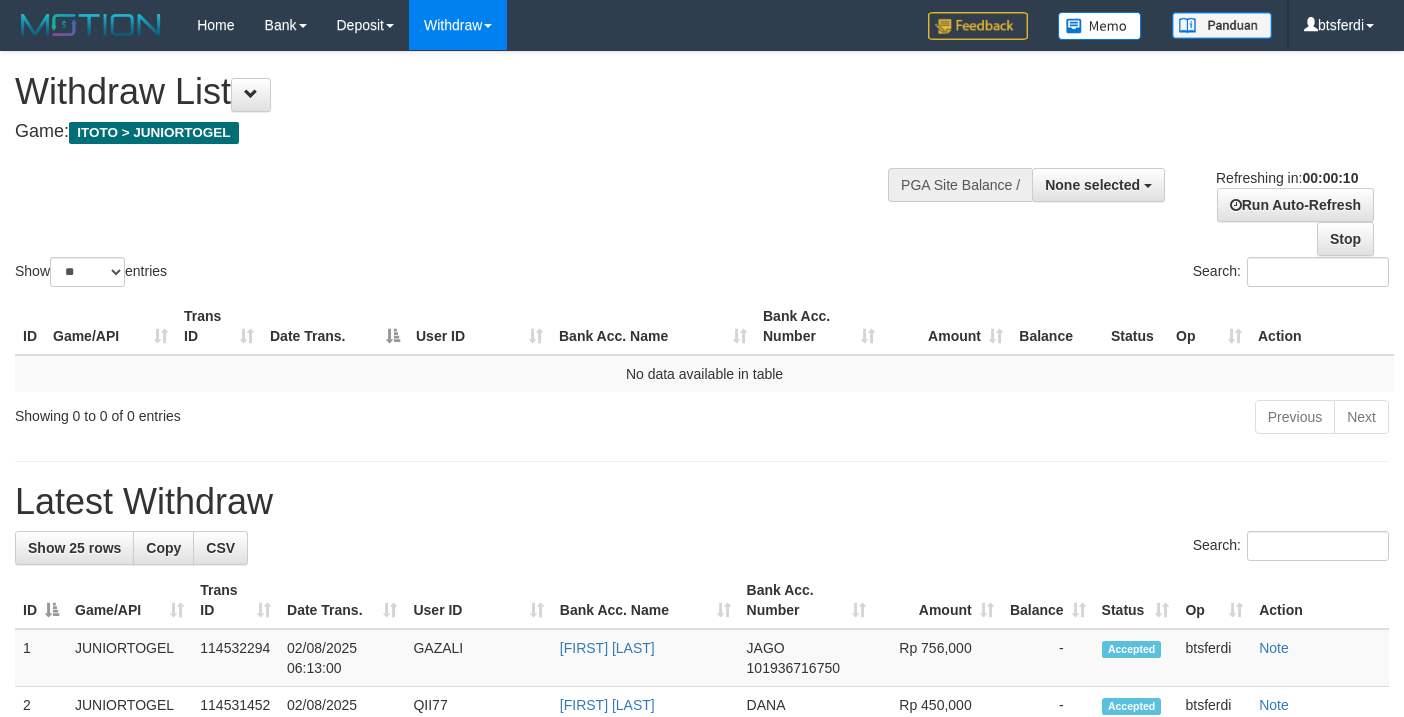 select 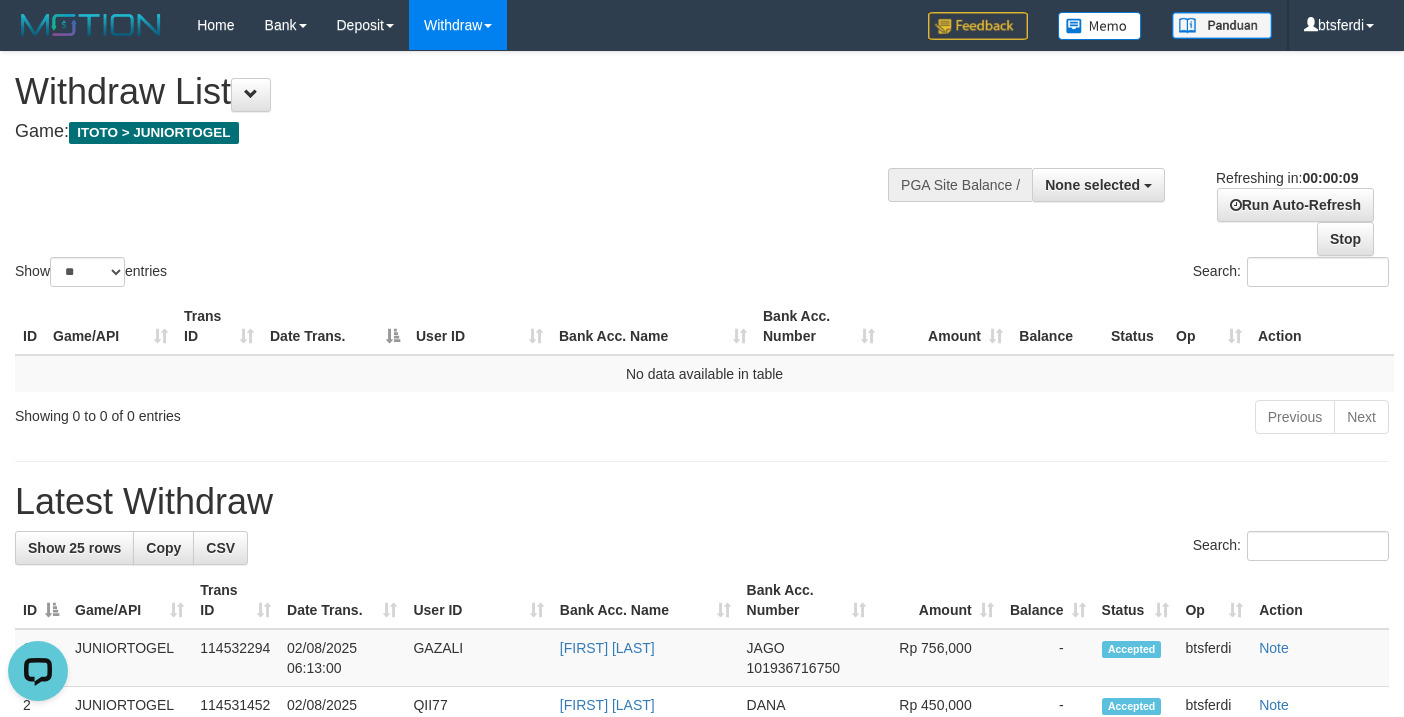 scroll, scrollTop: 0, scrollLeft: 0, axis: both 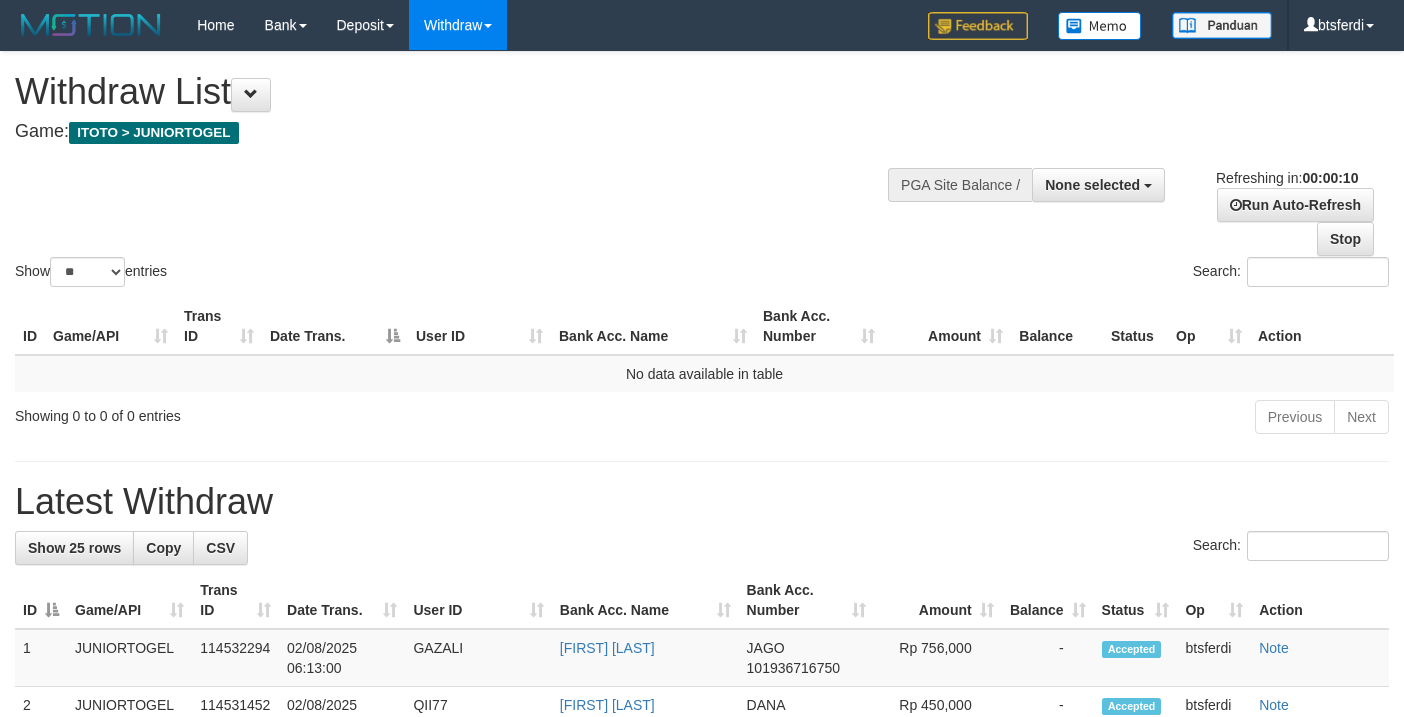 select 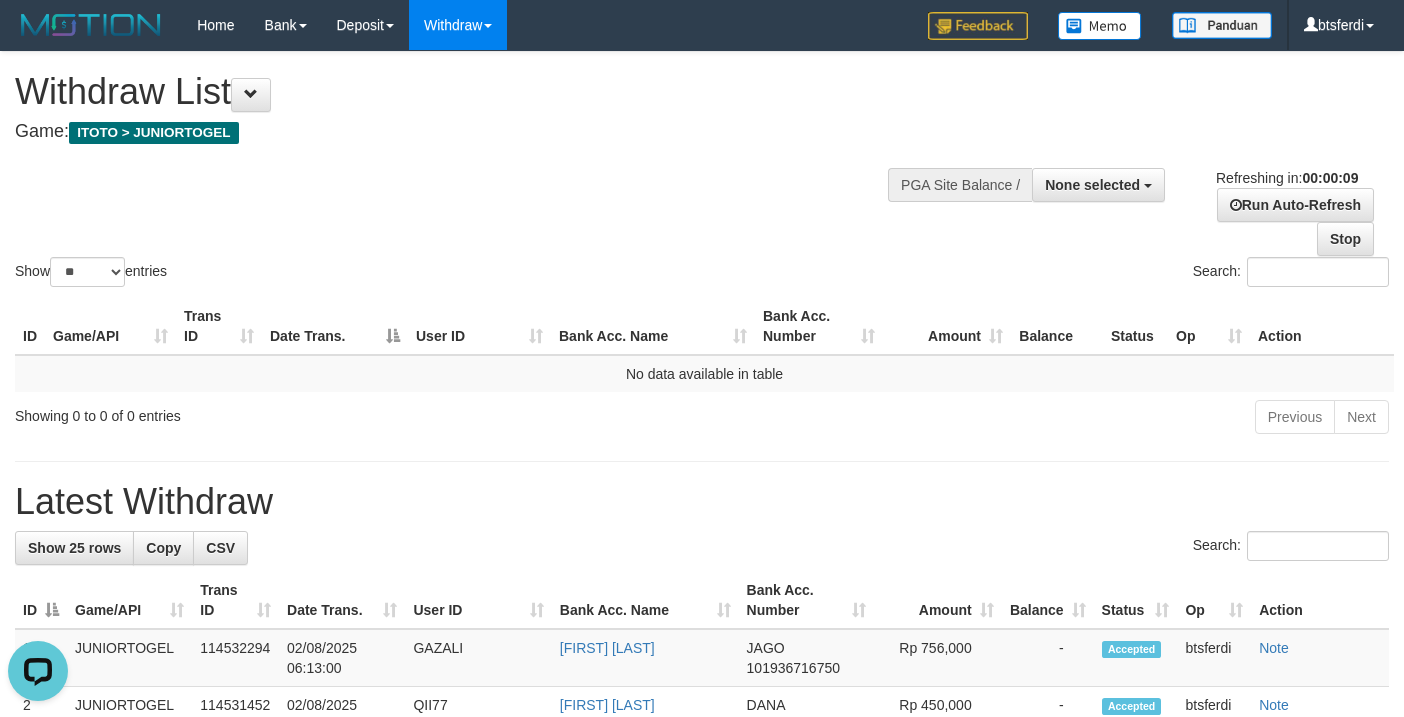 scroll, scrollTop: 0, scrollLeft: 0, axis: both 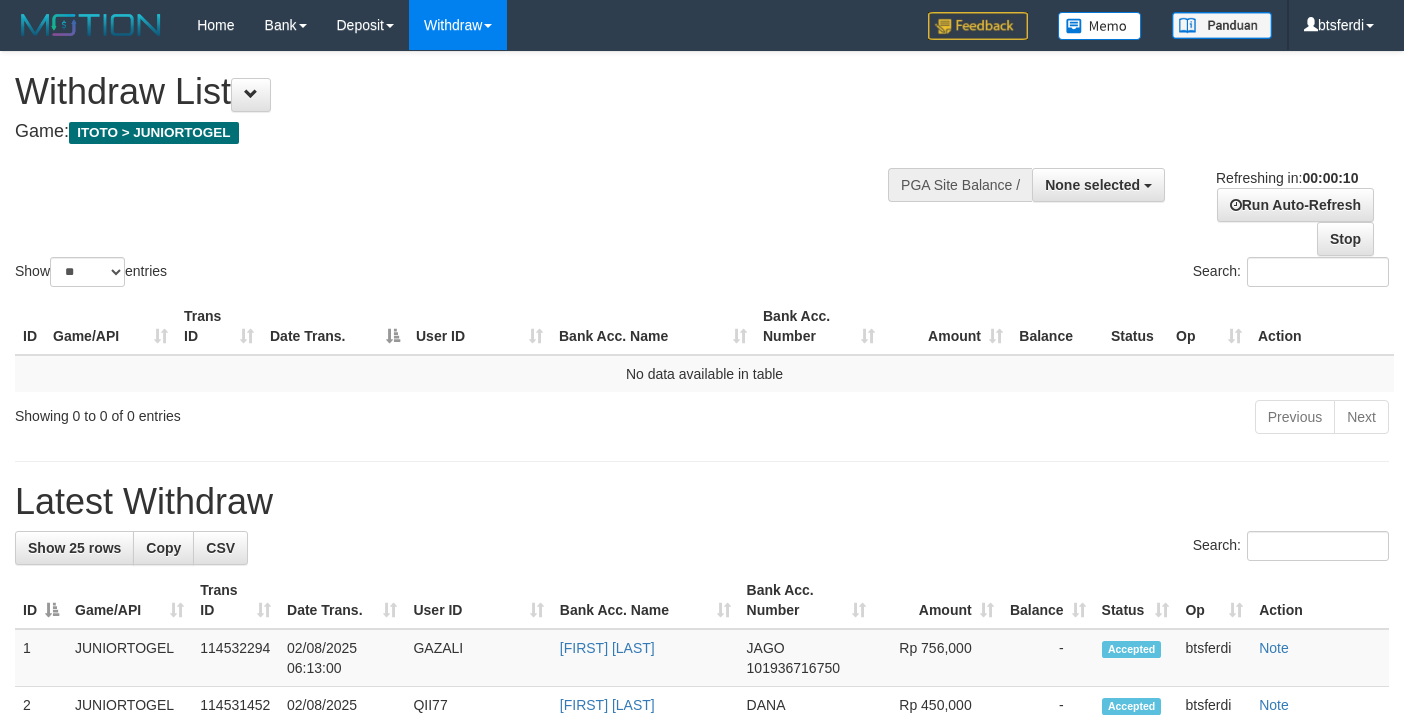 select 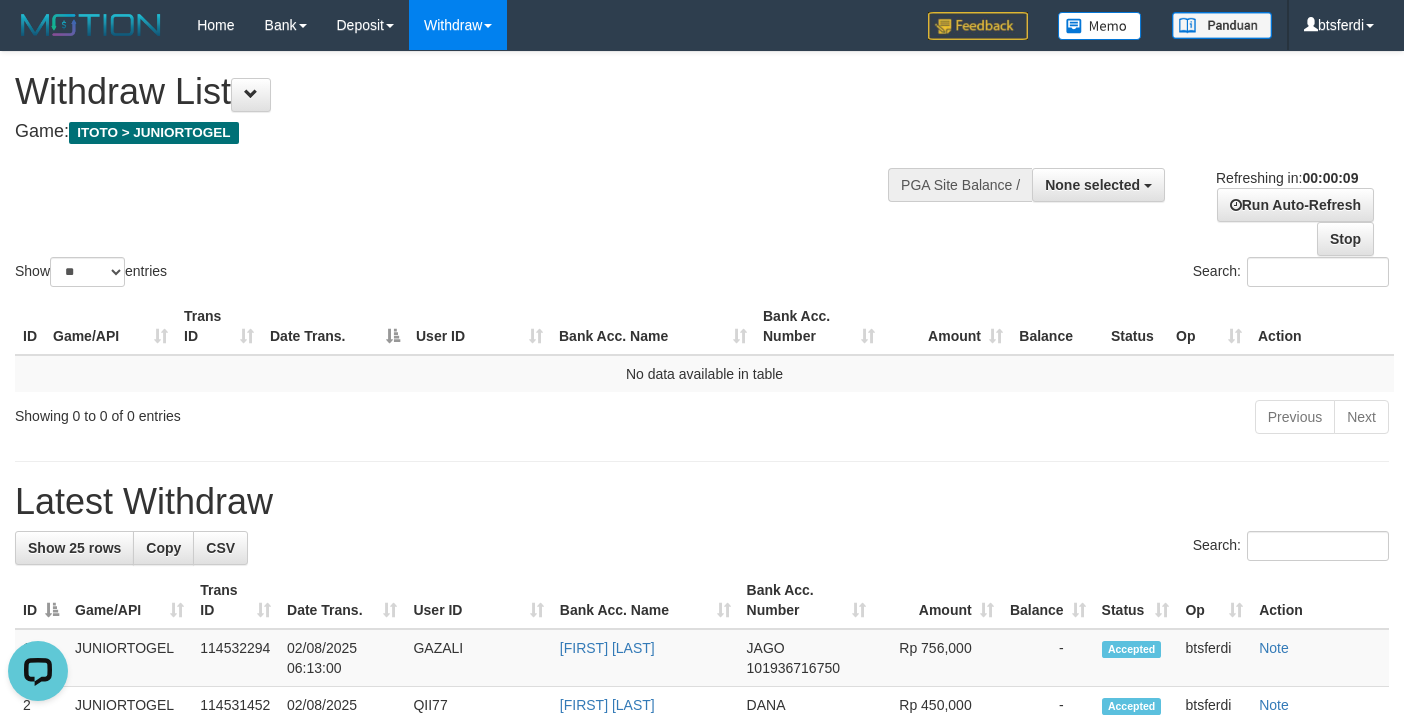 scroll, scrollTop: 0, scrollLeft: 0, axis: both 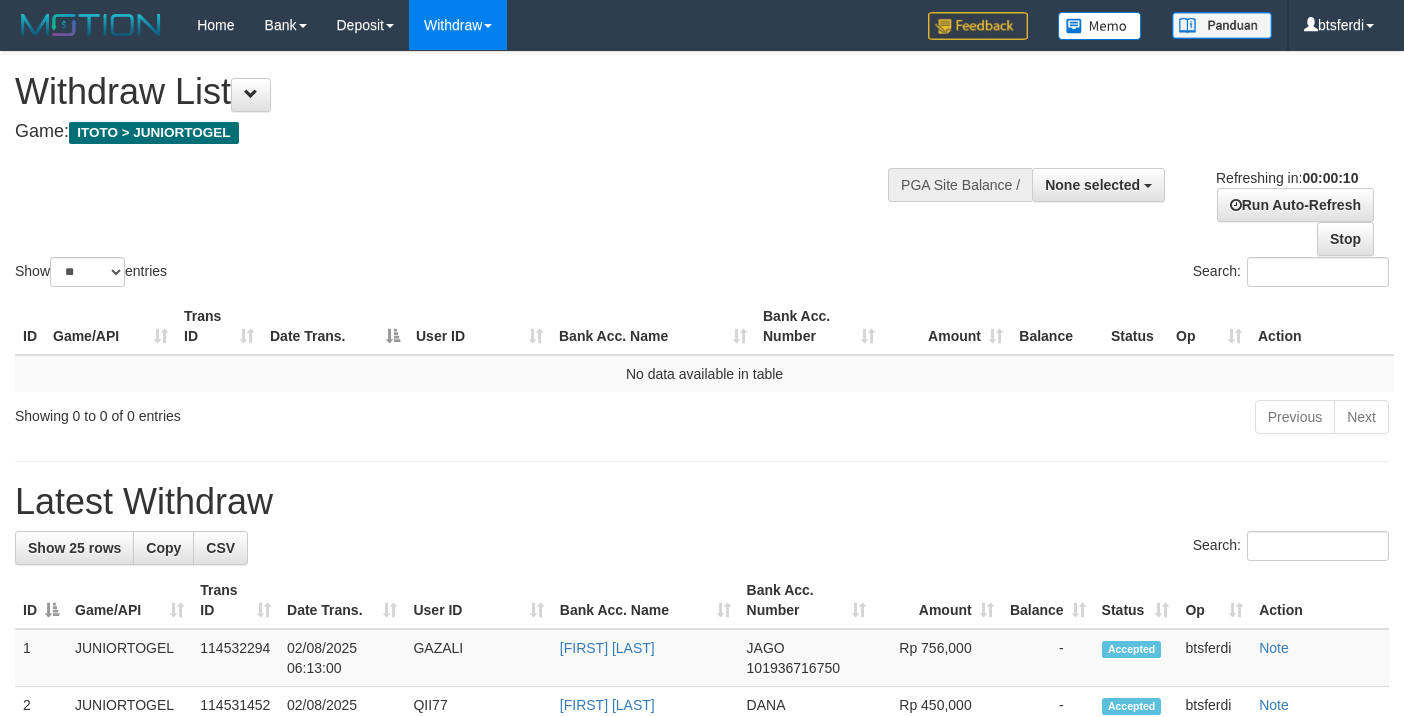 select 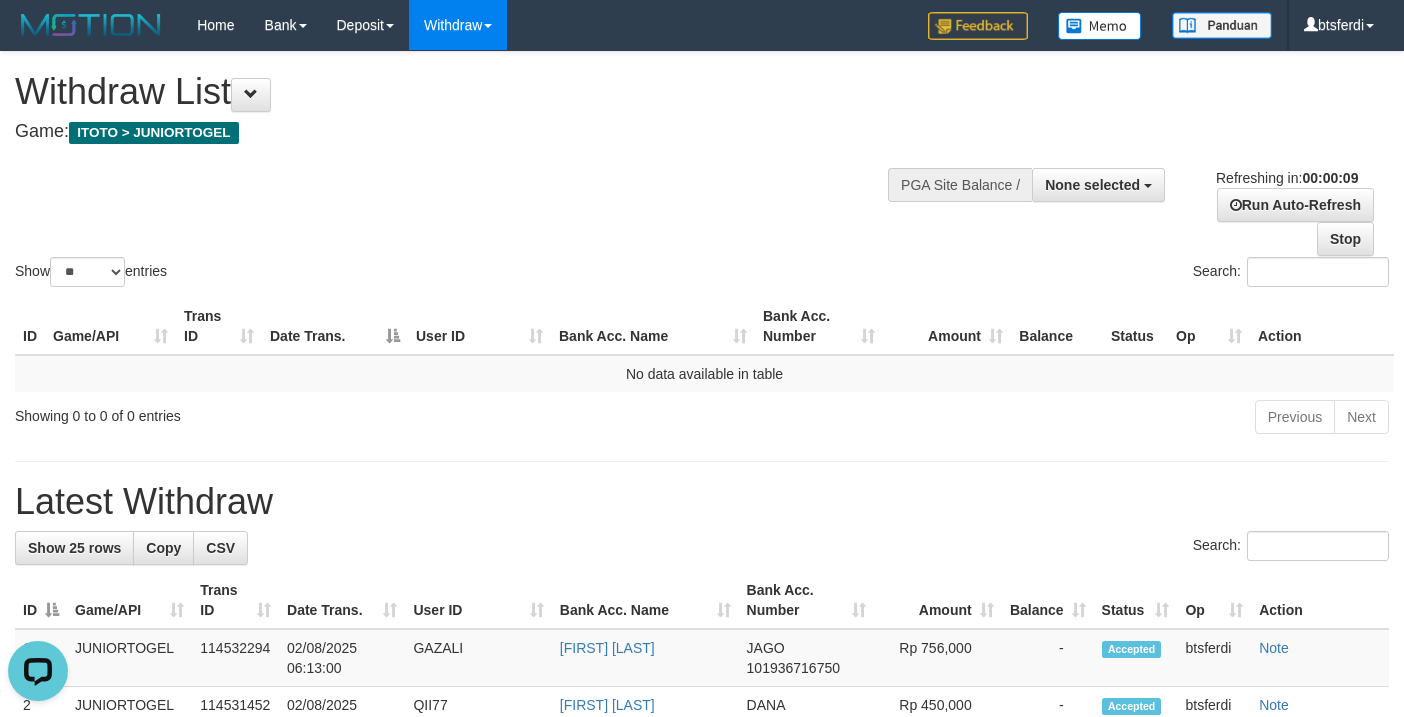 scroll, scrollTop: 0, scrollLeft: 0, axis: both 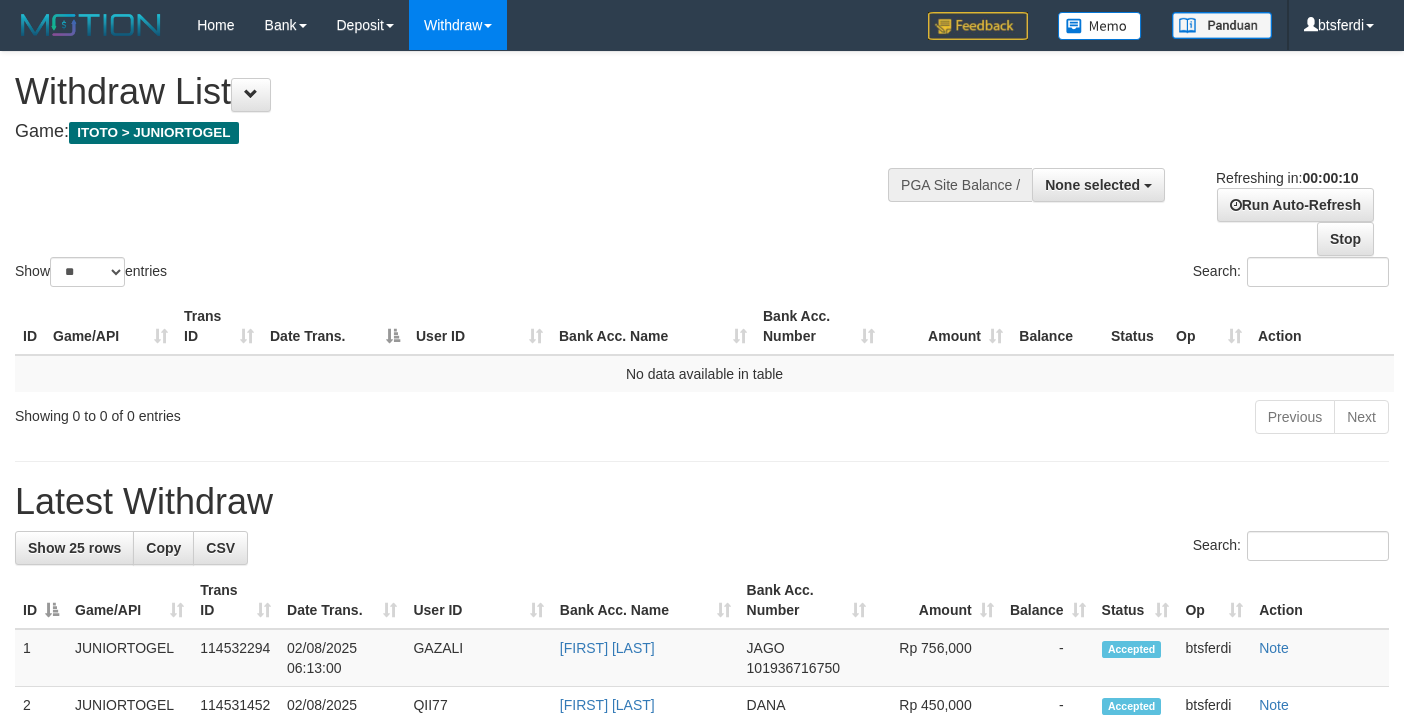 select 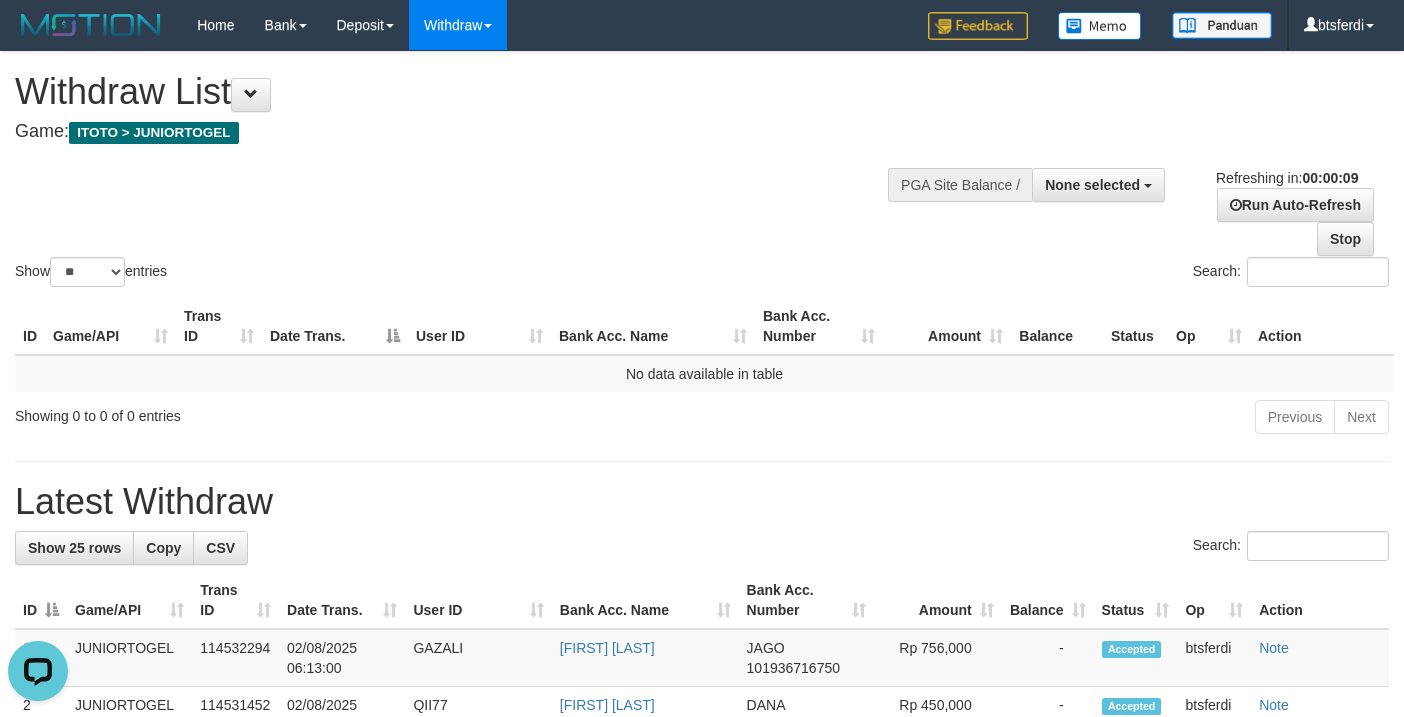 scroll, scrollTop: 0, scrollLeft: 0, axis: both 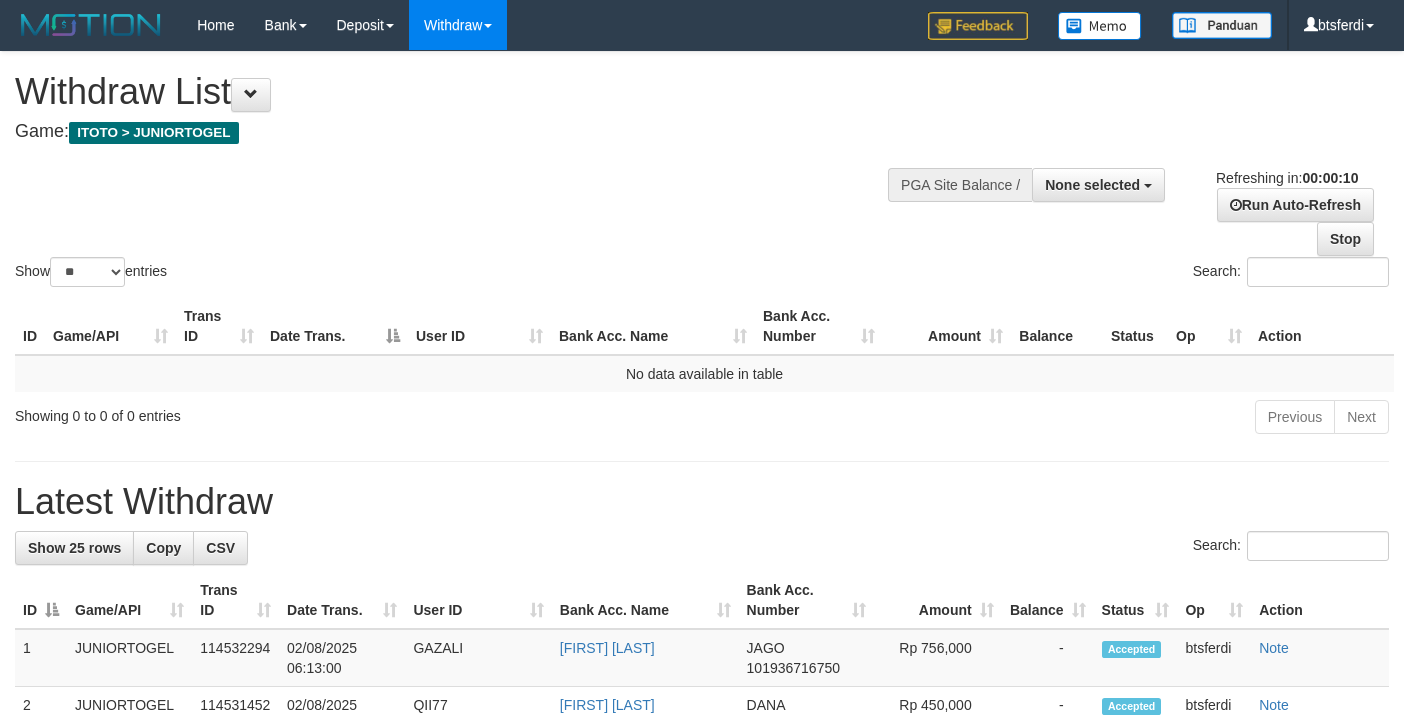 select 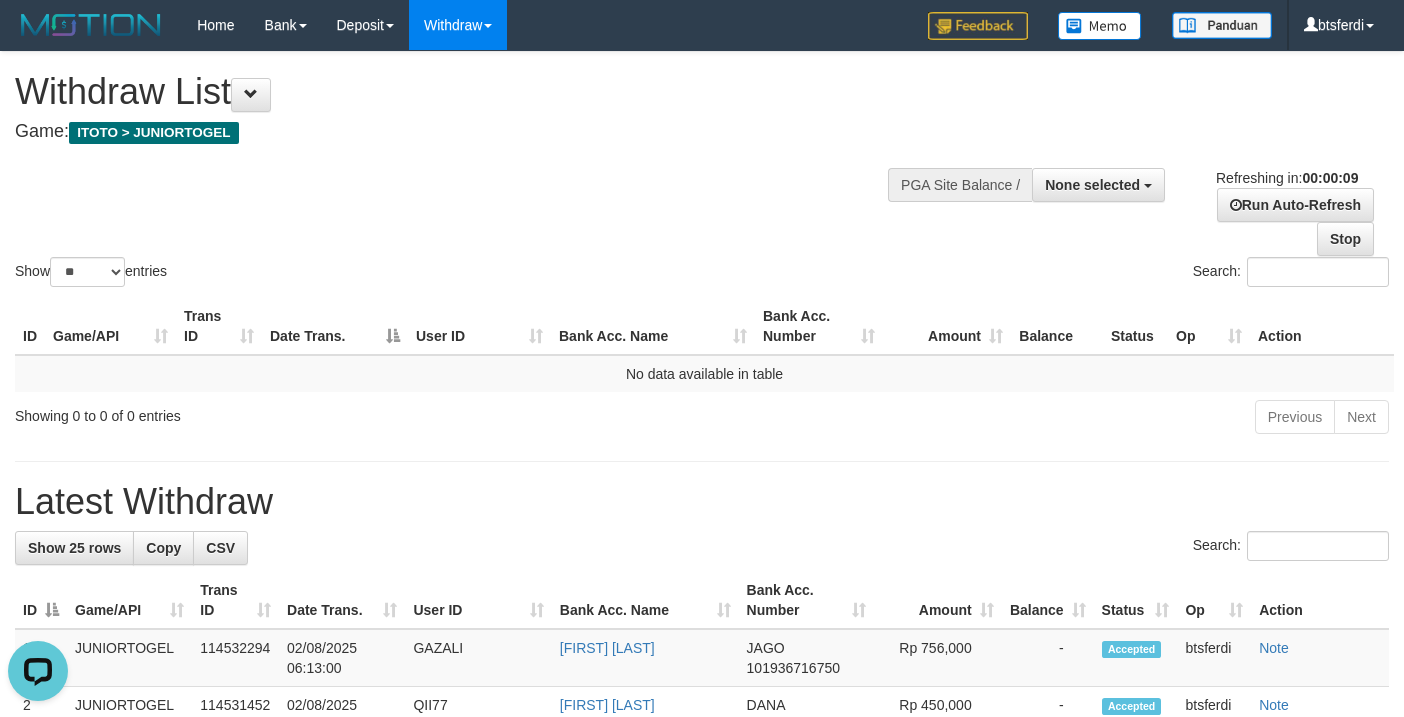 scroll, scrollTop: 0, scrollLeft: 0, axis: both 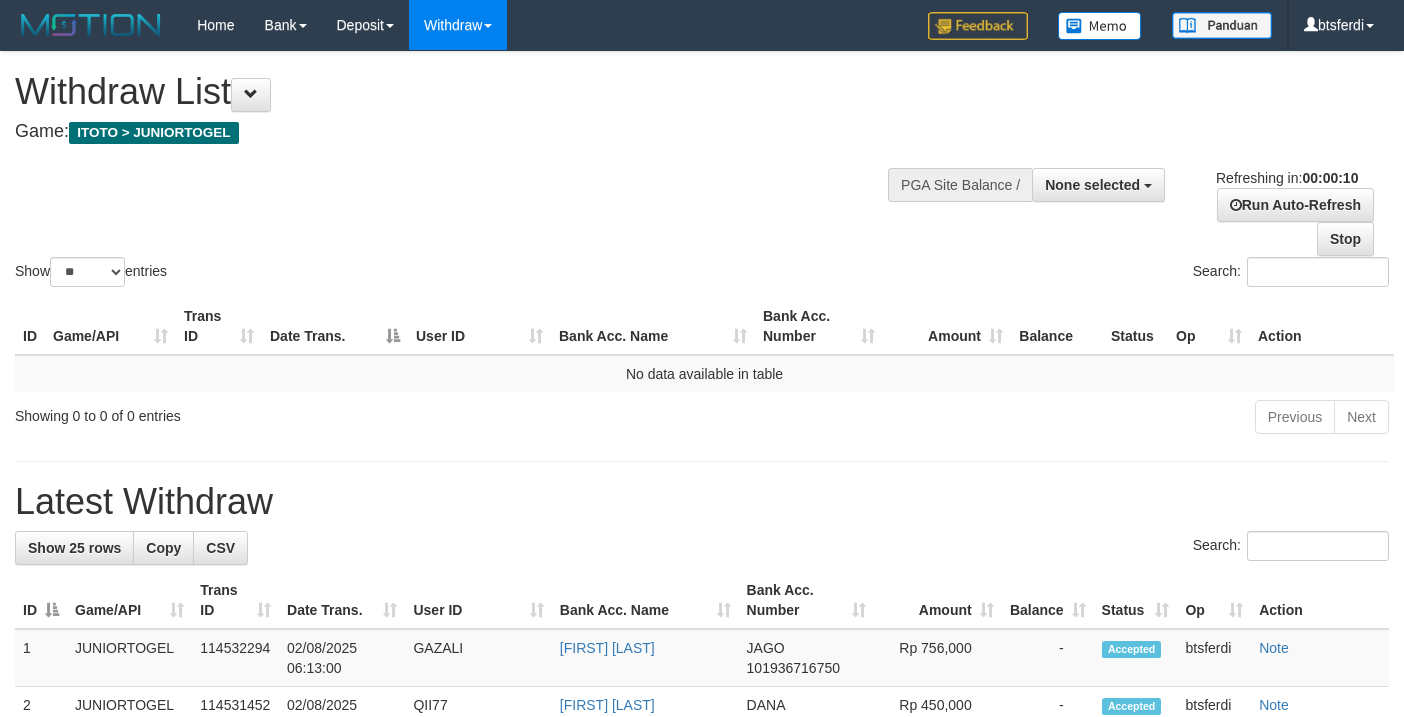 select 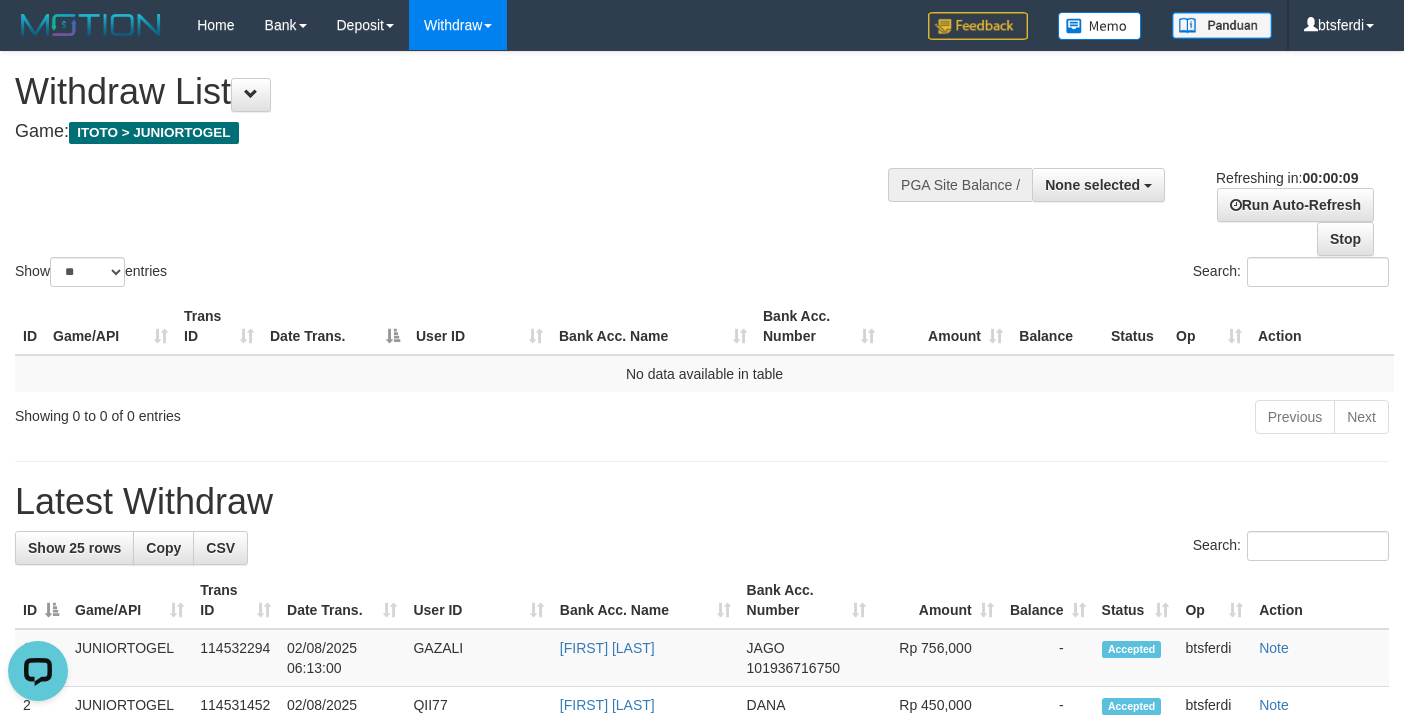 scroll, scrollTop: 0, scrollLeft: 0, axis: both 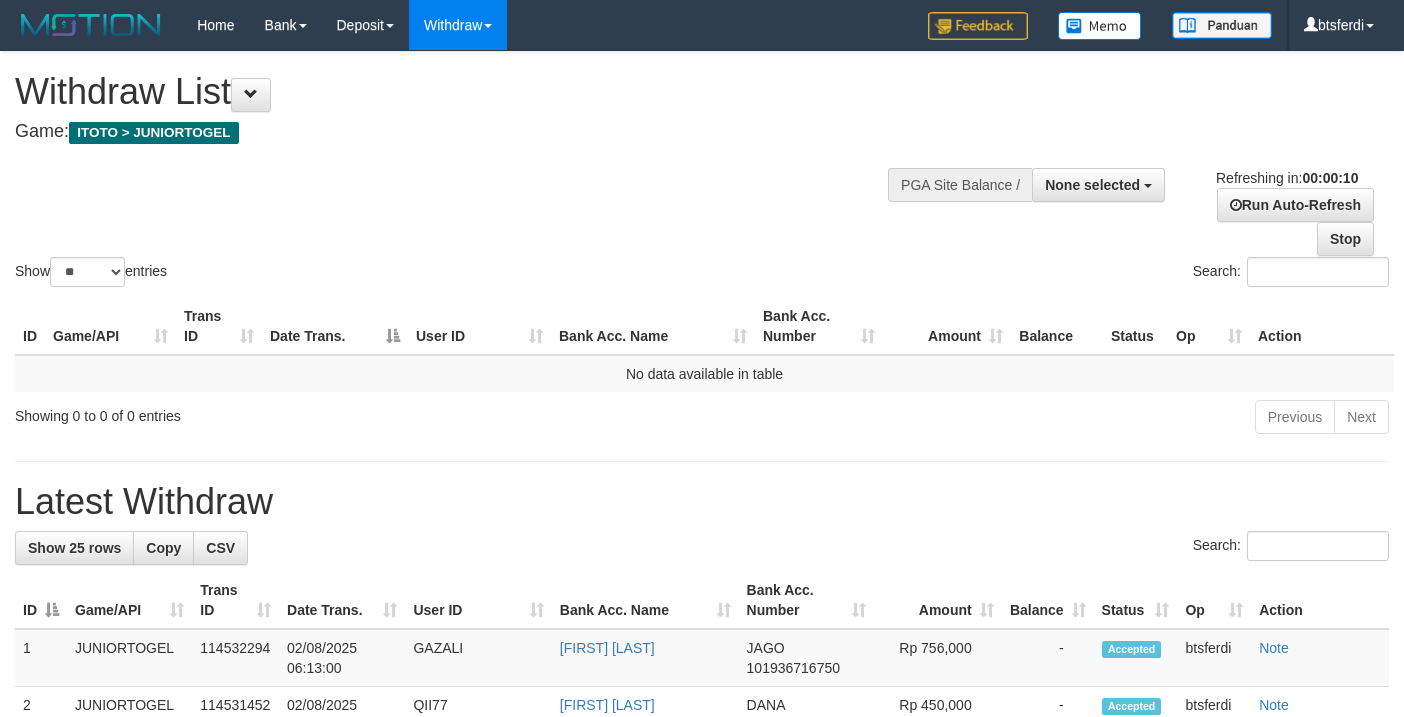 select 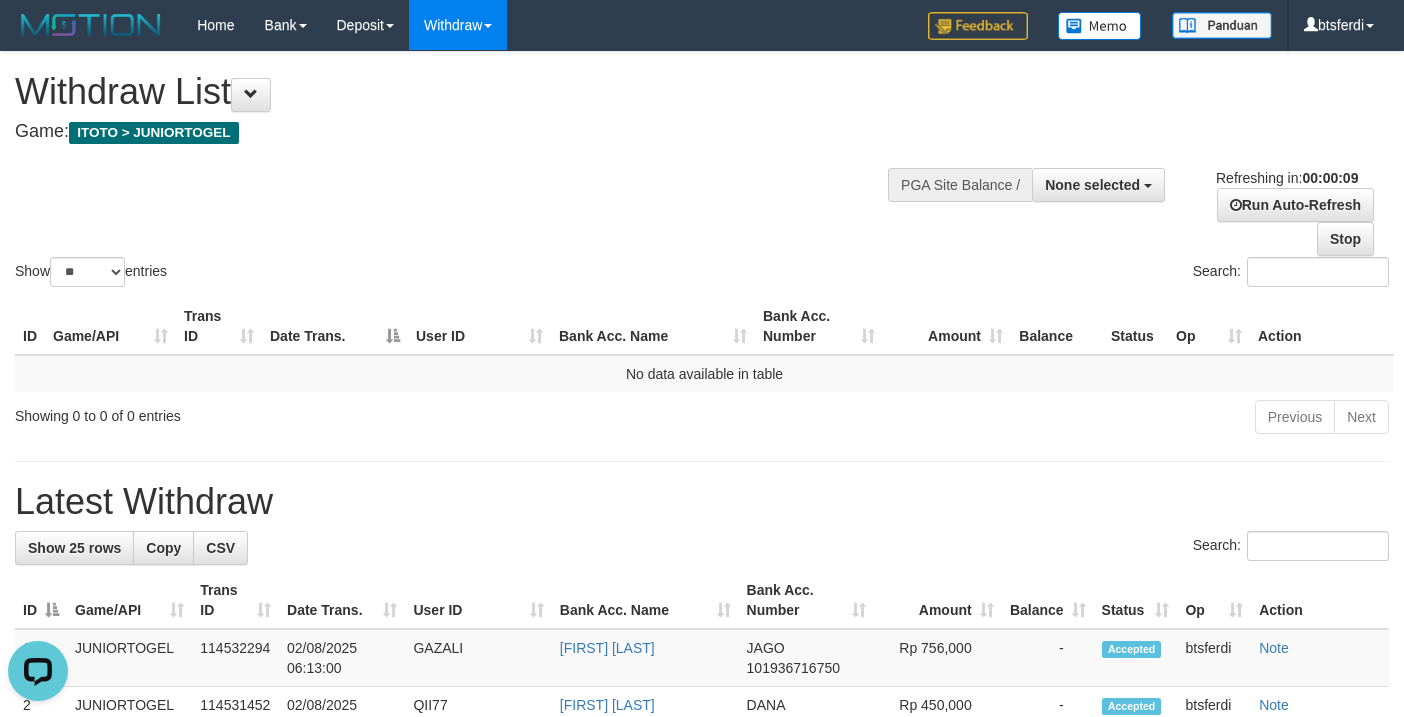 scroll, scrollTop: 0, scrollLeft: 0, axis: both 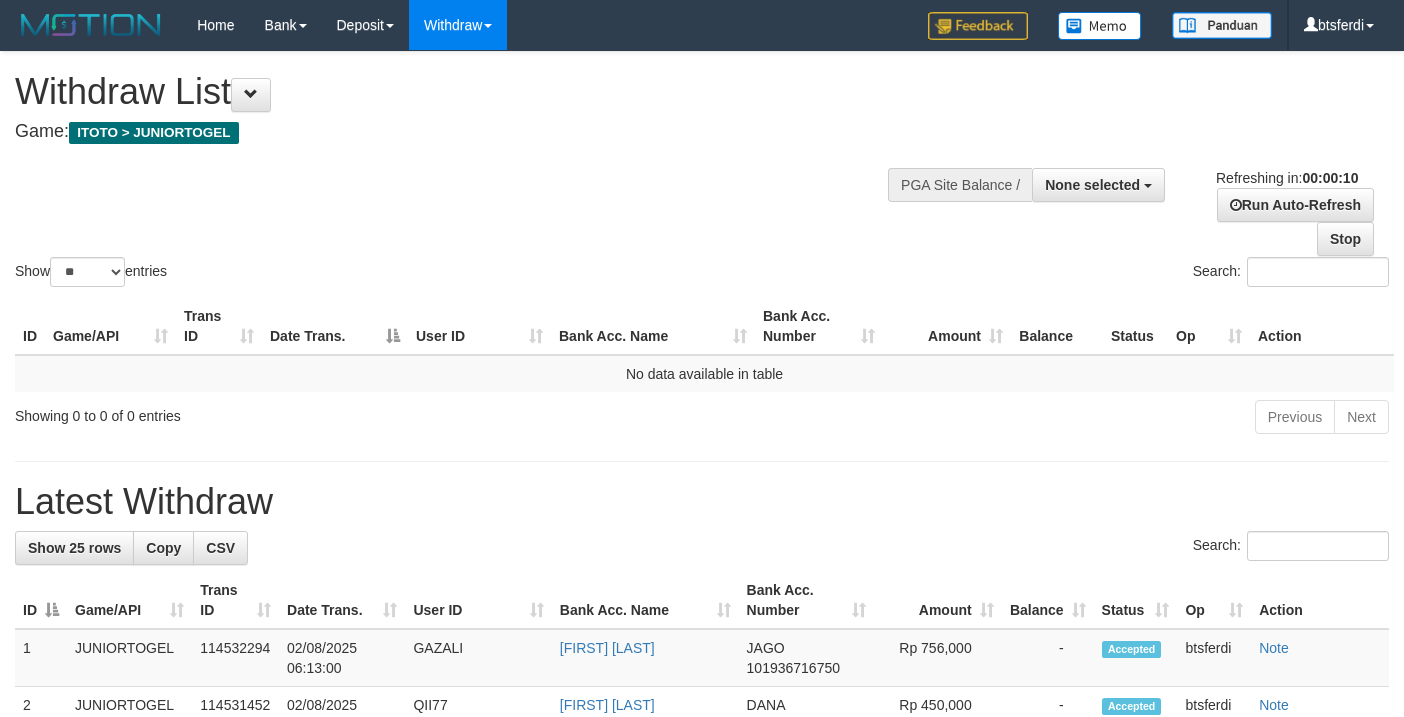 select 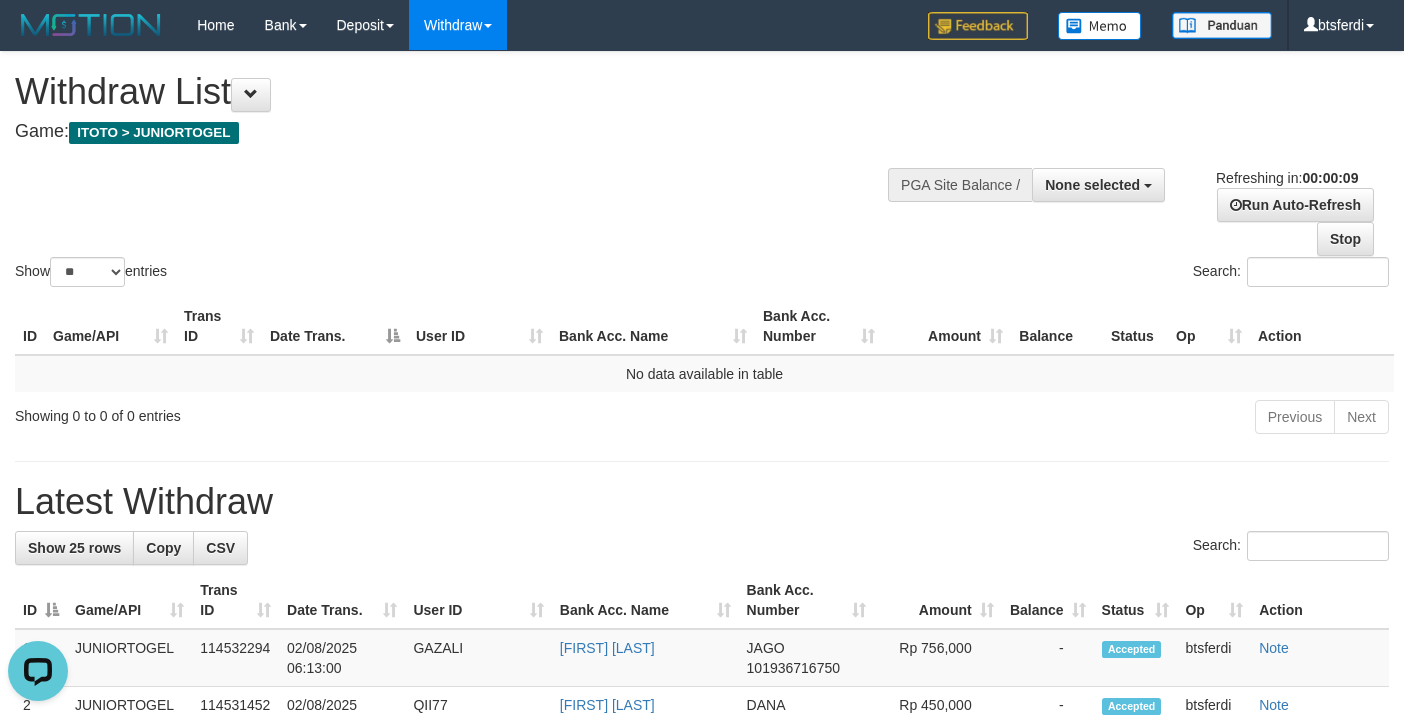 scroll, scrollTop: 0, scrollLeft: 0, axis: both 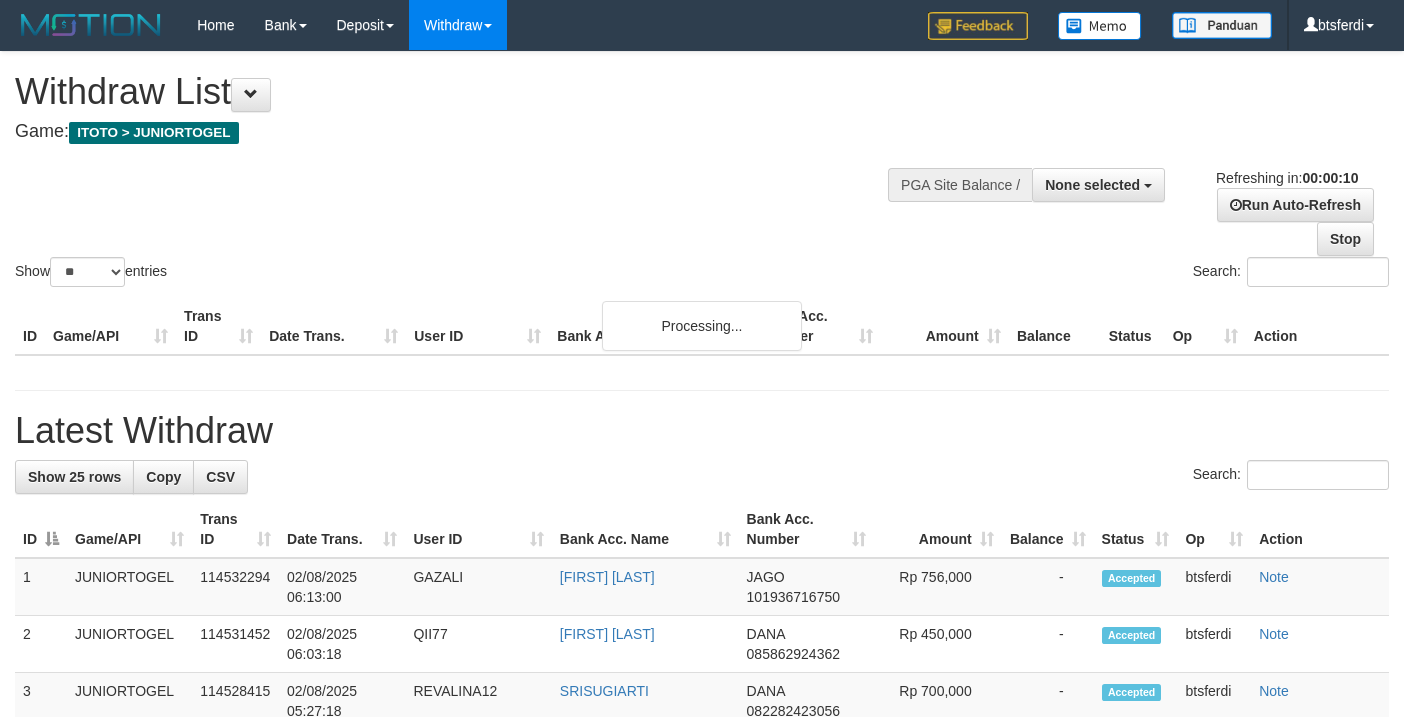select 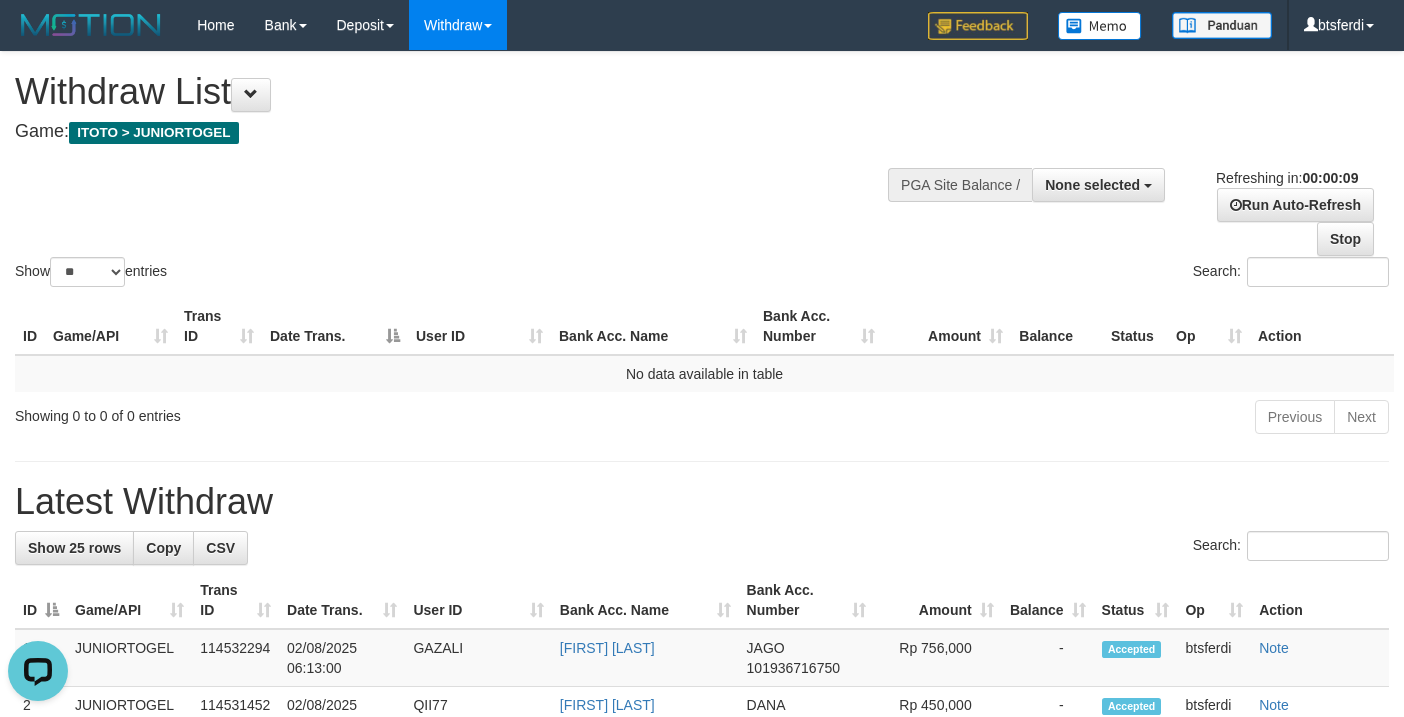 scroll, scrollTop: 0, scrollLeft: 0, axis: both 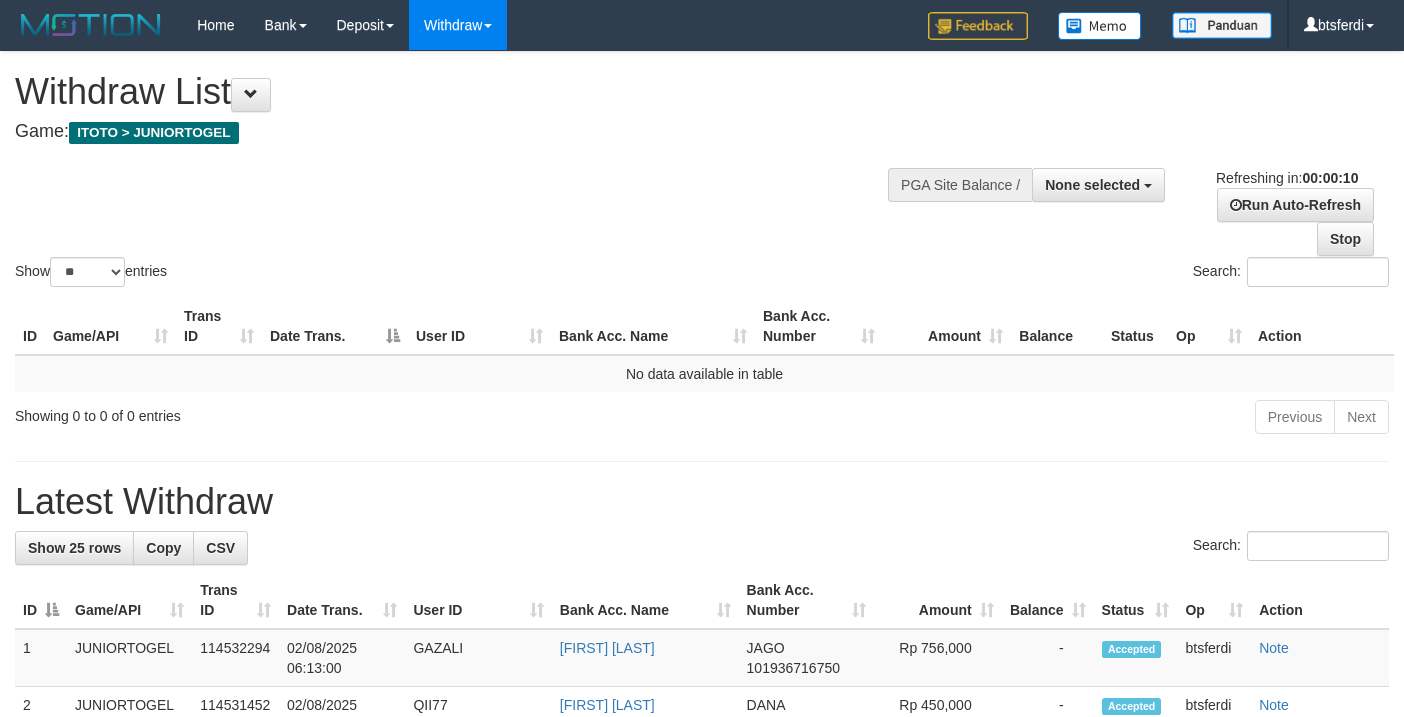 select 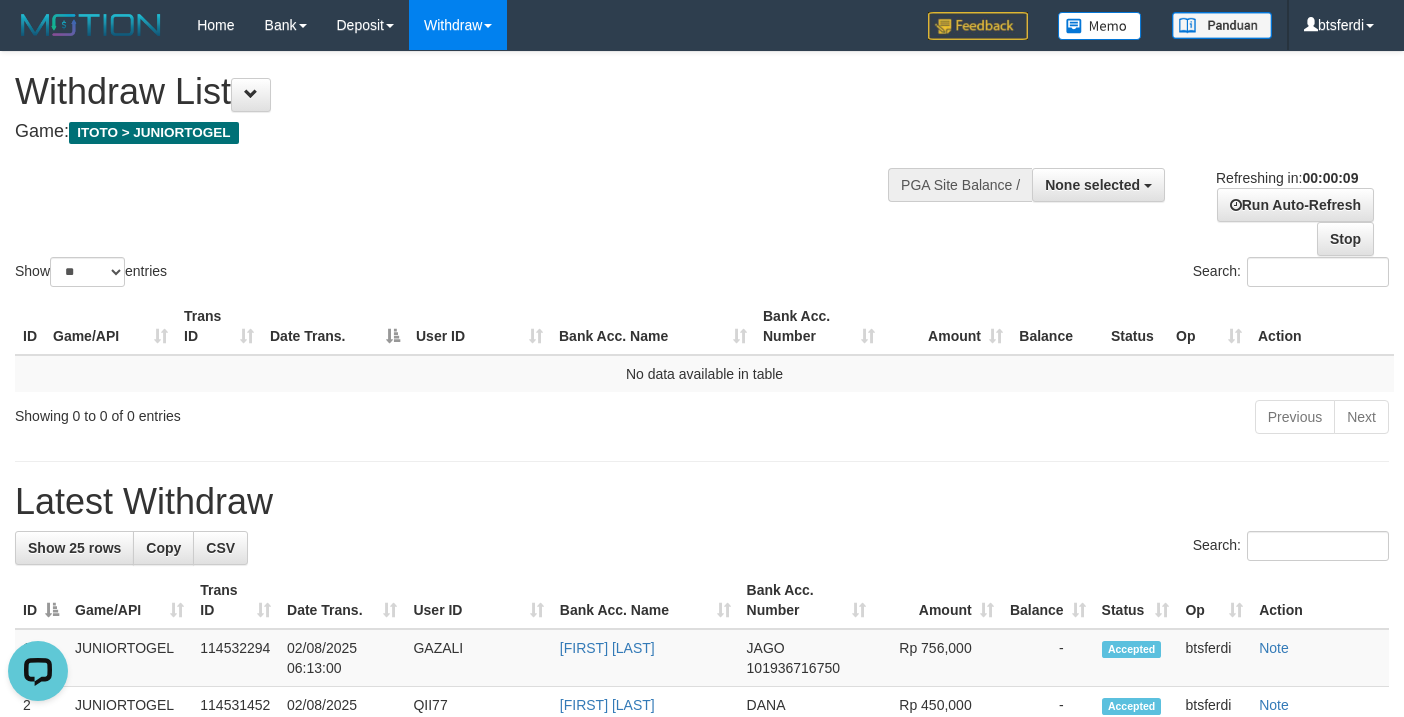 scroll, scrollTop: 0, scrollLeft: 0, axis: both 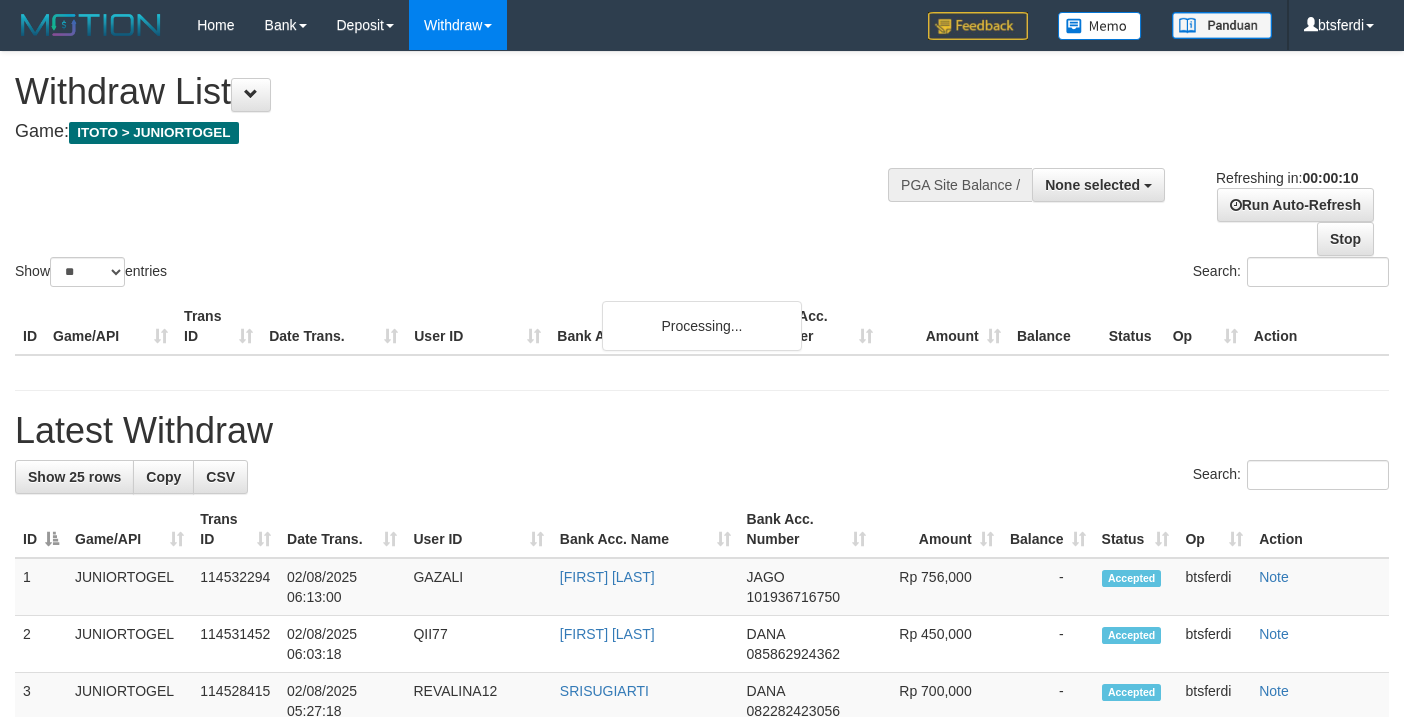 select 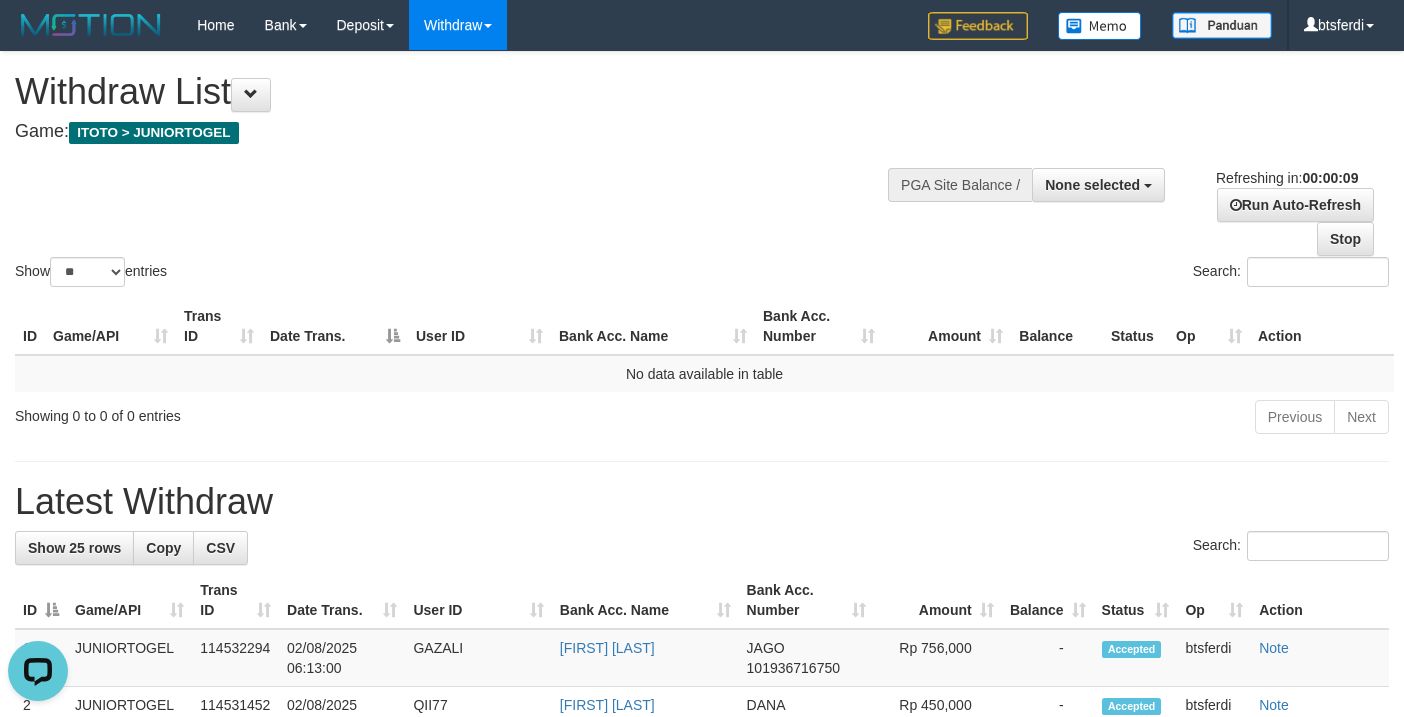 scroll, scrollTop: 0, scrollLeft: 0, axis: both 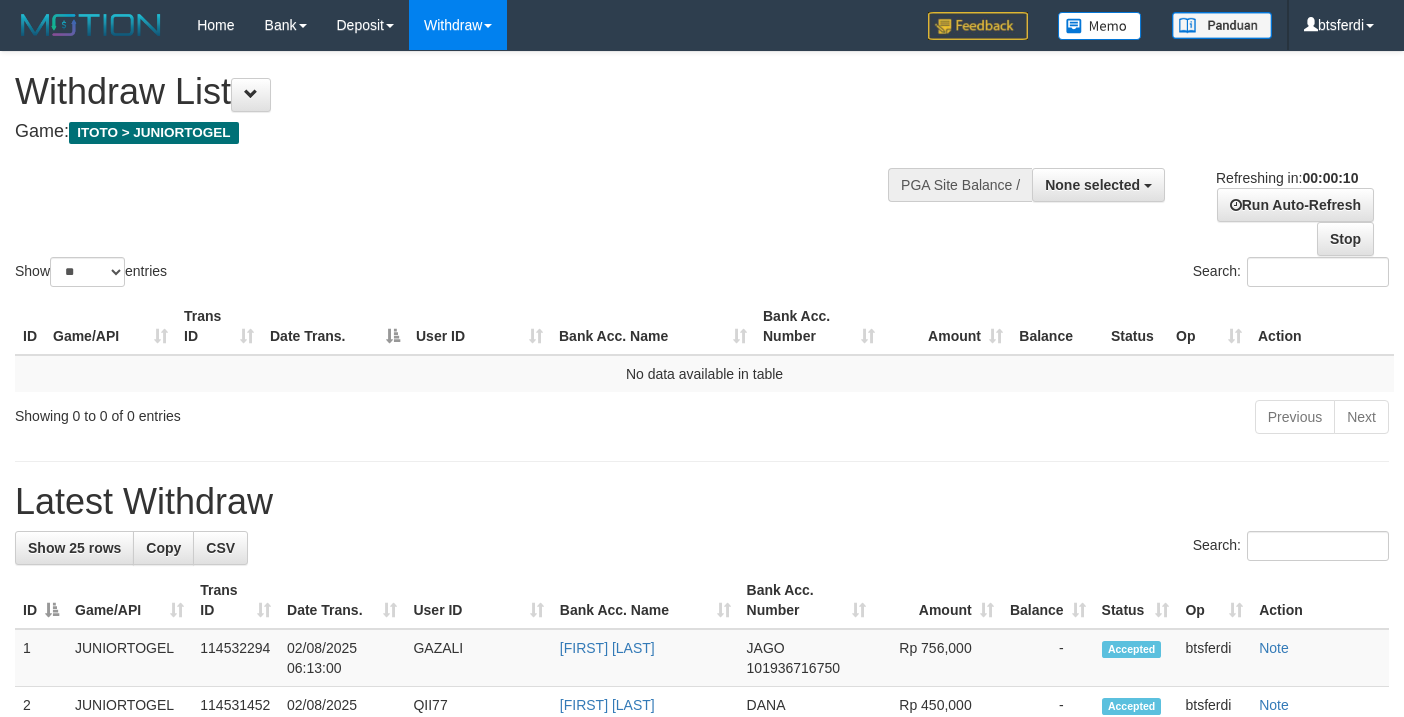 select 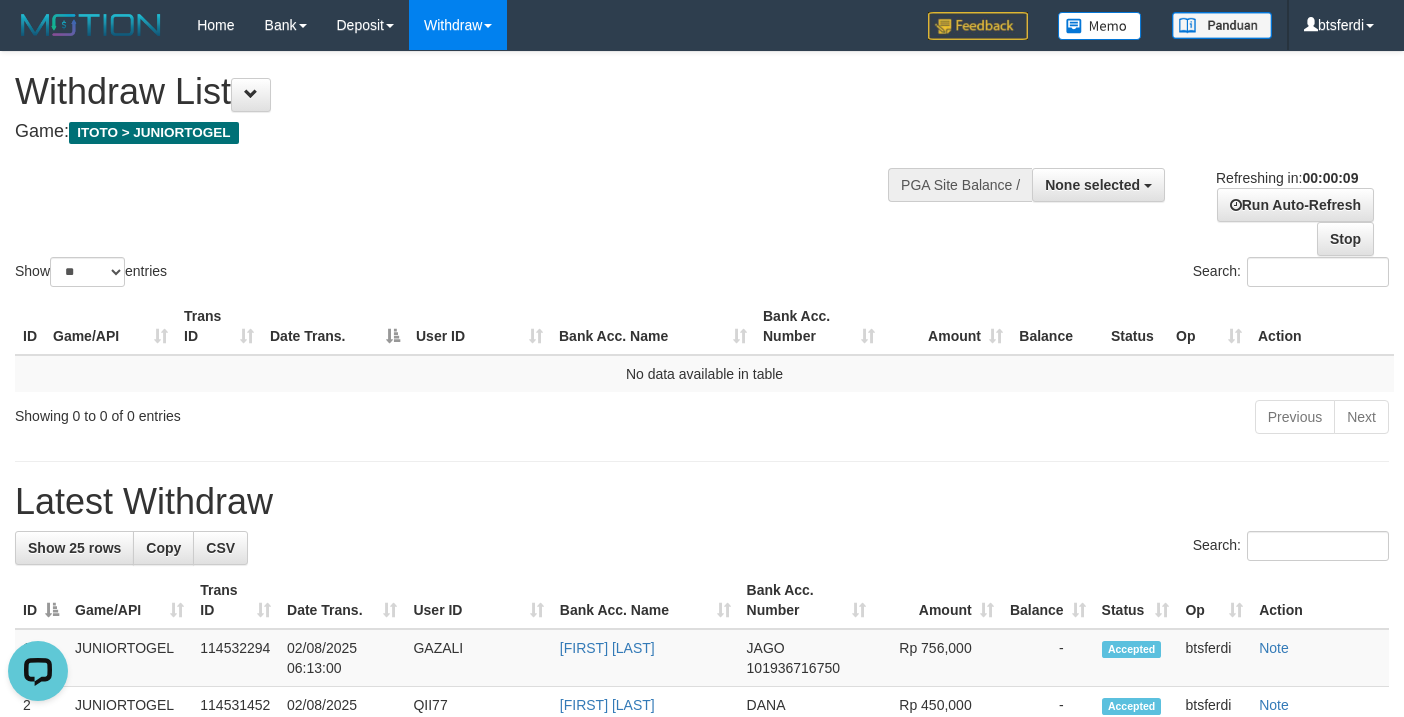 scroll, scrollTop: 0, scrollLeft: 0, axis: both 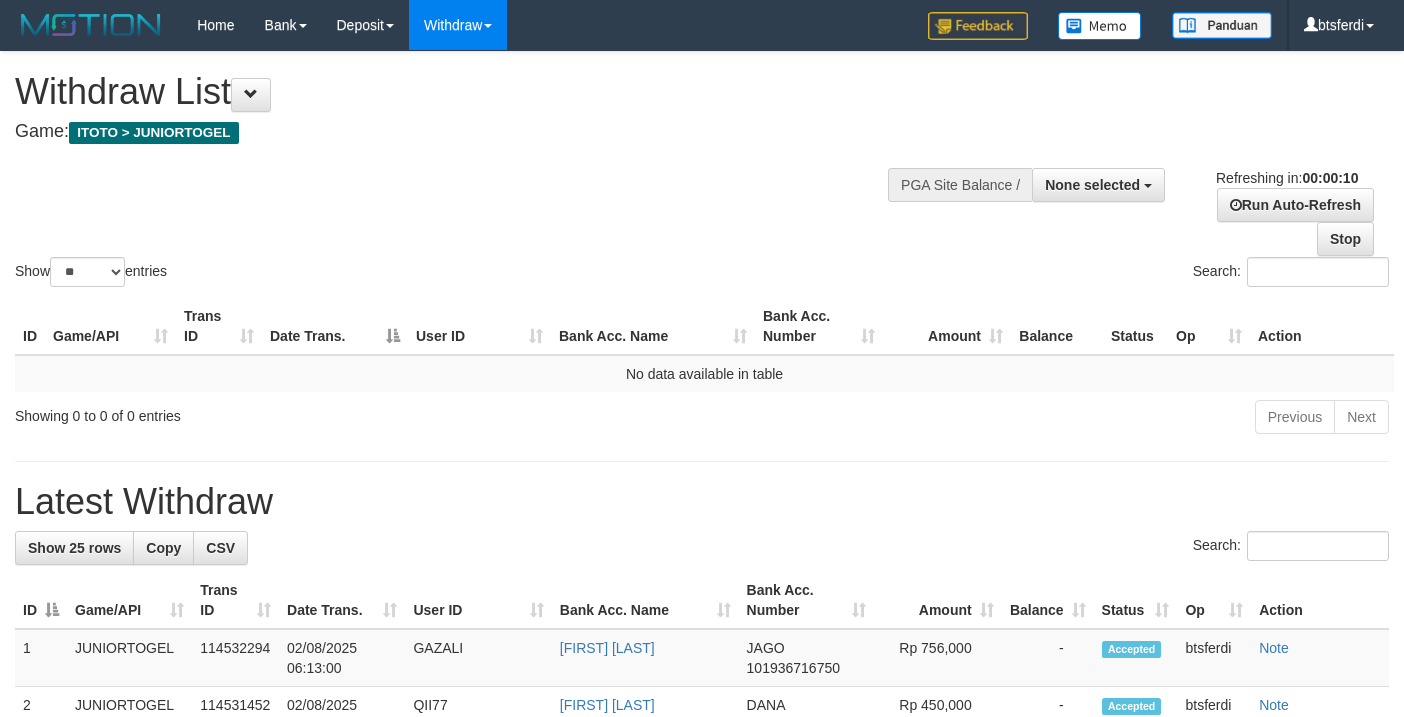 select 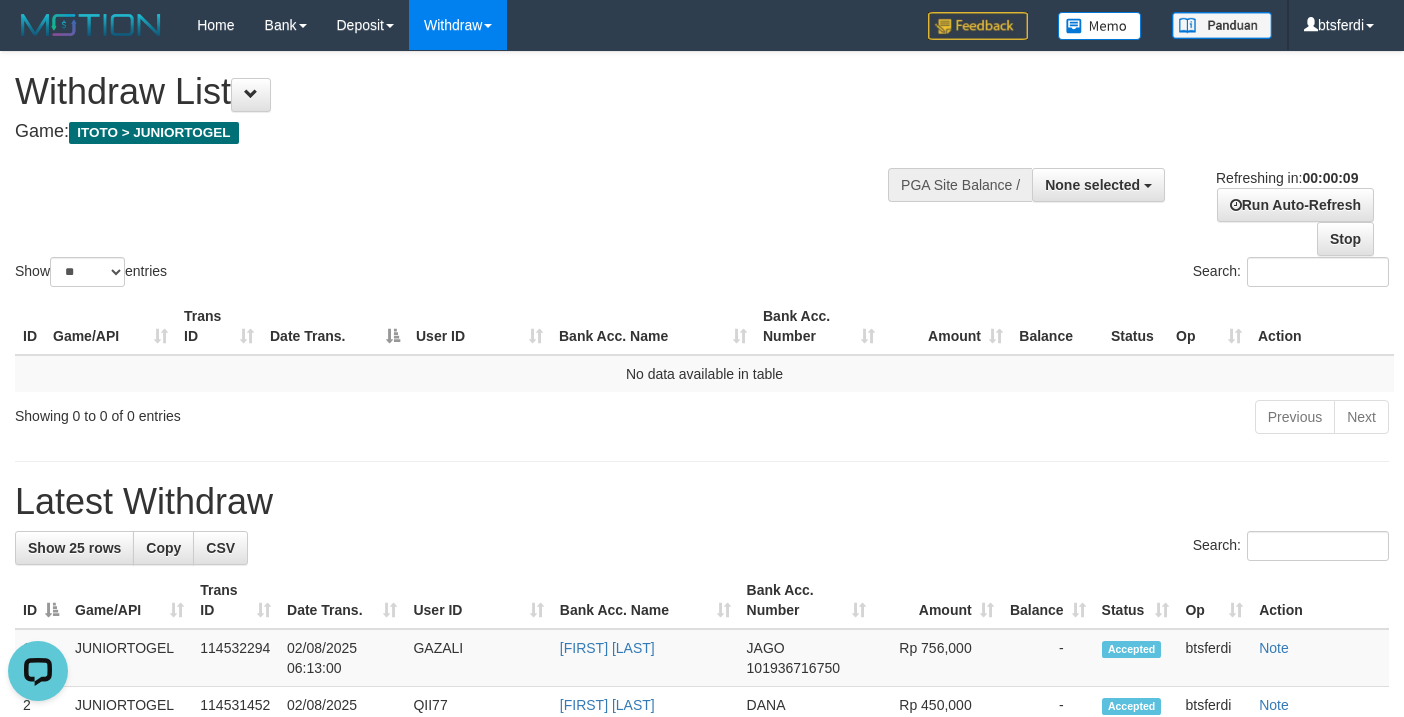 scroll, scrollTop: 0, scrollLeft: 0, axis: both 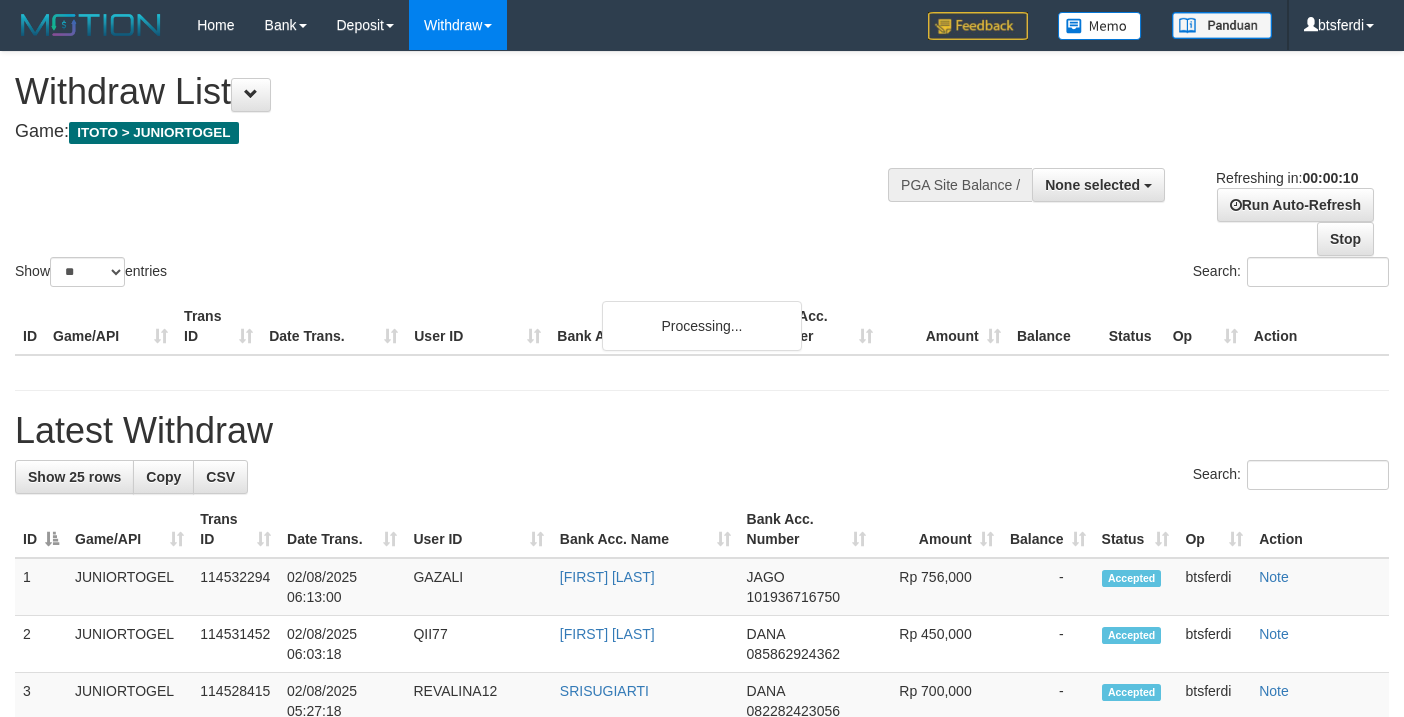 select 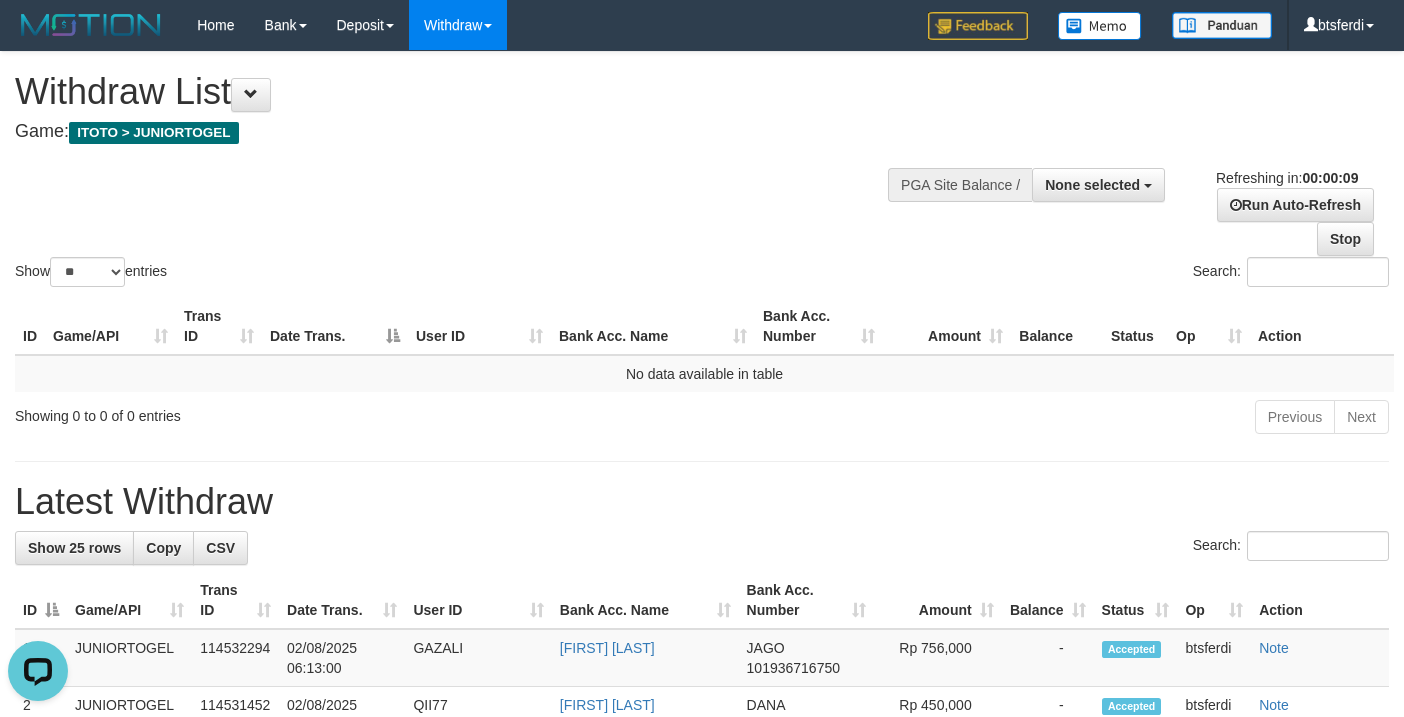 scroll, scrollTop: 0, scrollLeft: 0, axis: both 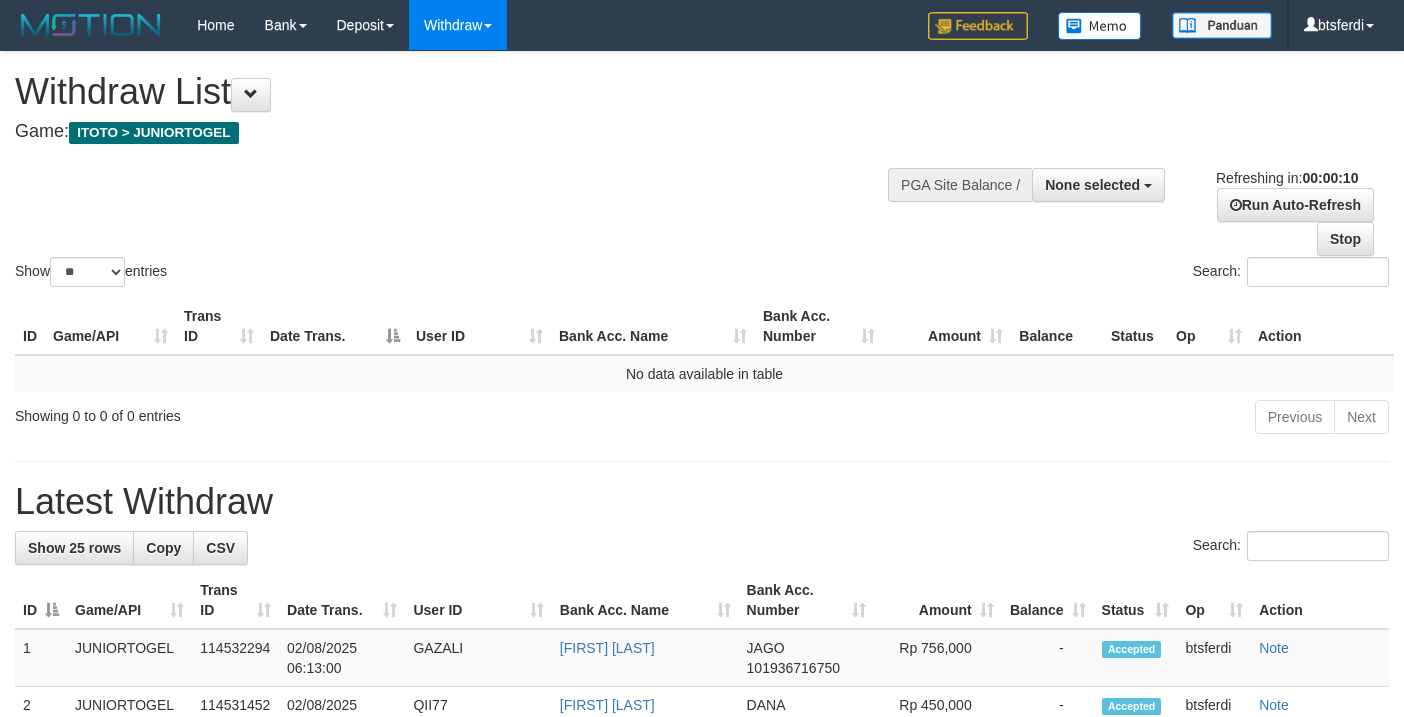 select 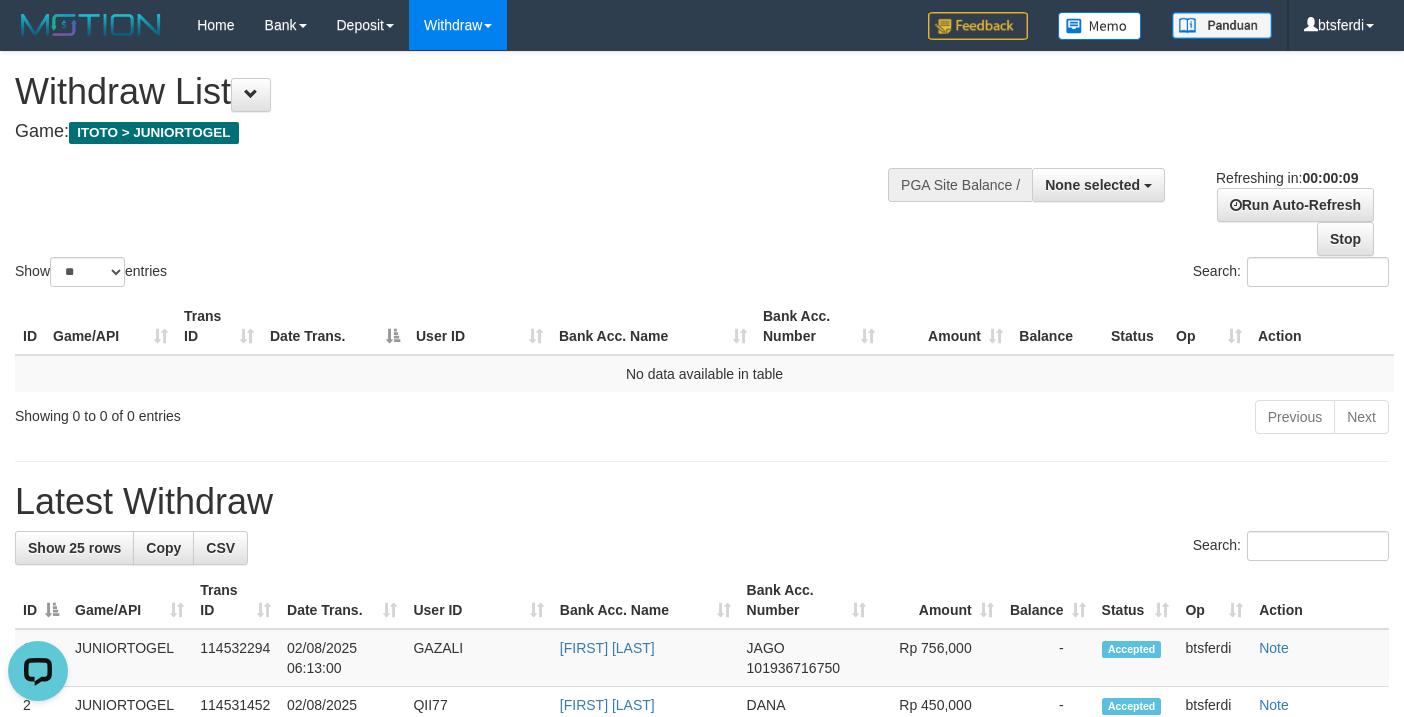 scroll, scrollTop: 0, scrollLeft: 0, axis: both 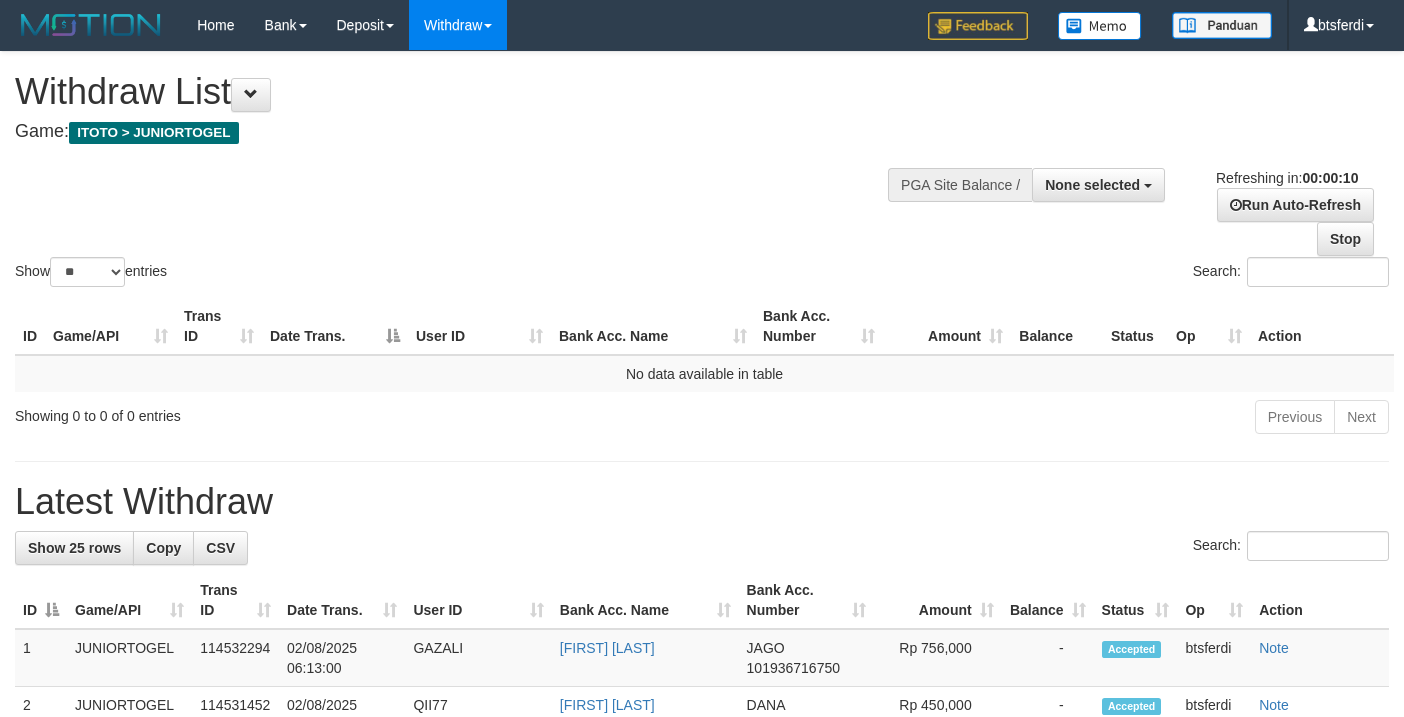 select 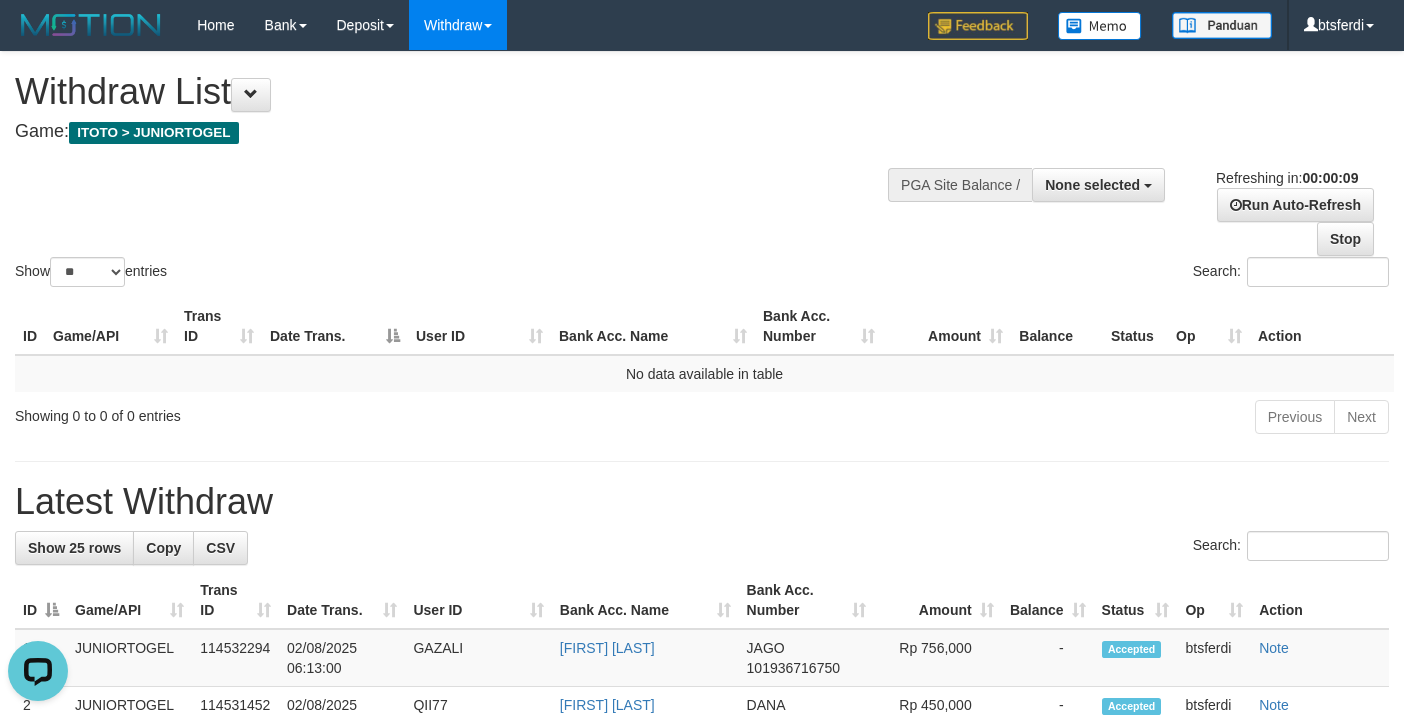 scroll, scrollTop: 0, scrollLeft: 0, axis: both 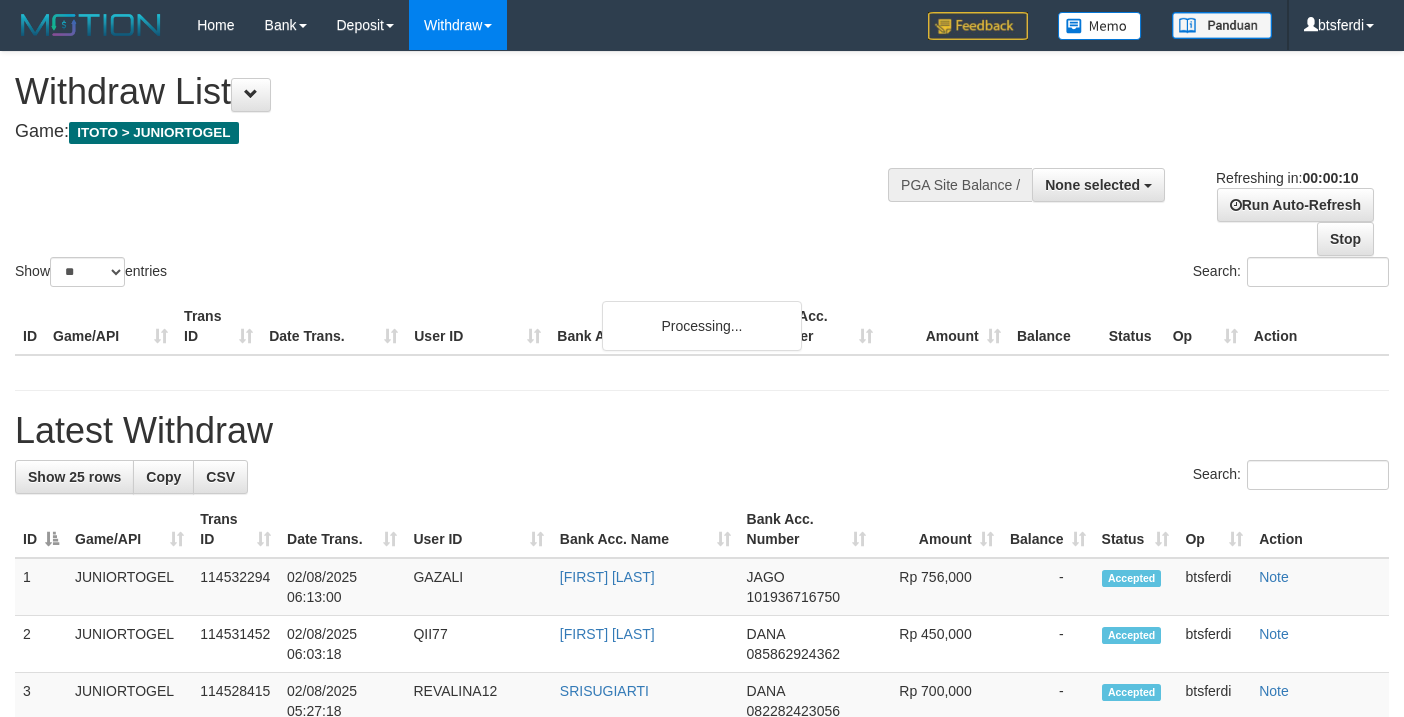 select 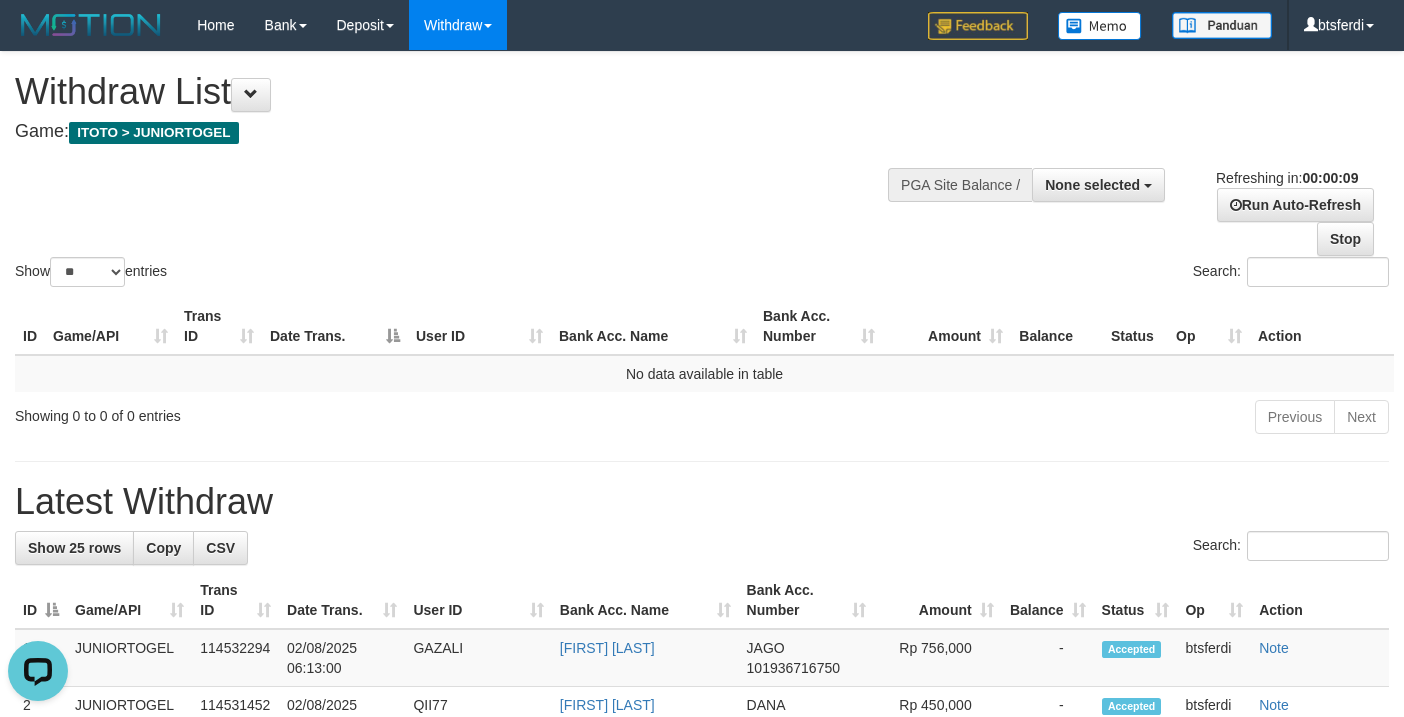 scroll, scrollTop: 0, scrollLeft: 0, axis: both 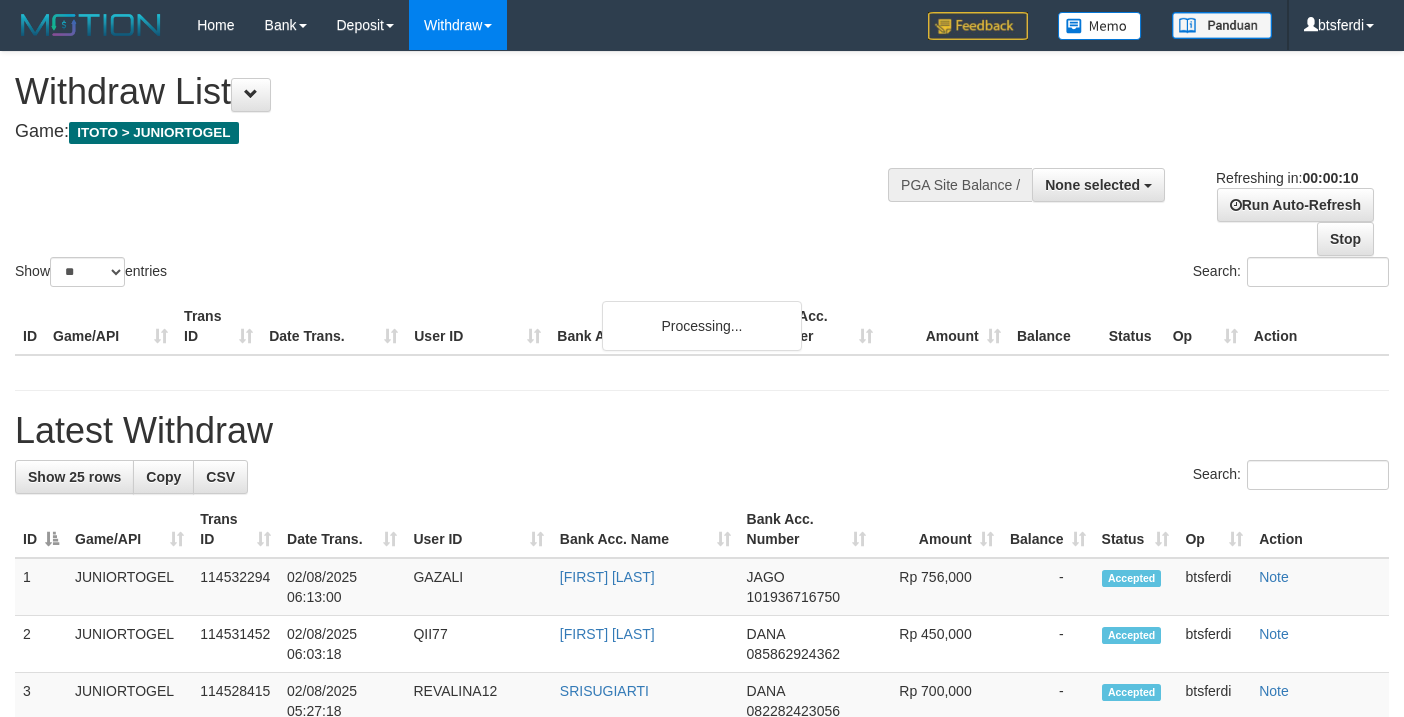 select 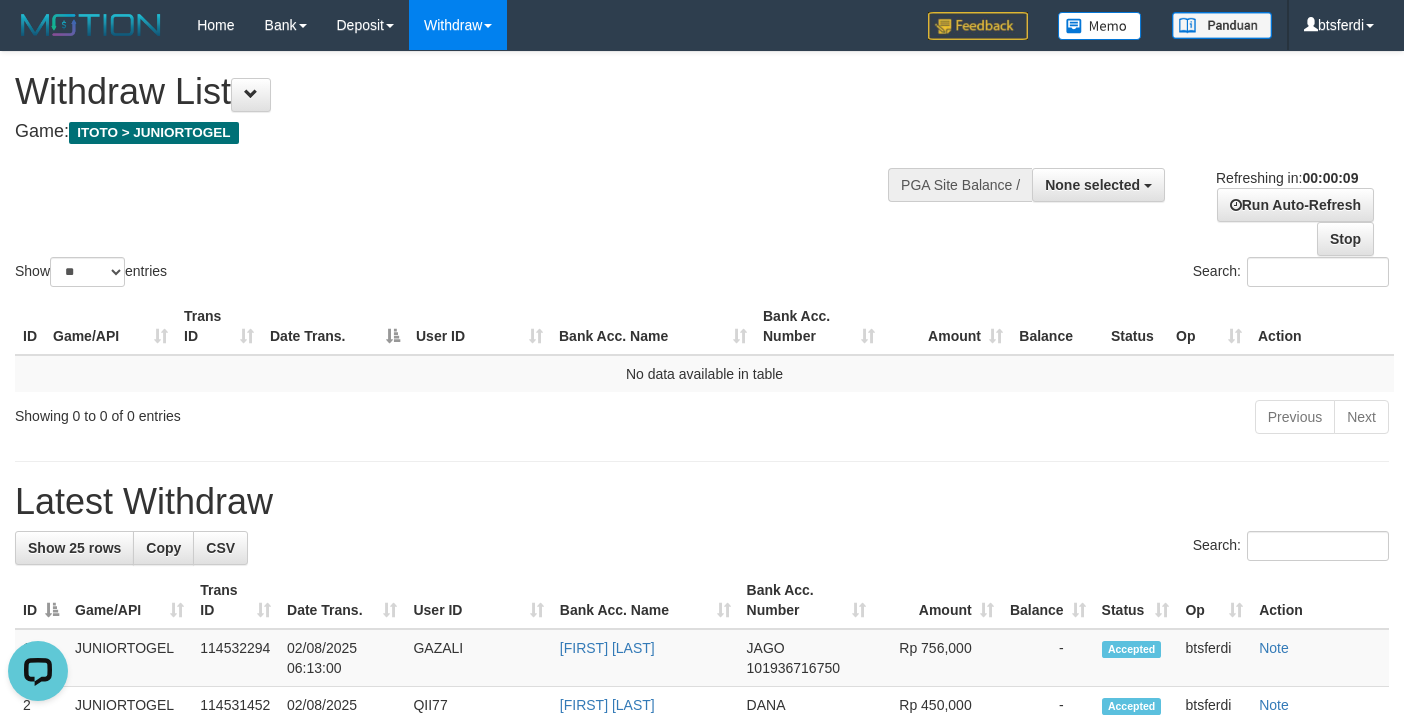 scroll, scrollTop: 0, scrollLeft: 0, axis: both 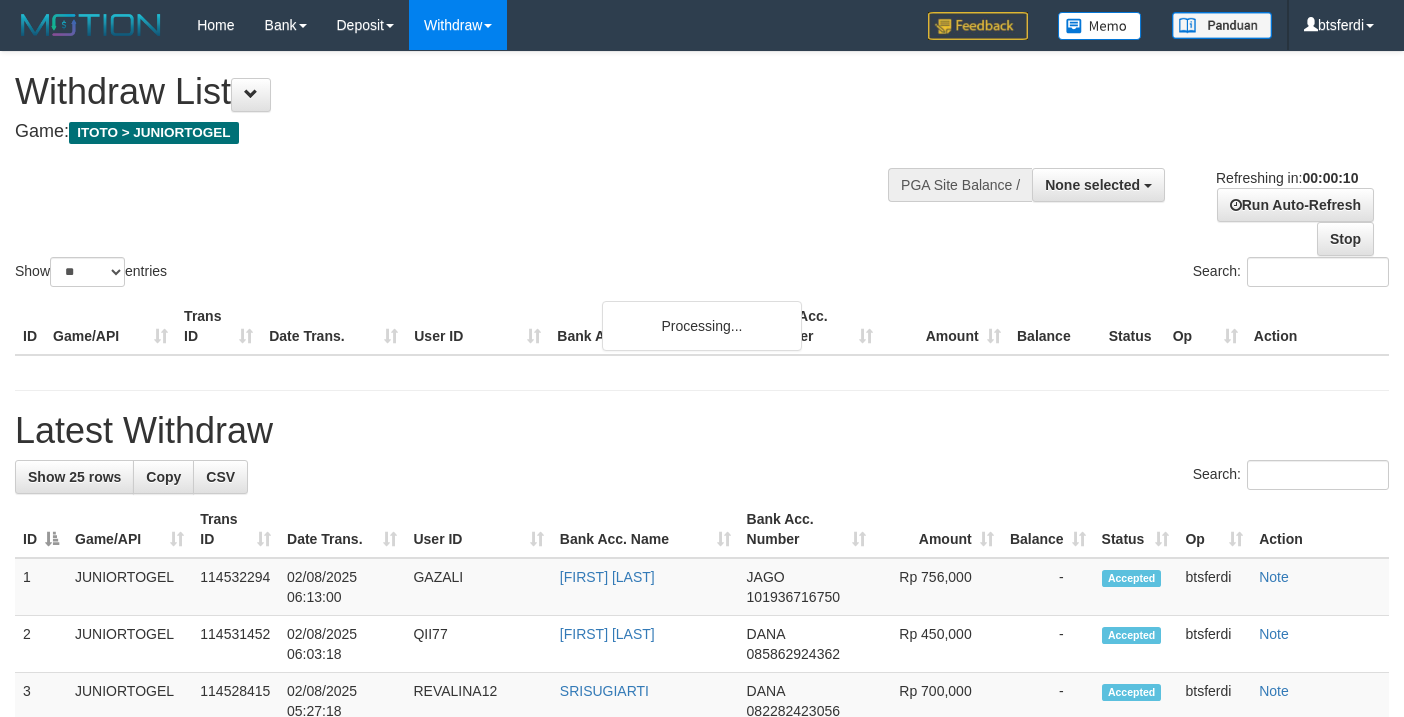 select 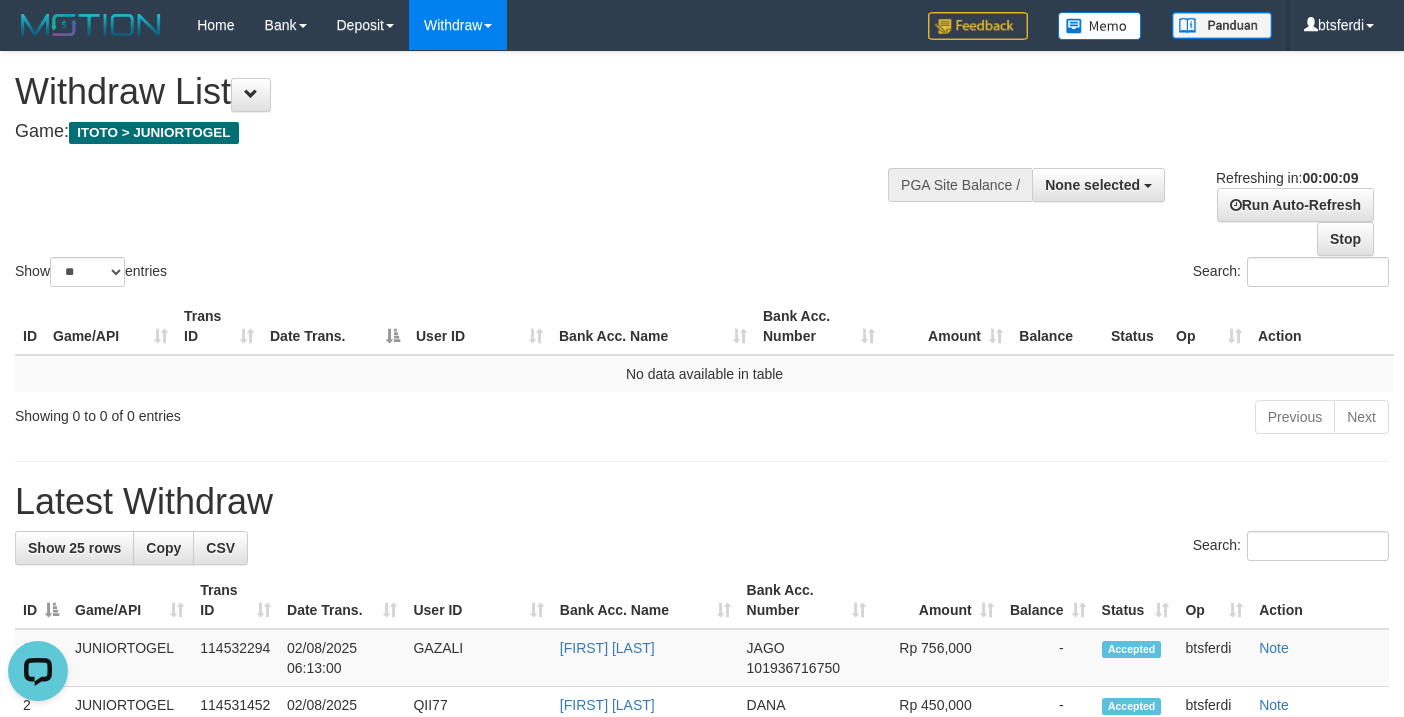 scroll, scrollTop: 0, scrollLeft: 0, axis: both 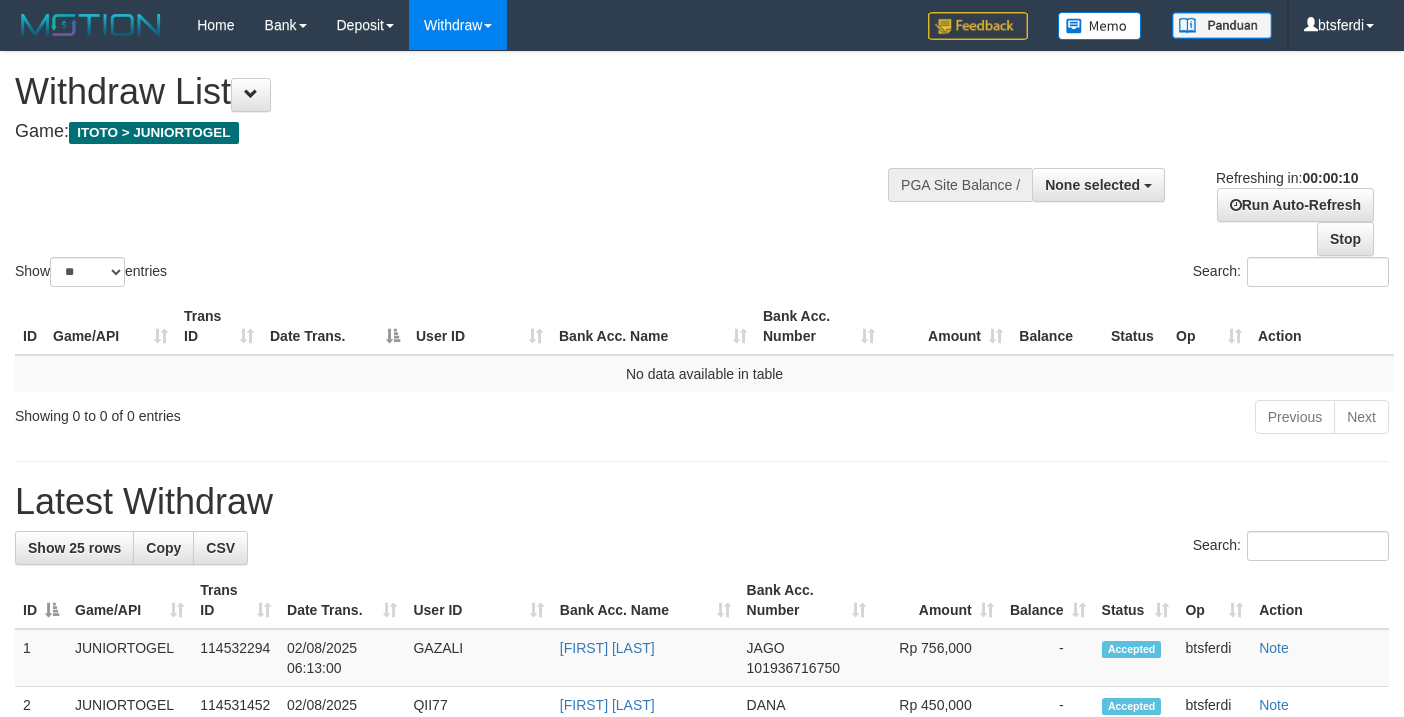 select 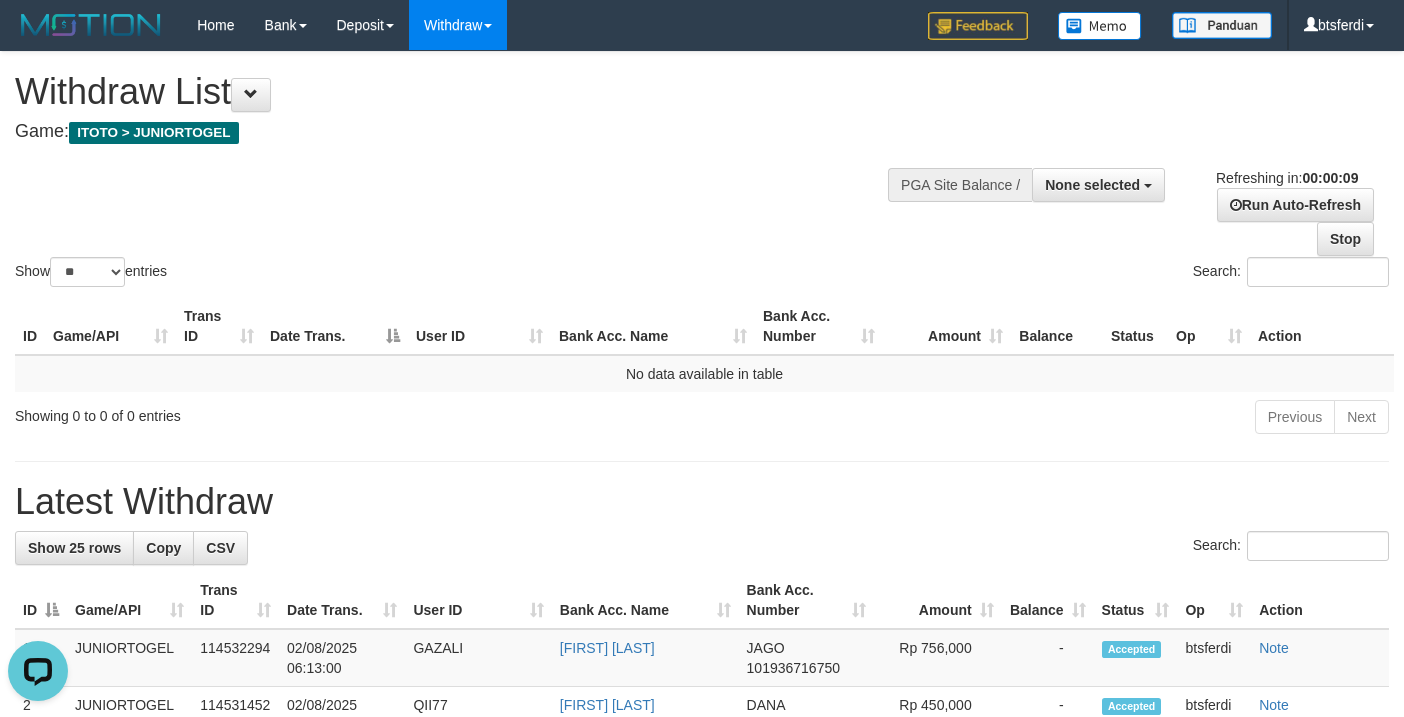 scroll, scrollTop: 0, scrollLeft: 0, axis: both 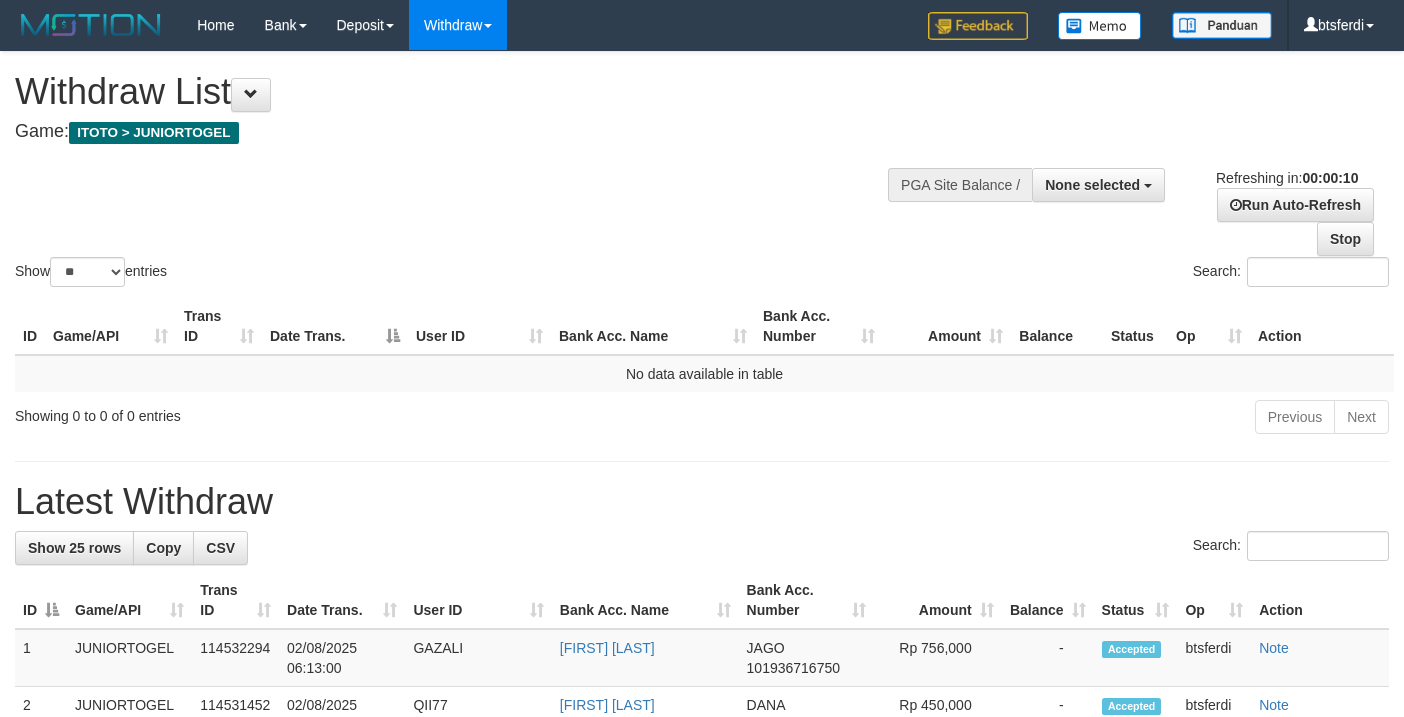 select 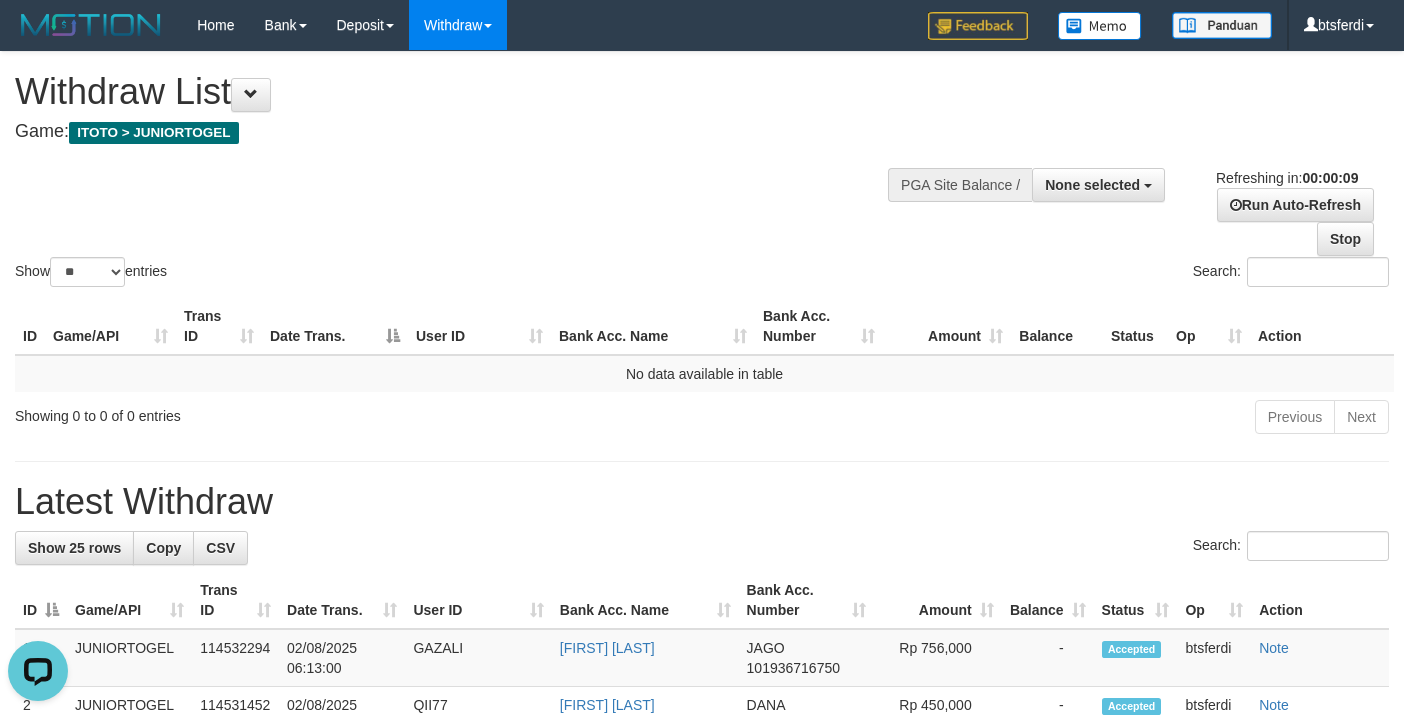 scroll, scrollTop: 0, scrollLeft: 0, axis: both 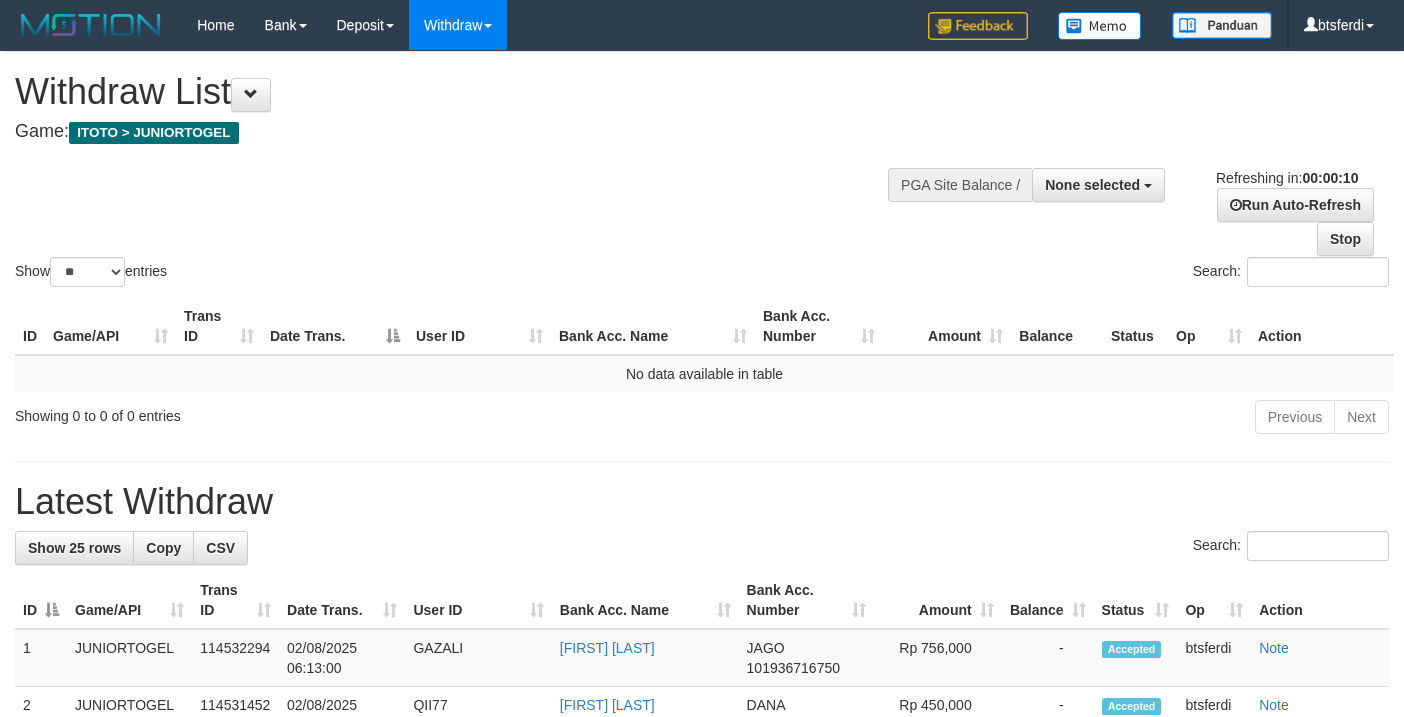 select 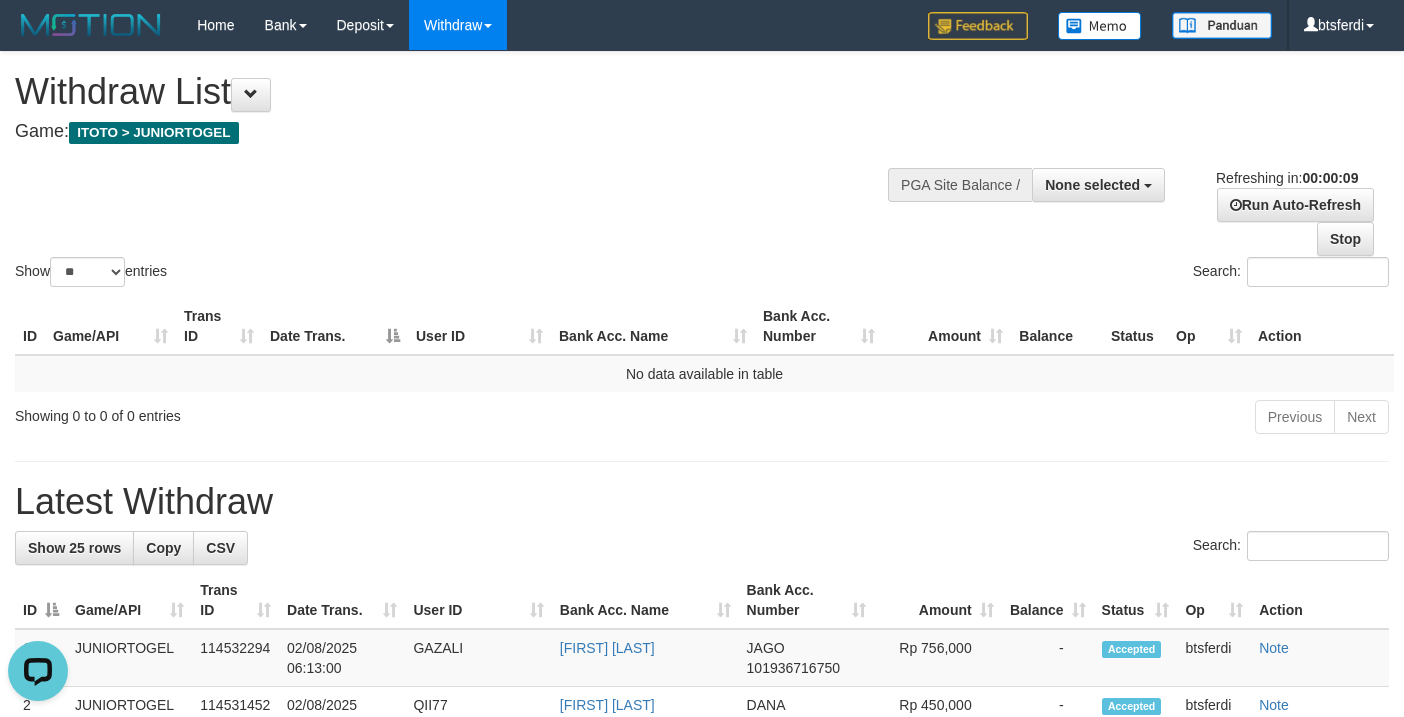 scroll, scrollTop: 0, scrollLeft: 0, axis: both 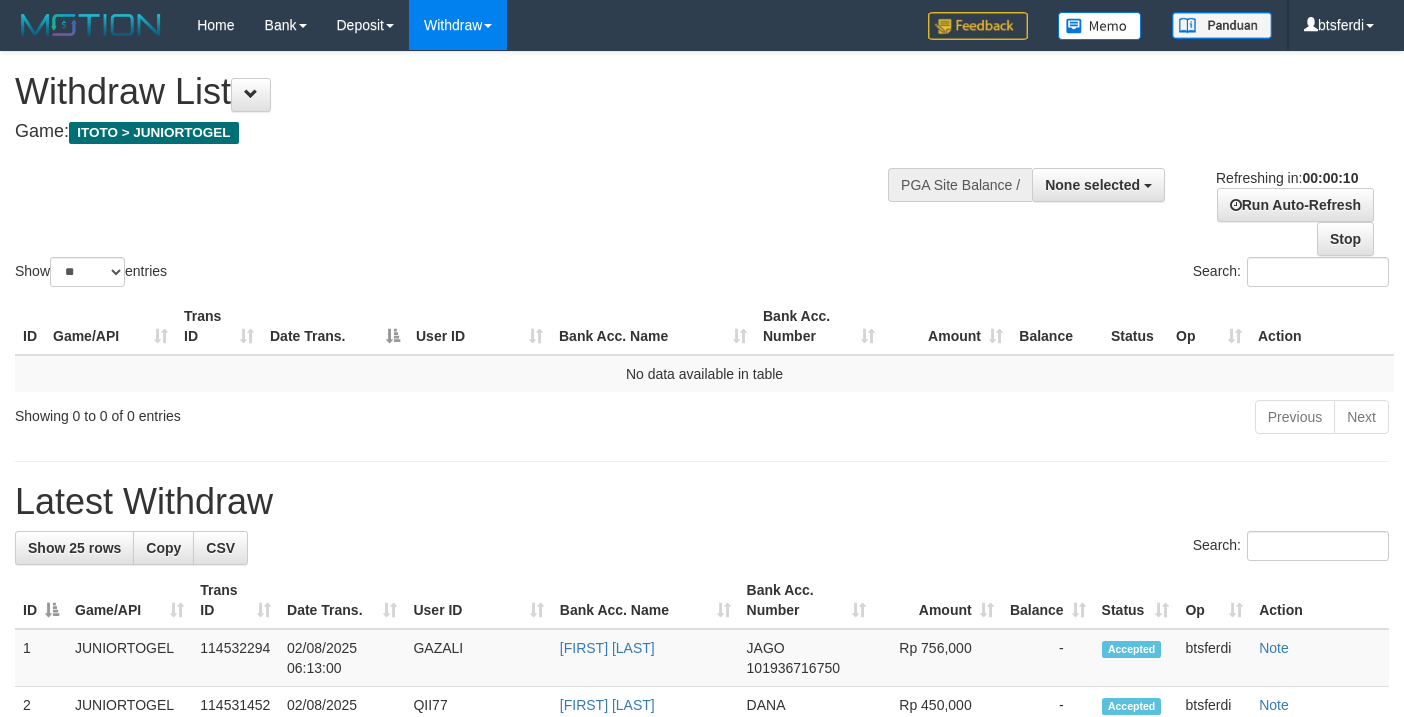 select 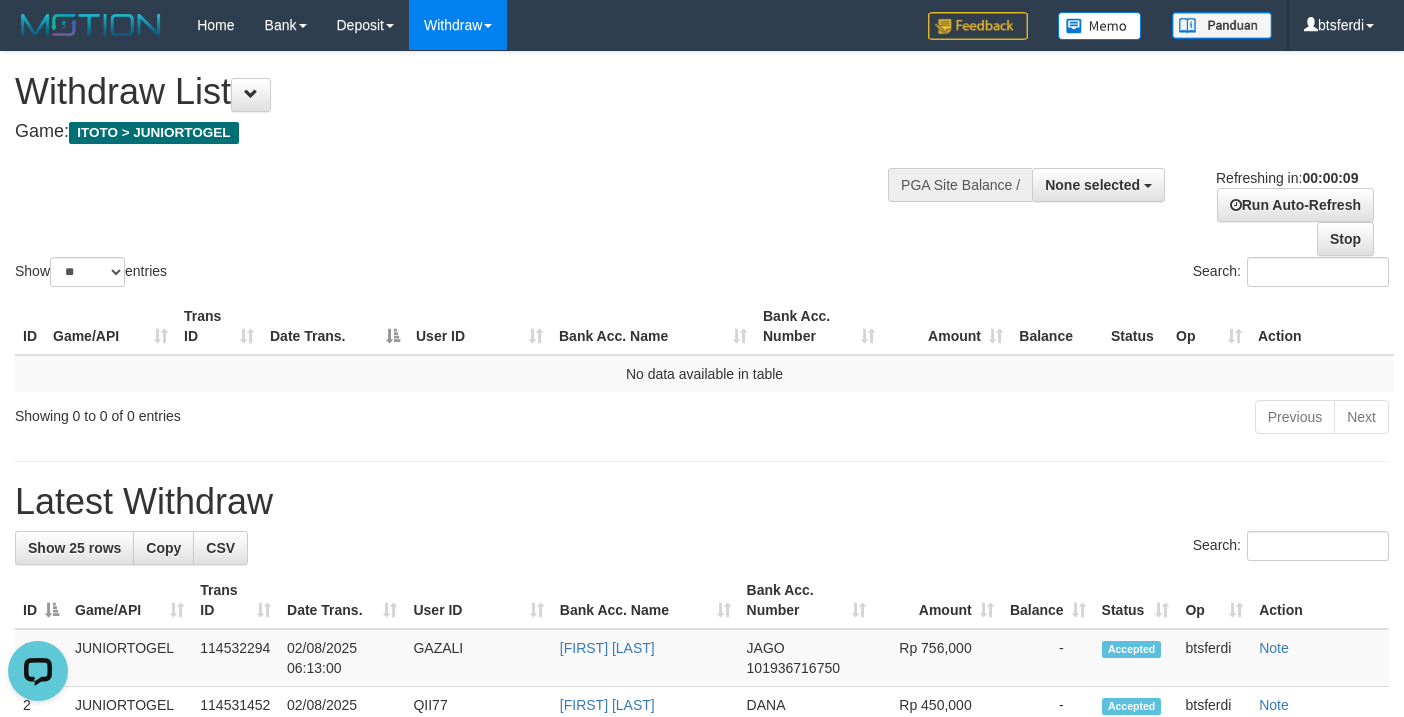 scroll, scrollTop: 0, scrollLeft: 0, axis: both 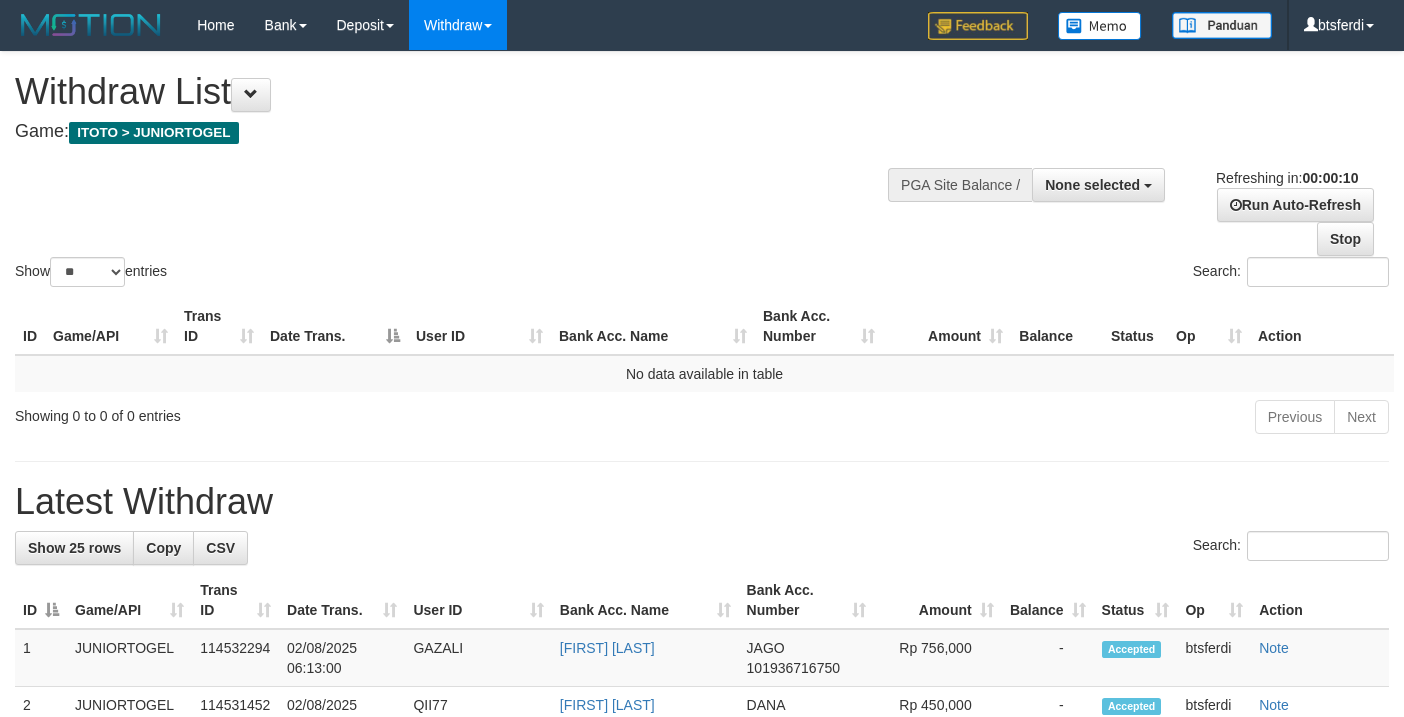 select 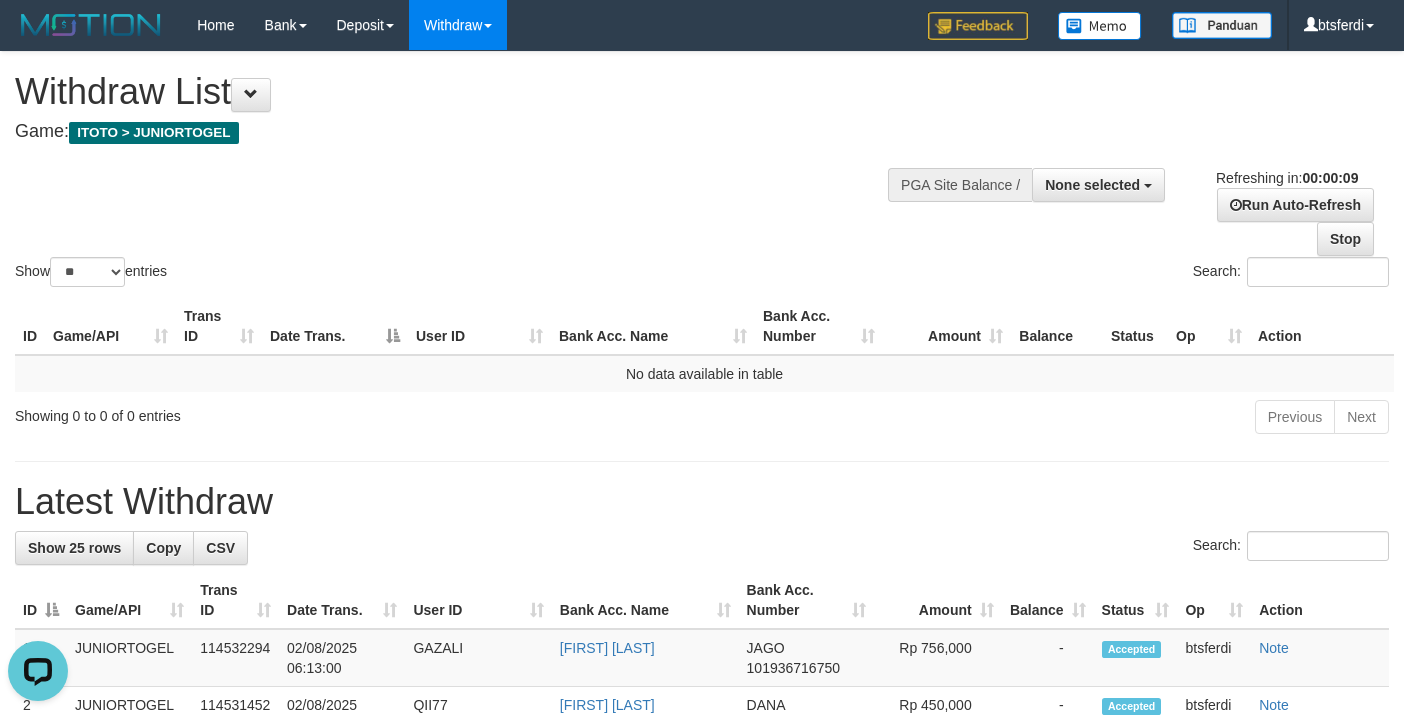 scroll, scrollTop: 0, scrollLeft: 0, axis: both 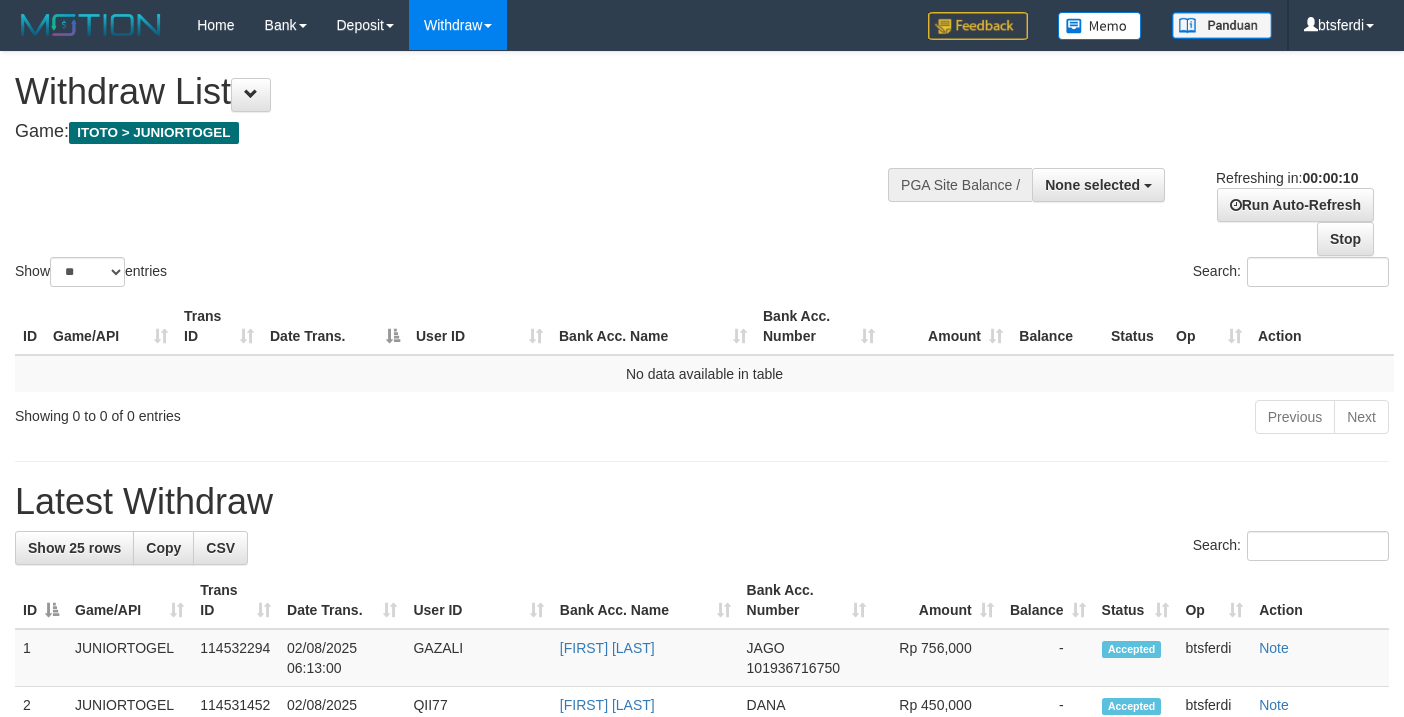select 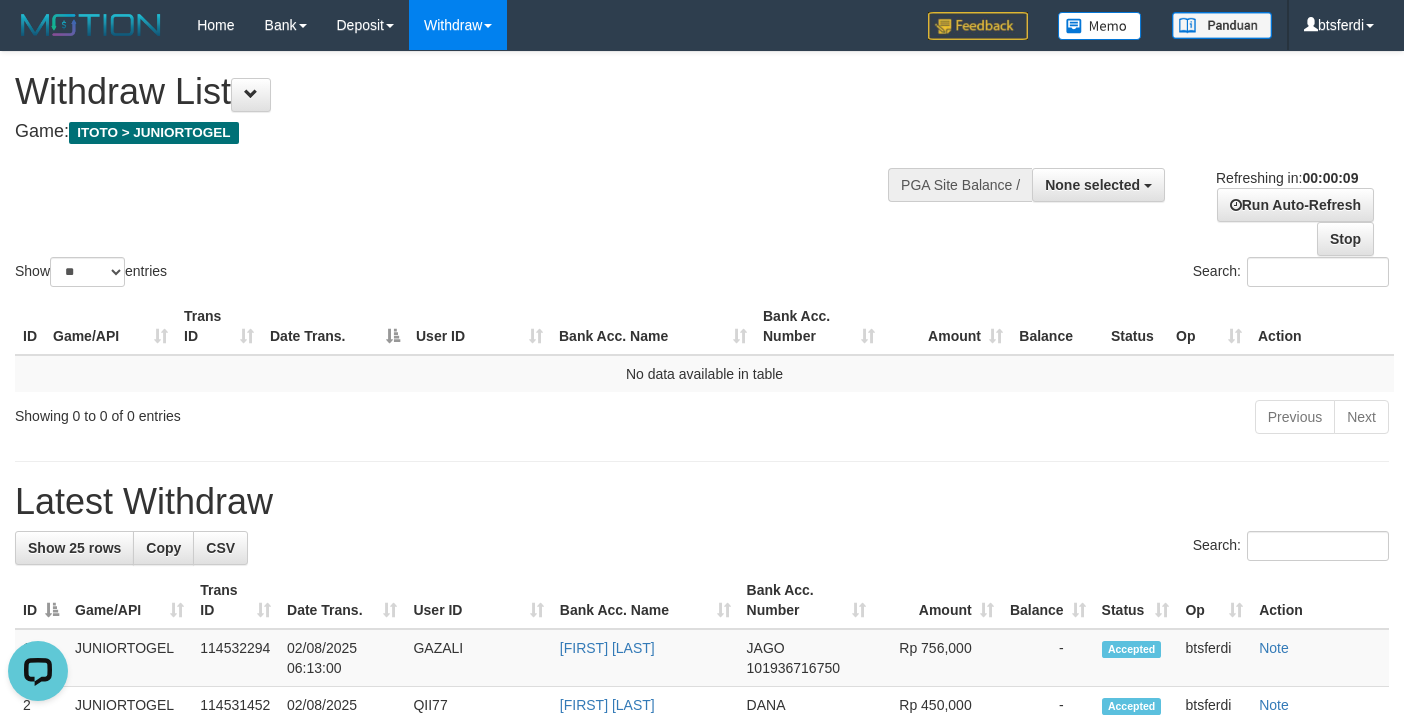 scroll, scrollTop: 0, scrollLeft: 0, axis: both 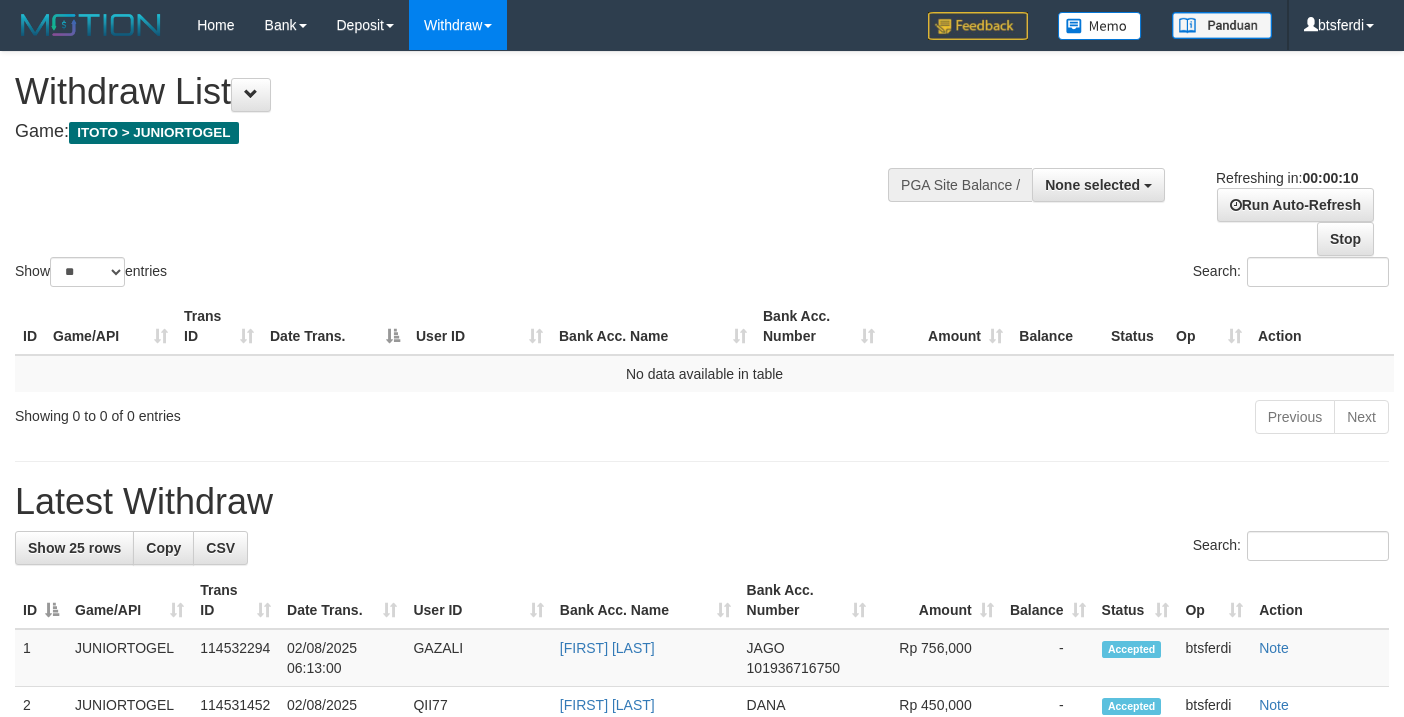 select 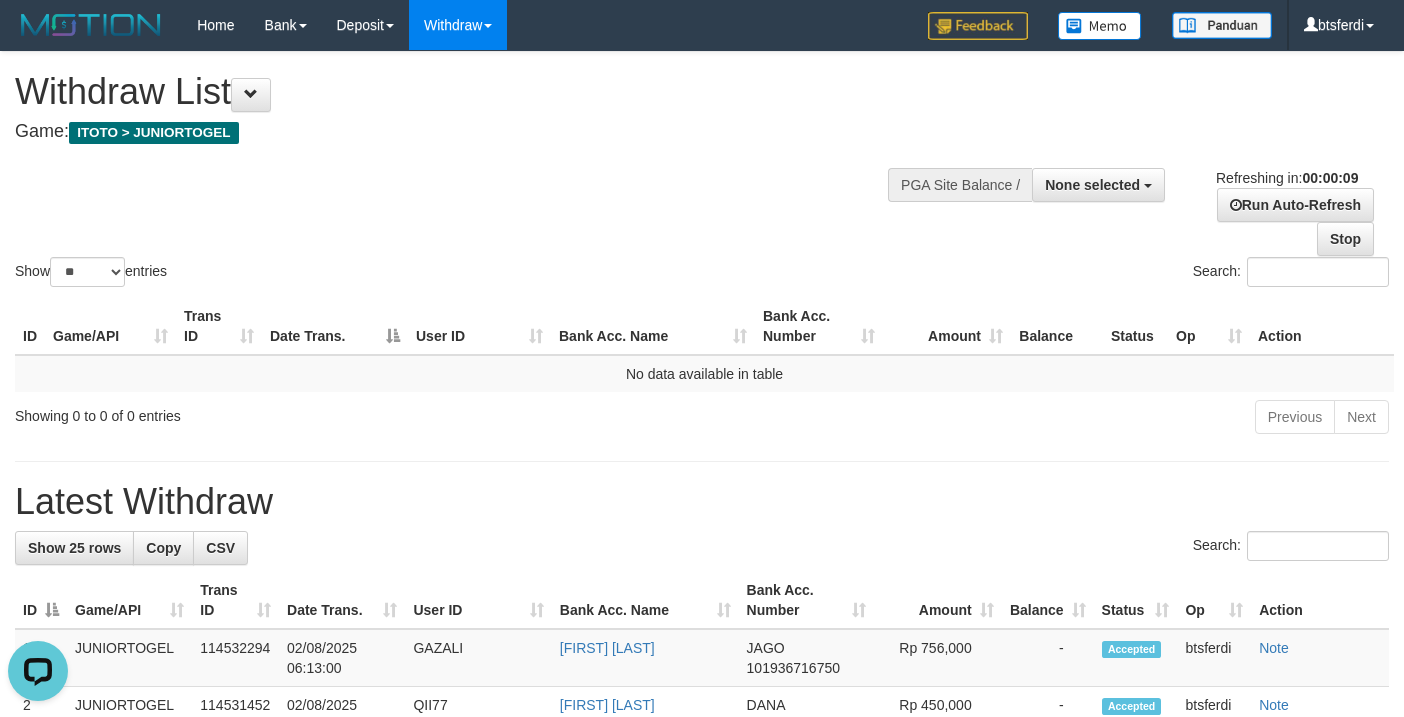scroll, scrollTop: 0, scrollLeft: 0, axis: both 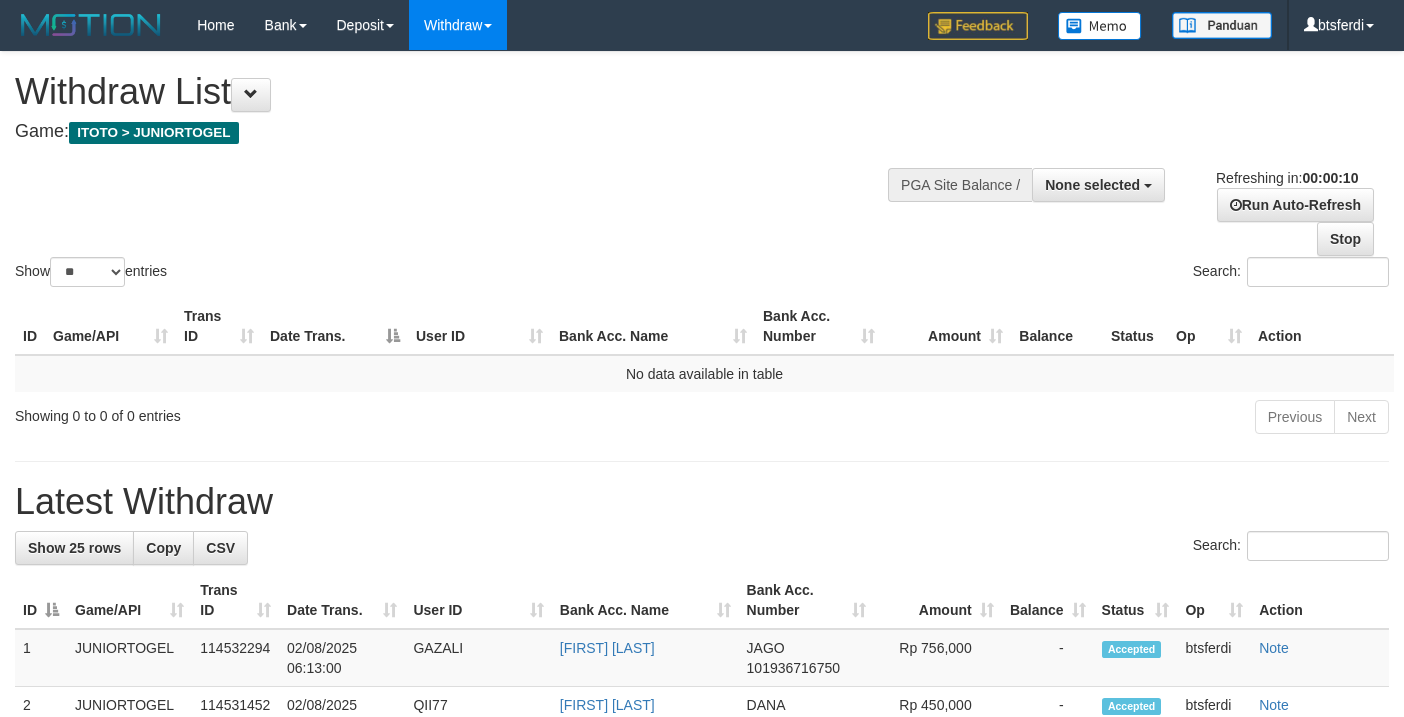 select 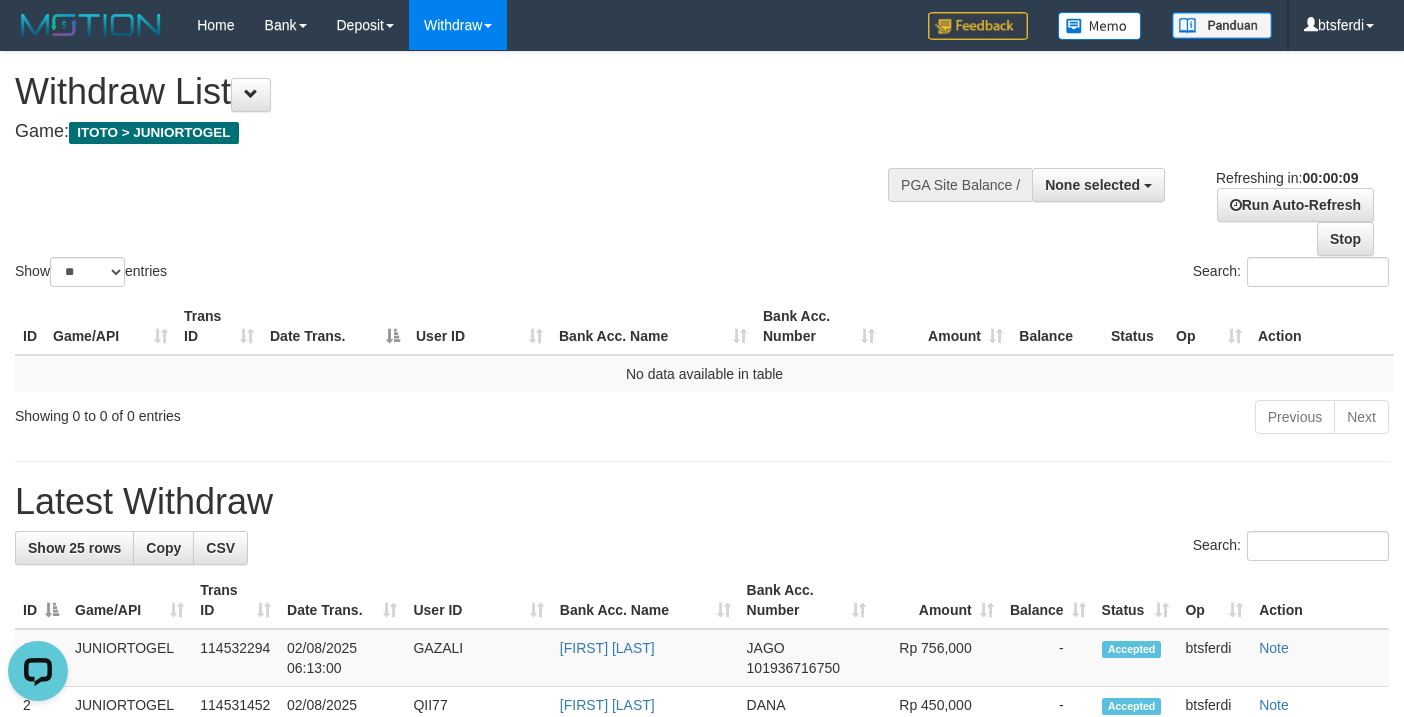 scroll, scrollTop: 0, scrollLeft: 0, axis: both 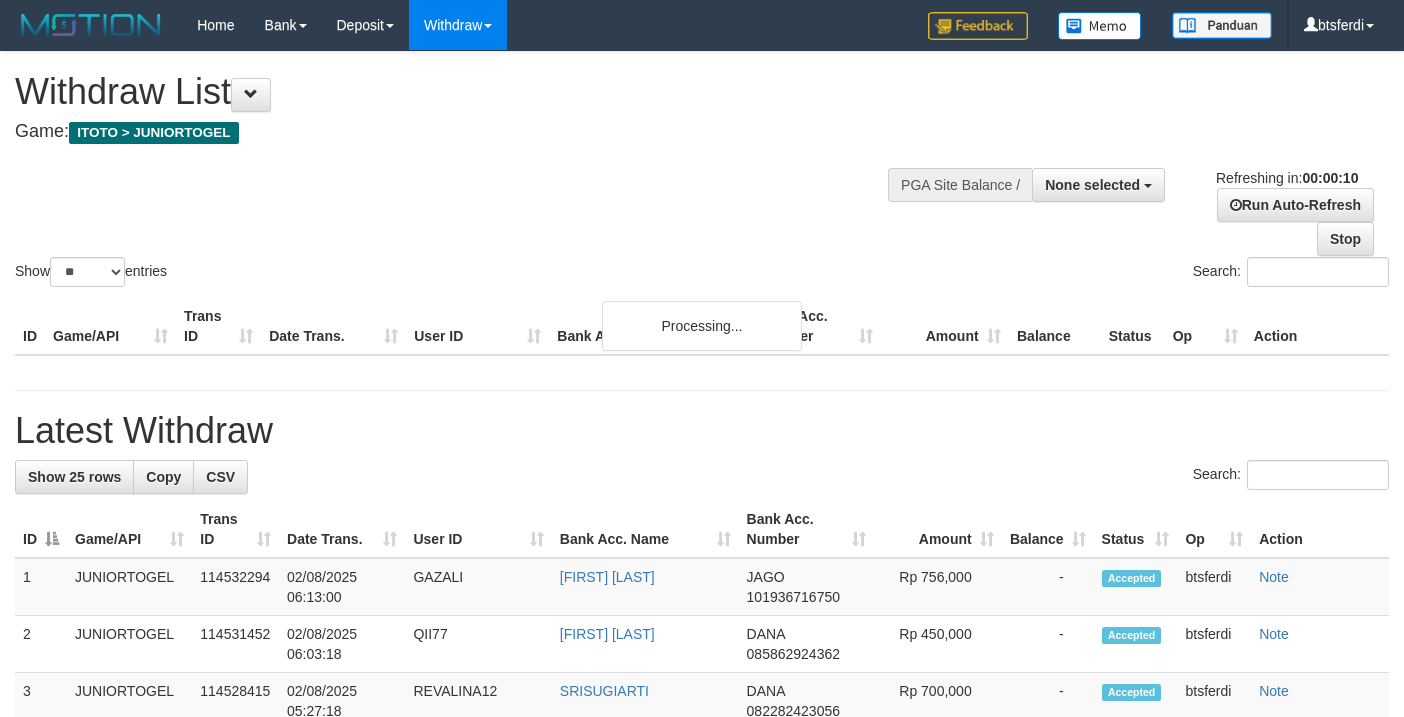 select 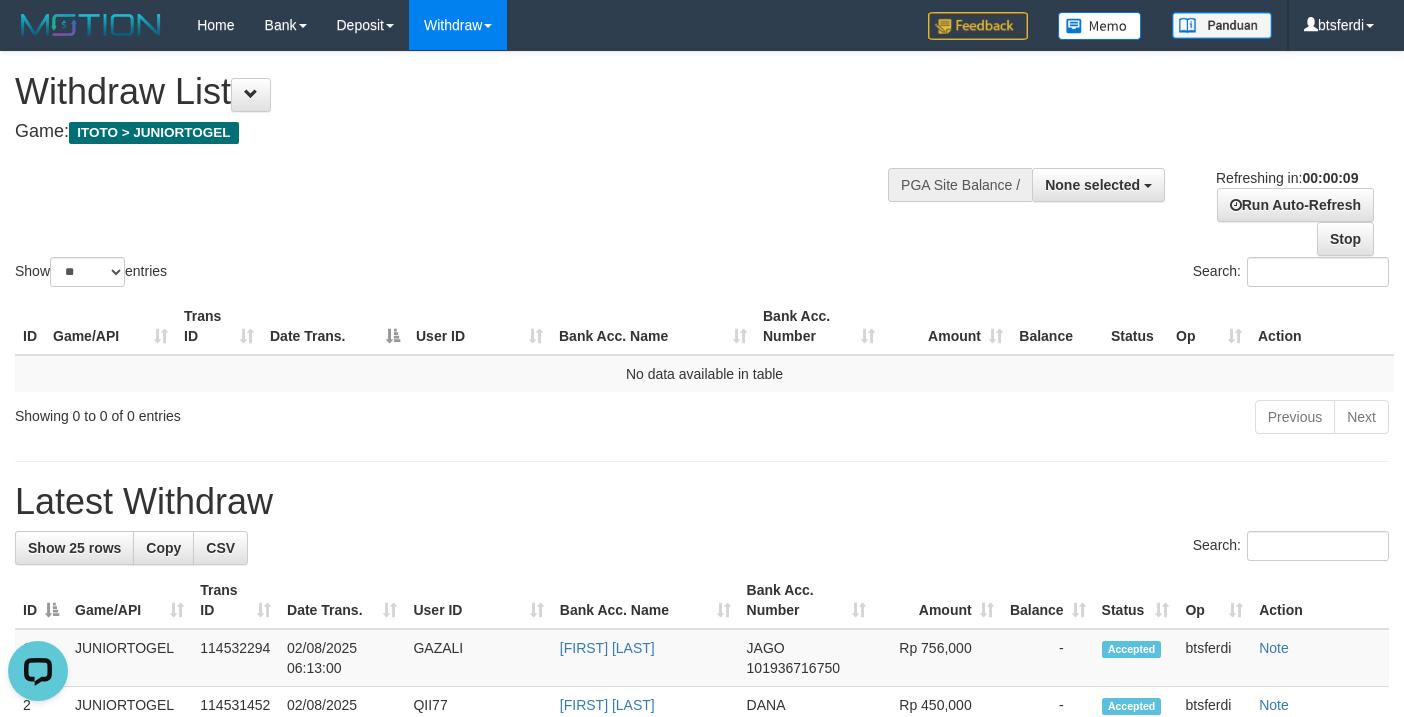 scroll, scrollTop: 0, scrollLeft: 0, axis: both 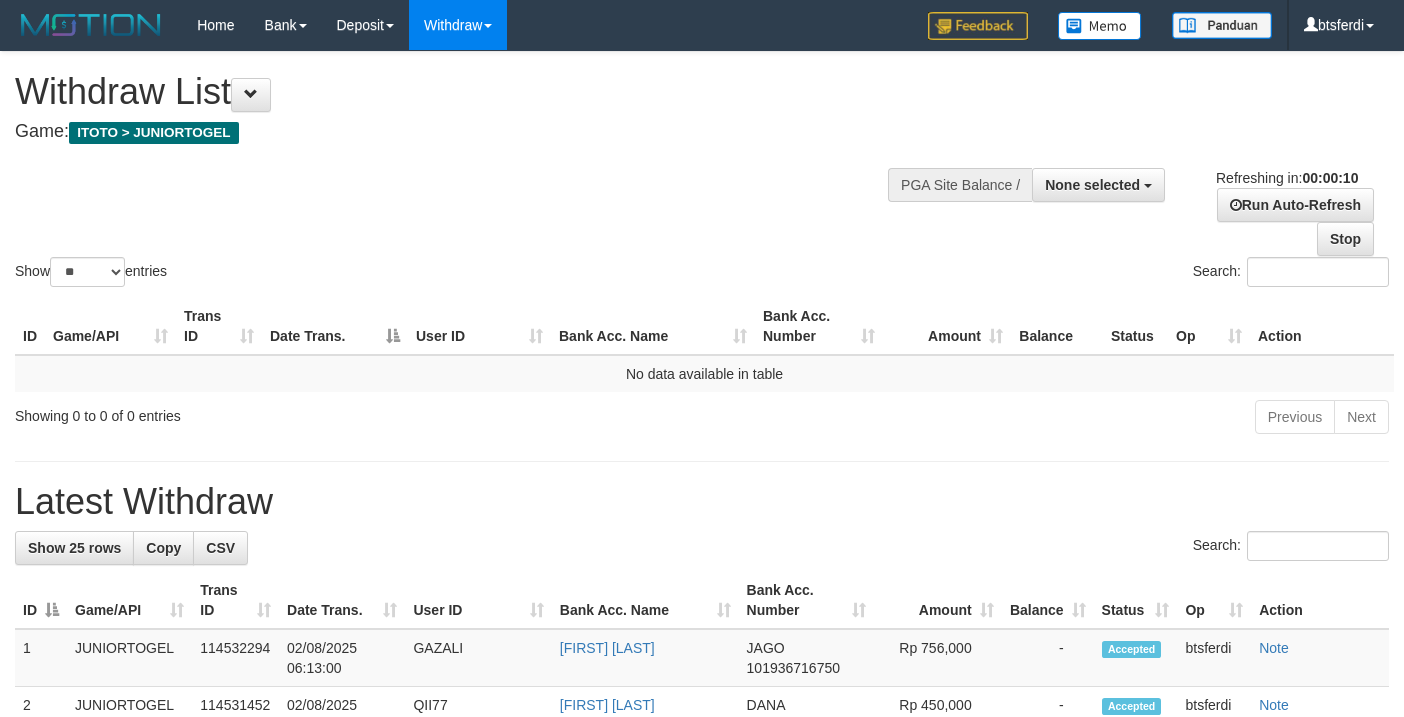 select 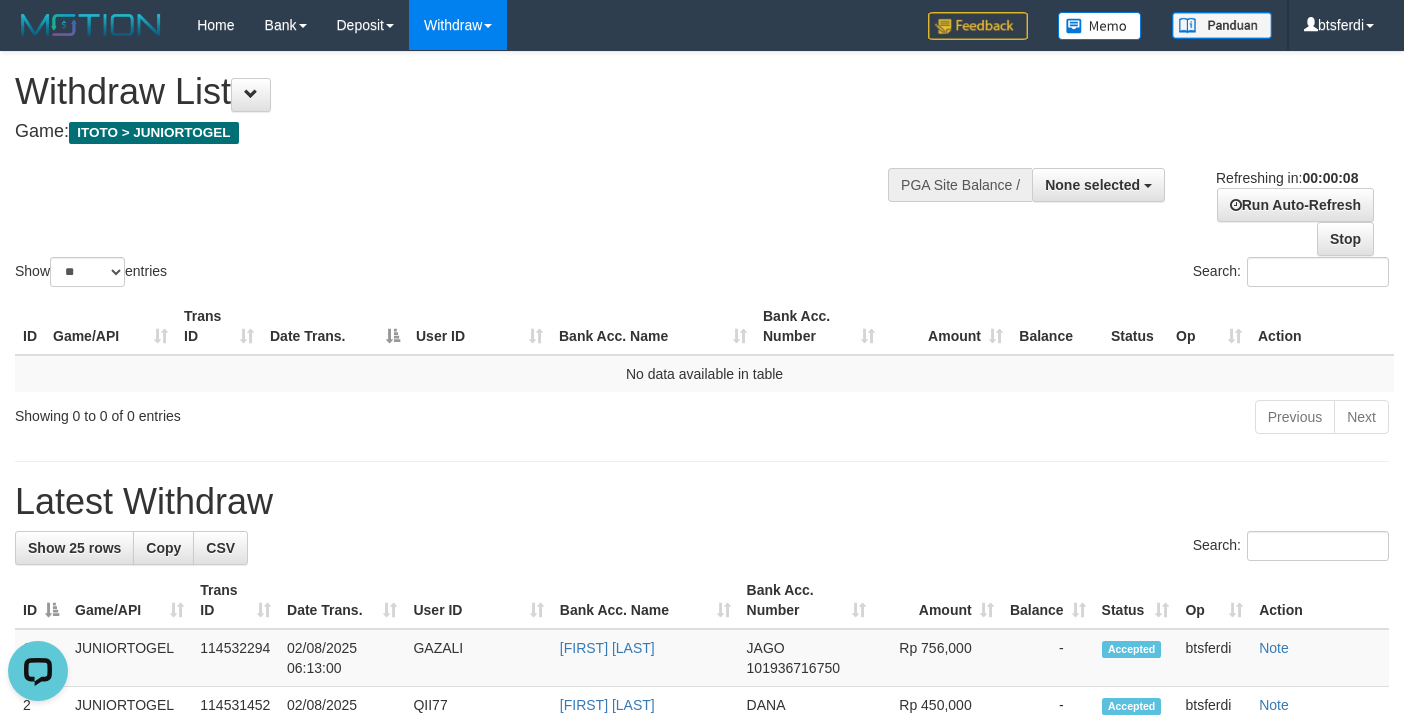 scroll, scrollTop: 0, scrollLeft: 0, axis: both 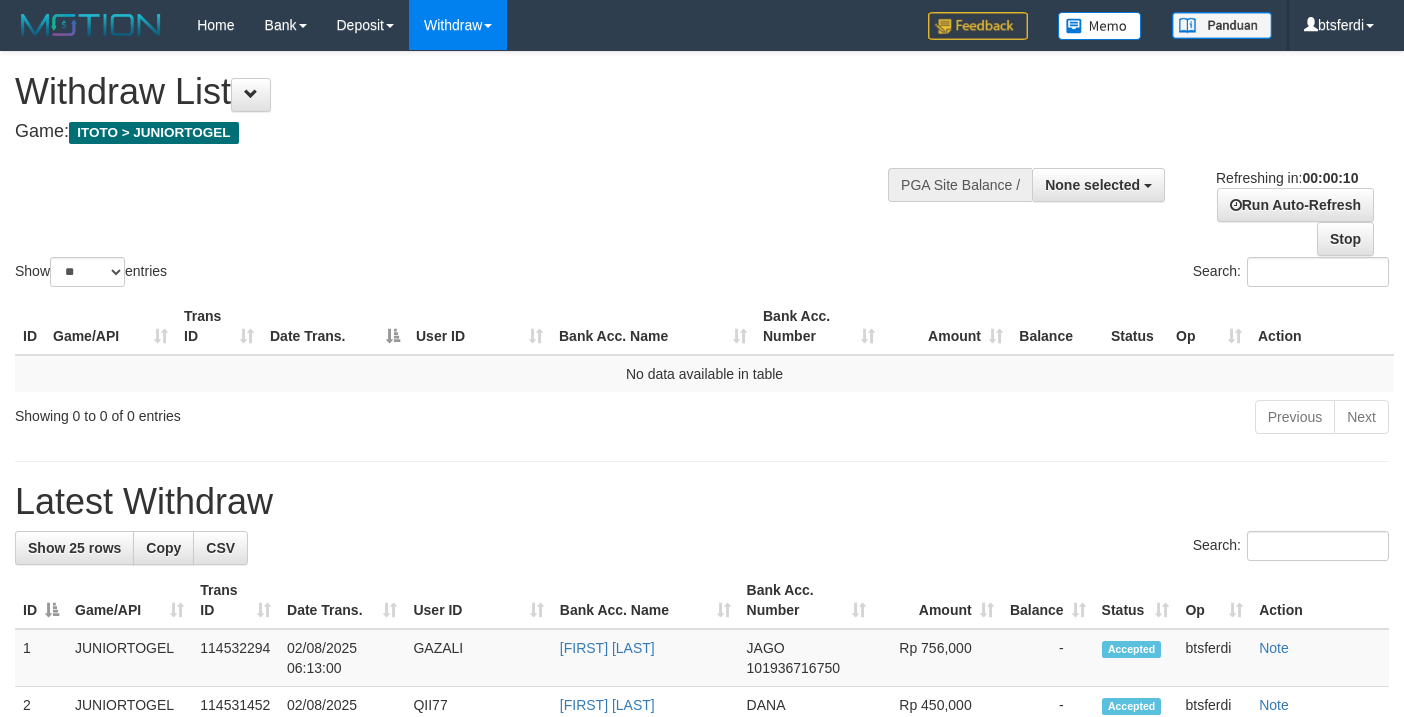 select 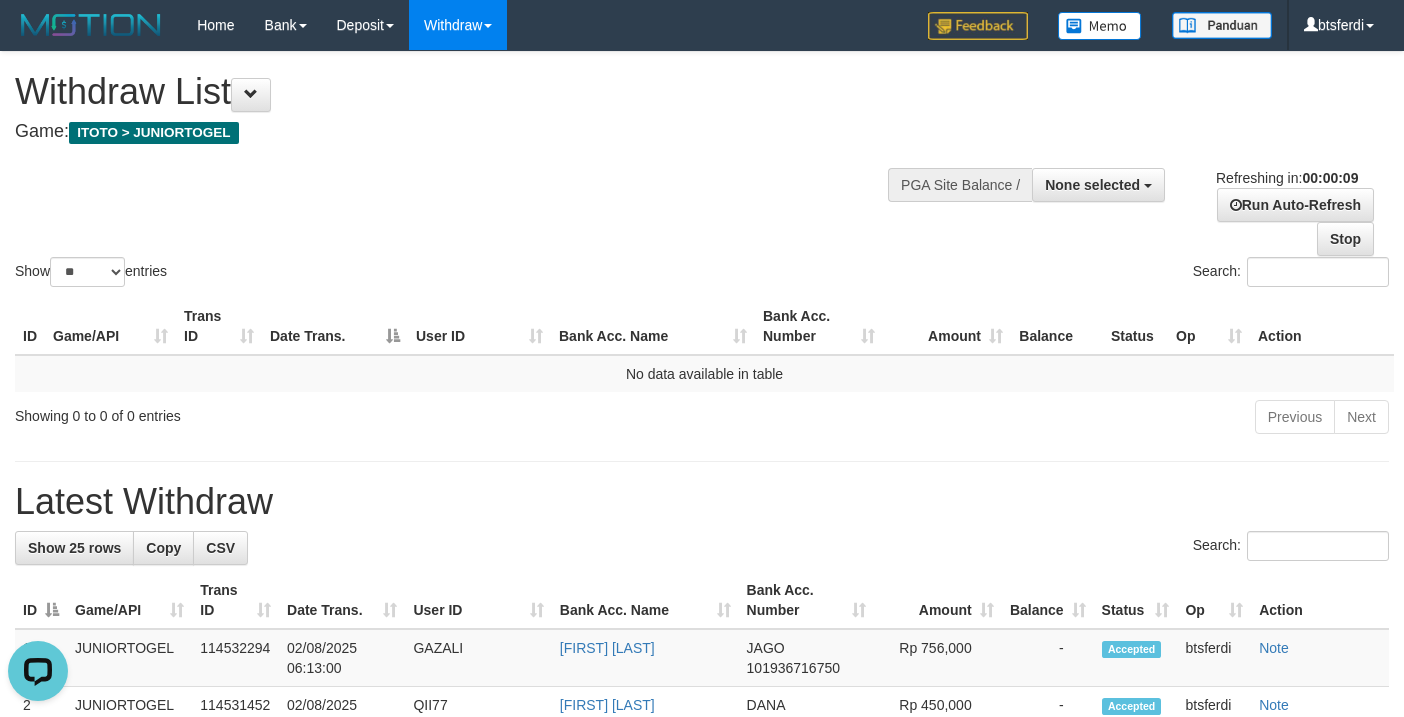 scroll, scrollTop: 0, scrollLeft: 0, axis: both 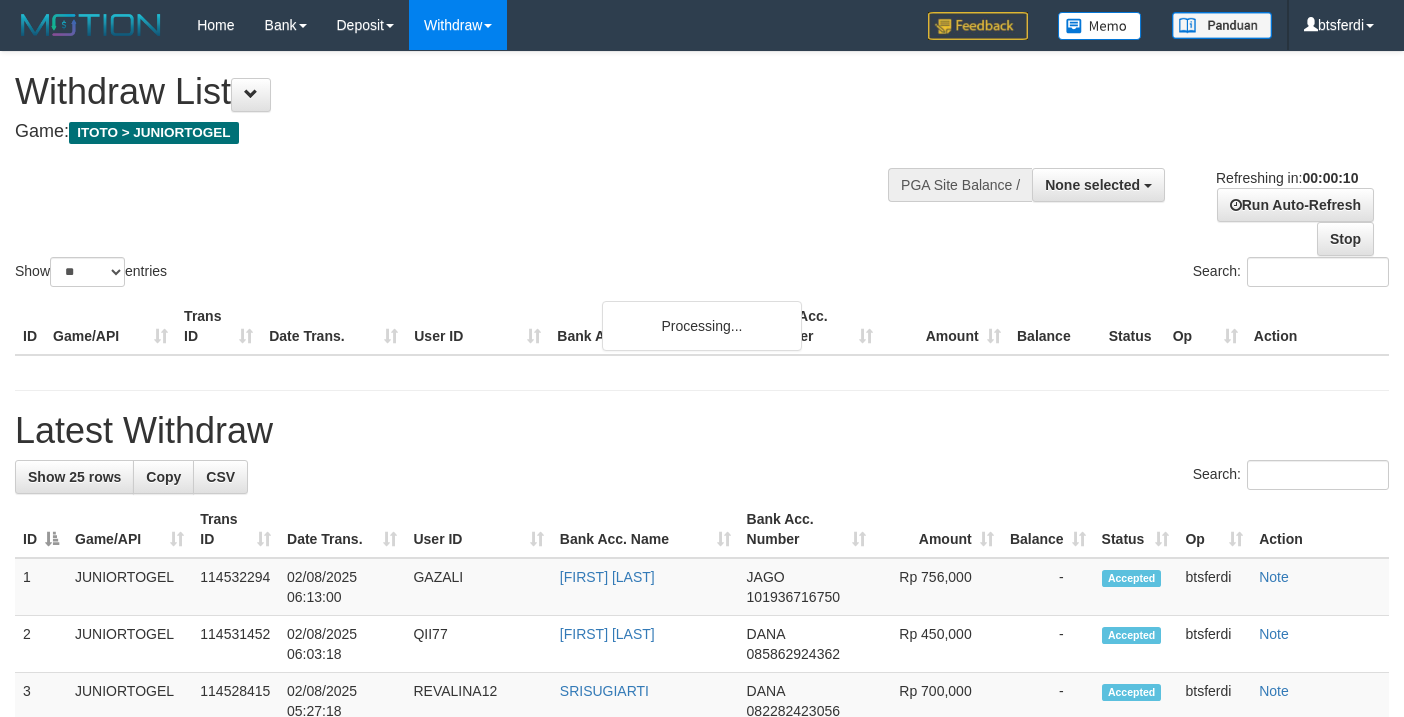 select 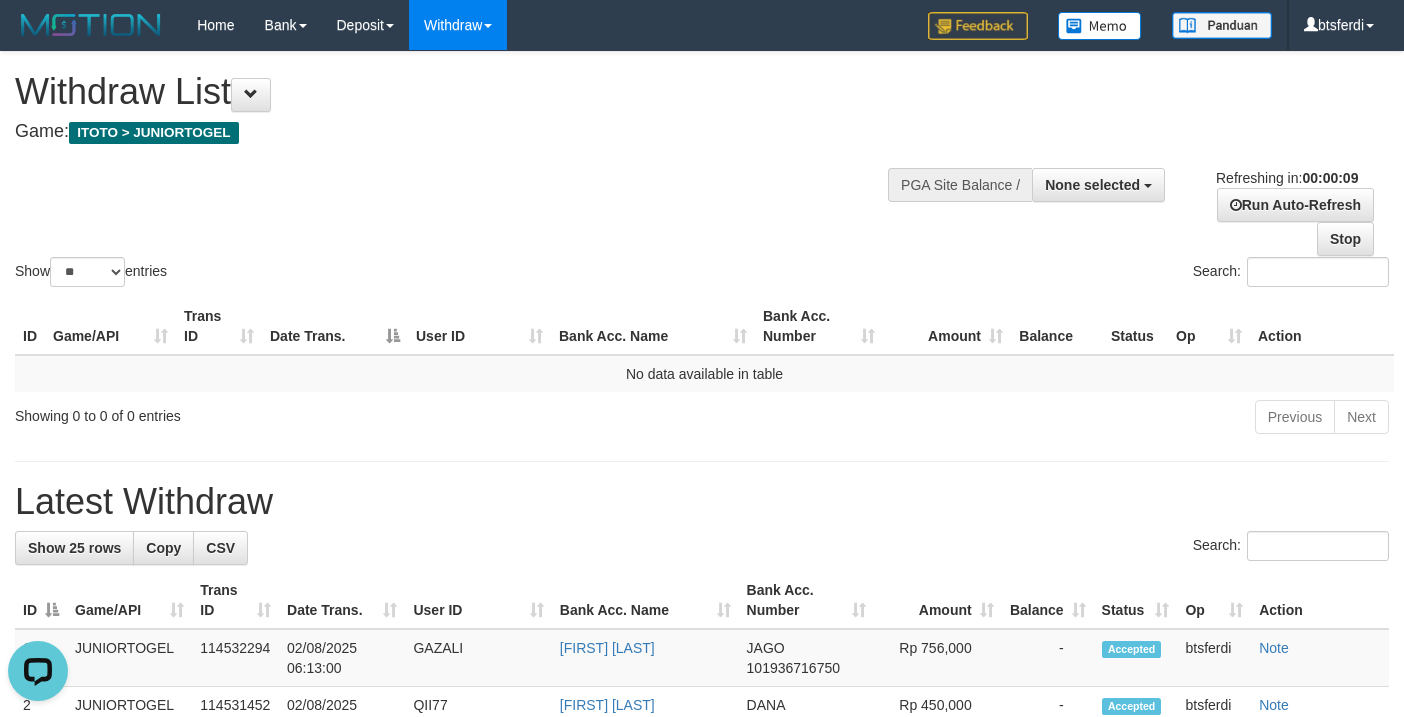 scroll, scrollTop: 0, scrollLeft: 0, axis: both 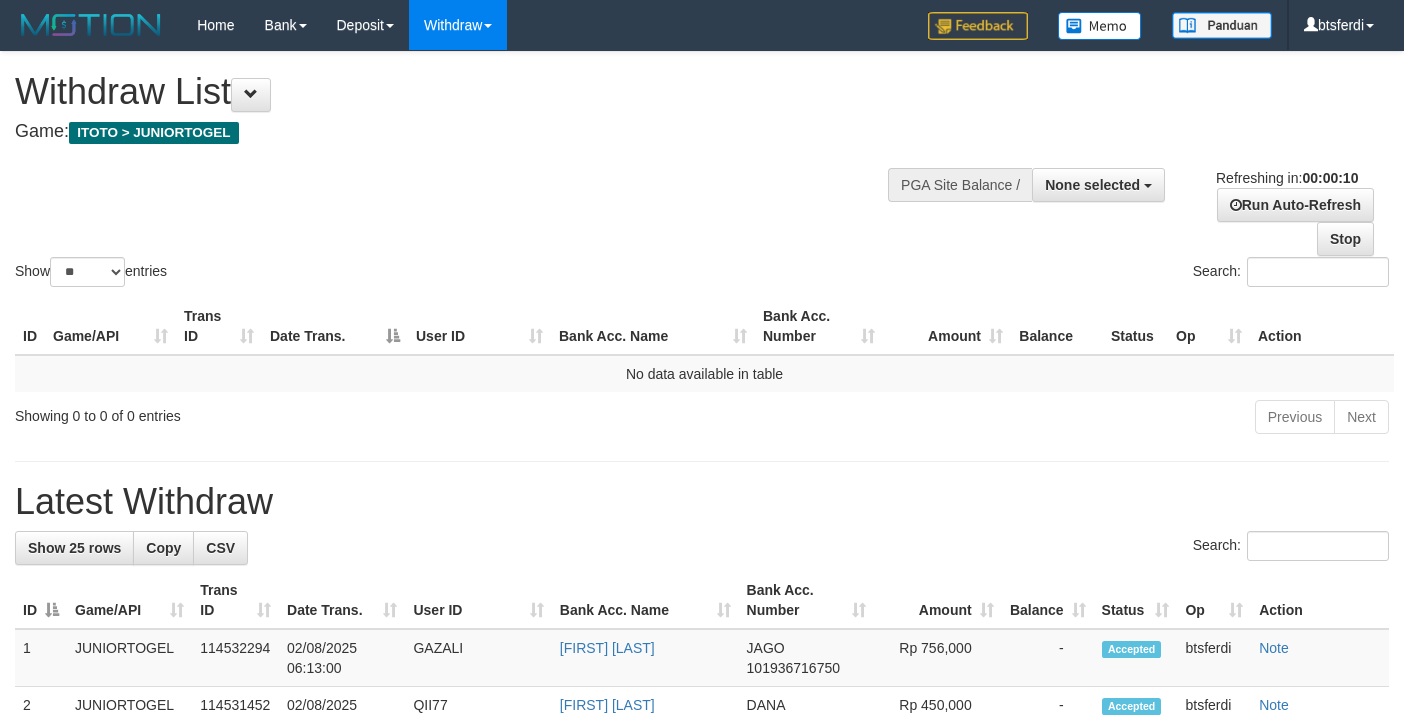 select 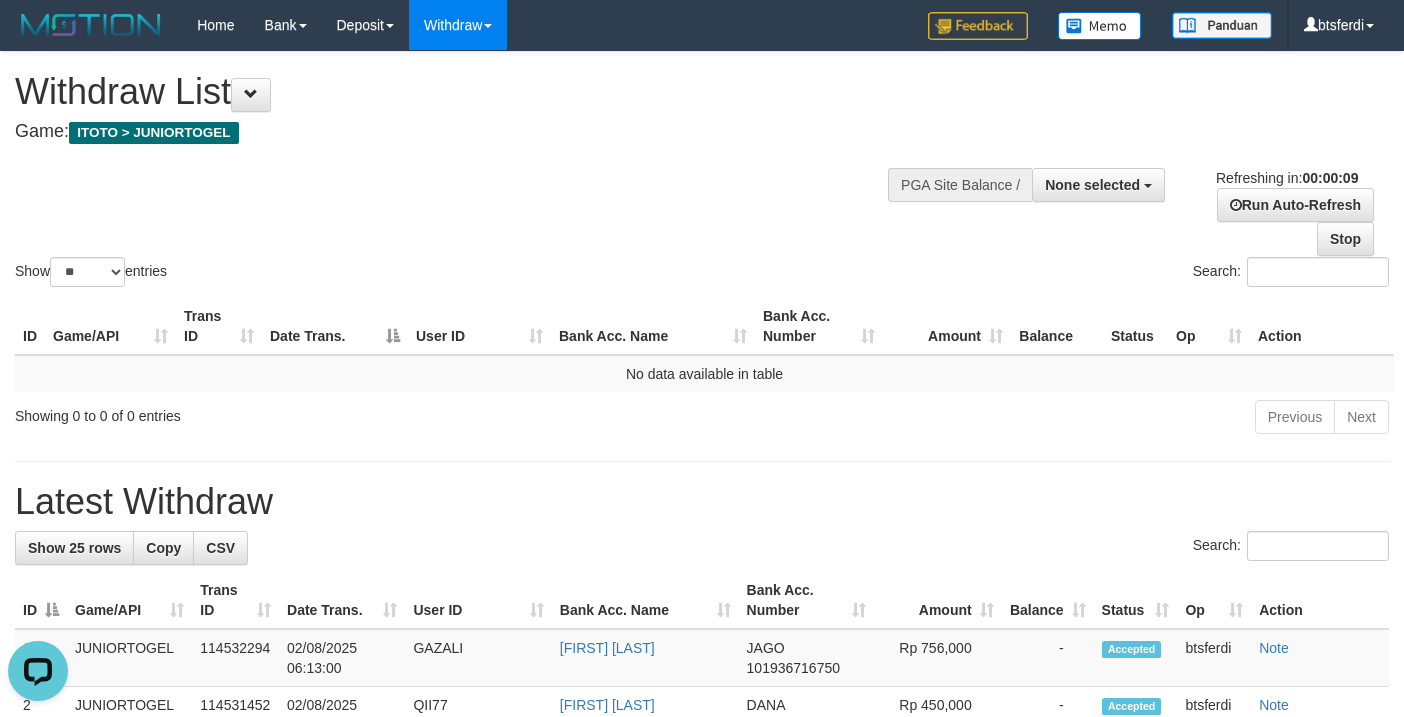 scroll, scrollTop: 0, scrollLeft: 0, axis: both 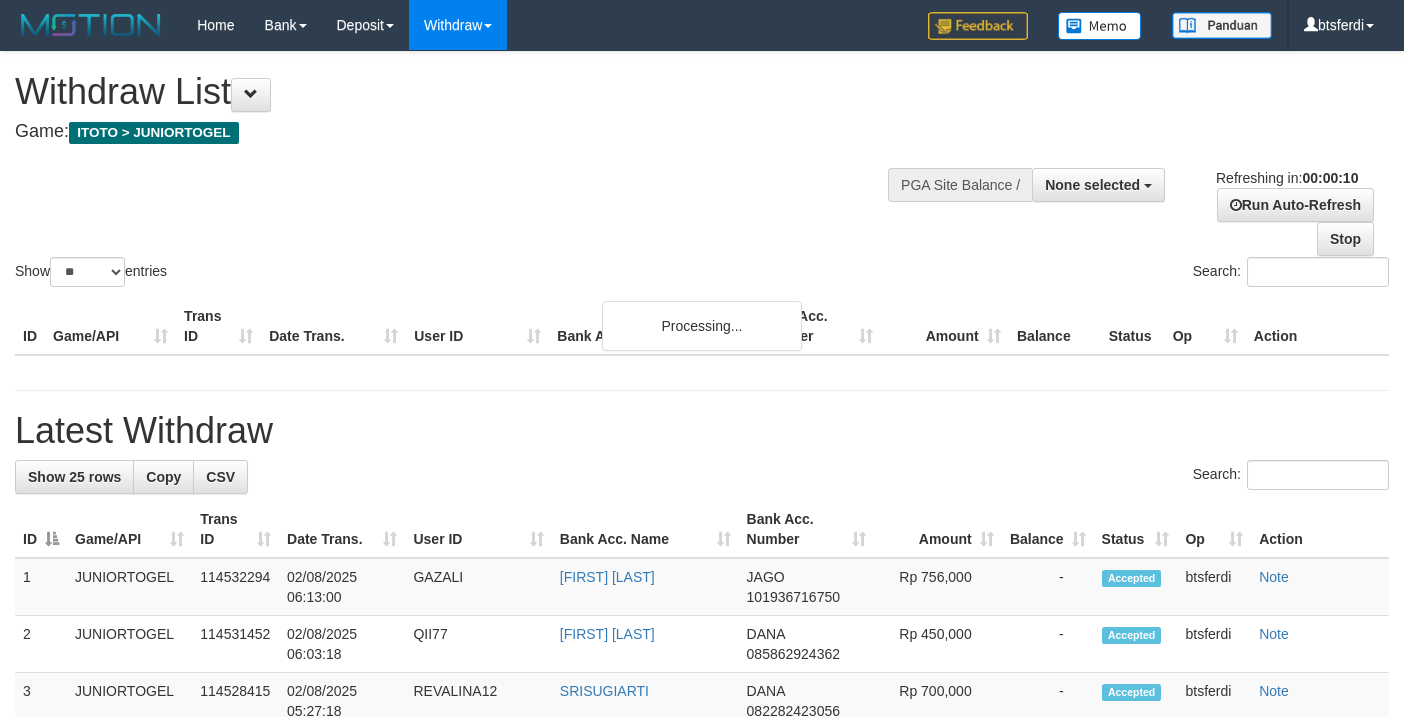 select 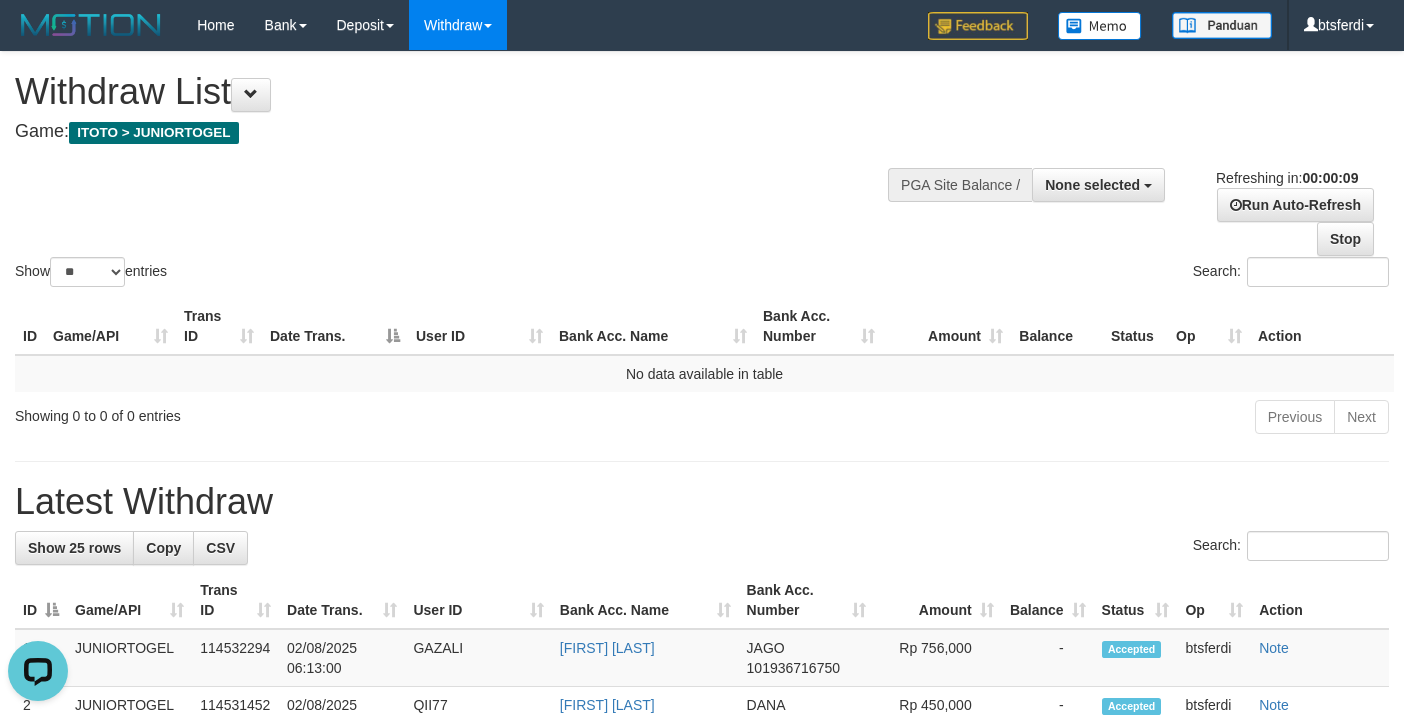 scroll, scrollTop: 0, scrollLeft: 0, axis: both 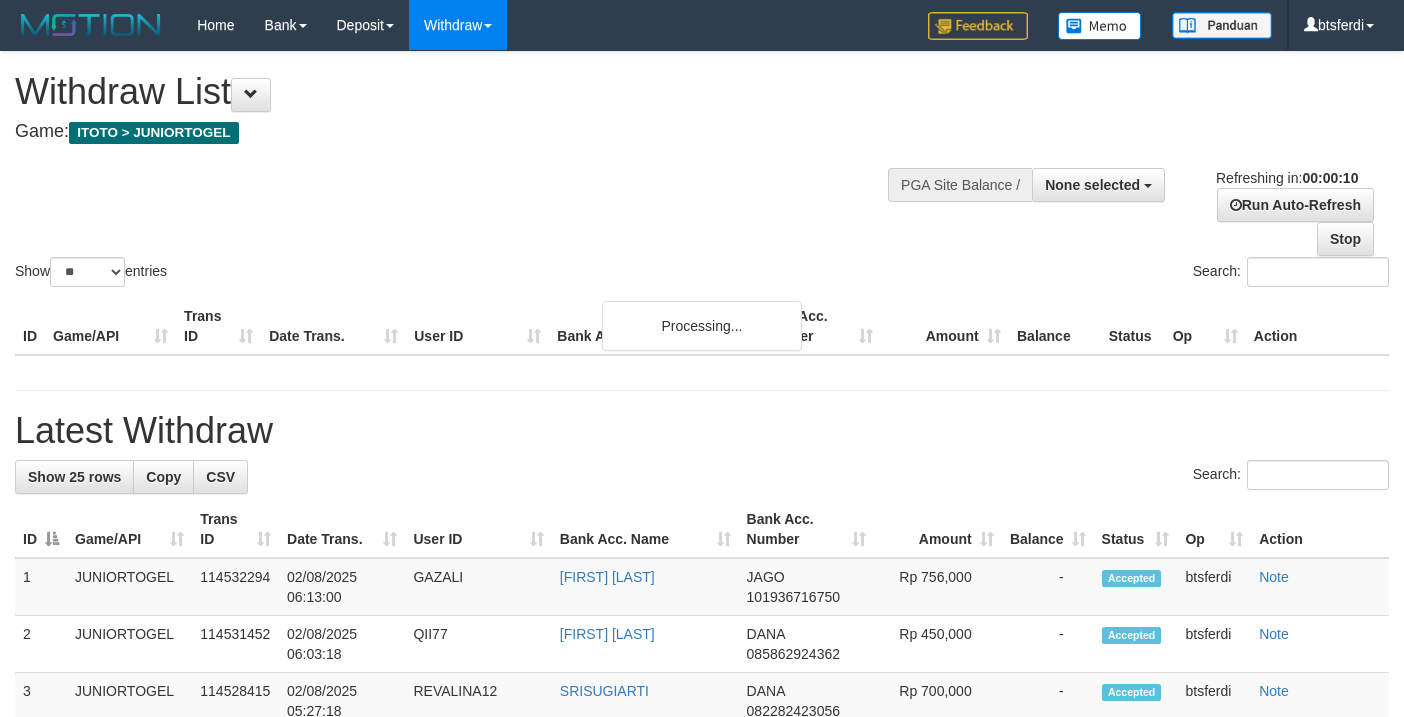 select 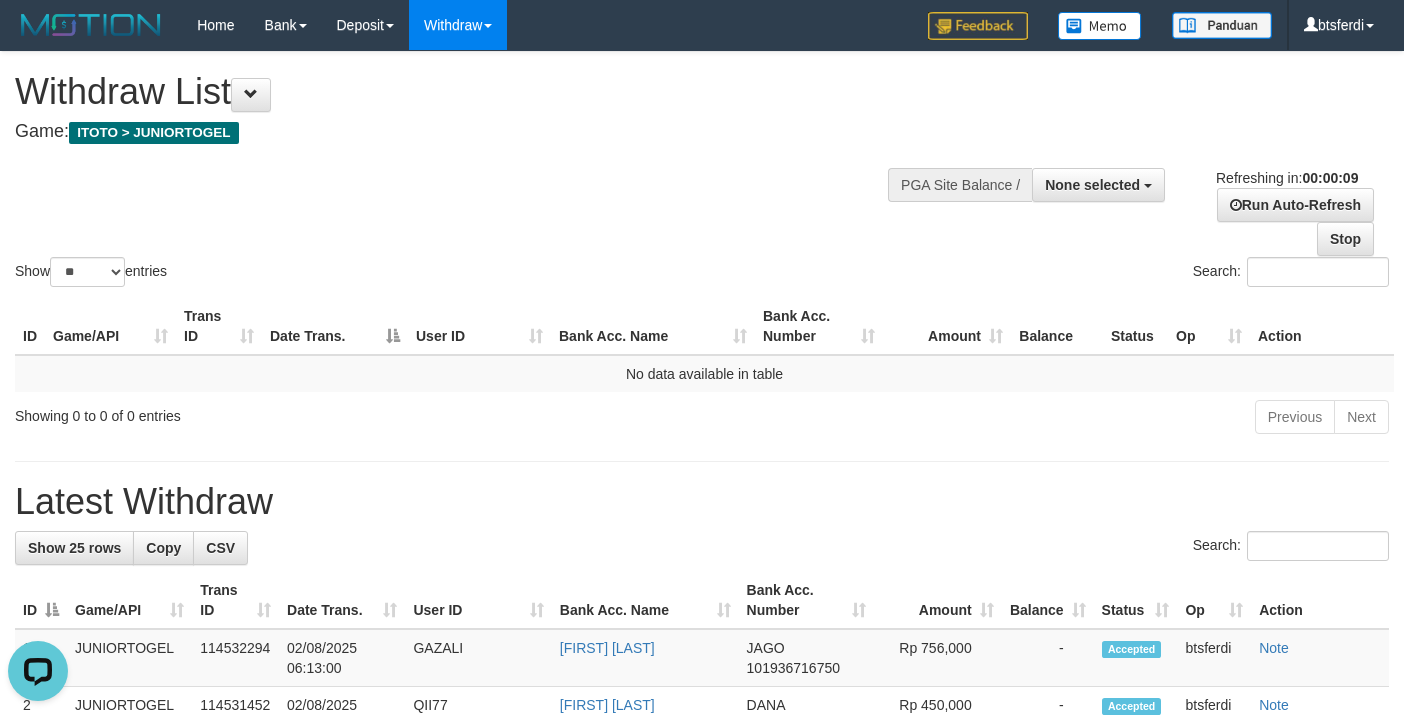 scroll, scrollTop: 0, scrollLeft: 0, axis: both 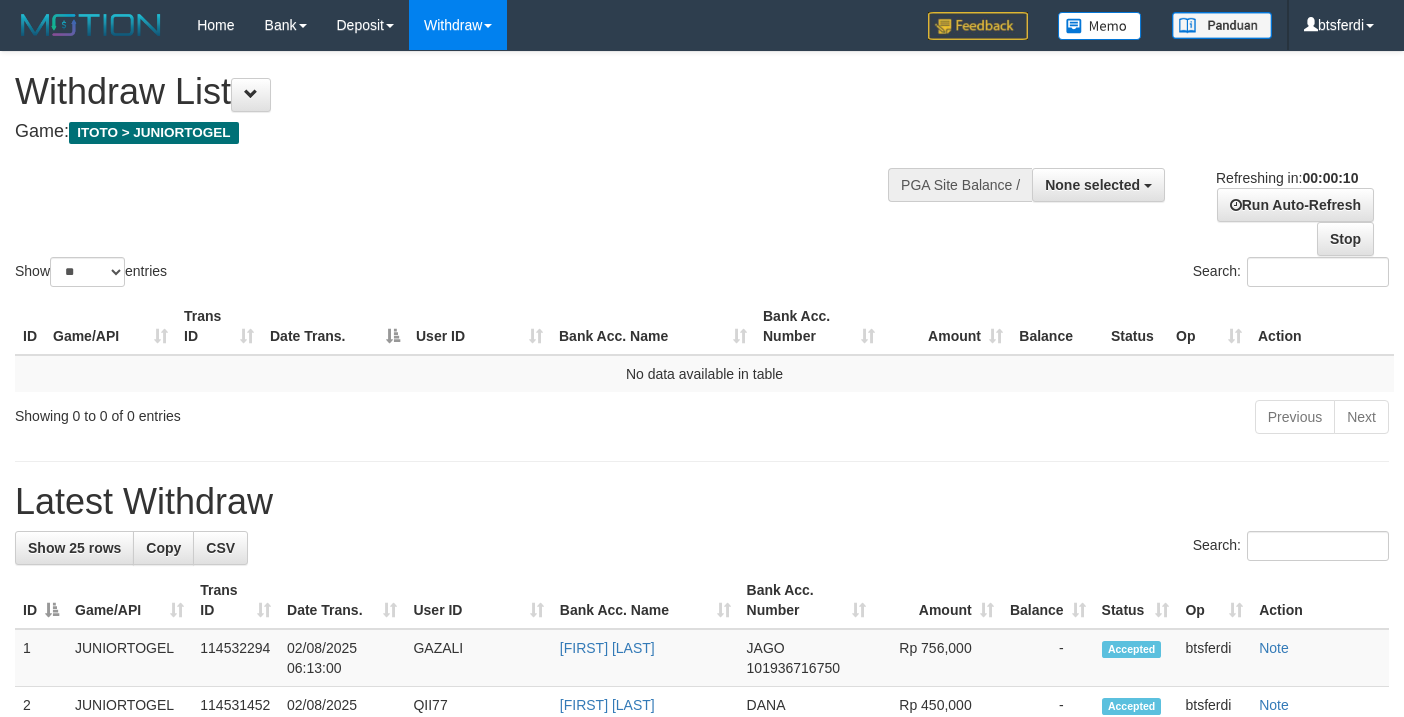 select 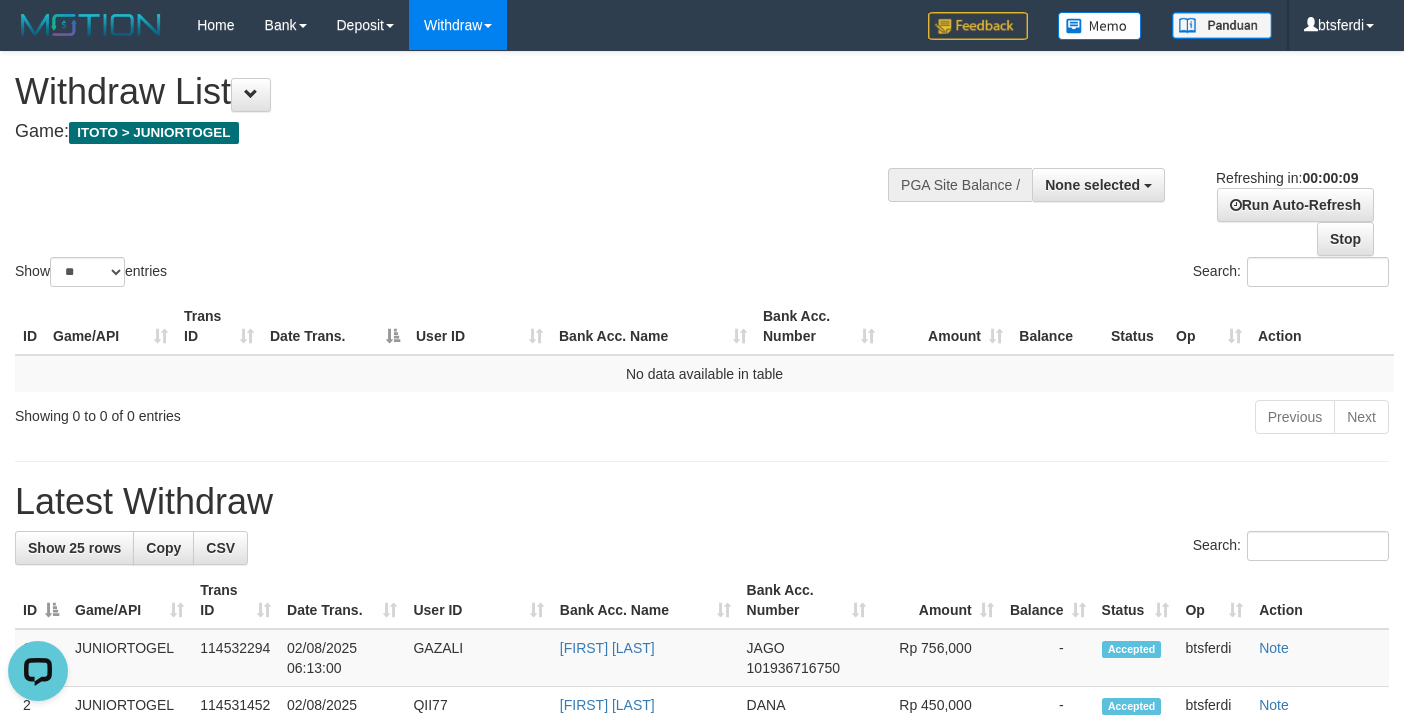 scroll, scrollTop: 0, scrollLeft: 0, axis: both 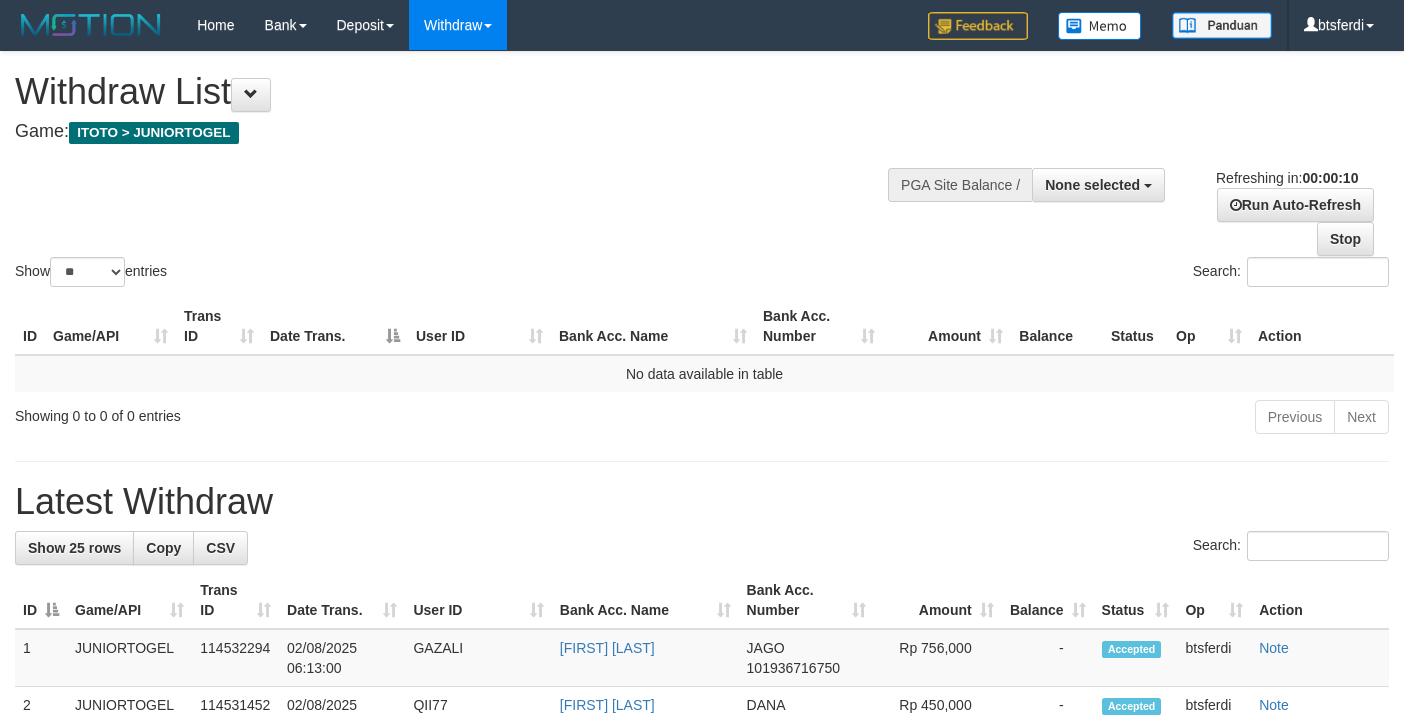 select 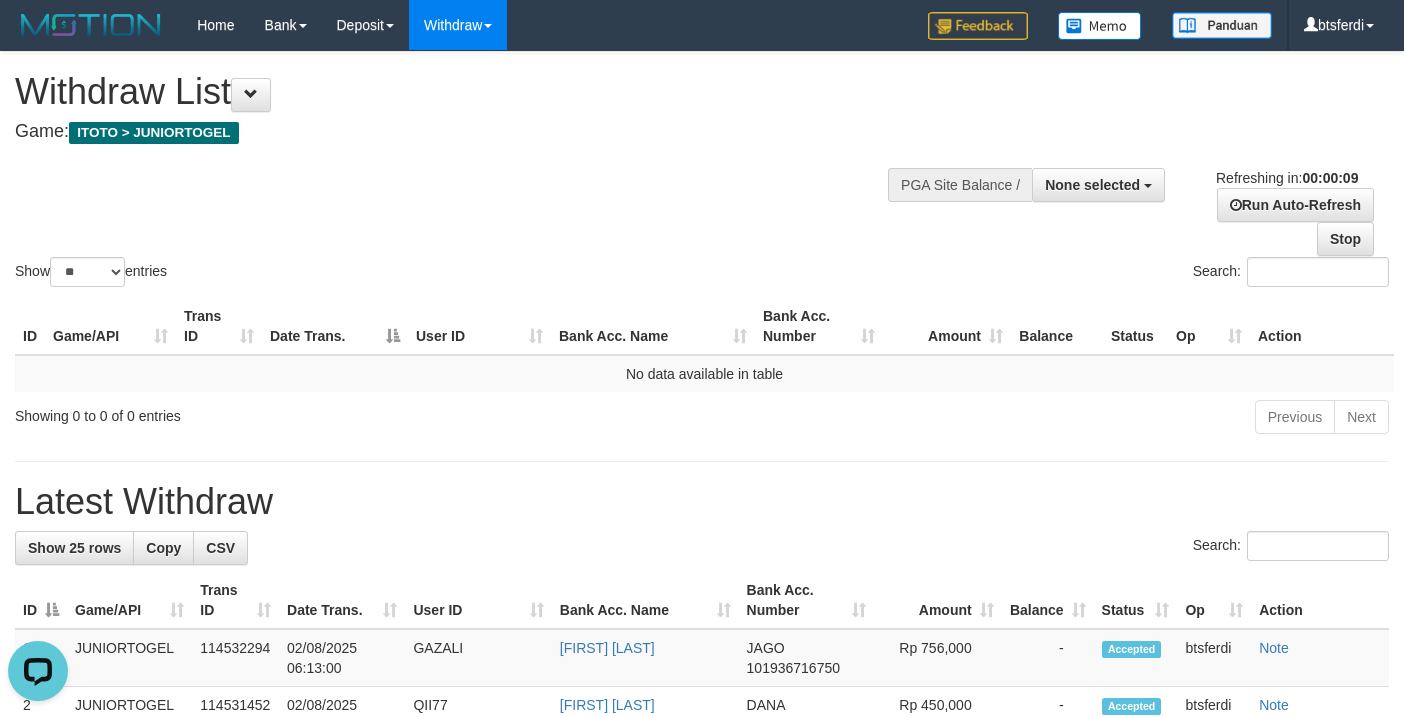 scroll, scrollTop: 0, scrollLeft: 0, axis: both 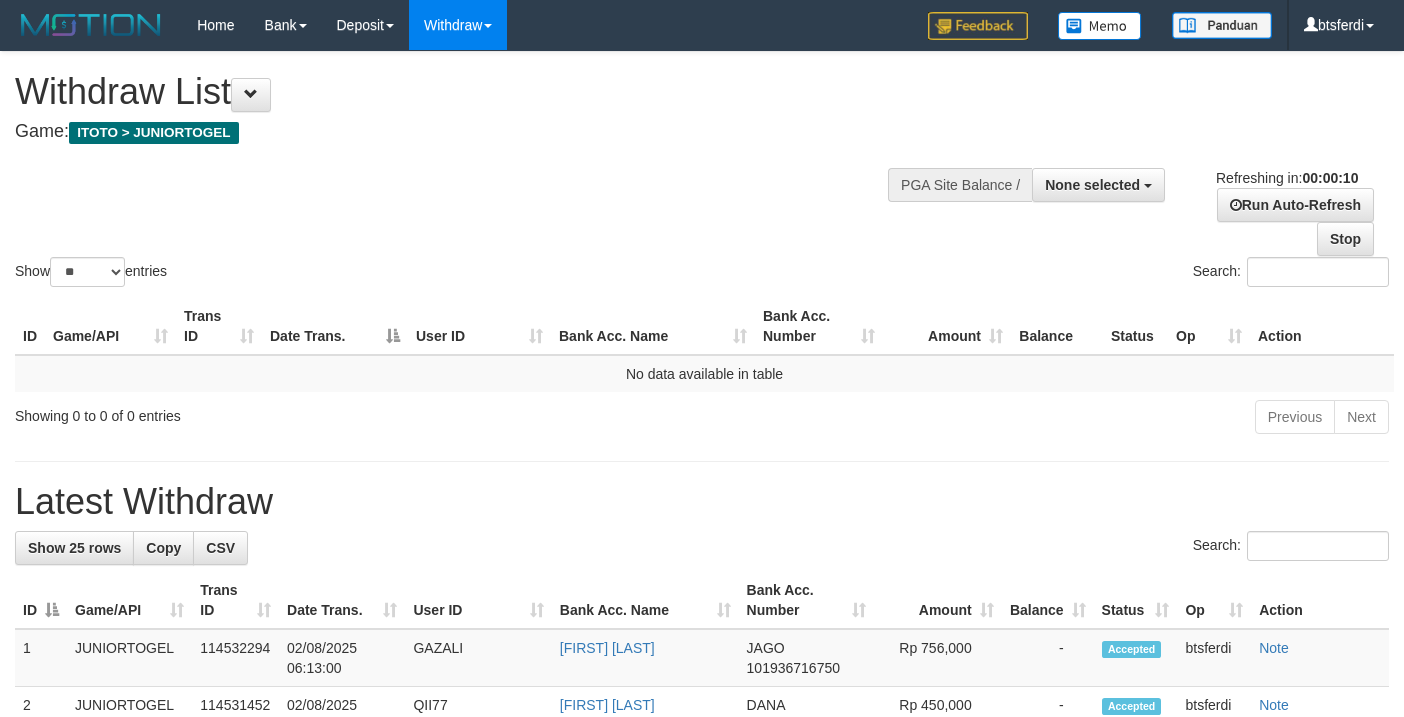 select 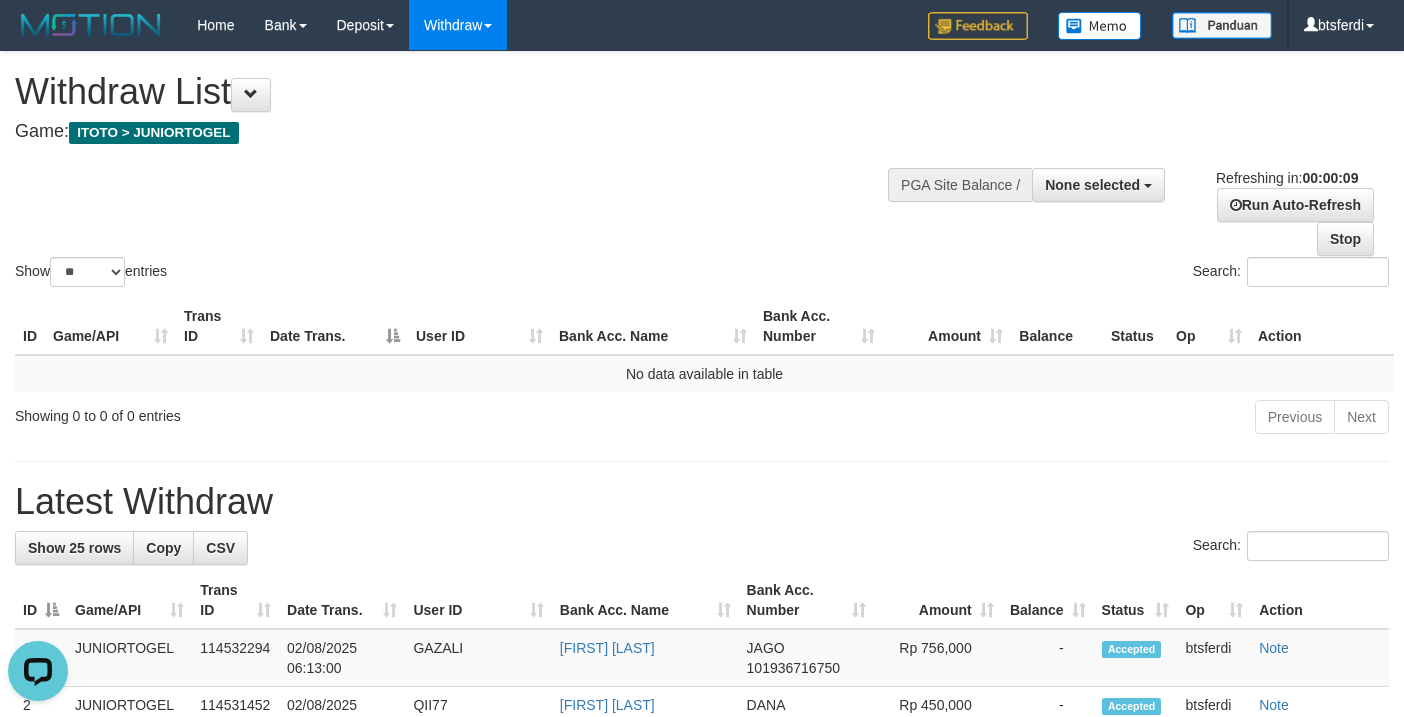 scroll, scrollTop: 0, scrollLeft: 0, axis: both 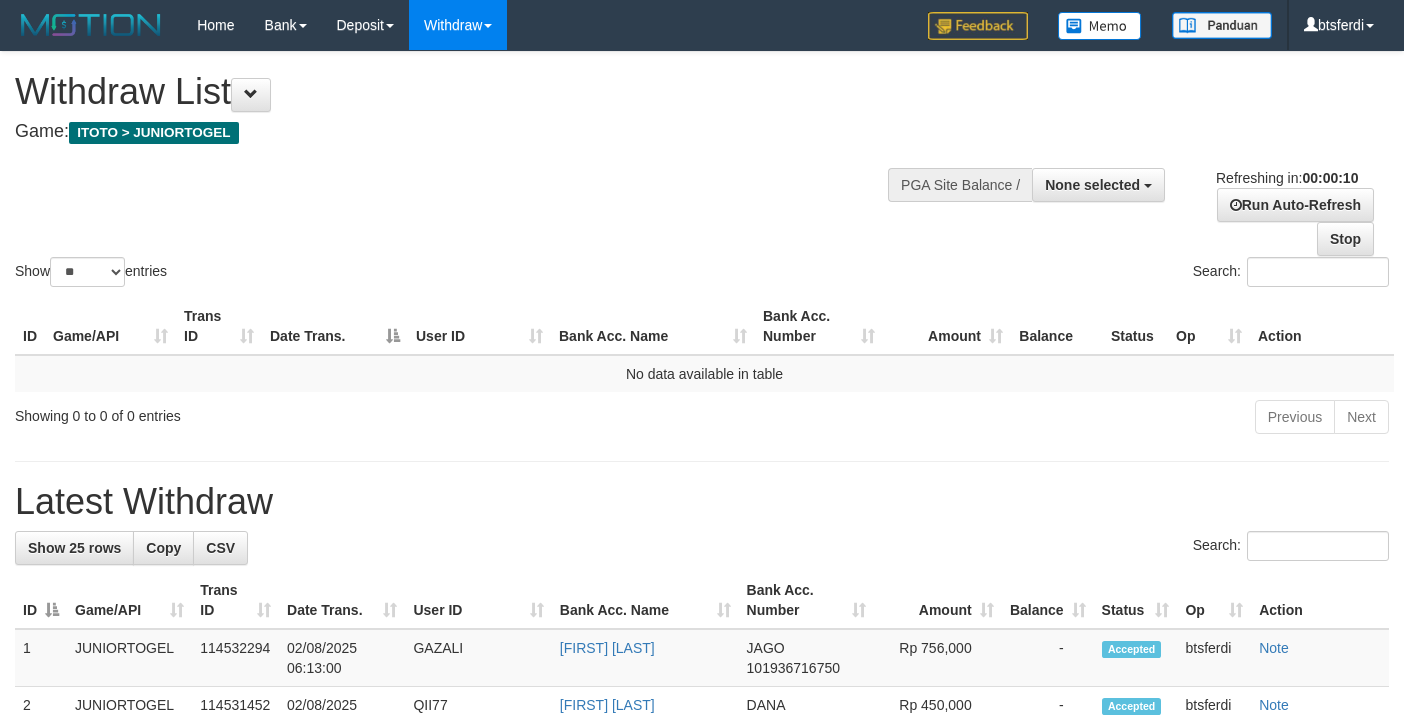 select 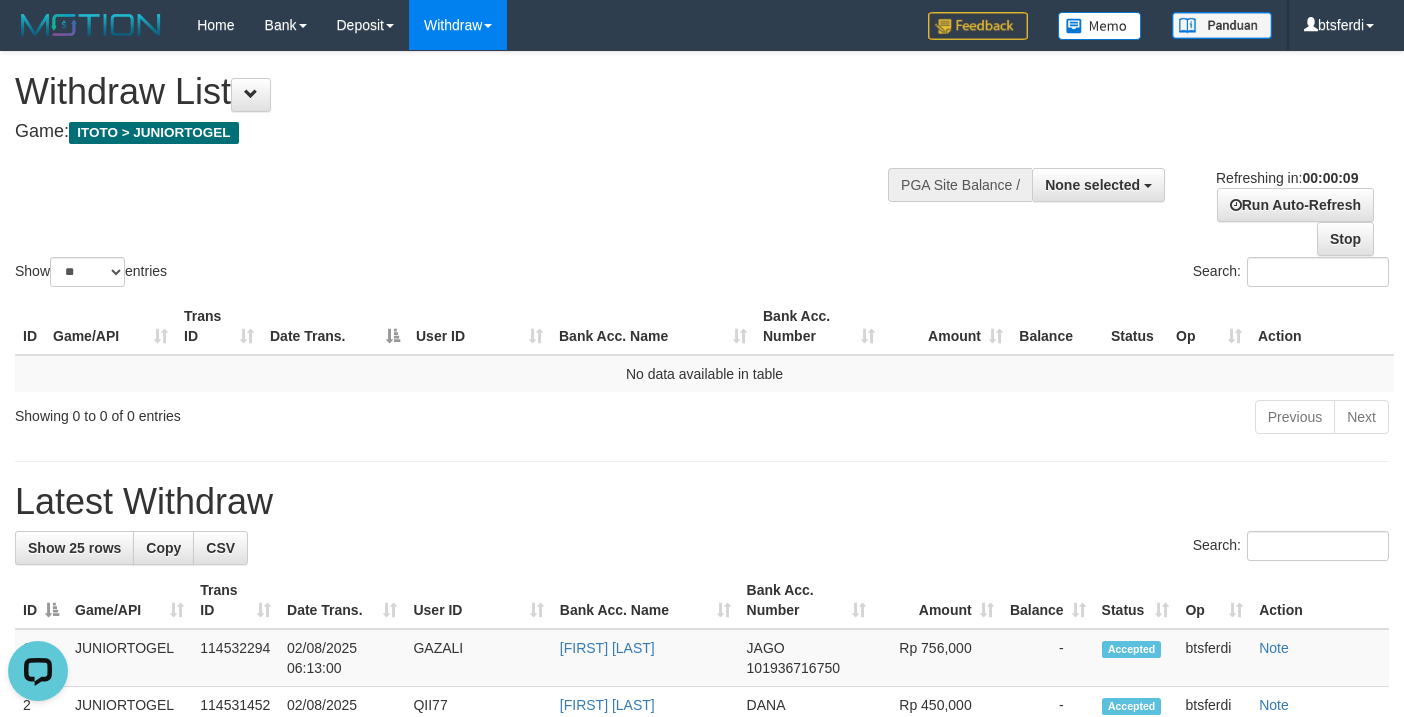 scroll, scrollTop: 0, scrollLeft: 0, axis: both 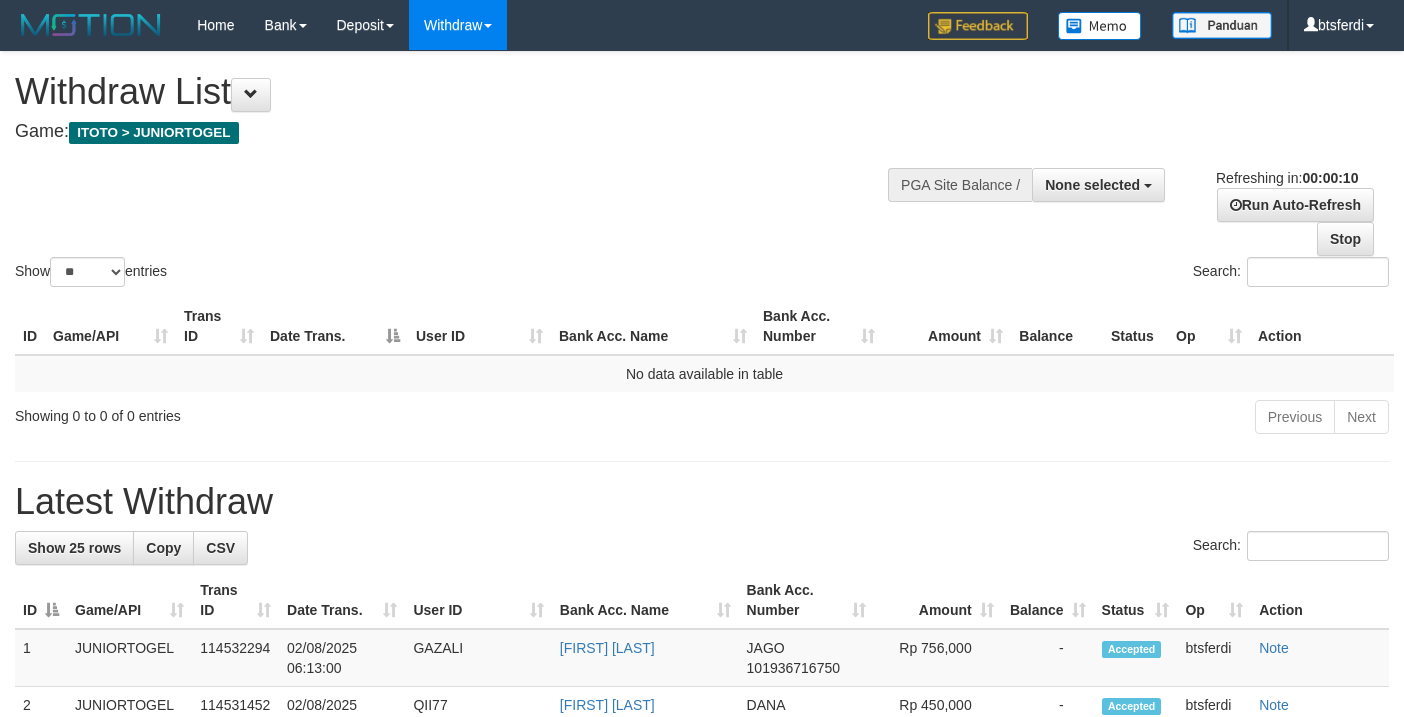 select 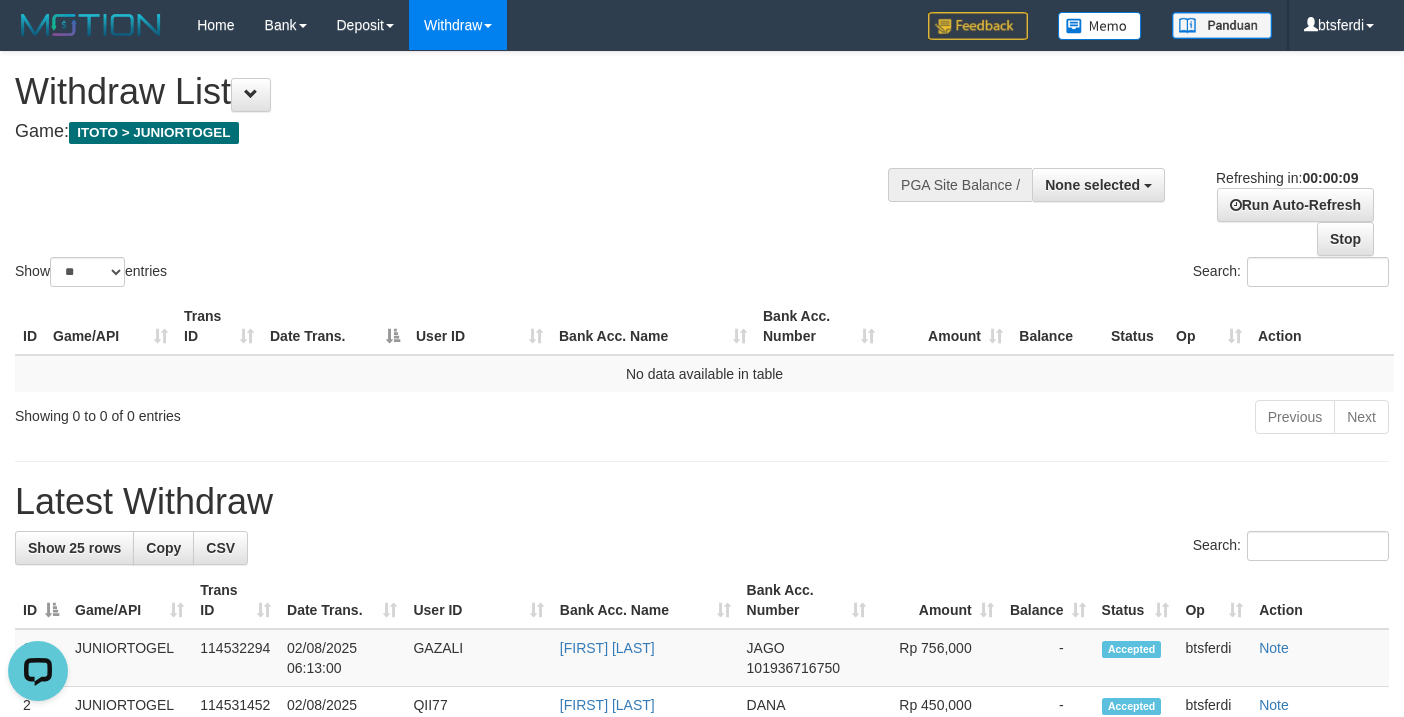 scroll, scrollTop: 0, scrollLeft: 0, axis: both 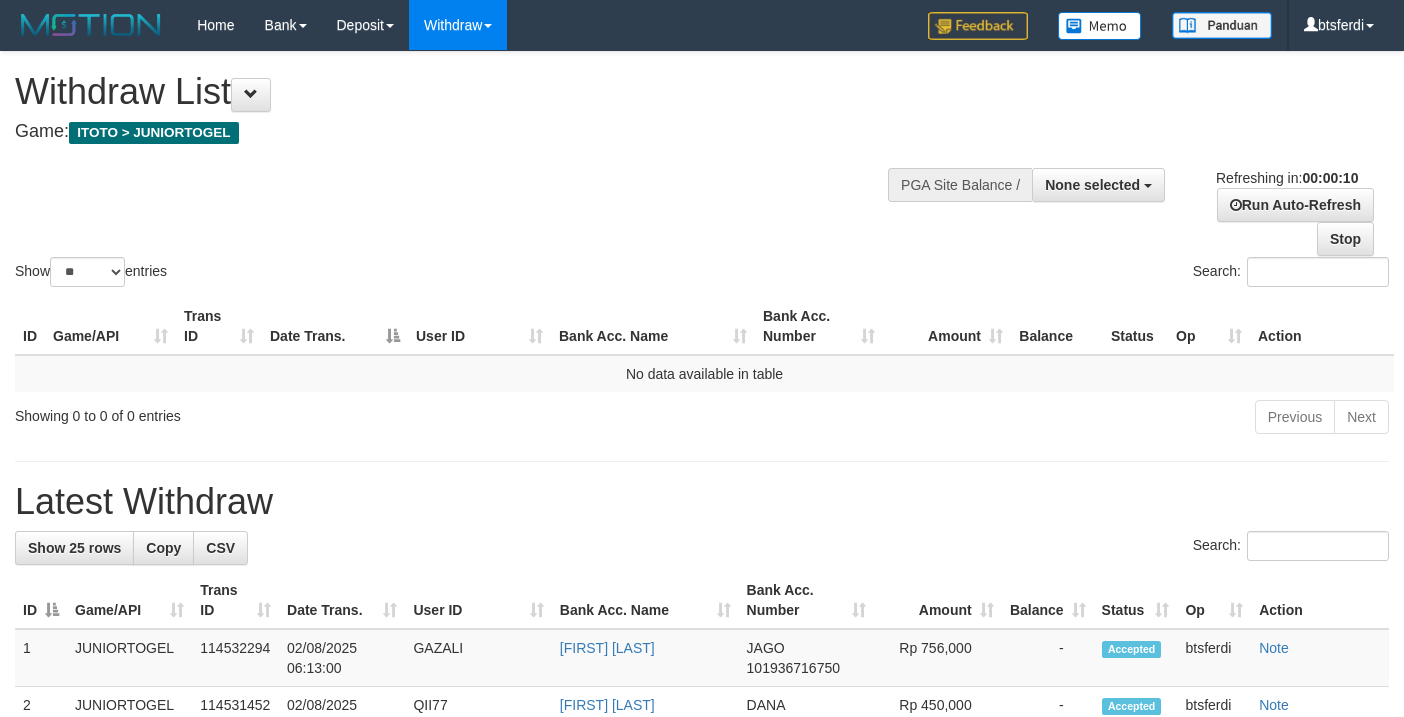 select 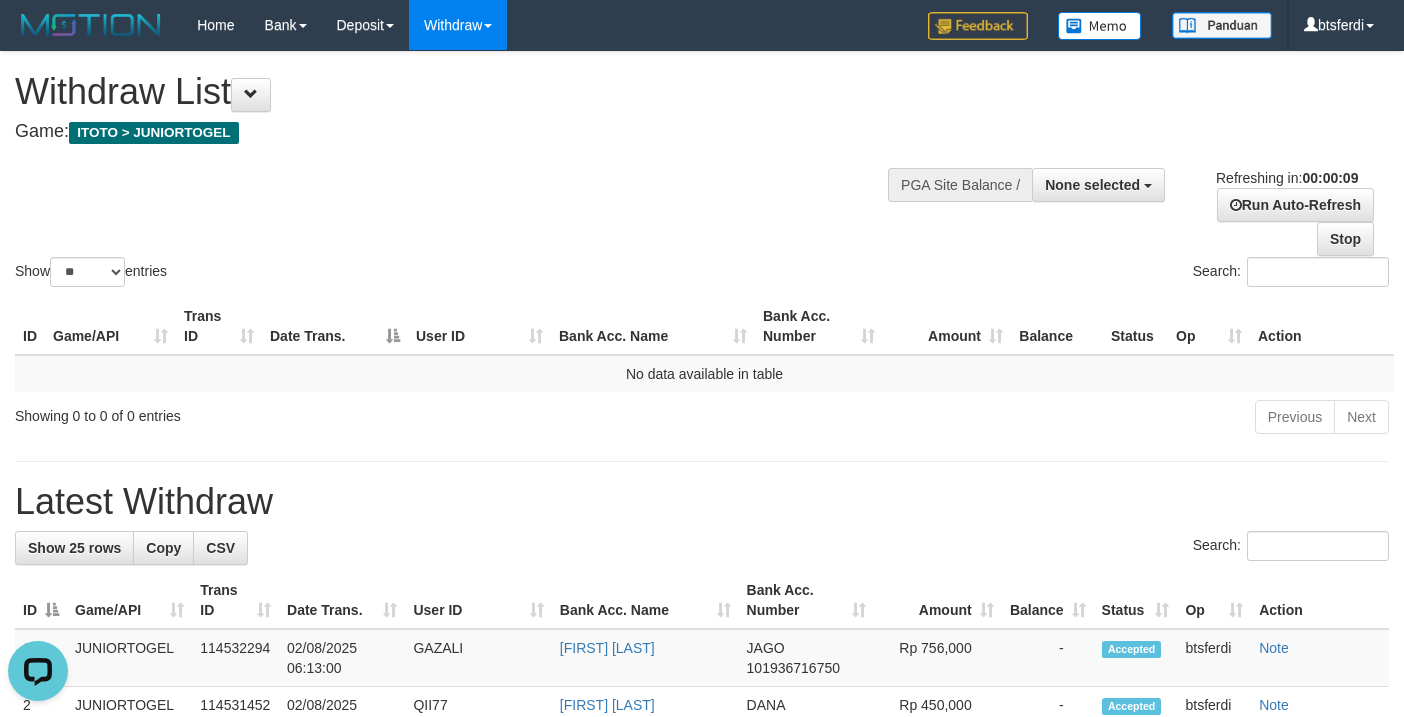 scroll, scrollTop: 0, scrollLeft: 0, axis: both 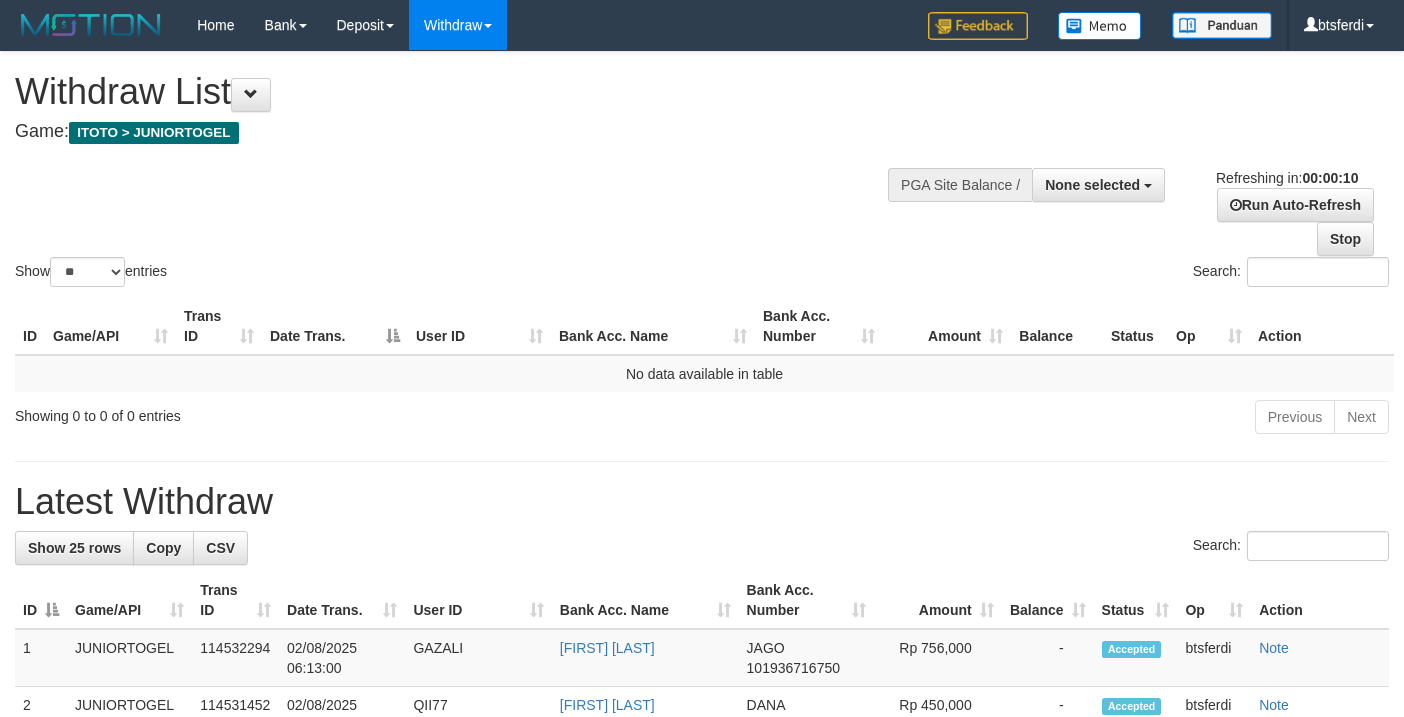 select 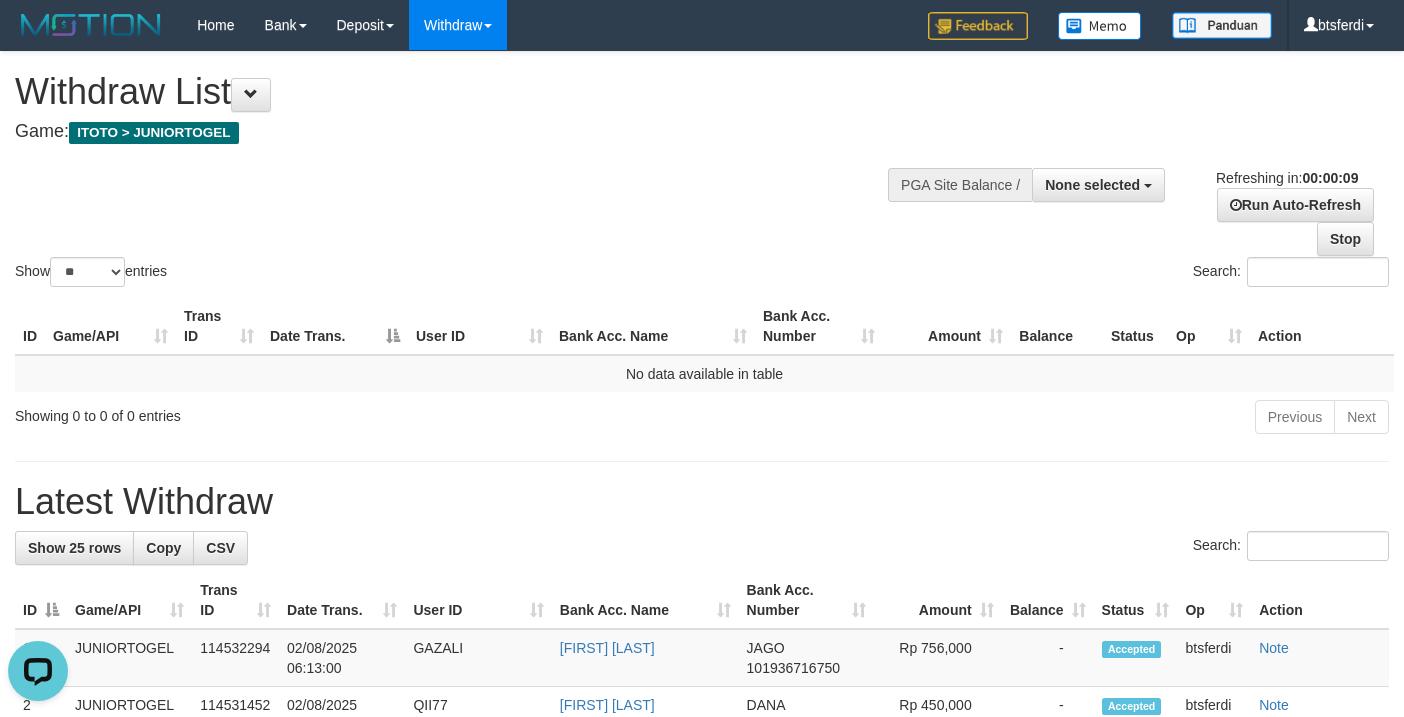 scroll, scrollTop: 0, scrollLeft: 0, axis: both 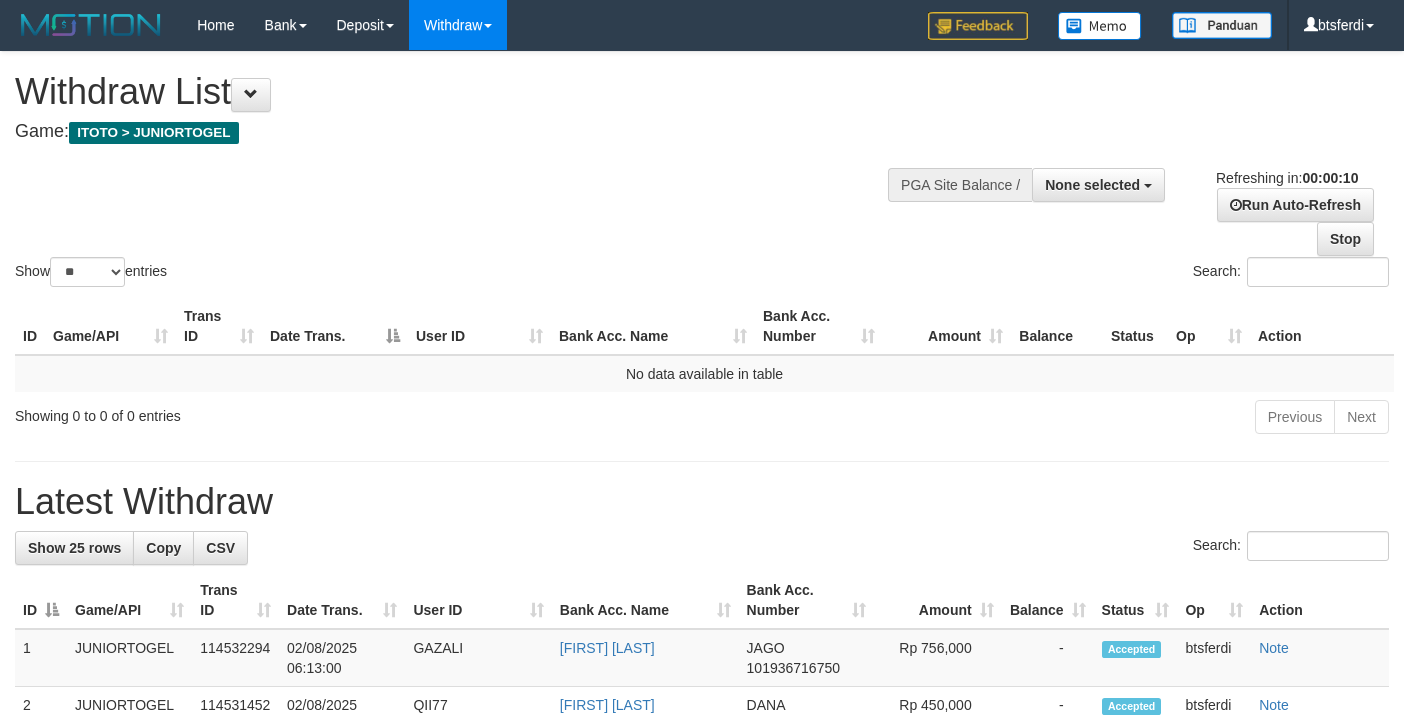 select 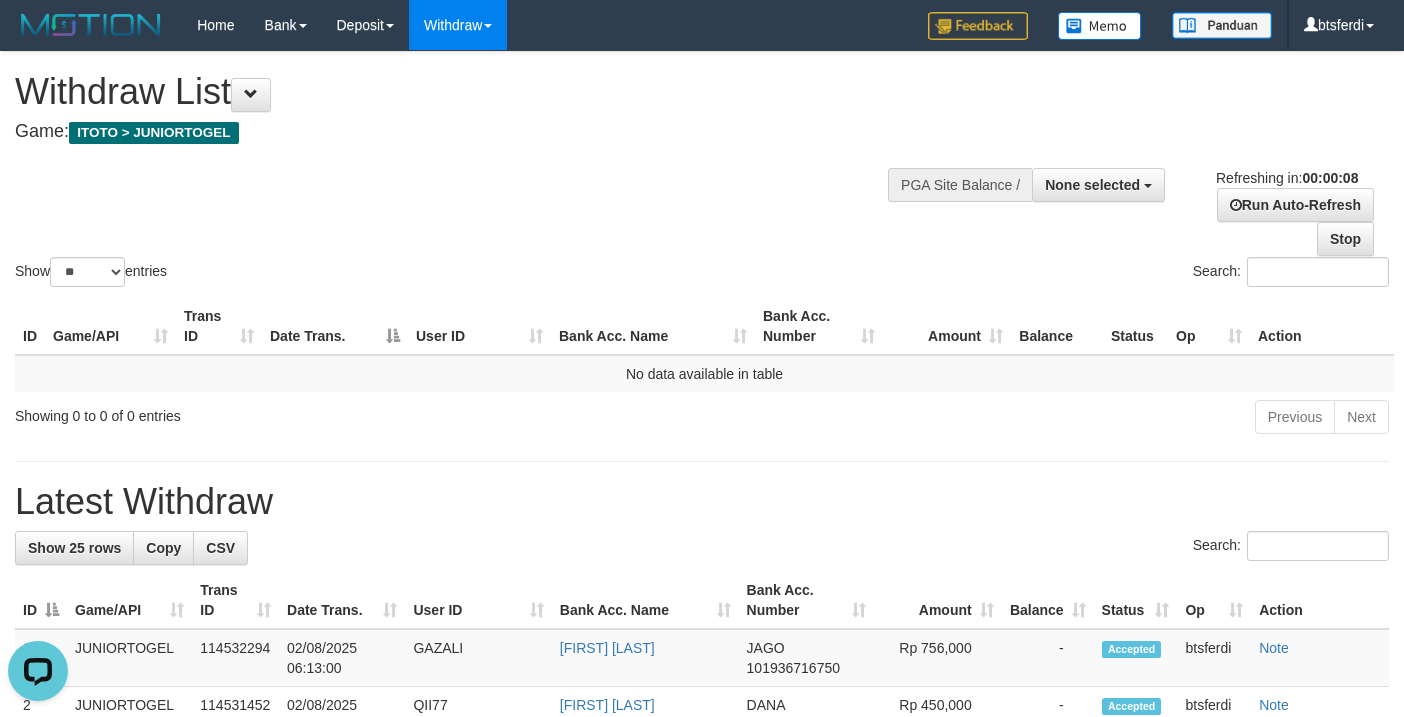 scroll, scrollTop: 0, scrollLeft: 0, axis: both 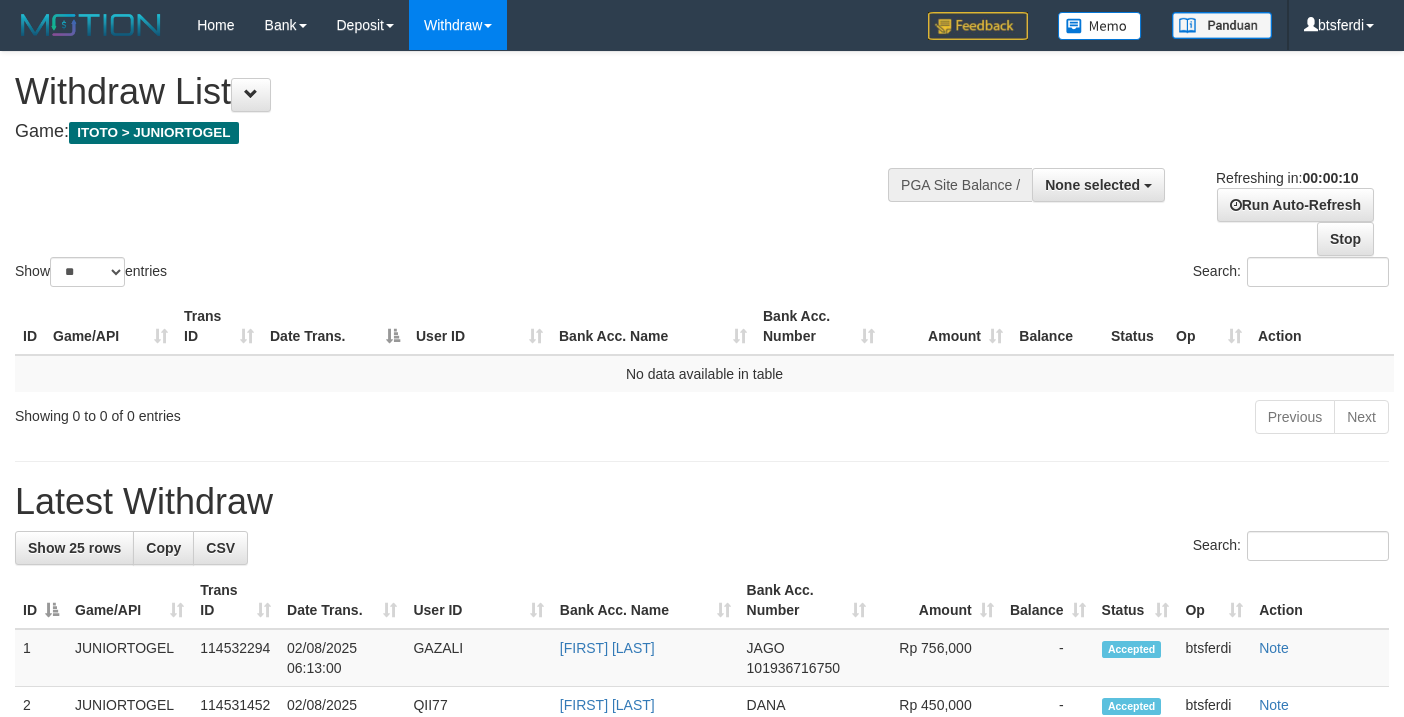select 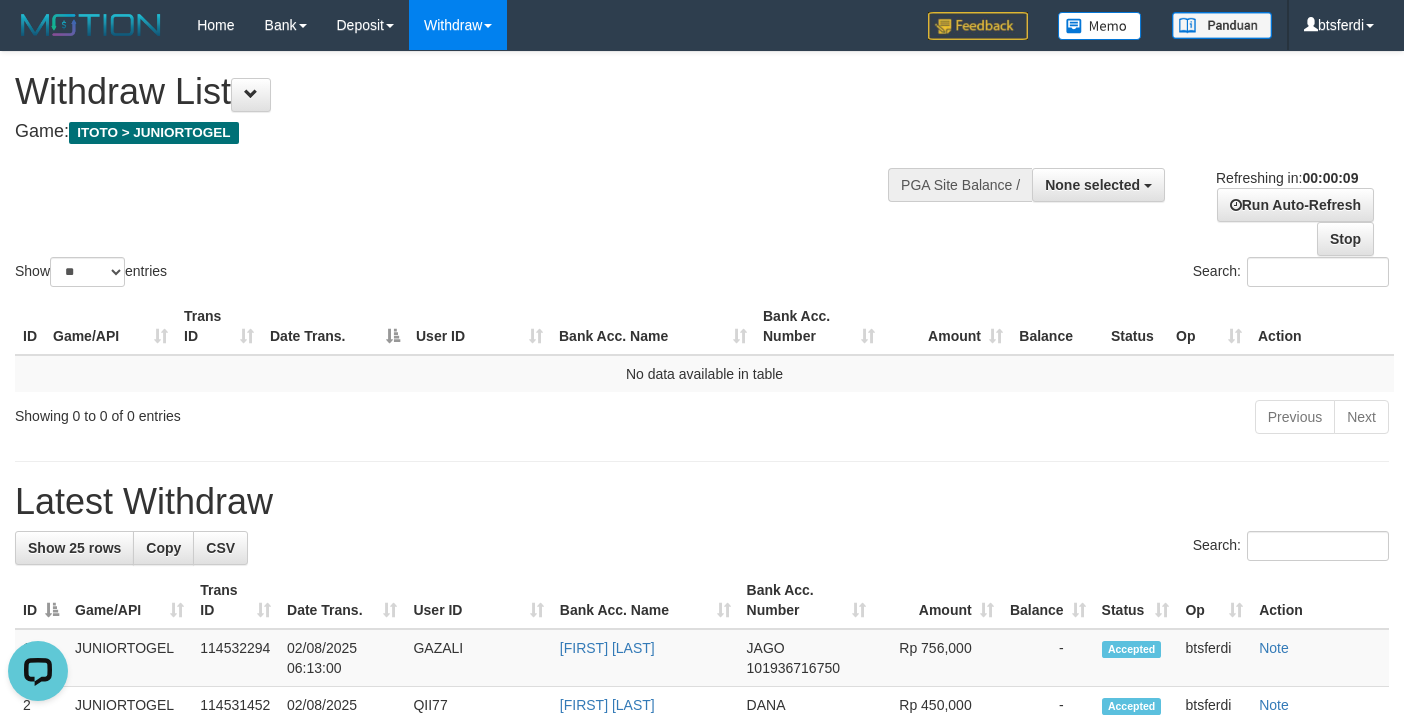 scroll, scrollTop: 0, scrollLeft: 0, axis: both 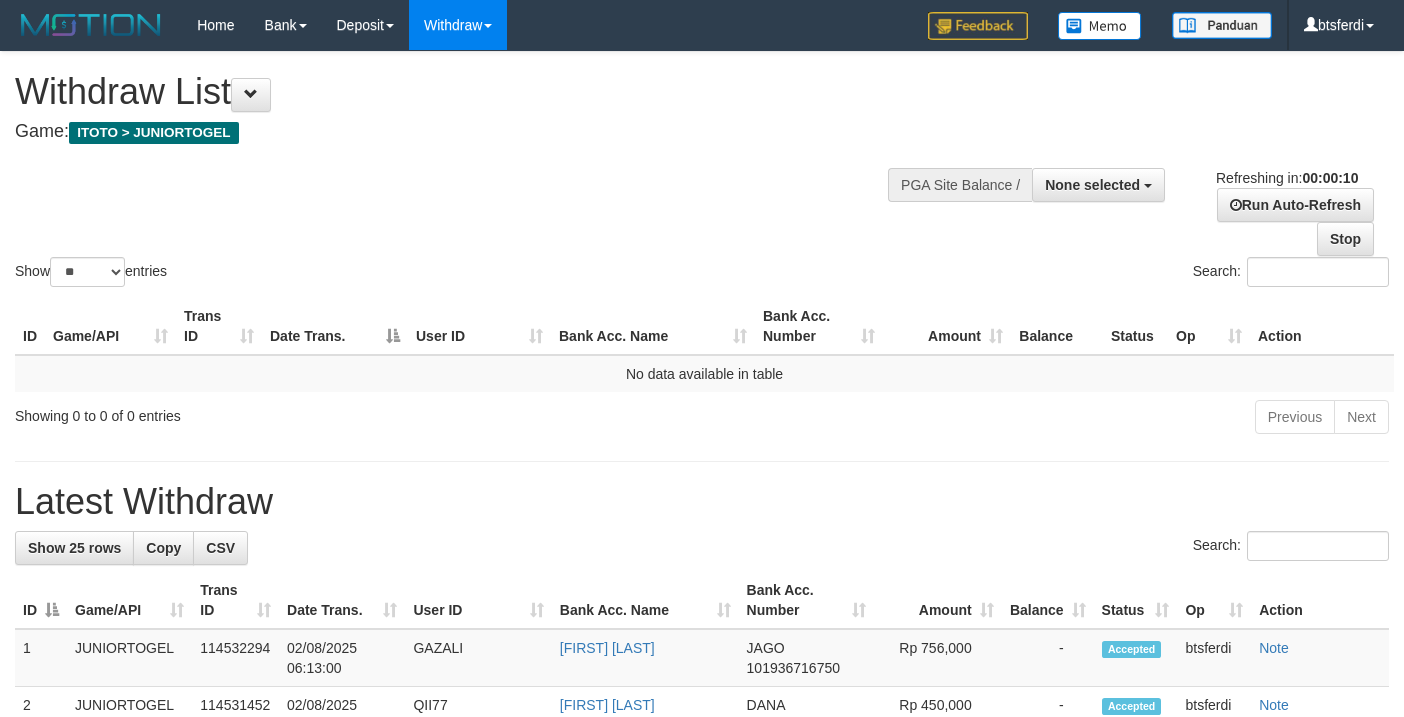 select 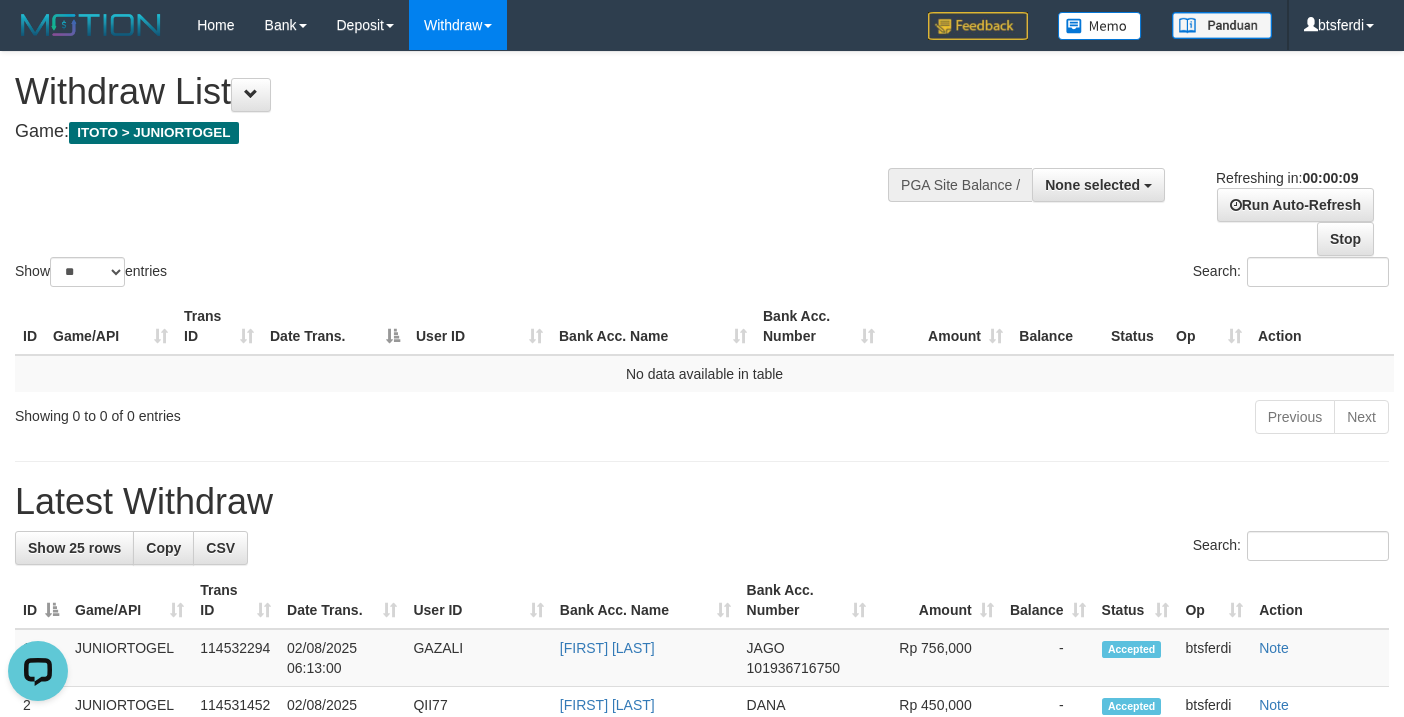 scroll, scrollTop: 0, scrollLeft: 0, axis: both 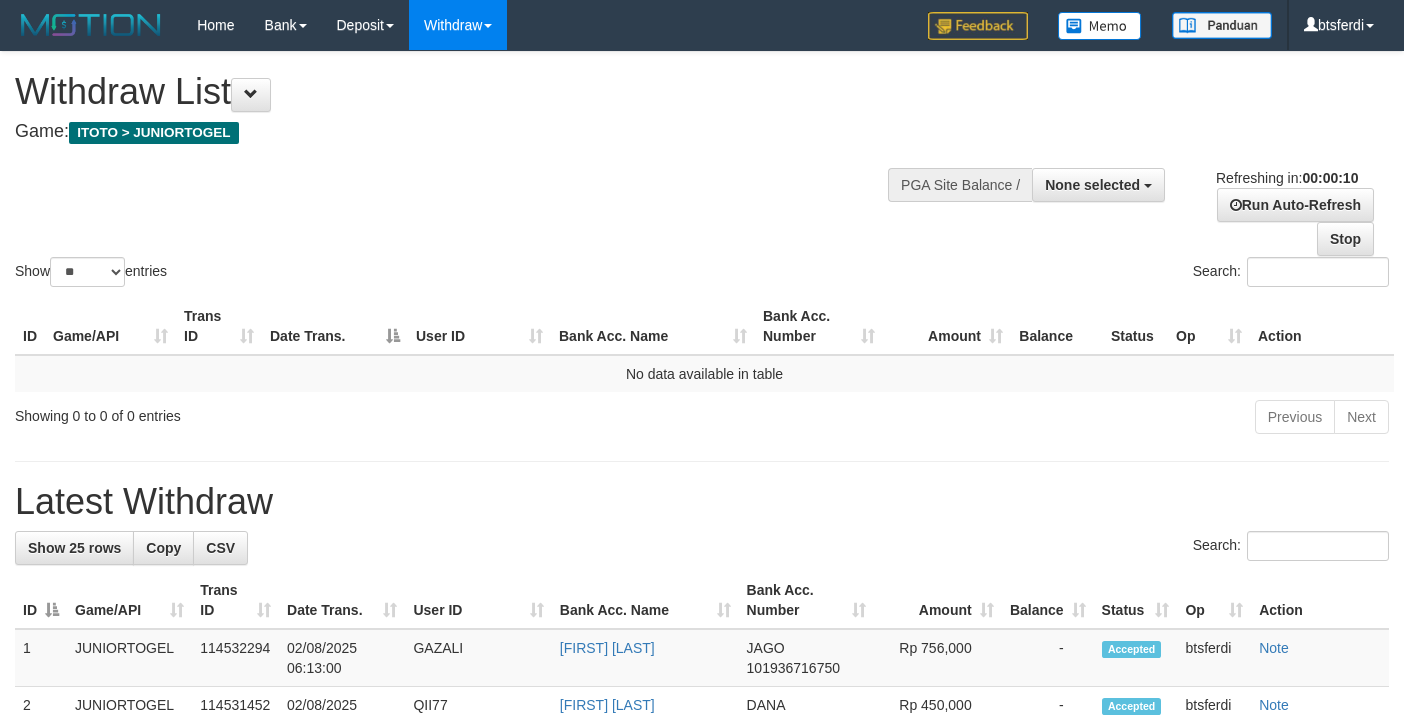select 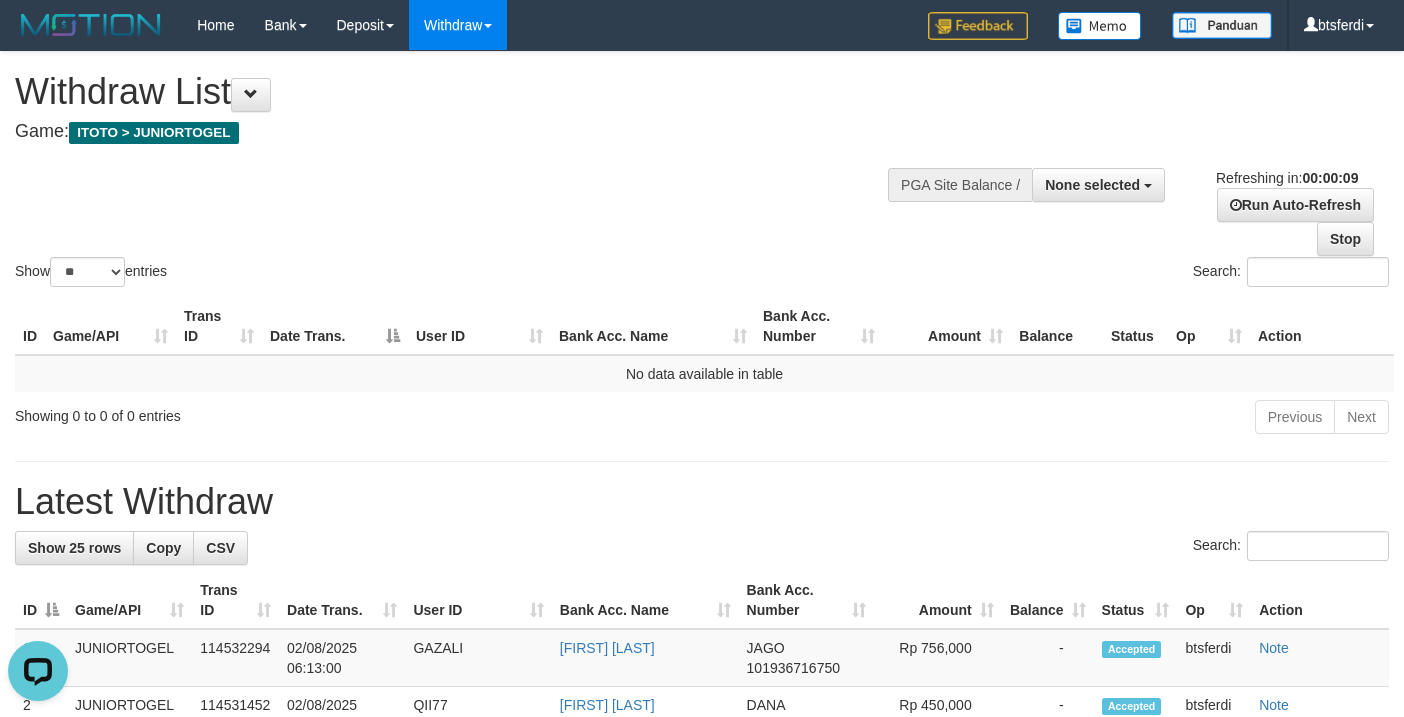 scroll, scrollTop: 0, scrollLeft: 0, axis: both 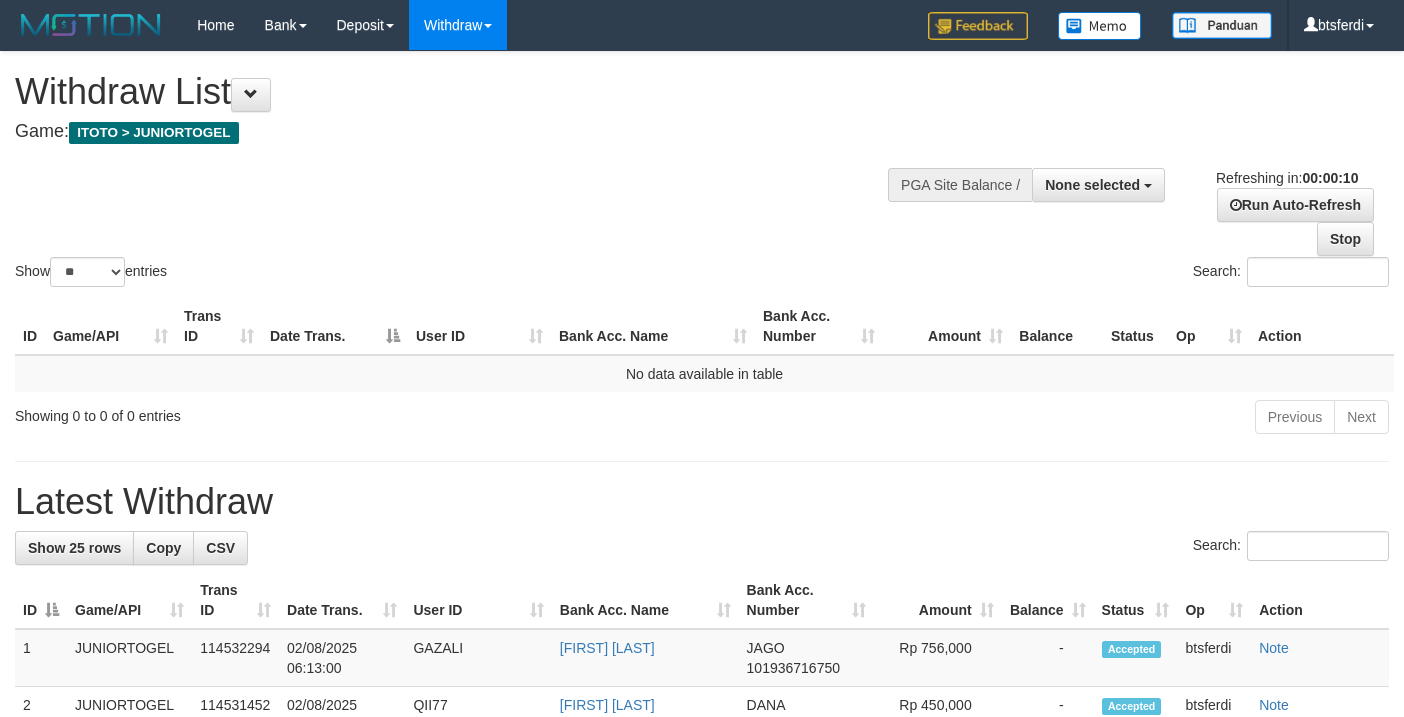 select 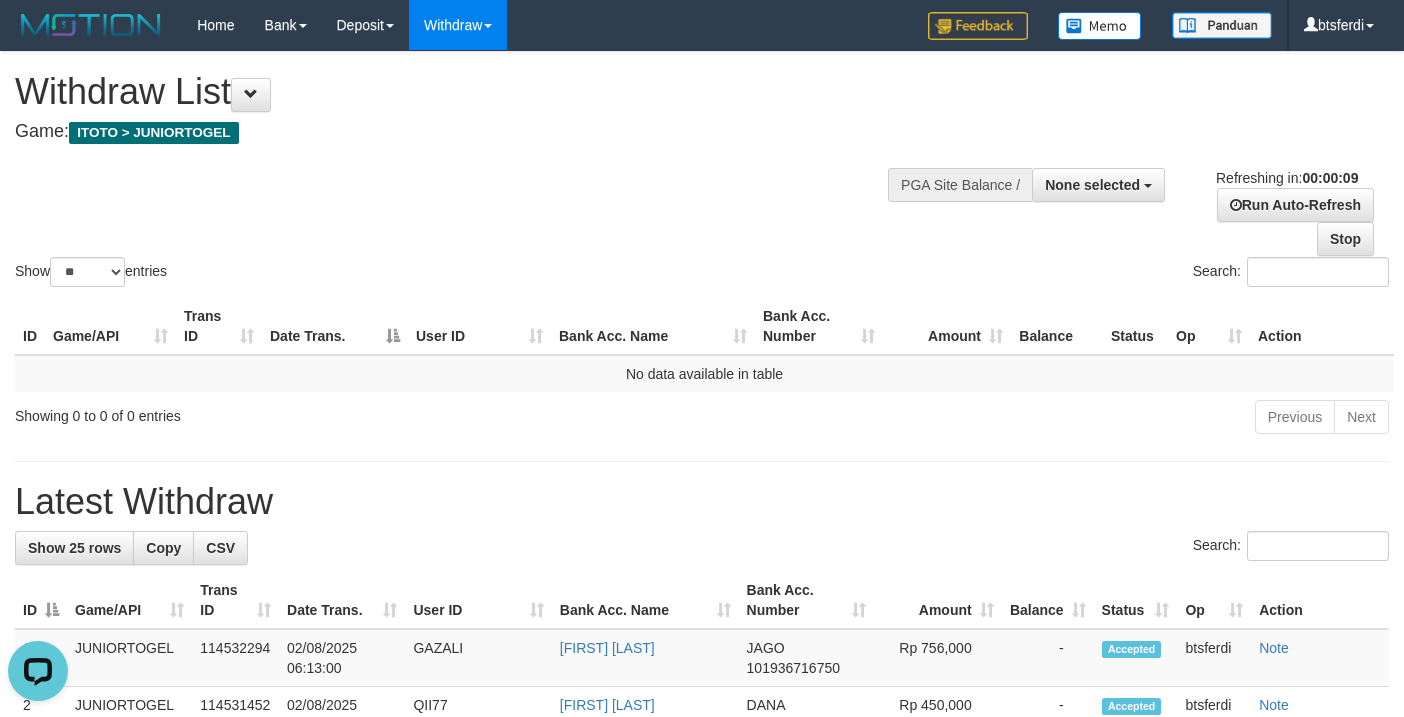 scroll, scrollTop: 0, scrollLeft: 0, axis: both 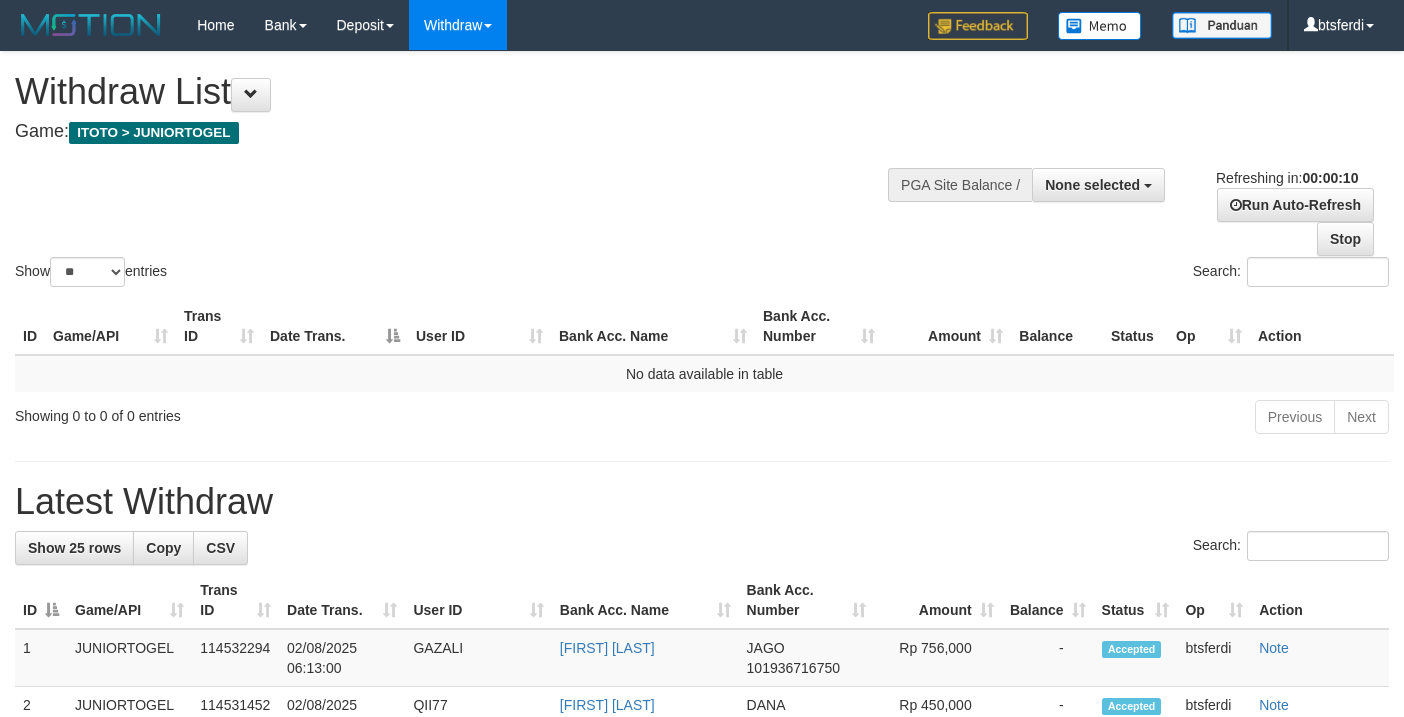 select 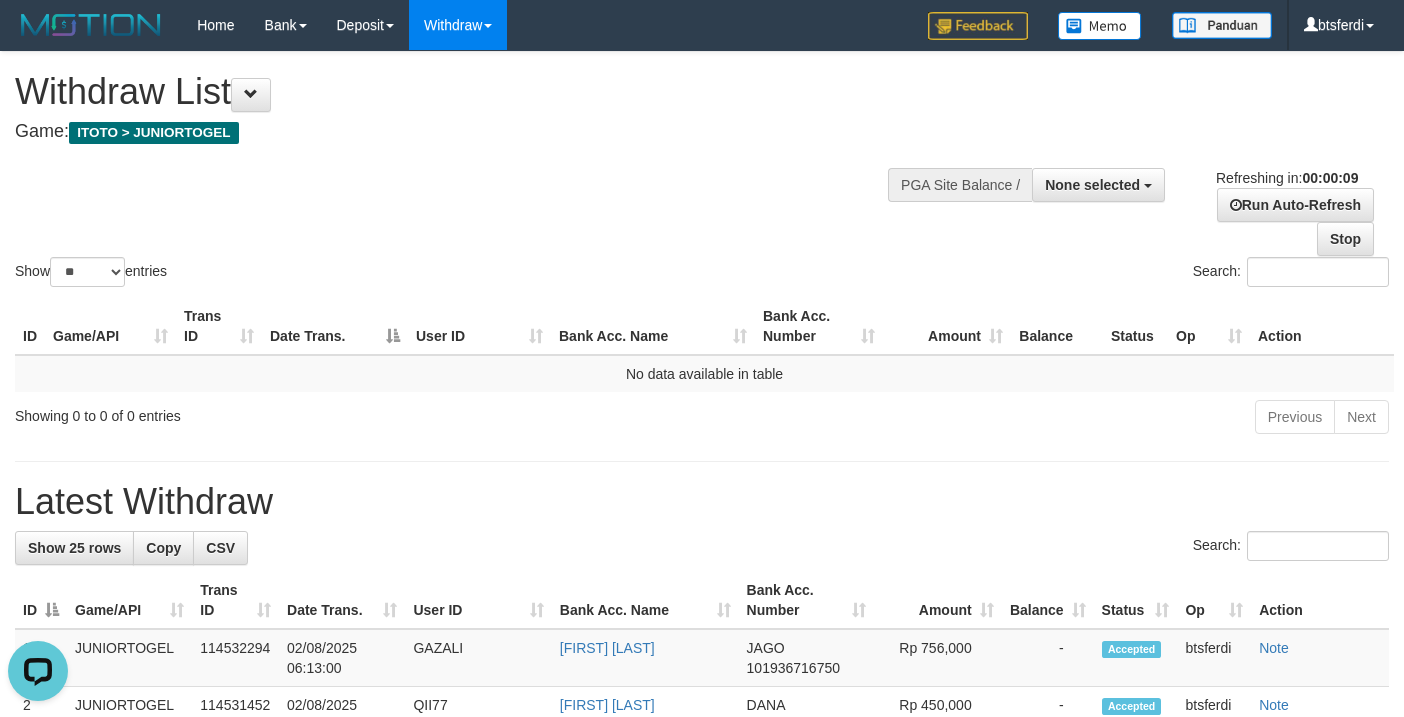 scroll, scrollTop: 0, scrollLeft: 0, axis: both 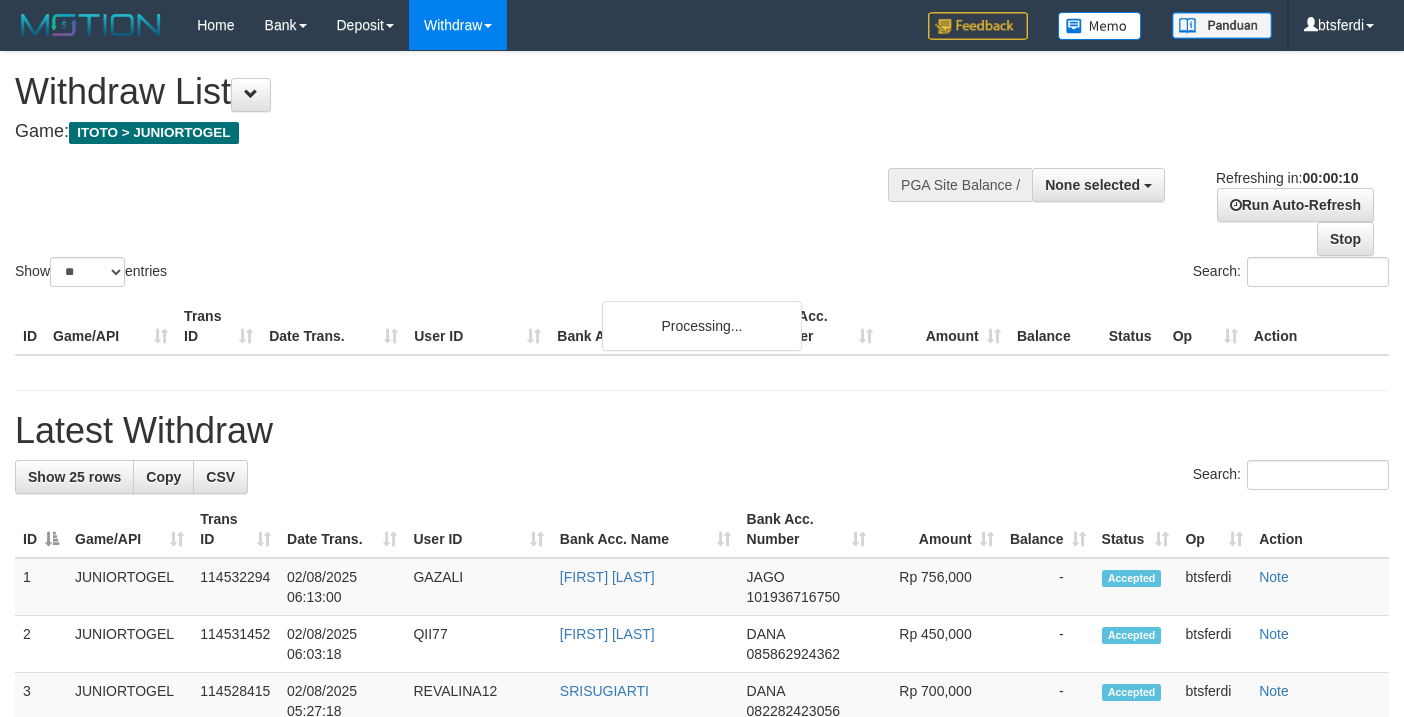 select 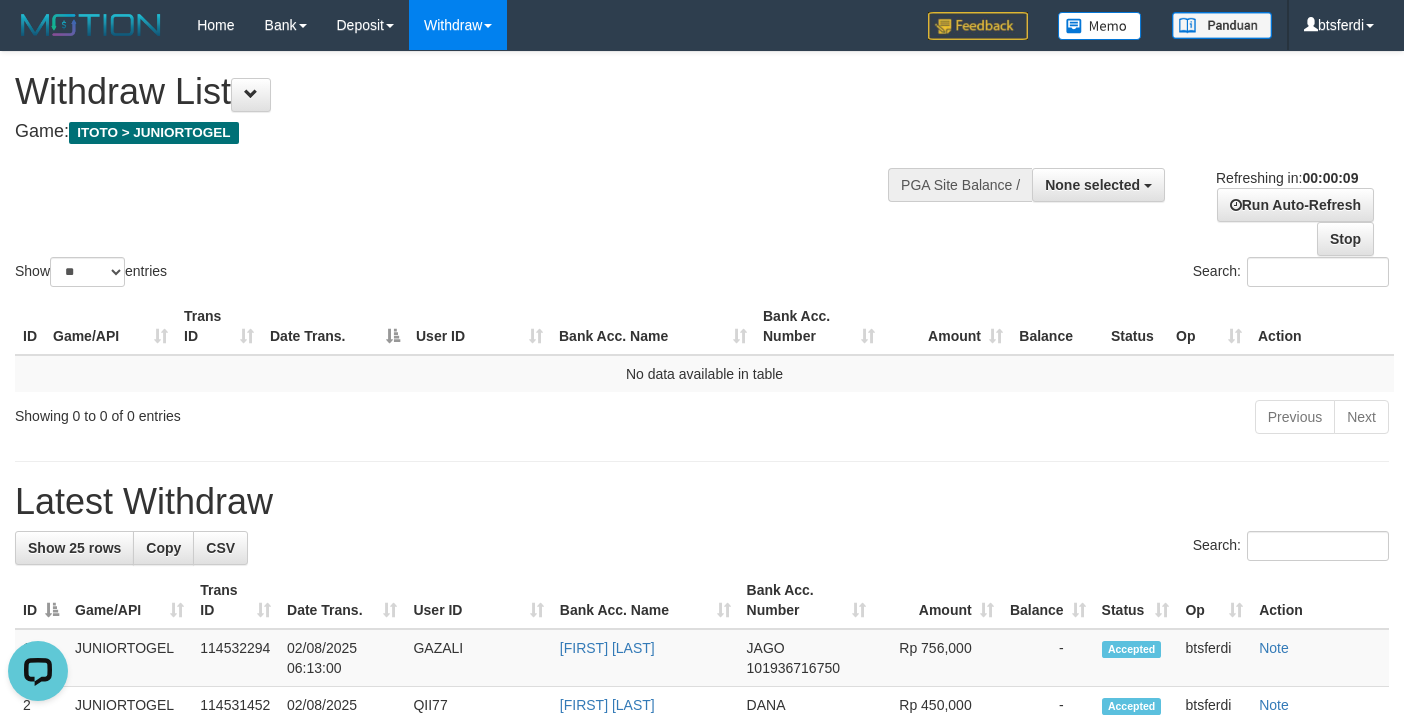 scroll, scrollTop: 0, scrollLeft: 0, axis: both 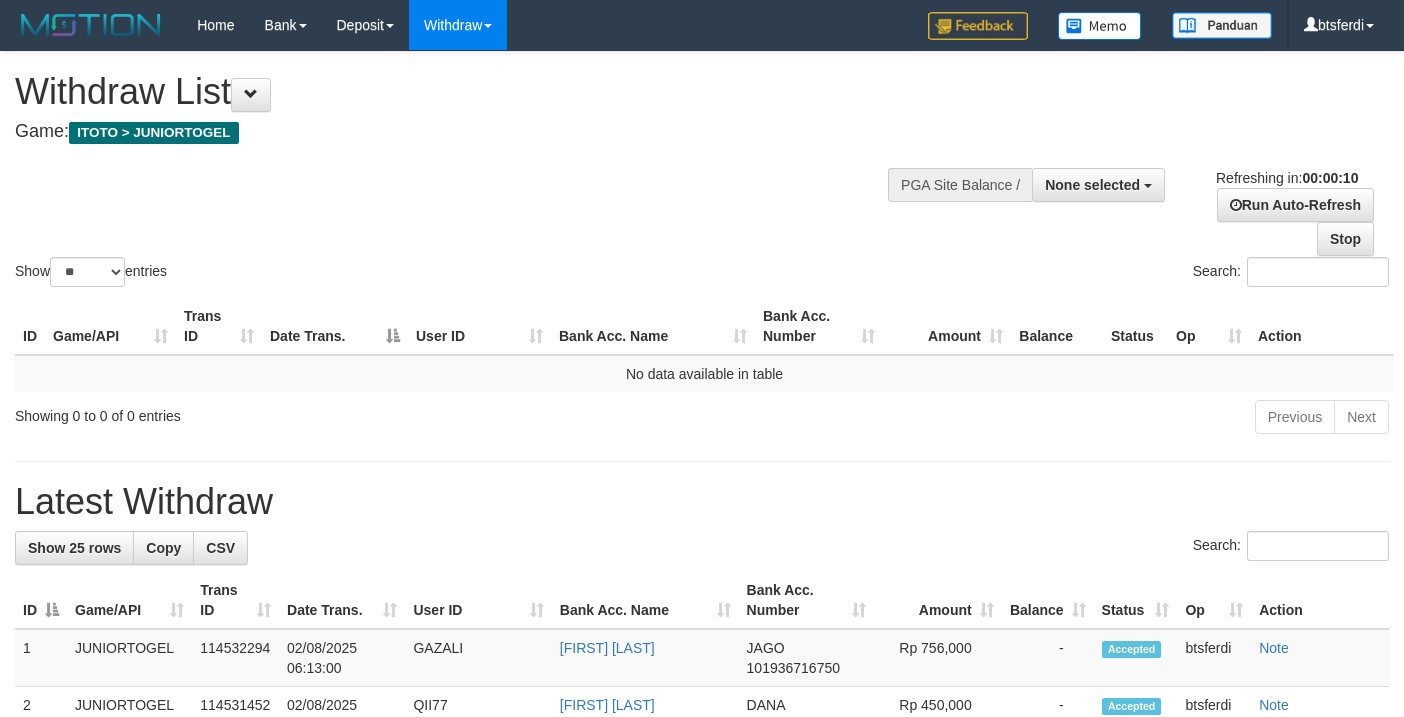 select 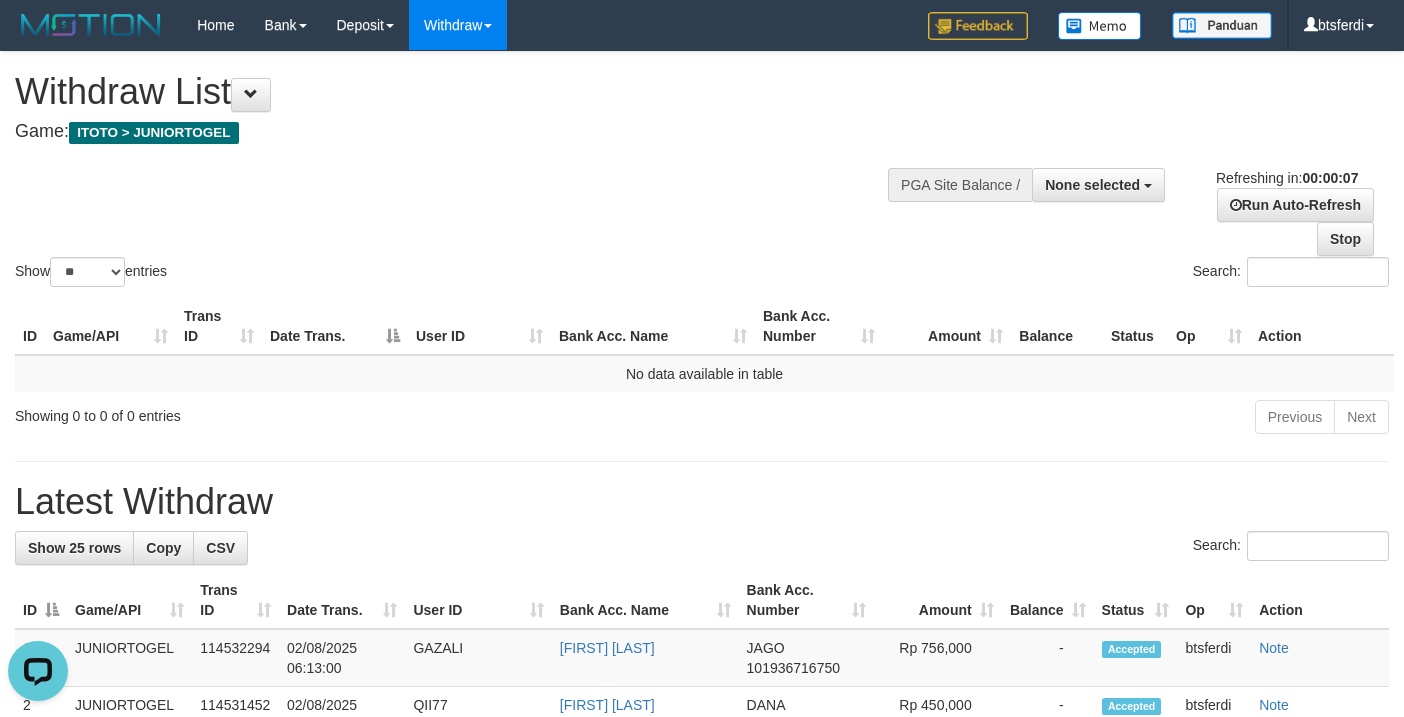 scroll, scrollTop: 0, scrollLeft: 0, axis: both 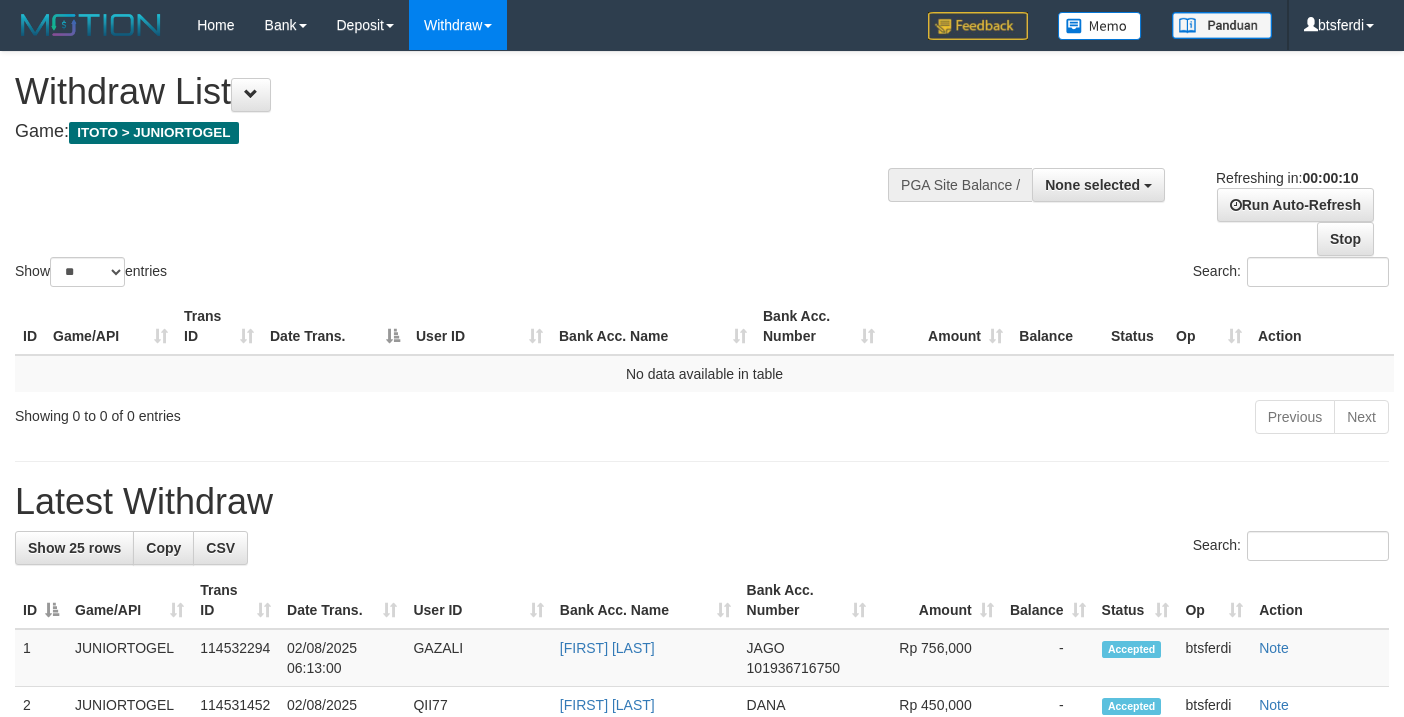 select 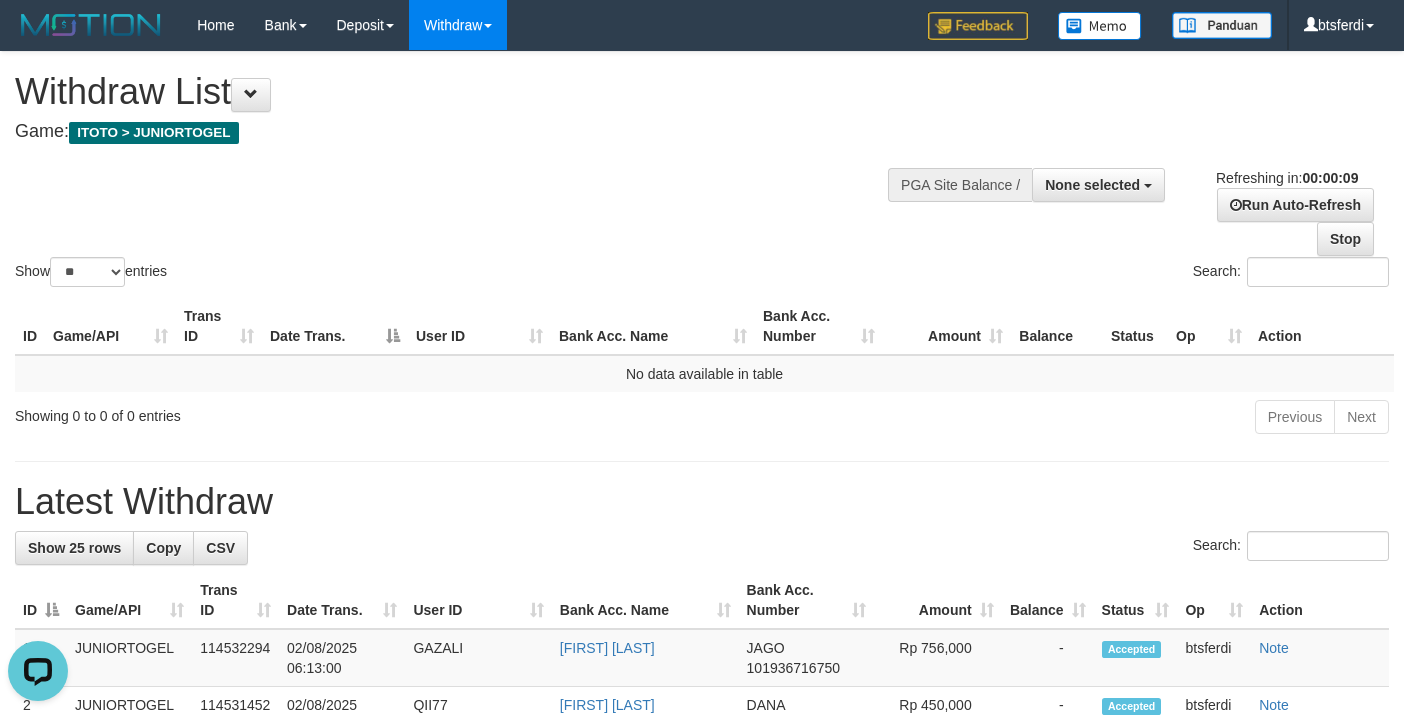scroll, scrollTop: 0, scrollLeft: 0, axis: both 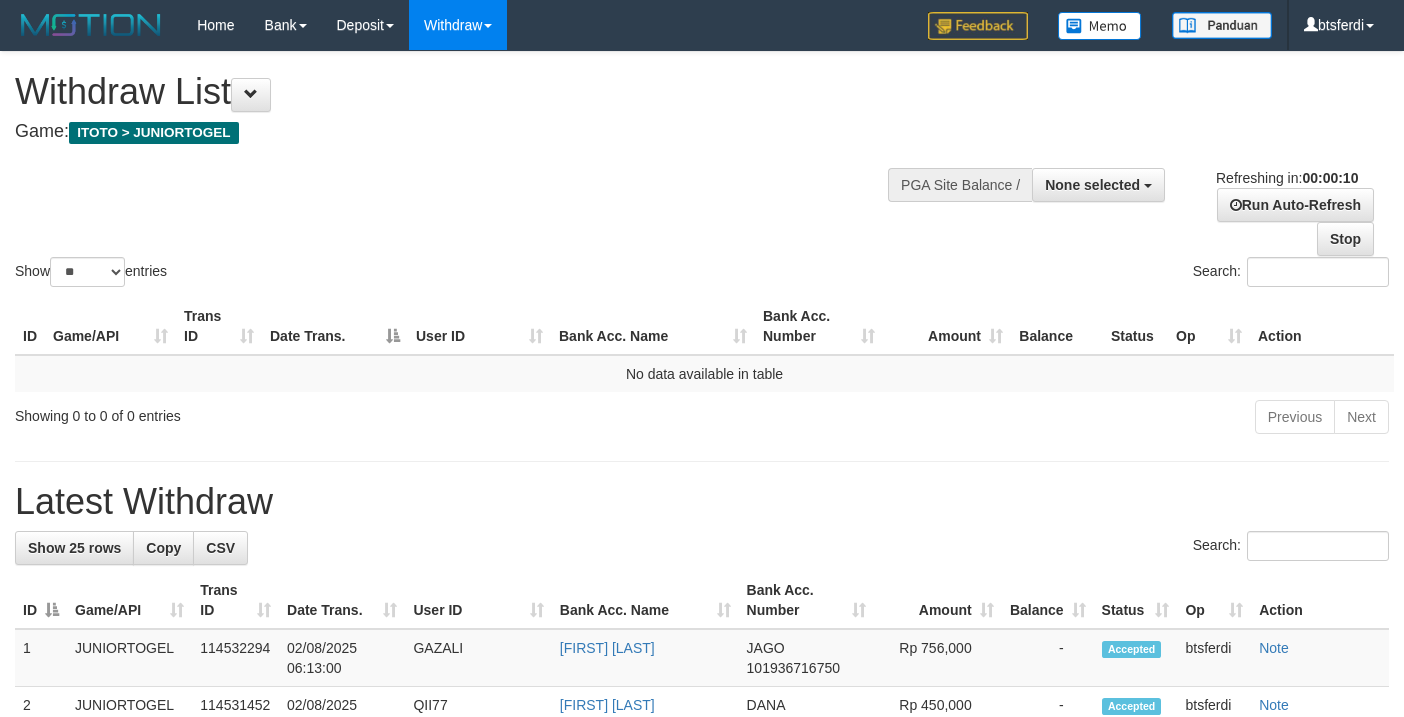 select 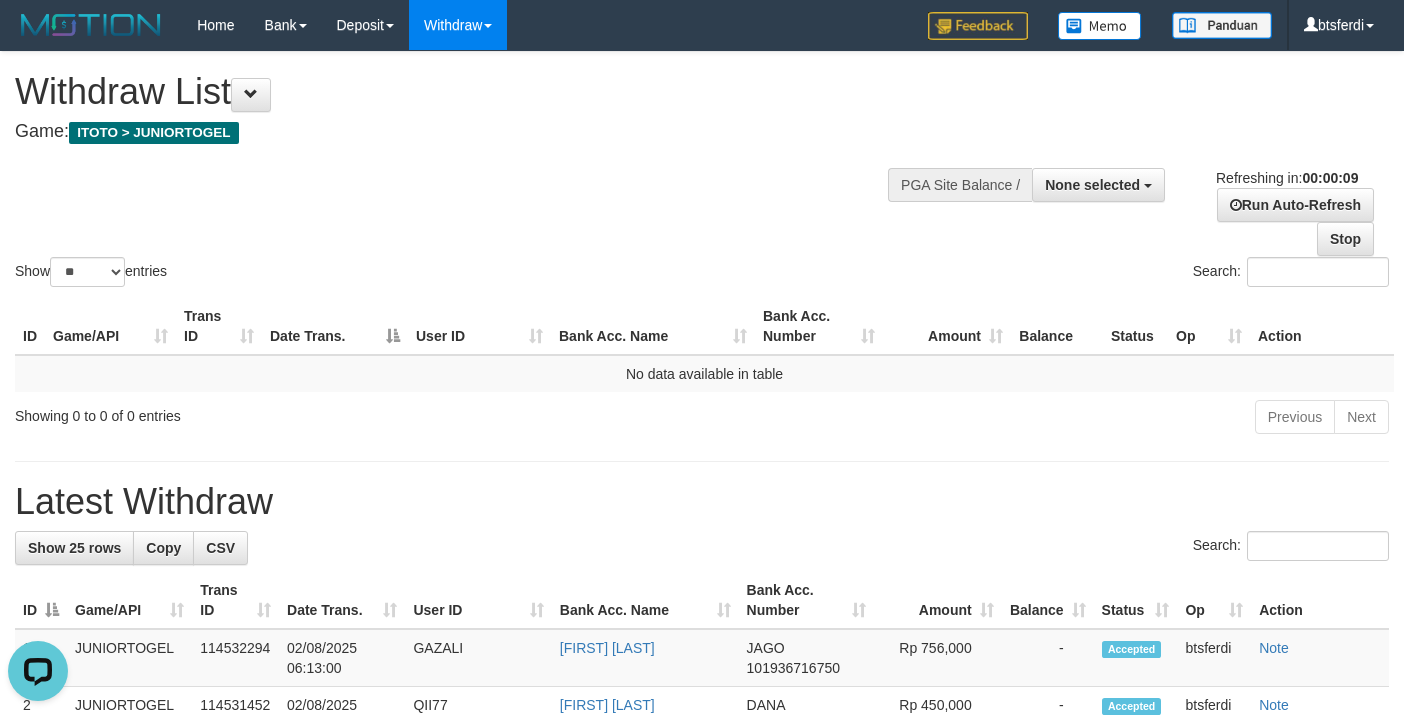 scroll, scrollTop: 0, scrollLeft: 0, axis: both 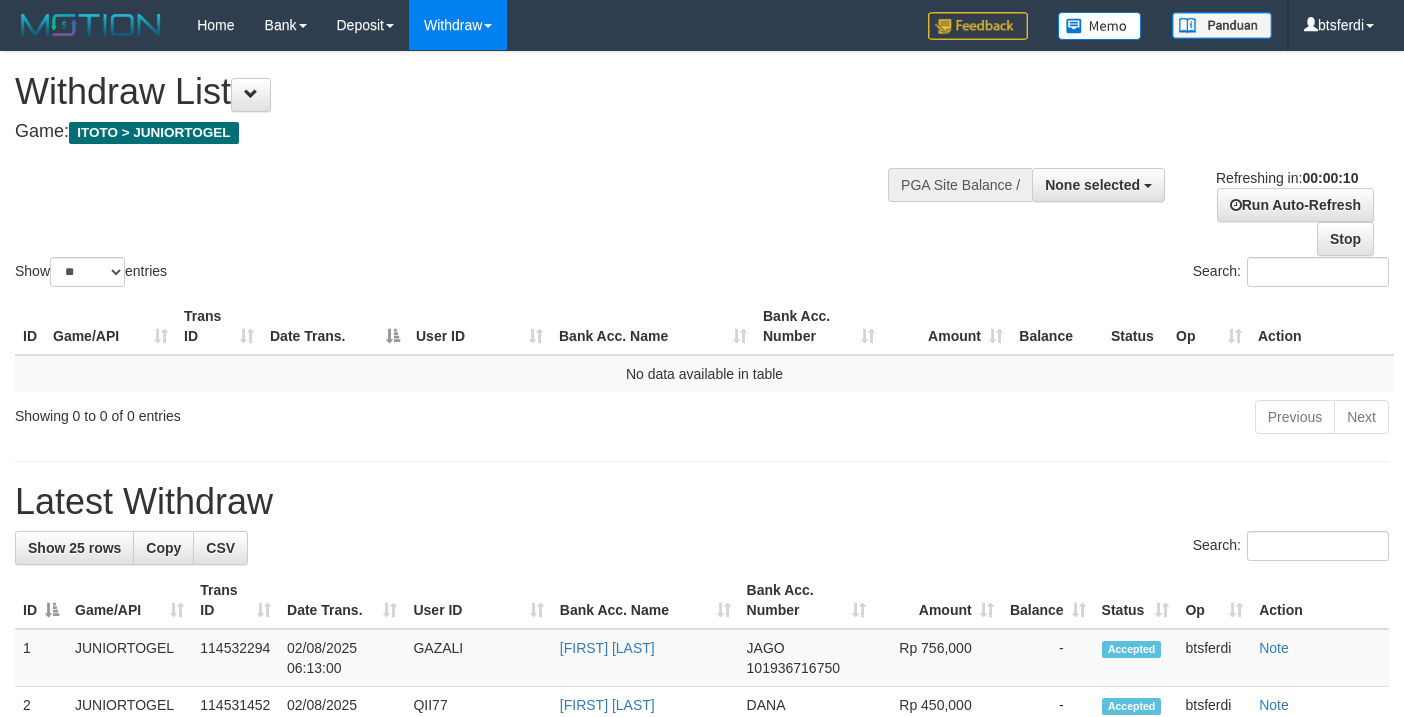 select 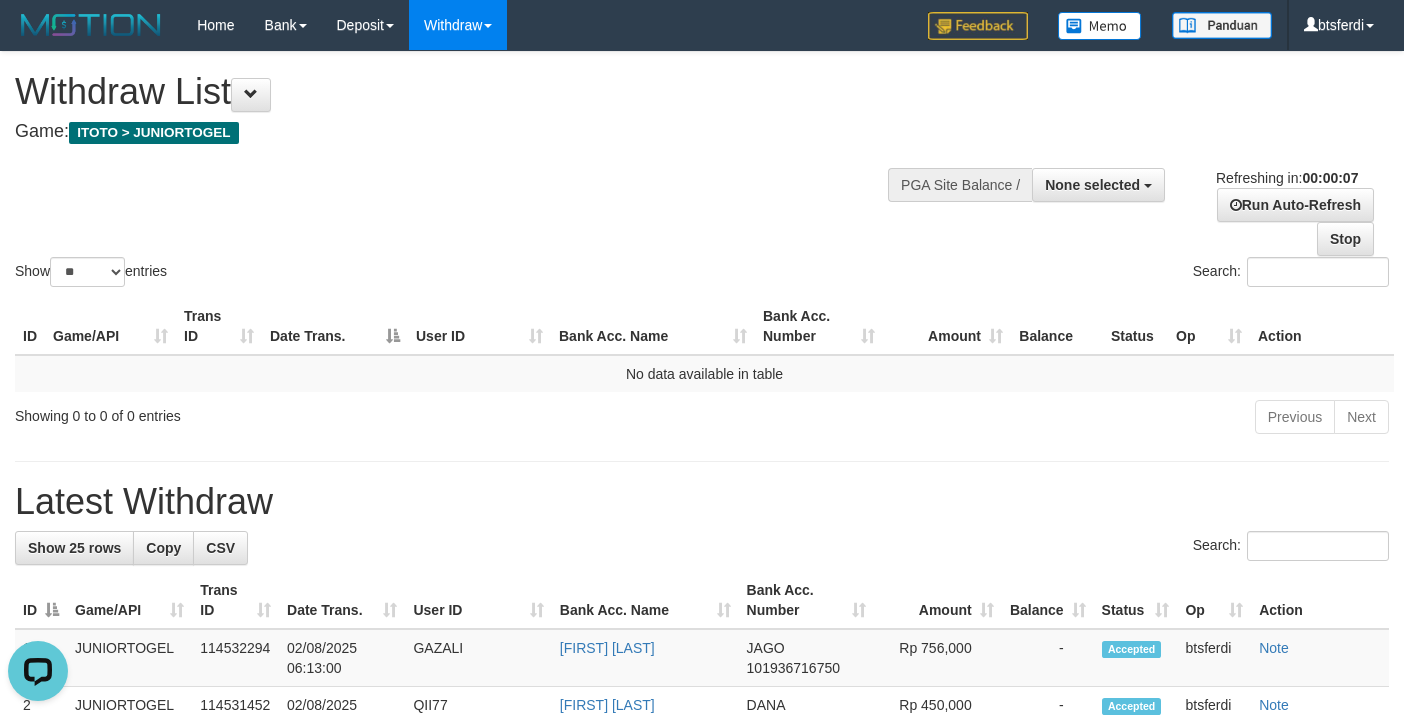scroll, scrollTop: 0, scrollLeft: 0, axis: both 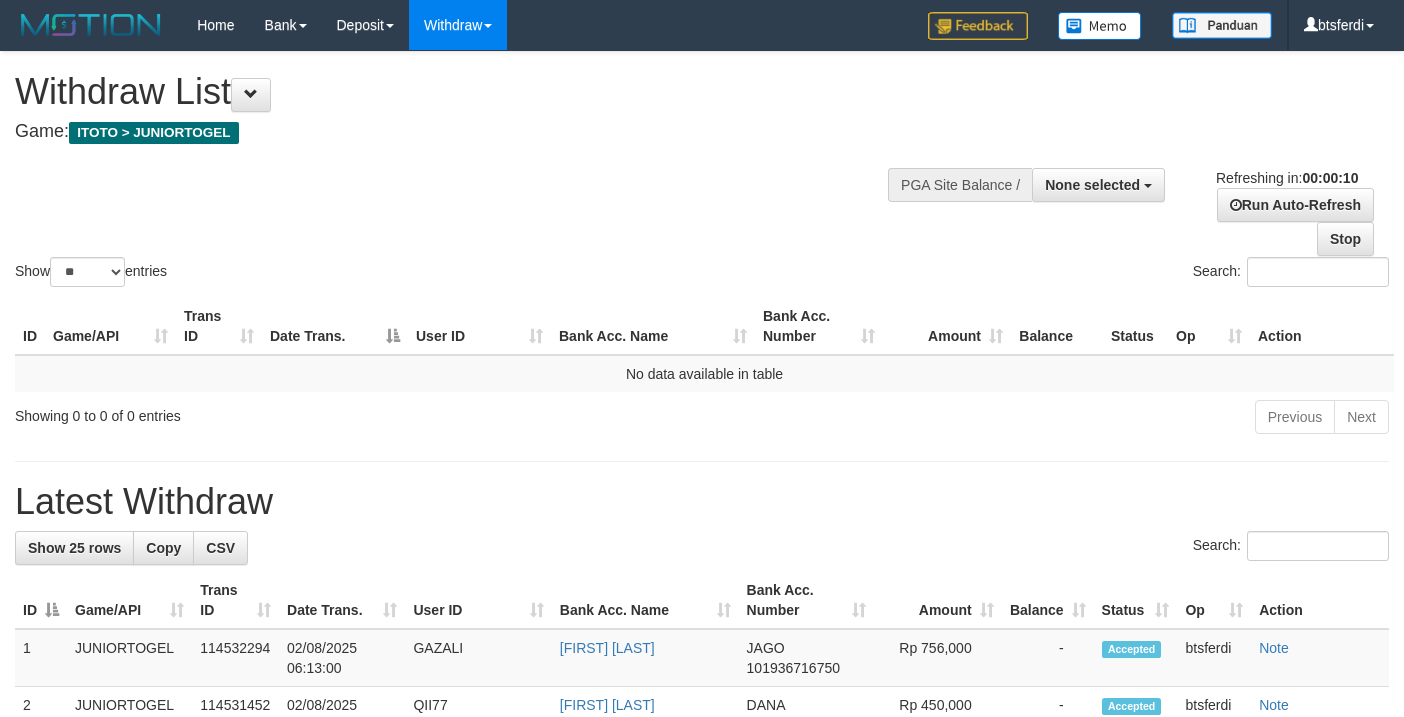 select 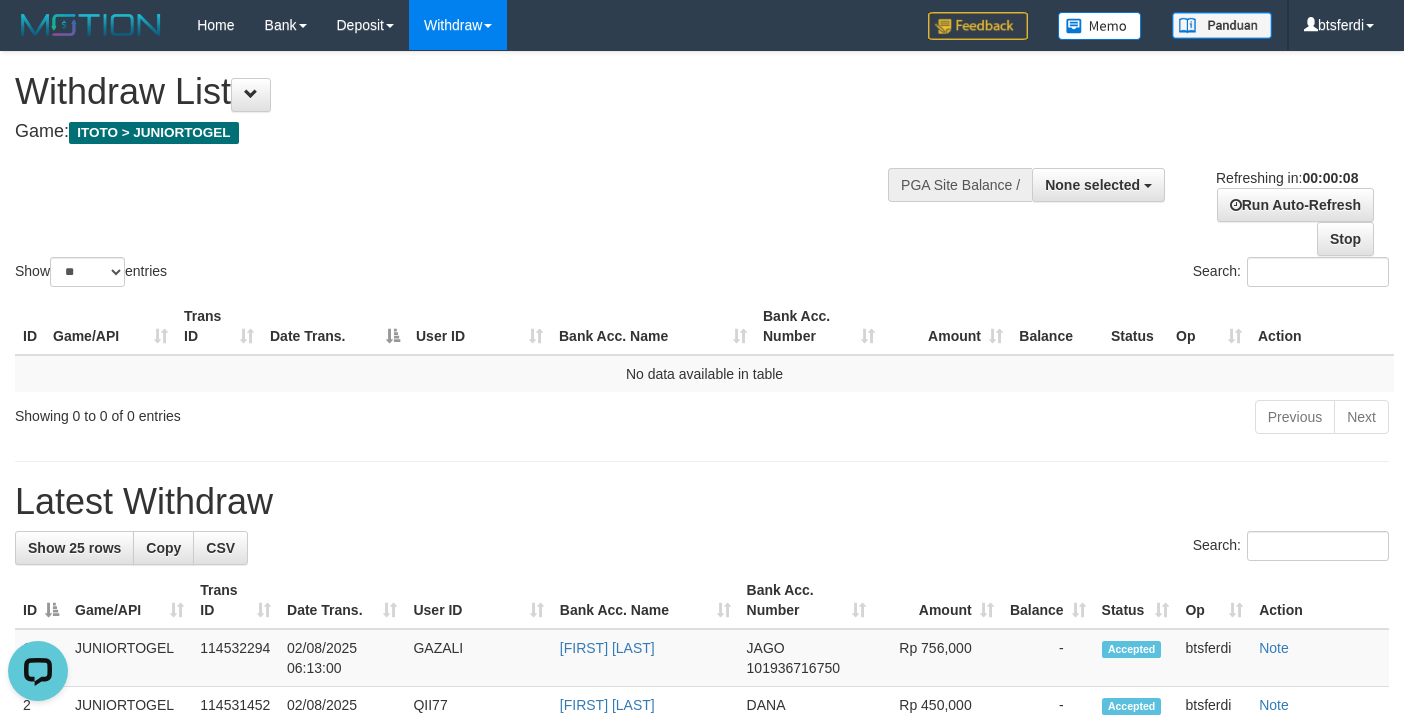 scroll, scrollTop: 0, scrollLeft: 0, axis: both 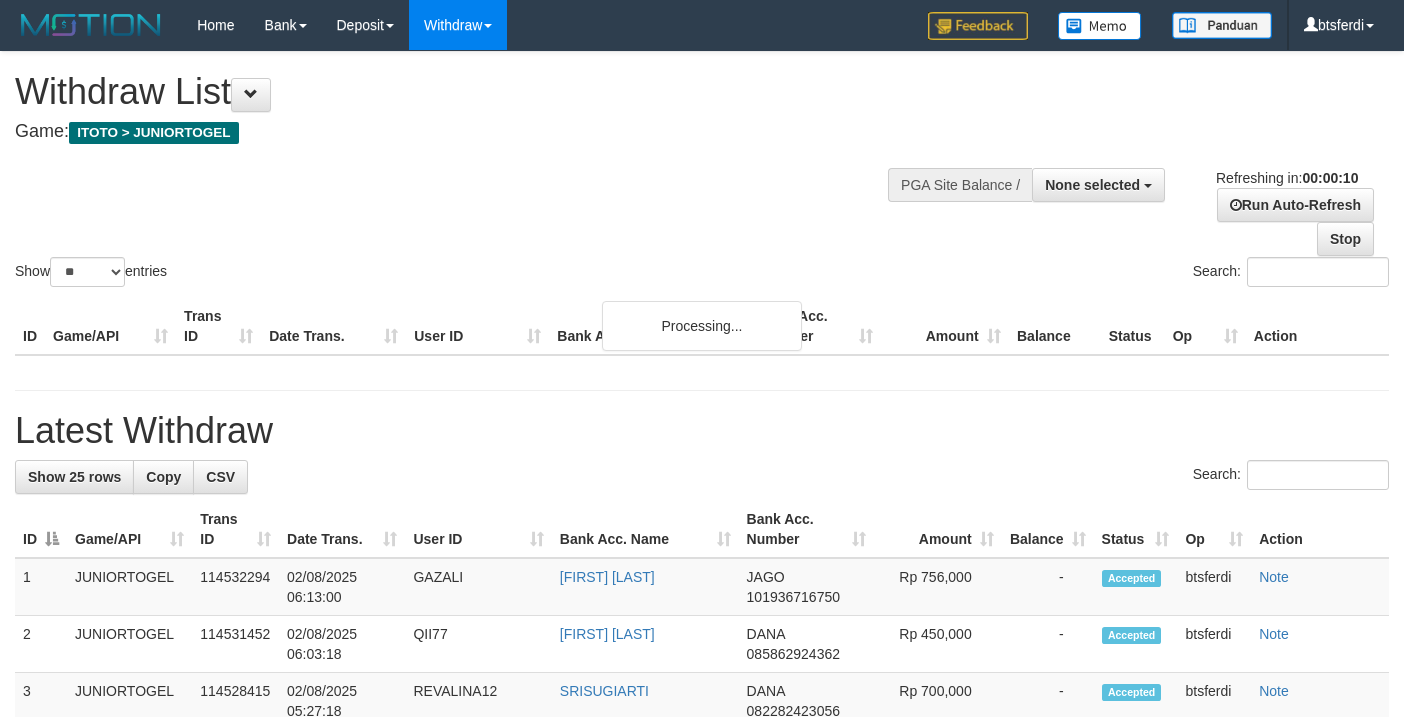 select 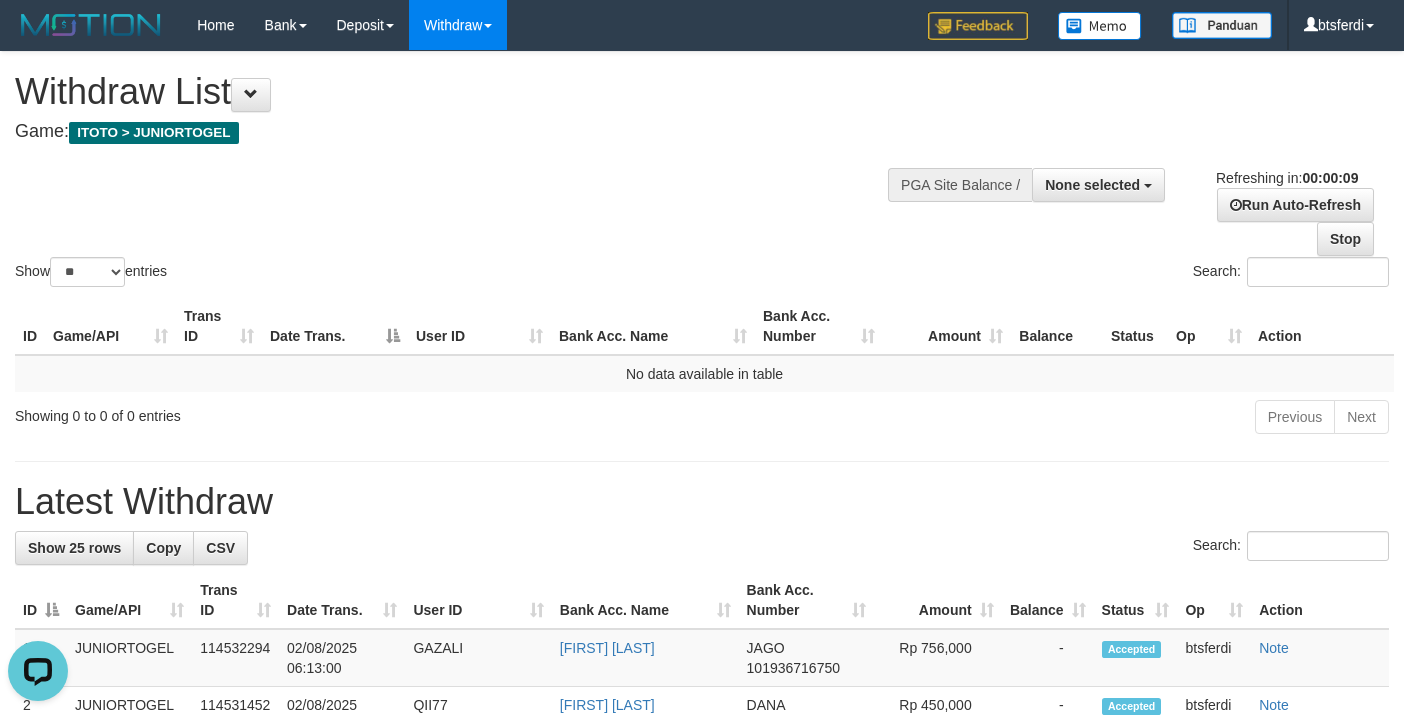 scroll, scrollTop: 0, scrollLeft: 0, axis: both 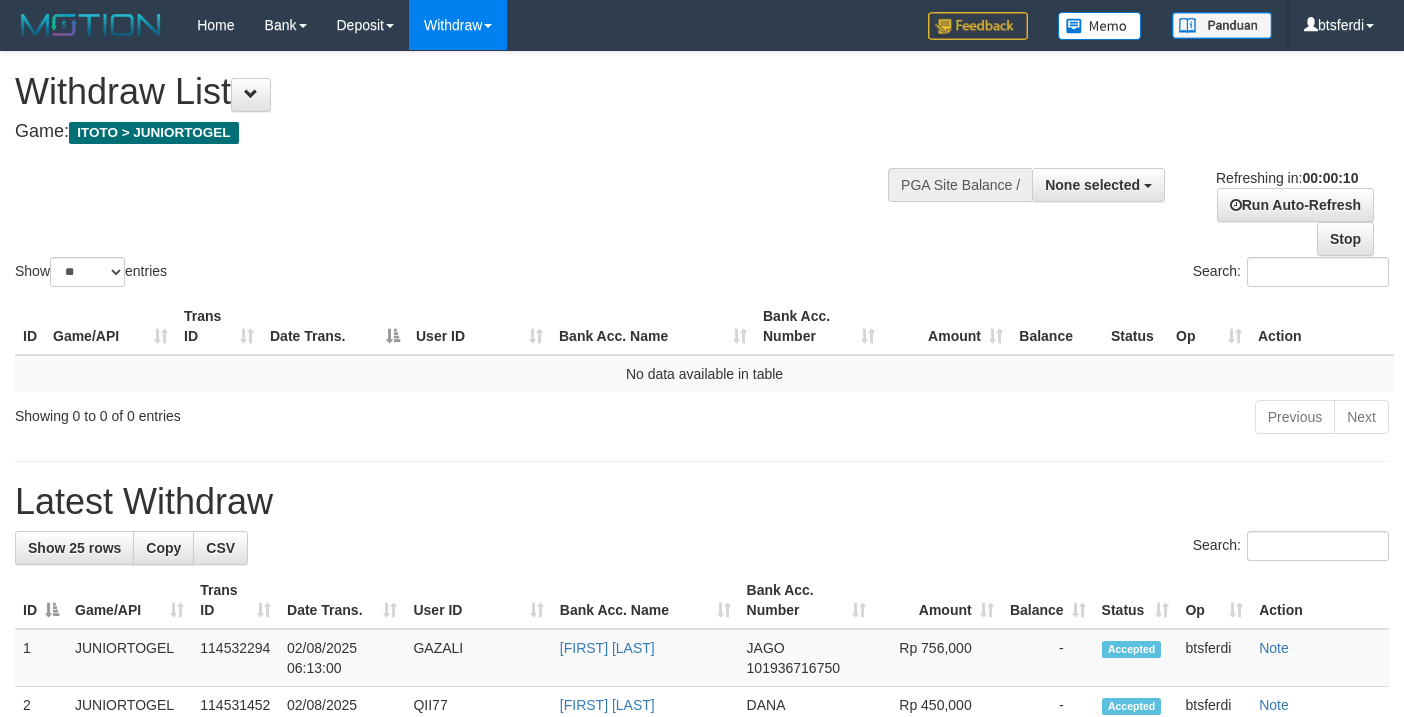 select 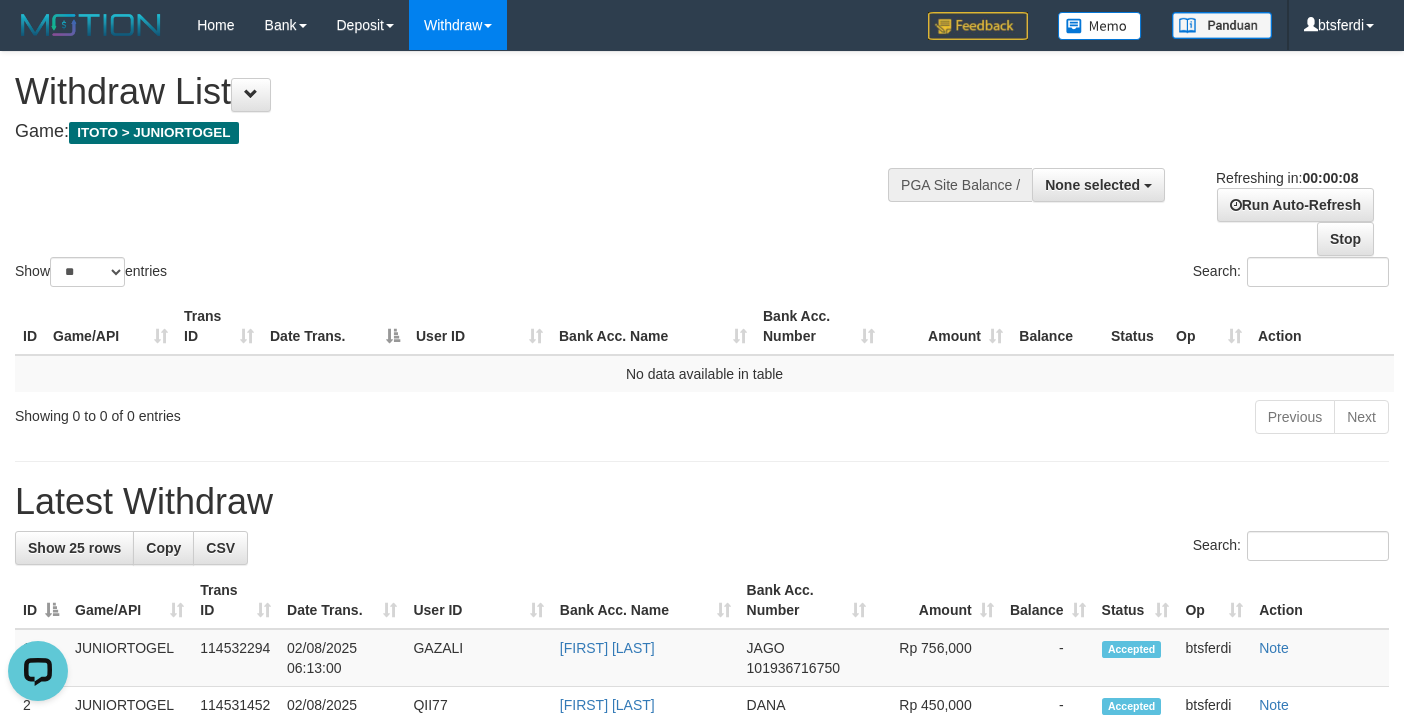 scroll, scrollTop: 0, scrollLeft: 0, axis: both 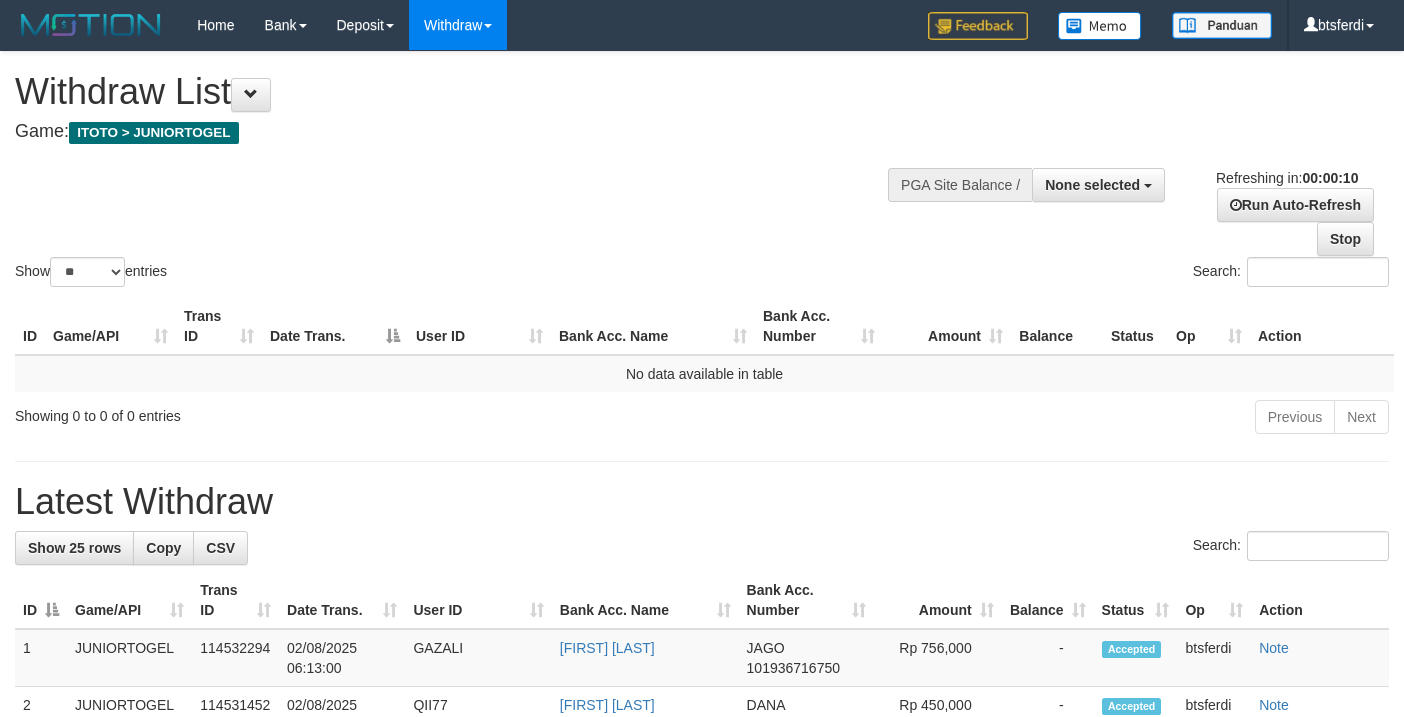 select 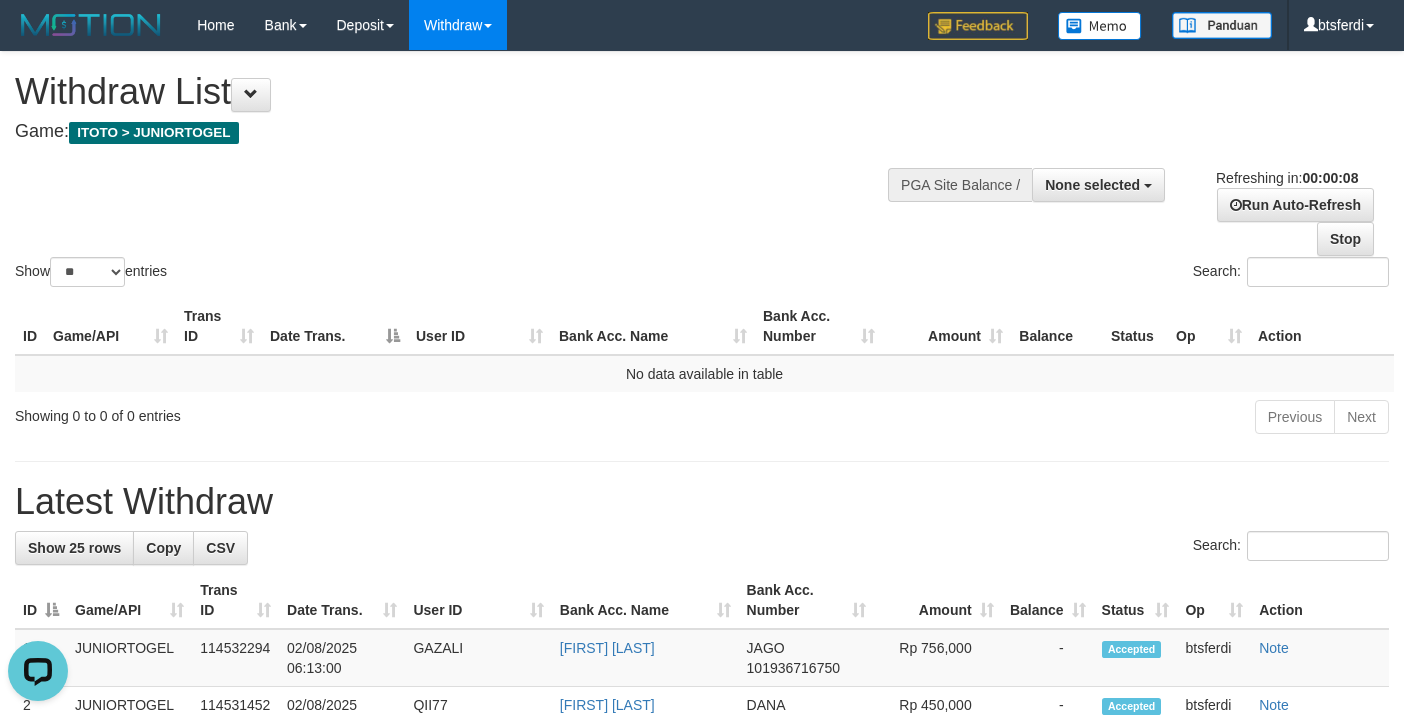 scroll, scrollTop: 0, scrollLeft: 0, axis: both 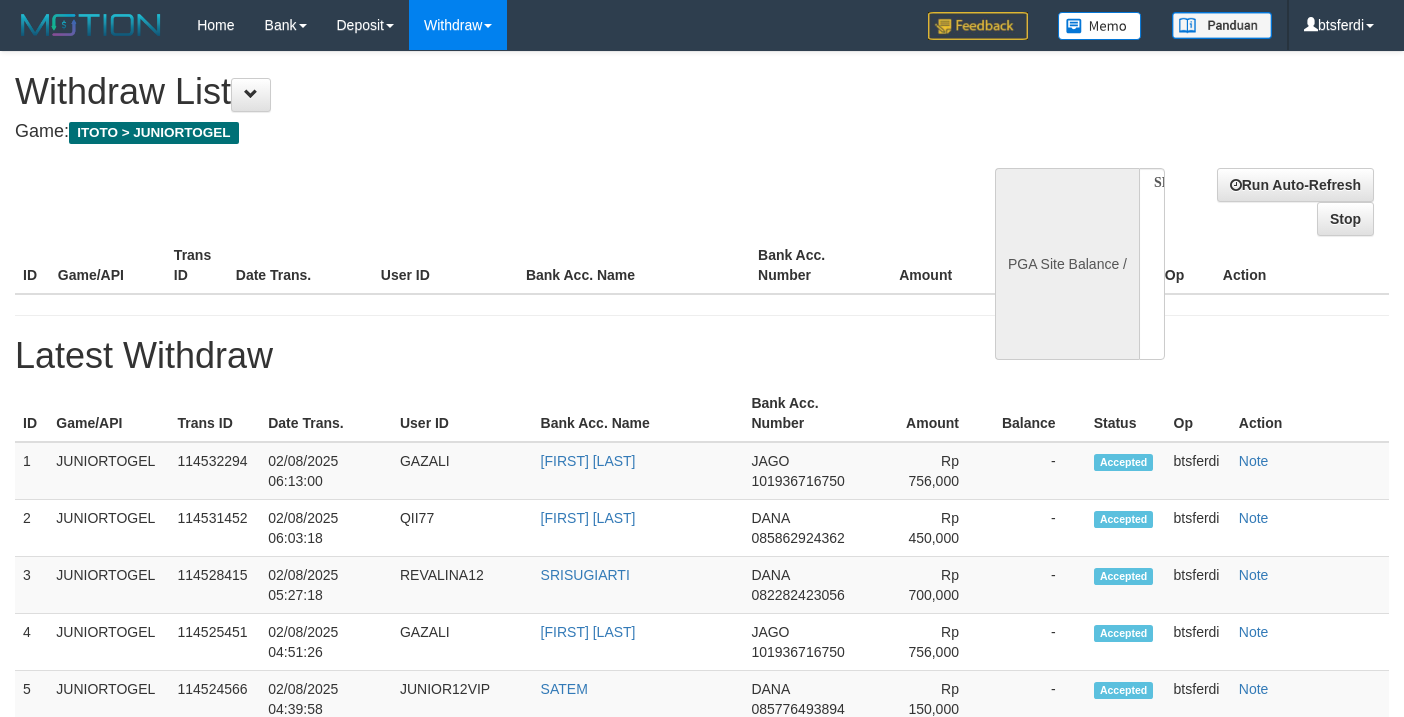 select 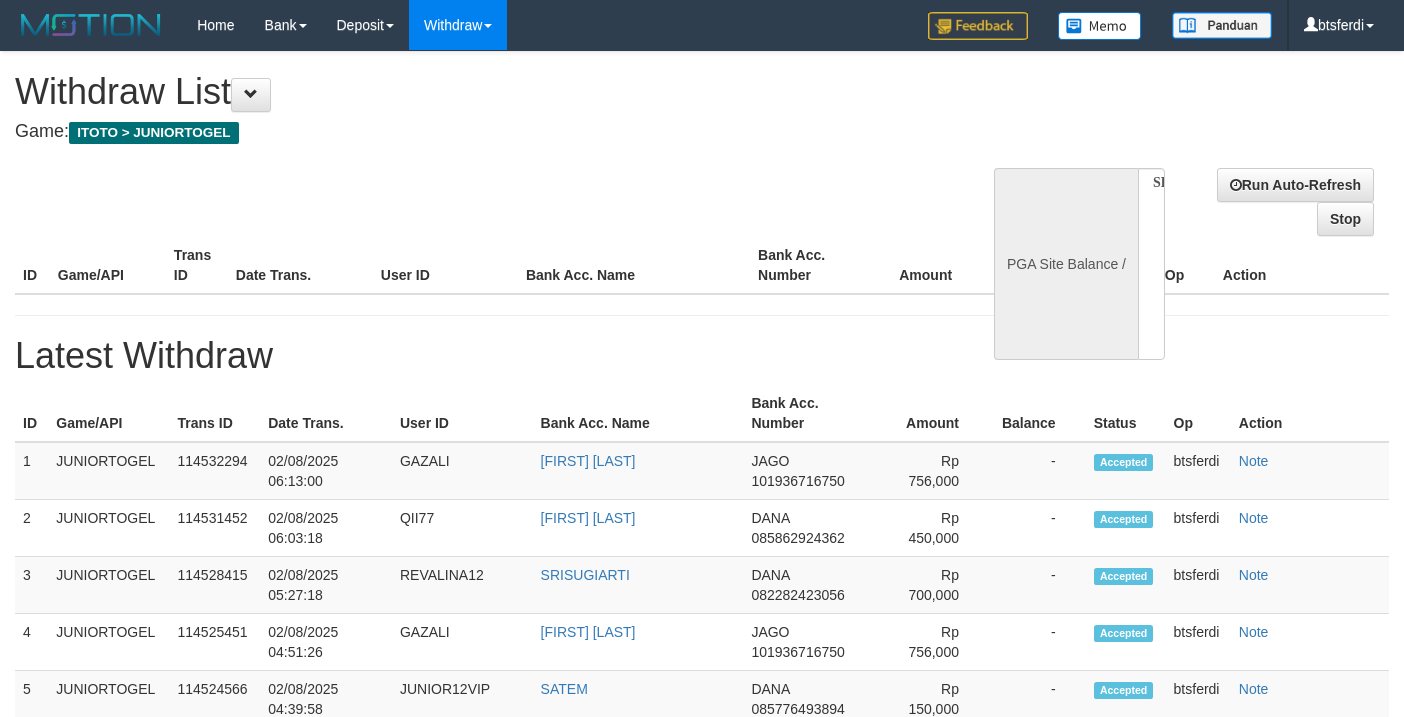 scroll, scrollTop: 0, scrollLeft: 0, axis: both 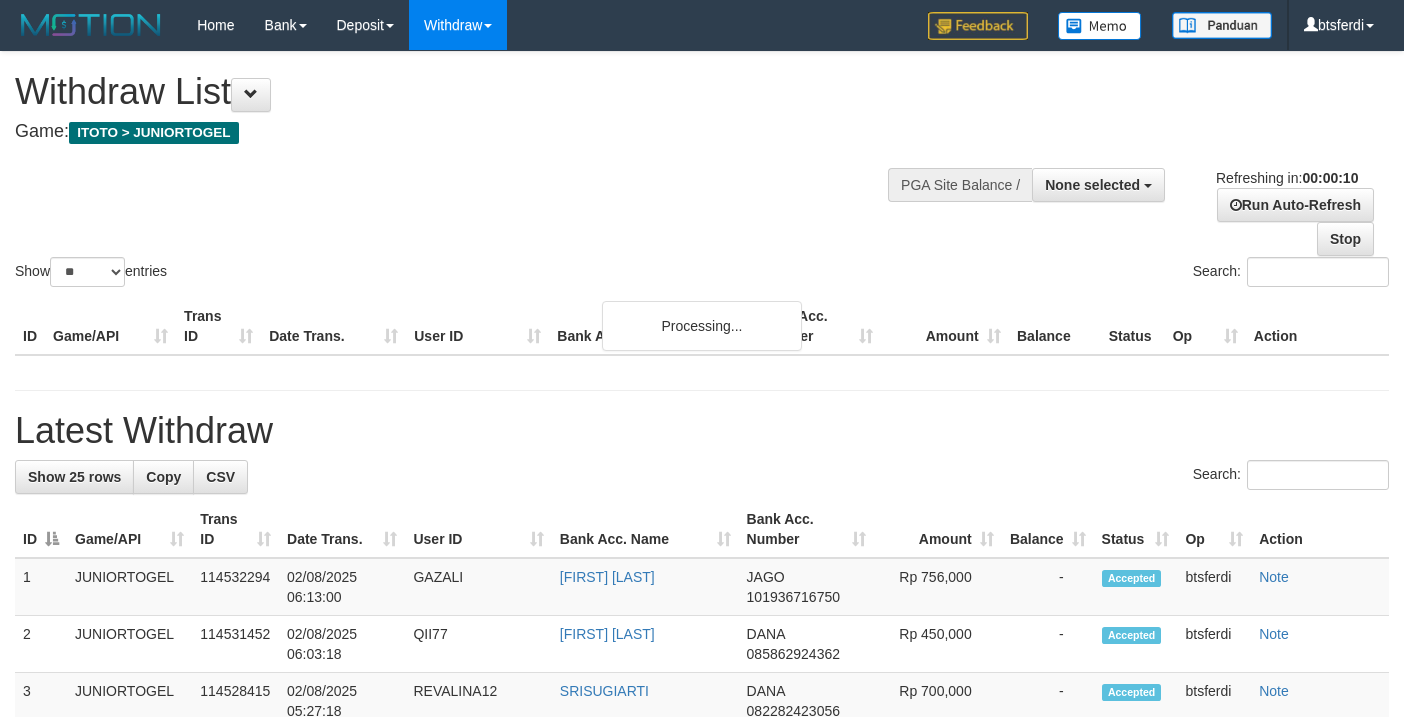 select 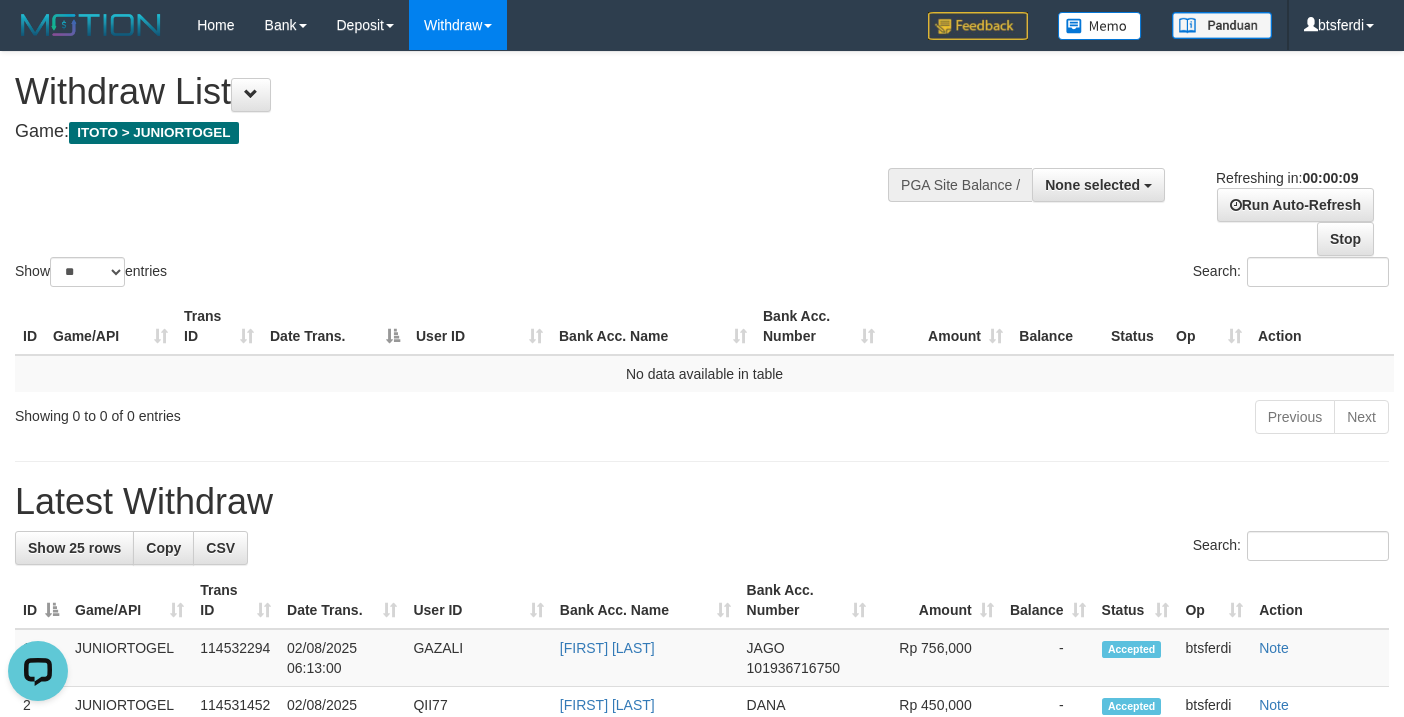scroll, scrollTop: 0, scrollLeft: 0, axis: both 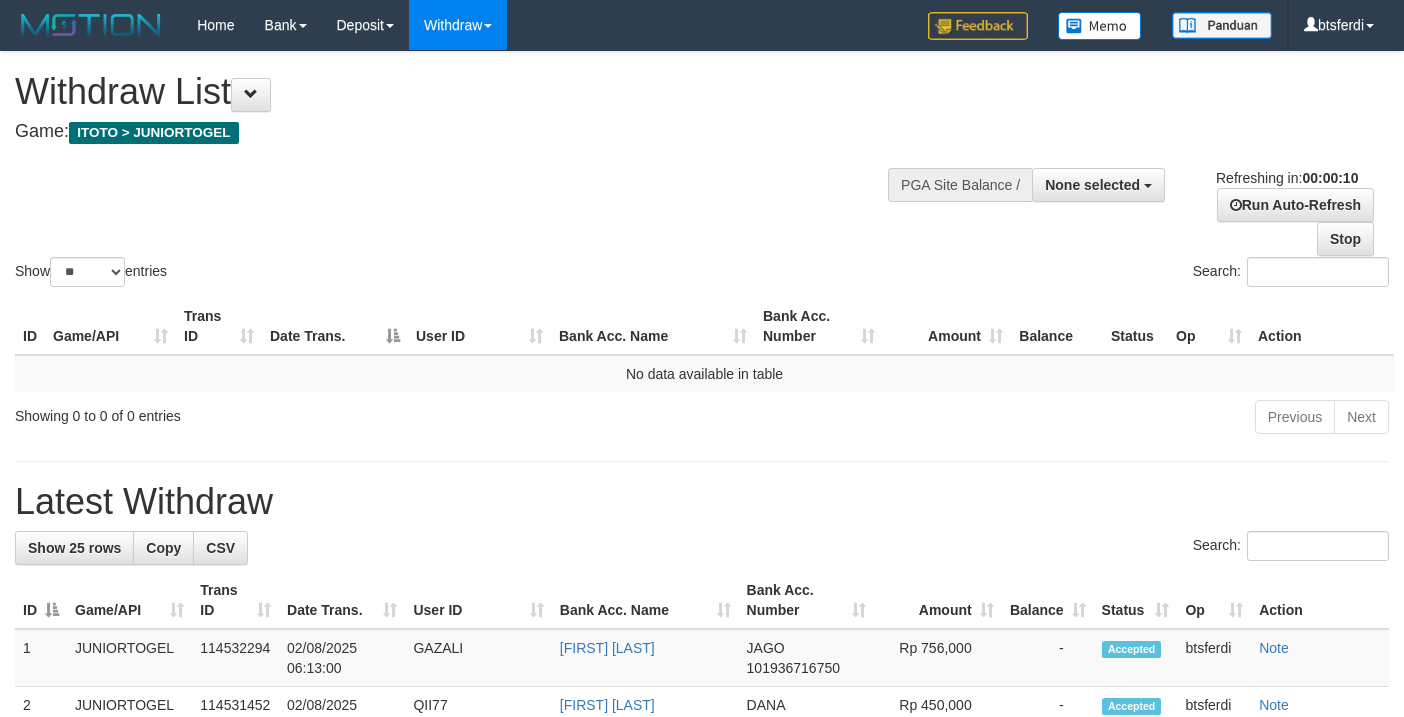 select 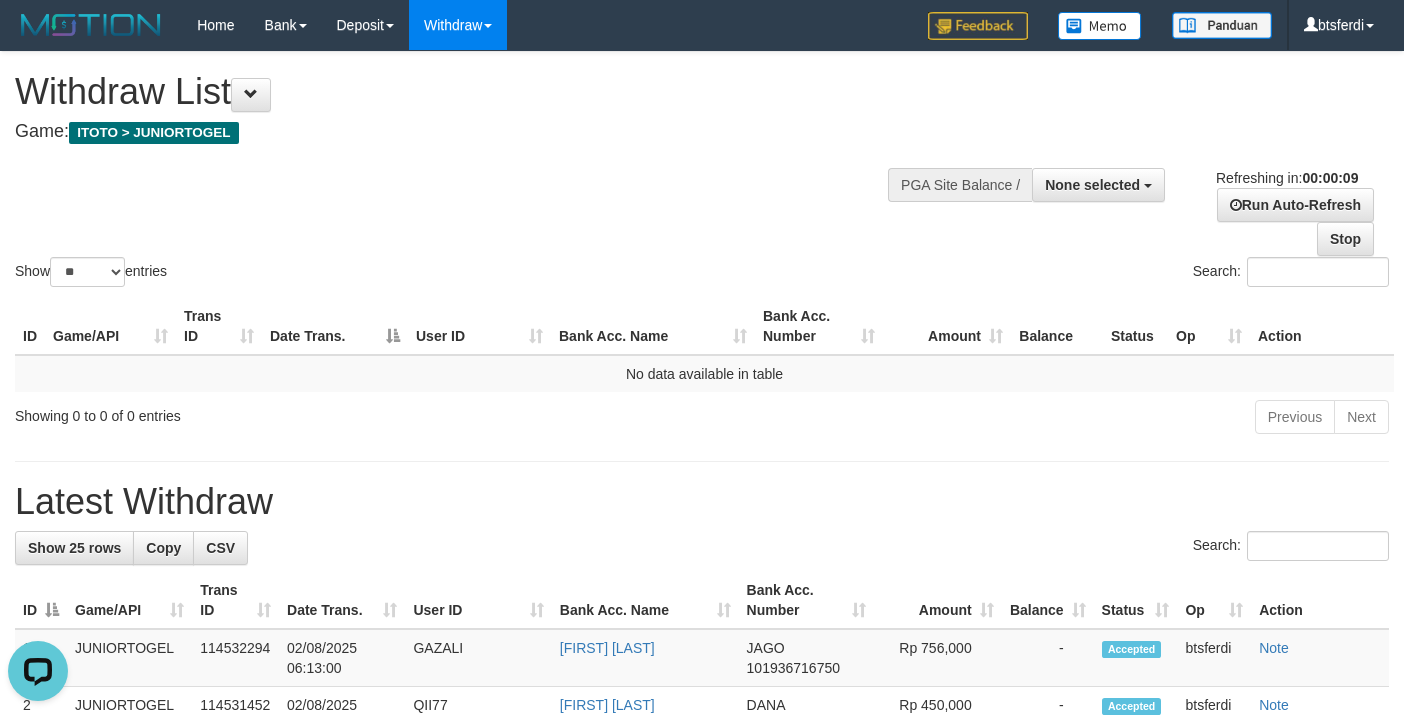 scroll, scrollTop: 0, scrollLeft: 0, axis: both 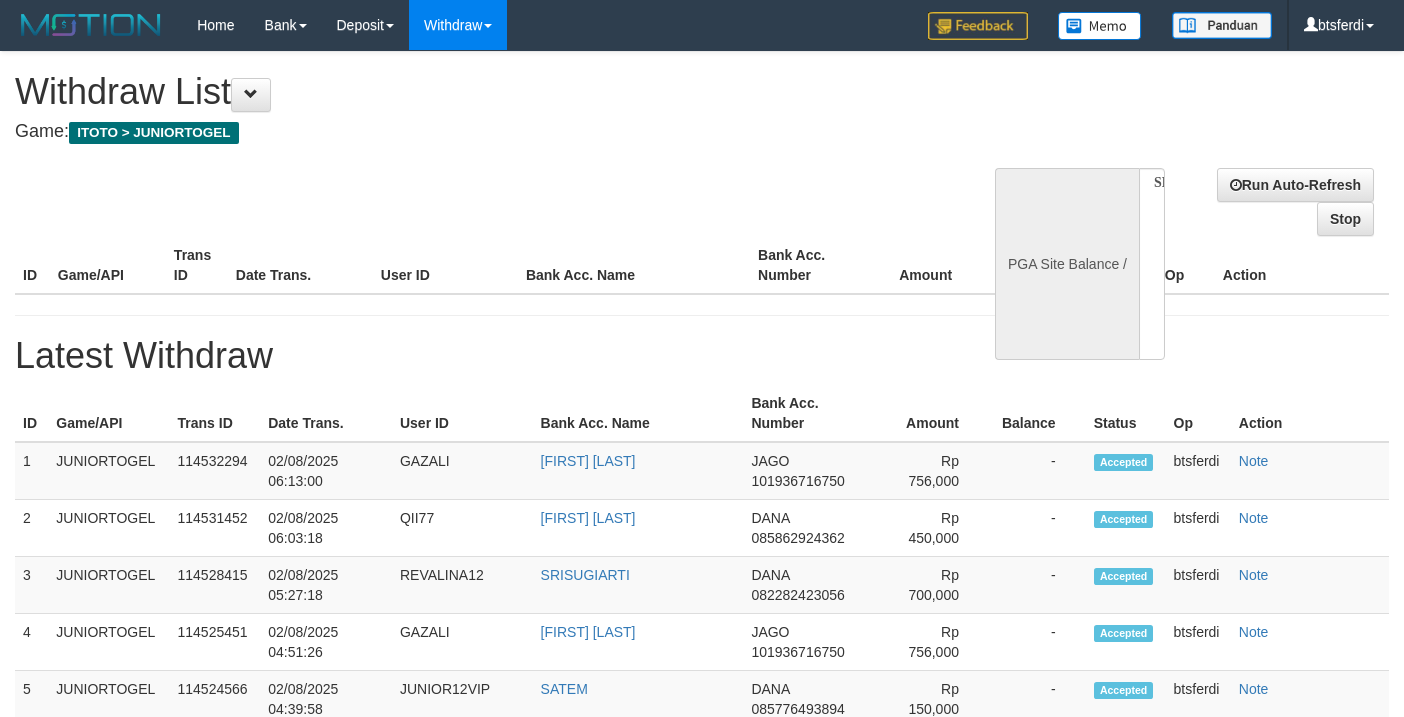 select 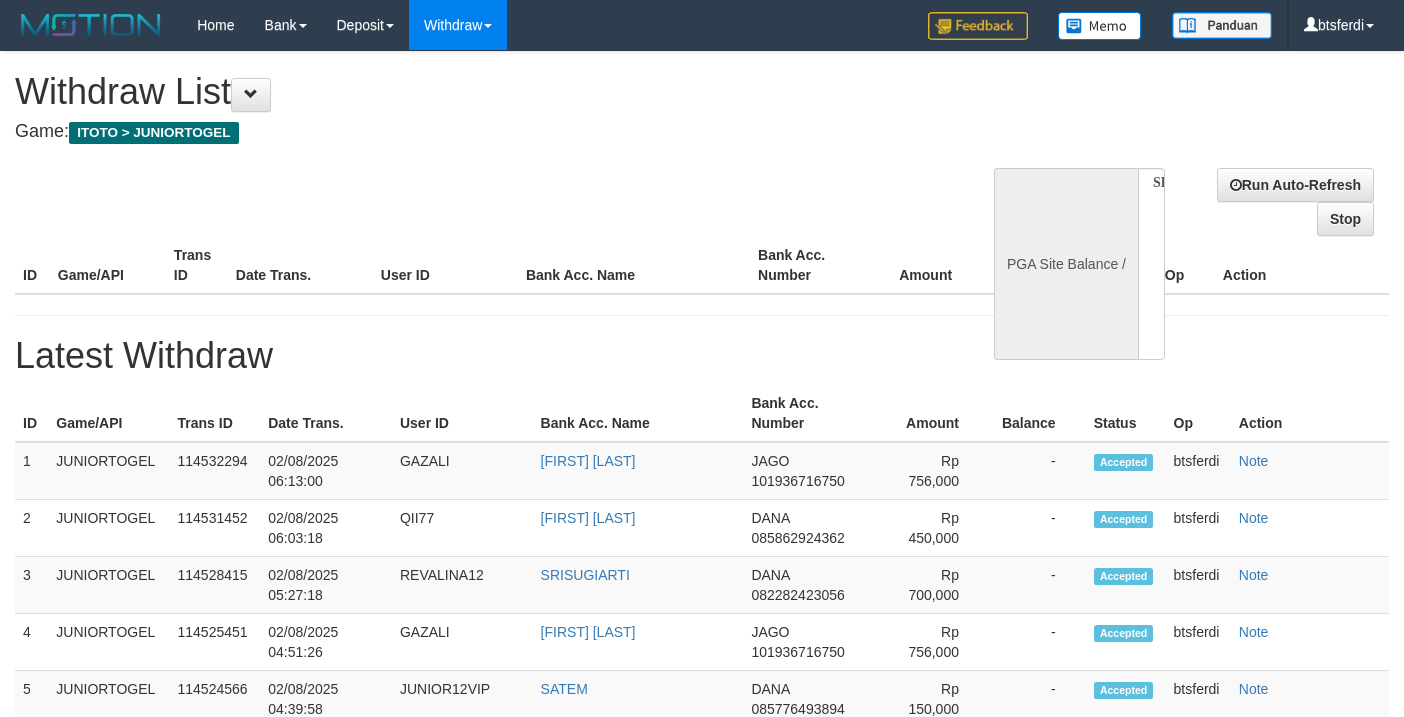scroll, scrollTop: 0, scrollLeft: 0, axis: both 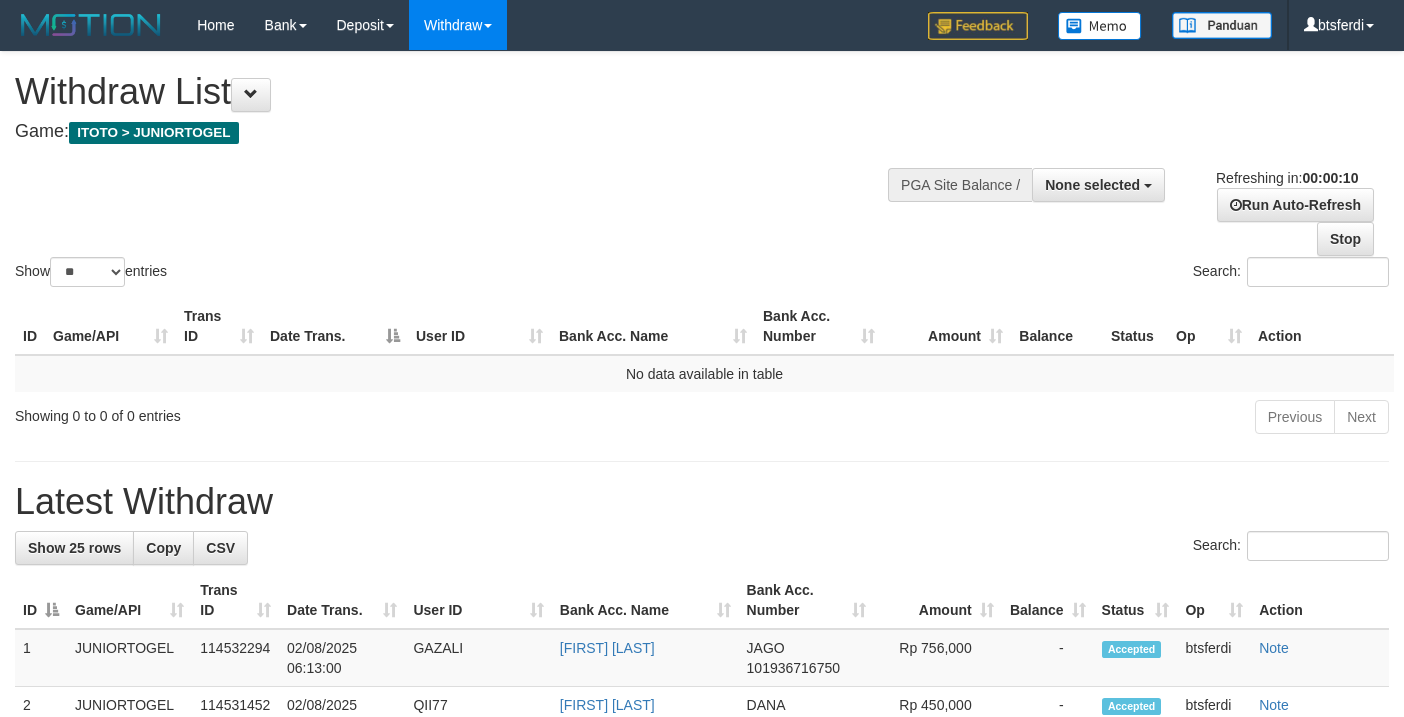 select 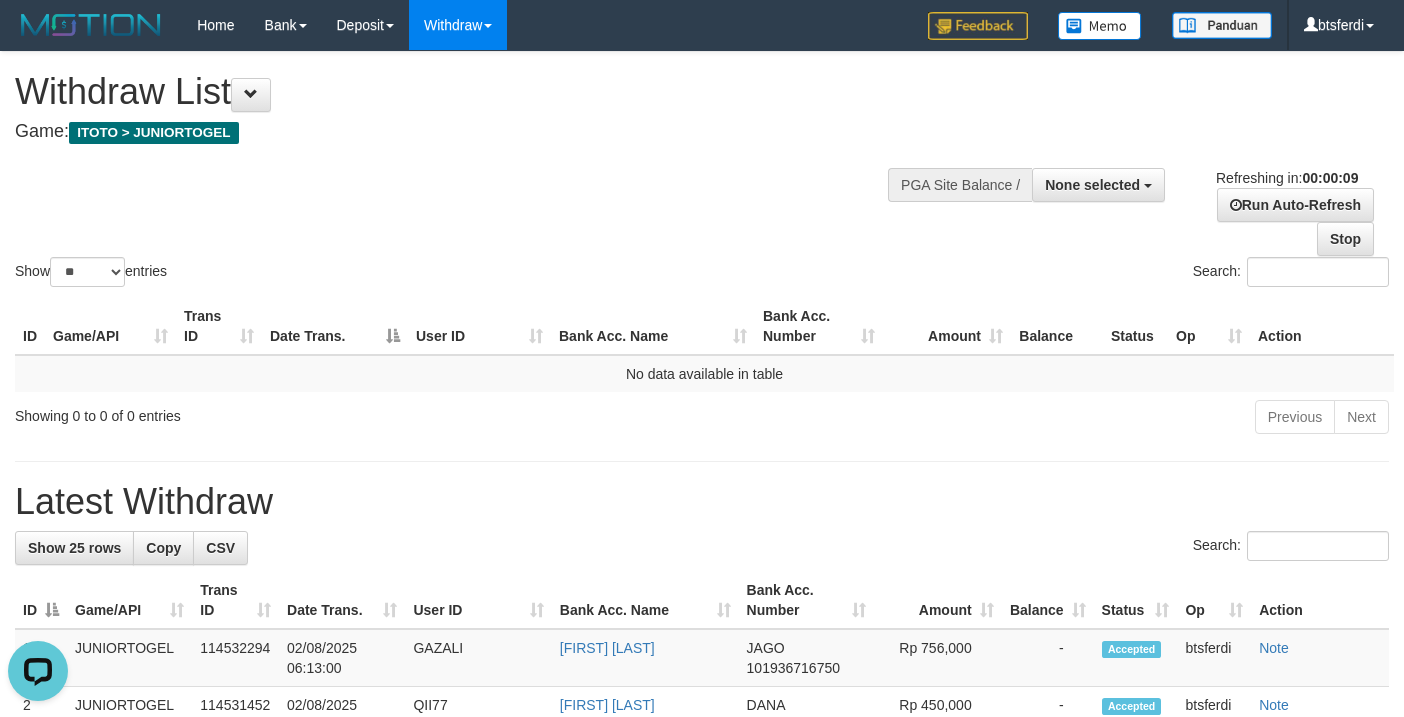 scroll, scrollTop: 0, scrollLeft: 0, axis: both 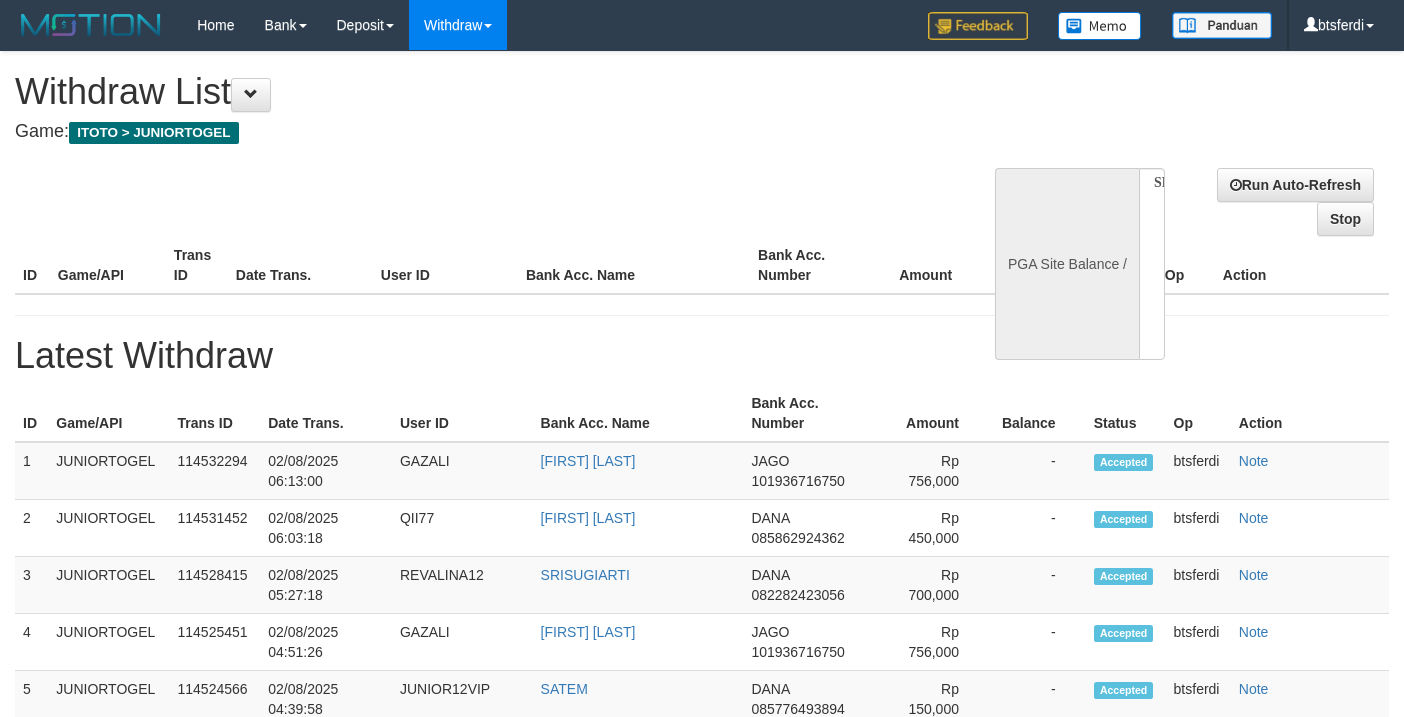 select 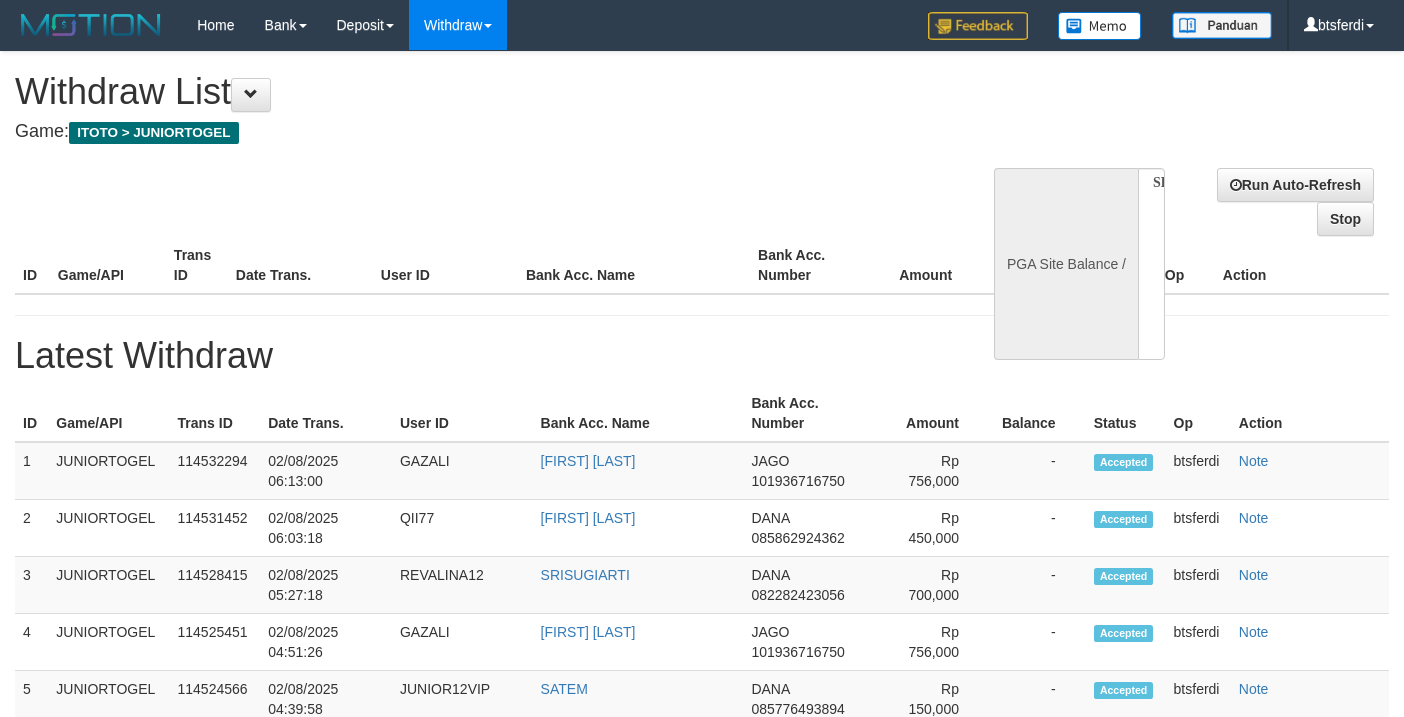 scroll, scrollTop: 0, scrollLeft: 0, axis: both 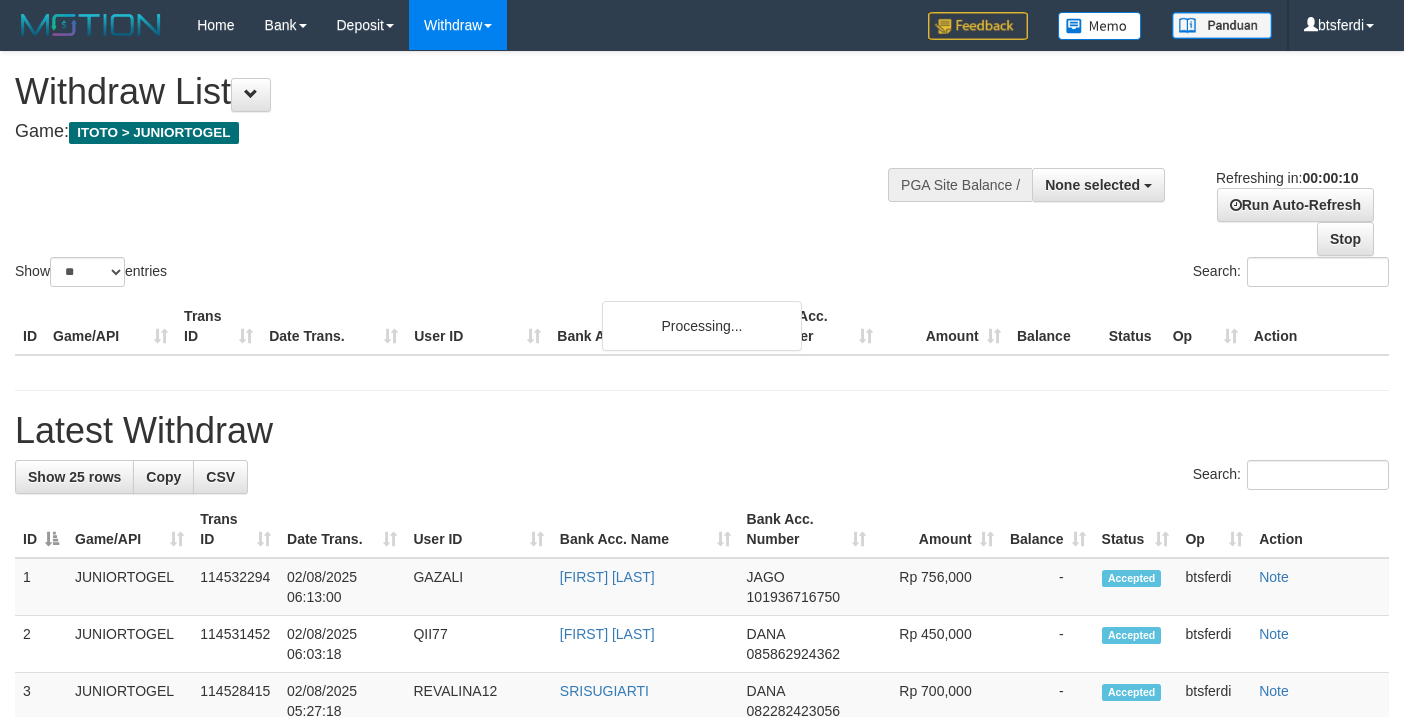 select 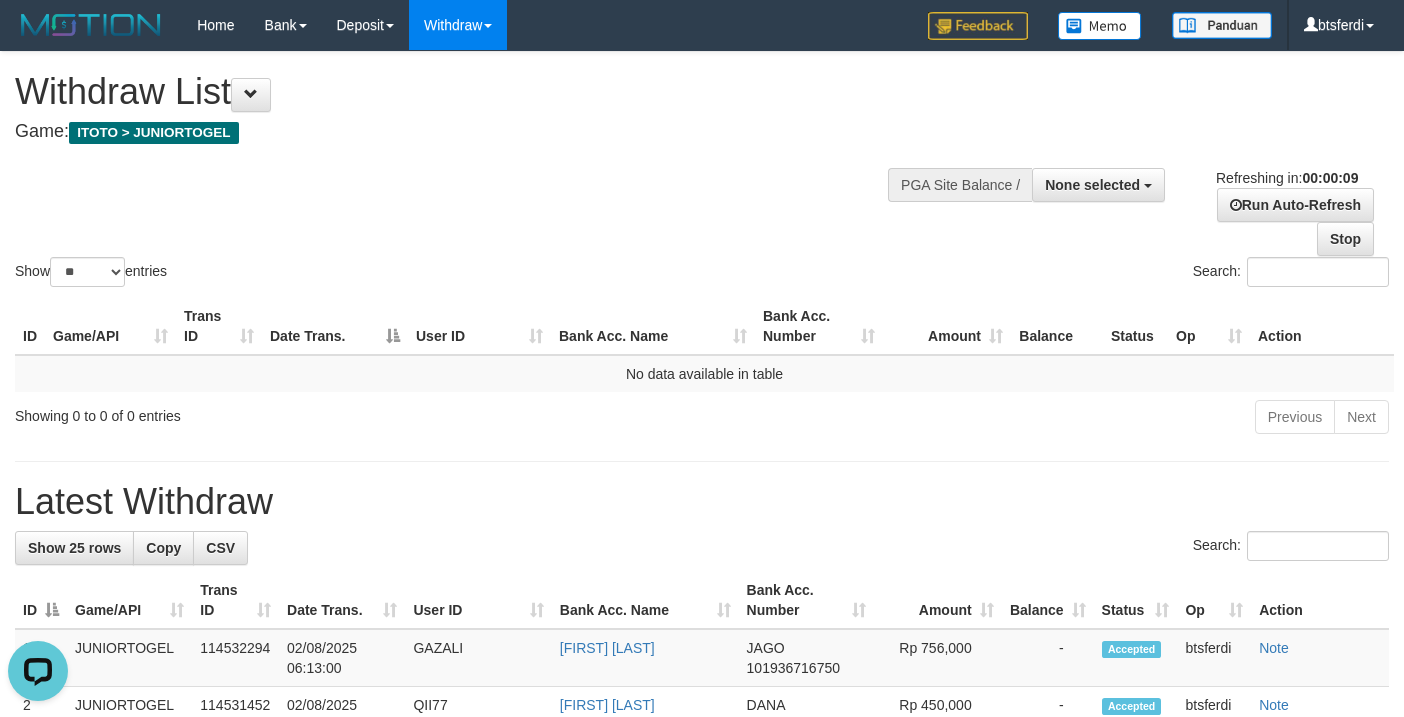 scroll, scrollTop: 0, scrollLeft: 0, axis: both 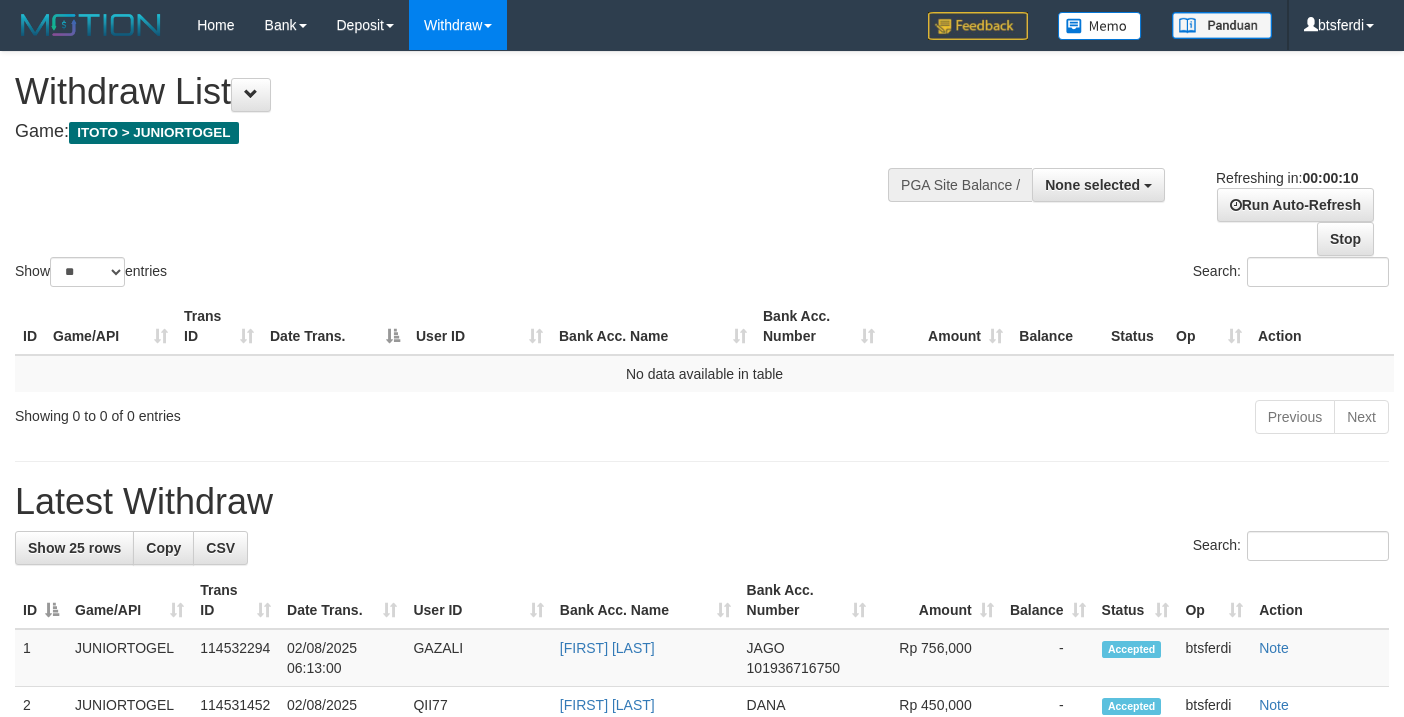 select 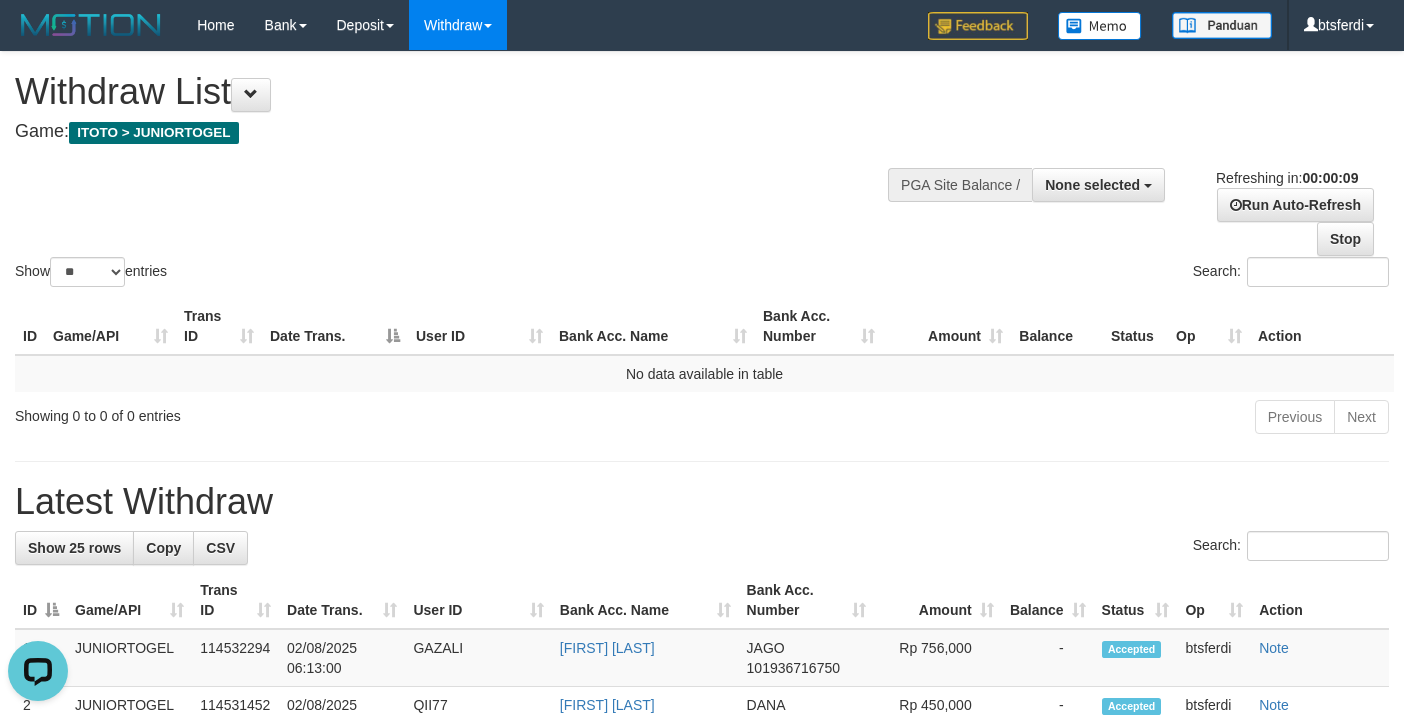 scroll, scrollTop: 0, scrollLeft: 0, axis: both 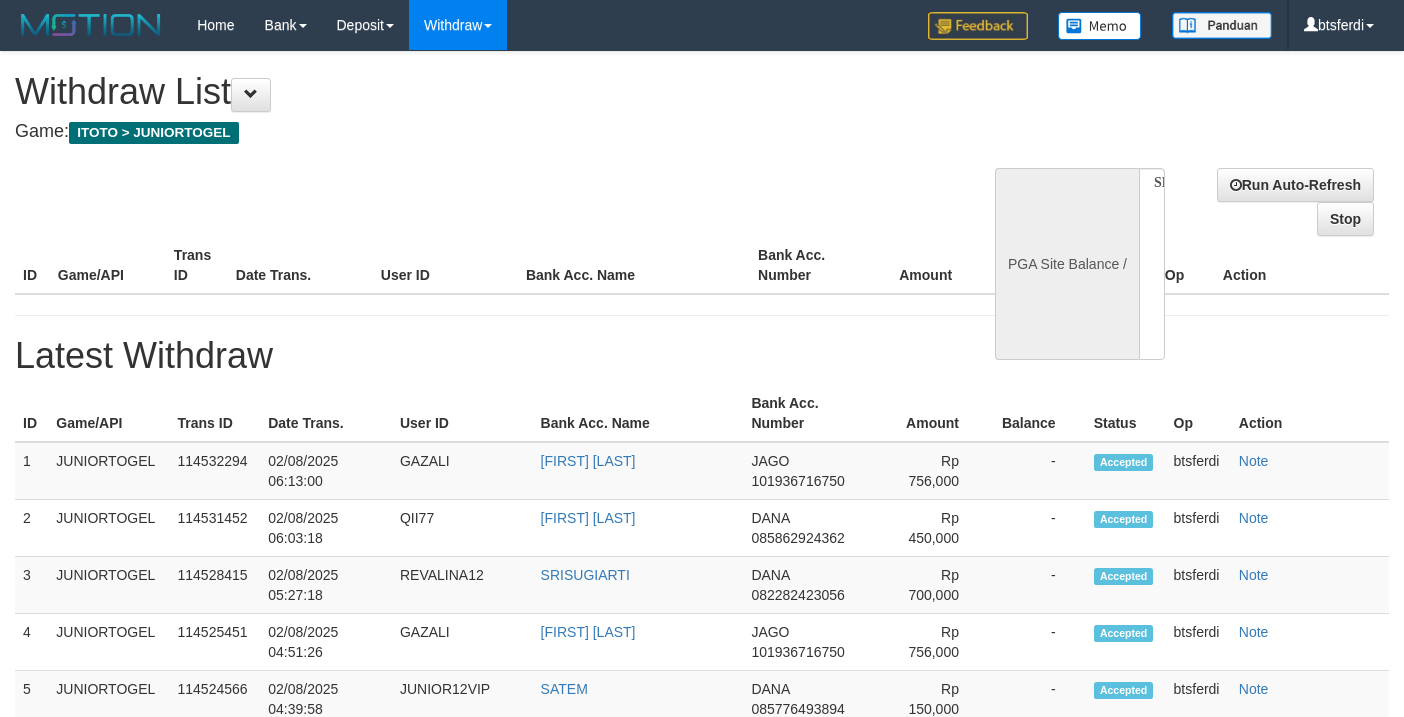 select 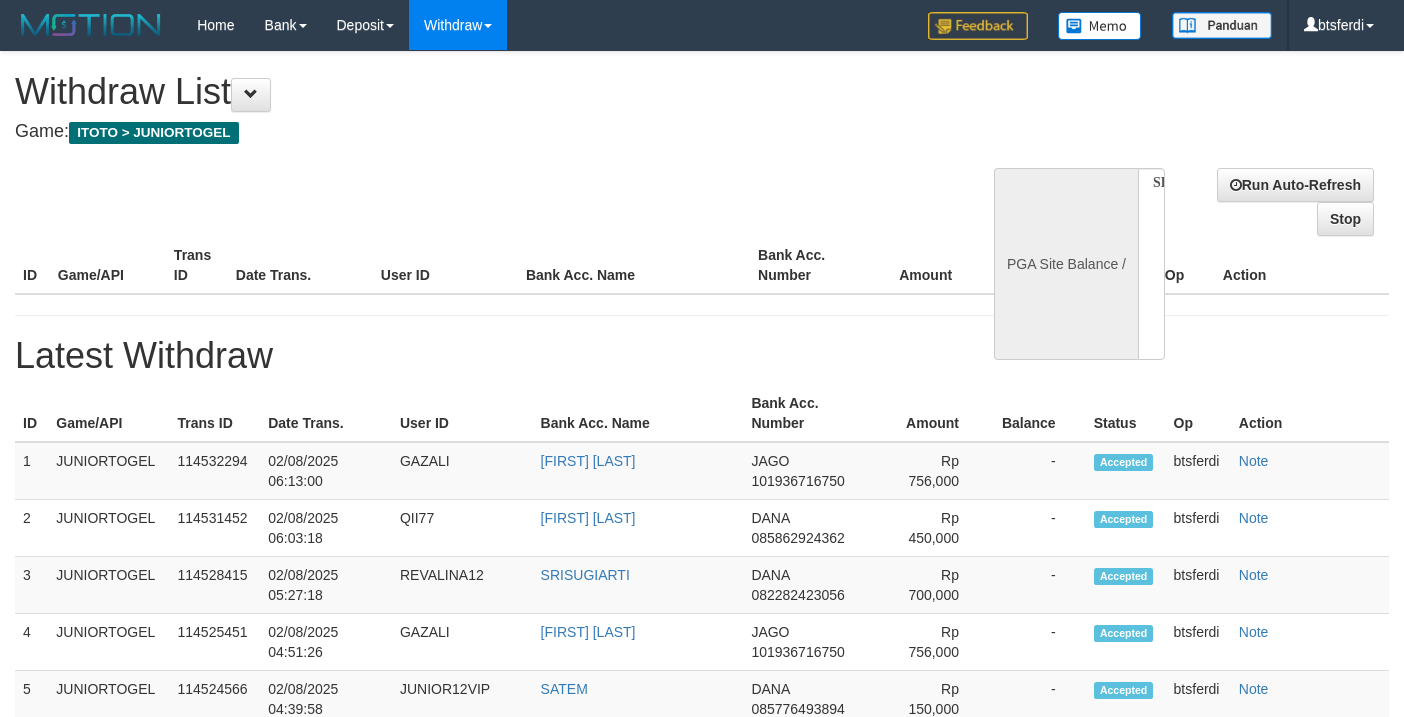 scroll, scrollTop: 0, scrollLeft: 0, axis: both 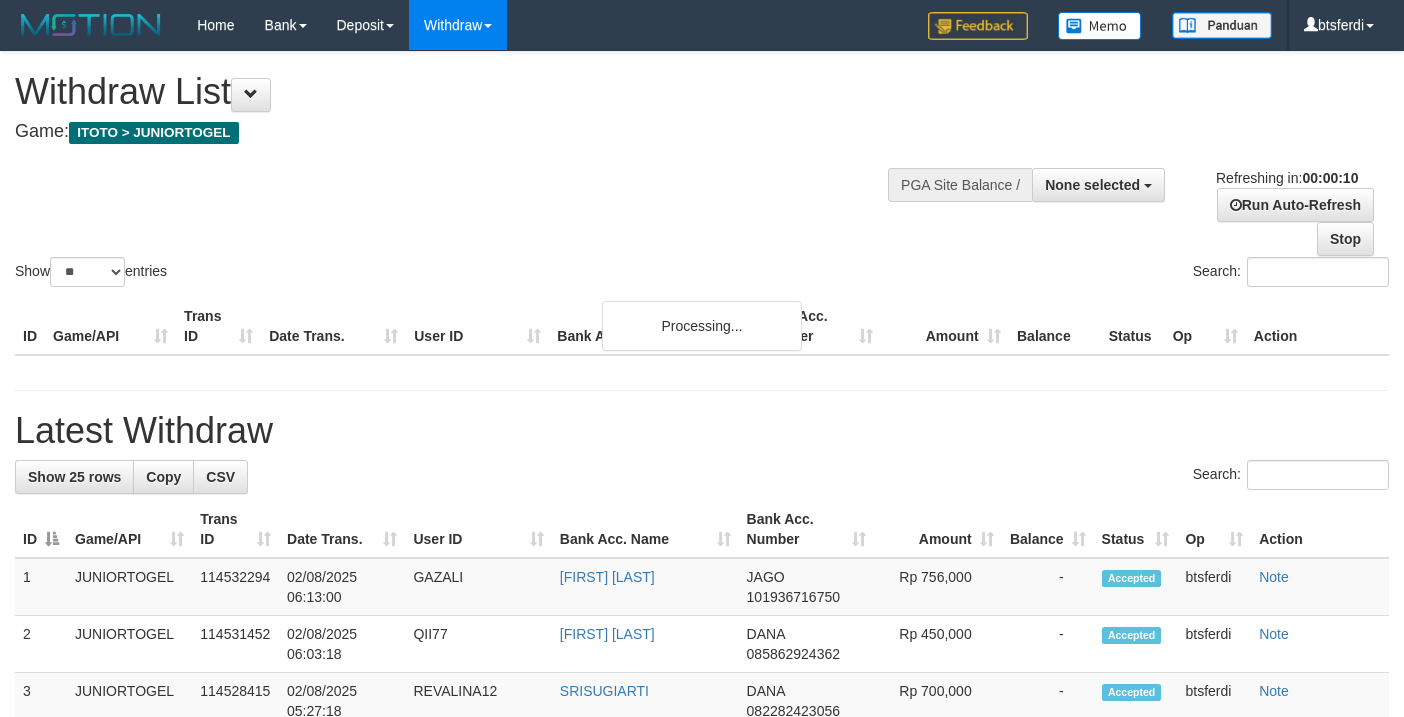 select 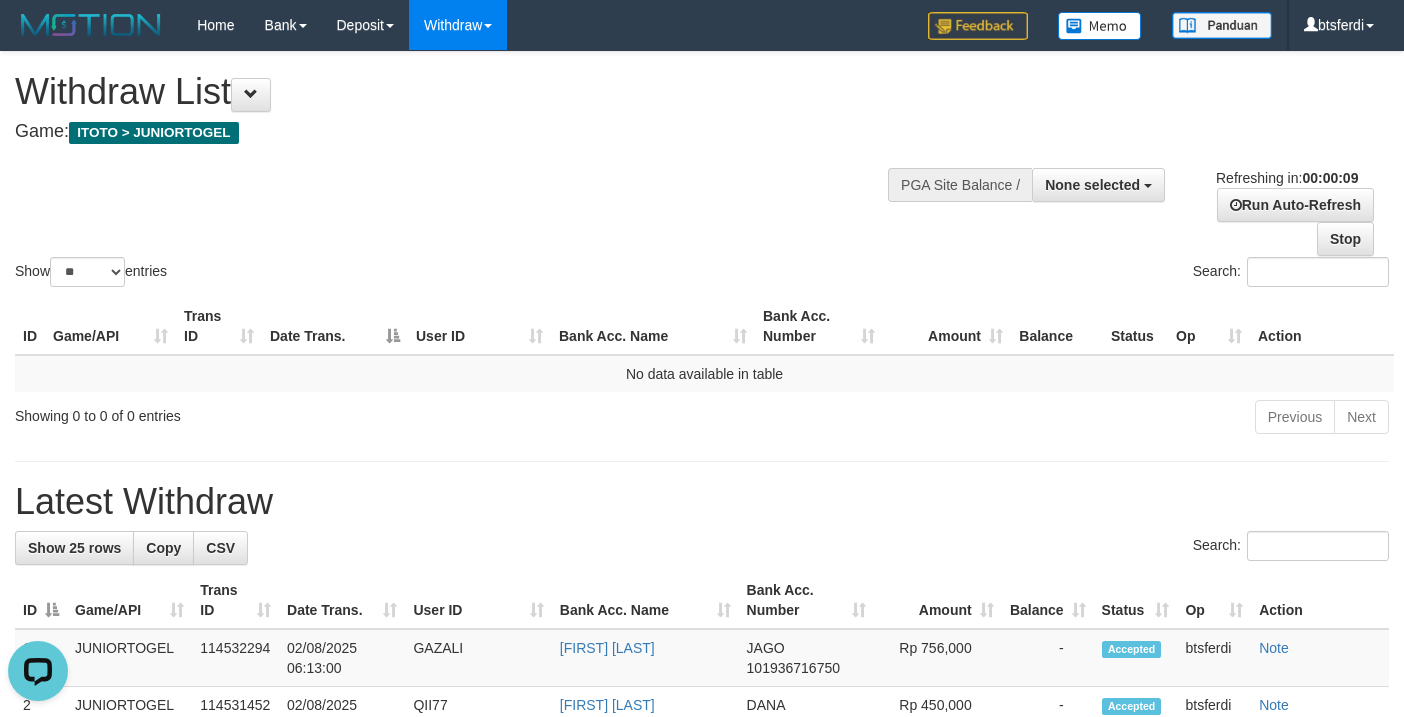 scroll, scrollTop: 0, scrollLeft: 0, axis: both 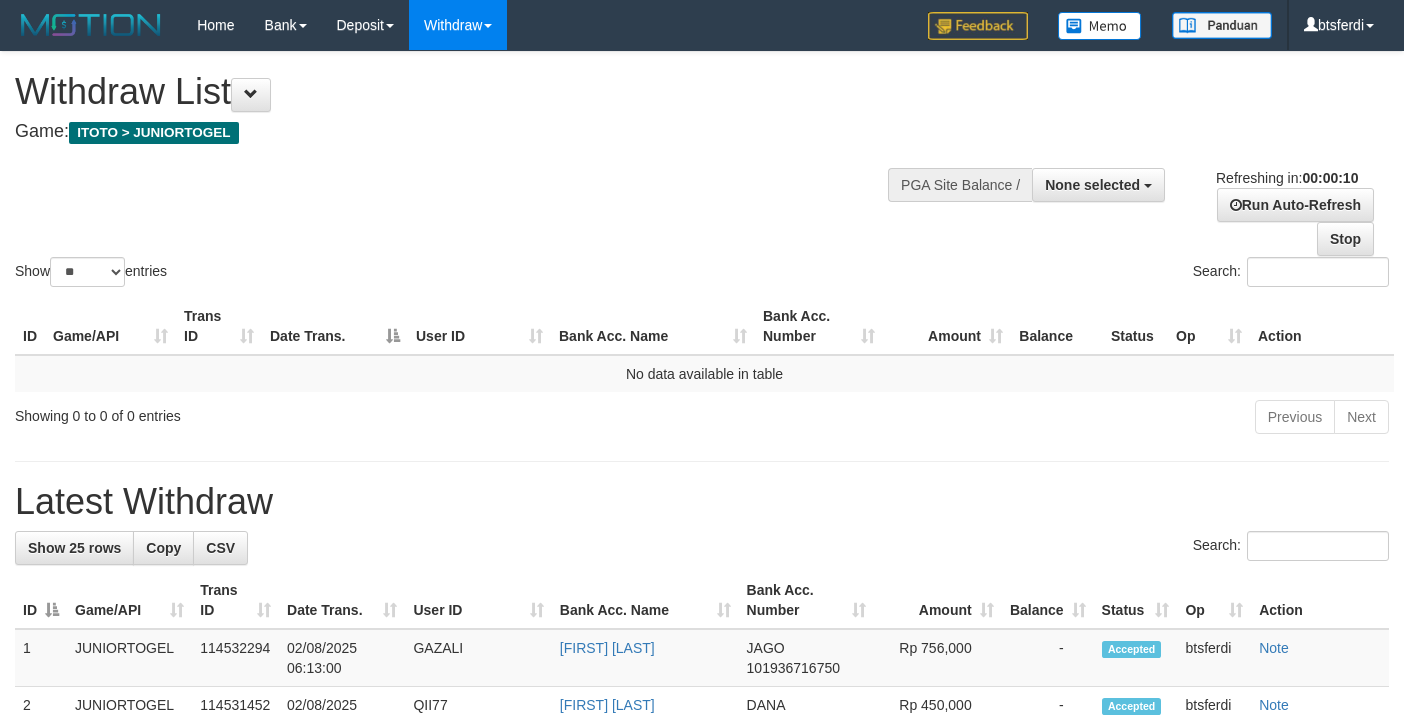 select 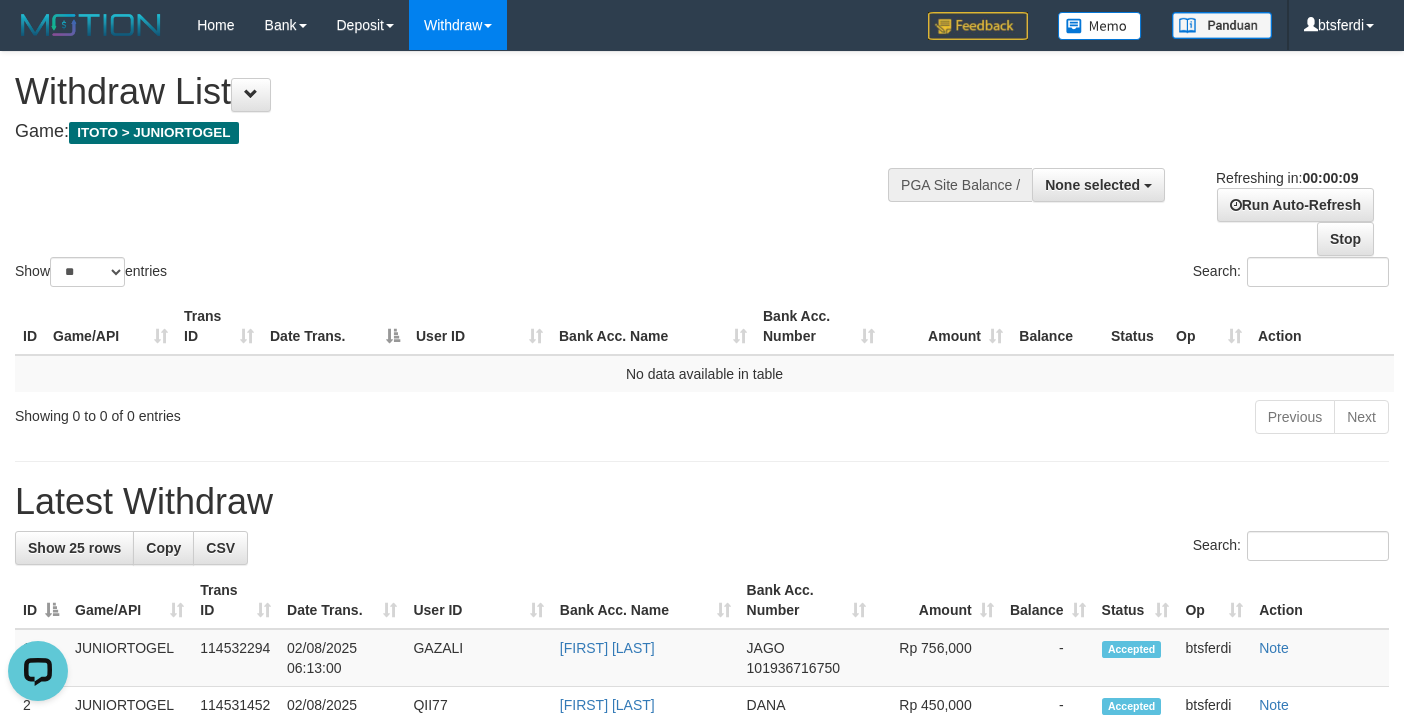 scroll, scrollTop: 0, scrollLeft: 0, axis: both 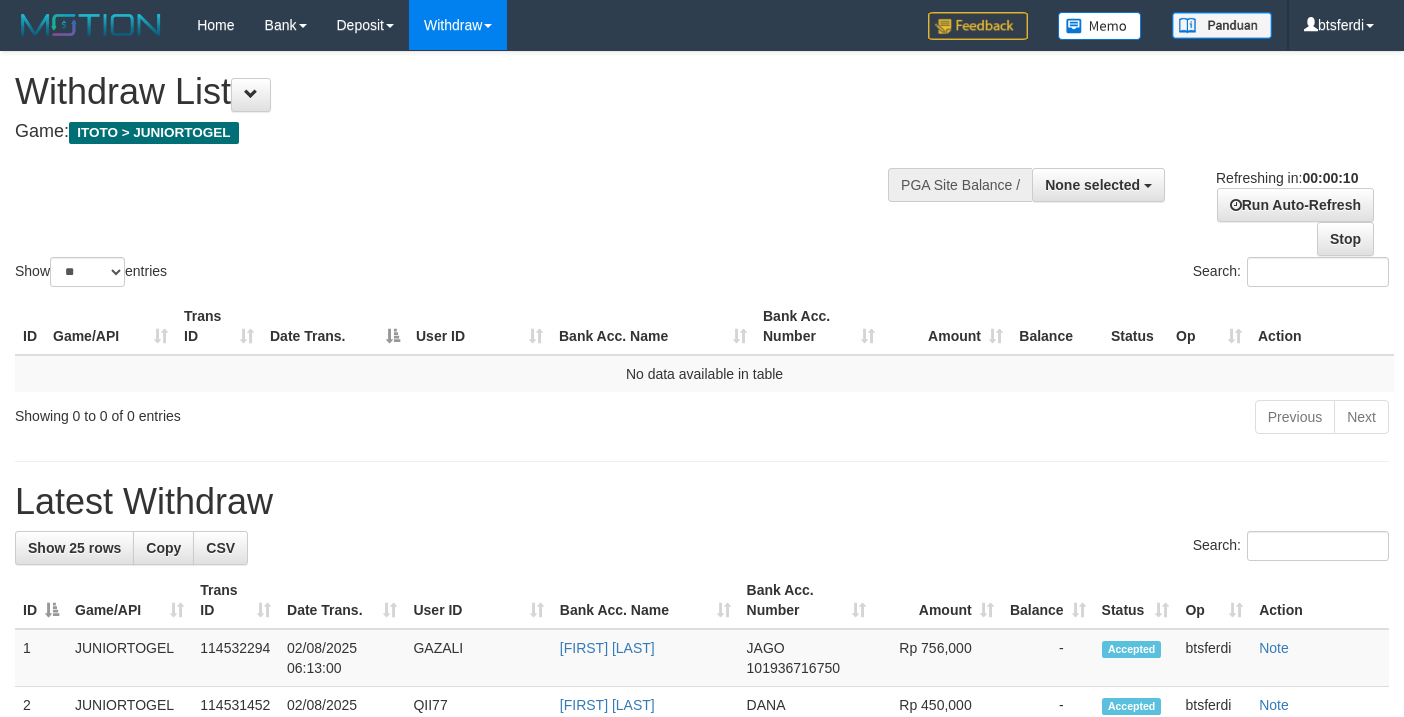select 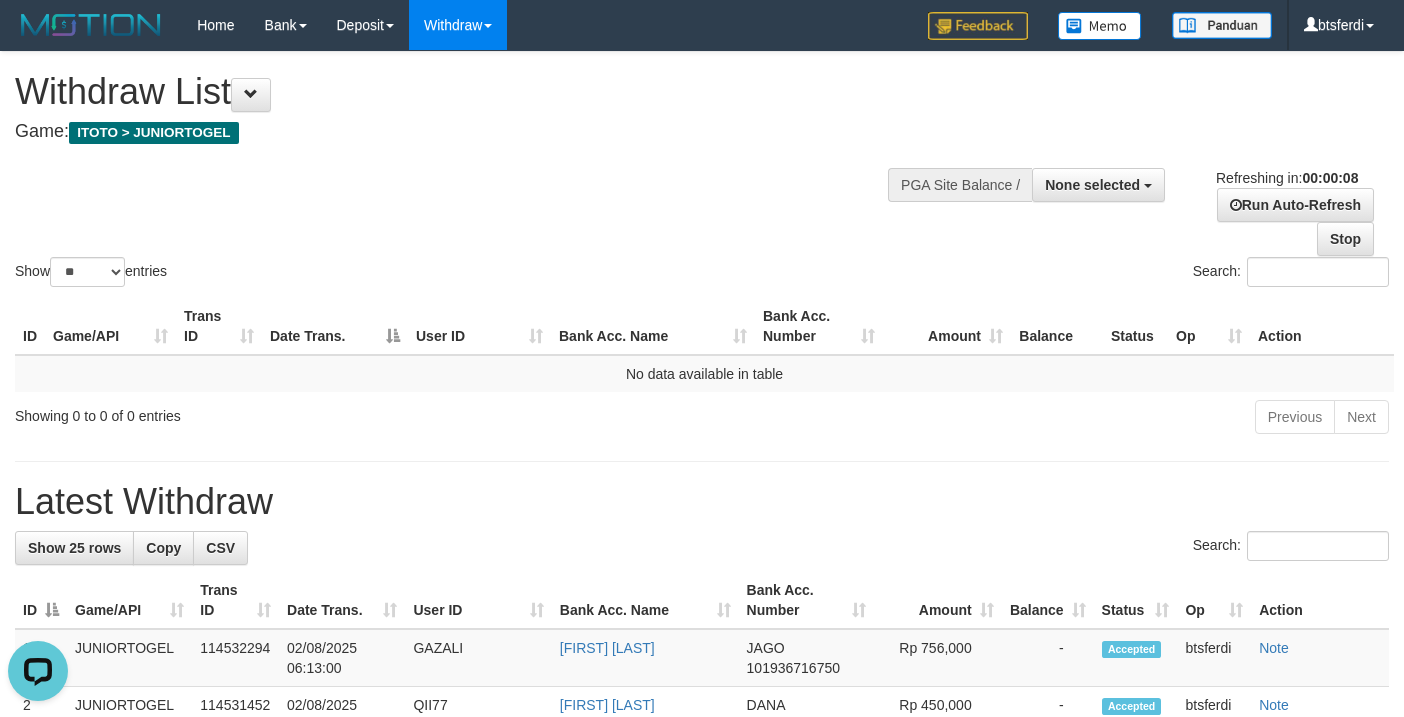 scroll, scrollTop: 0, scrollLeft: 0, axis: both 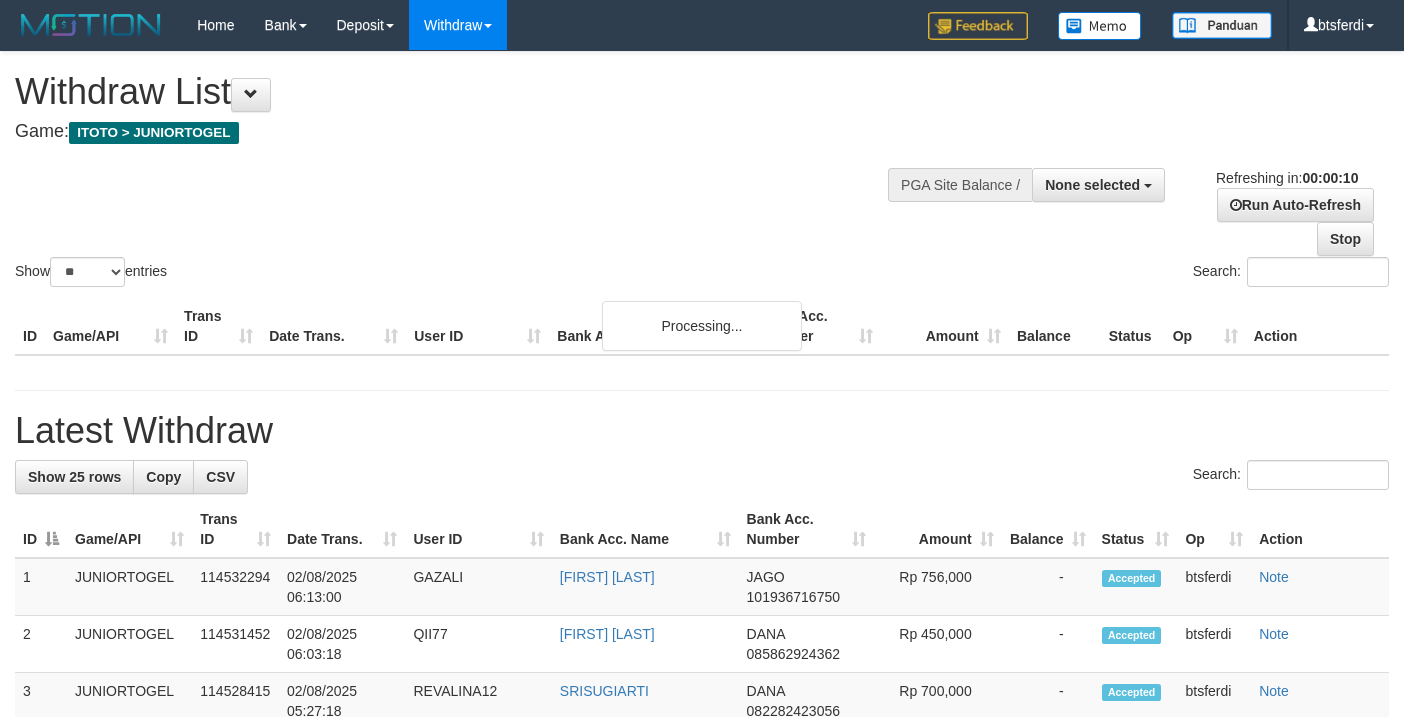 select 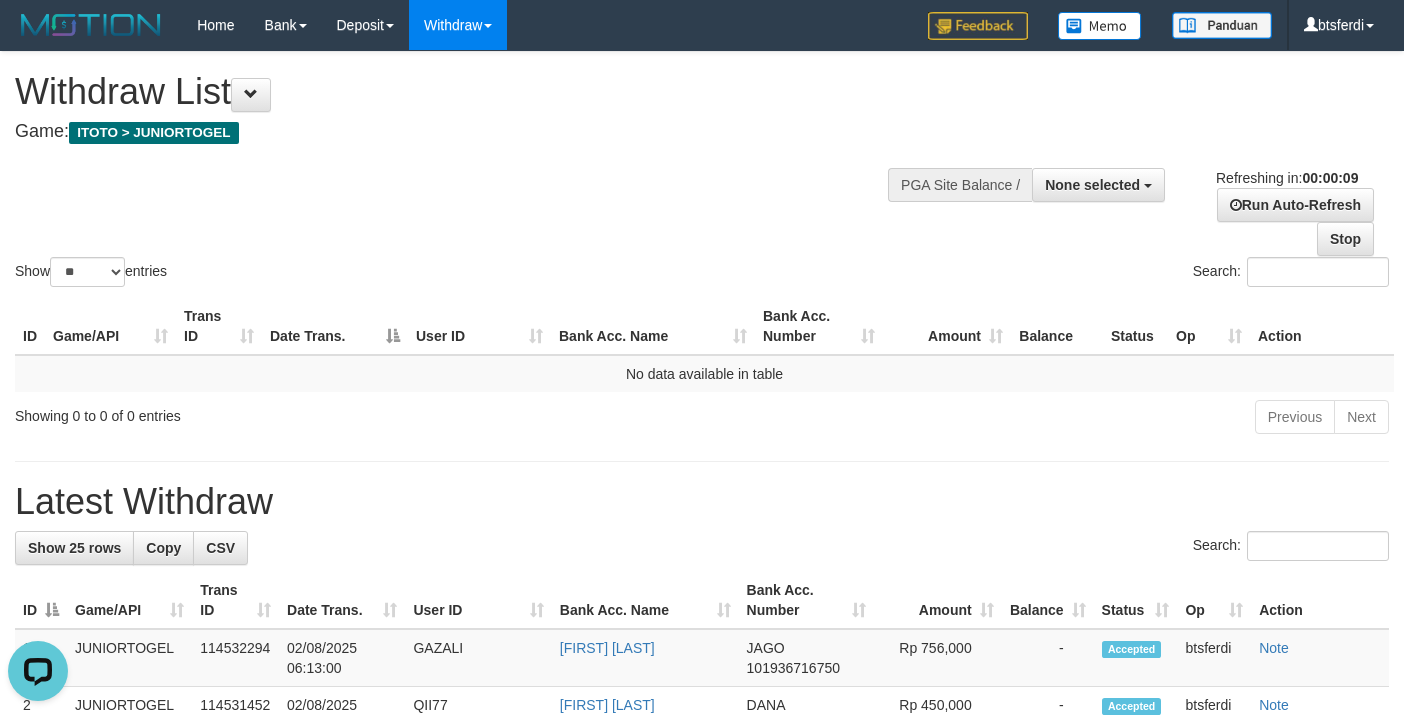 scroll, scrollTop: 0, scrollLeft: 0, axis: both 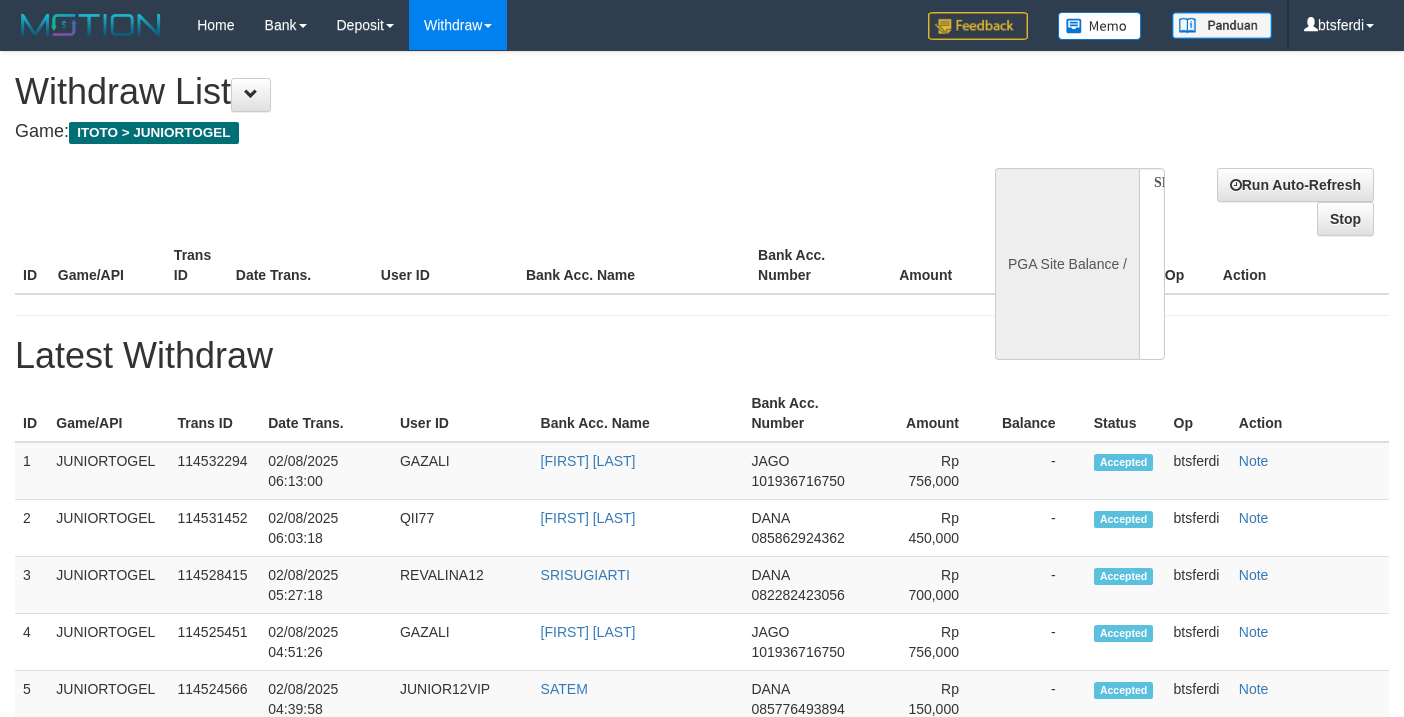 select 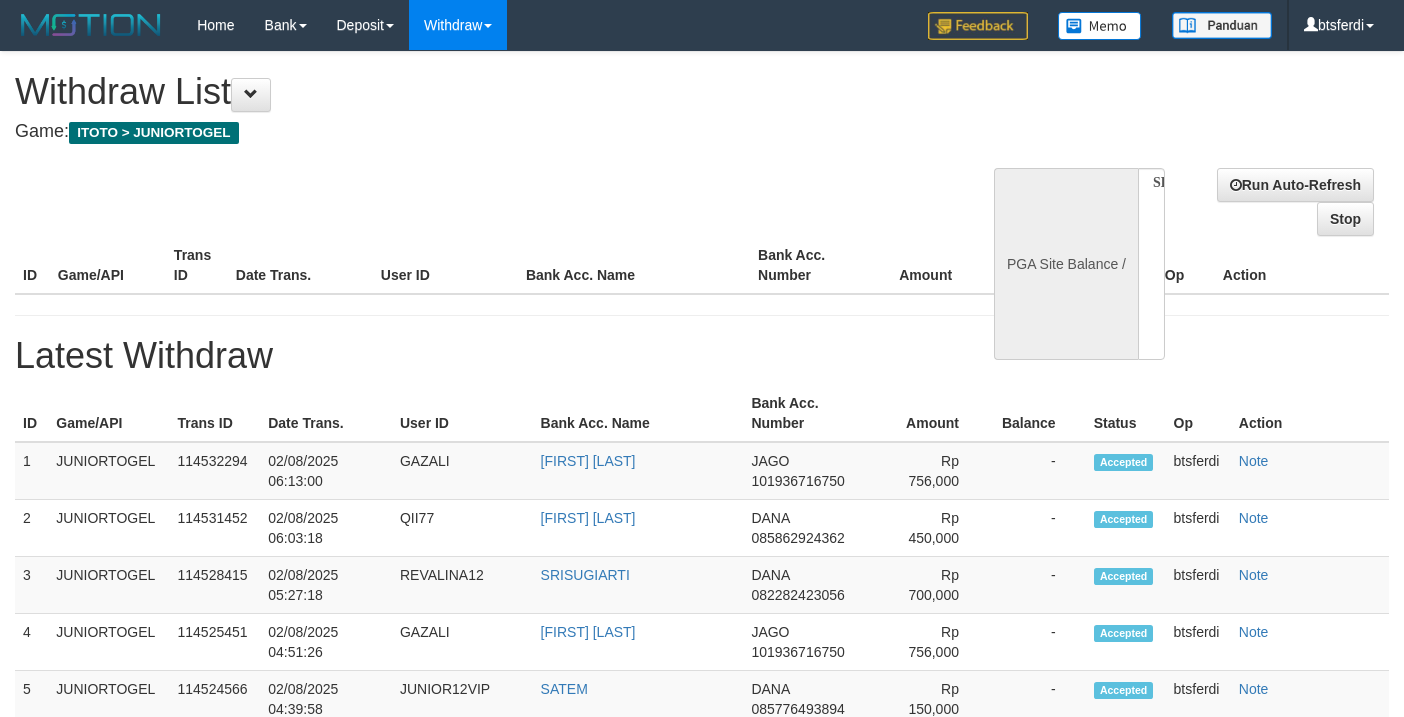 scroll, scrollTop: 0, scrollLeft: 0, axis: both 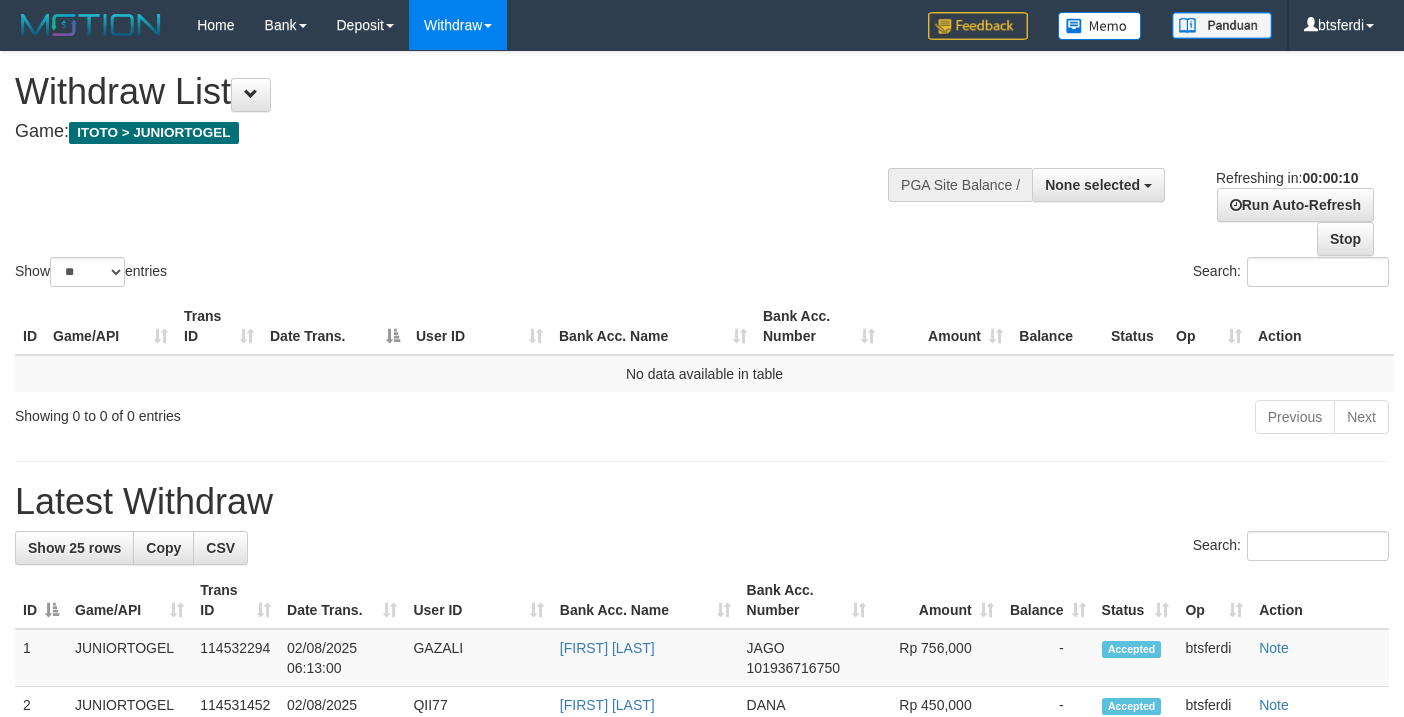 select 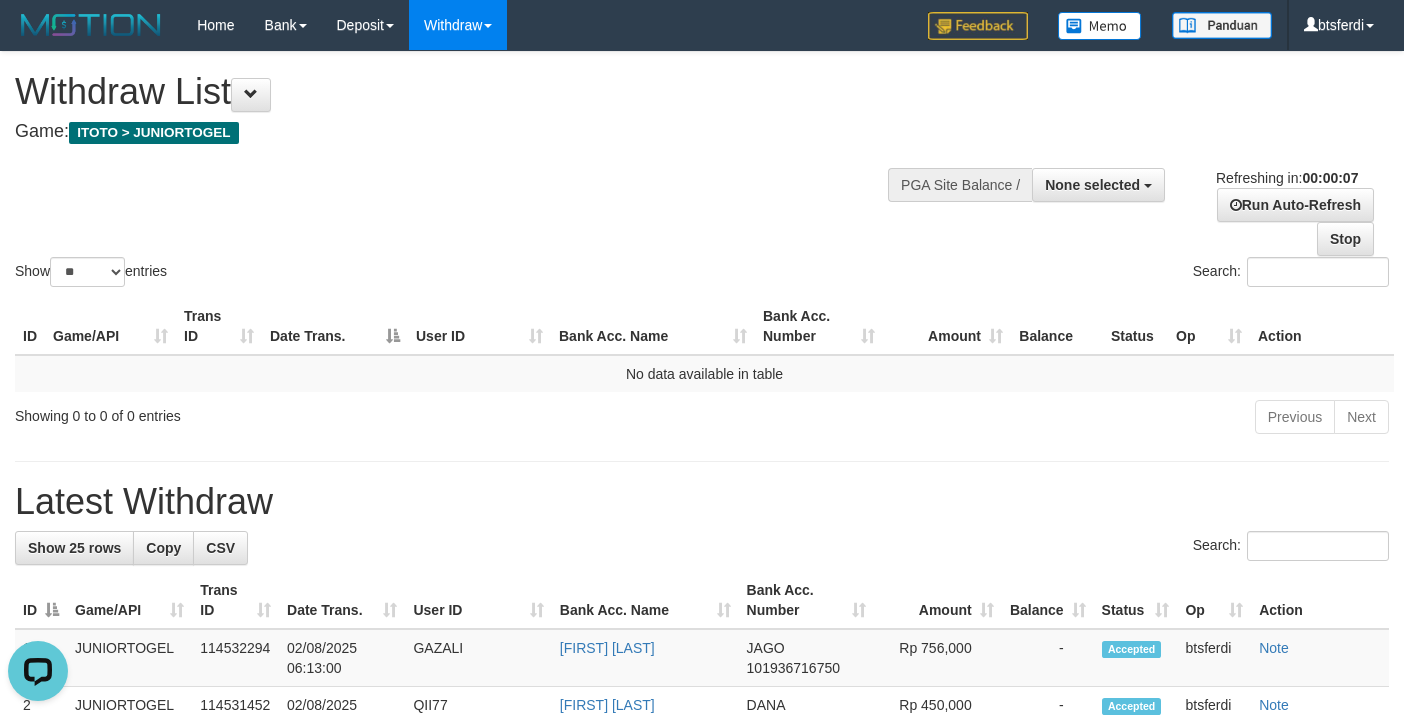 scroll, scrollTop: 0, scrollLeft: 0, axis: both 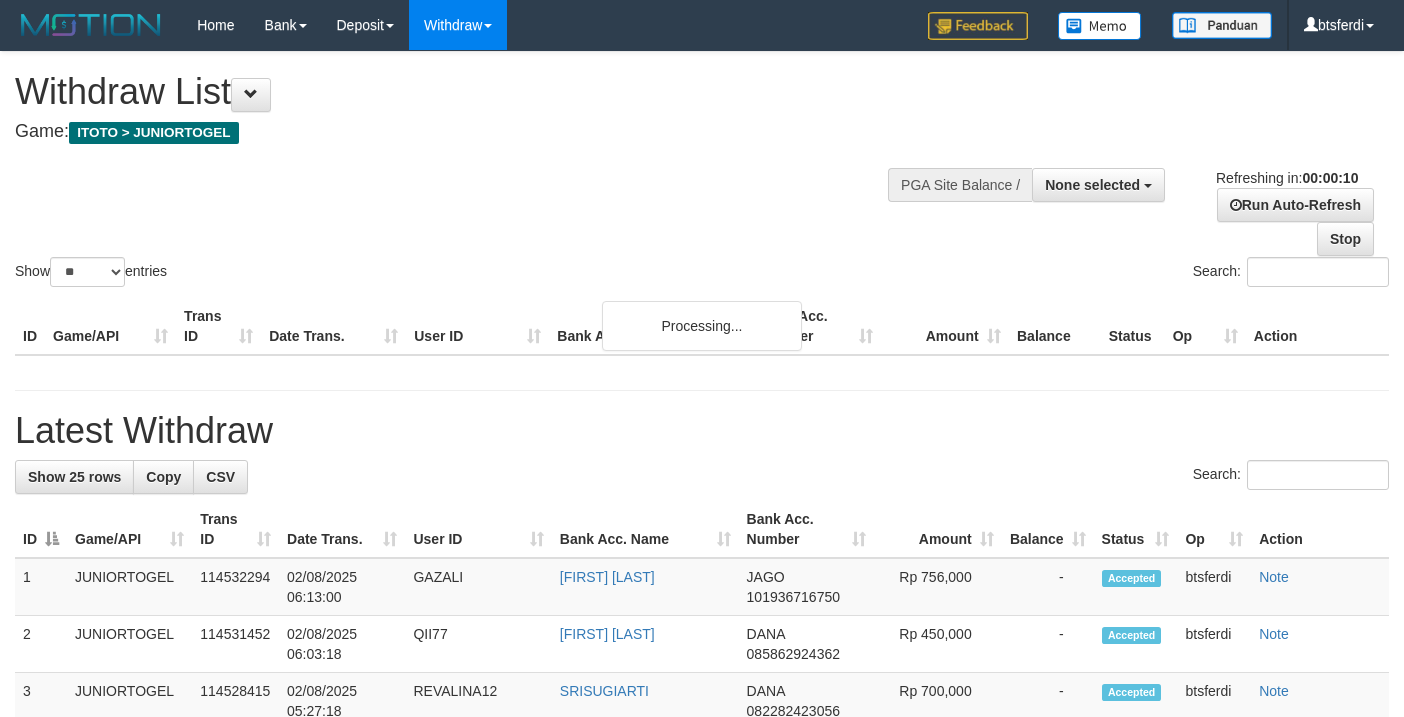 select 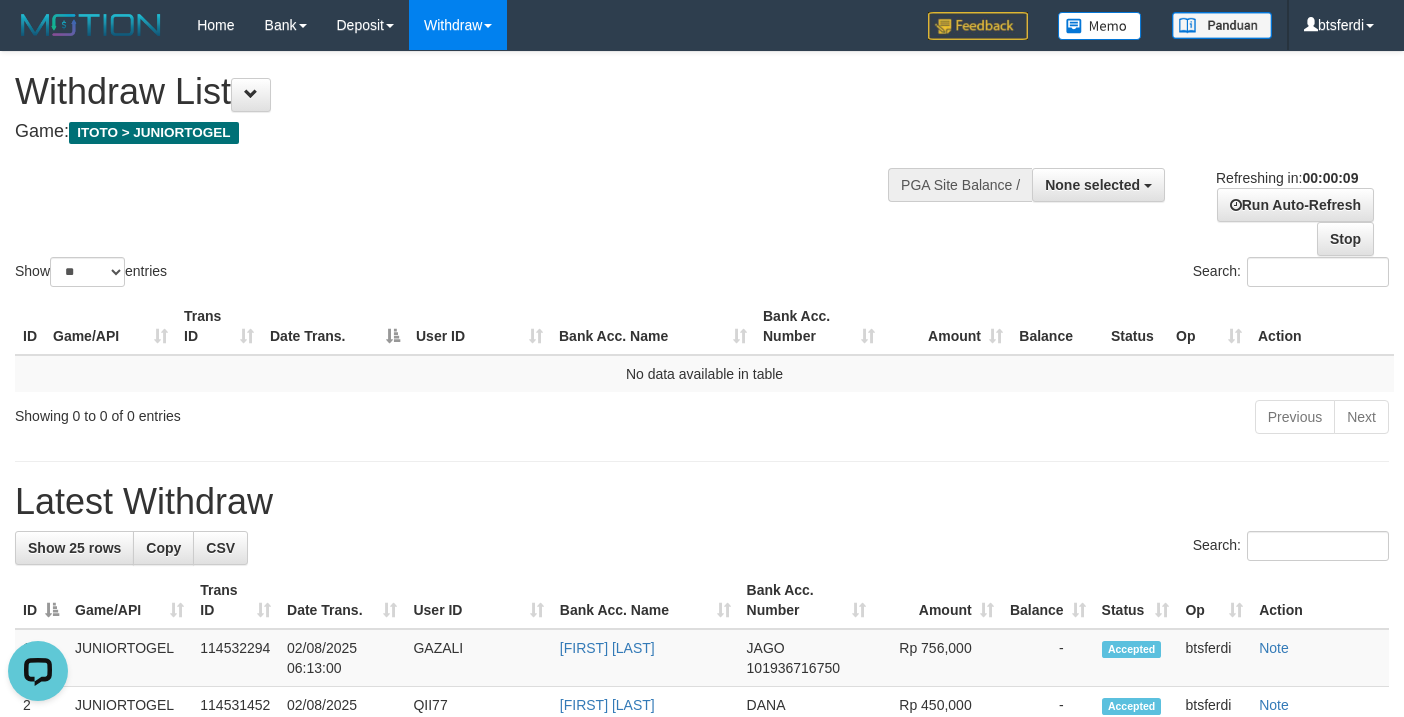 scroll, scrollTop: 0, scrollLeft: 0, axis: both 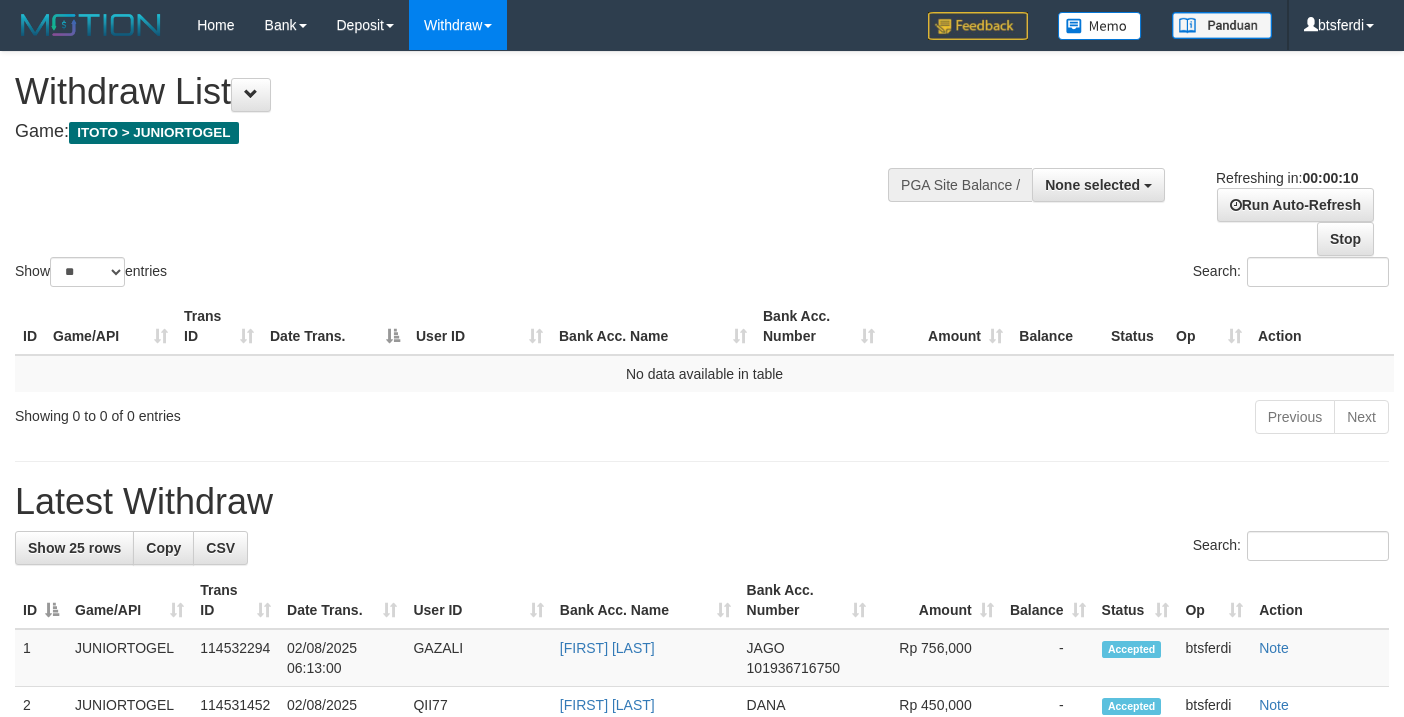 select 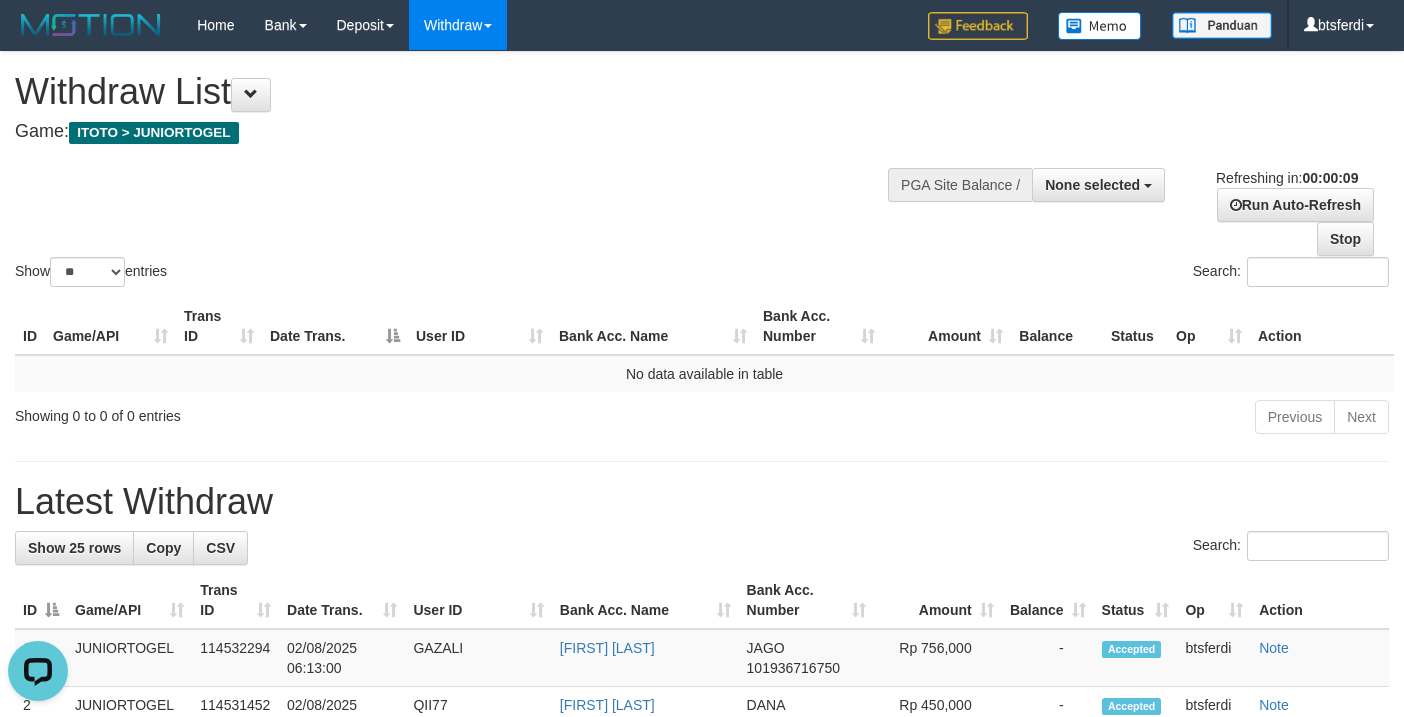 scroll, scrollTop: 0, scrollLeft: 0, axis: both 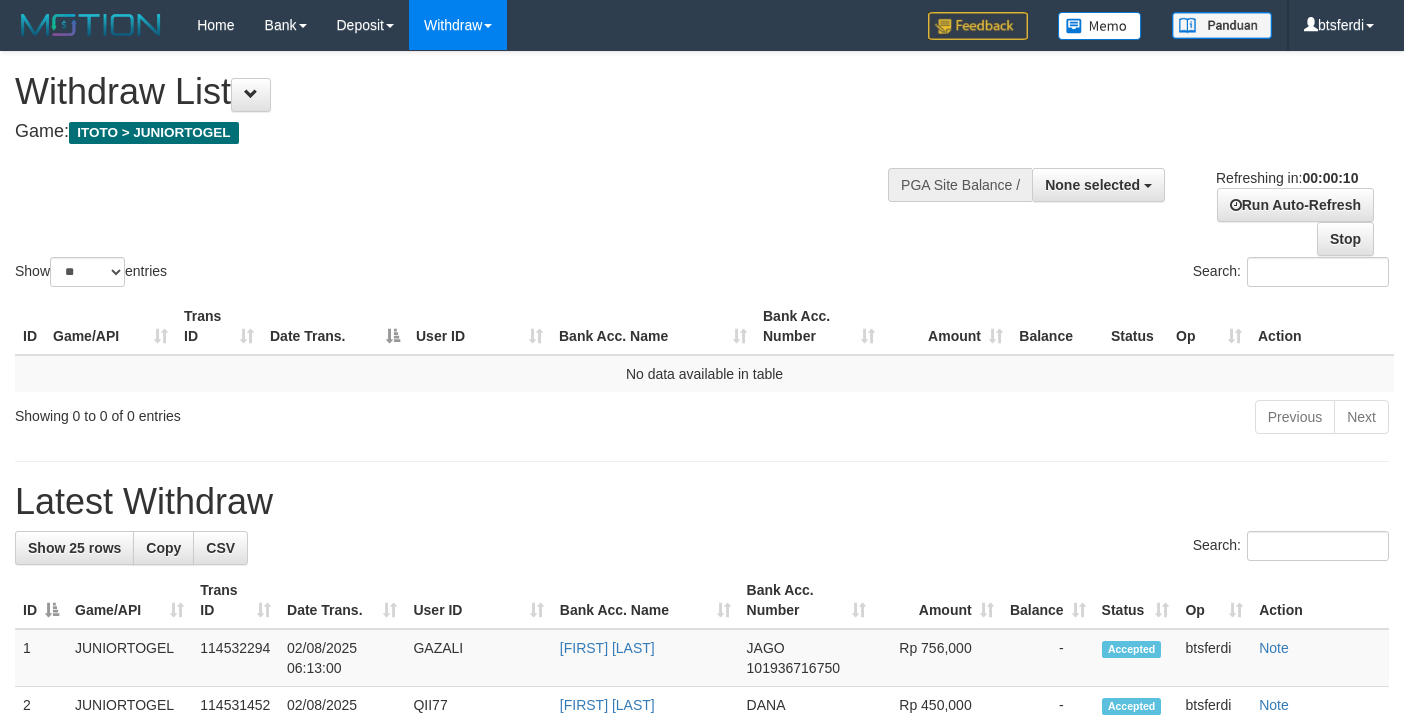 select 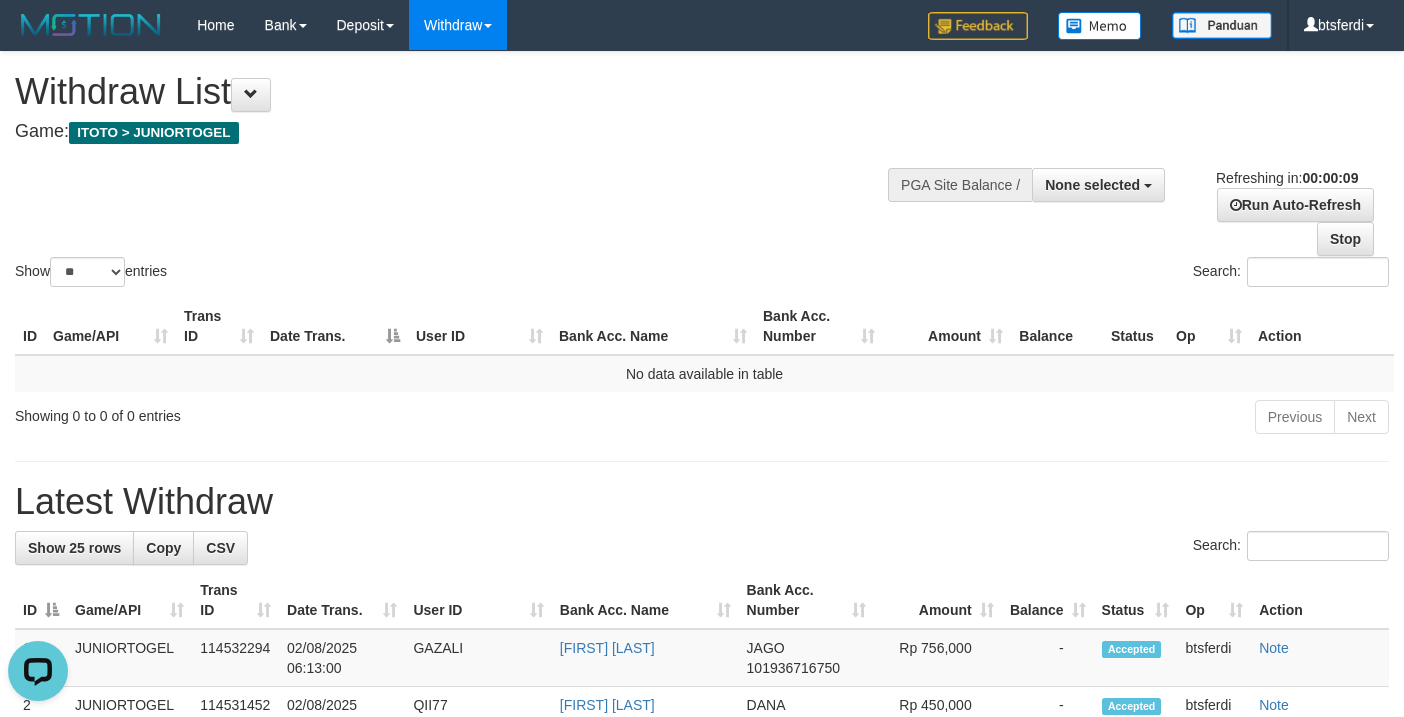 scroll, scrollTop: 0, scrollLeft: 0, axis: both 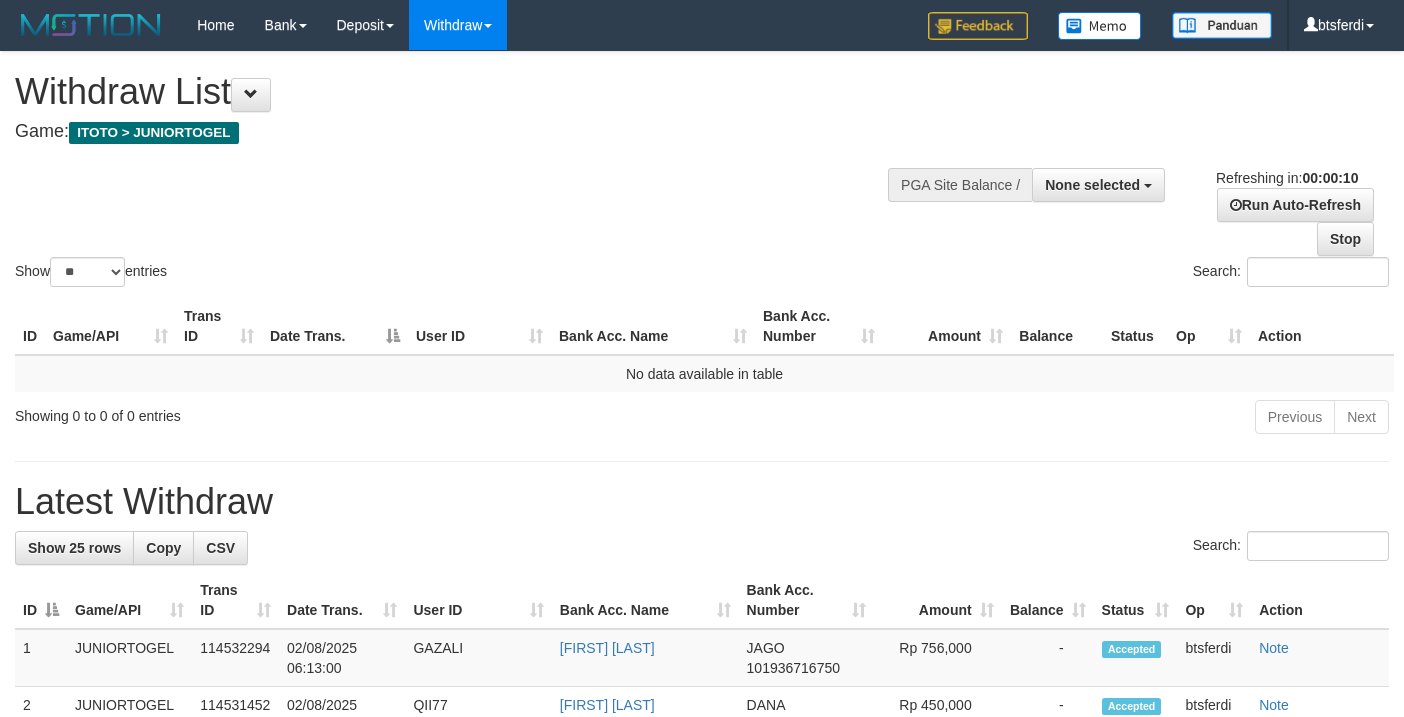 select 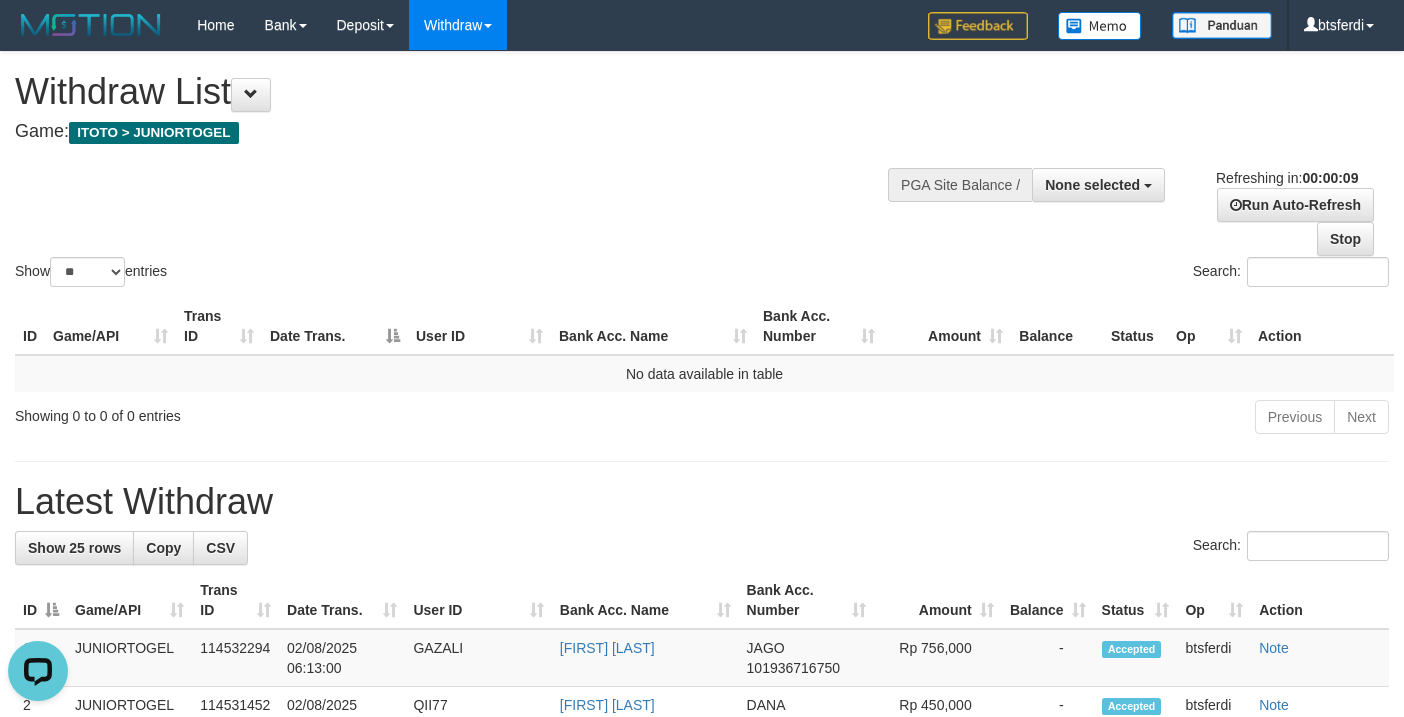 scroll, scrollTop: 0, scrollLeft: 0, axis: both 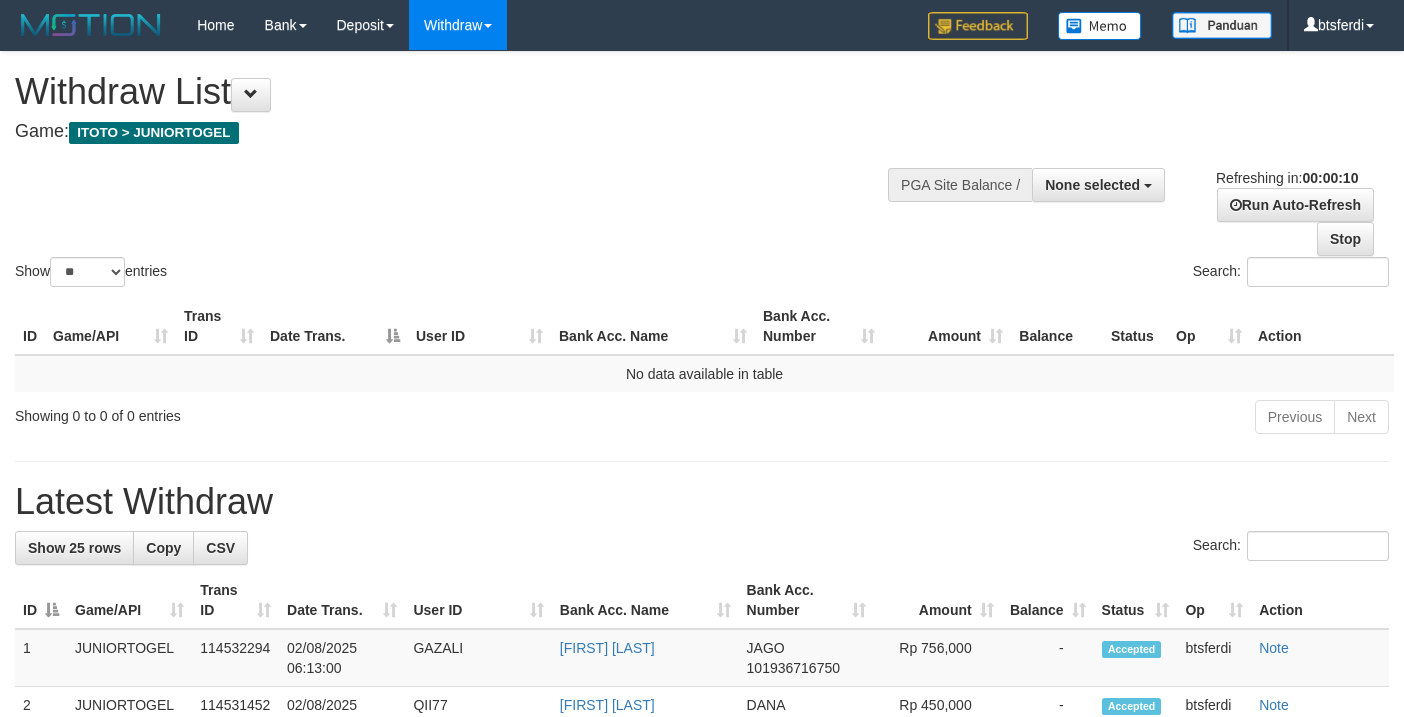 select 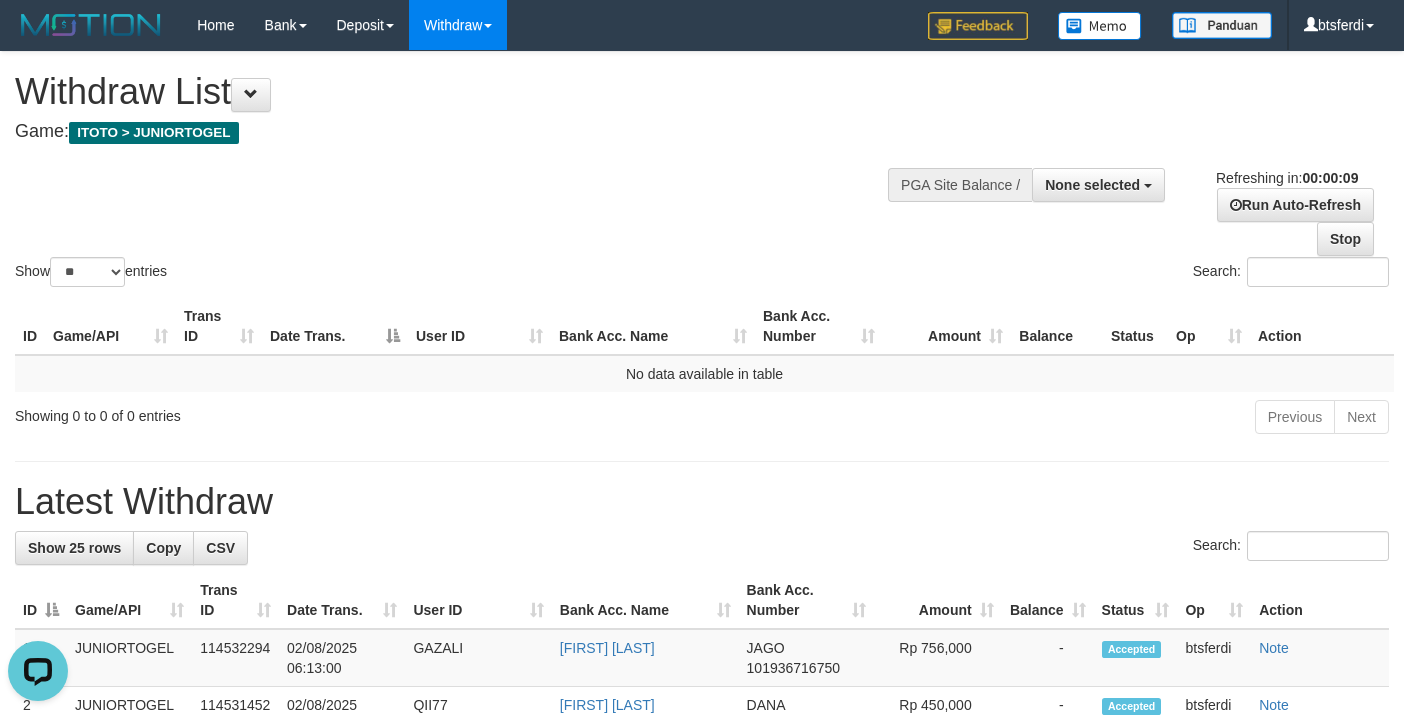 scroll, scrollTop: 0, scrollLeft: 0, axis: both 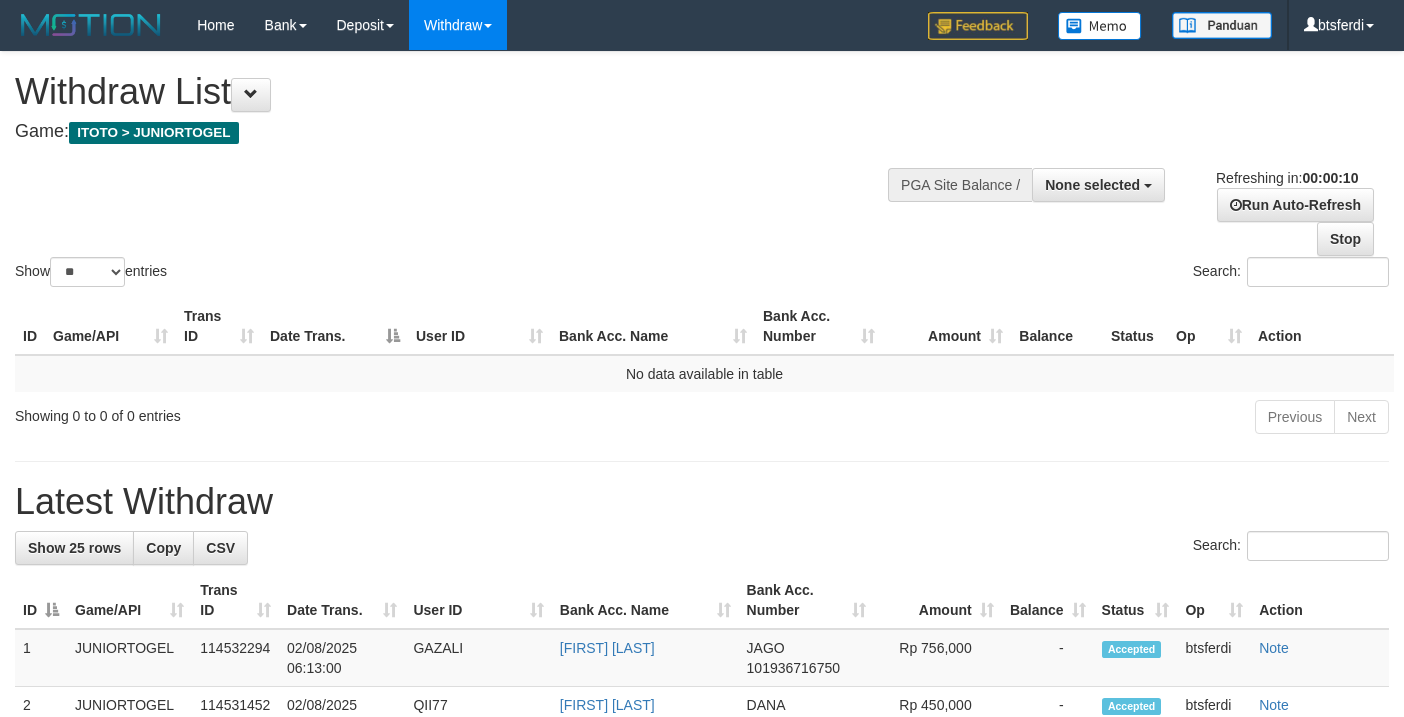 select 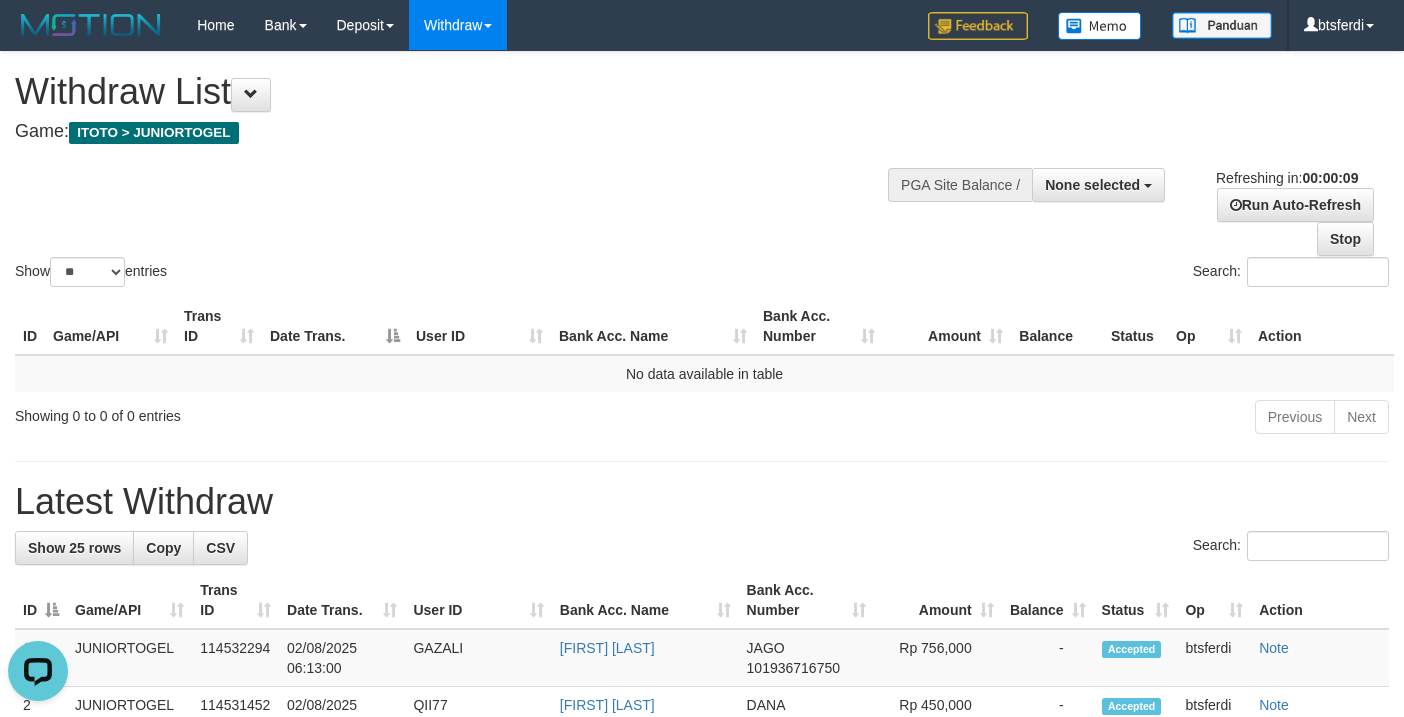 scroll, scrollTop: 0, scrollLeft: 0, axis: both 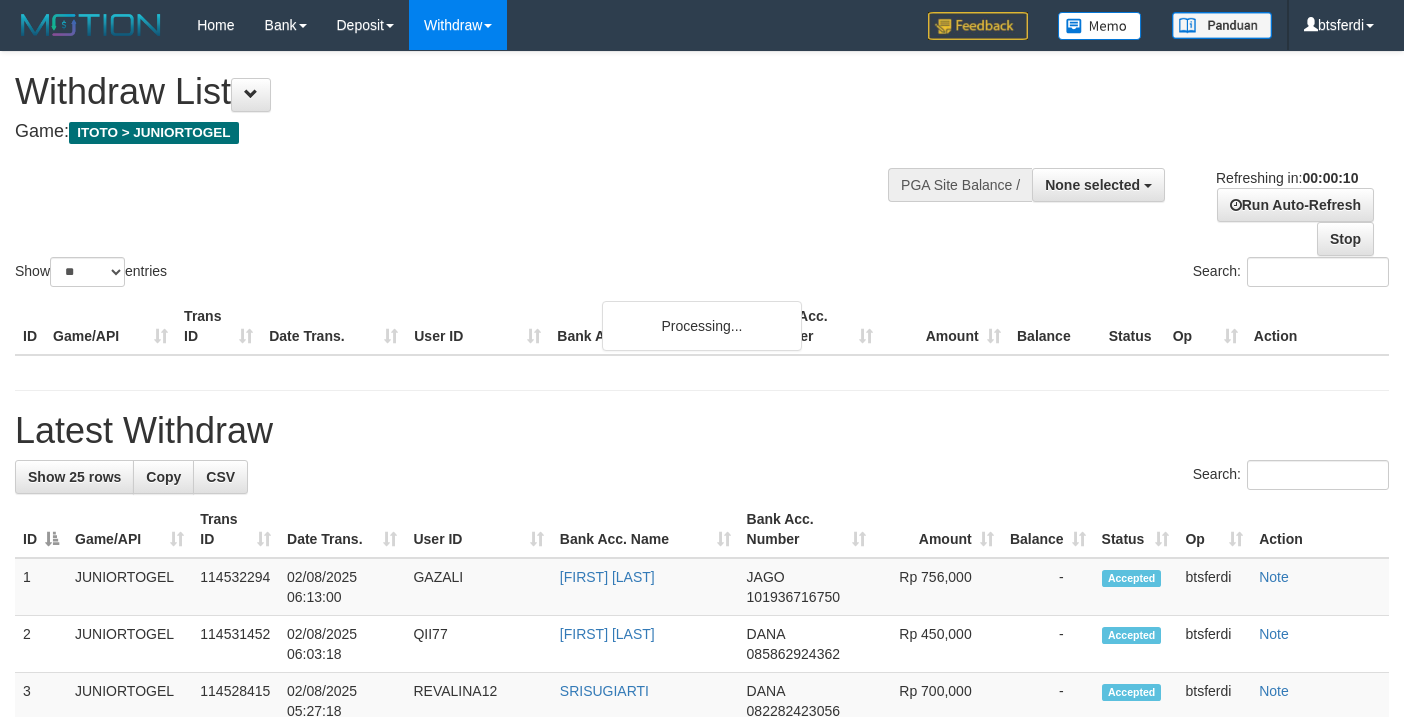 select 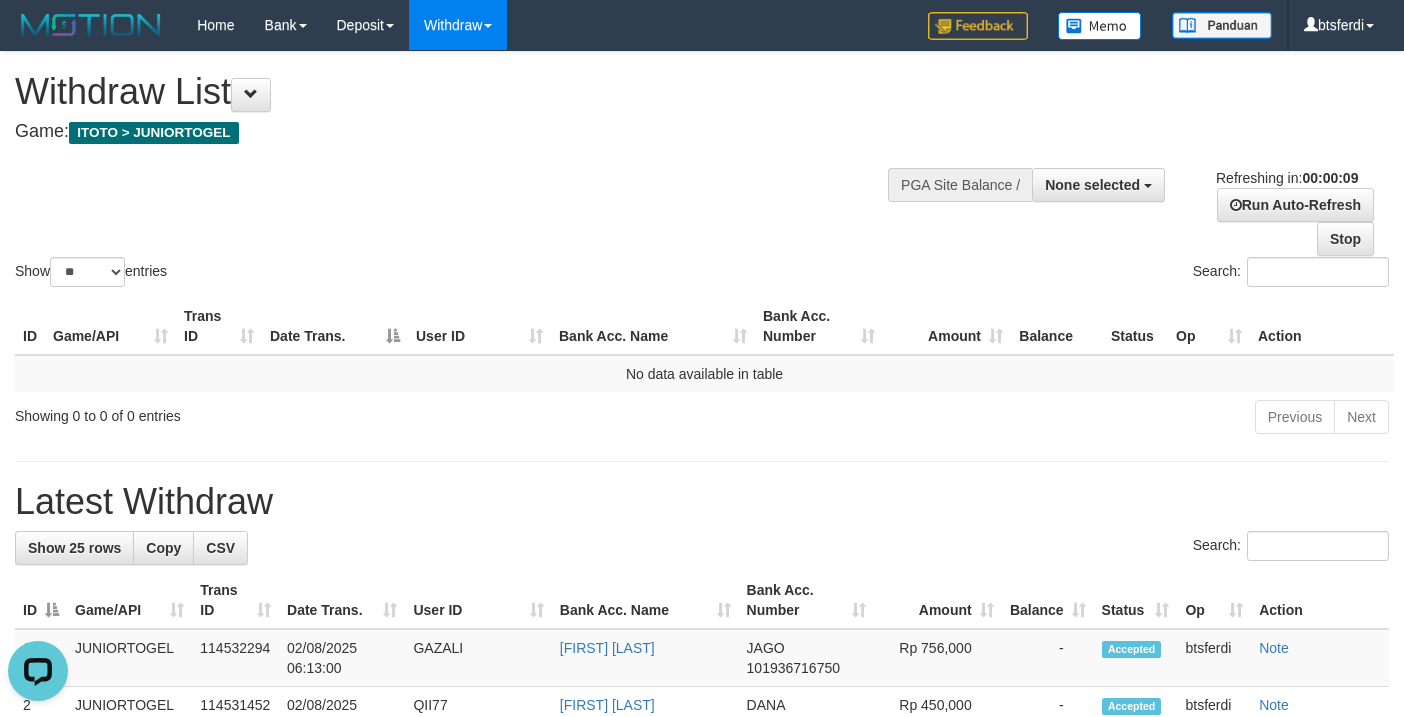 scroll, scrollTop: 0, scrollLeft: 0, axis: both 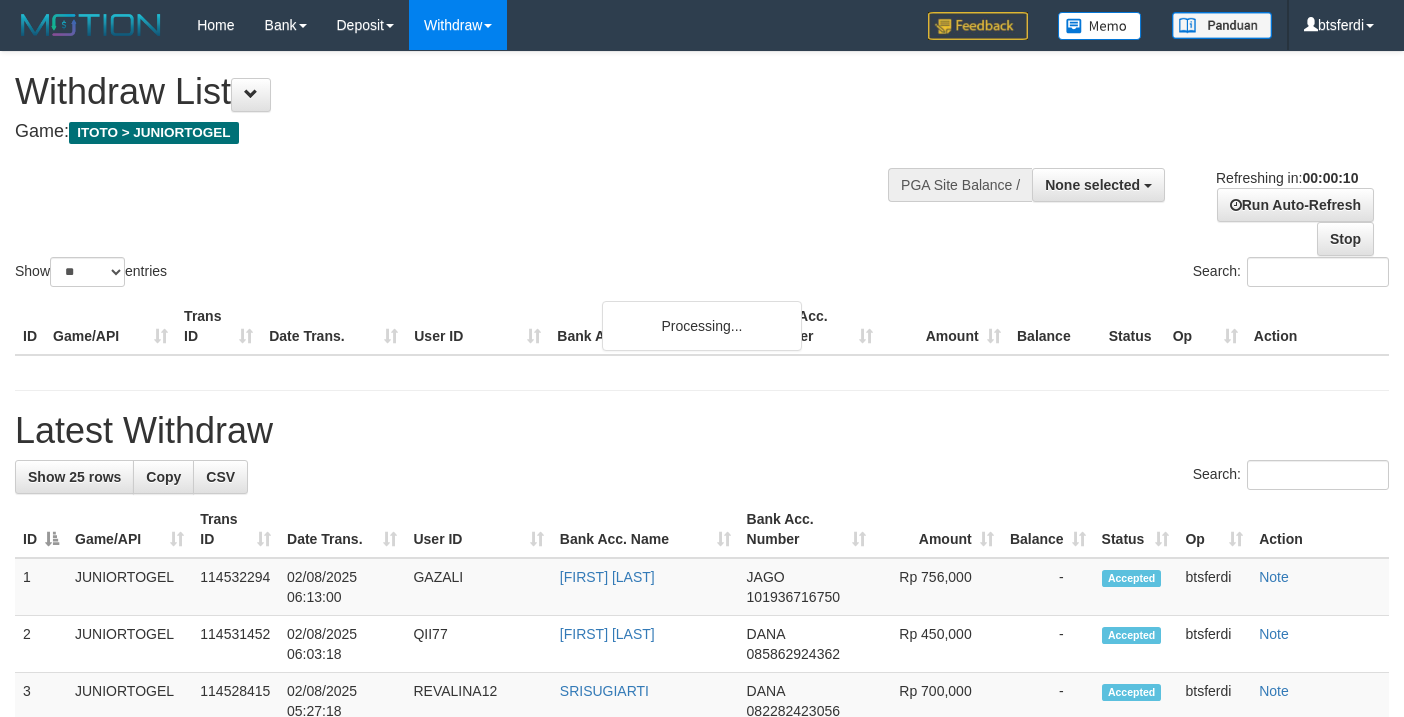 select 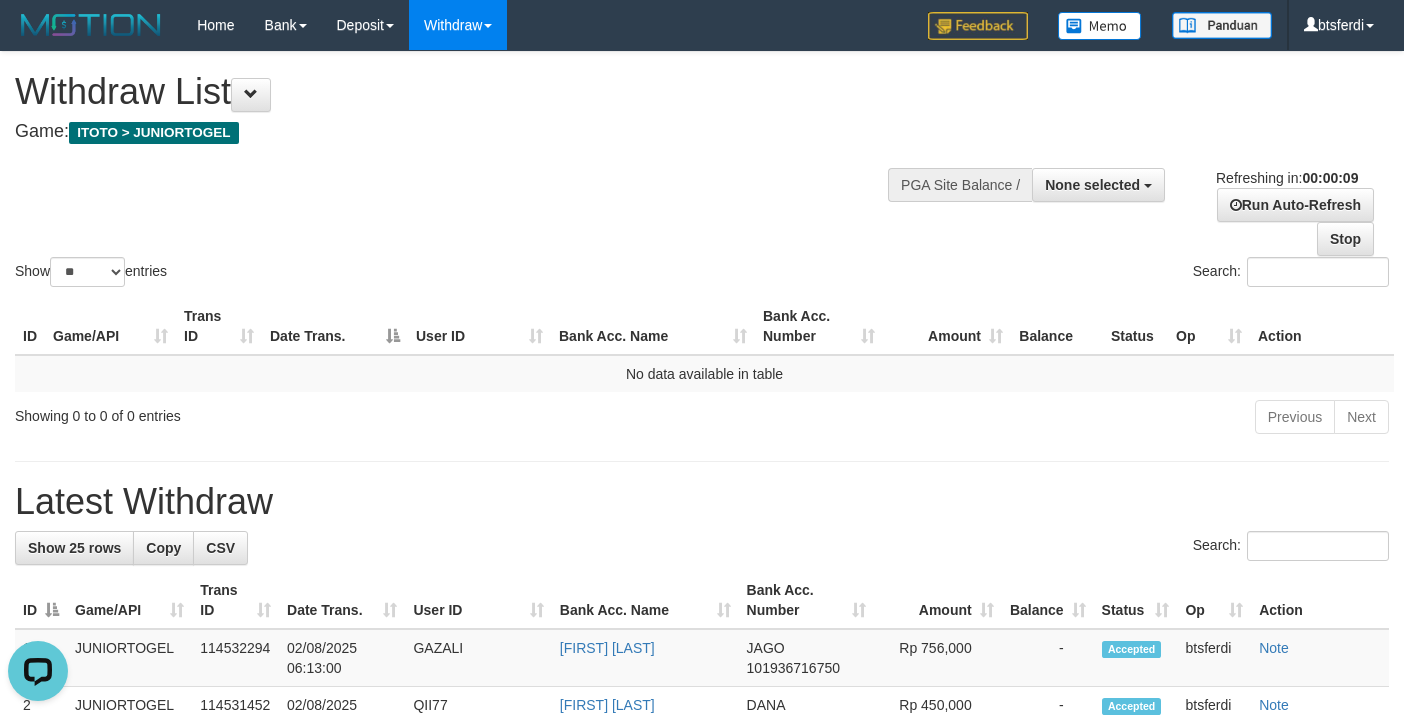 scroll, scrollTop: 0, scrollLeft: 0, axis: both 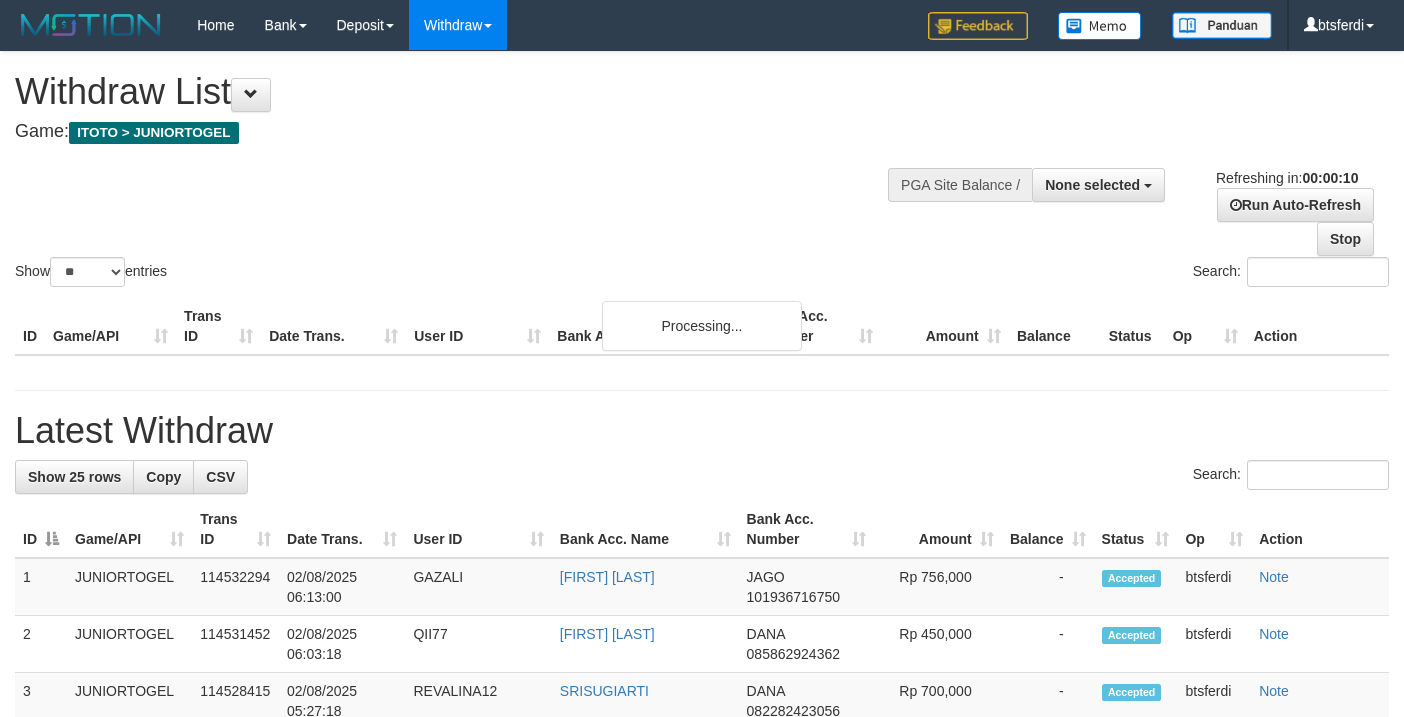 select 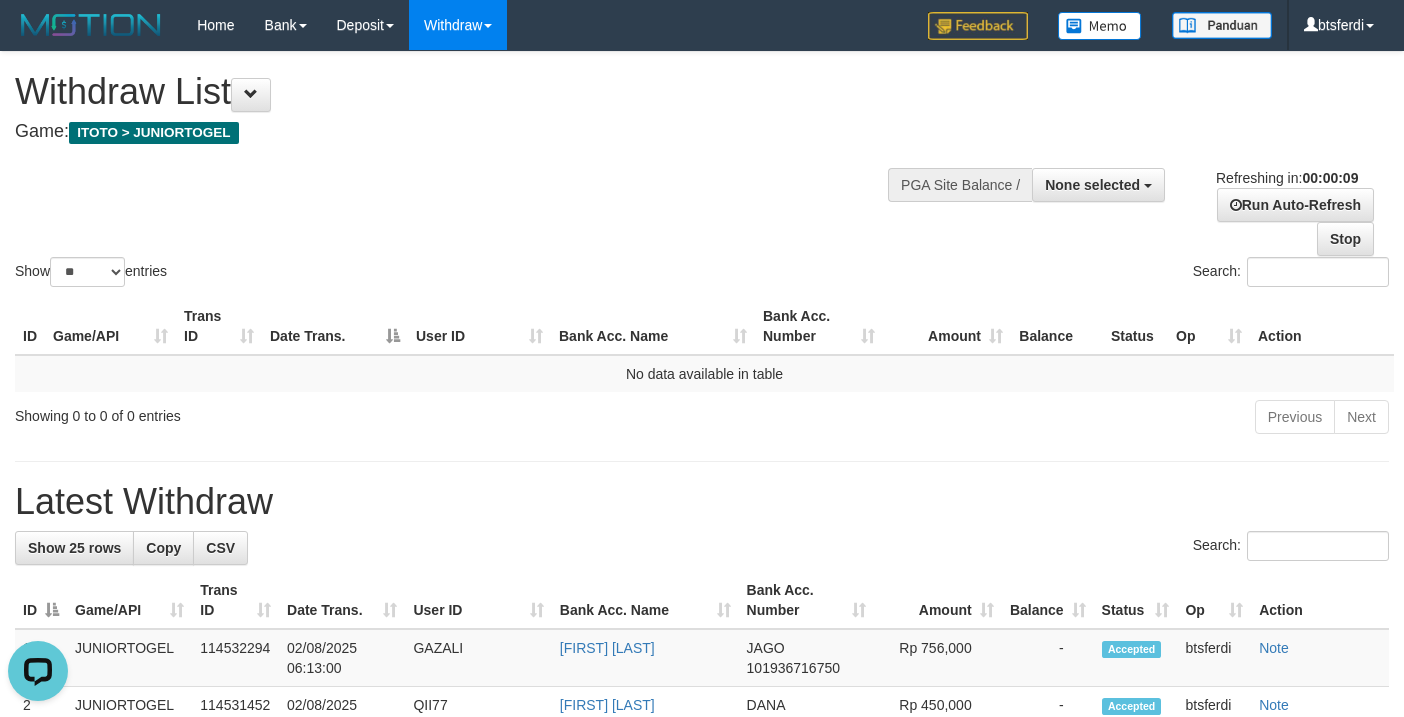 scroll, scrollTop: 0, scrollLeft: 0, axis: both 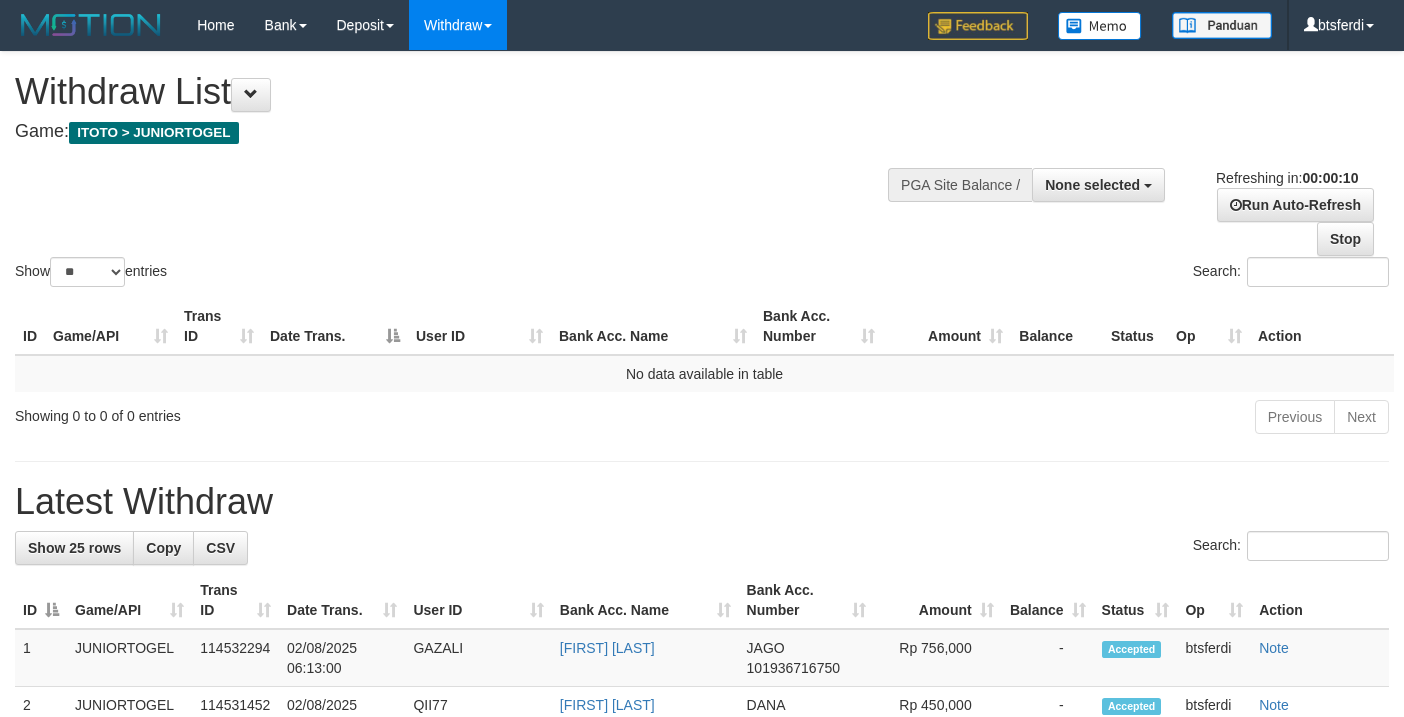 select 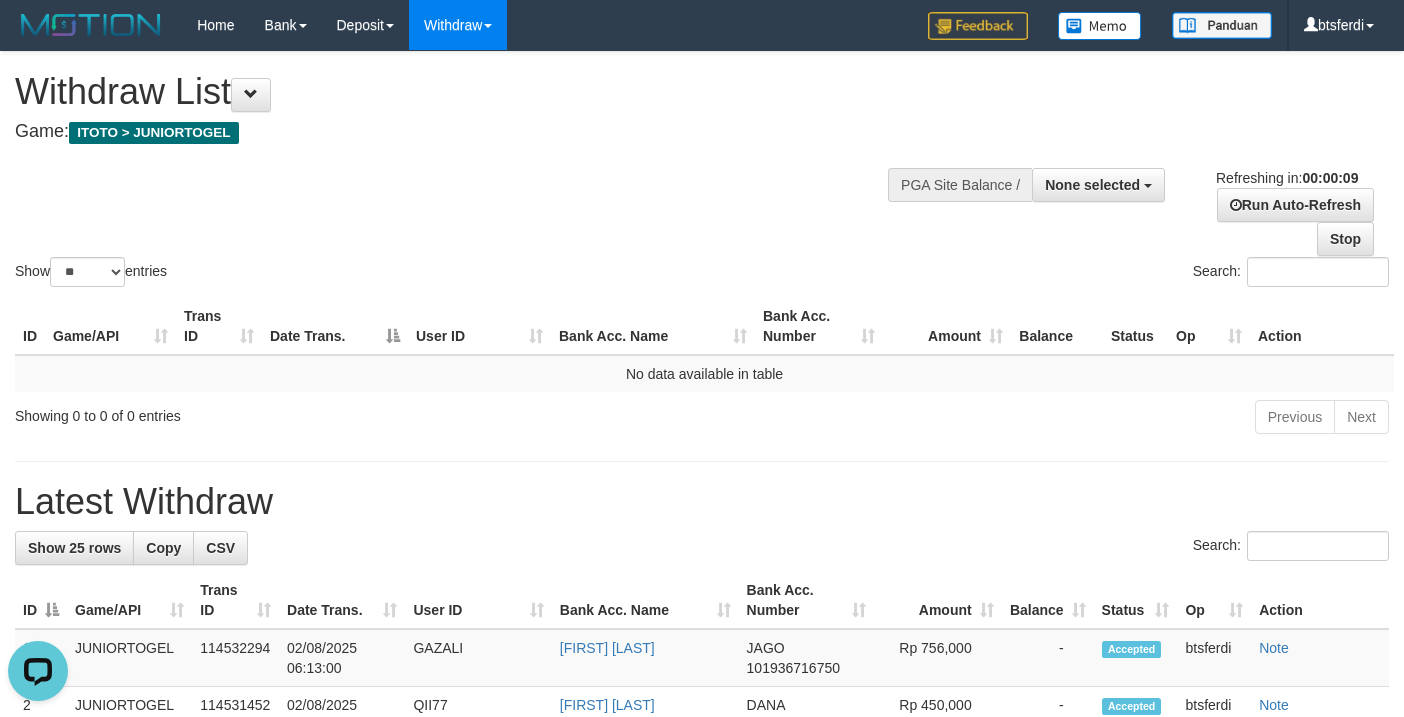 scroll, scrollTop: 0, scrollLeft: 0, axis: both 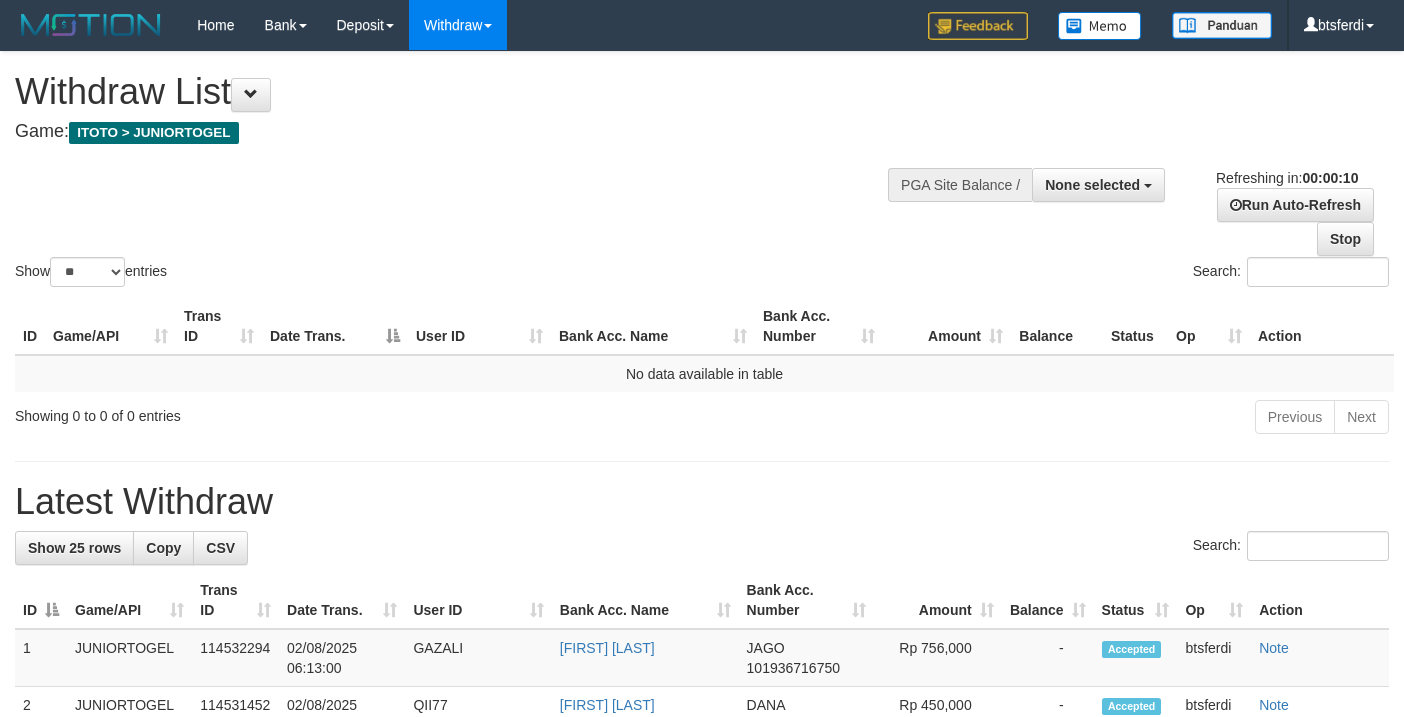 select 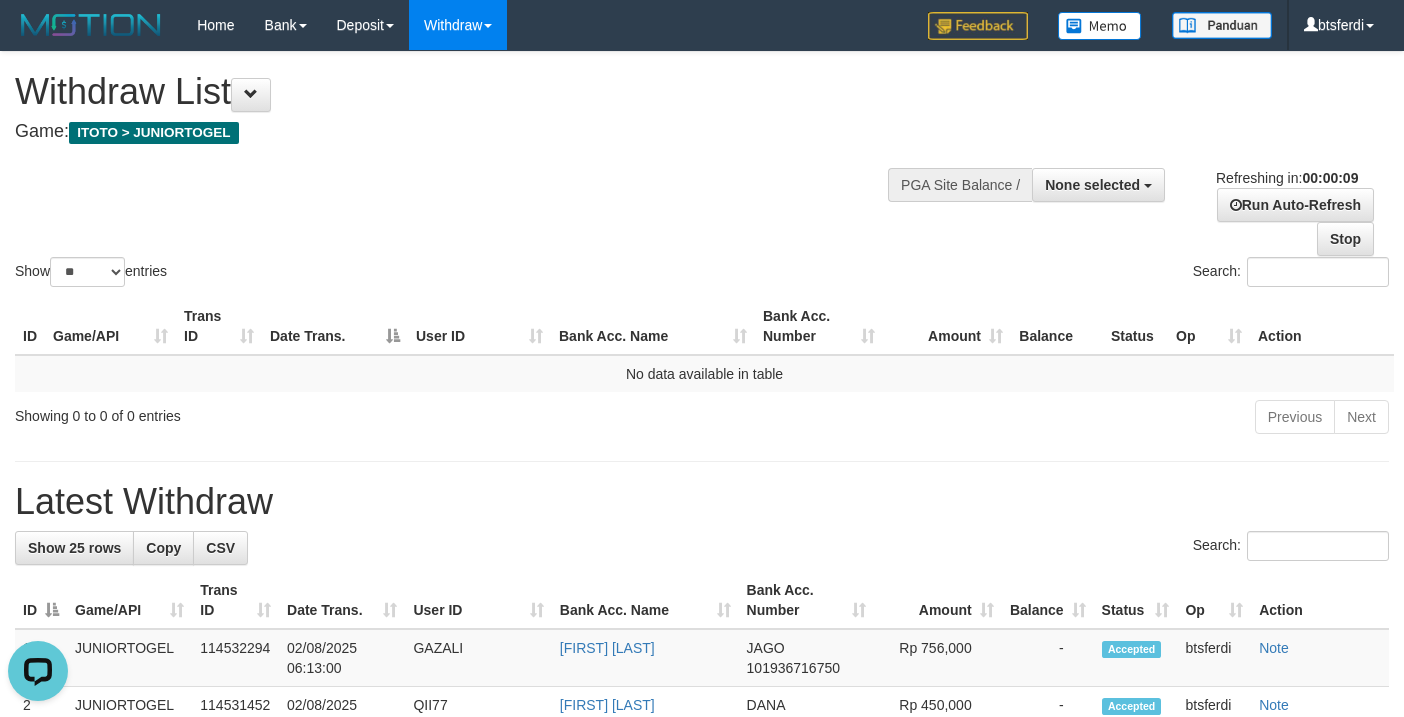 scroll, scrollTop: 0, scrollLeft: 0, axis: both 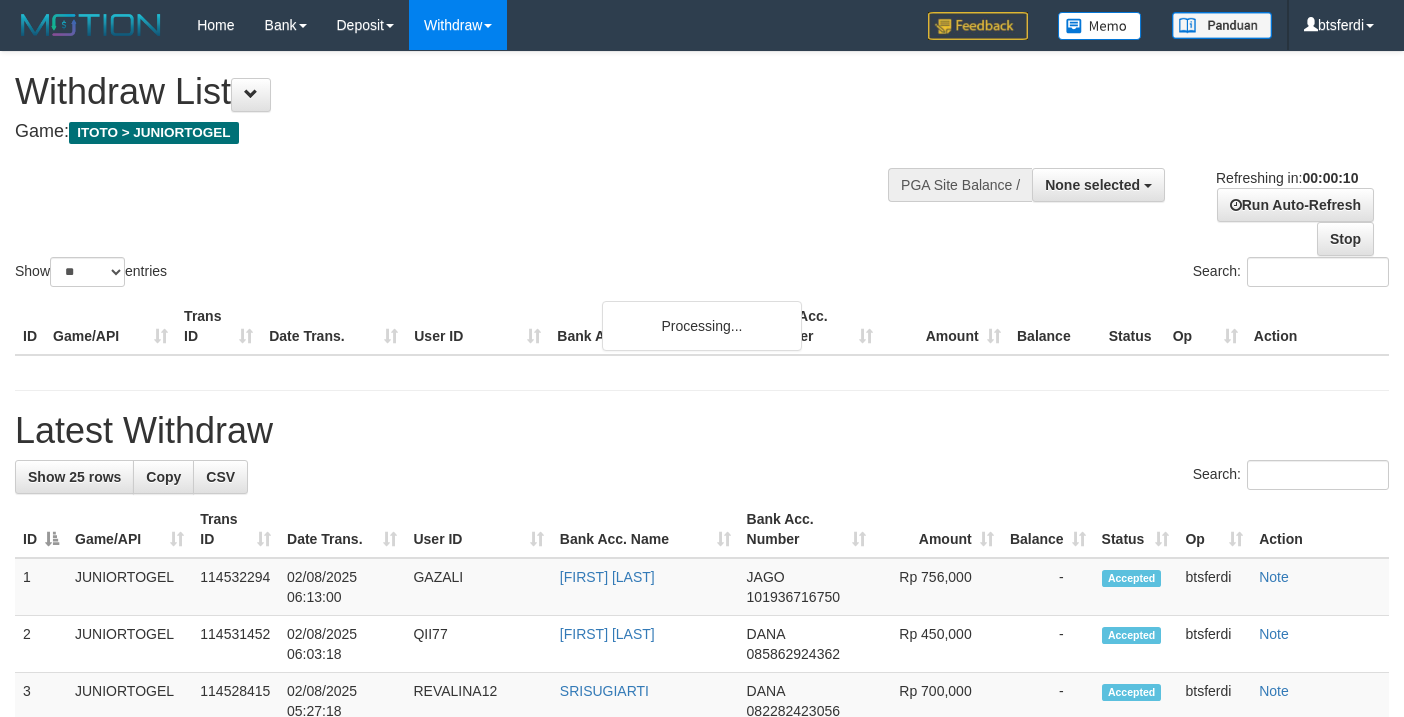select 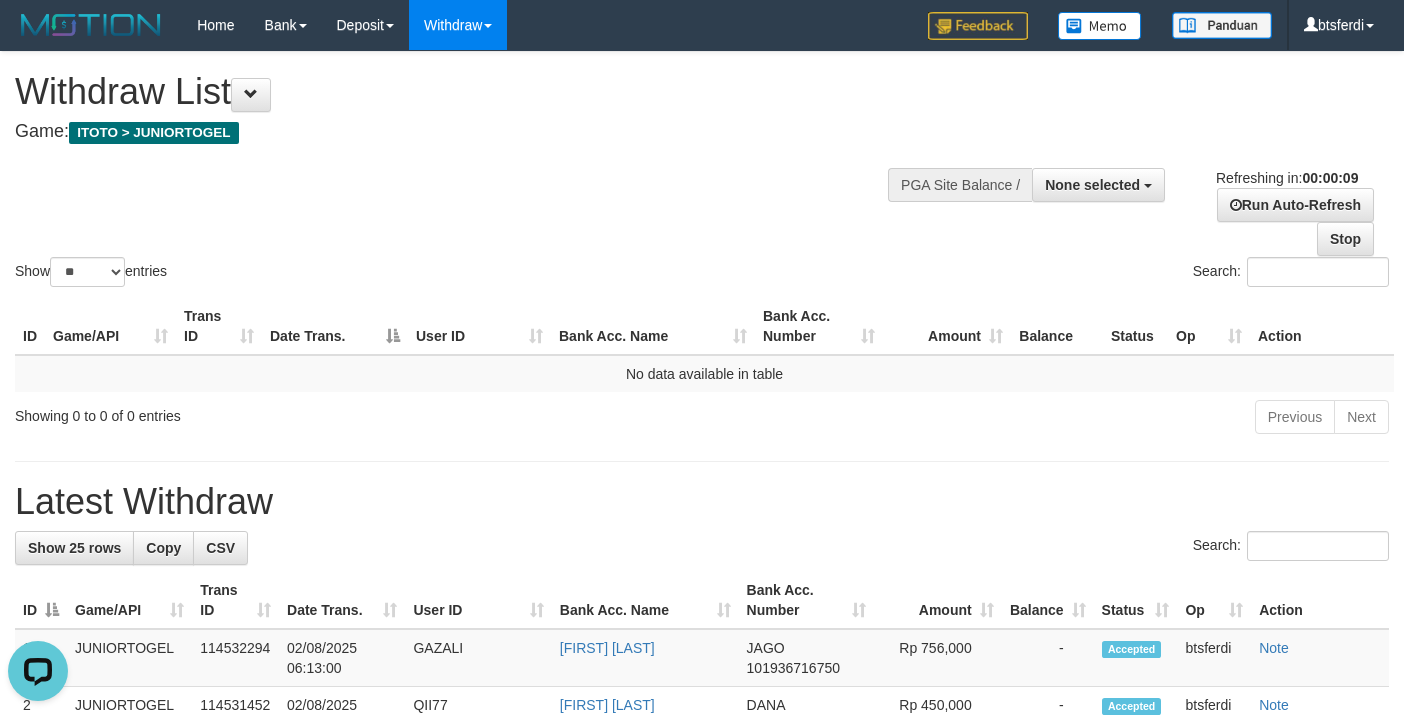 scroll, scrollTop: 0, scrollLeft: 0, axis: both 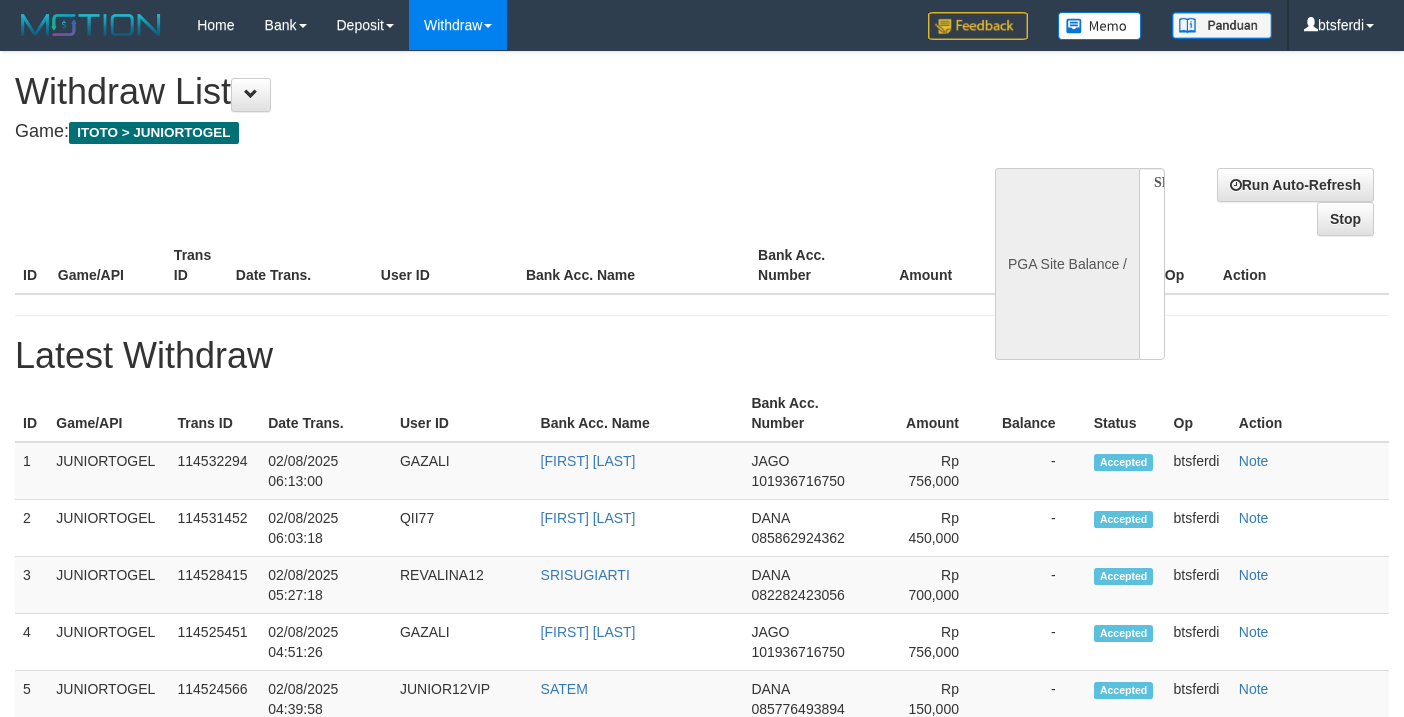 select 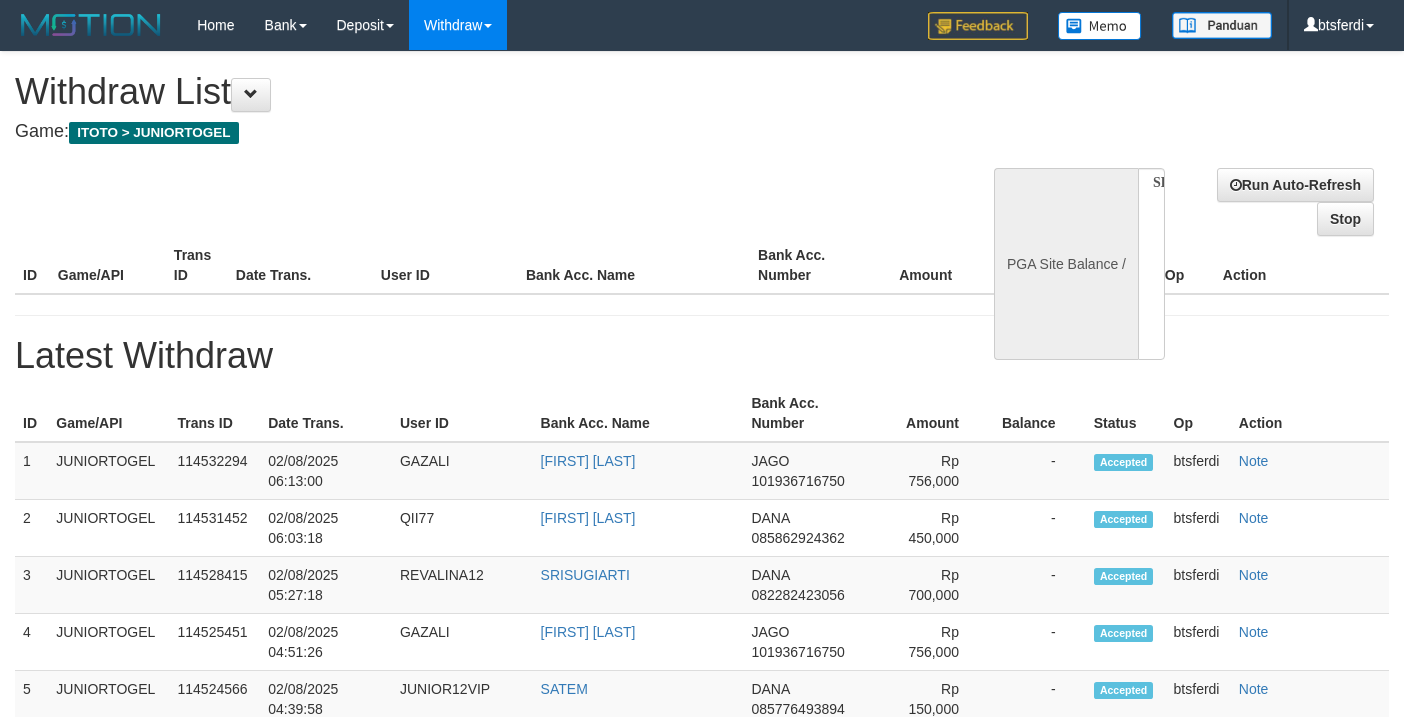 scroll, scrollTop: 0, scrollLeft: 0, axis: both 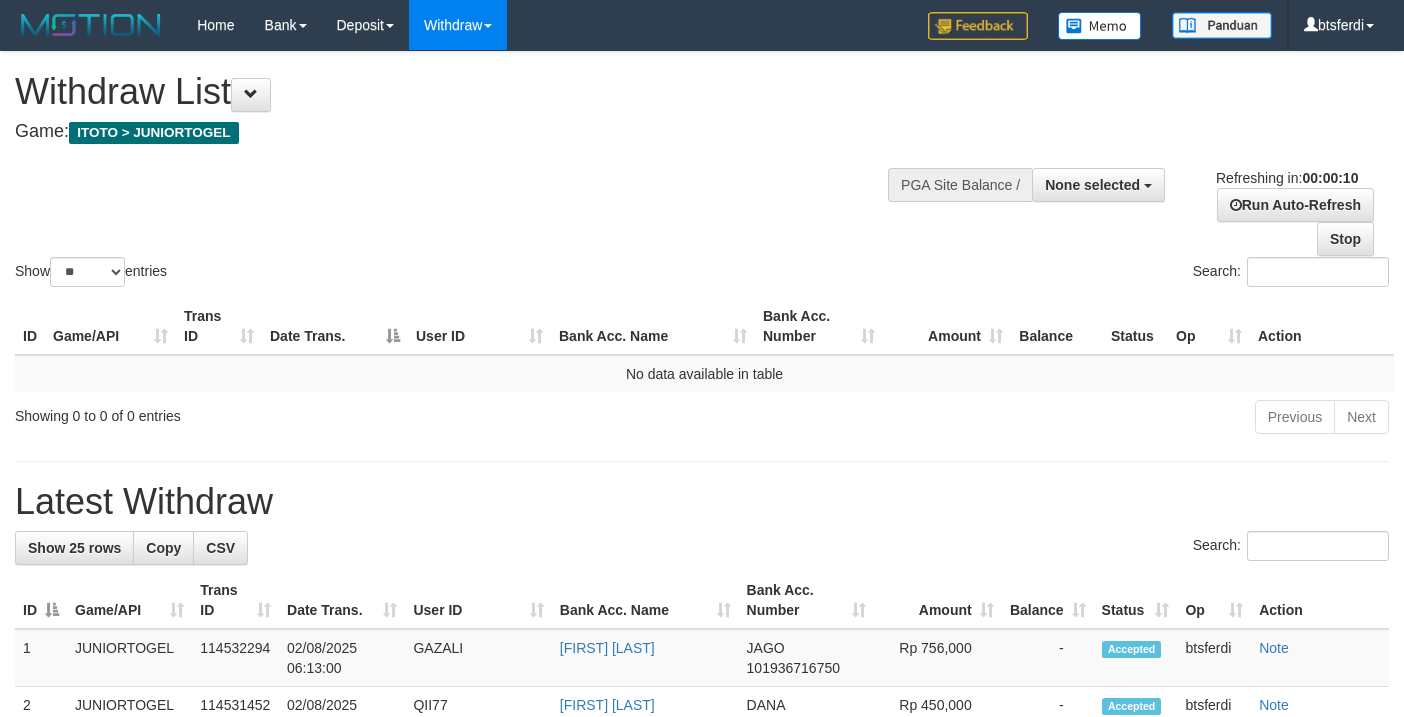 select 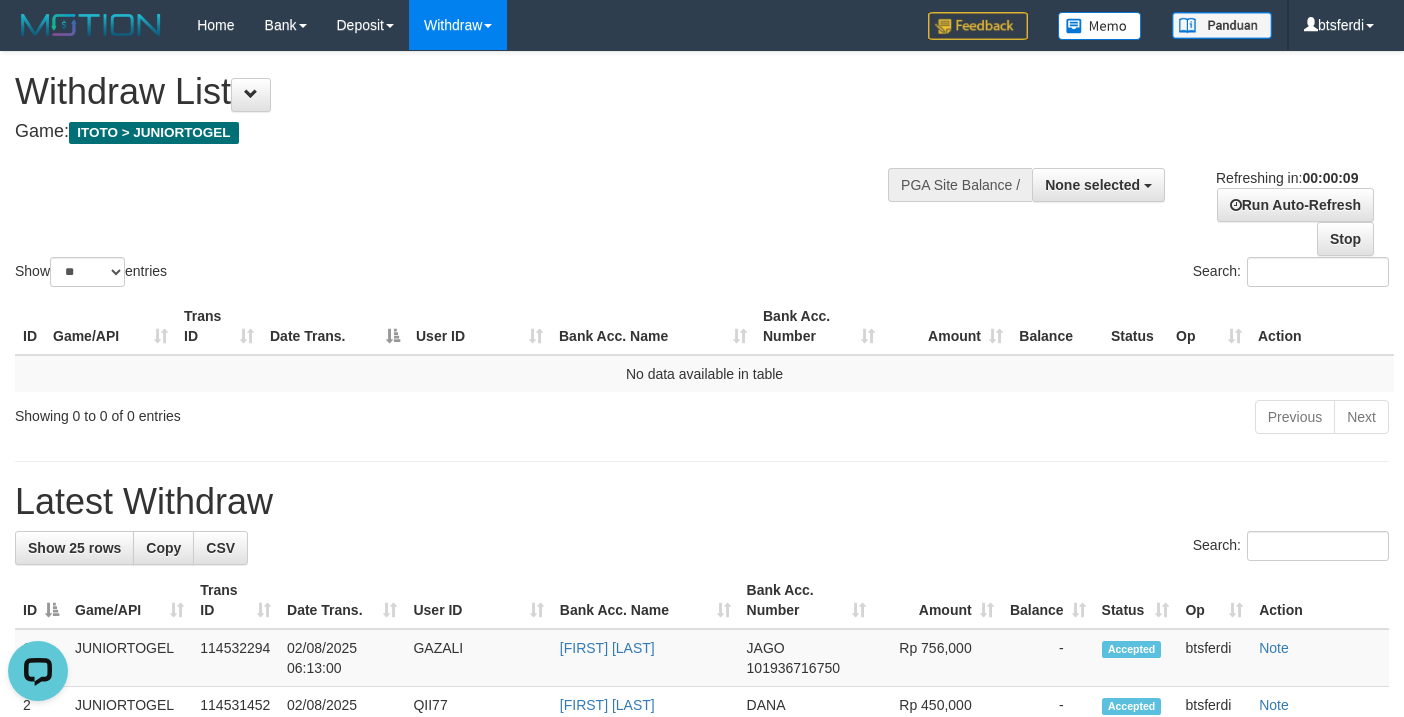 scroll, scrollTop: 0, scrollLeft: 0, axis: both 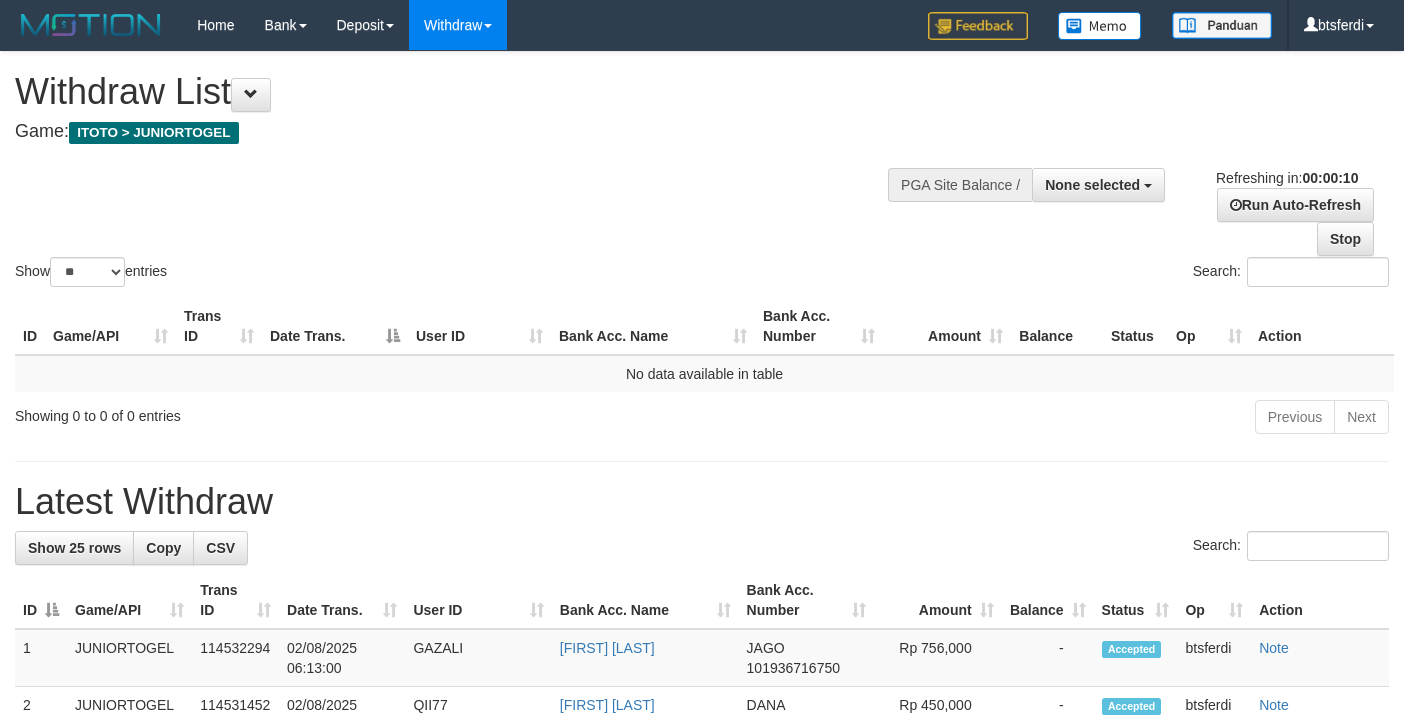 select 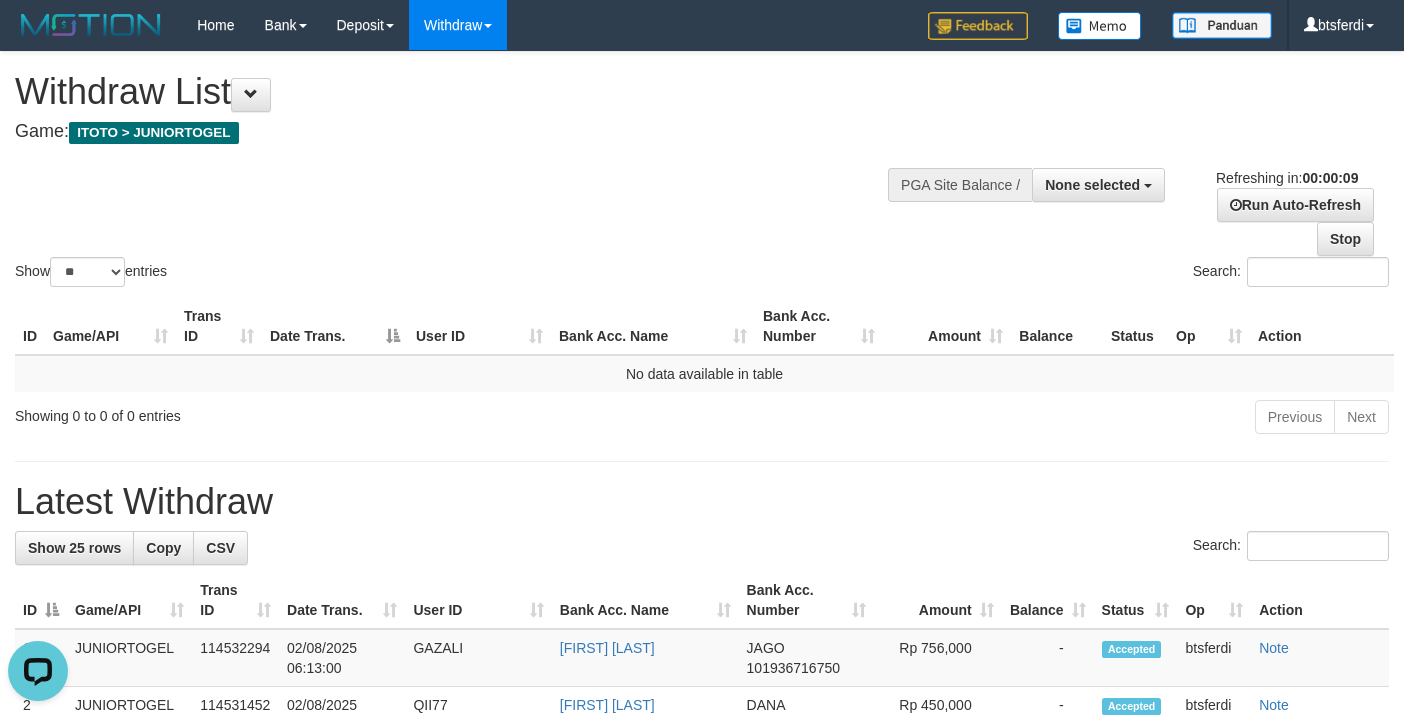scroll, scrollTop: 0, scrollLeft: 0, axis: both 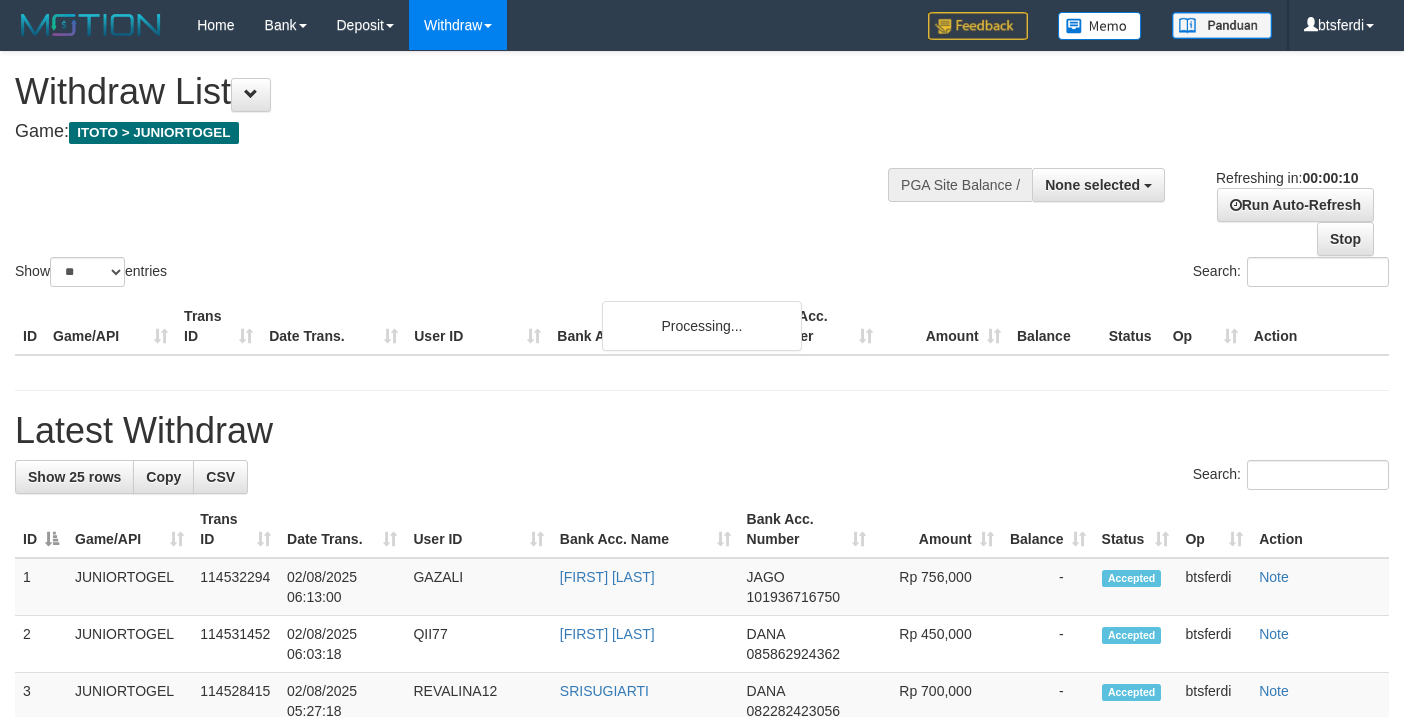 select 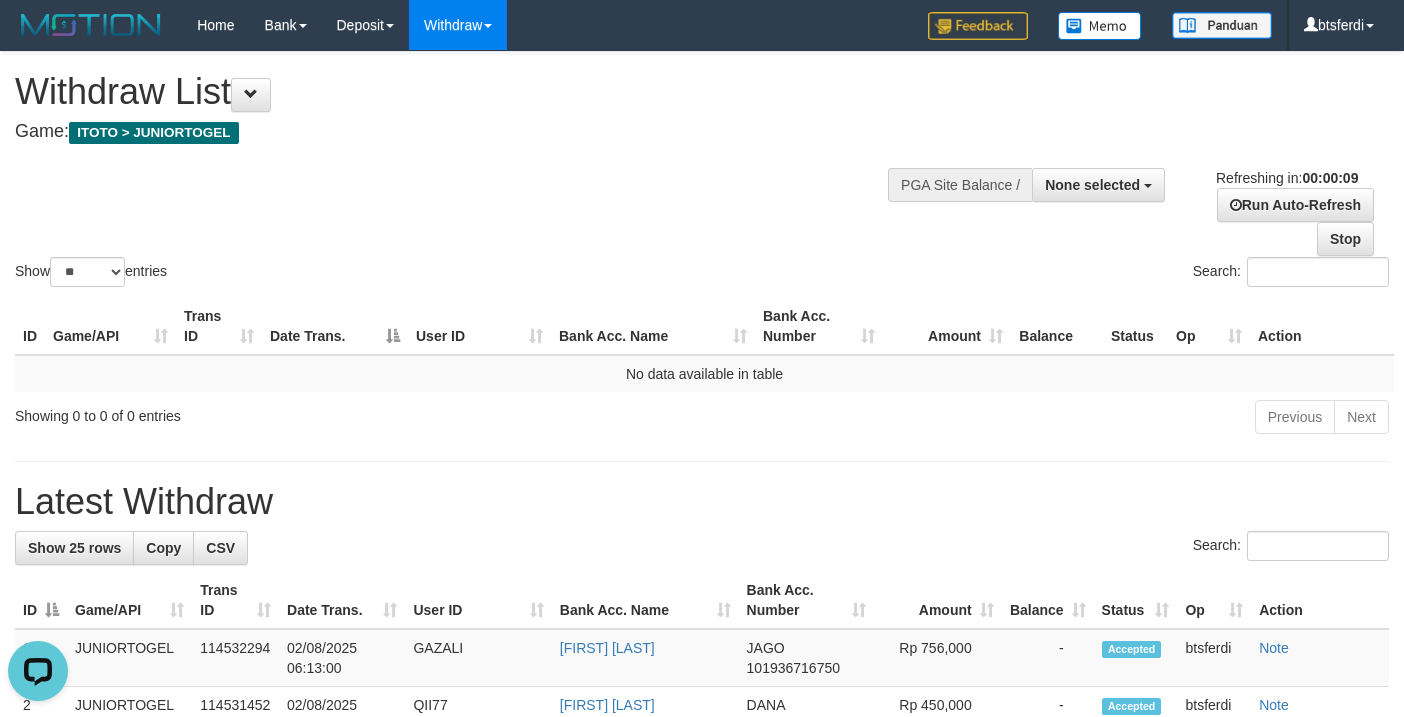 scroll, scrollTop: 0, scrollLeft: 0, axis: both 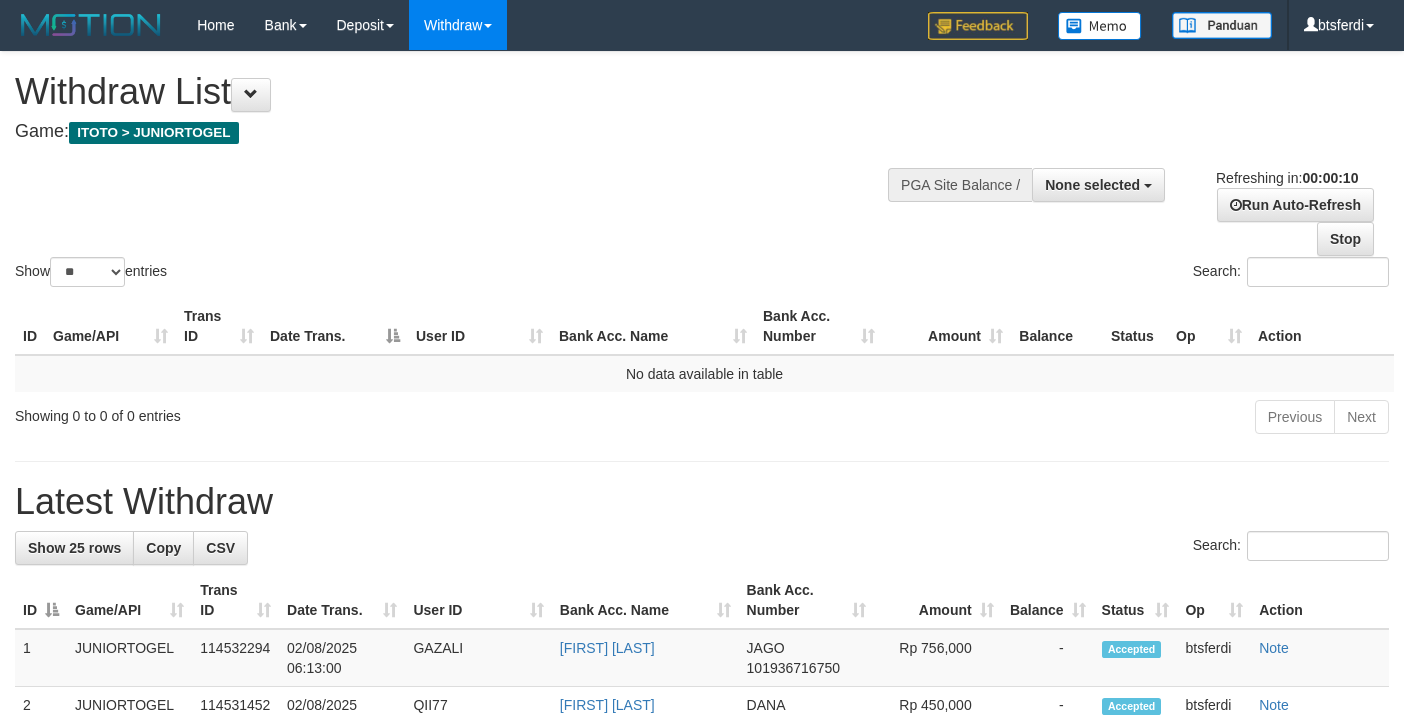 select 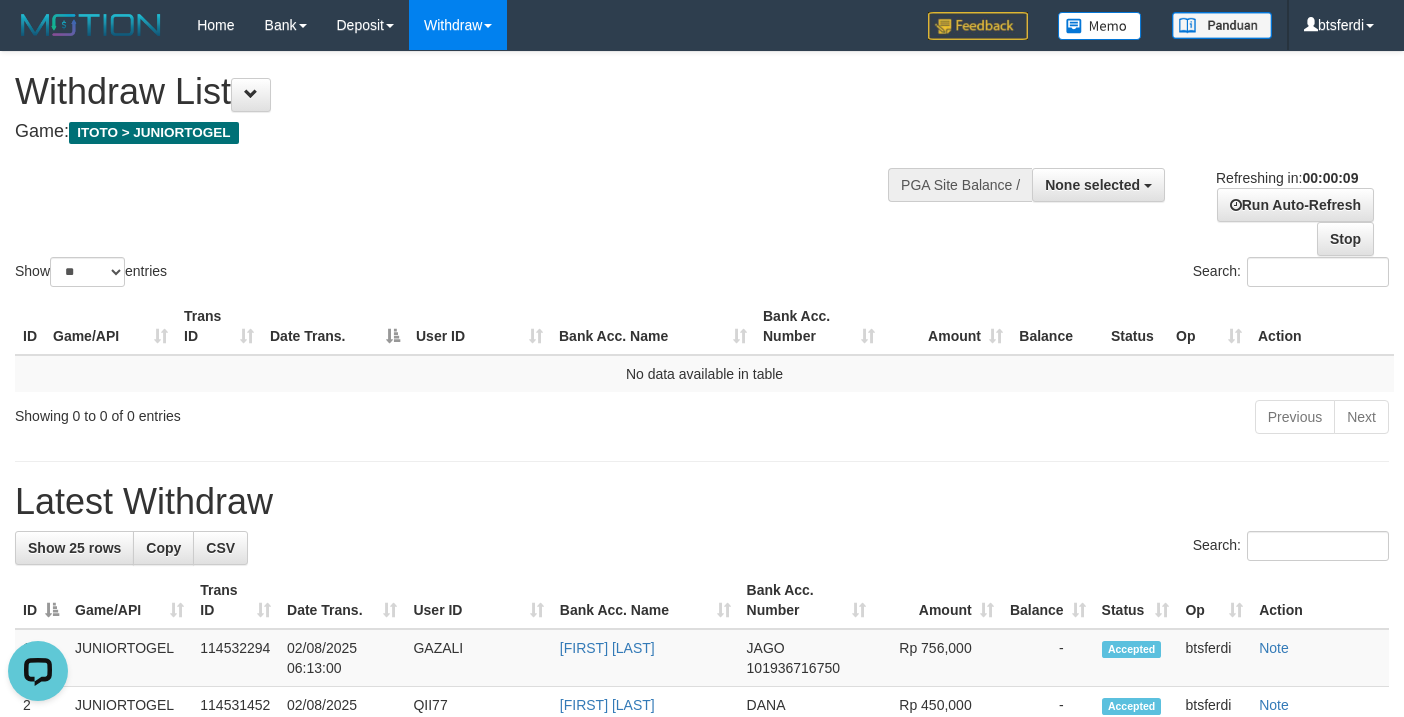 scroll, scrollTop: 0, scrollLeft: 0, axis: both 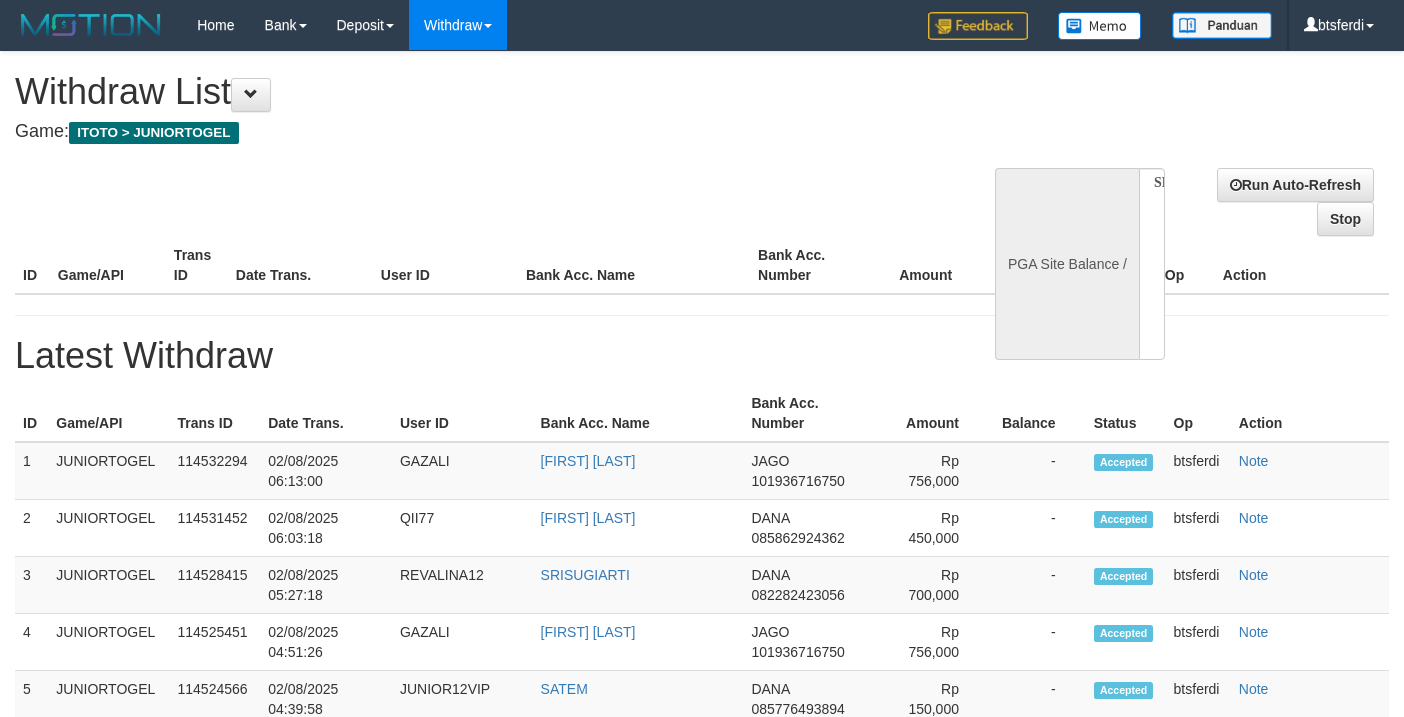select 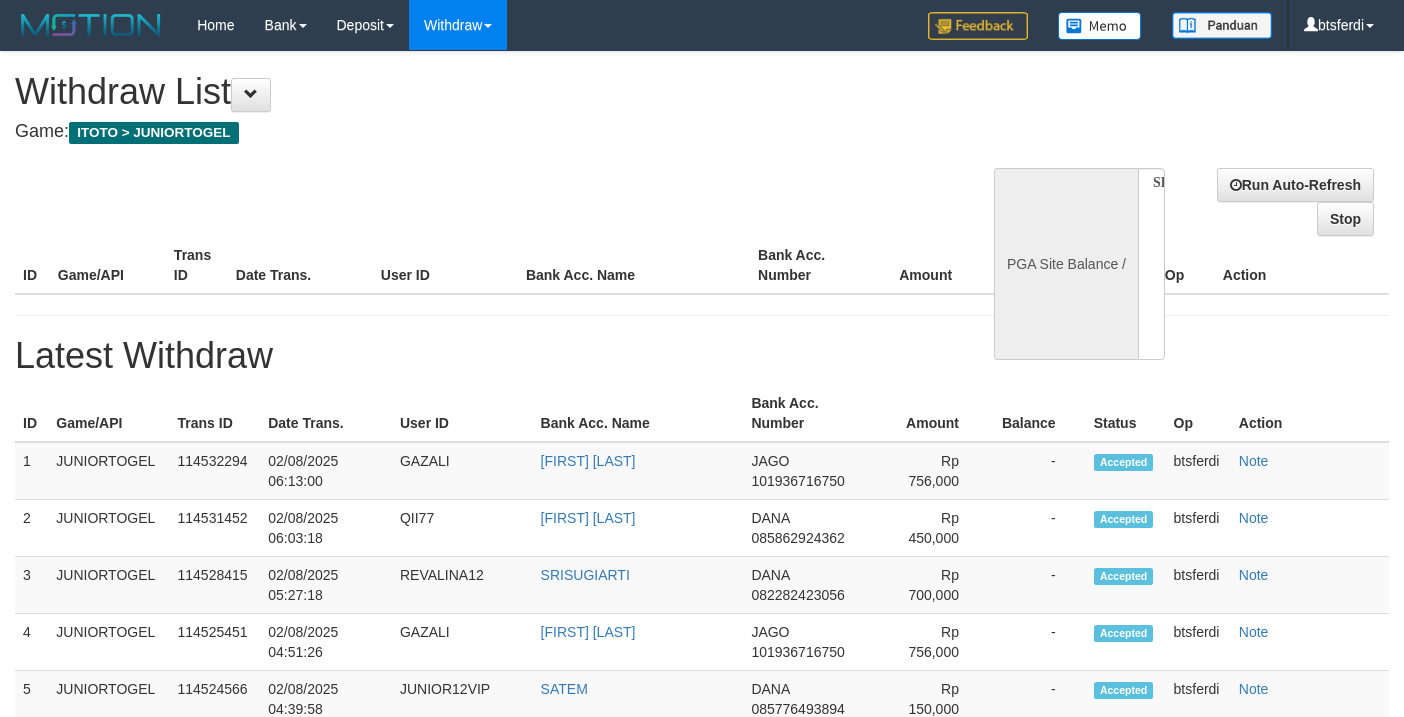 scroll, scrollTop: 0, scrollLeft: 0, axis: both 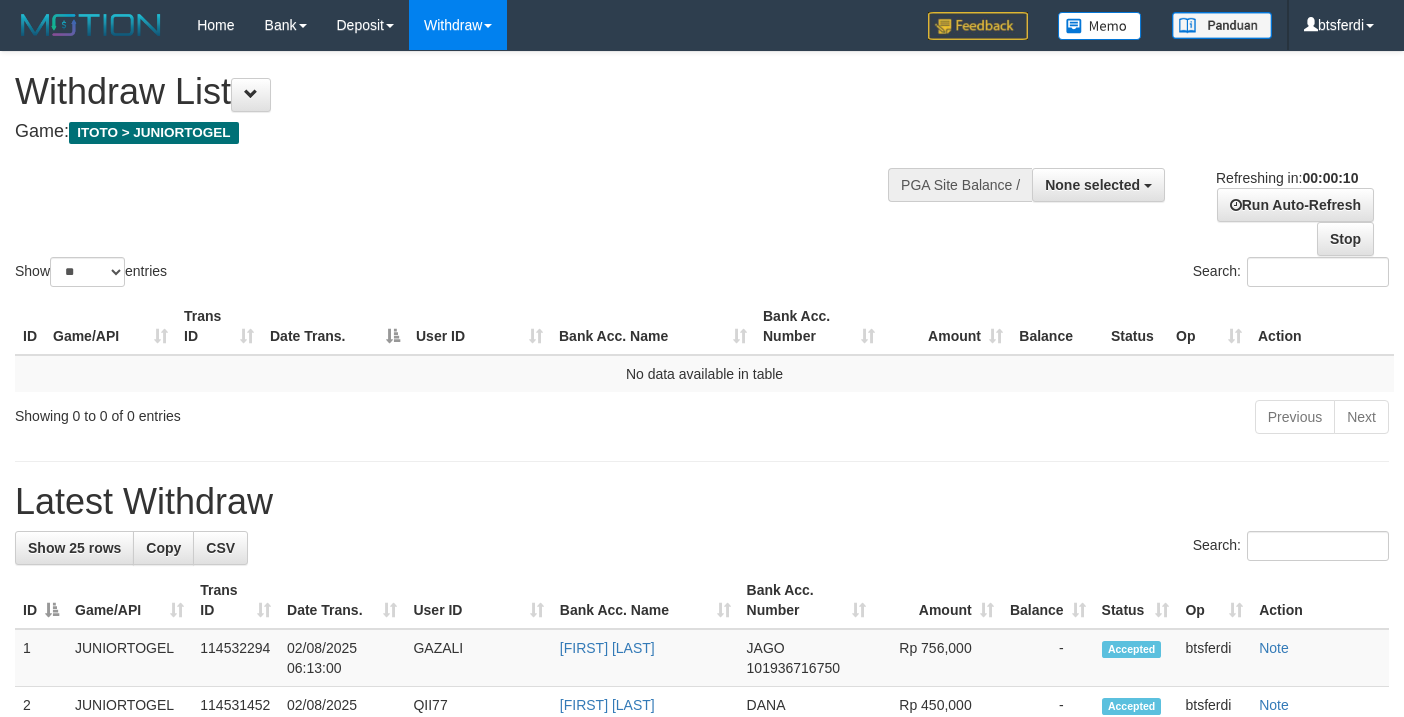 select 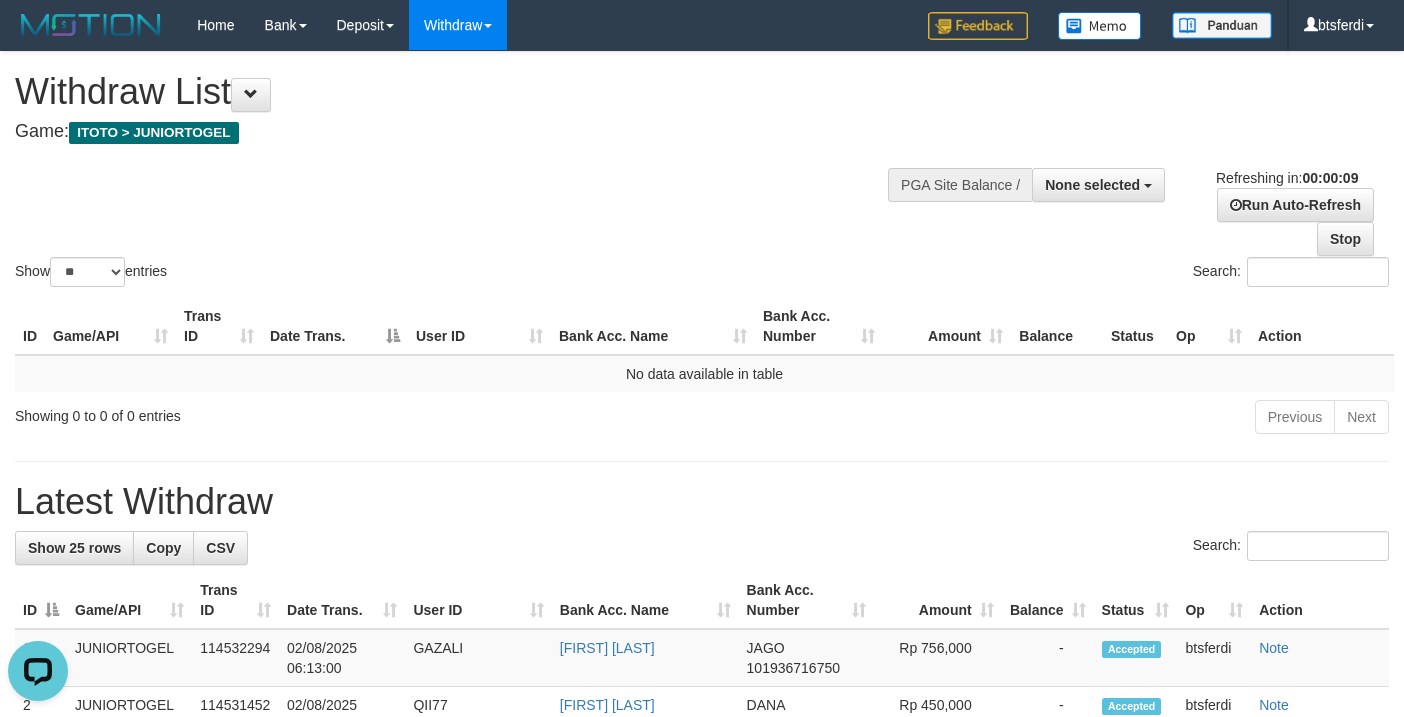 scroll, scrollTop: 0, scrollLeft: 0, axis: both 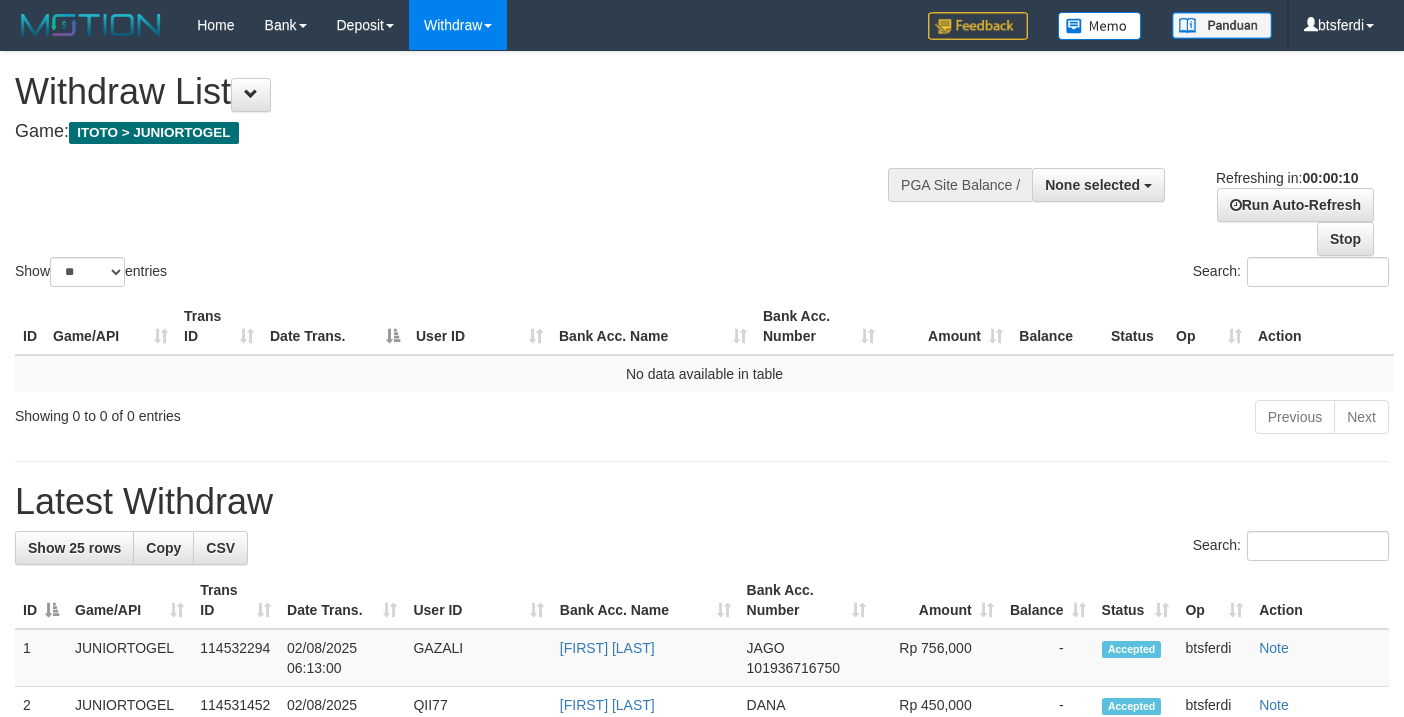 select 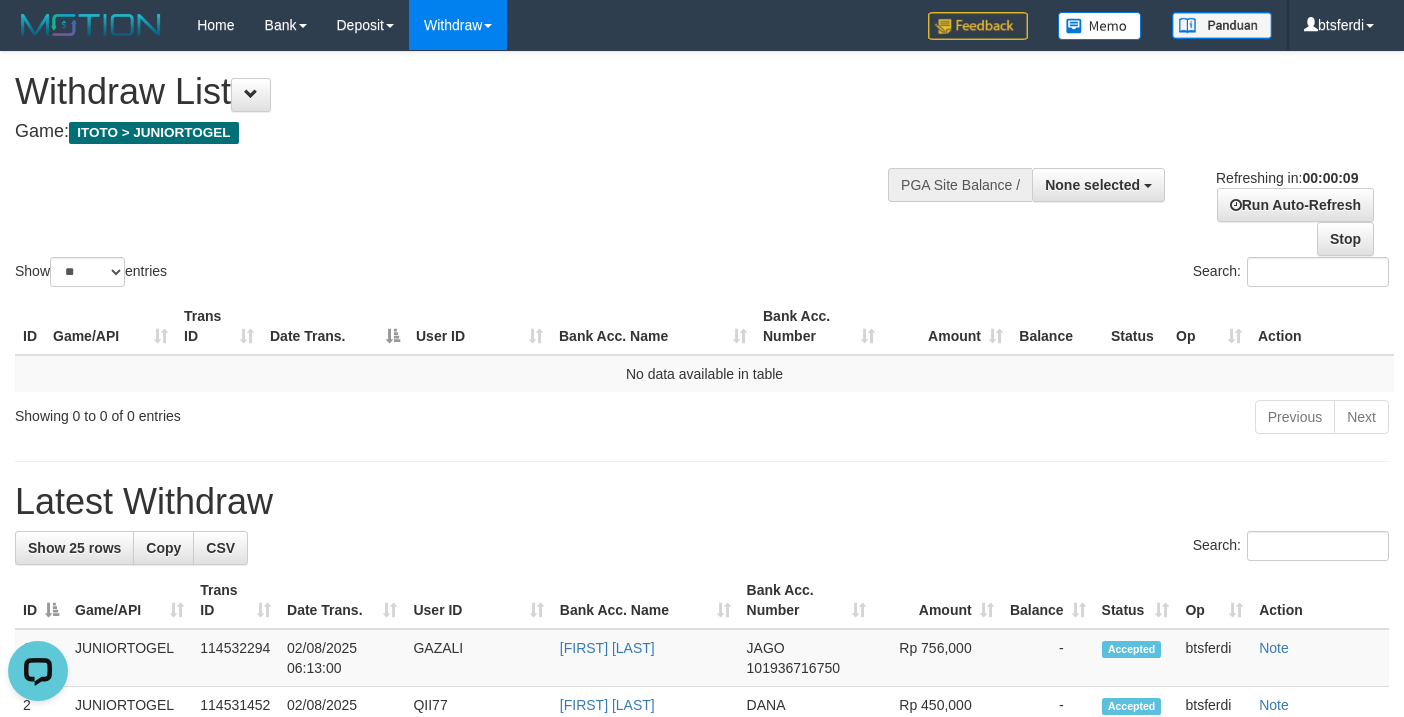 scroll, scrollTop: 0, scrollLeft: 0, axis: both 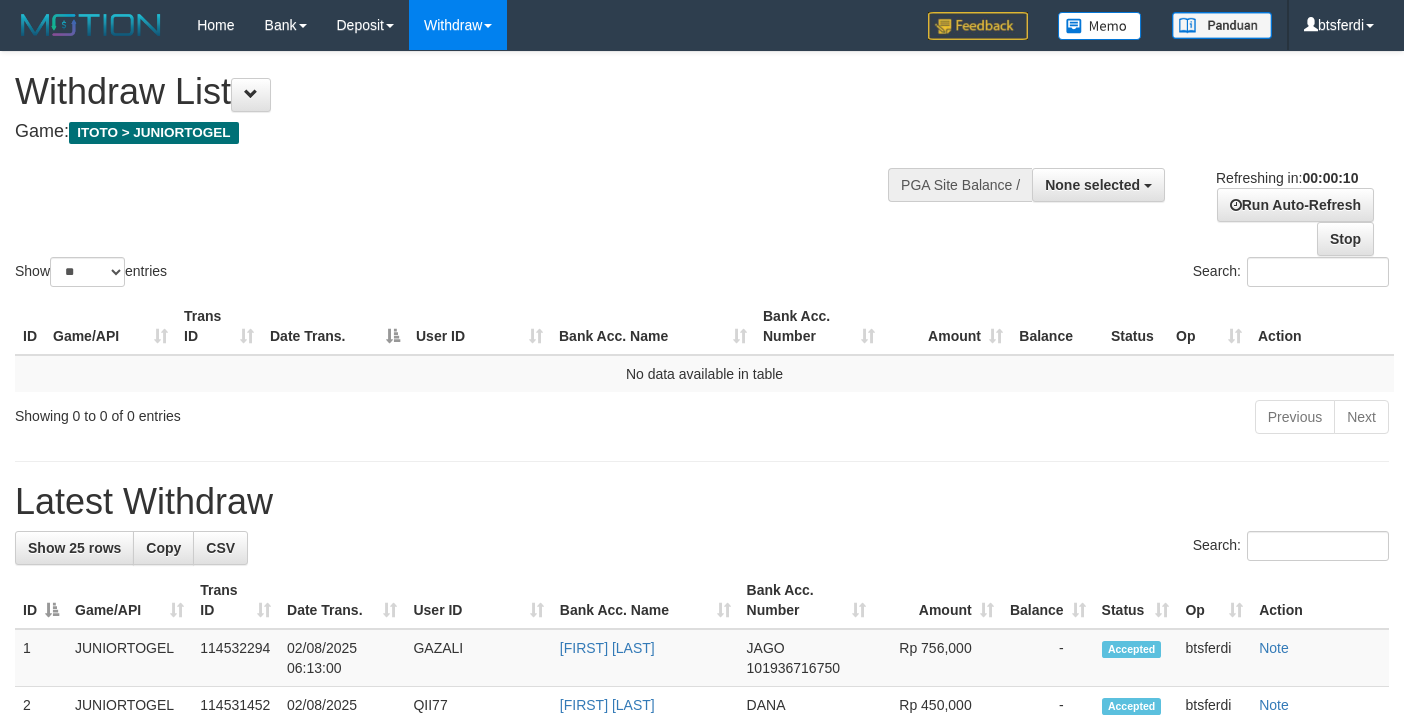 select 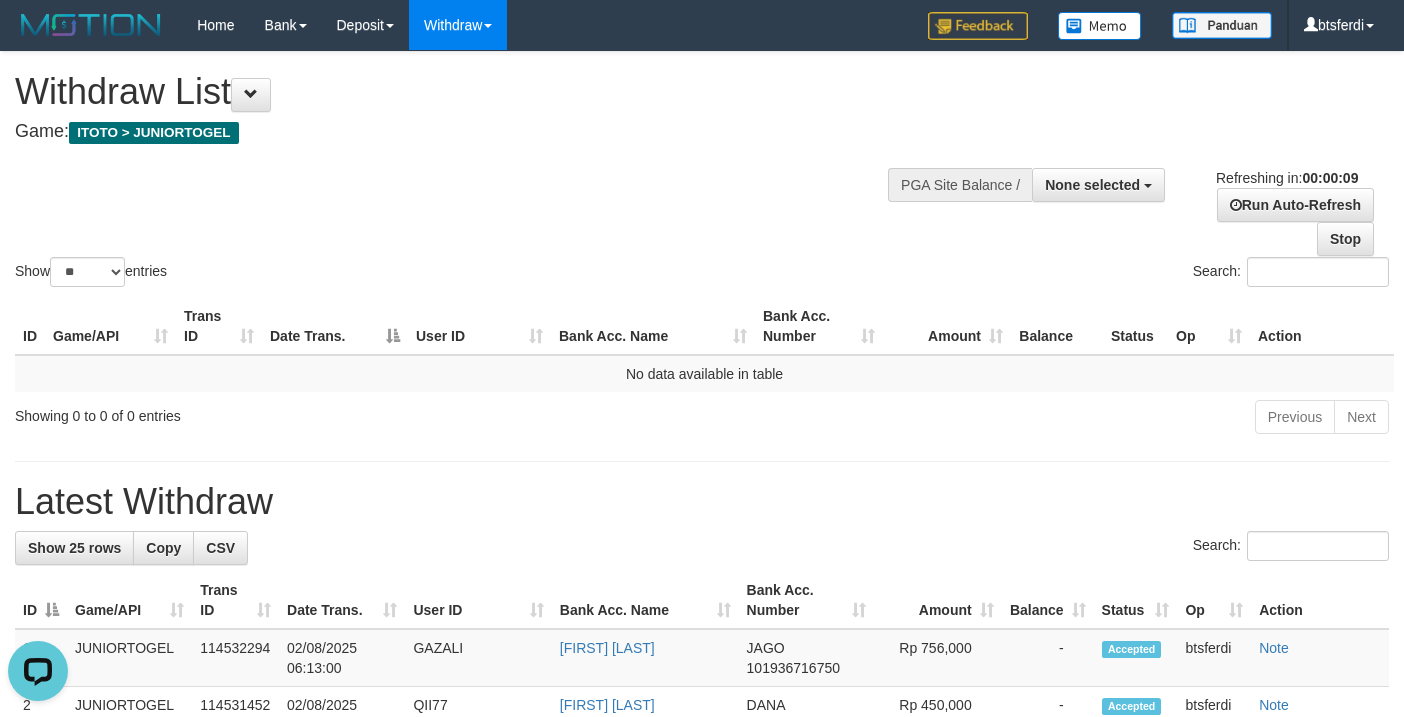 scroll, scrollTop: 0, scrollLeft: 0, axis: both 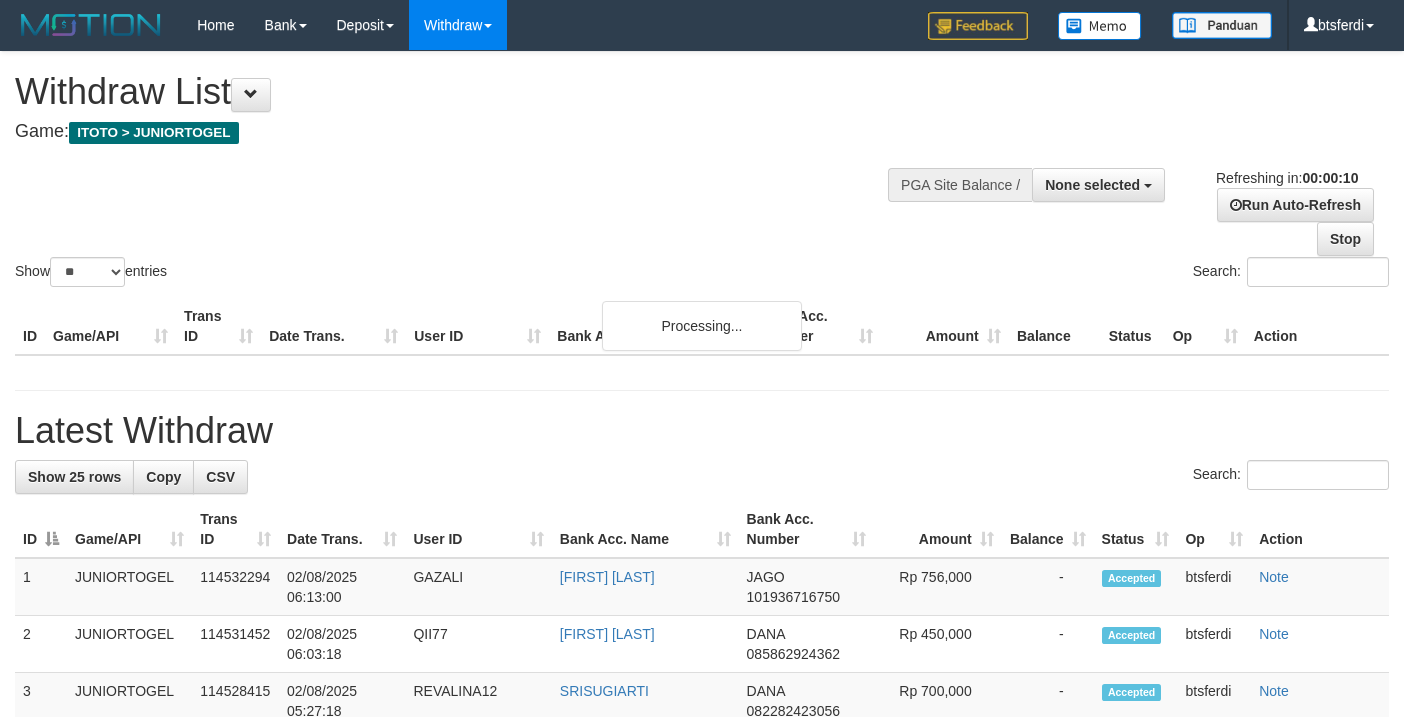 select 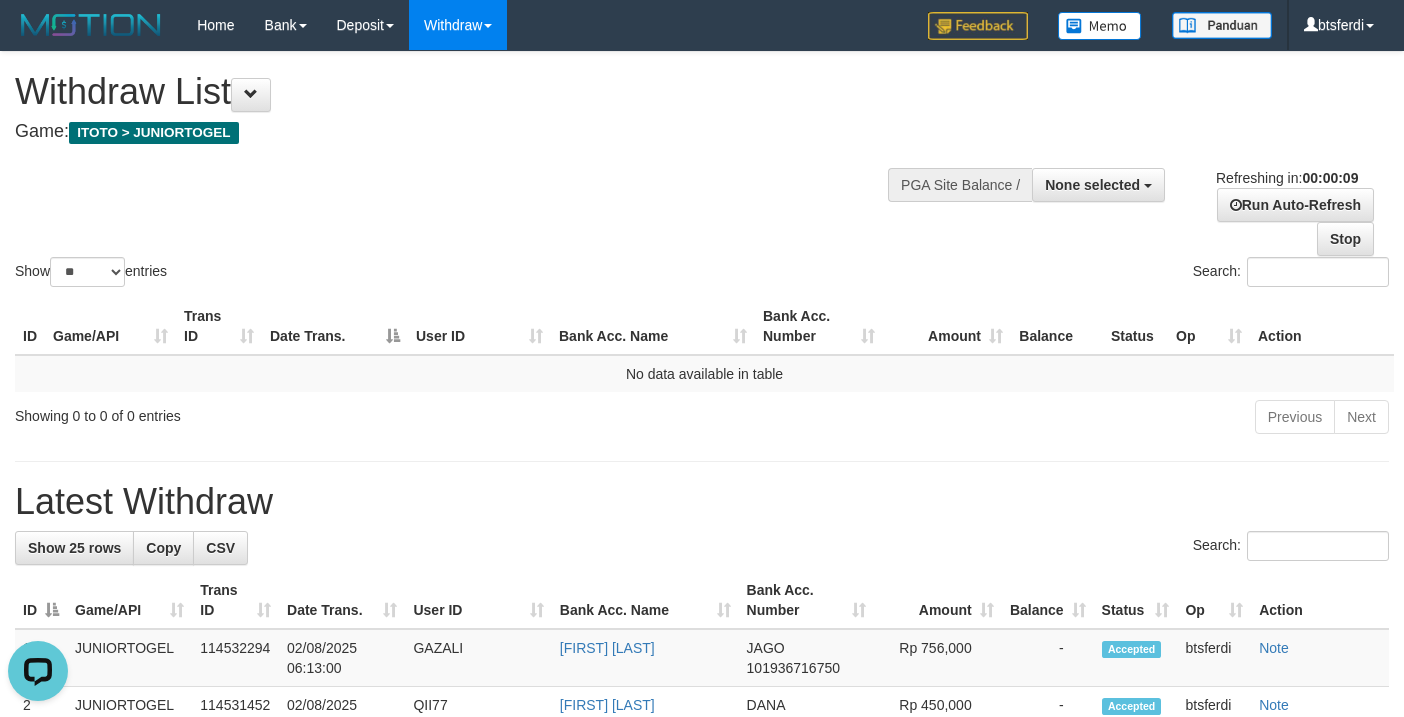 scroll, scrollTop: 0, scrollLeft: 0, axis: both 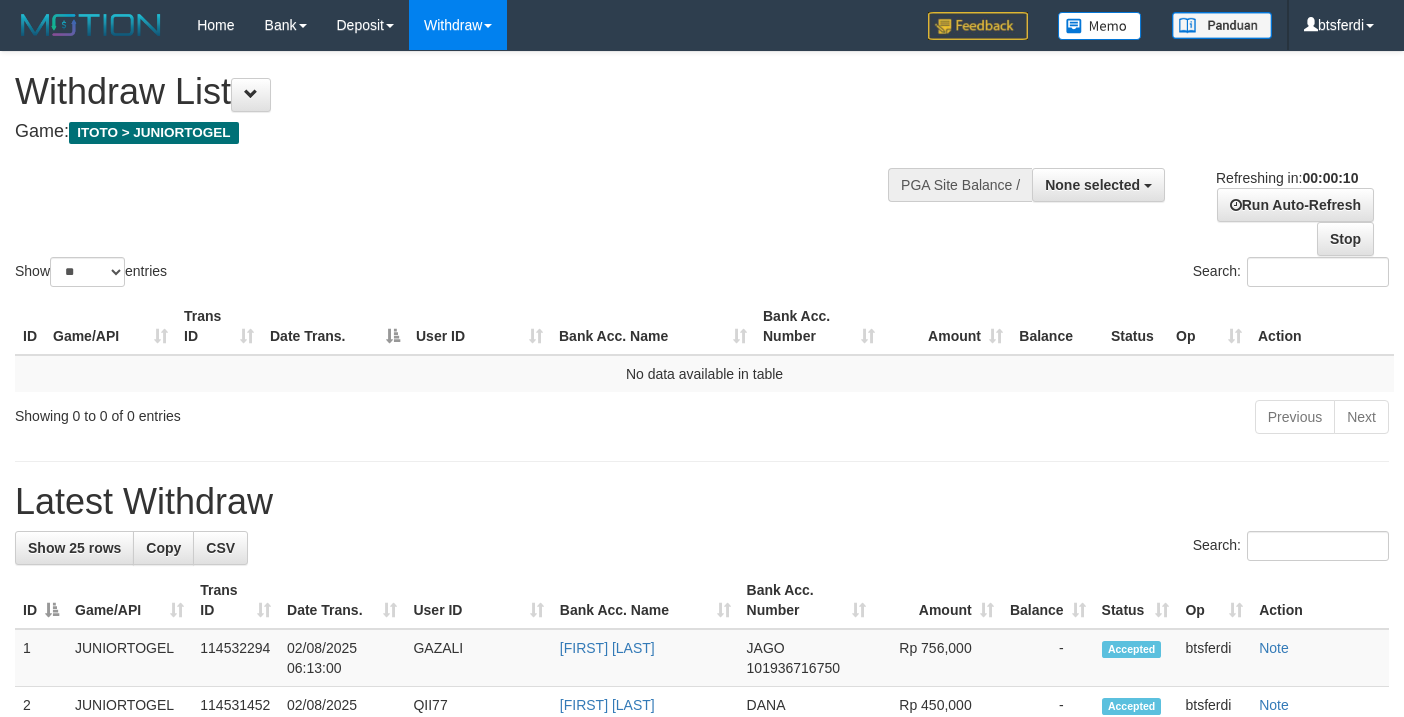 select 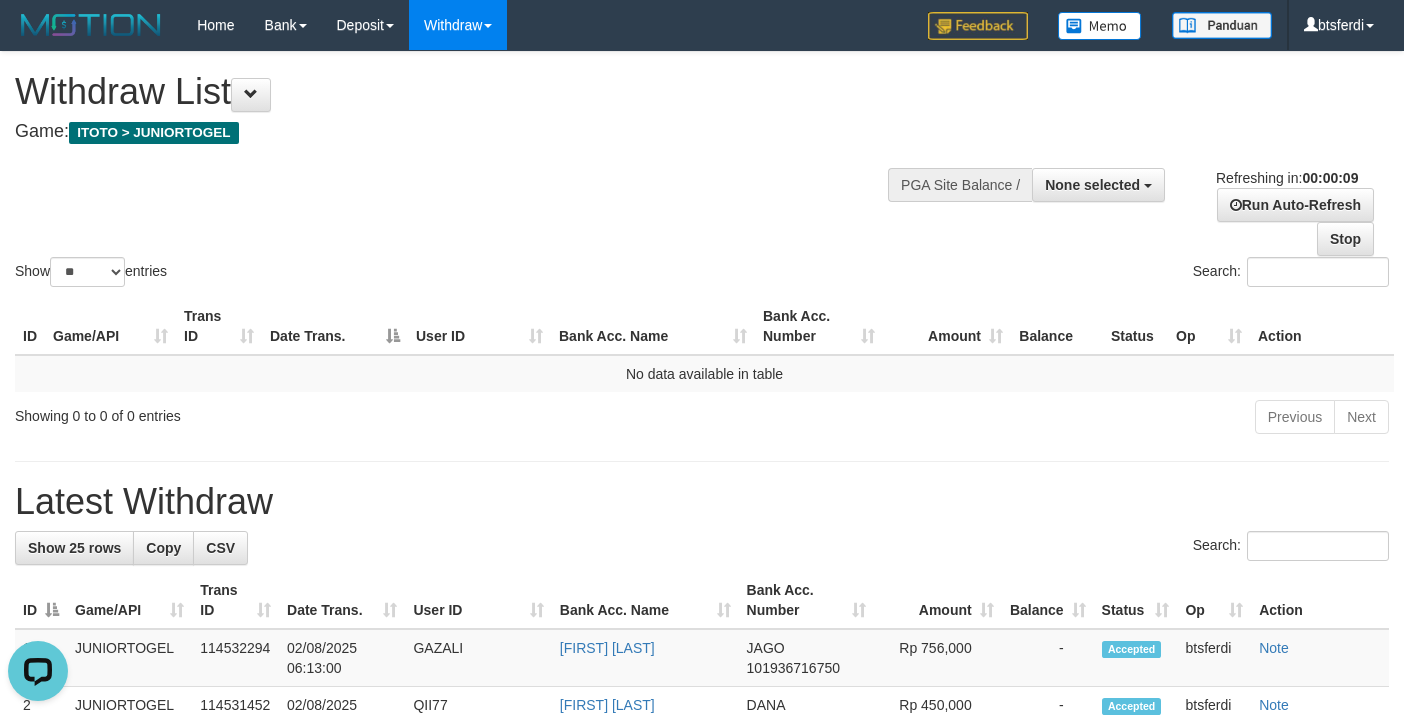 scroll, scrollTop: 0, scrollLeft: 0, axis: both 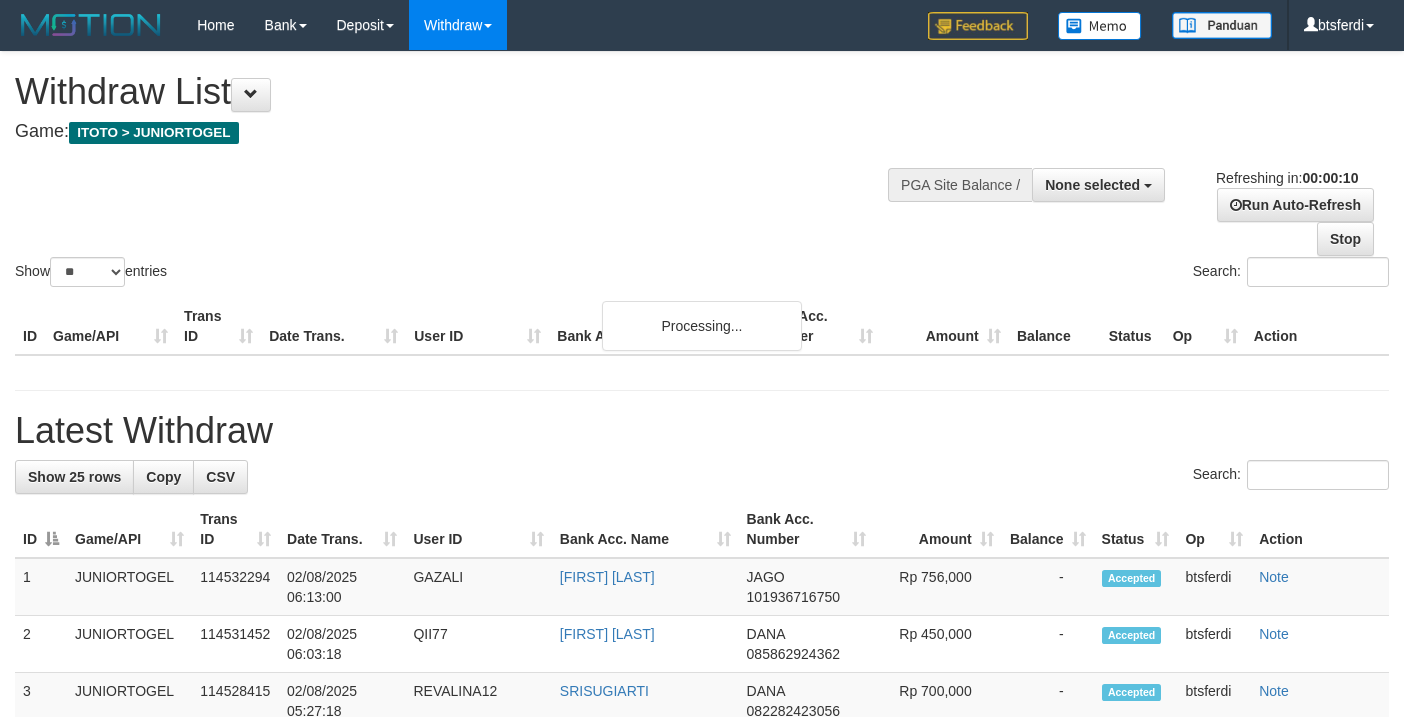 select 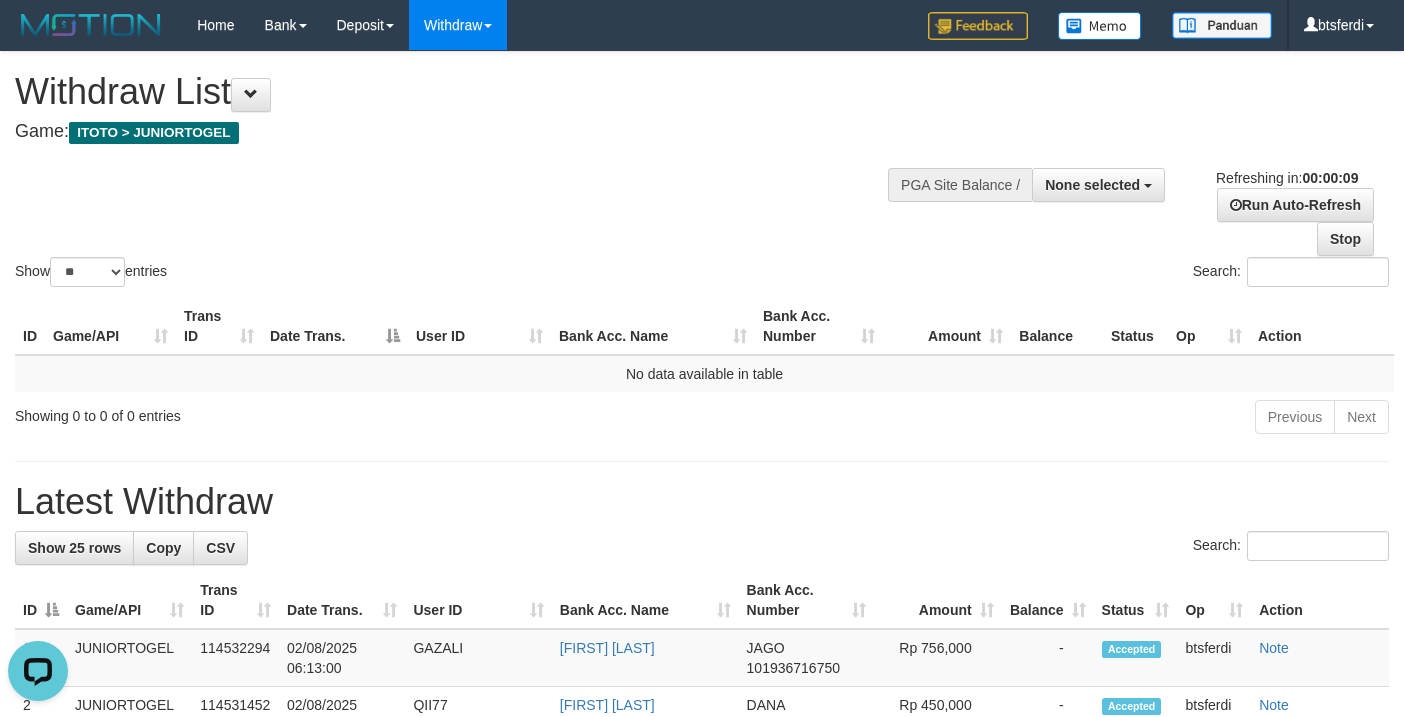 scroll, scrollTop: 0, scrollLeft: 0, axis: both 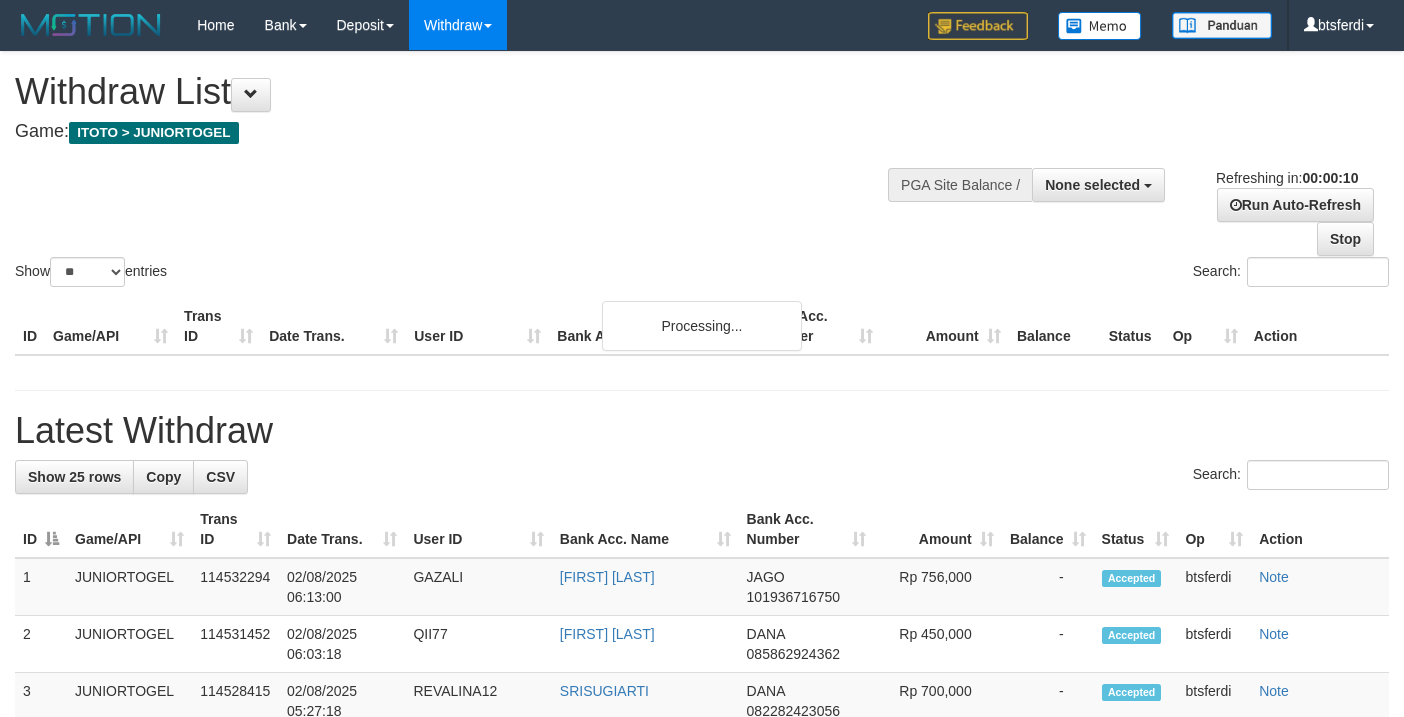 select 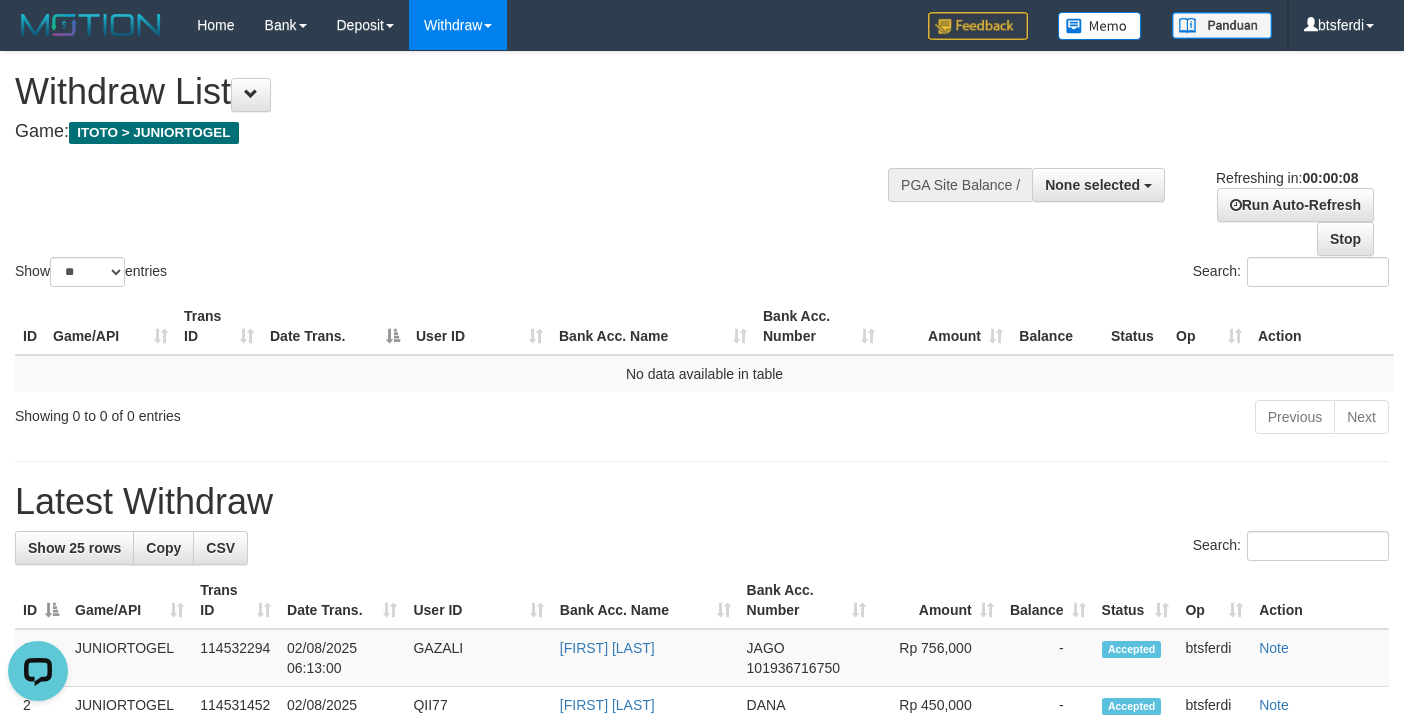 scroll, scrollTop: 0, scrollLeft: 0, axis: both 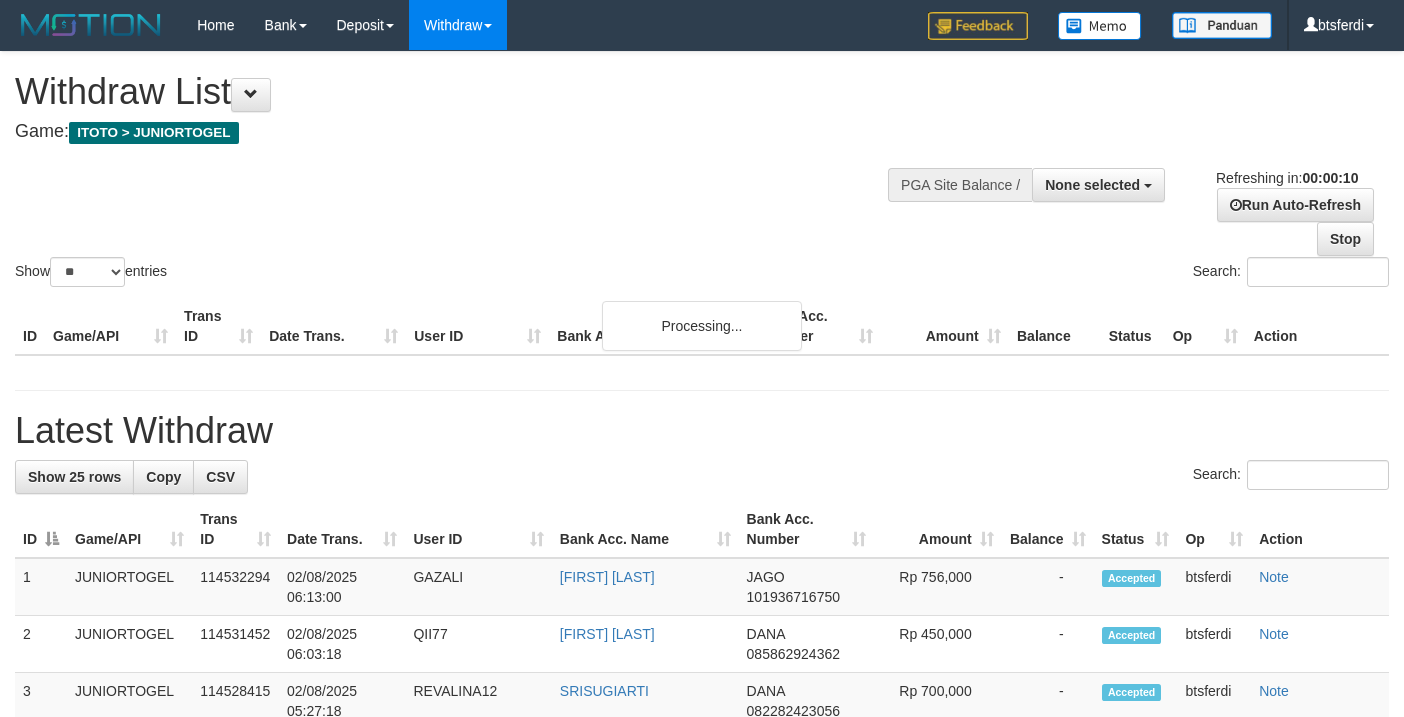 select 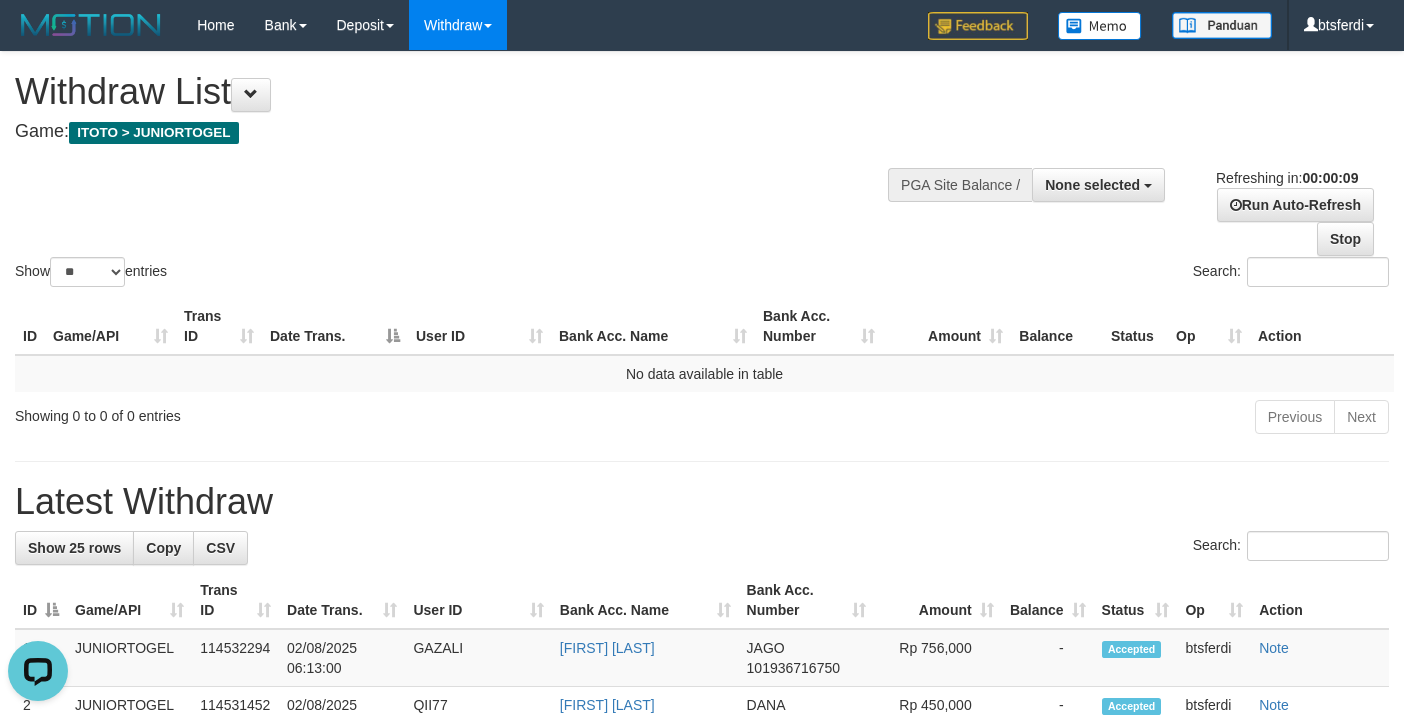 scroll, scrollTop: 0, scrollLeft: 0, axis: both 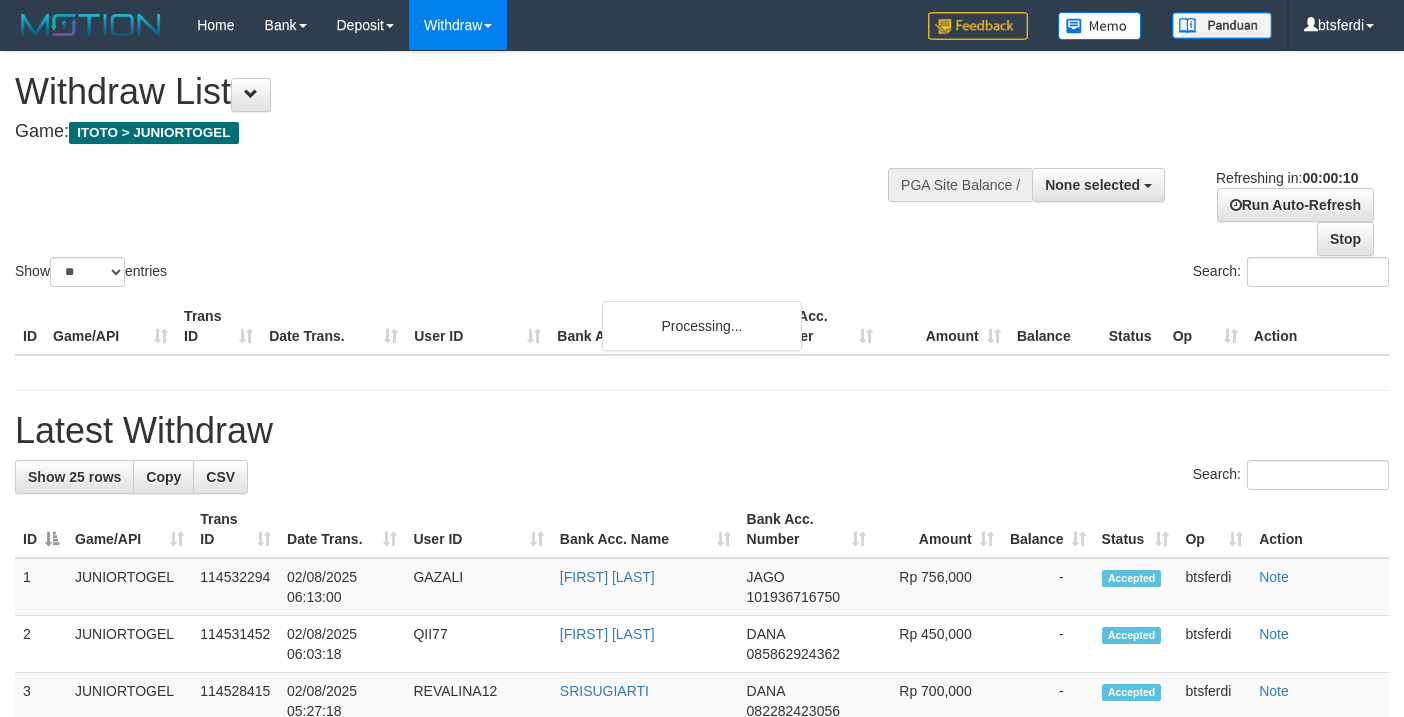 select 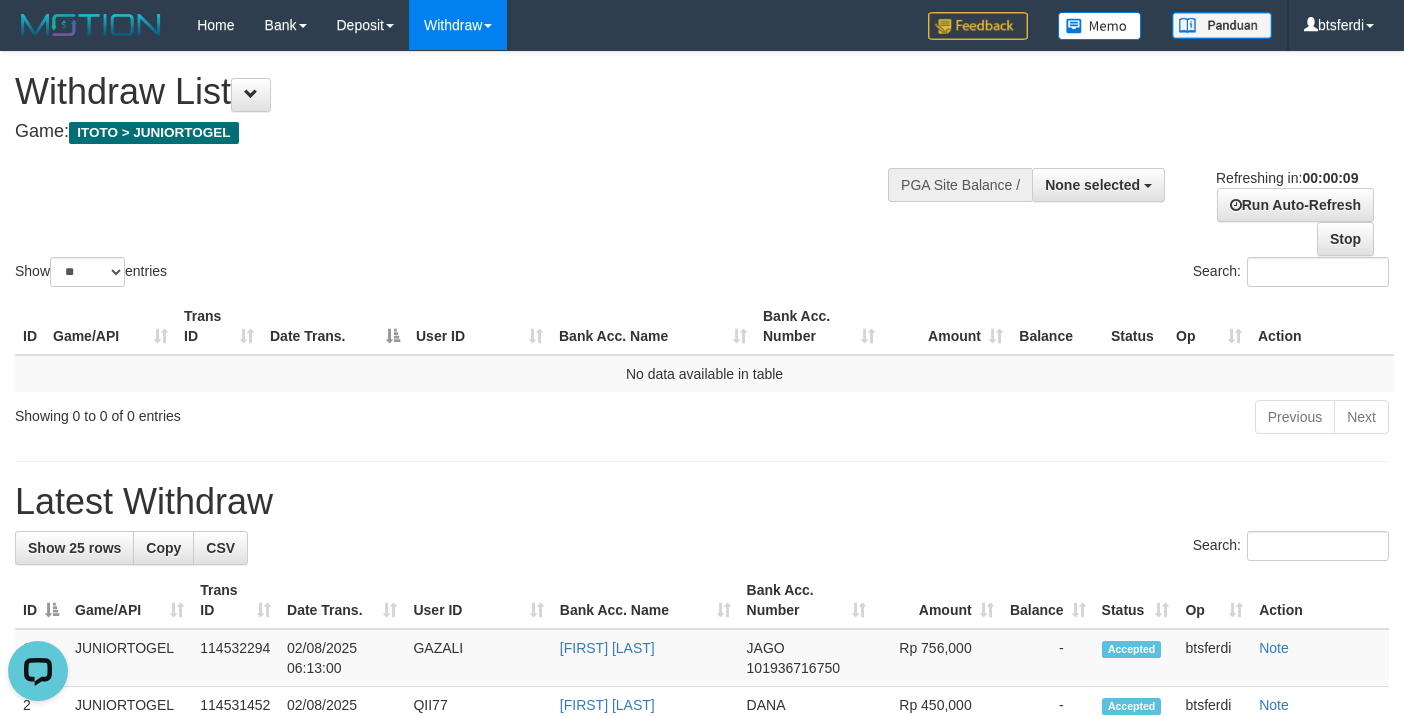 scroll, scrollTop: 0, scrollLeft: 0, axis: both 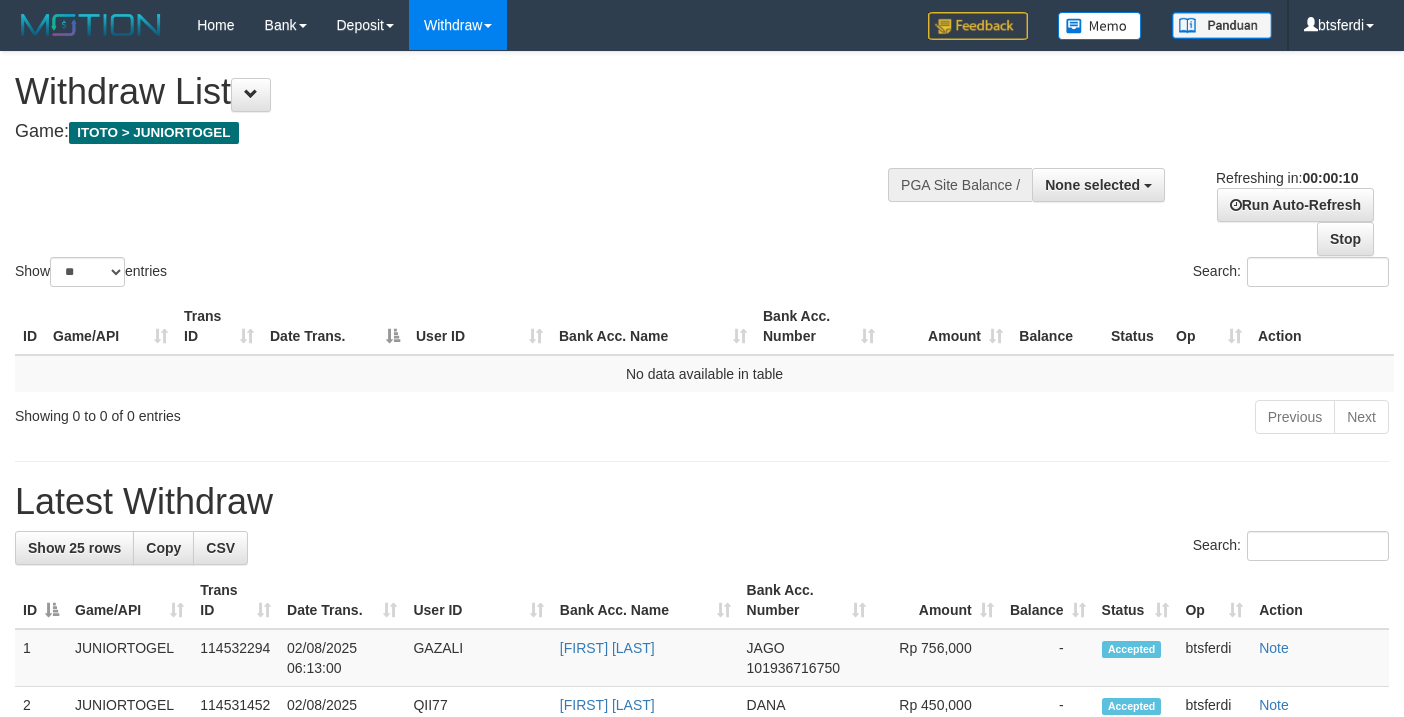 select 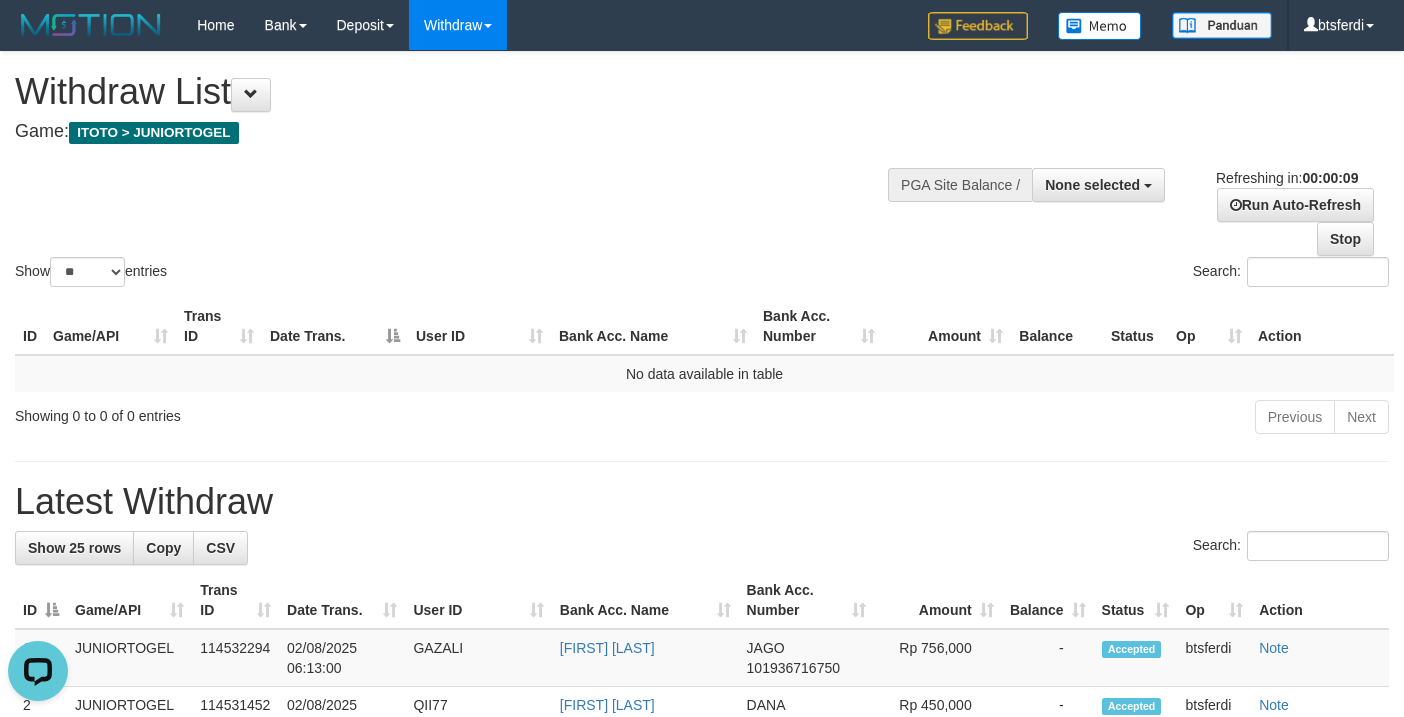 scroll, scrollTop: 0, scrollLeft: 0, axis: both 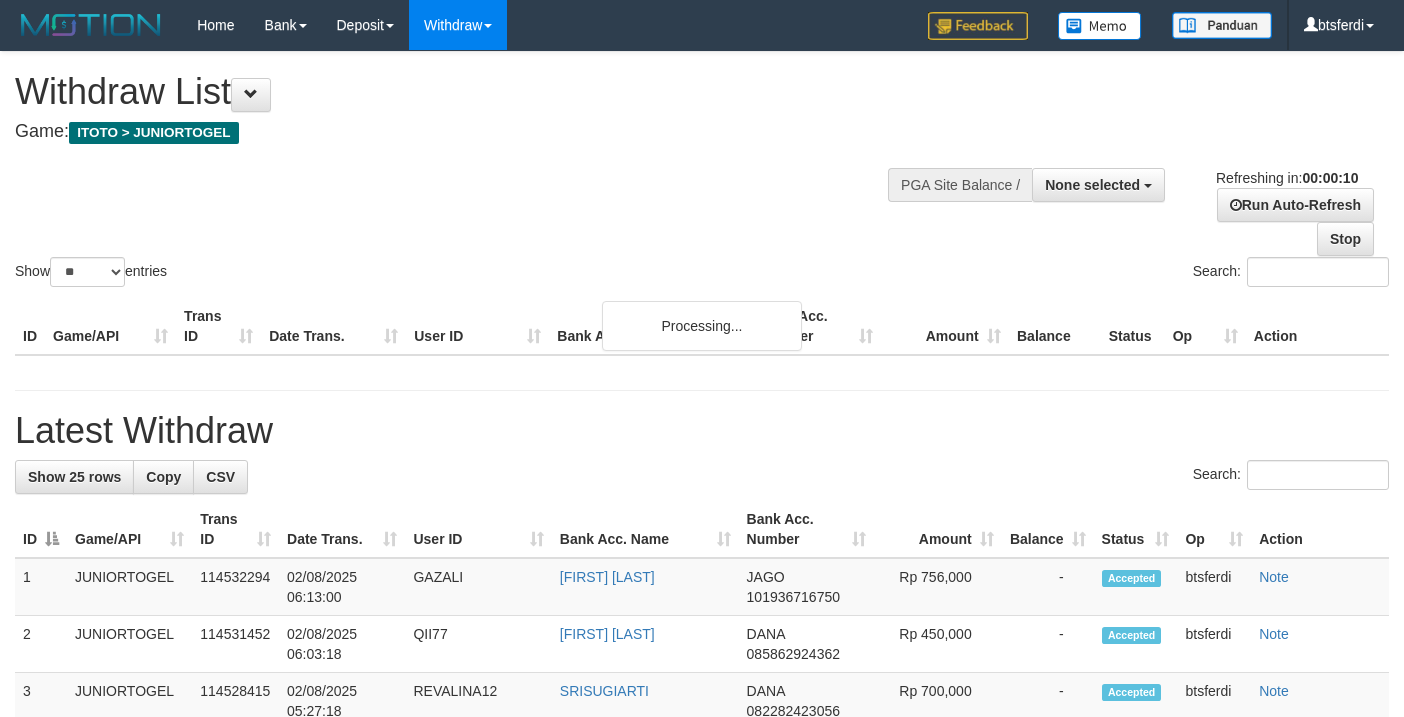 select 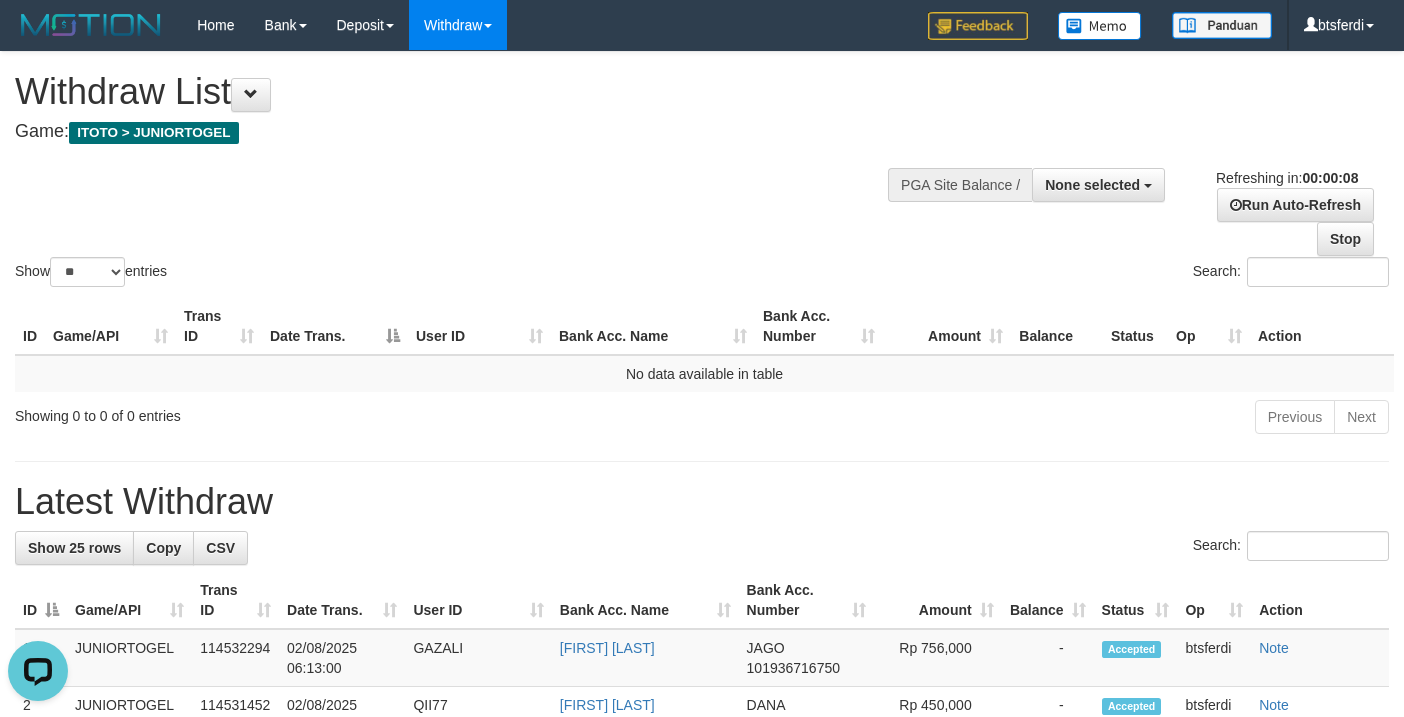 scroll, scrollTop: 0, scrollLeft: 0, axis: both 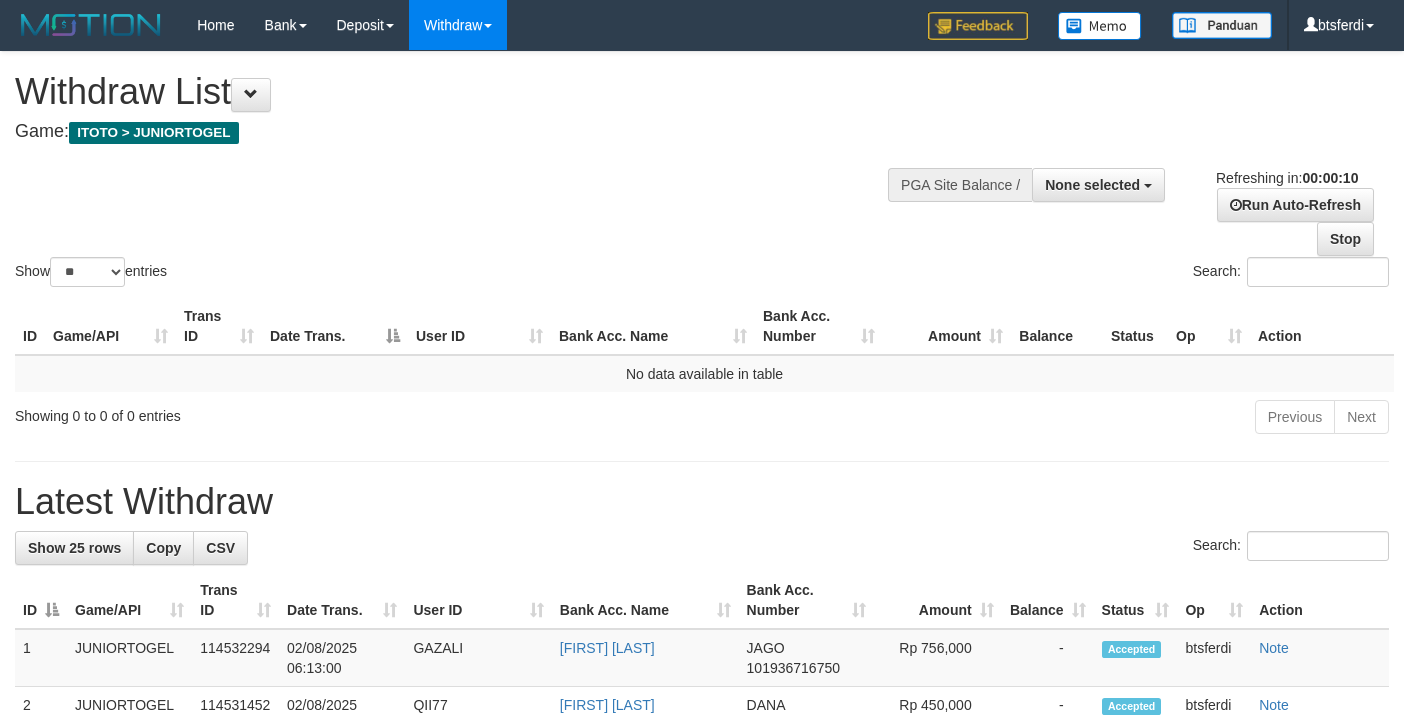 select 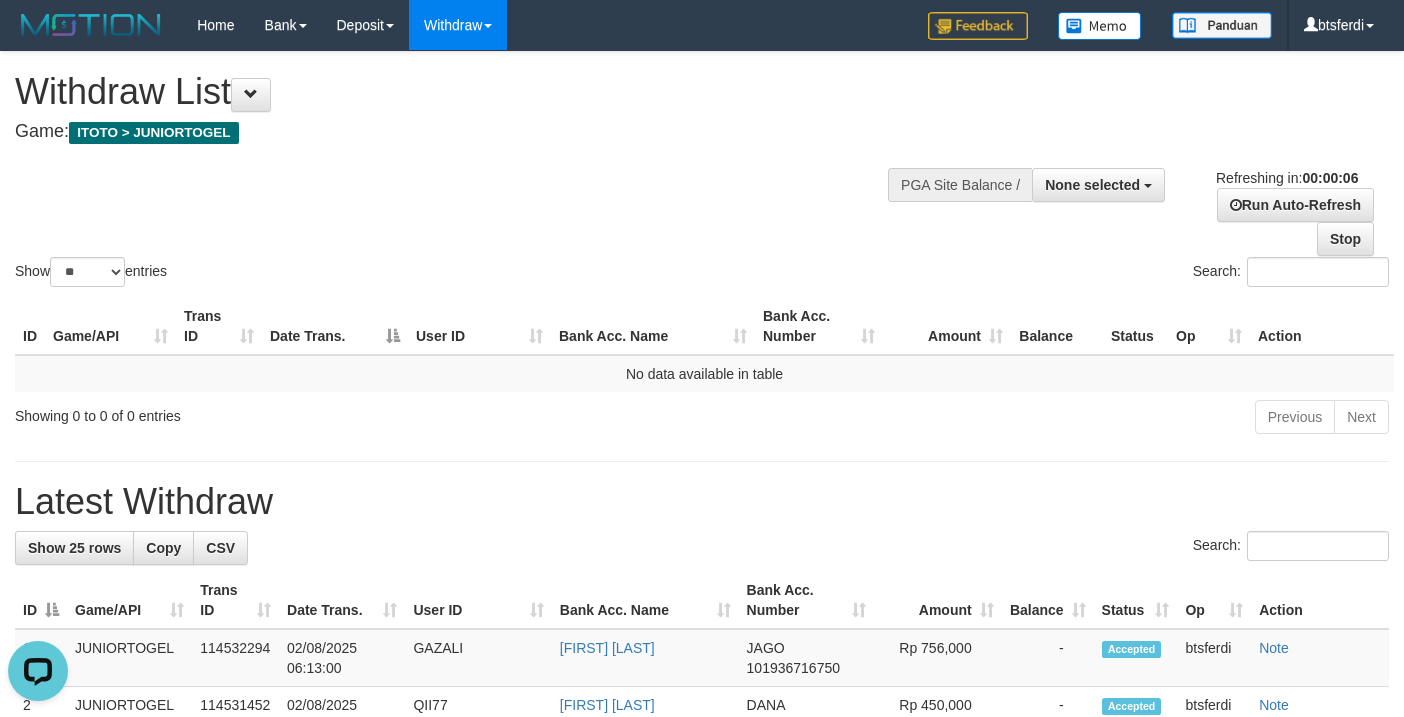 scroll, scrollTop: 0, scrollLeft: 0, axis: both 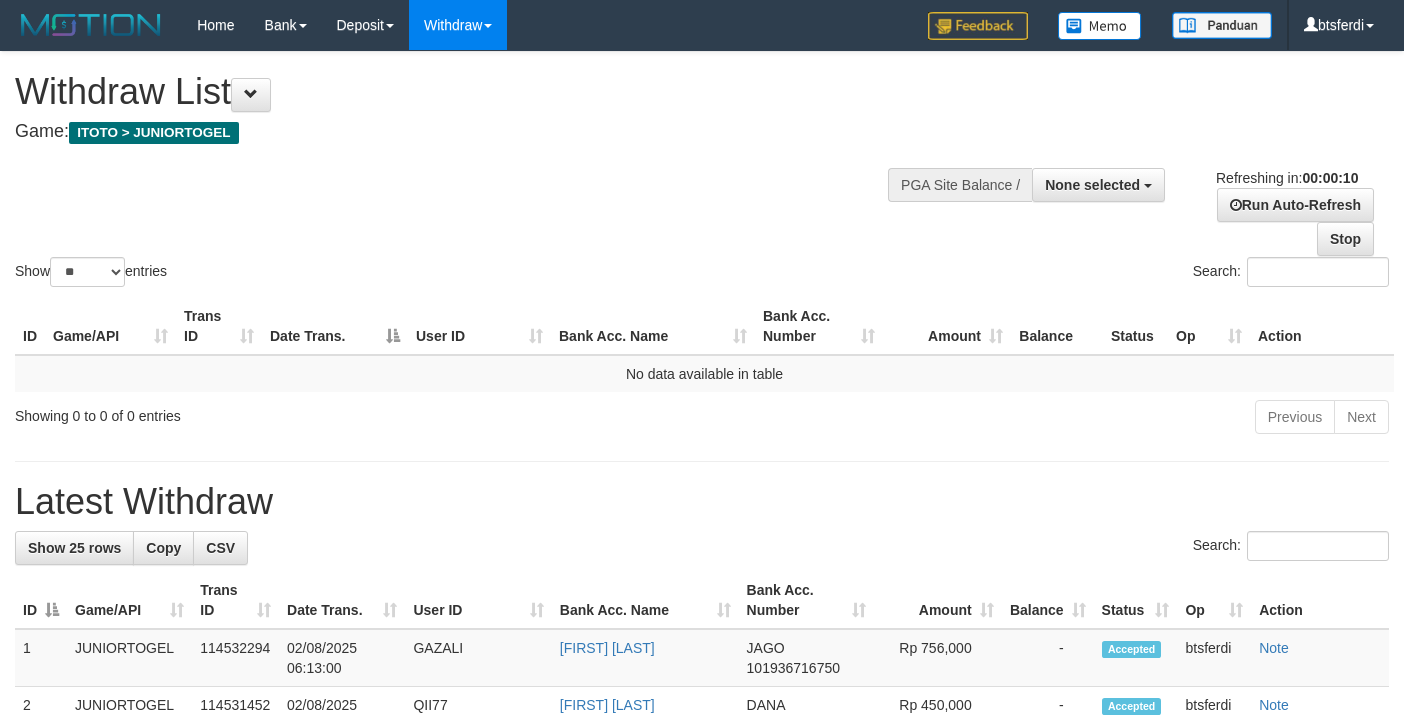select 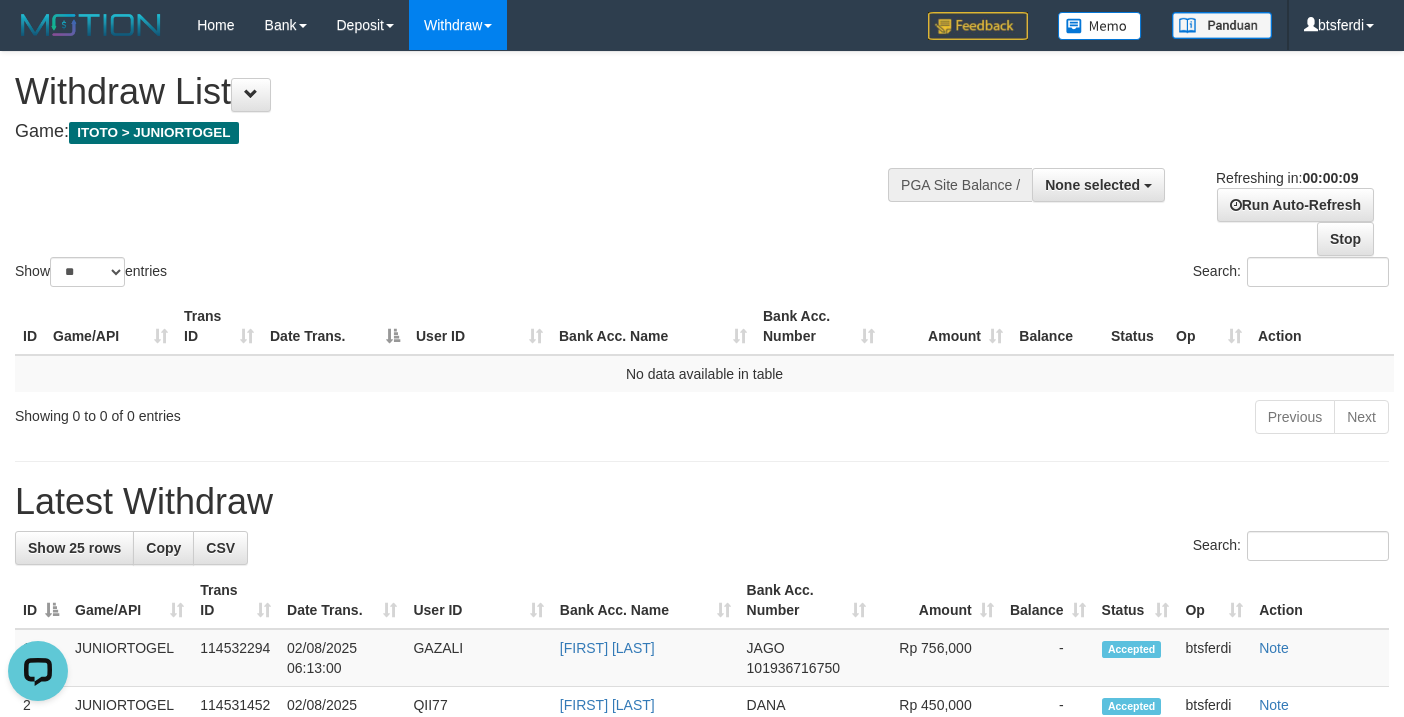 scroll, scrollTop: 0, scrollLeft: 0, axis: both 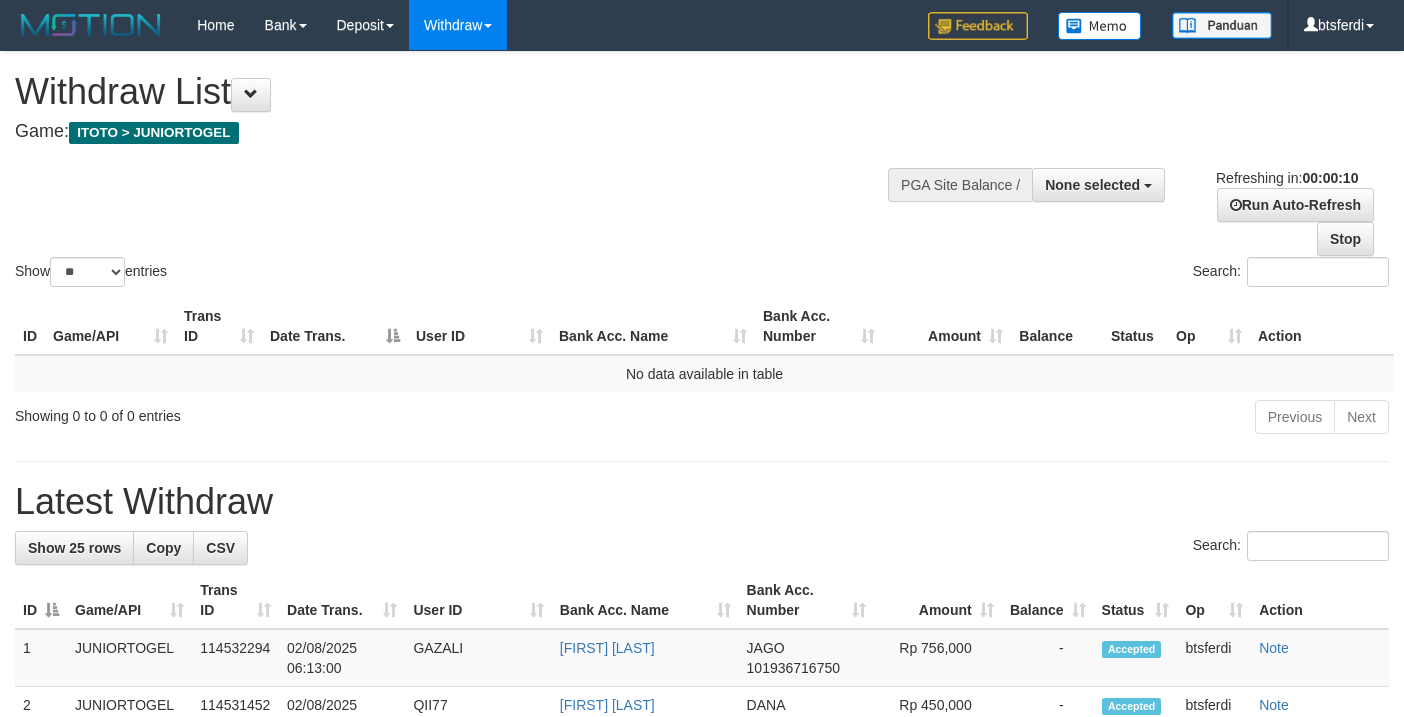 select 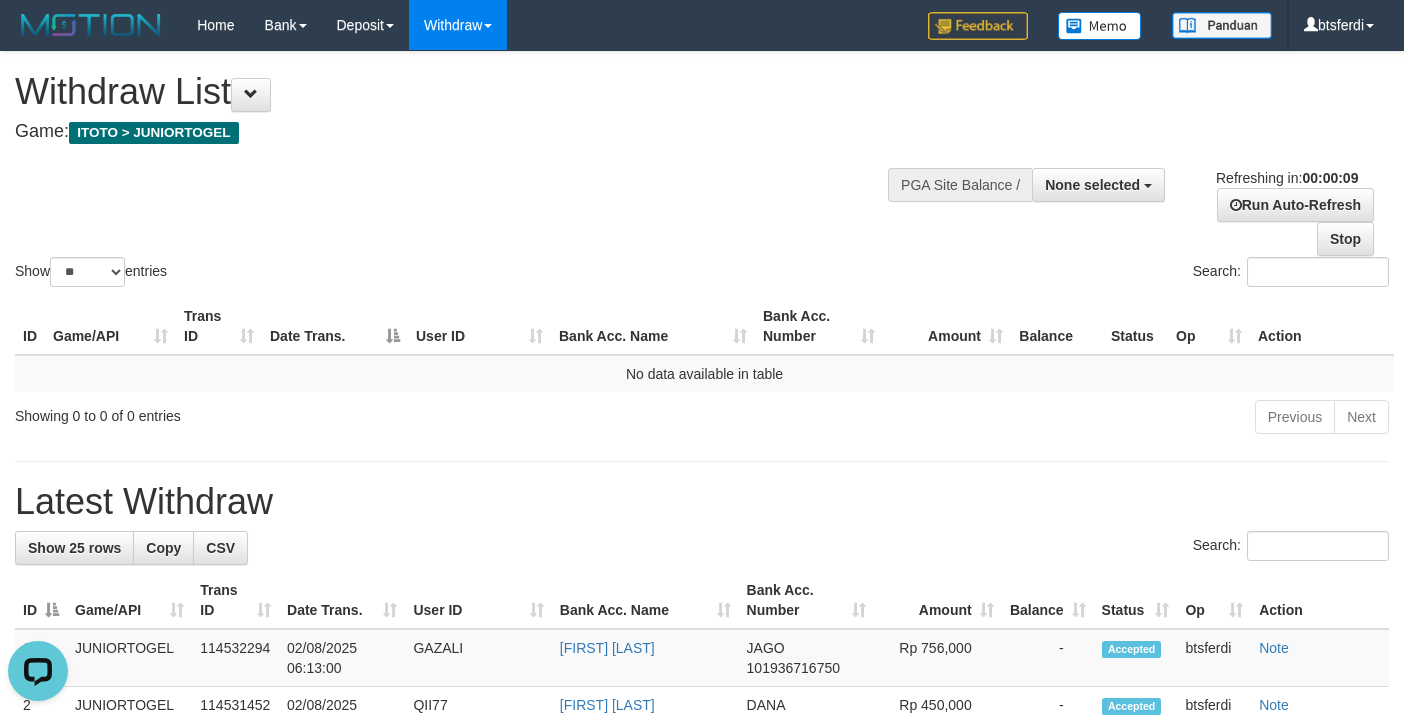 scroll, scrollTop: 0, scrollLeft: 0, axis: both 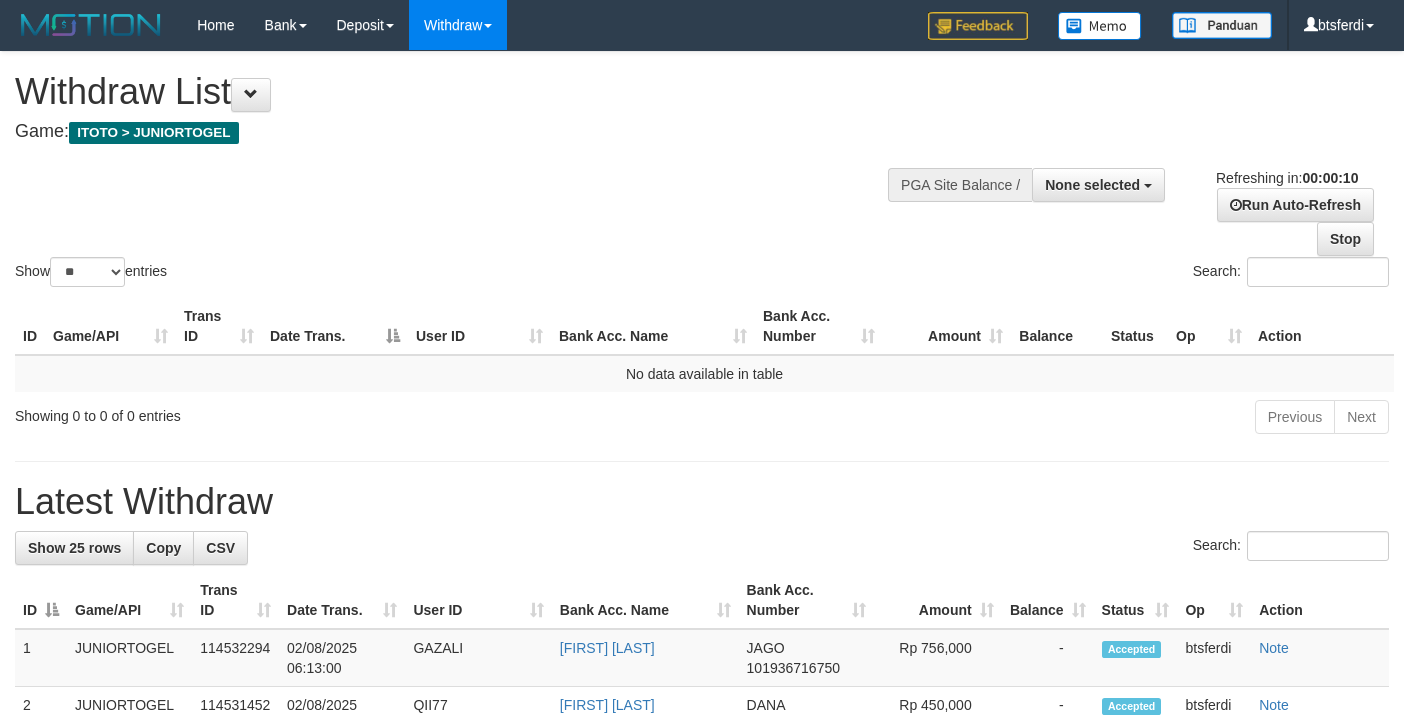 select 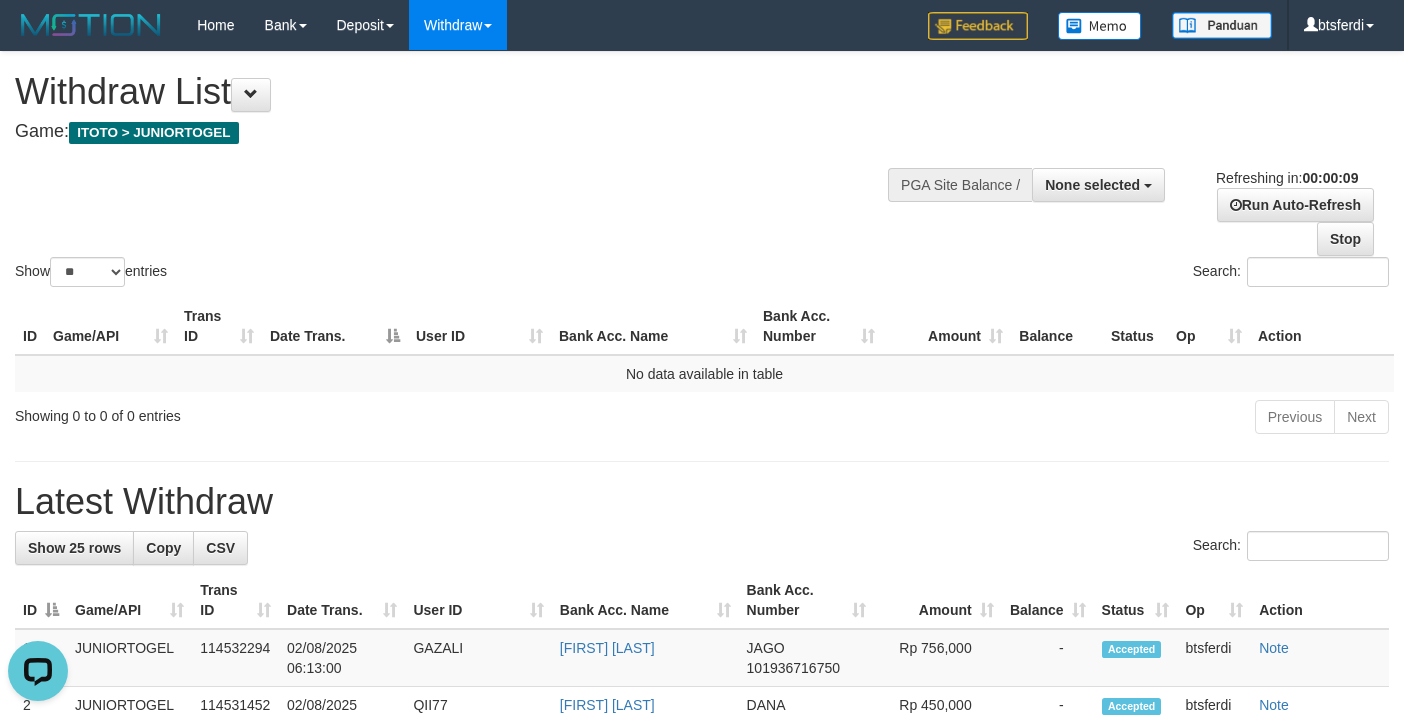 scroll, scrollTop: 0, scrollLeft: 0, axis: both 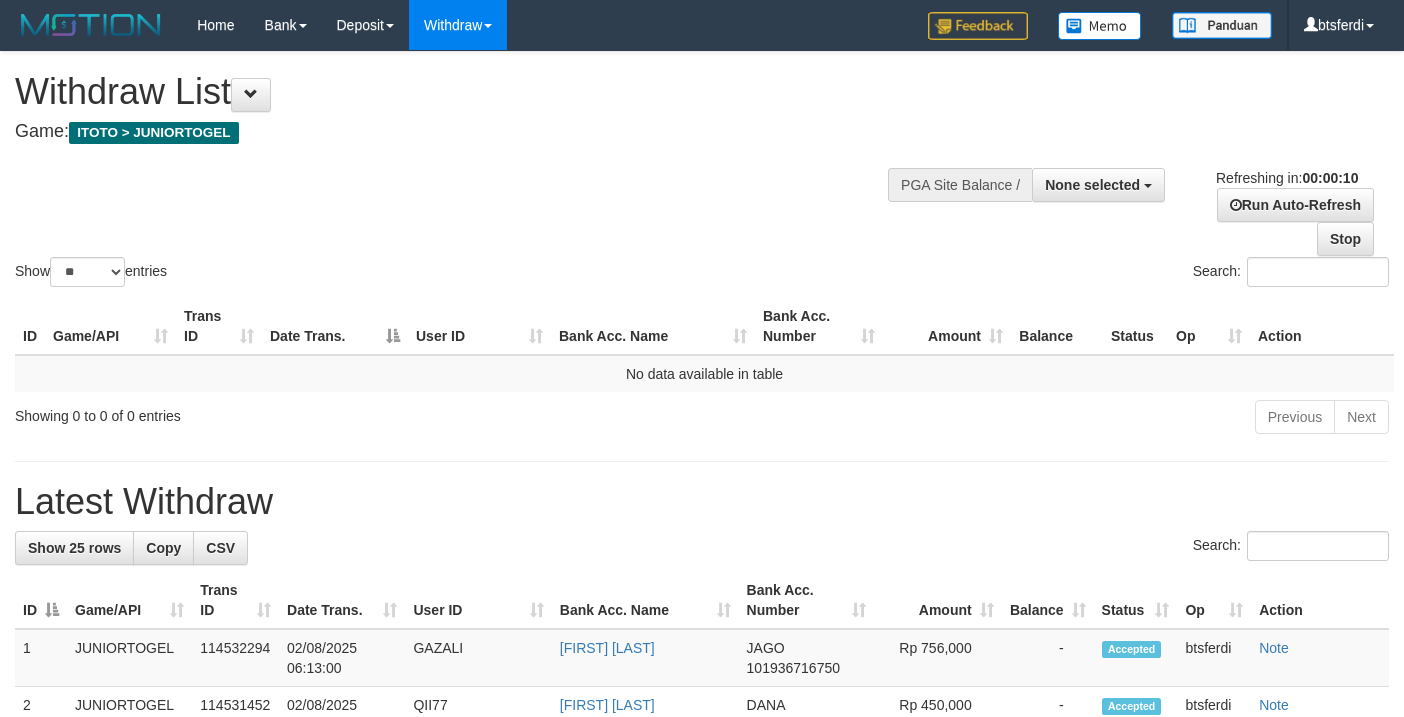 select 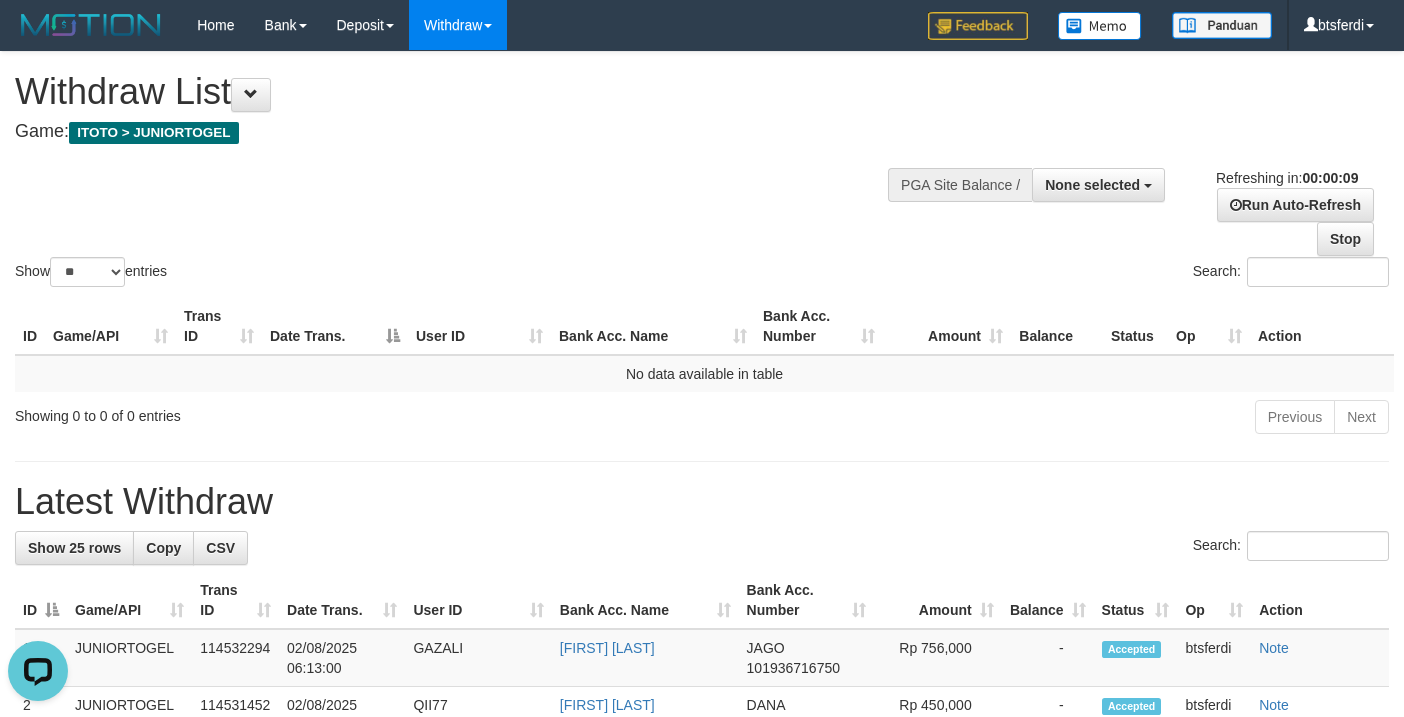 scroll, scrollTop: 0, scrollLeft: 0, axis: both 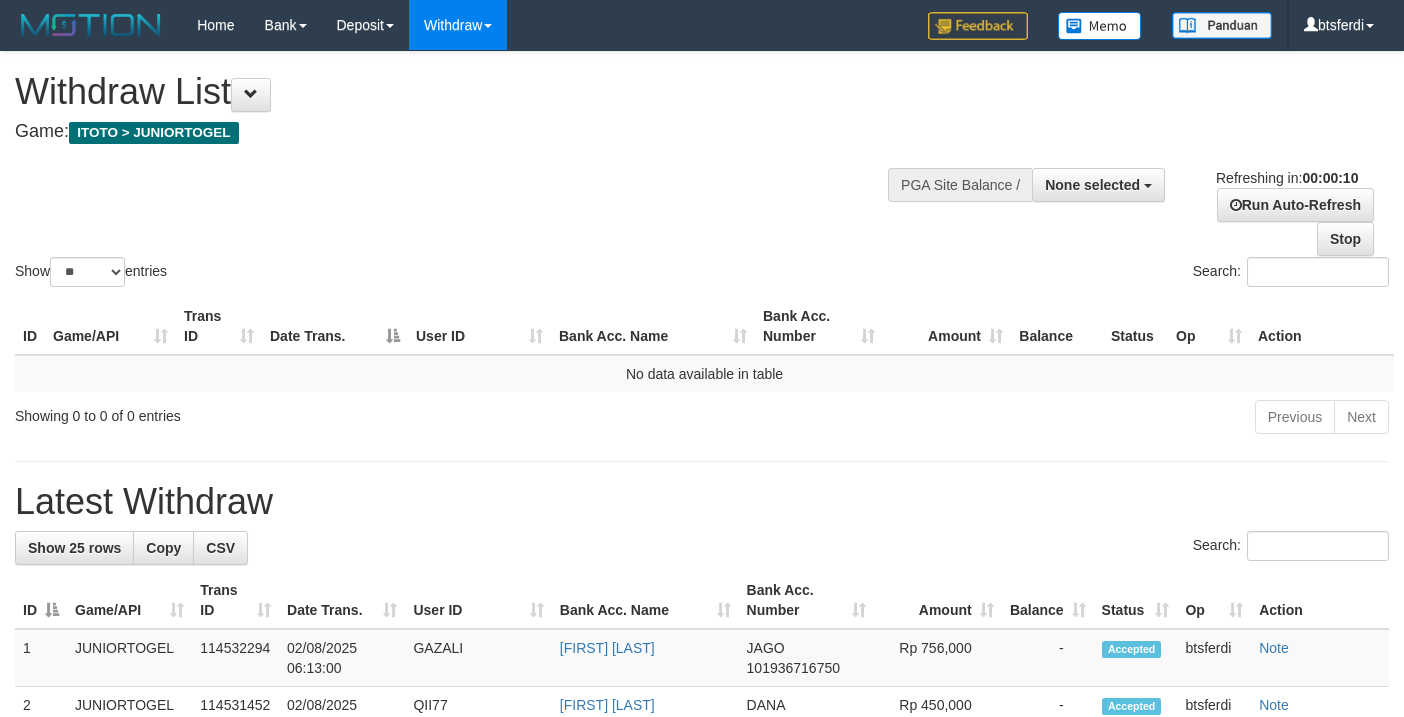 select 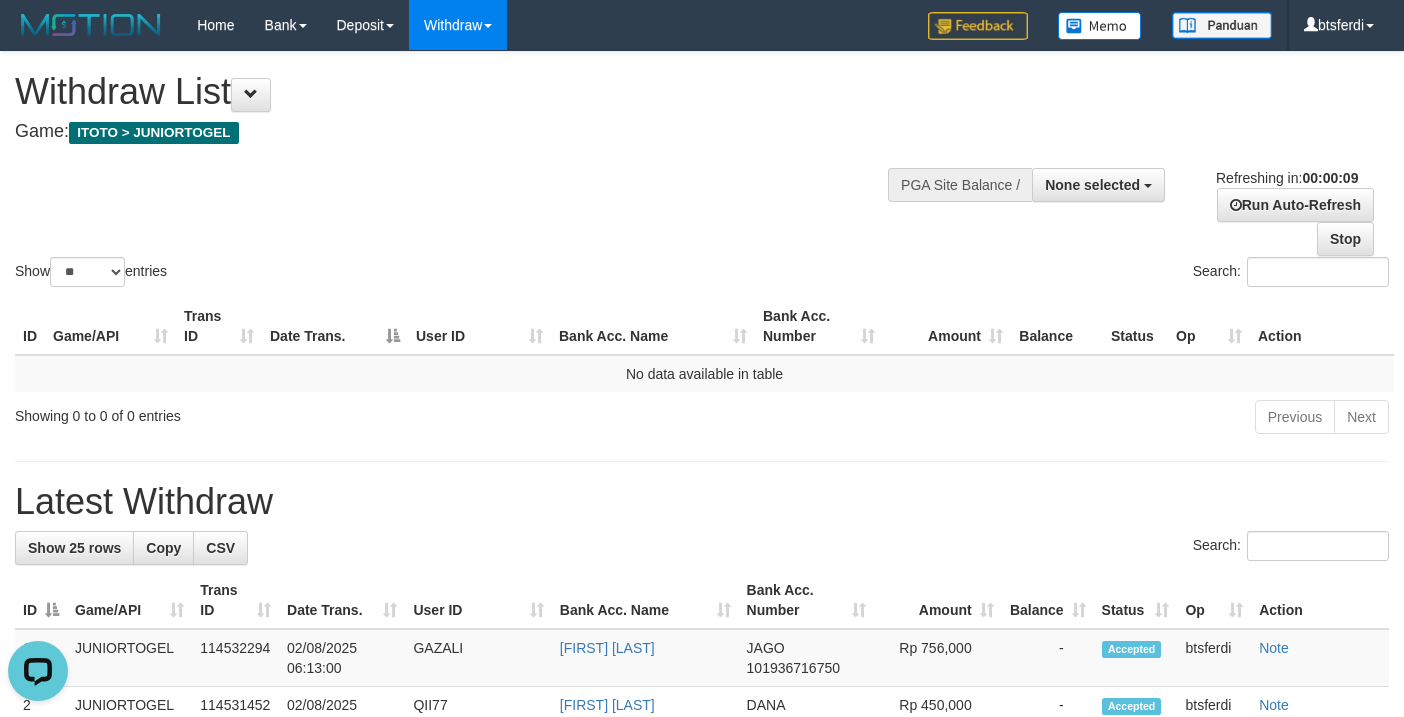 scroll, scrollTop: 0, scrollLeft: 0, axis: both 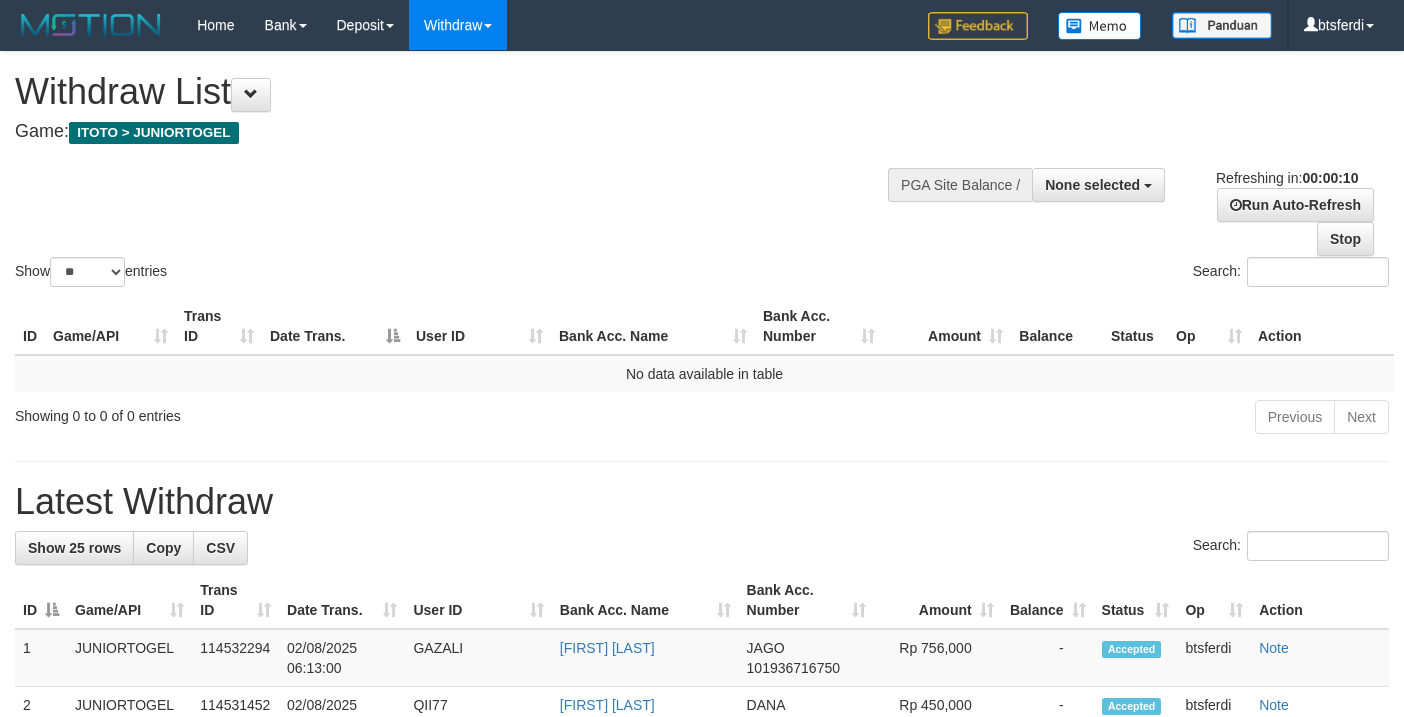 select 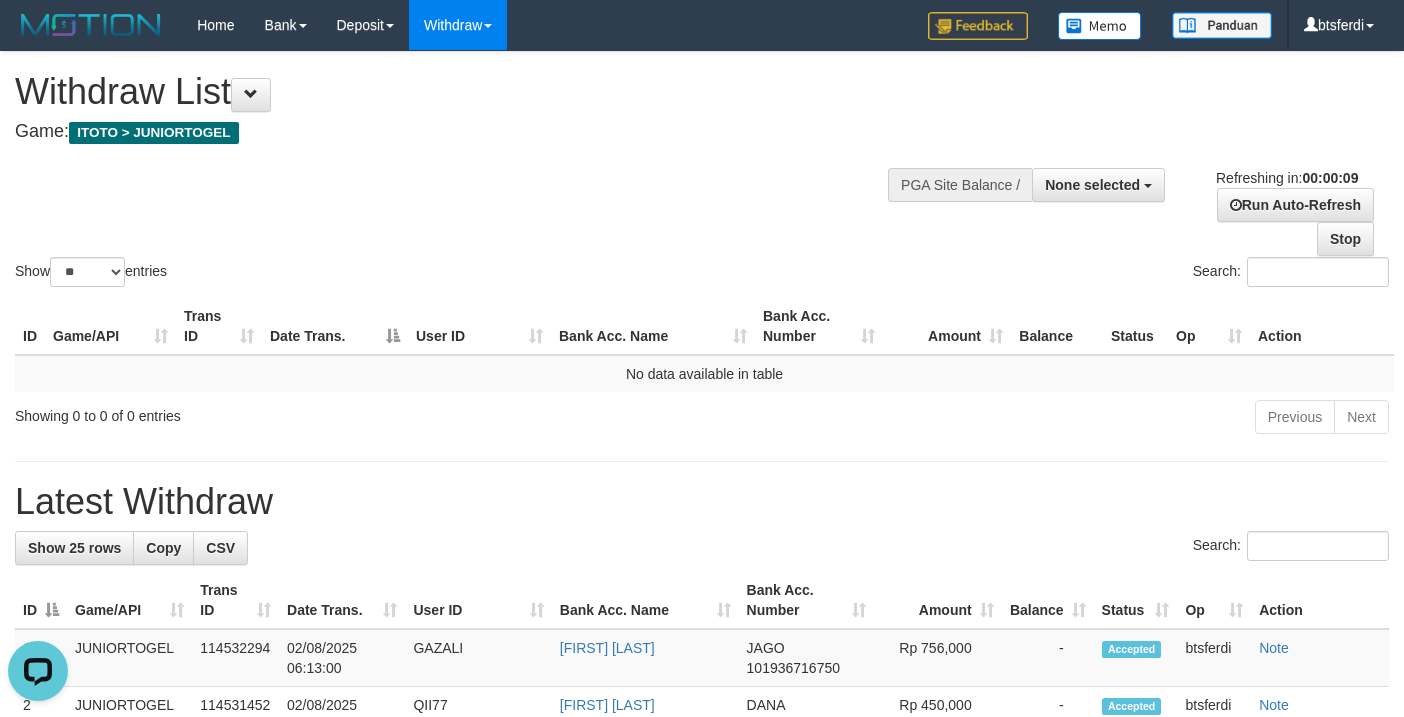 scroll, scrollTop: 0, scrollLeft: 0, axis: both 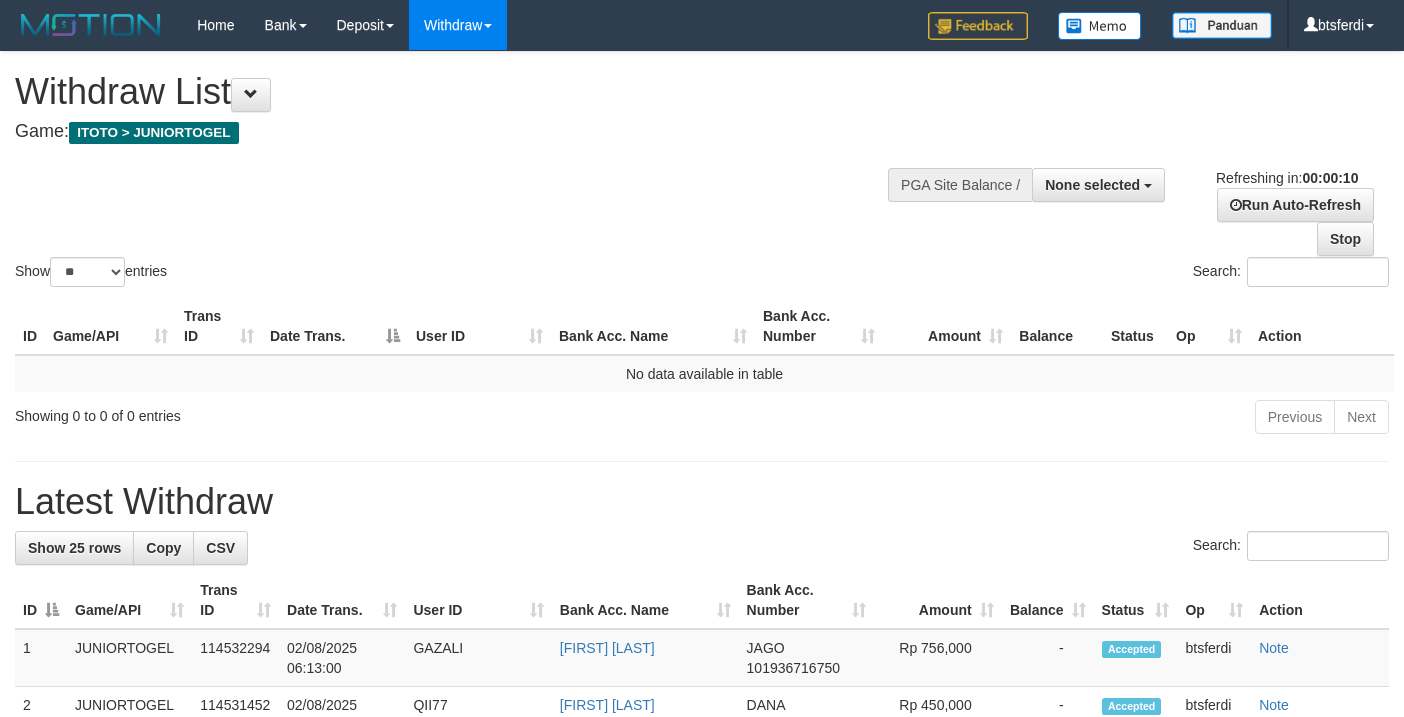 select 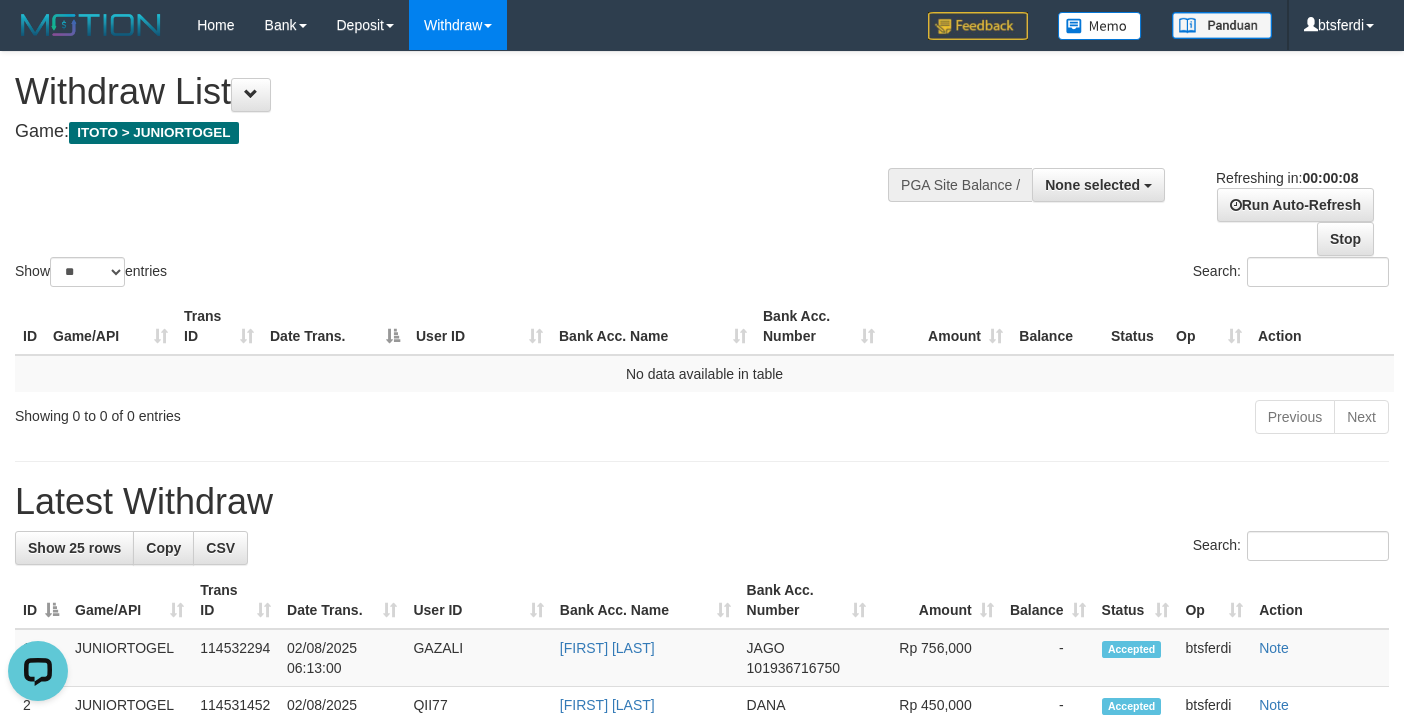 scroll, scrollTop: 0, scrollLeft: 0, axis: both 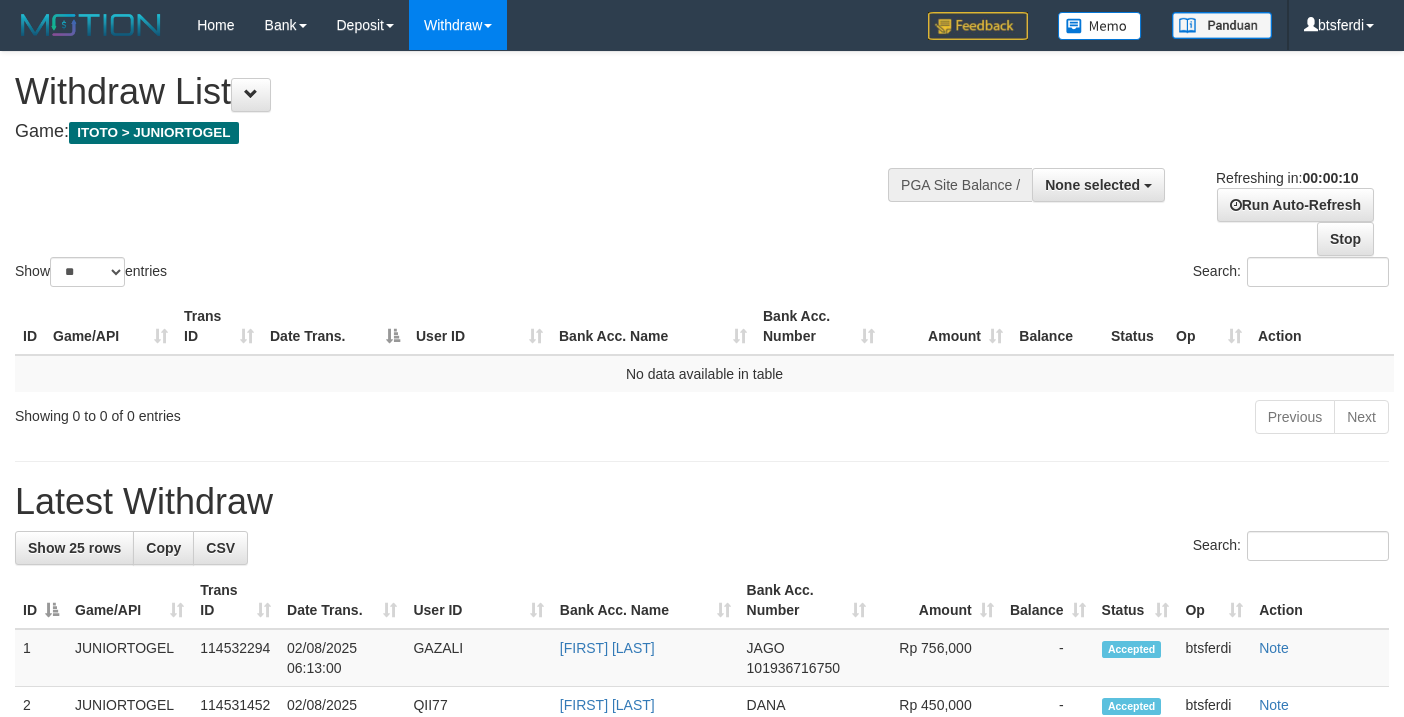 select 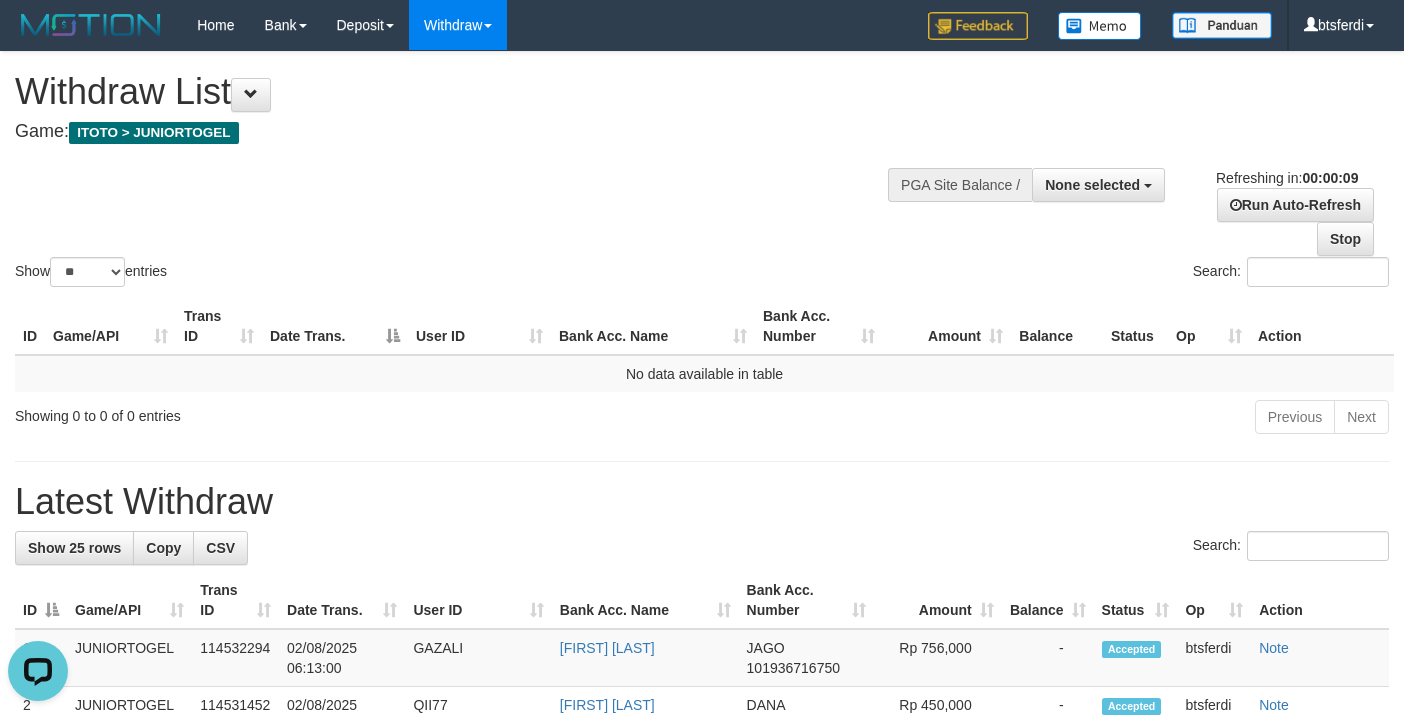 scroll, scrollTop: 0, scrollLeft: 0, axis: both 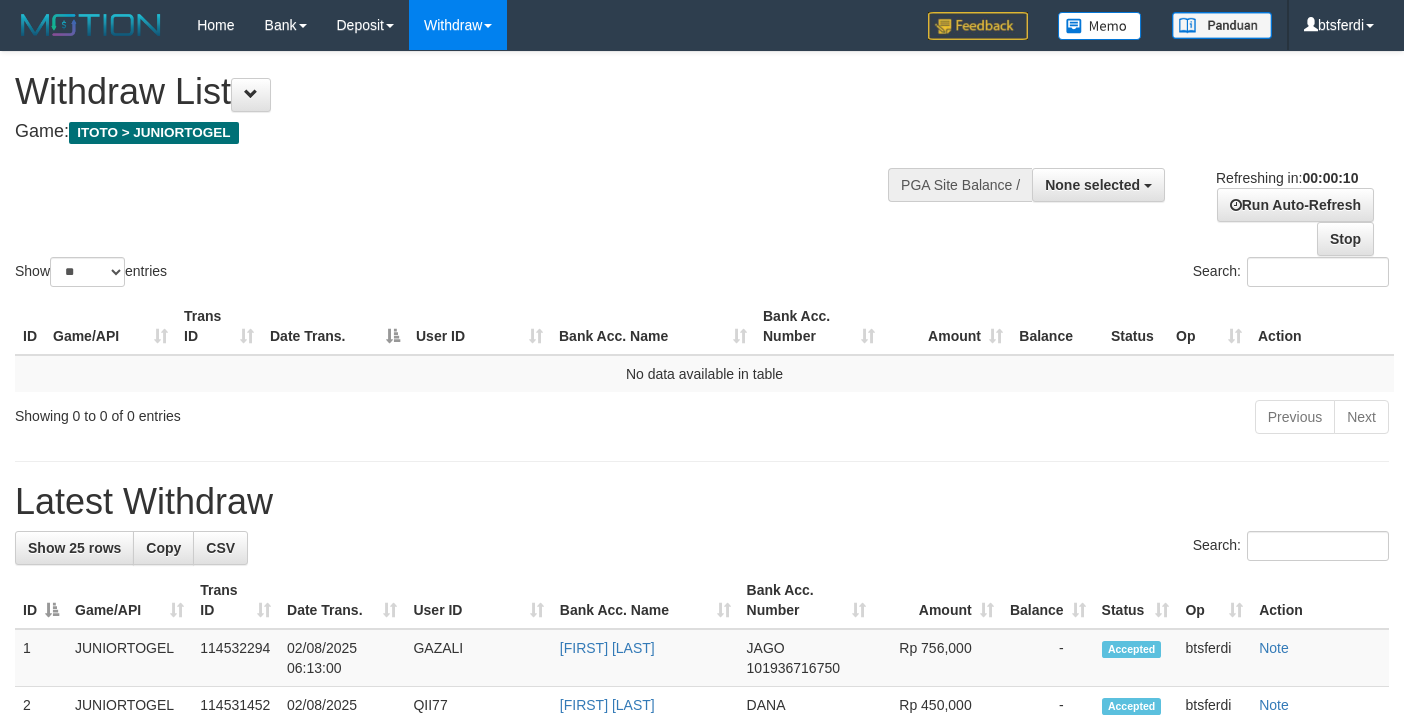 select 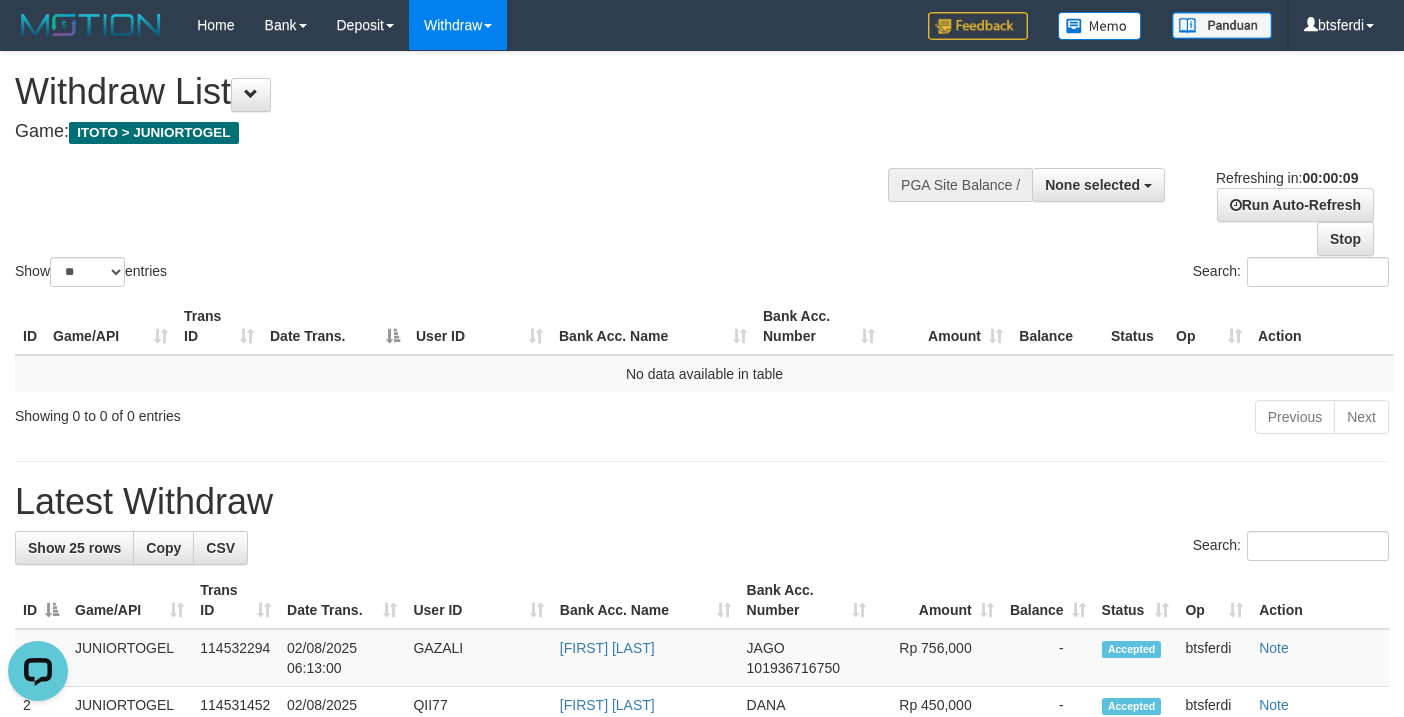scroll, scrollTop: 0, scrollLeft: 0, axis: both 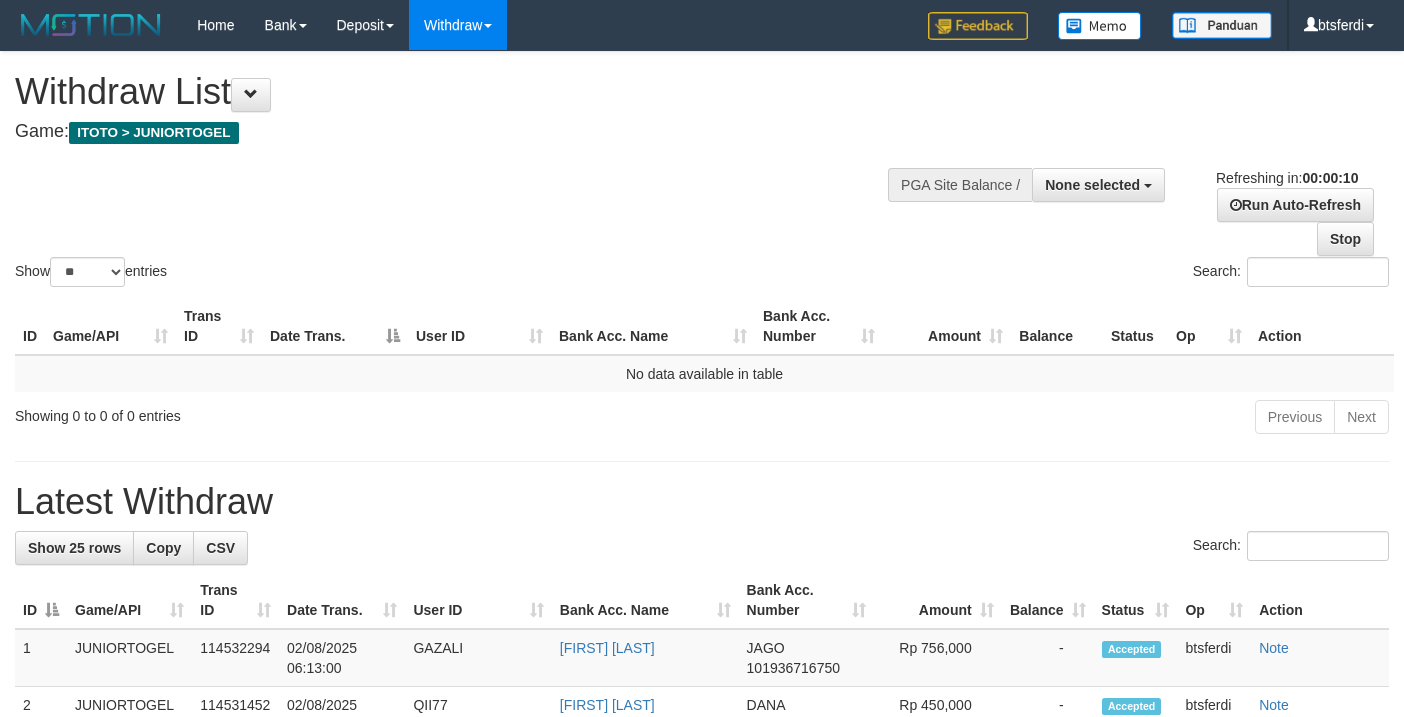 select 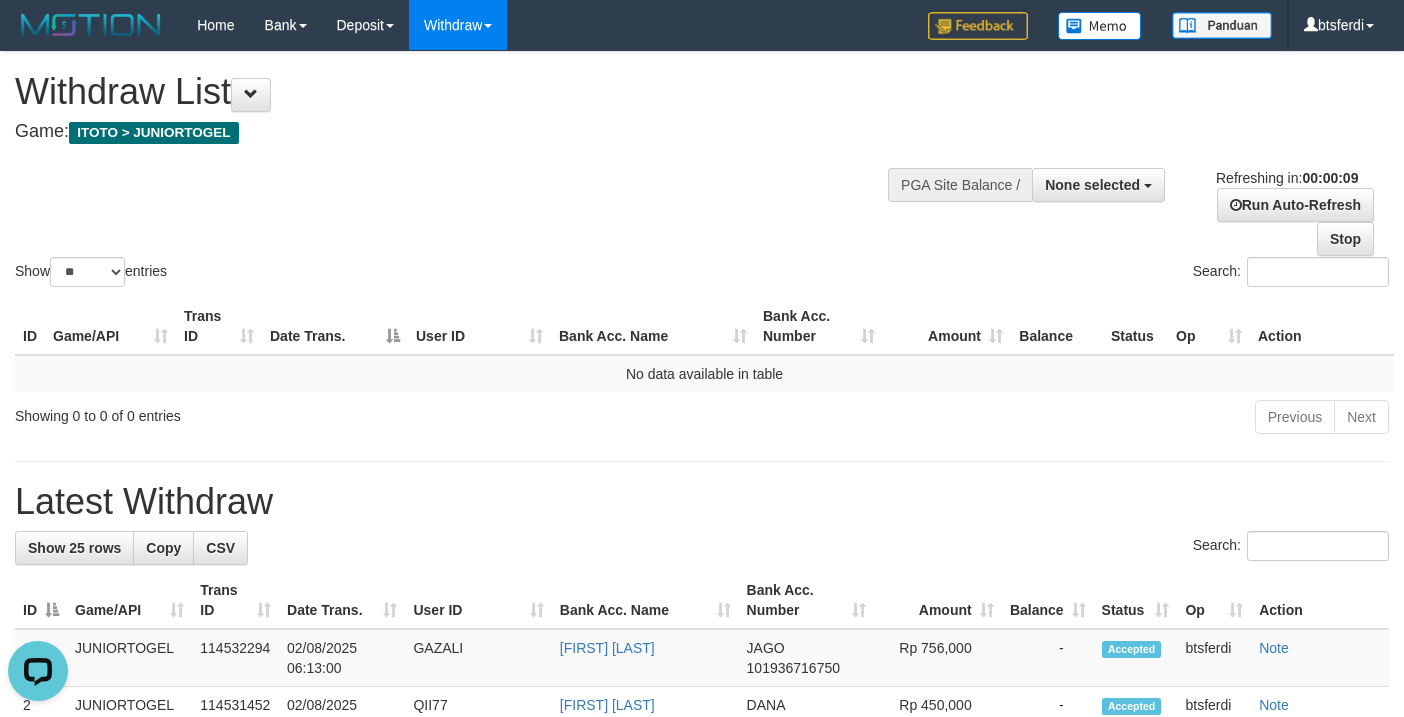 scroll, scrollTop: 0, scrollLeft: 0, axis: both 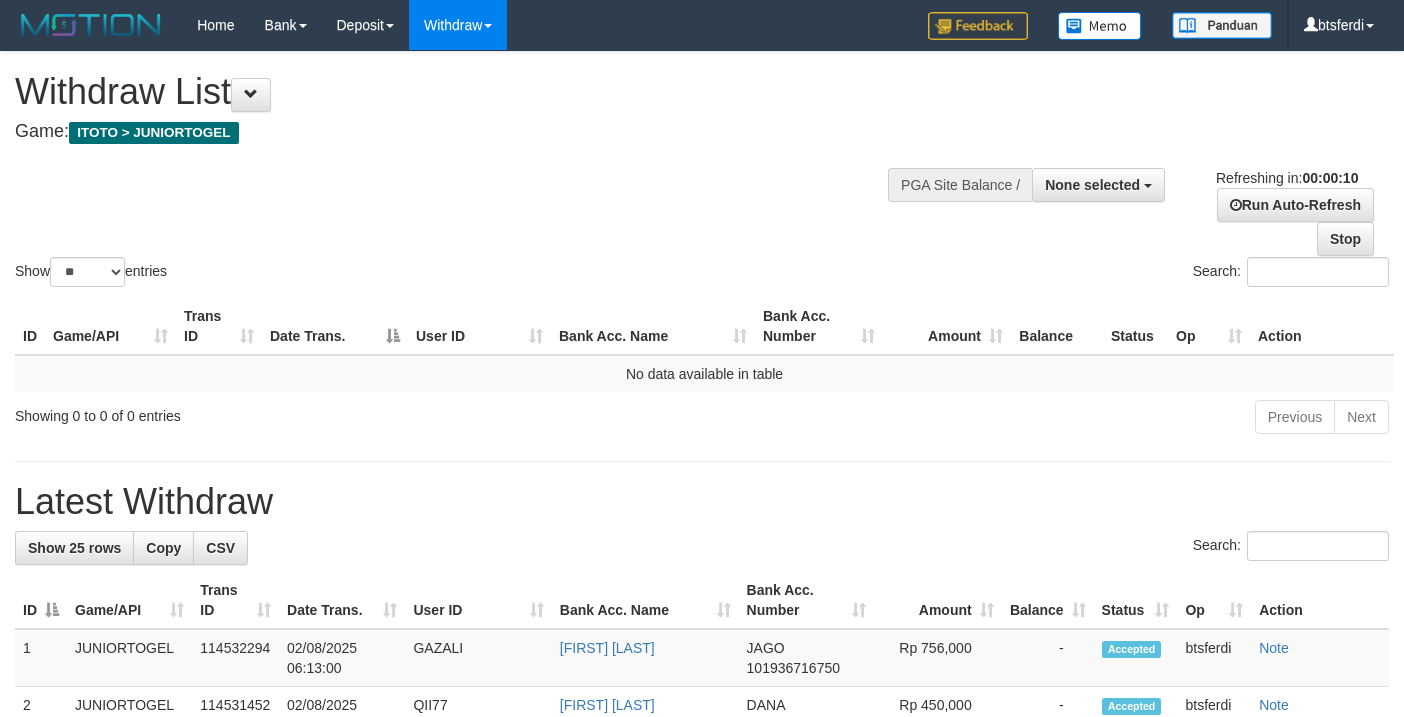 select 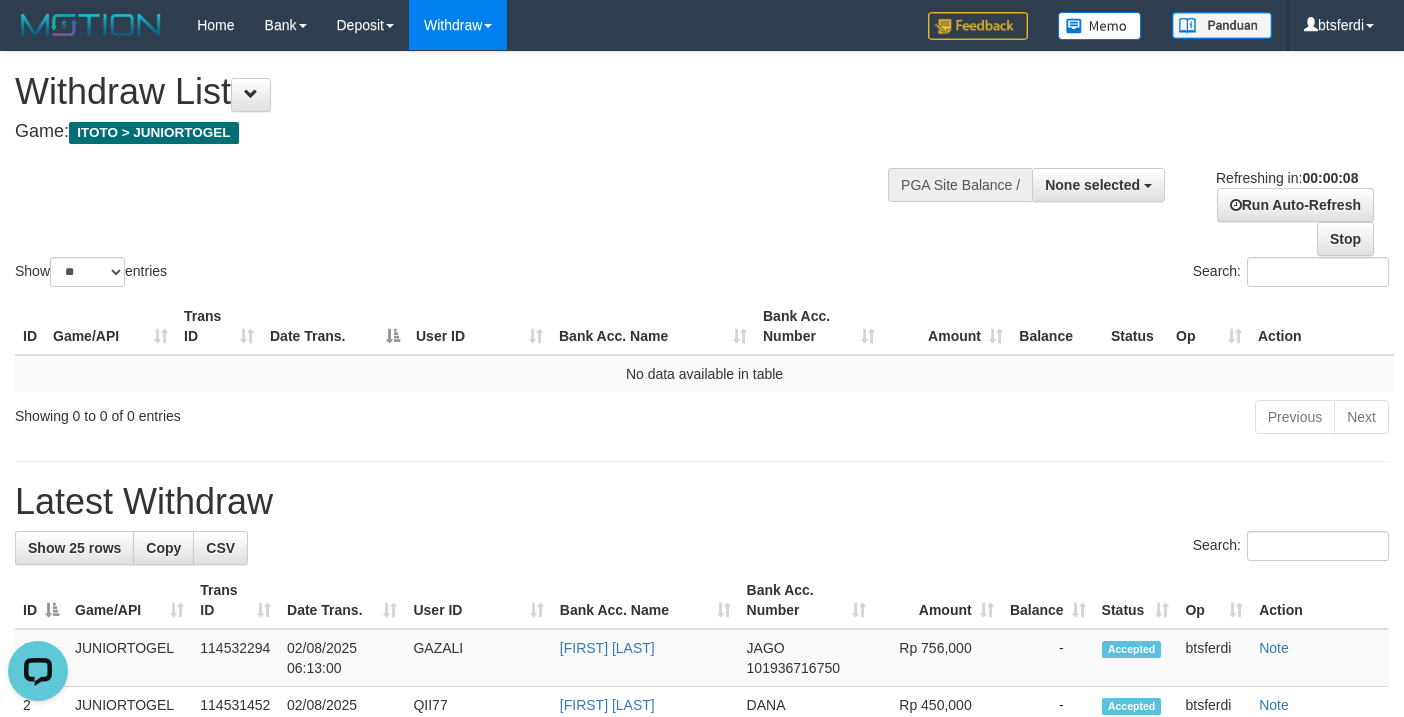 scroll, scrollTop: 0, scrollLeft: 0, axis: both 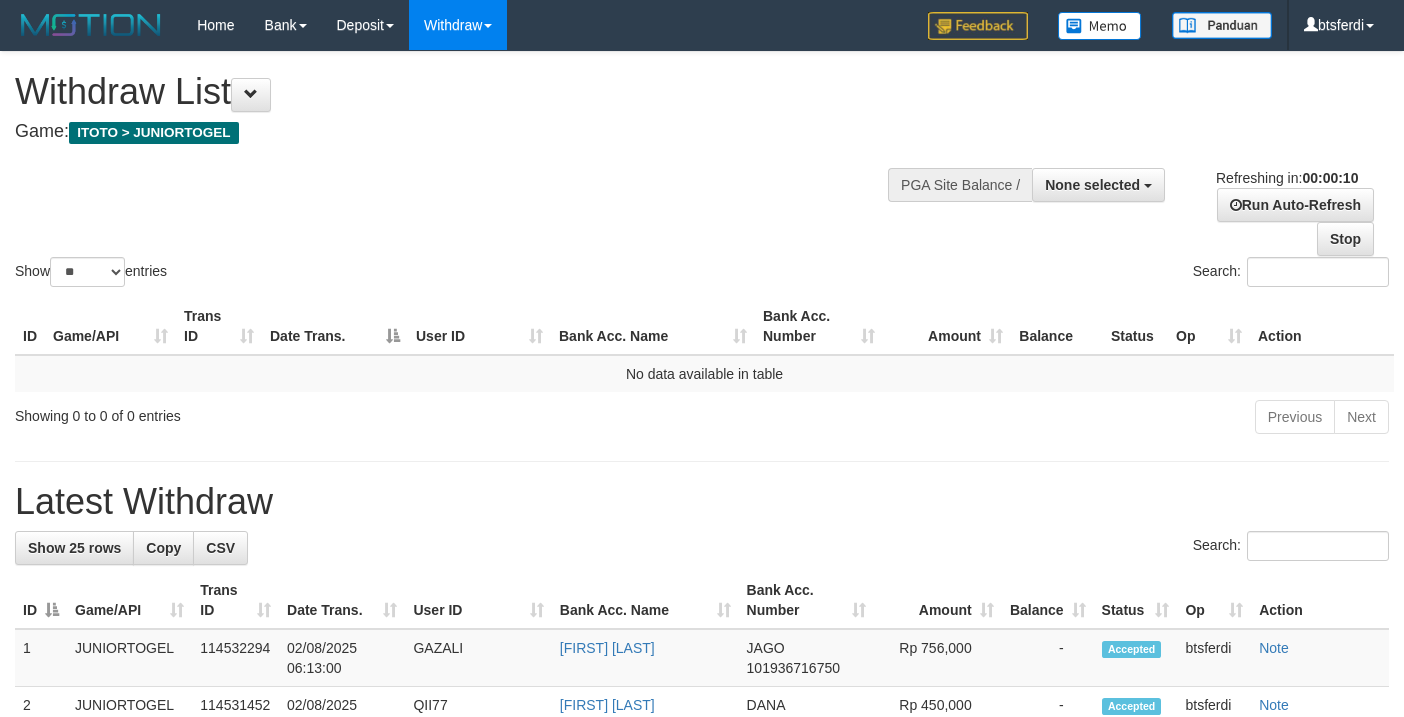 select 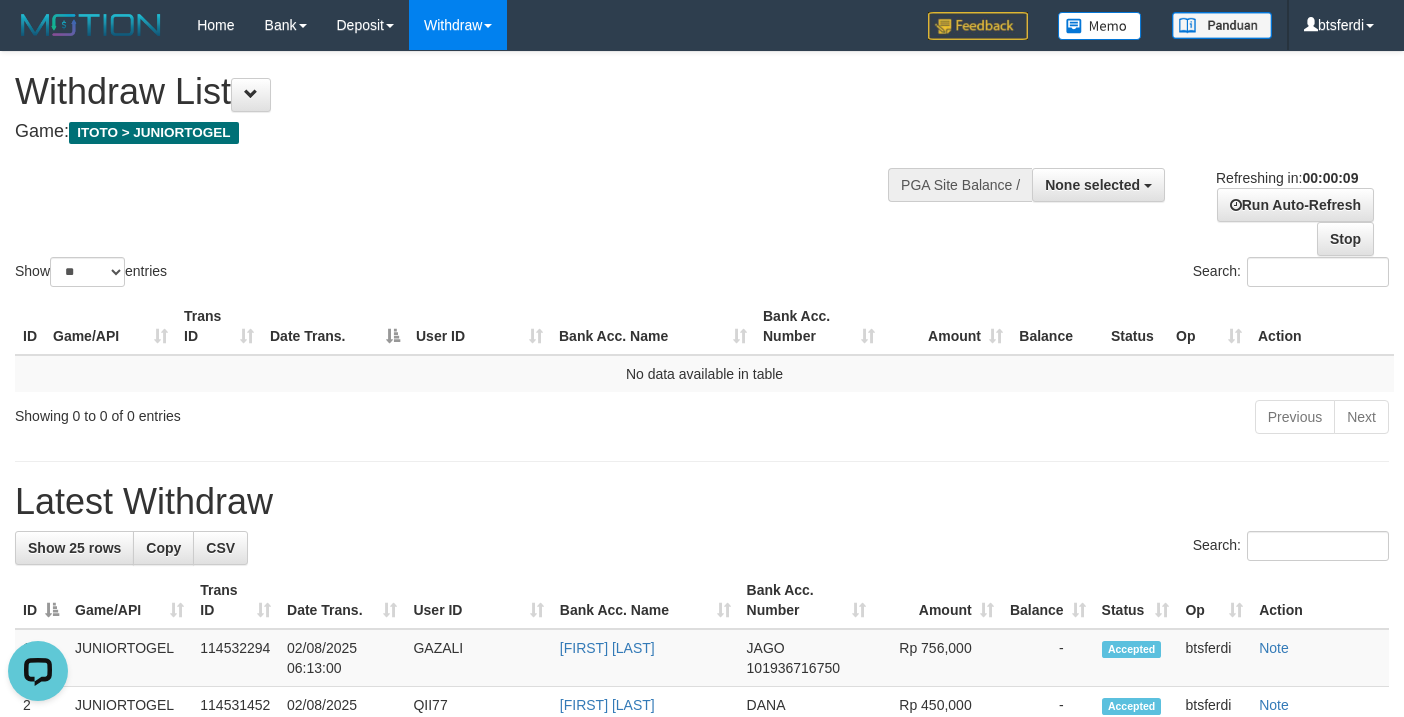 scroll, scrollTop: 0, scrollLeft: 0, axis: both 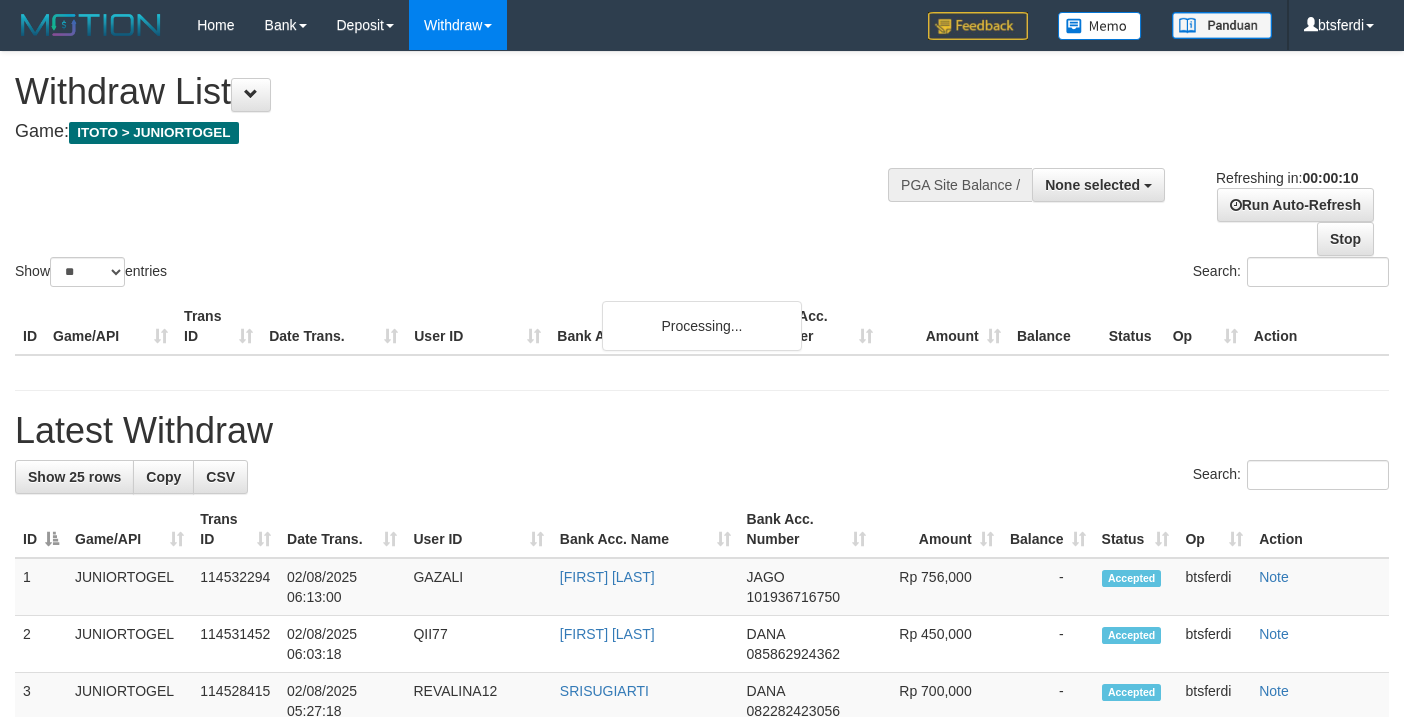 select 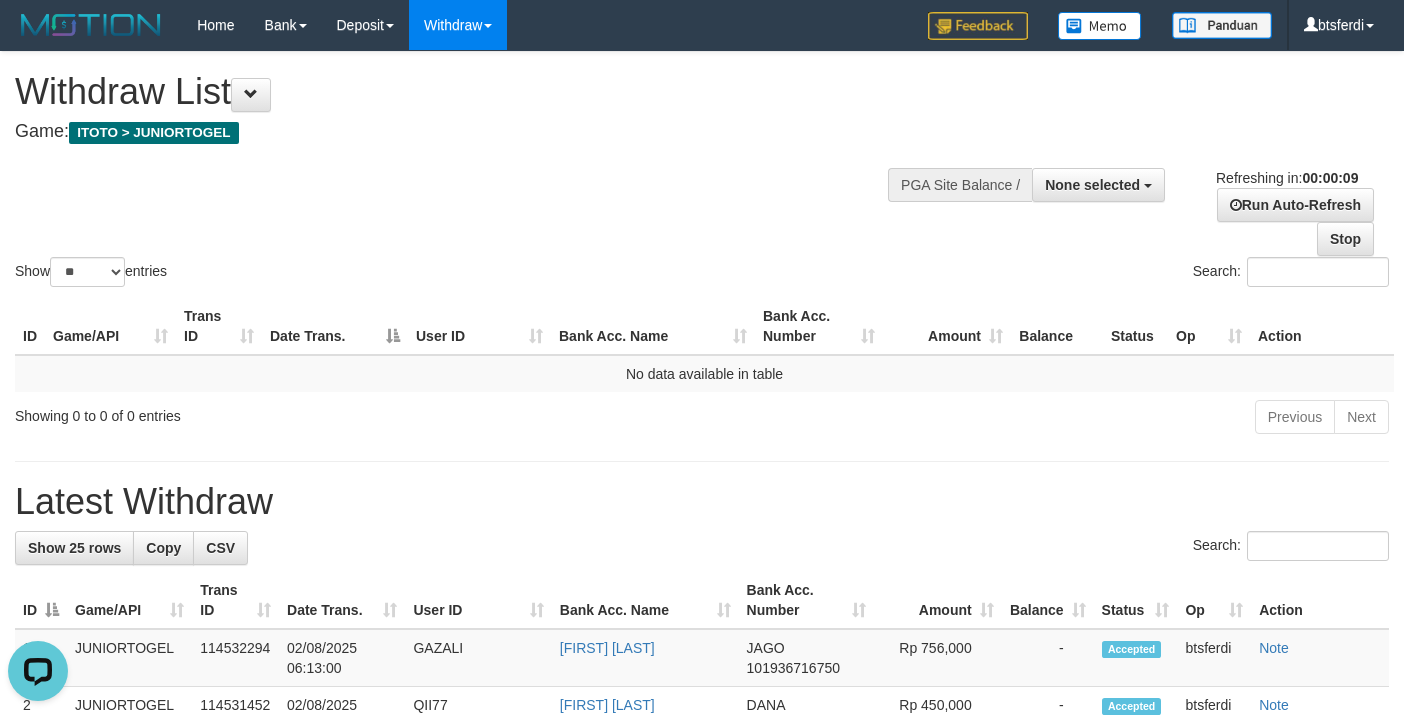 scroll, scrollTop: 0, scrollLeft: 0, axis: both 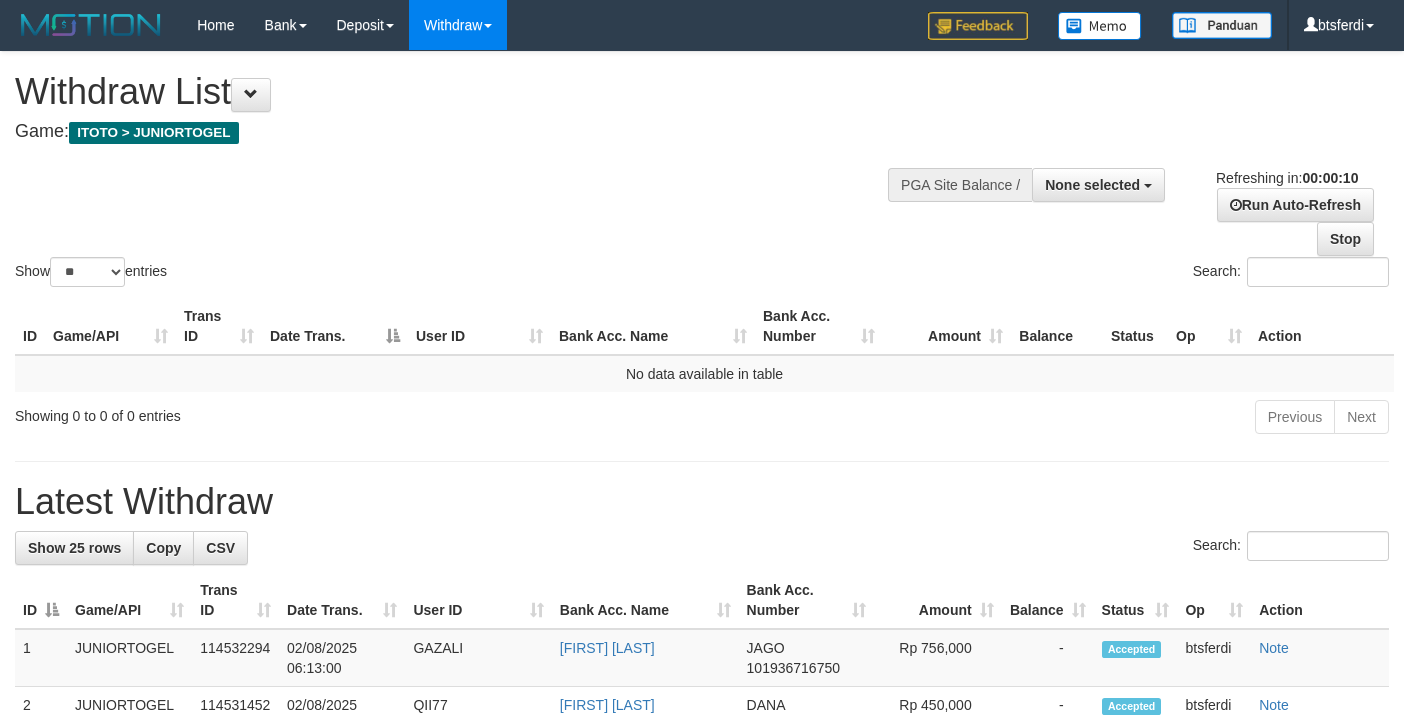 select 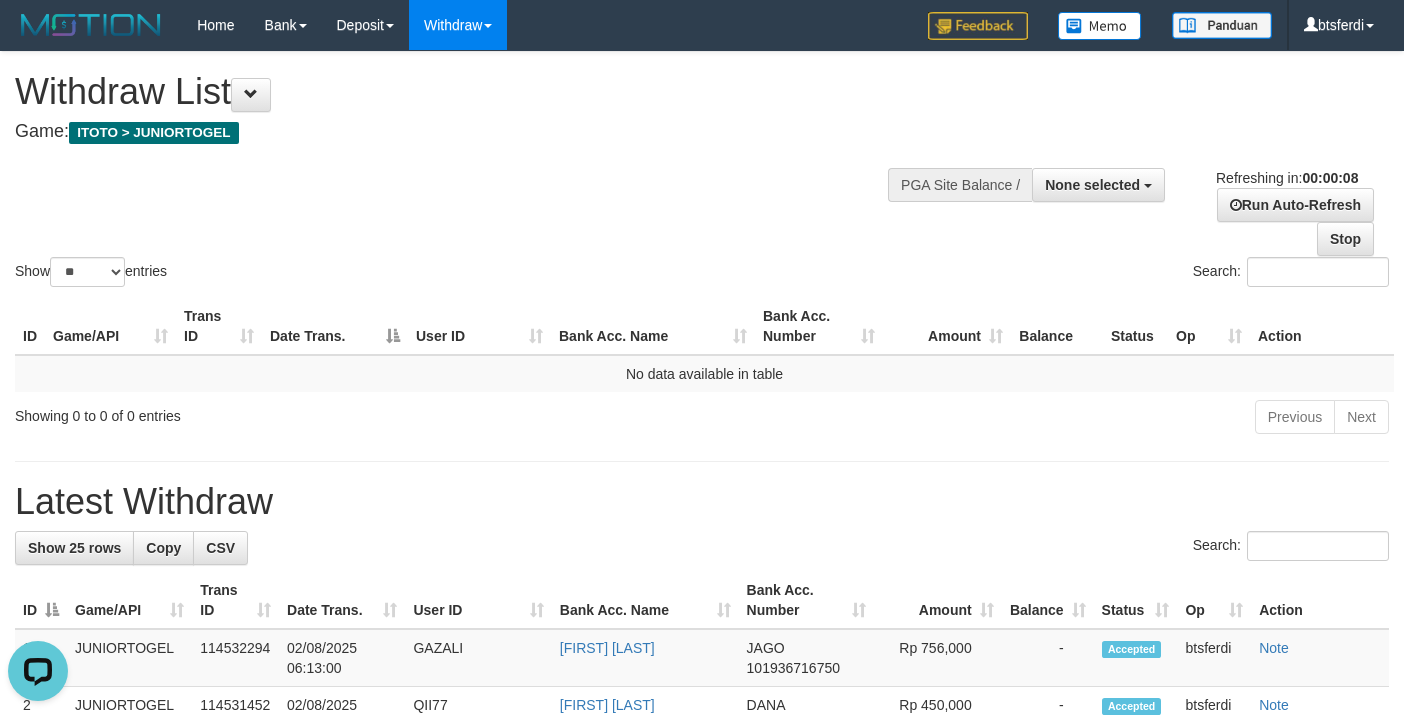 scroll, scrollTop: 0, scrollLeft: 0, axis: both 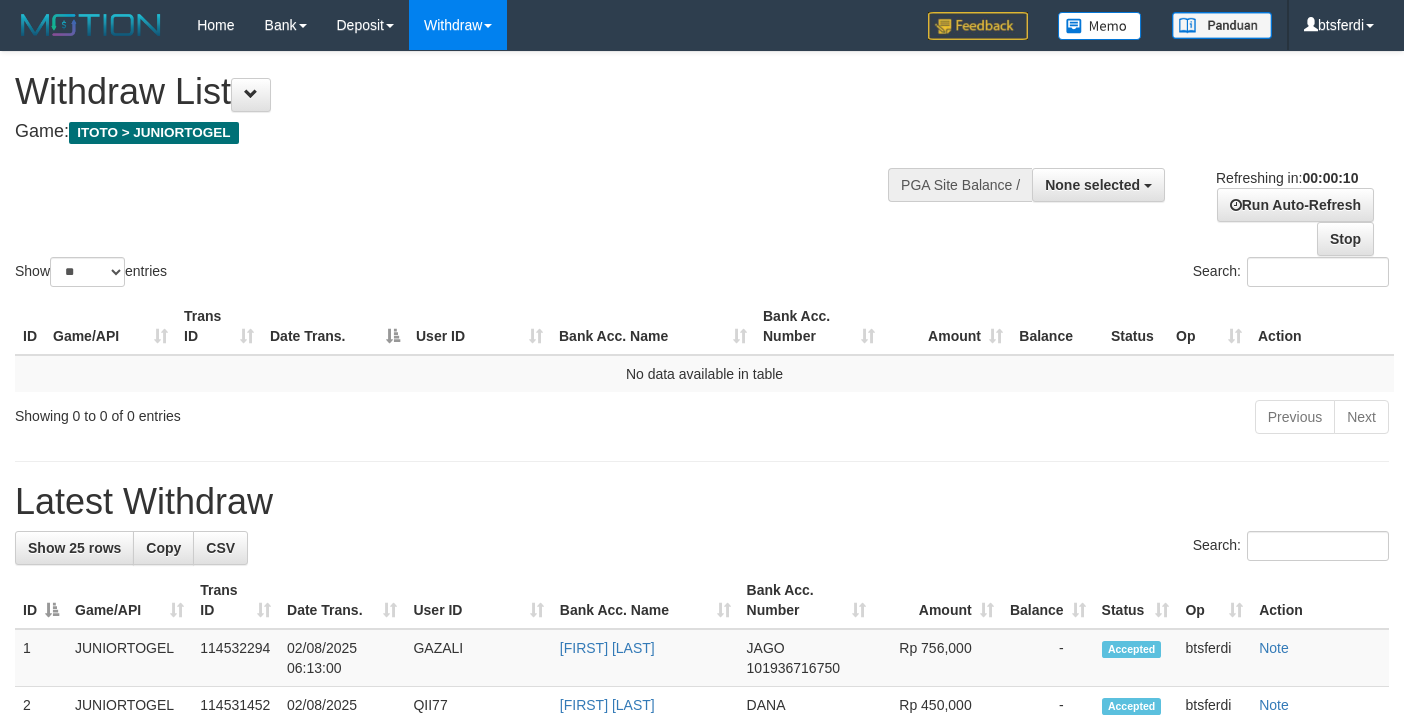 select 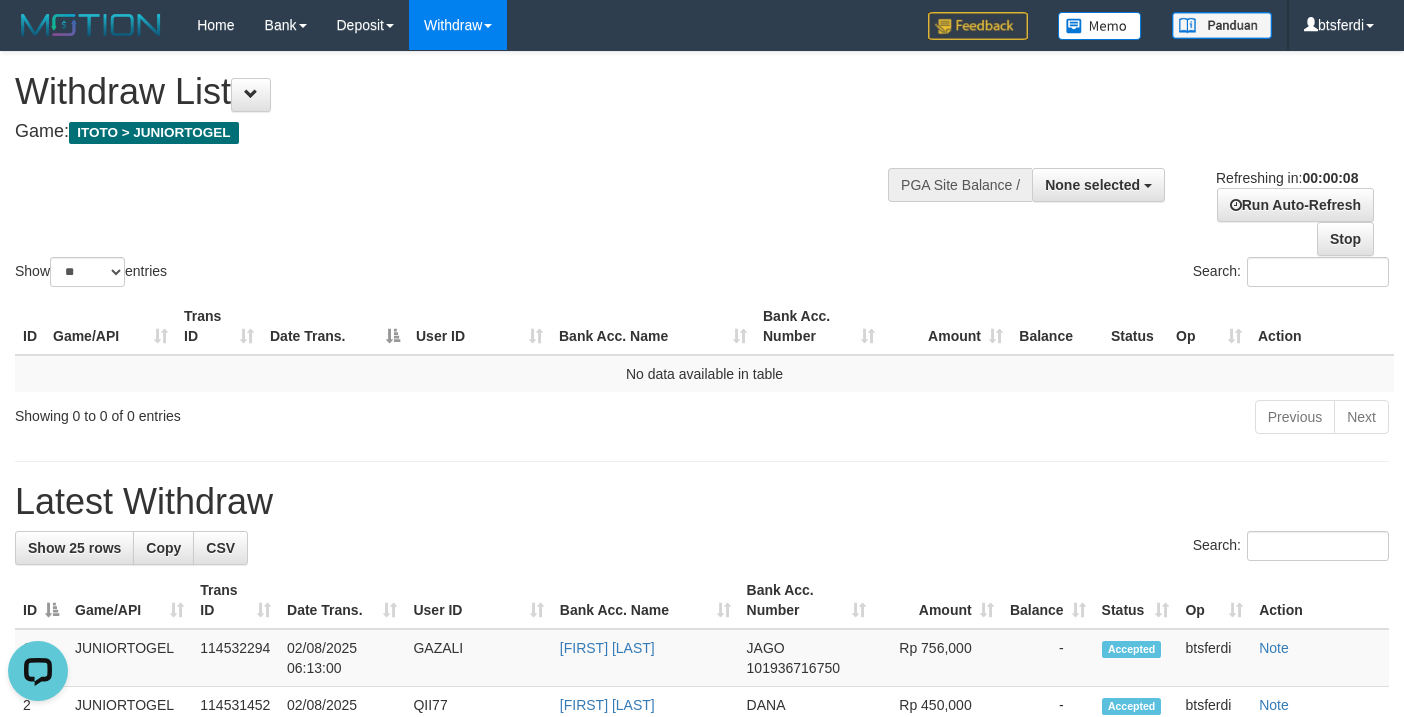 scroll, scrollTop: 0, scrollLeft: 0, axis: both 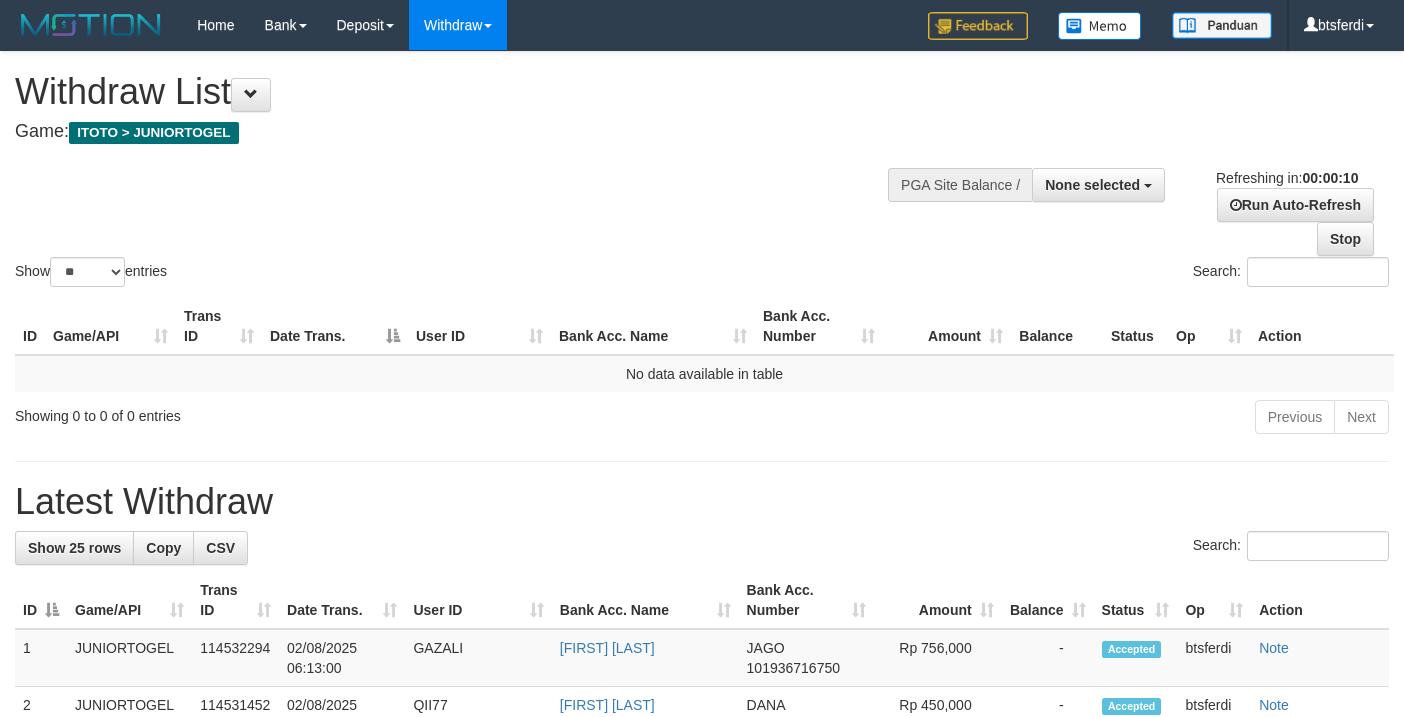 select 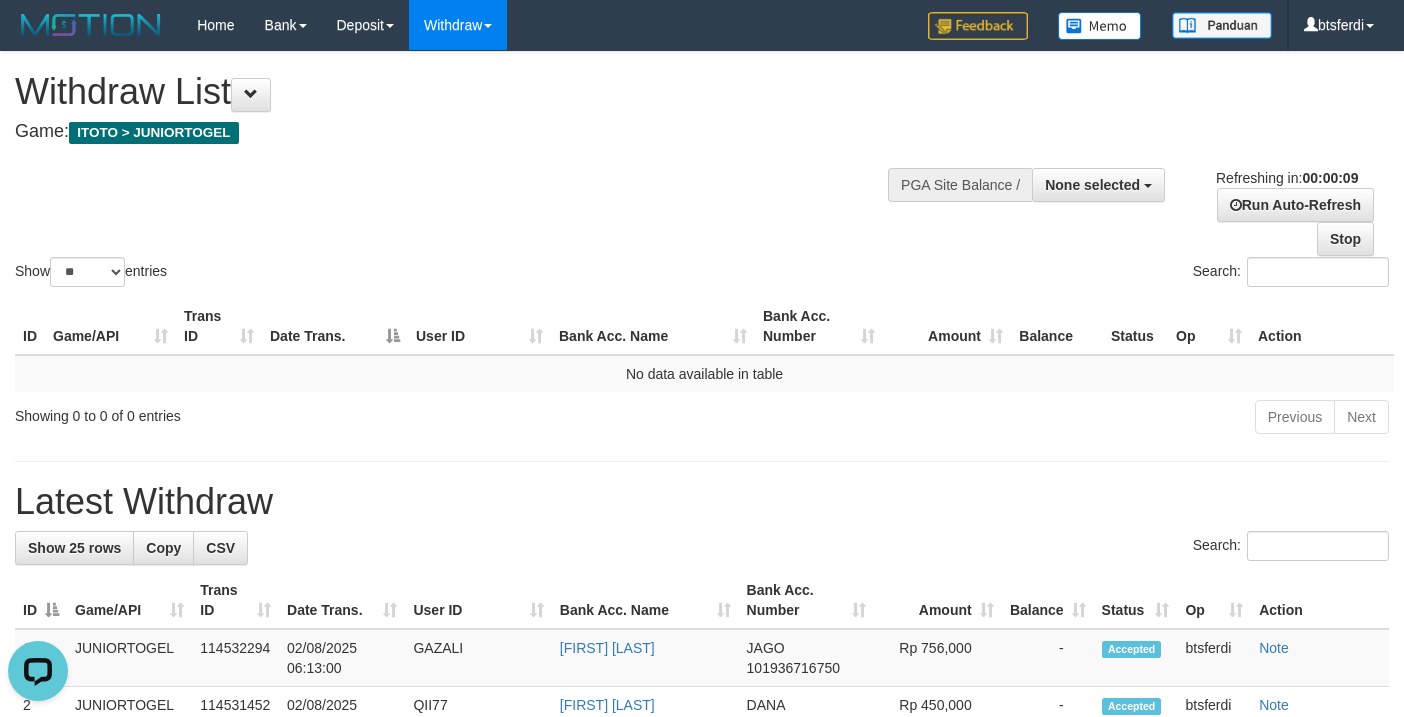 scroll, scrollTop: 0, scrollLeft: 0, axis: both 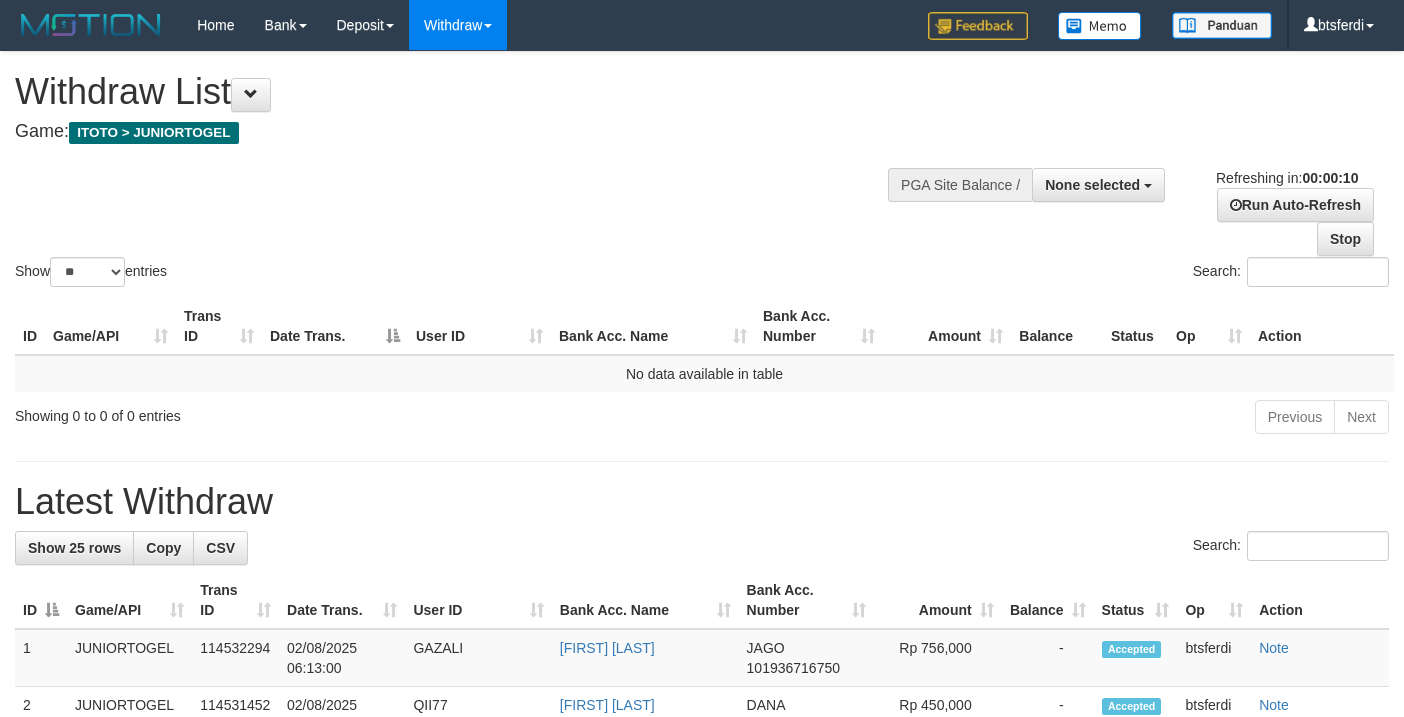 select 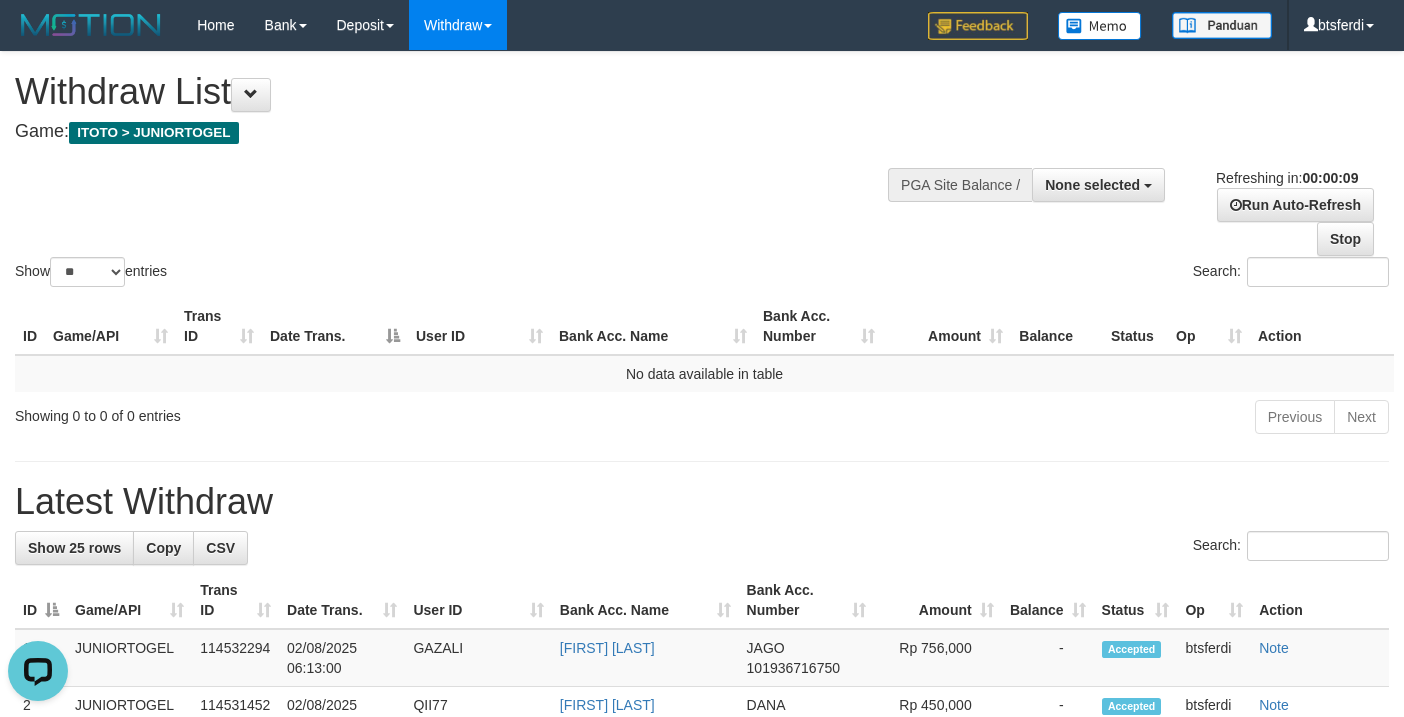 scroll, scrollTop: 0, scrollLeft: 0, axis: both 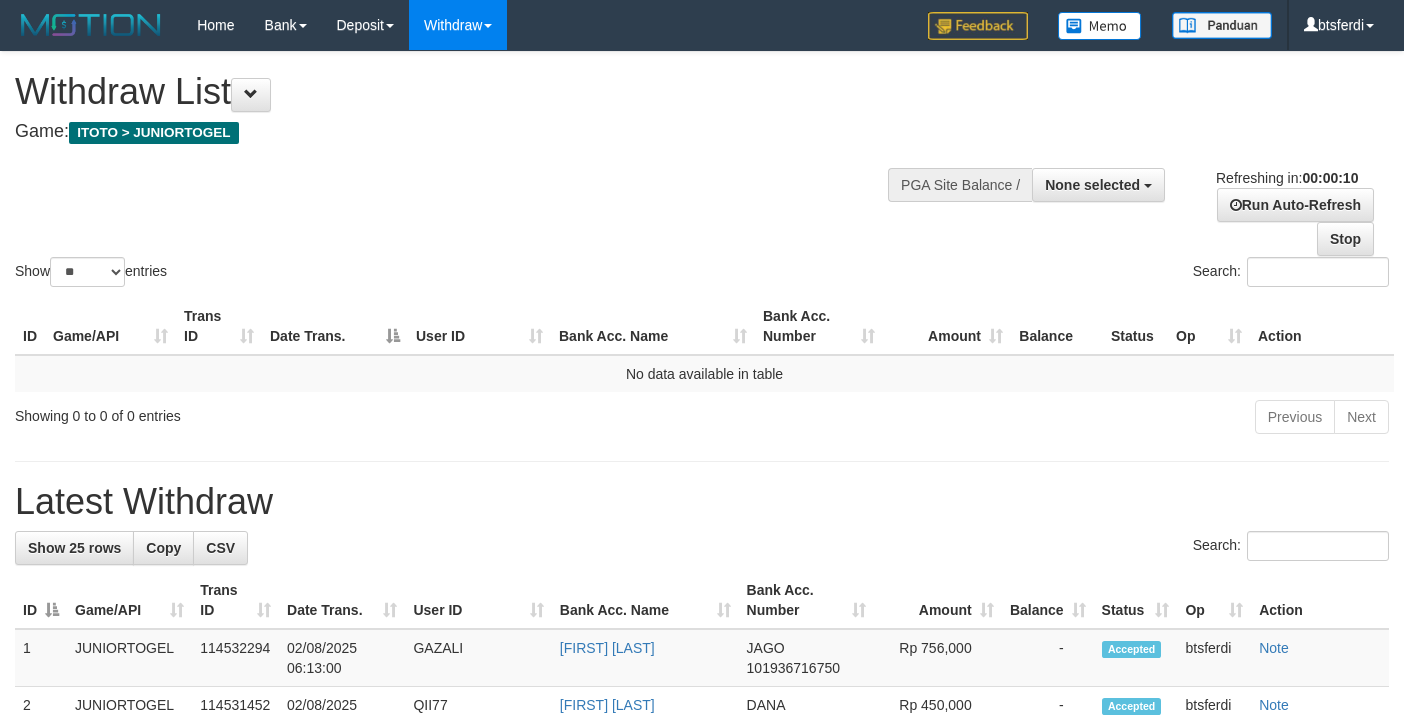 select 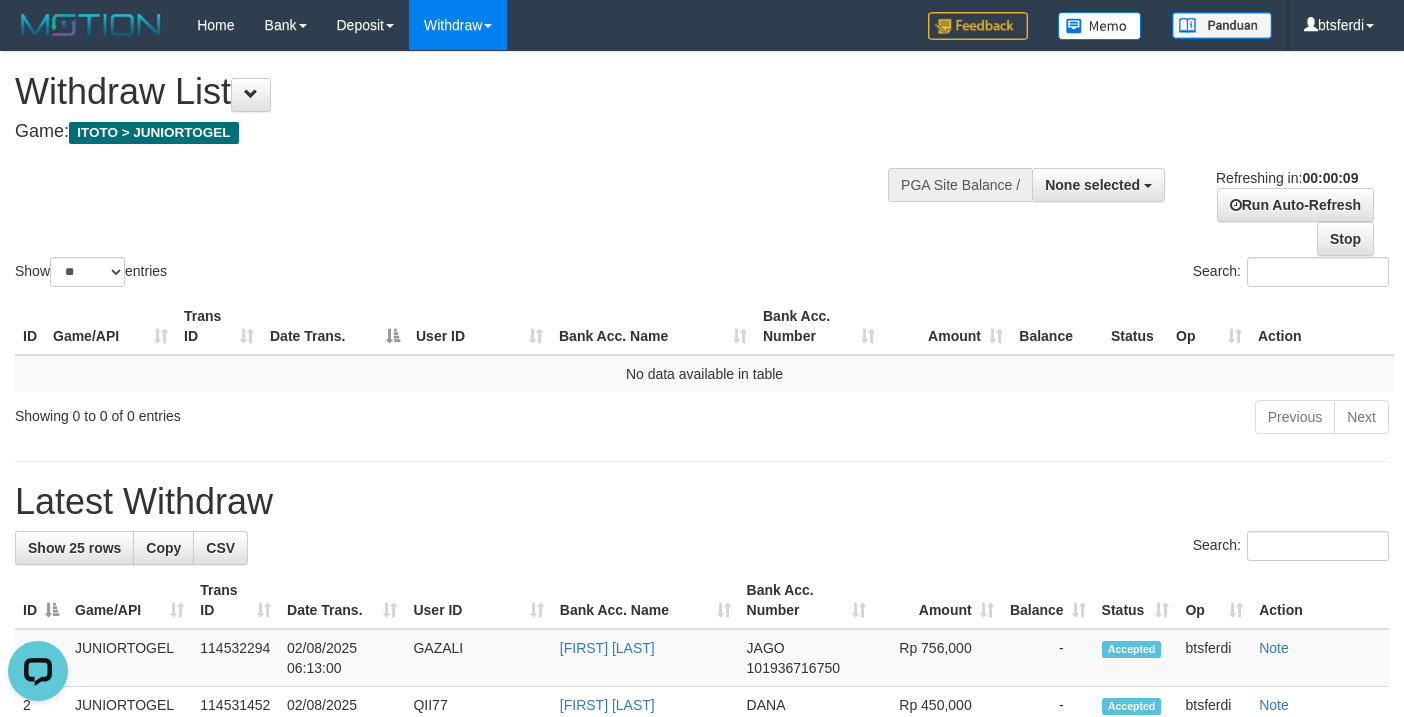scroll, scrollTop: 0, scrollLeft: 0, axis: both 